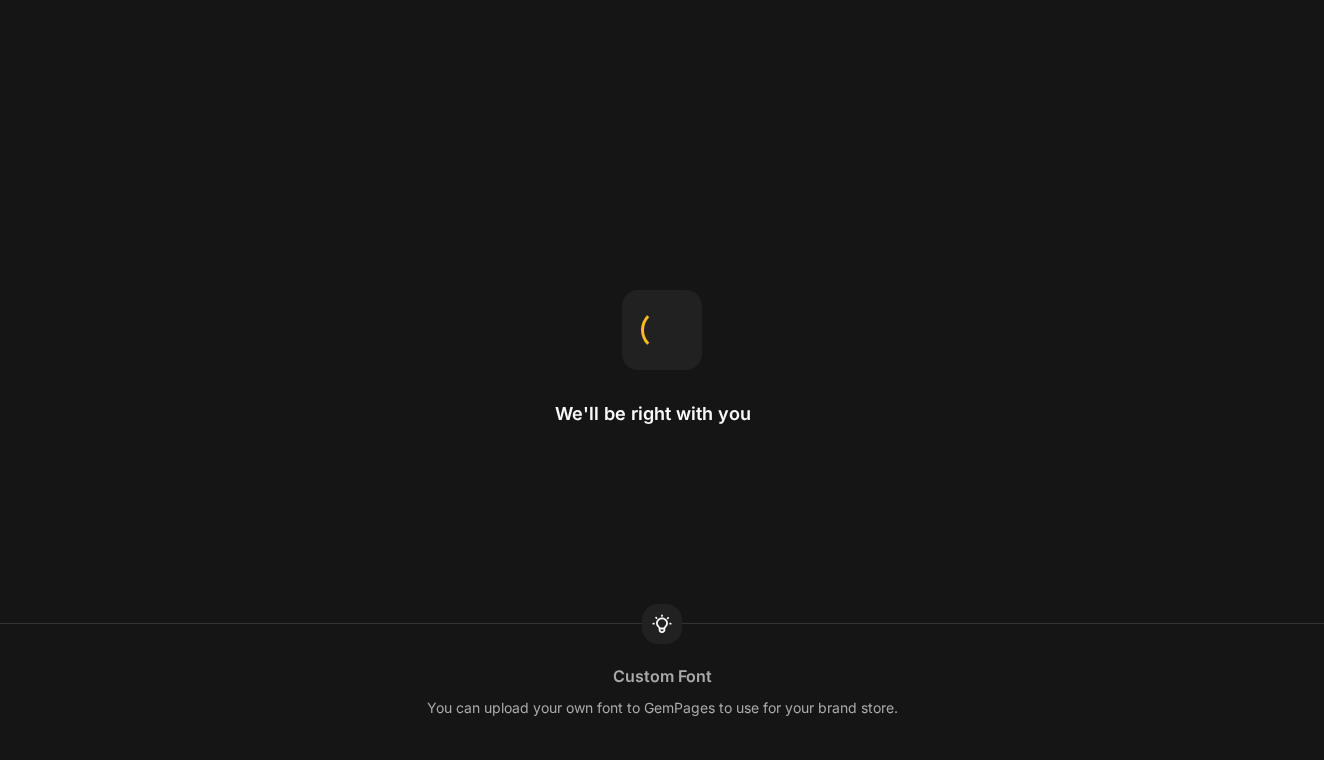 scroll, scrollTop: 0, scrollLeft: 0, axis: both 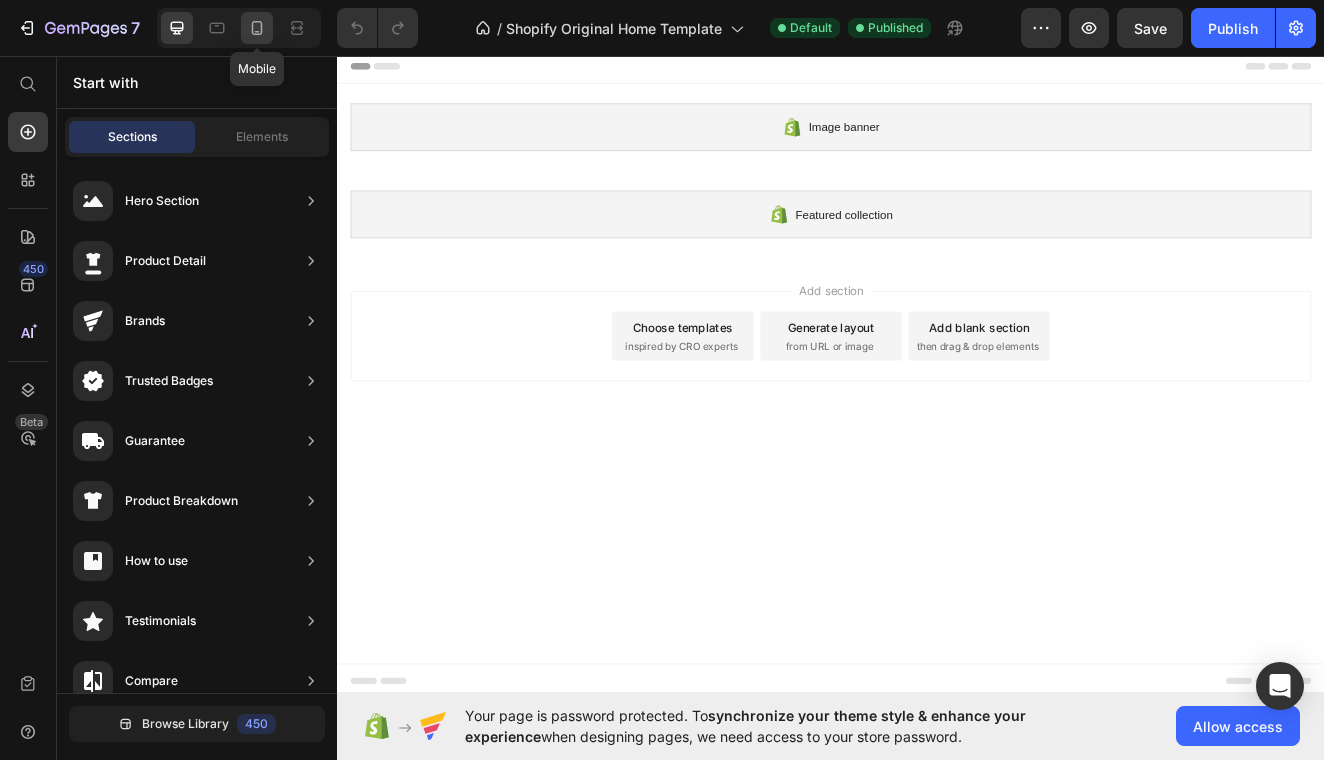 click 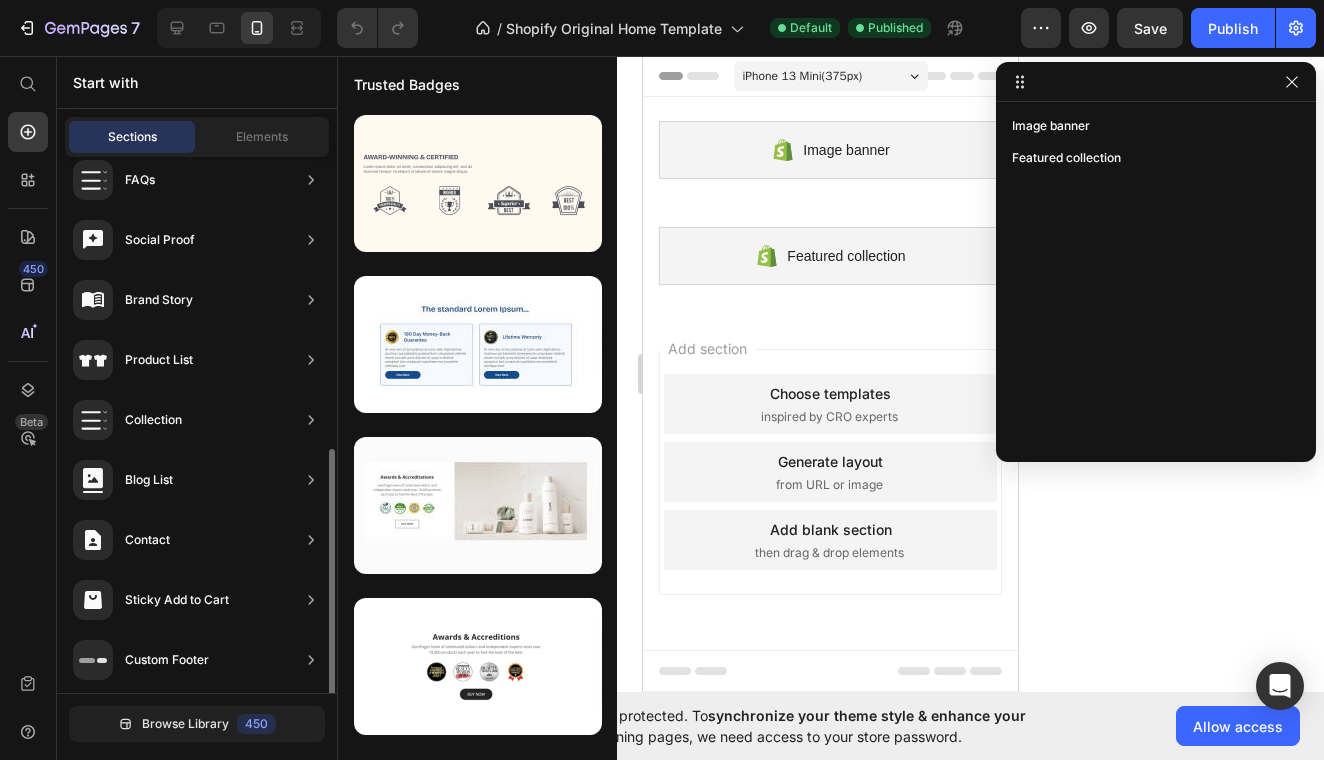 scroll, scrollTop: 624, scrollLeft: 0, axis: vertical 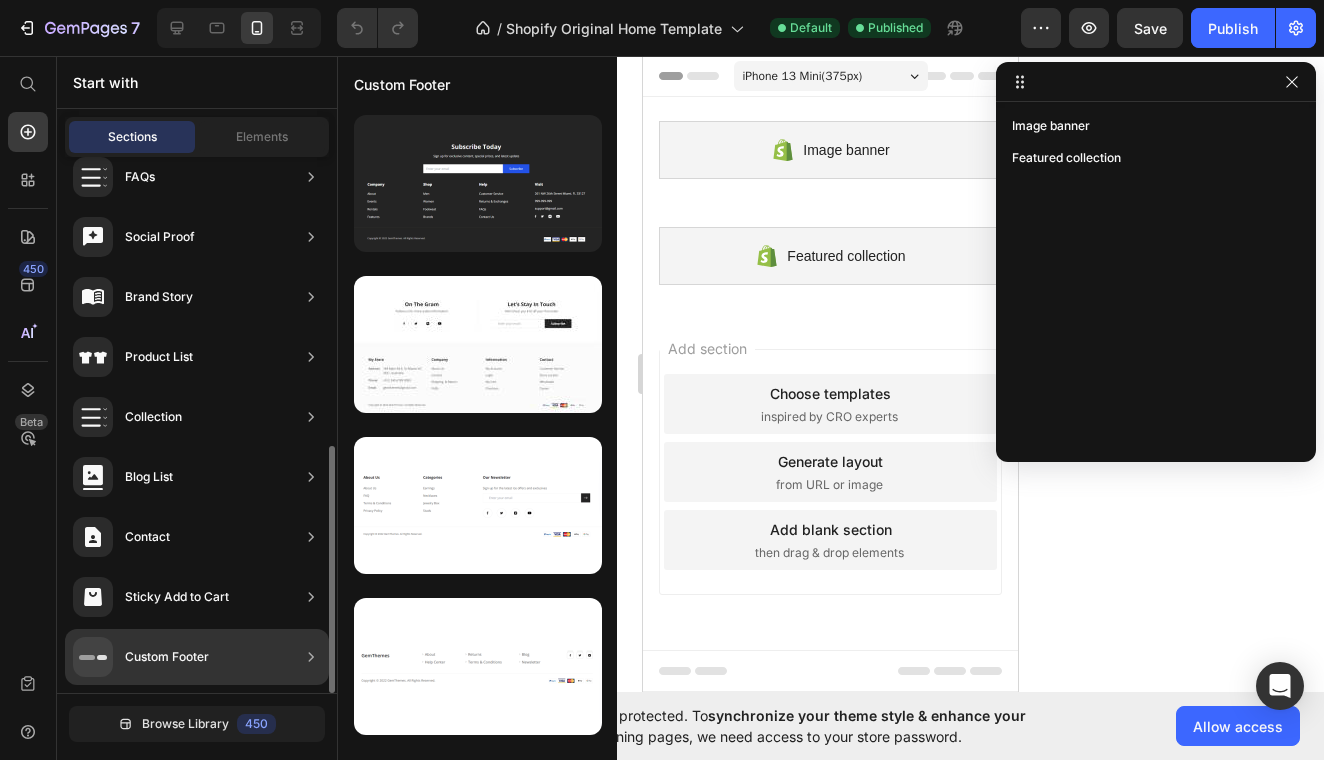 click on "Custom Footer" at bounding box center (167, 657) 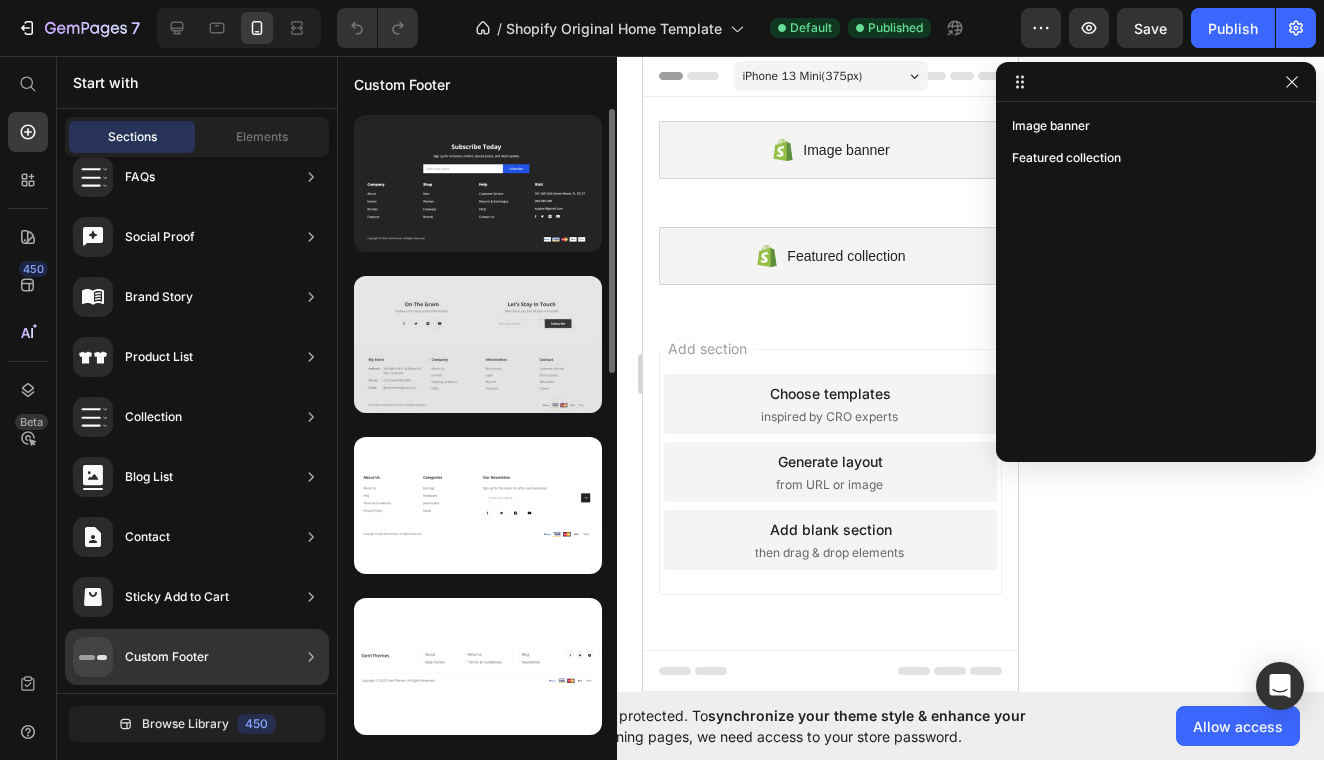 click at bounding box center [478, 344] 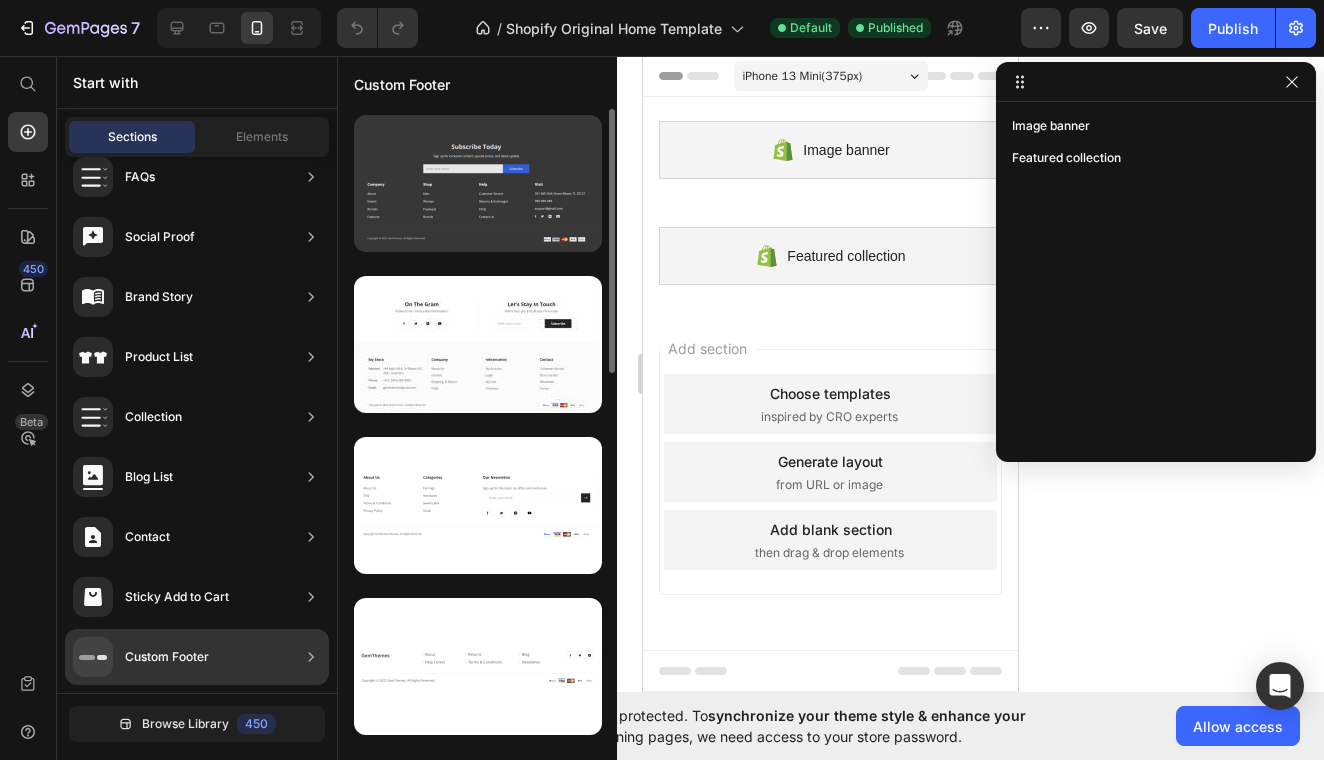 click at bounding box center [478, 183] 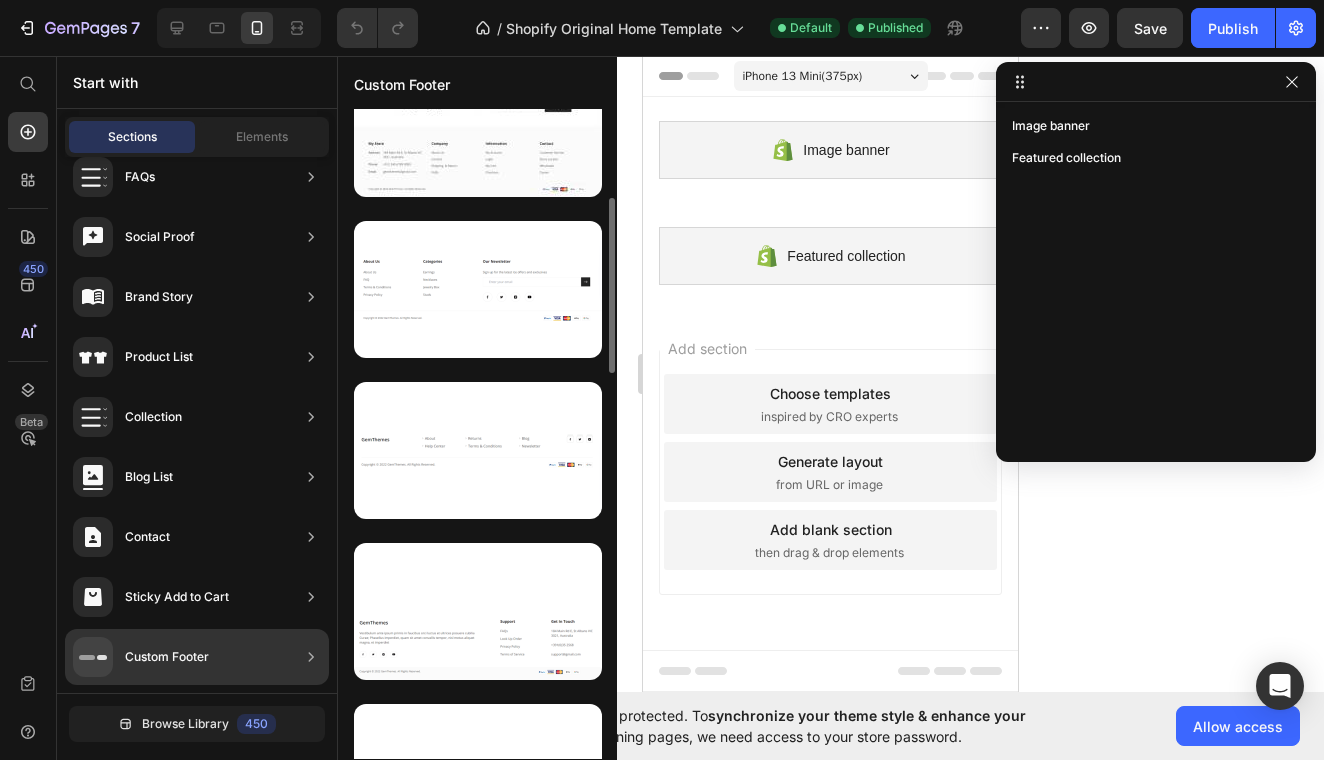 scroll, scrollTop: 191, scrollLeft: 0, axis: vertical 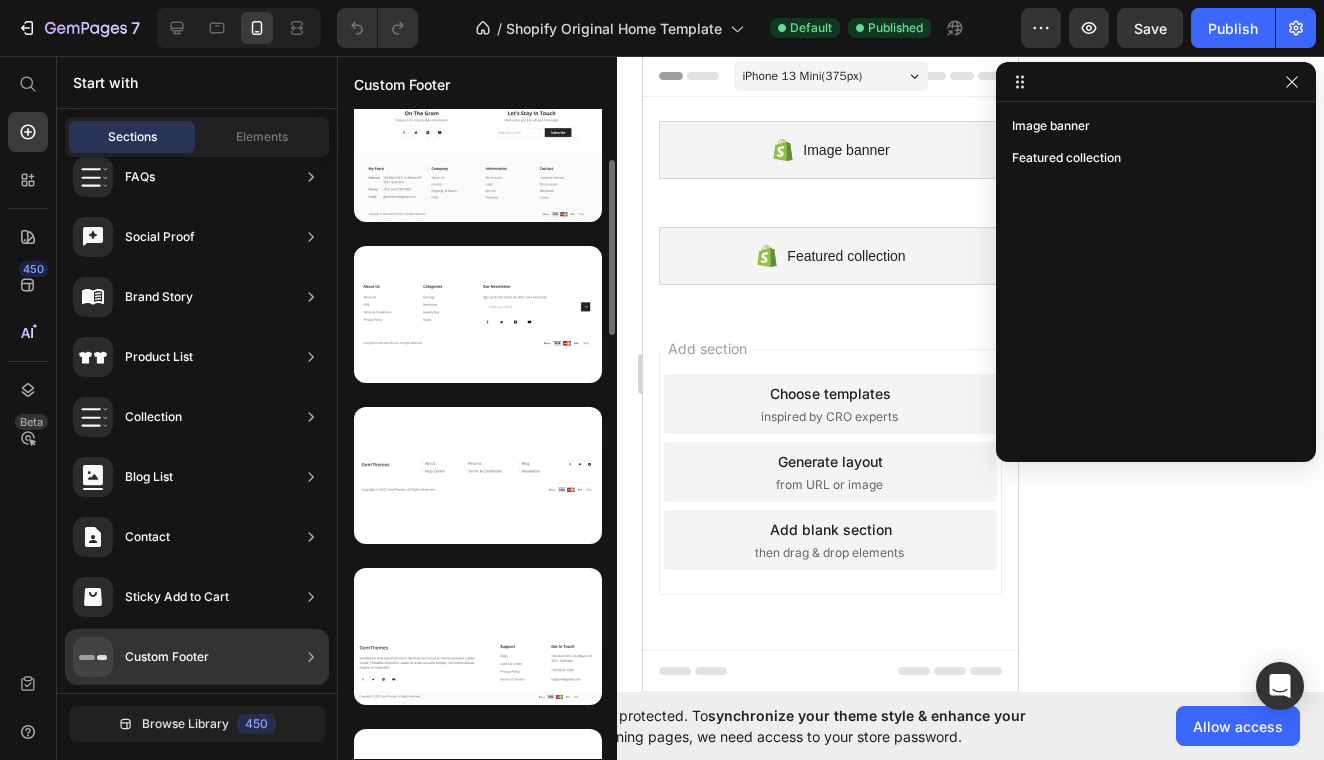 click 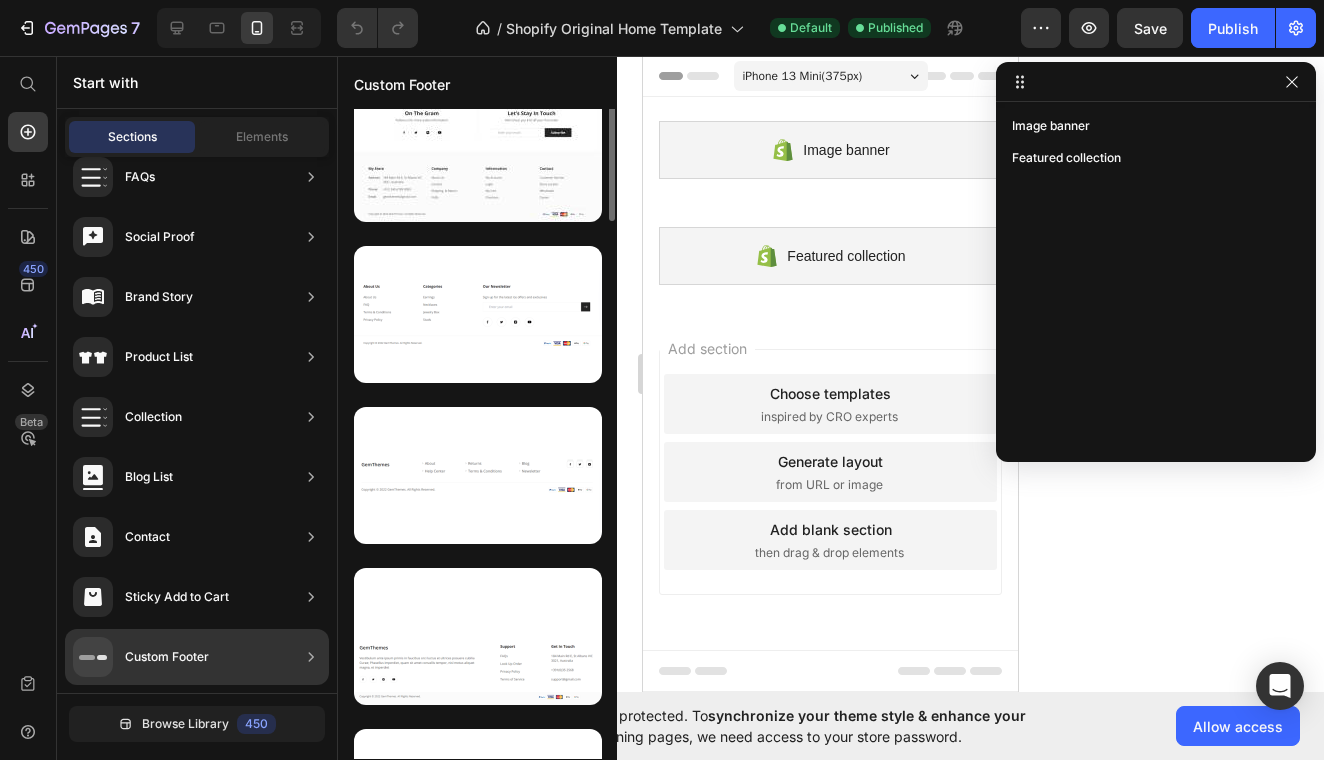 scroll, scrollTop: 0, scrollLeft: 0, axis: both 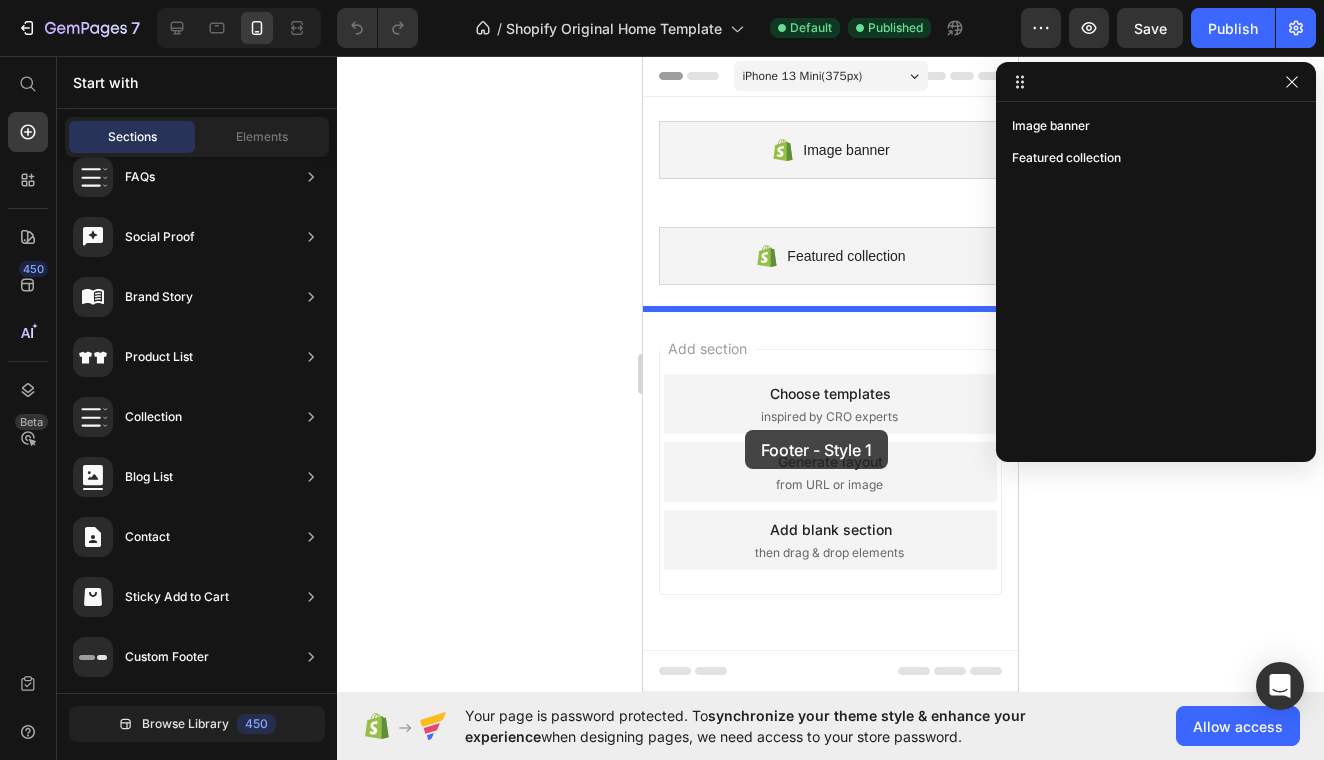 drag, startPoint x: 1125, startPoint y: 251, endPoint x: 745, endPoint y: 430, distance: 420.0488 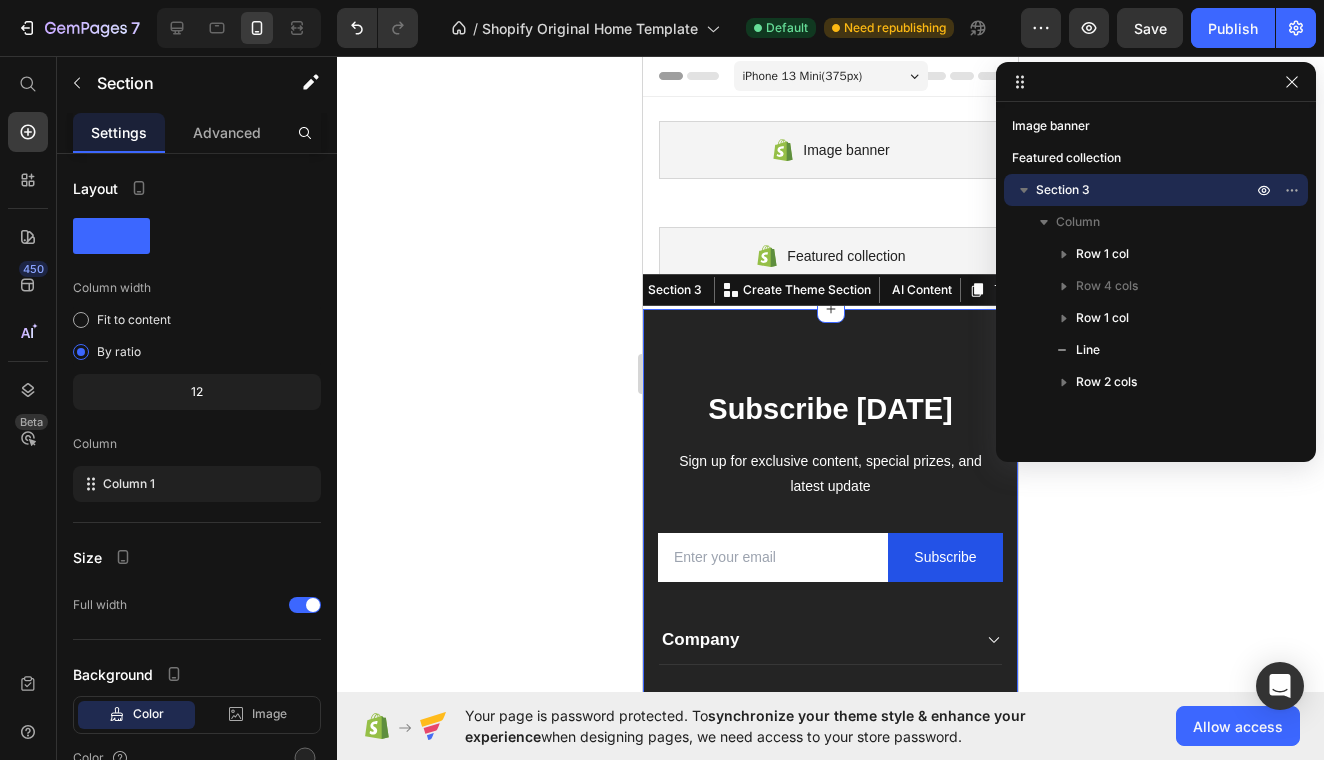 scroll, scrollTop: 0, scrollLeft: 0, axis: both 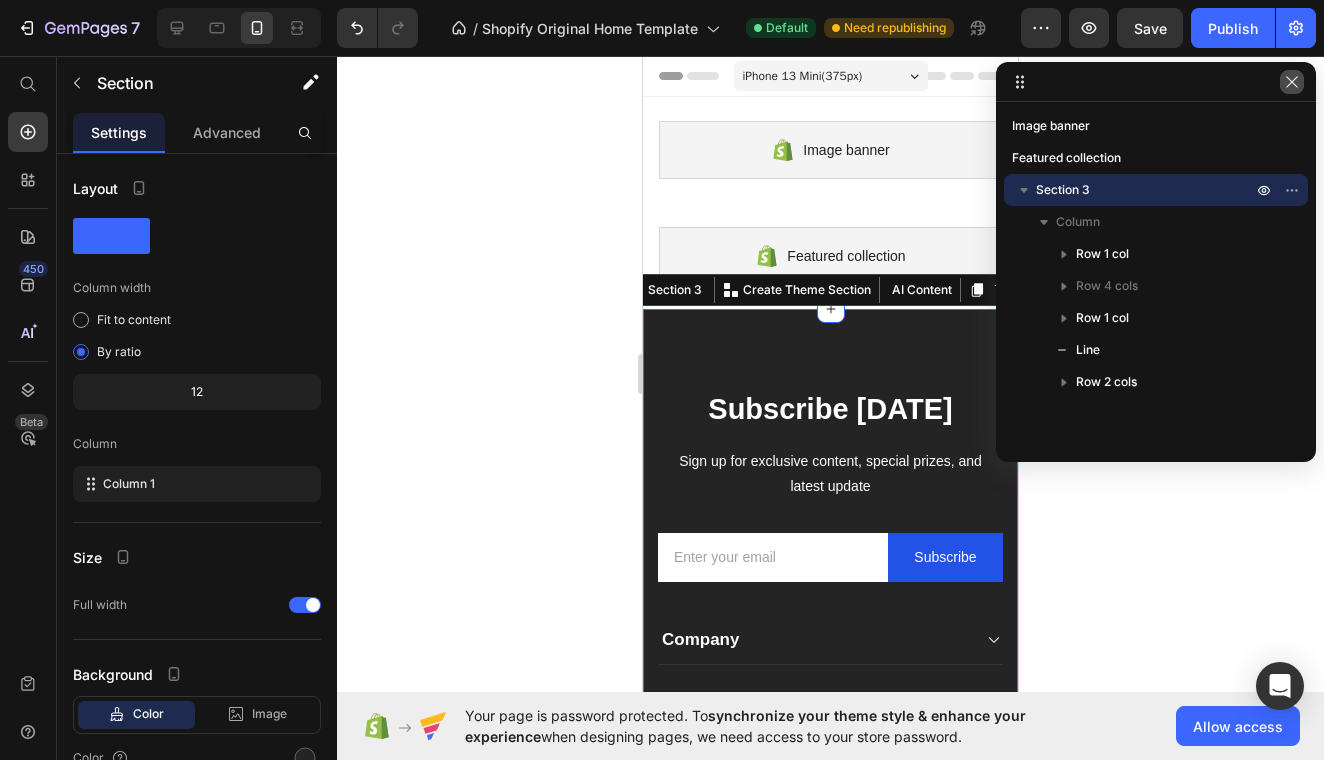 click 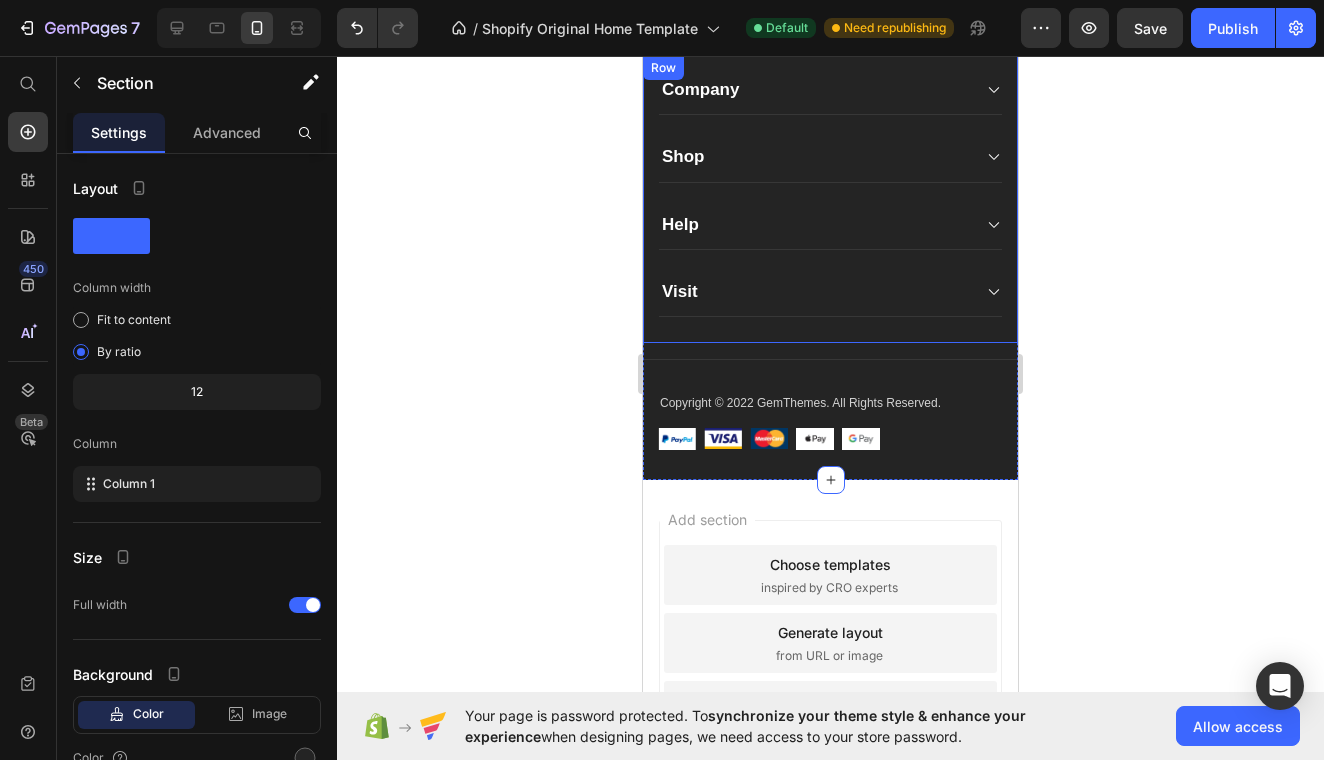scroll, scrollTop: 545, scrollLeft: 0, axis: vertical 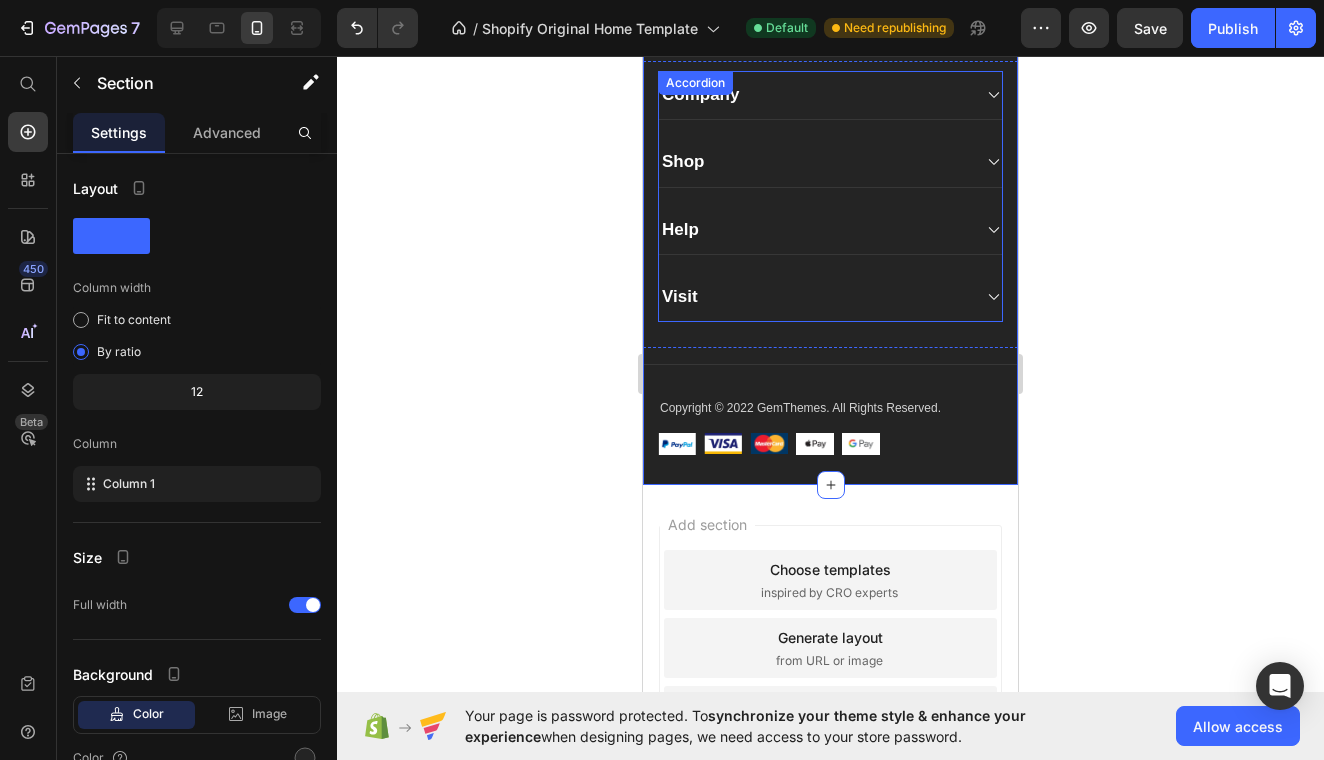 click 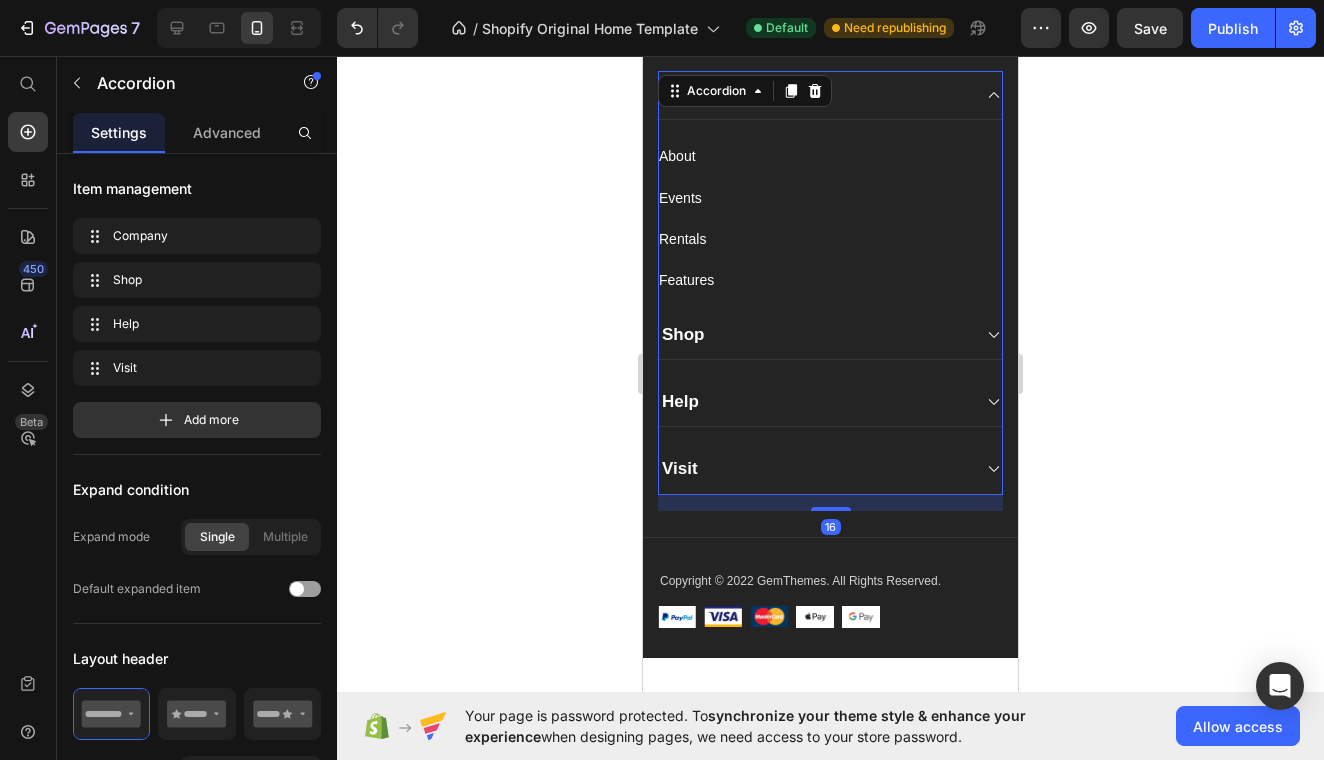 click 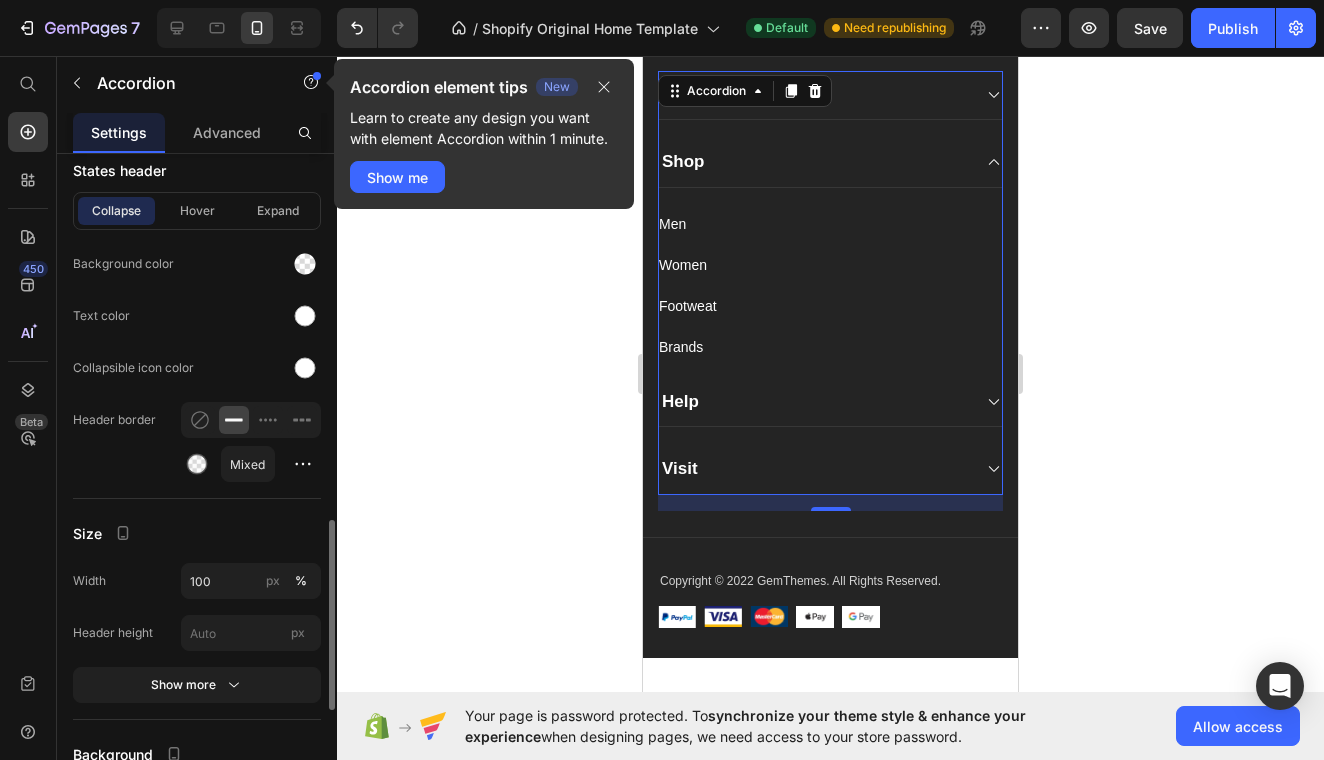 scroll, scrollTop: 1267, scrollLeft: 0, axis: vertical 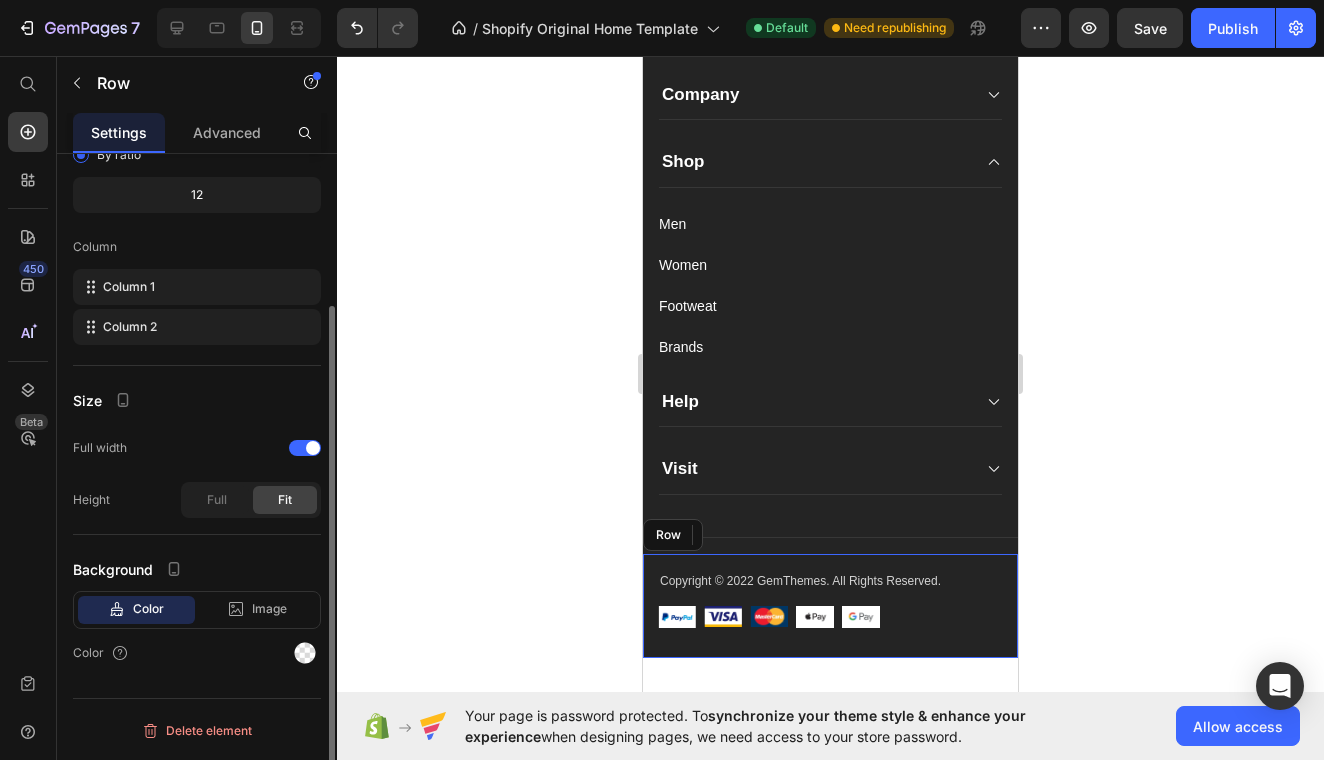 click on "Copyright © 2022 GemThemes. All Rights Reserved. Text block Image Image Image Image Image Row Row" at bounding box center (830, 606) 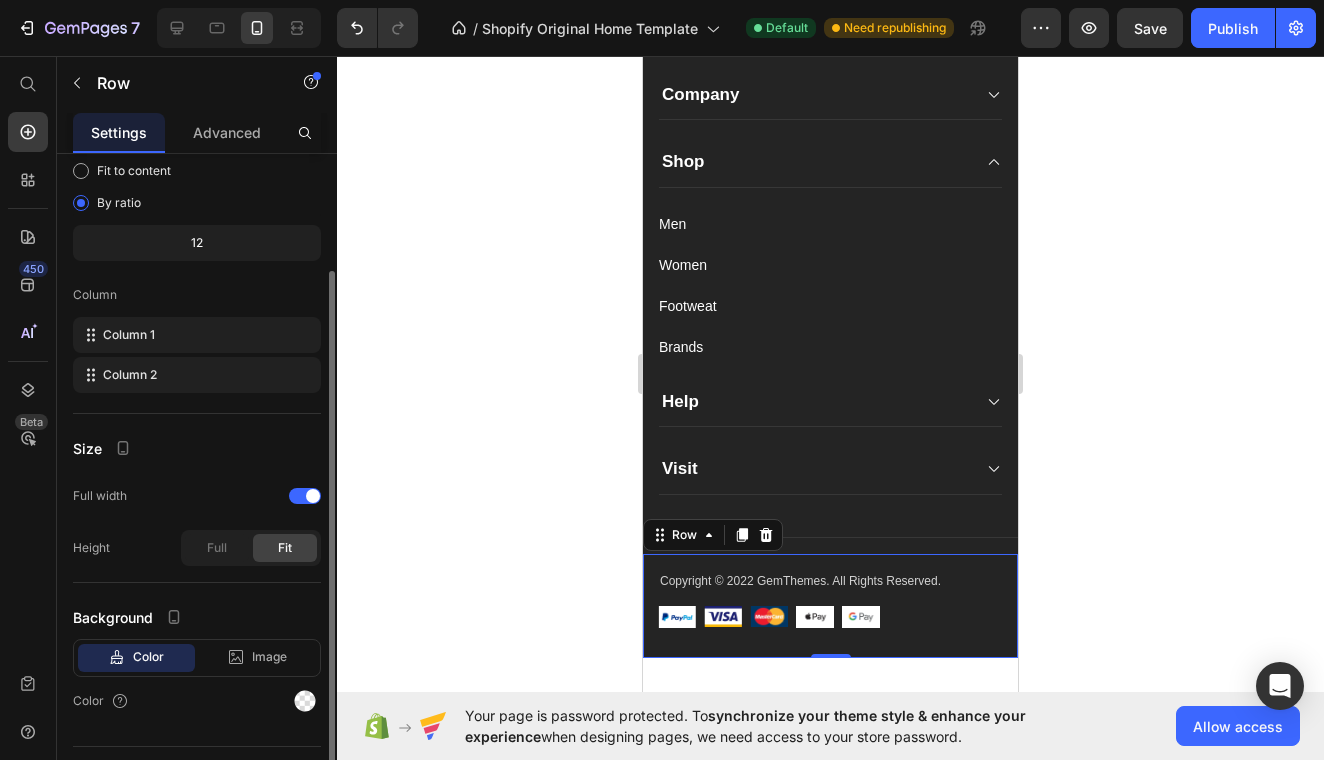 scroll, scrollTop: 193, scrollLeft: 0, axis: vertical 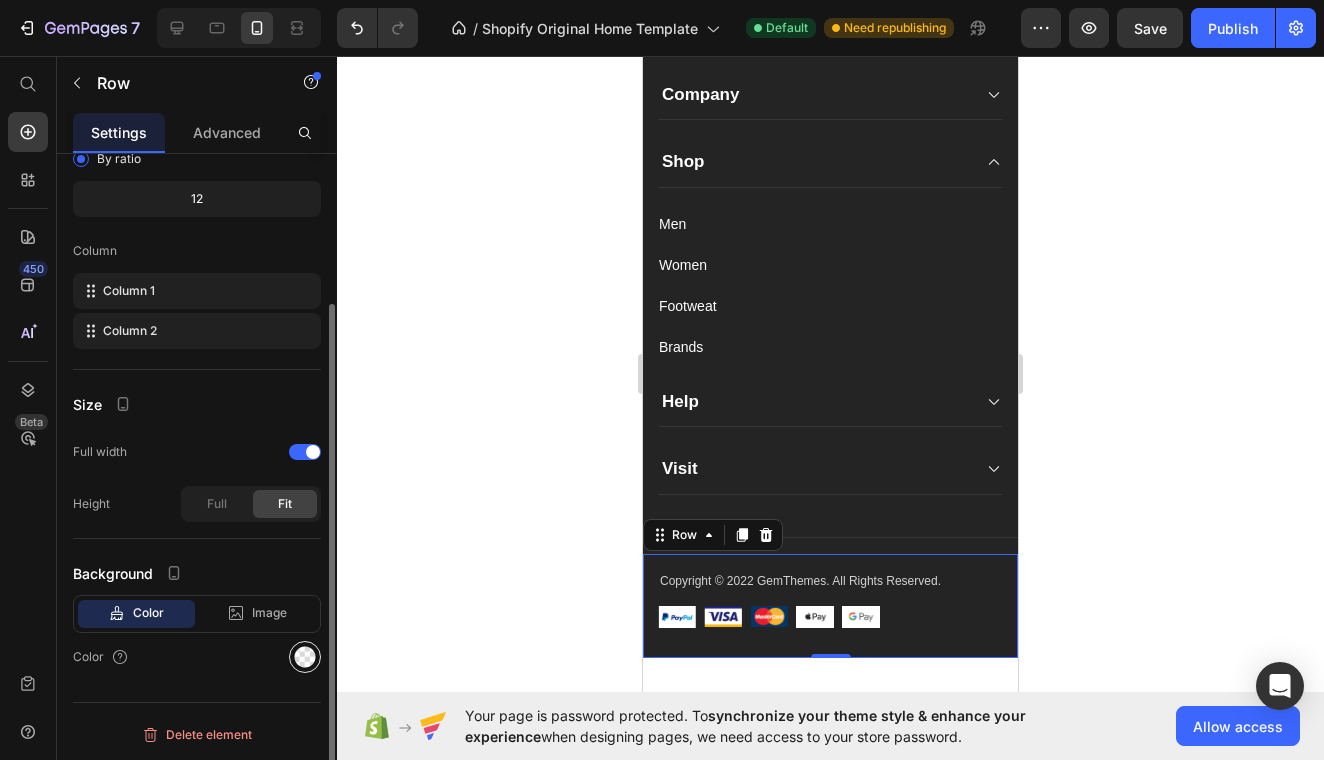 click at bounding box center (305, 657) 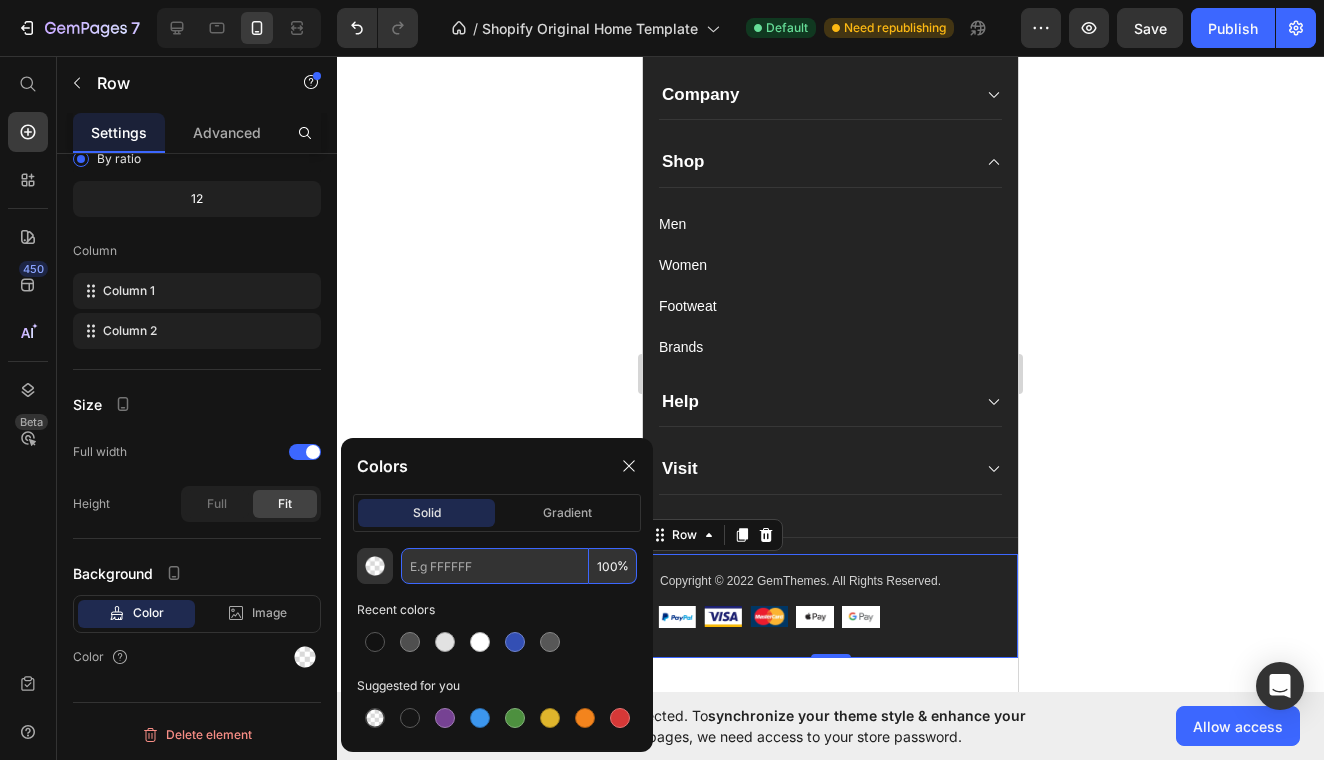 click at bounding box center (495, 566) 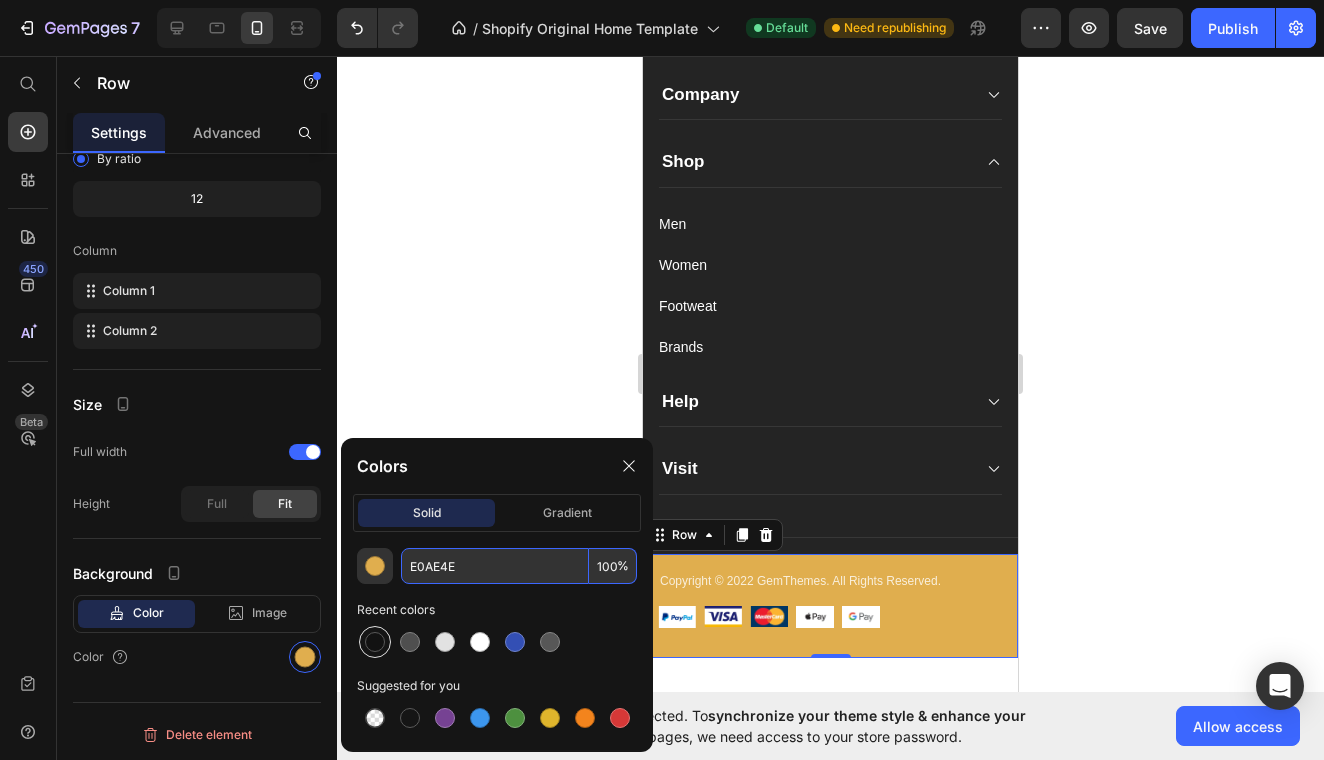 click at bounding box center [375, 642] 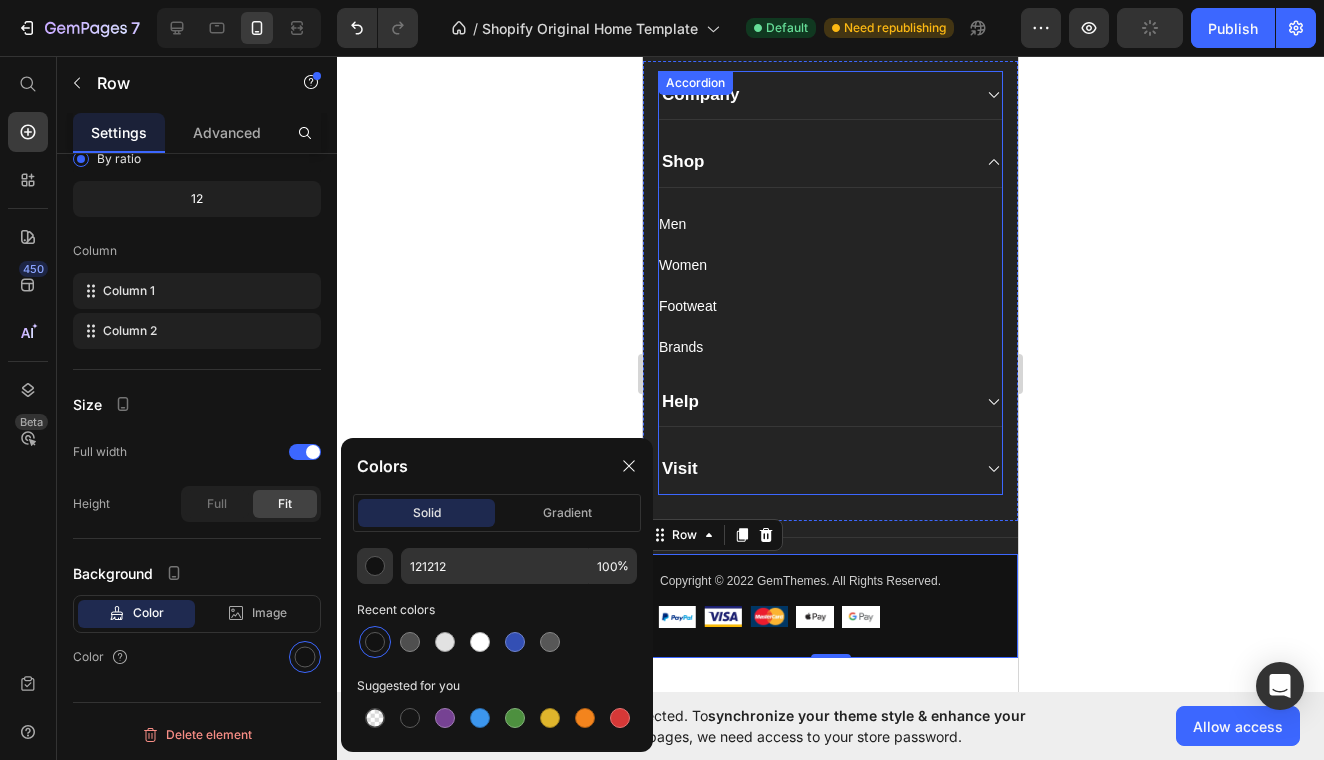 click on "Help" at bounding box center (830, 402) 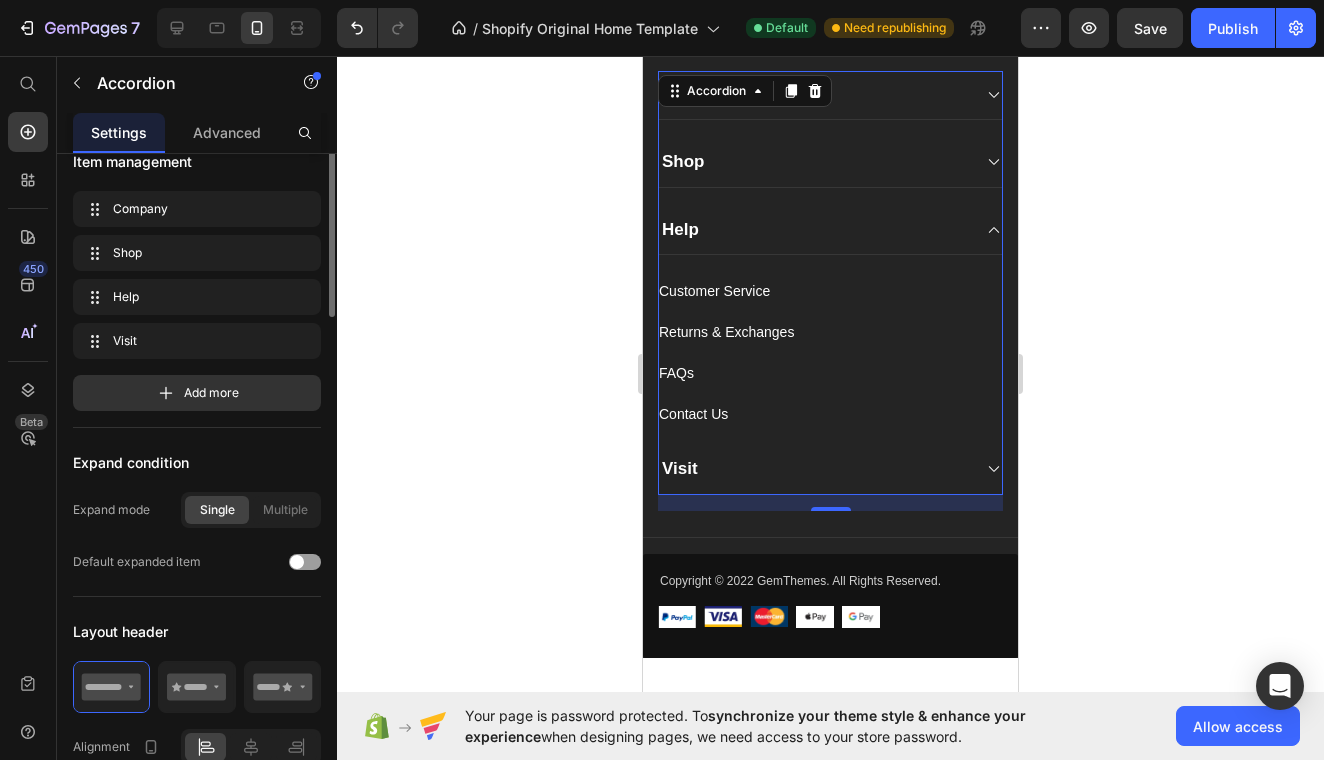 scroll, scrollTop: 0, scrollLeft: 0, axis: both 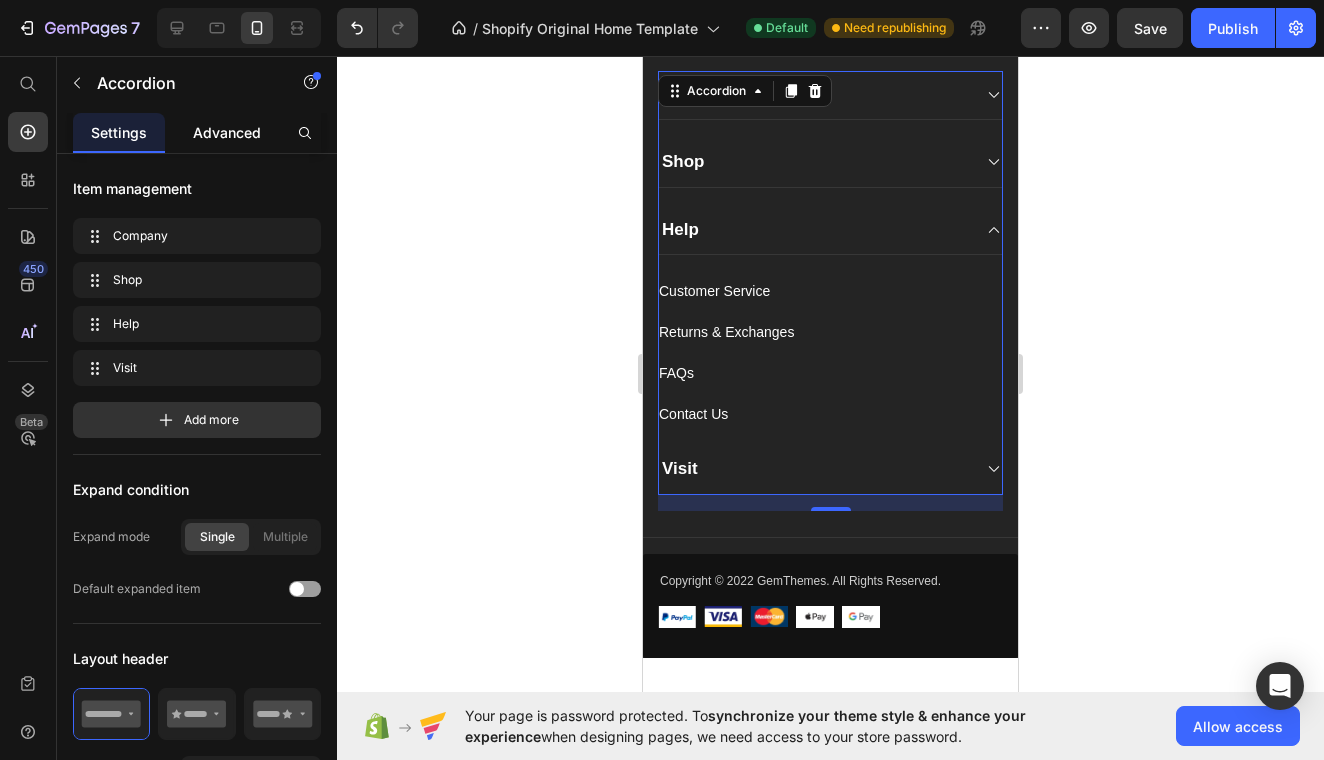 click on "Advanced" at bounding box center (227, 132) 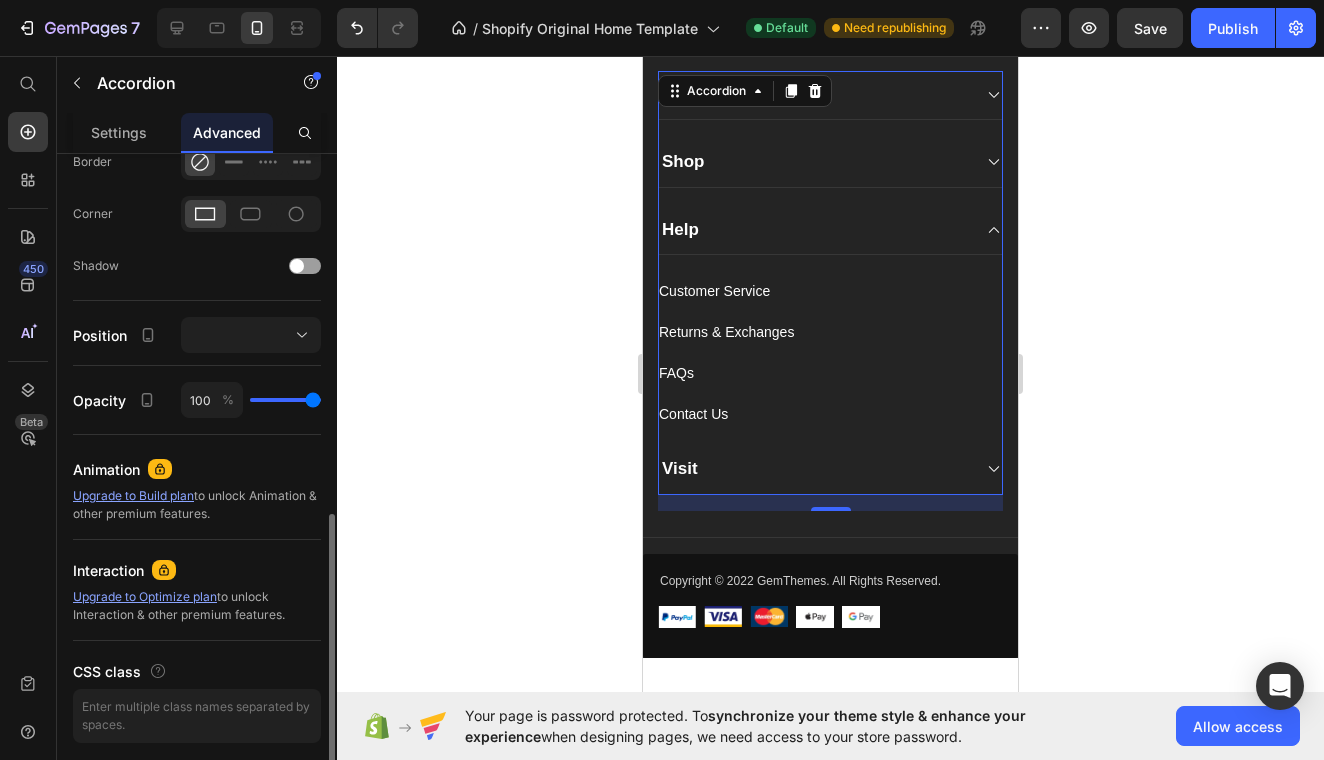 scroll, scrollTop: 642, scrollLeft: 0, axis: vertical 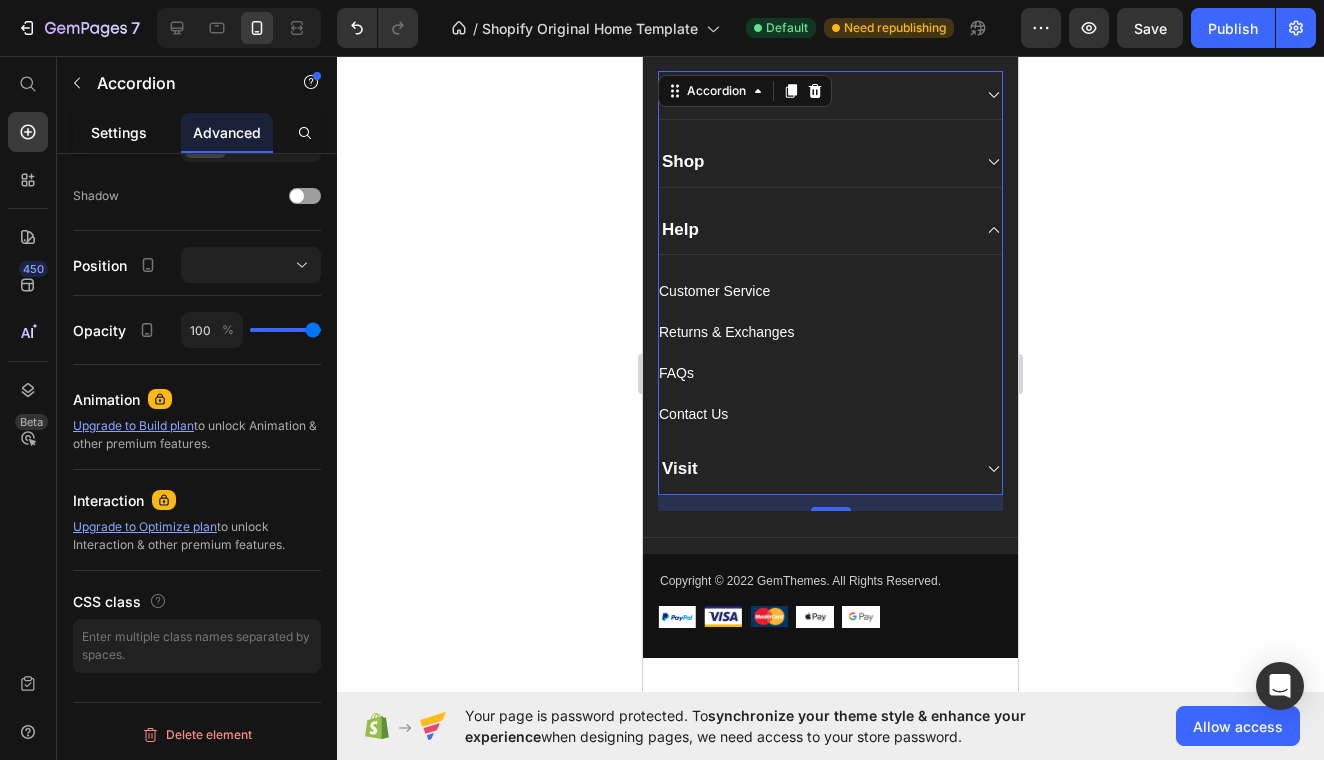 click on "Settings" at bounding box center (119, 132) 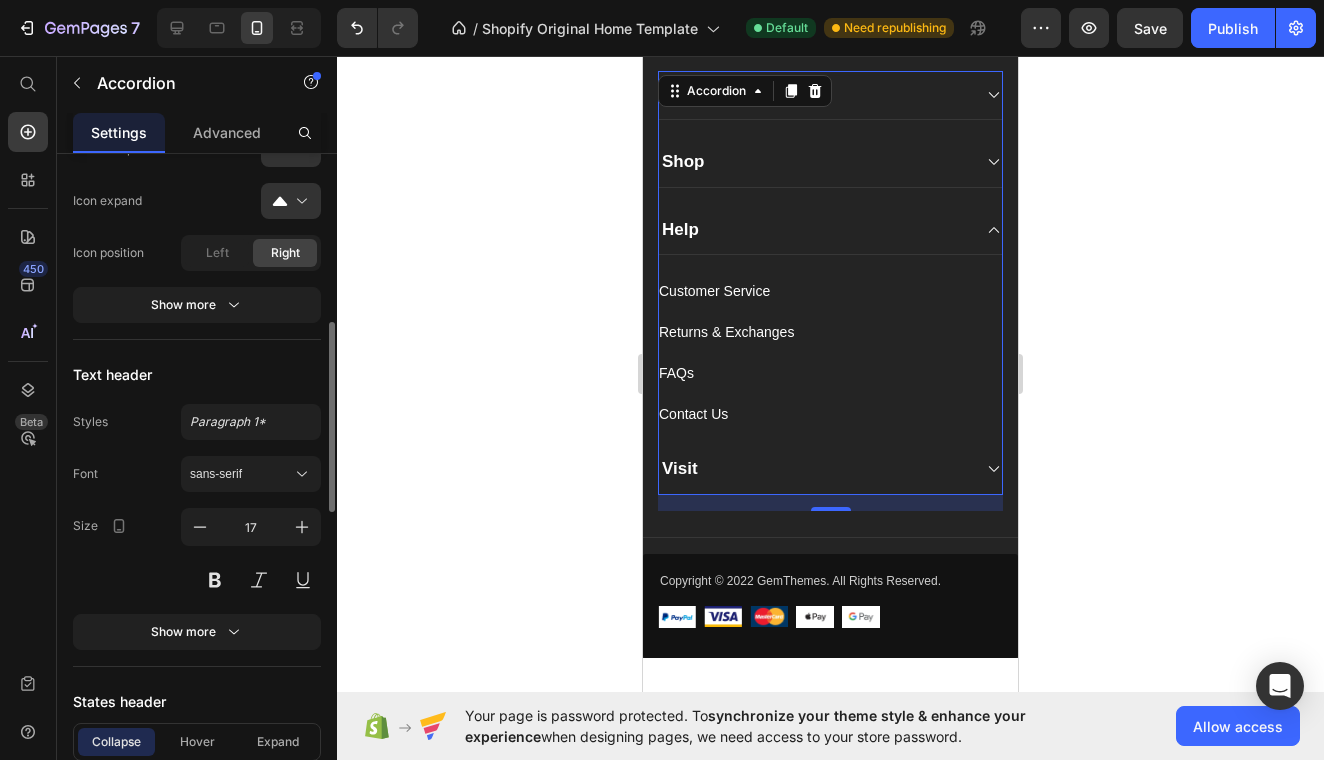 scroll, scrollTop: 748, scrollLeft: 0, axis: vertical 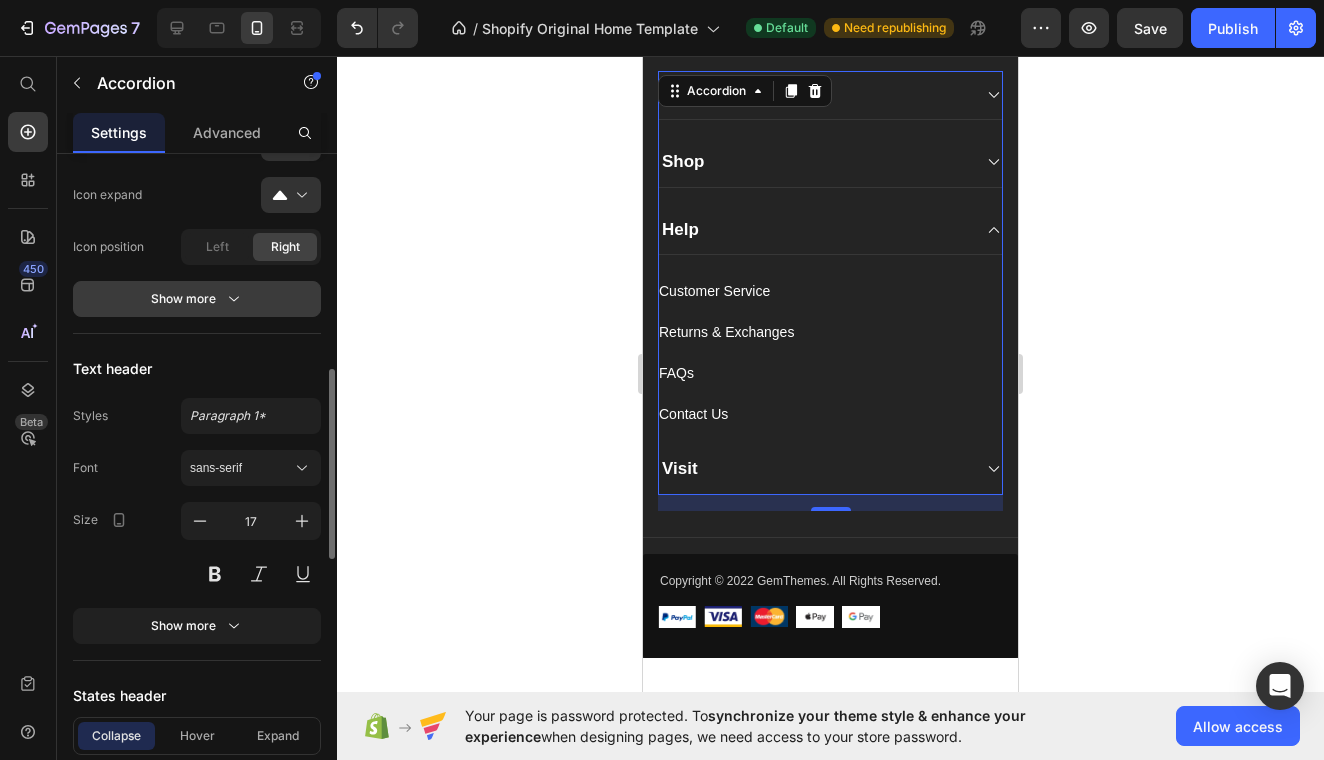 click 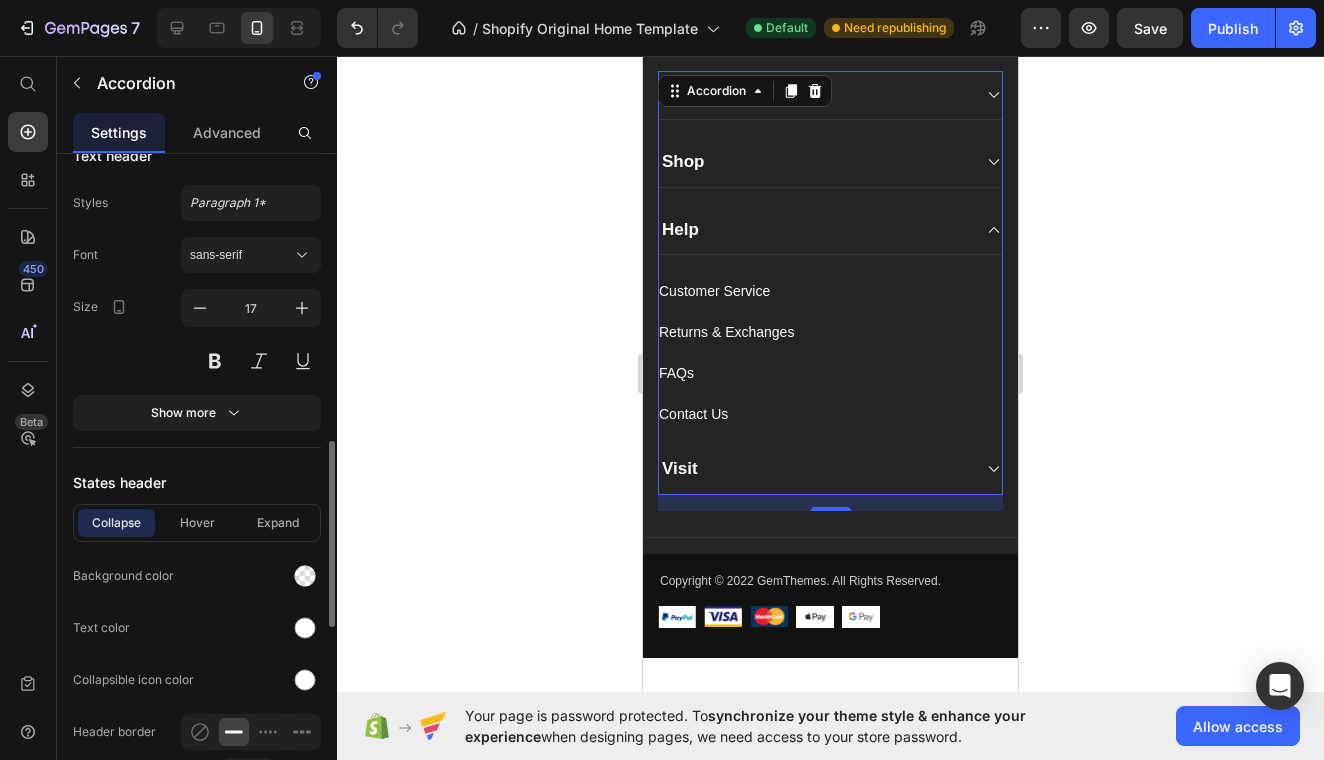 scroll, scrollTop: 1031, scrollLeft: 0, axis: vertical 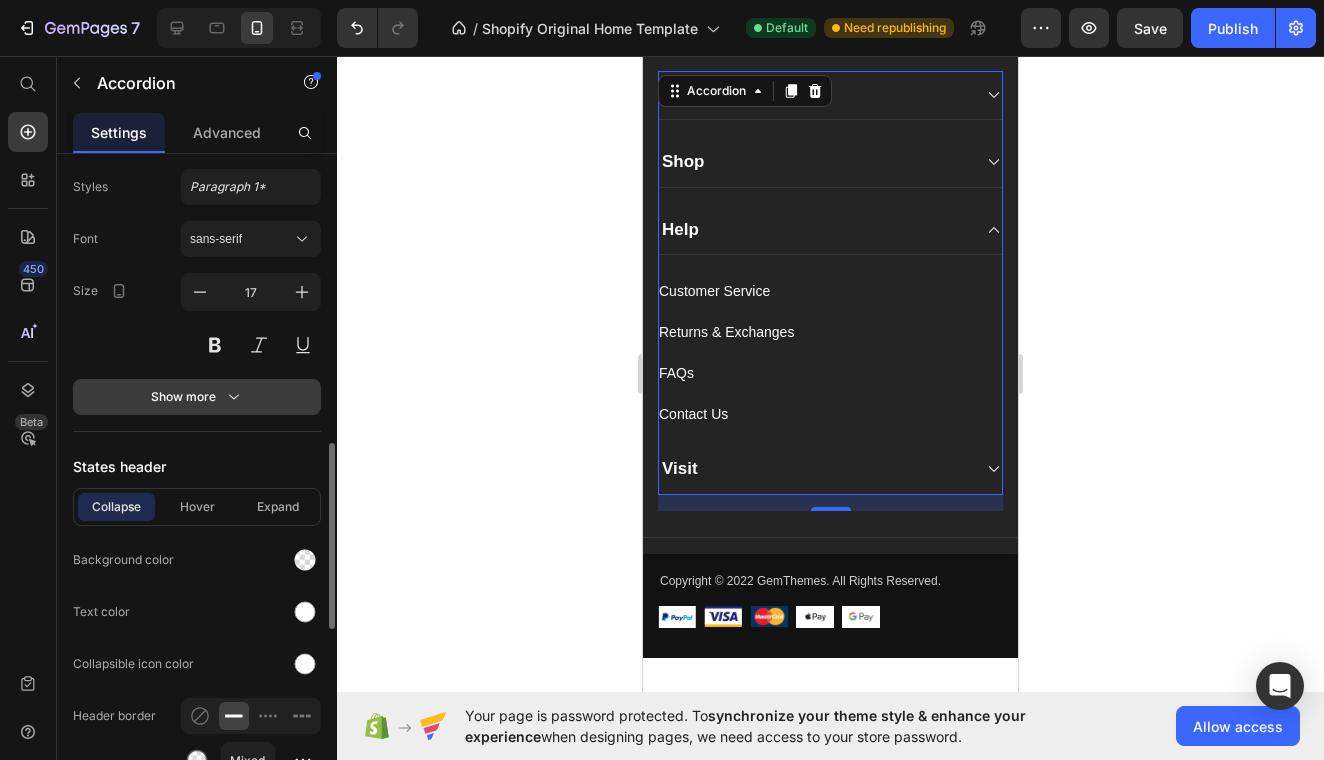 click on "Show more" at bounding box center (197, 397) 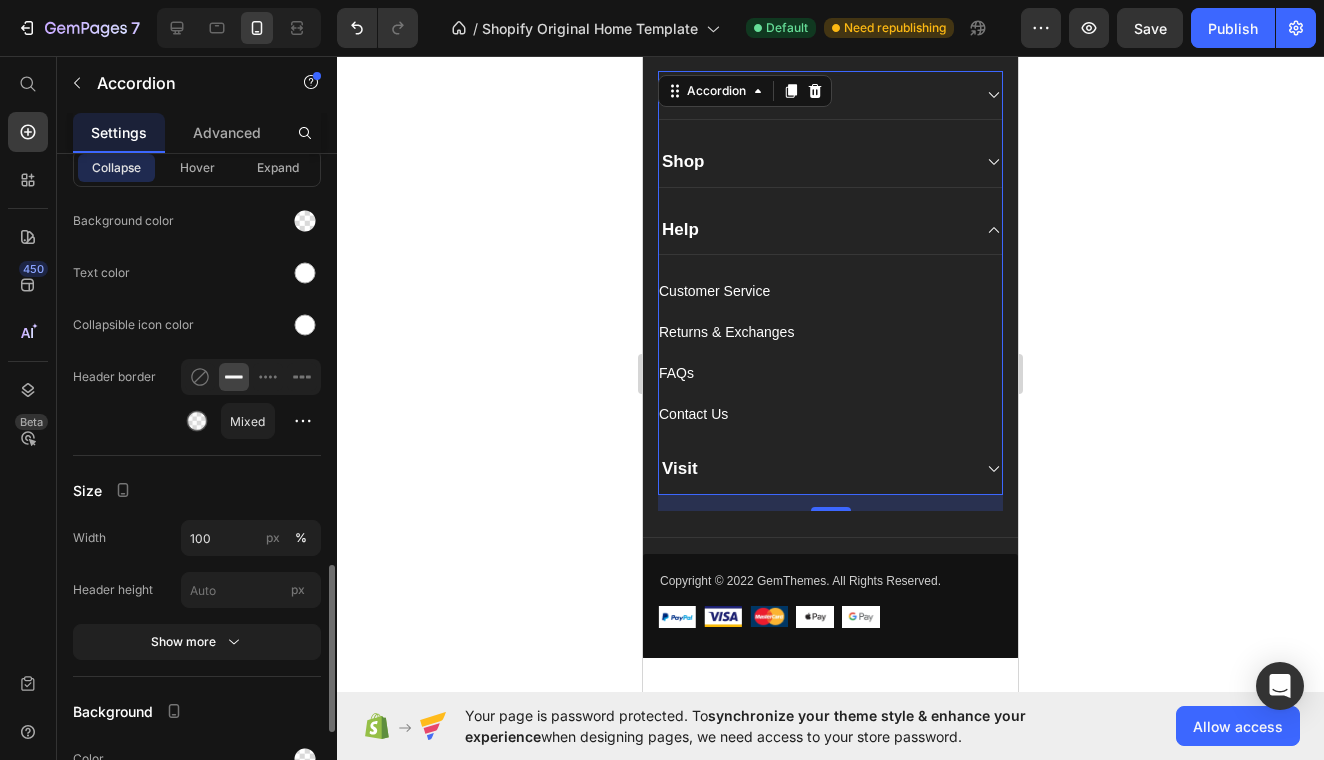 scroll, scrollTop: 1629, scrollLeft: 0, axis: vertical 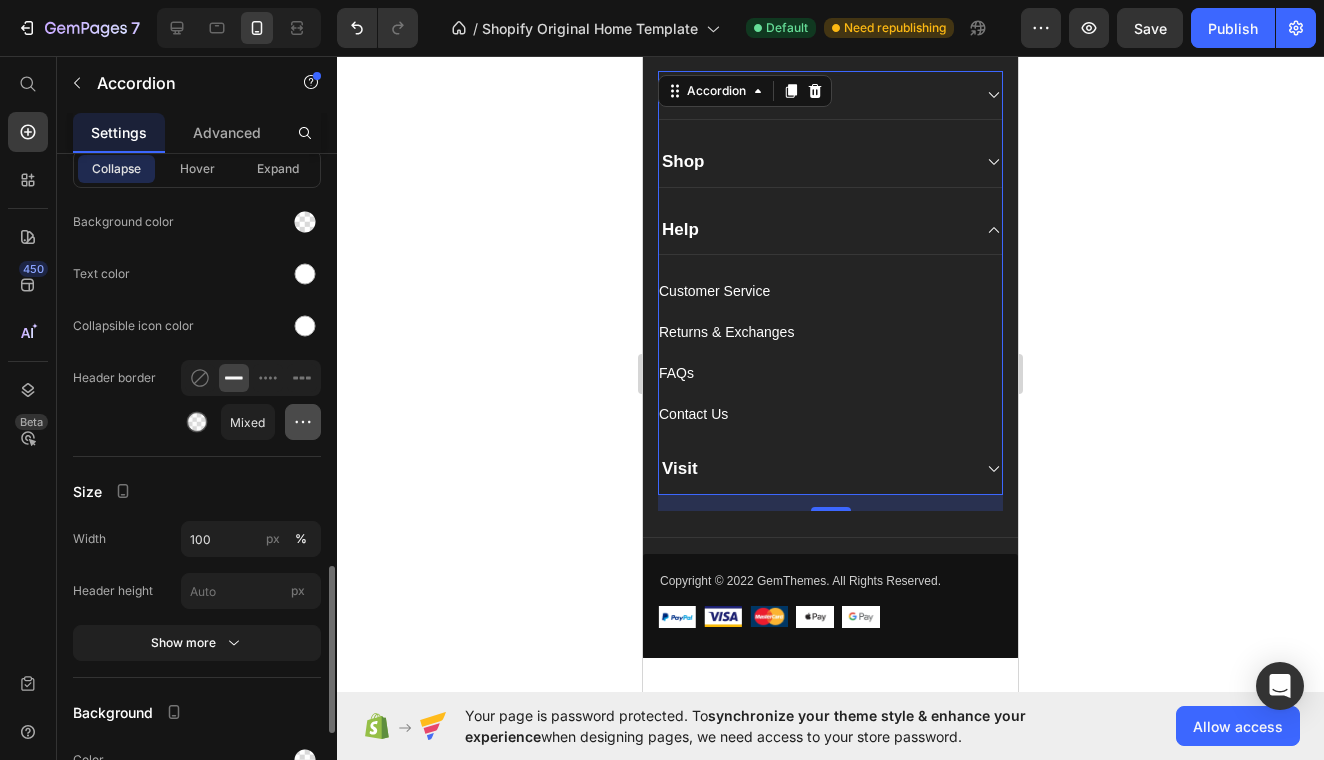 click 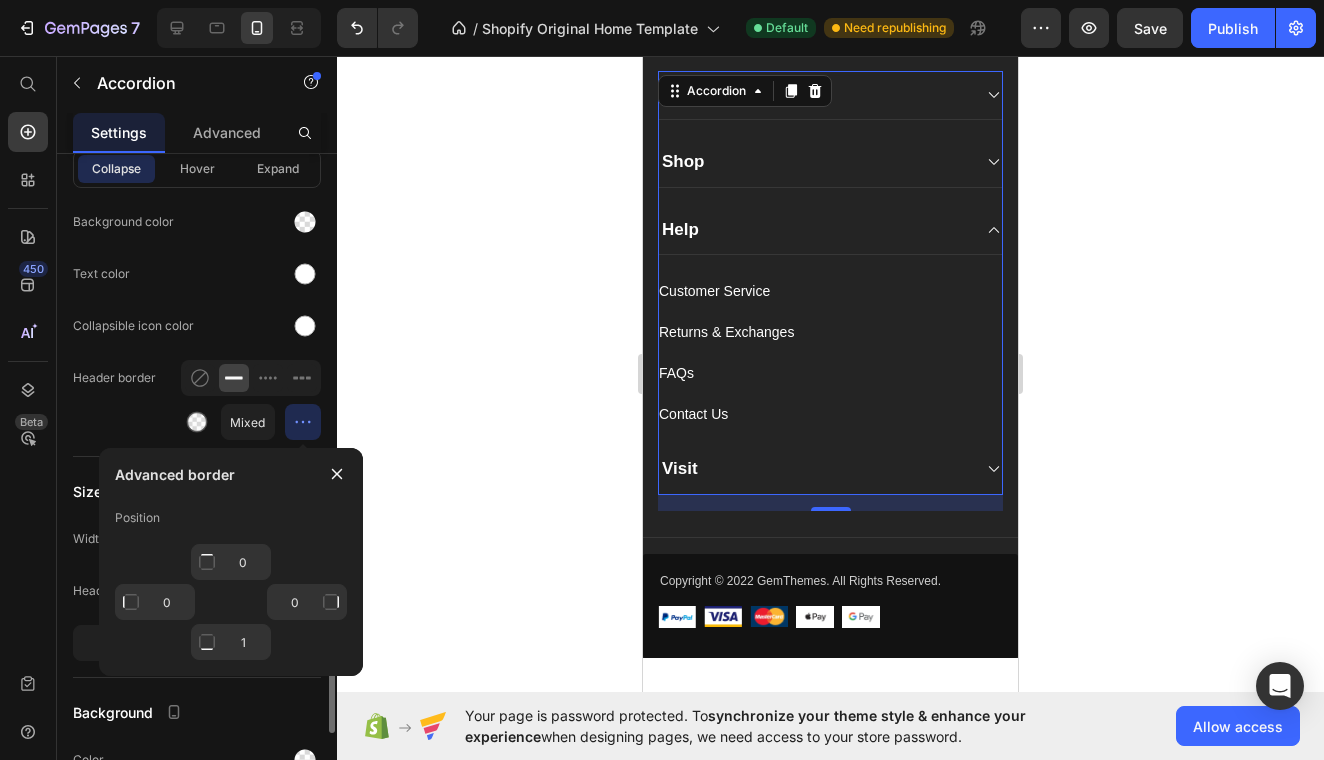 click 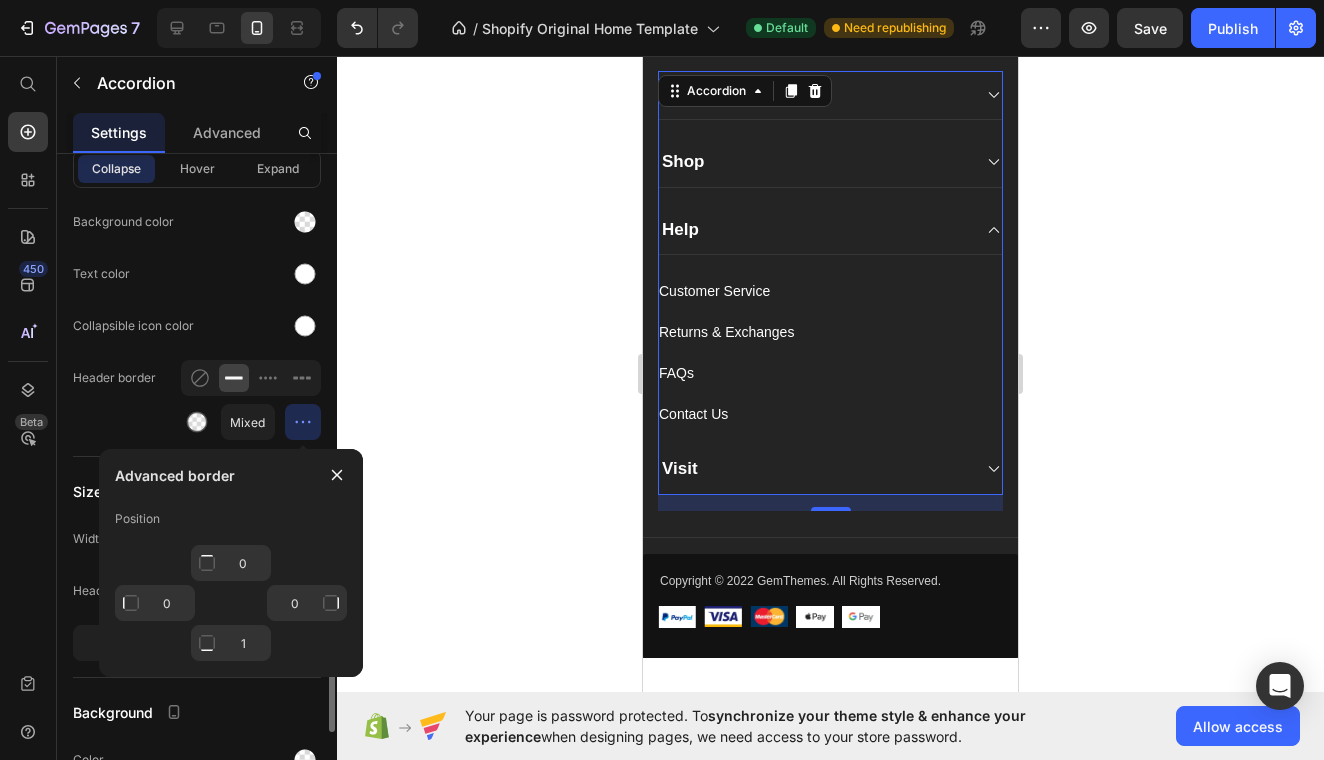 scroll, scrollTop: 1493, scrollLeft: 0, axis: vertical 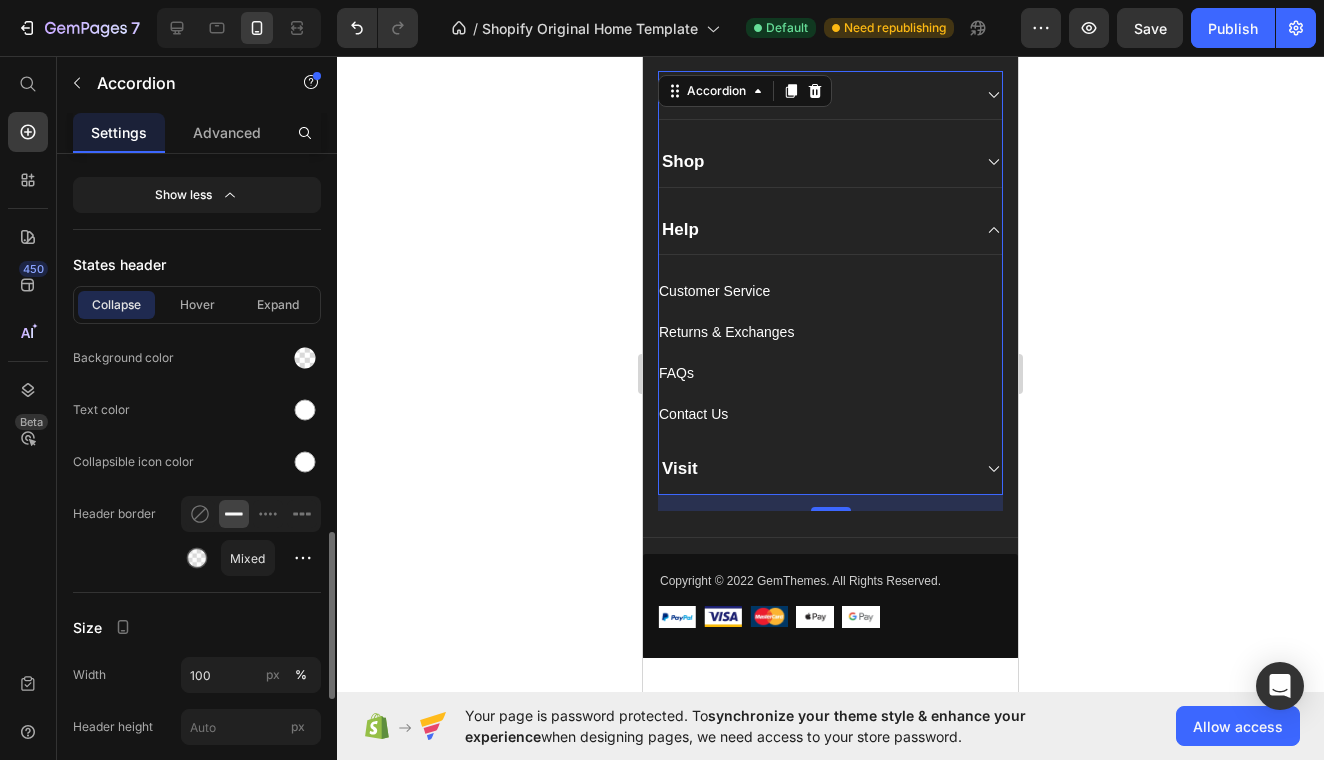 click on "Header border Mixed" 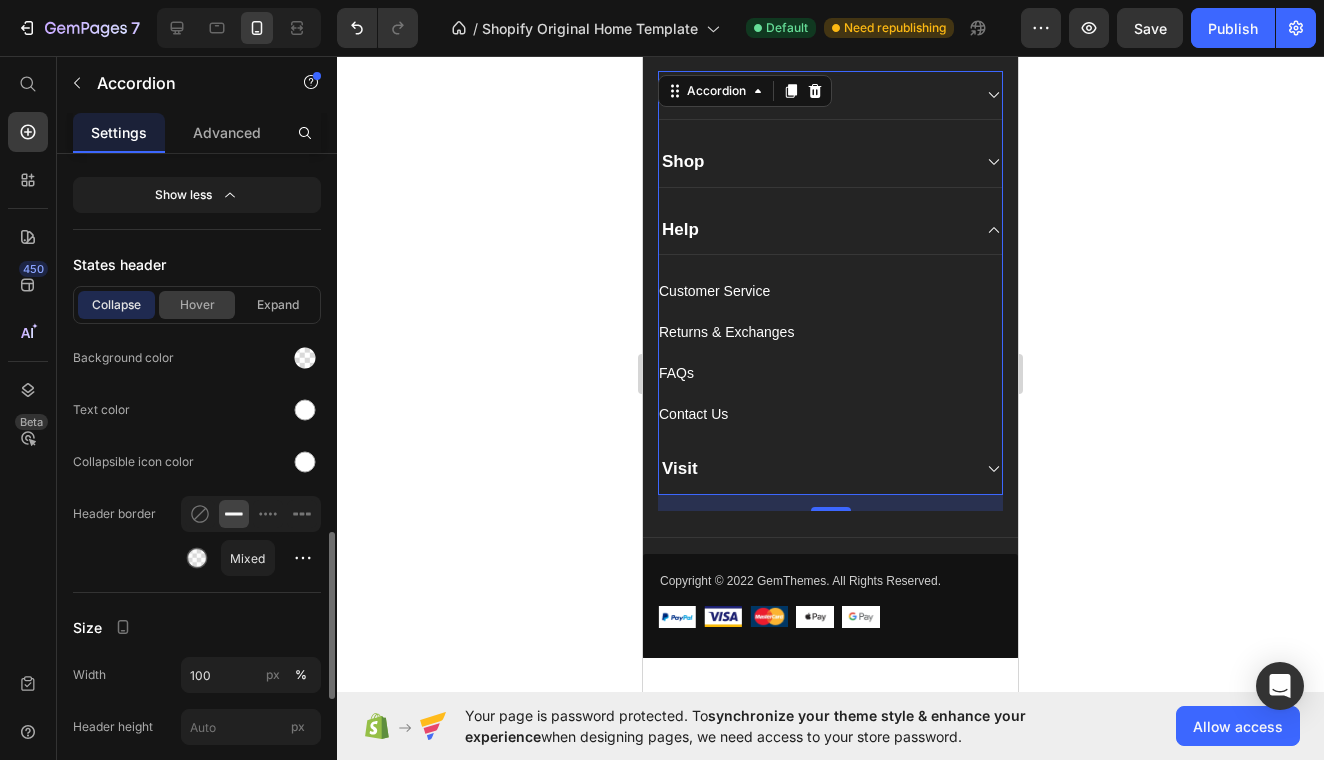 click on "Hover" at bounding box center (197, 305) 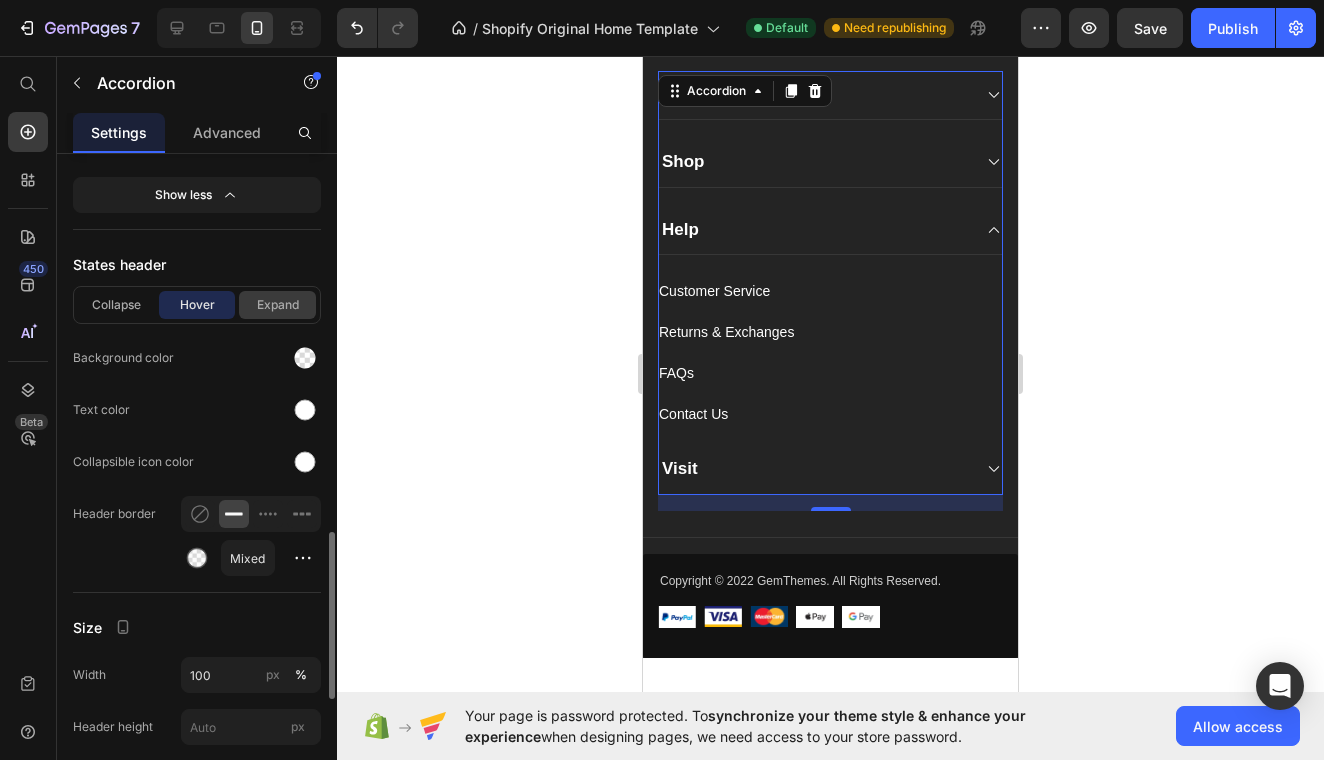 click on "Expand" at bounding box center (277, 305) 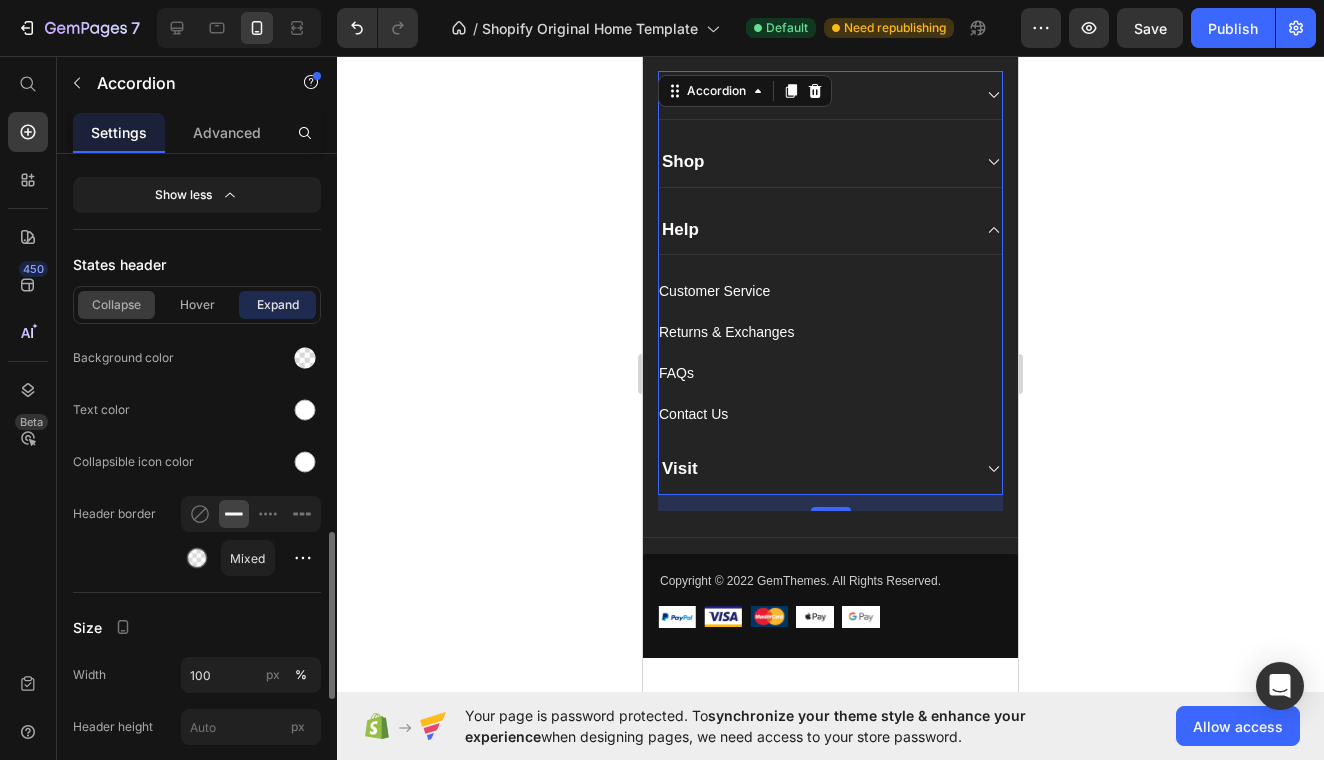 click on "Collapse" at bounding box center [116, 305] 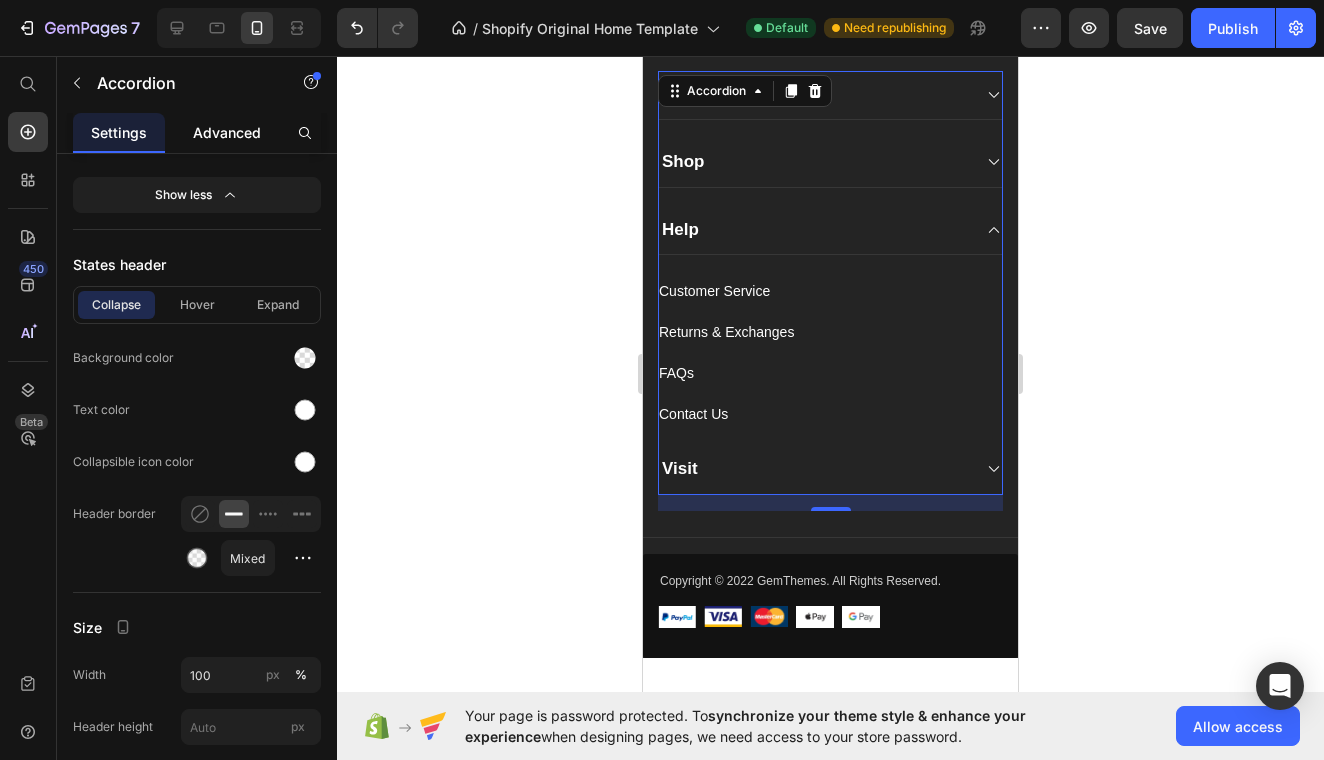 click on "Advanced" at bounding box center [227, 132] 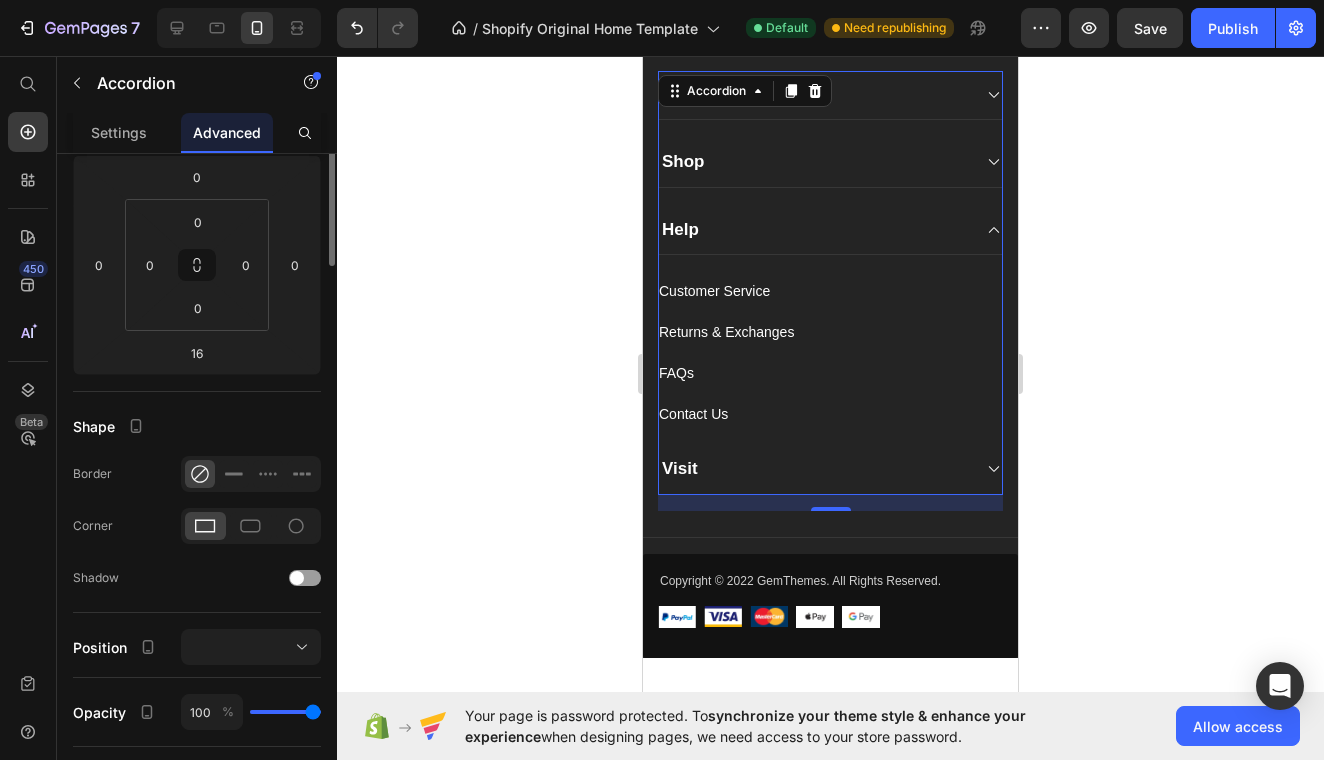 scroll, scrollTop: 0, scrollLeft: 0, axis: both 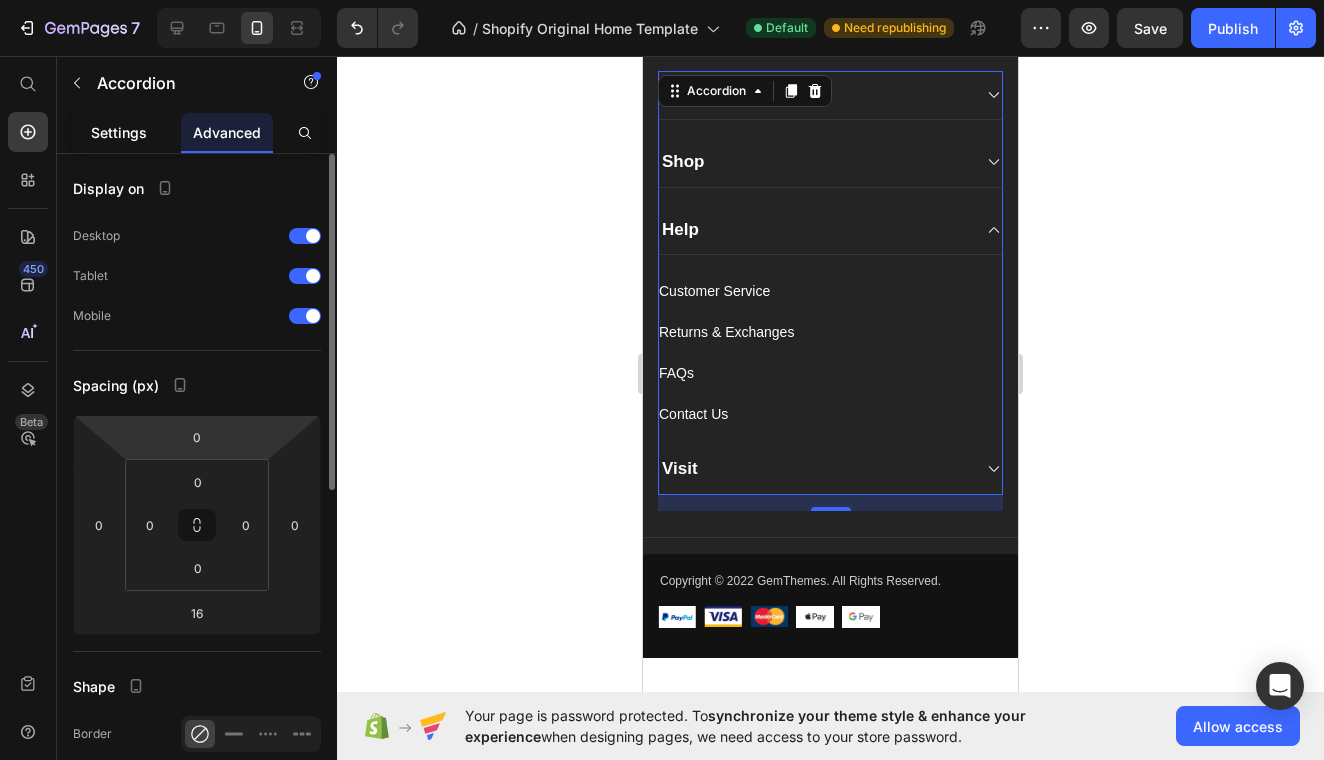 click on "Settings" at bounding box center [119, 132] 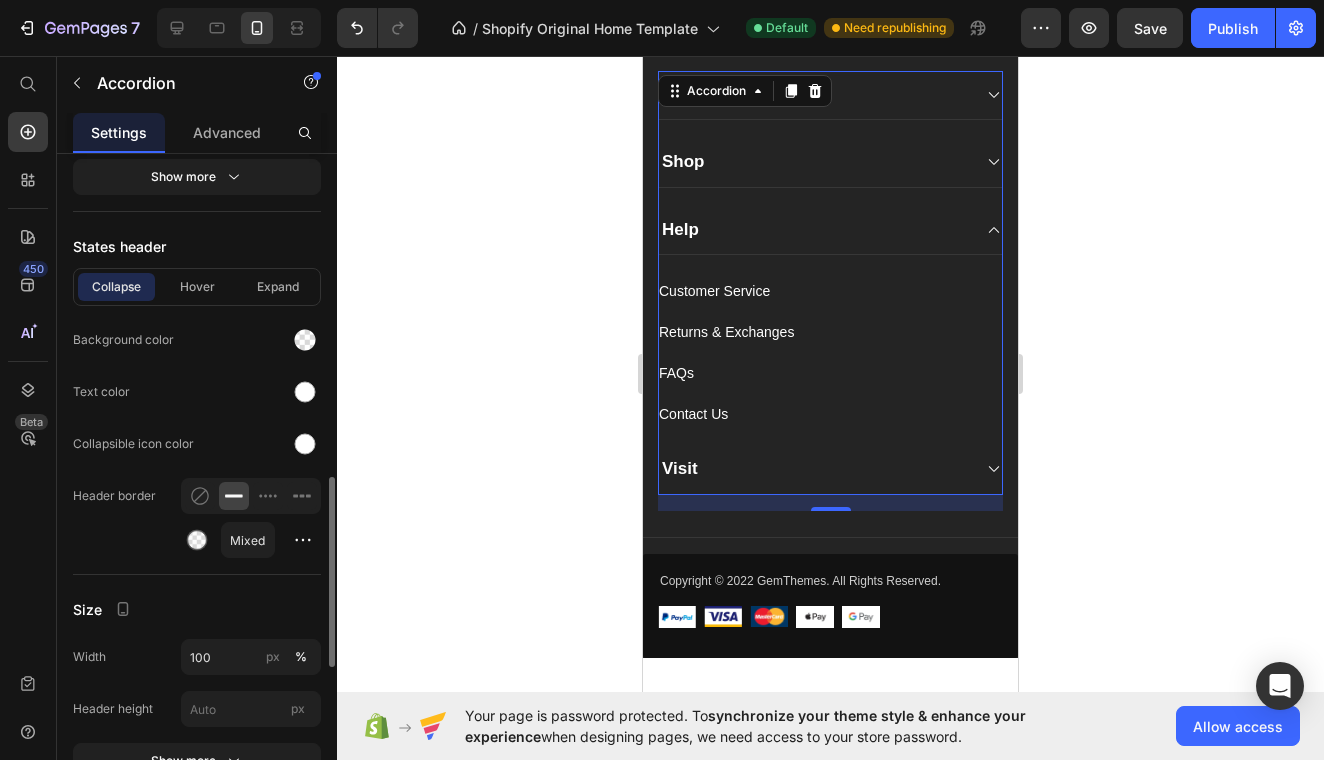 scroll, scrollTop: 1212, scrollLeft: 0, axis: vertical 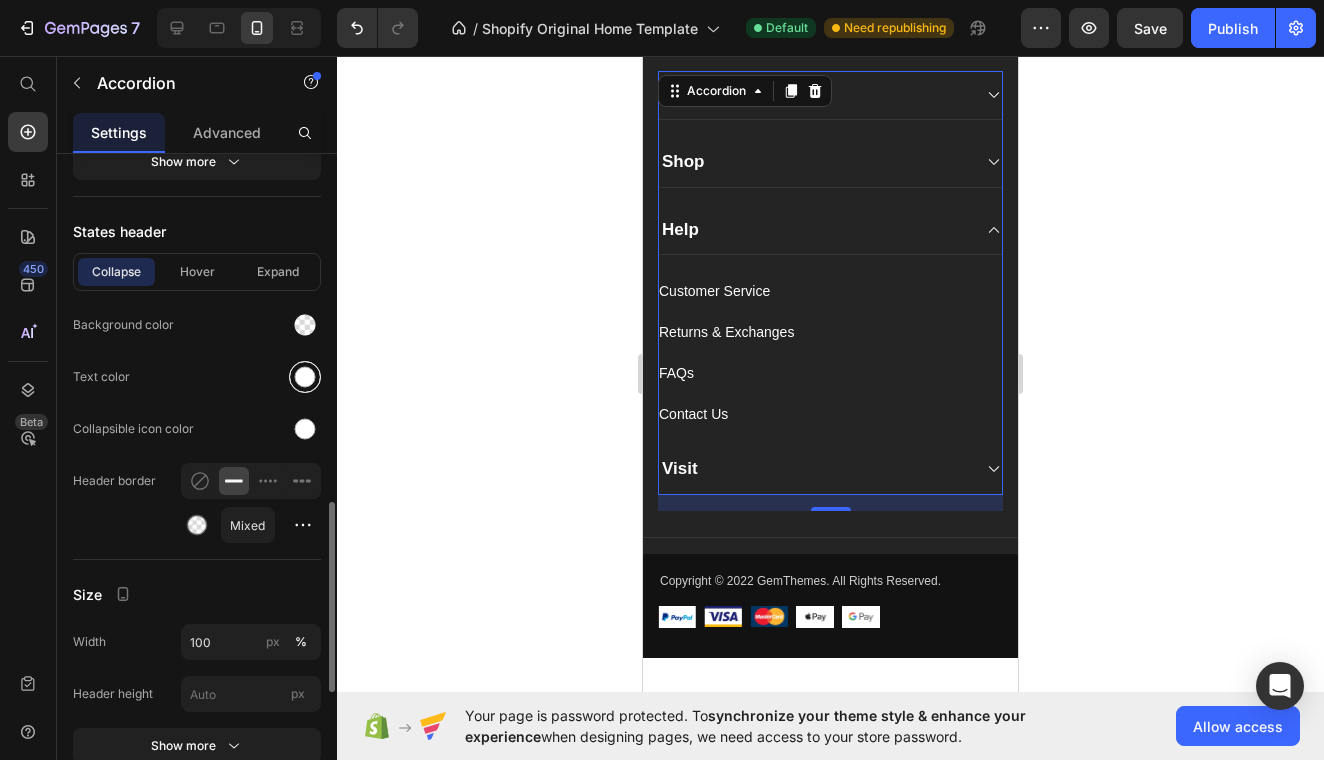 click at bounding box center [305, 377] 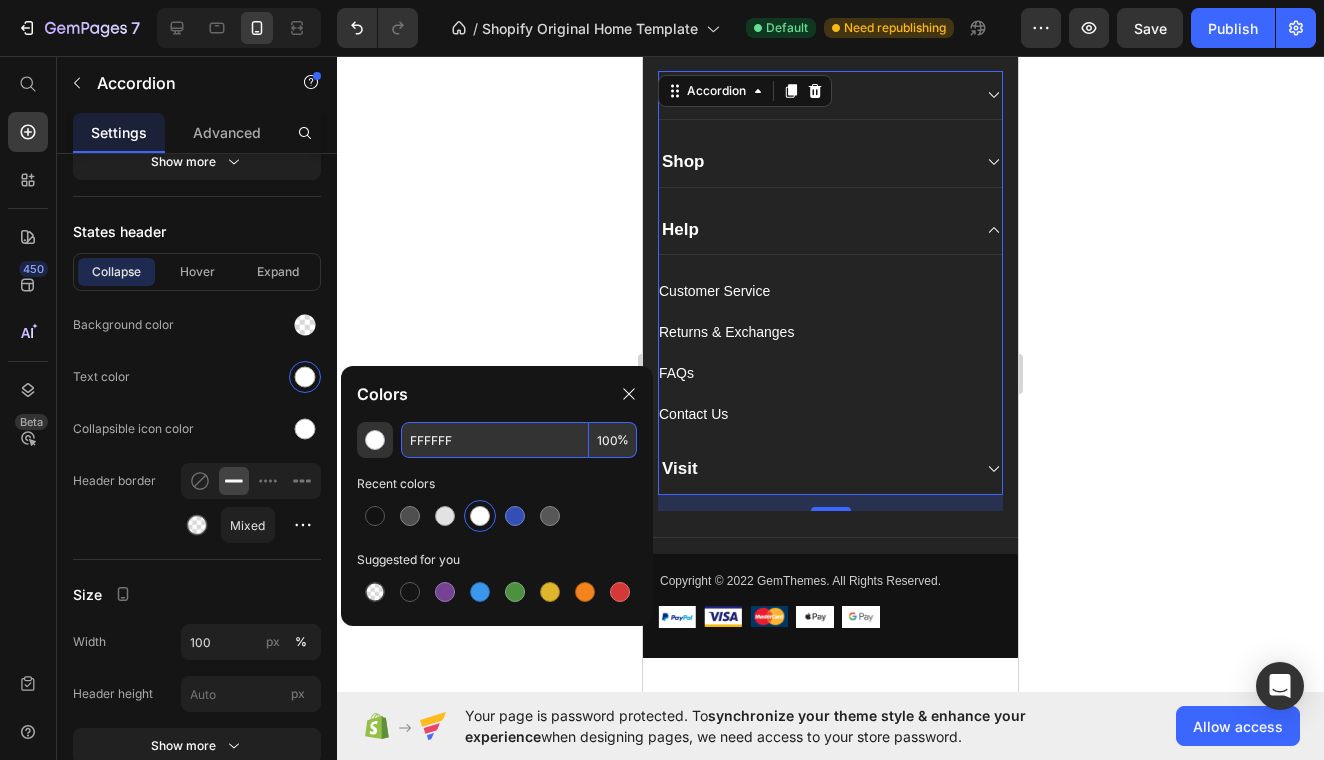 click on "FFFFFF" at bounding box center [495, 440] 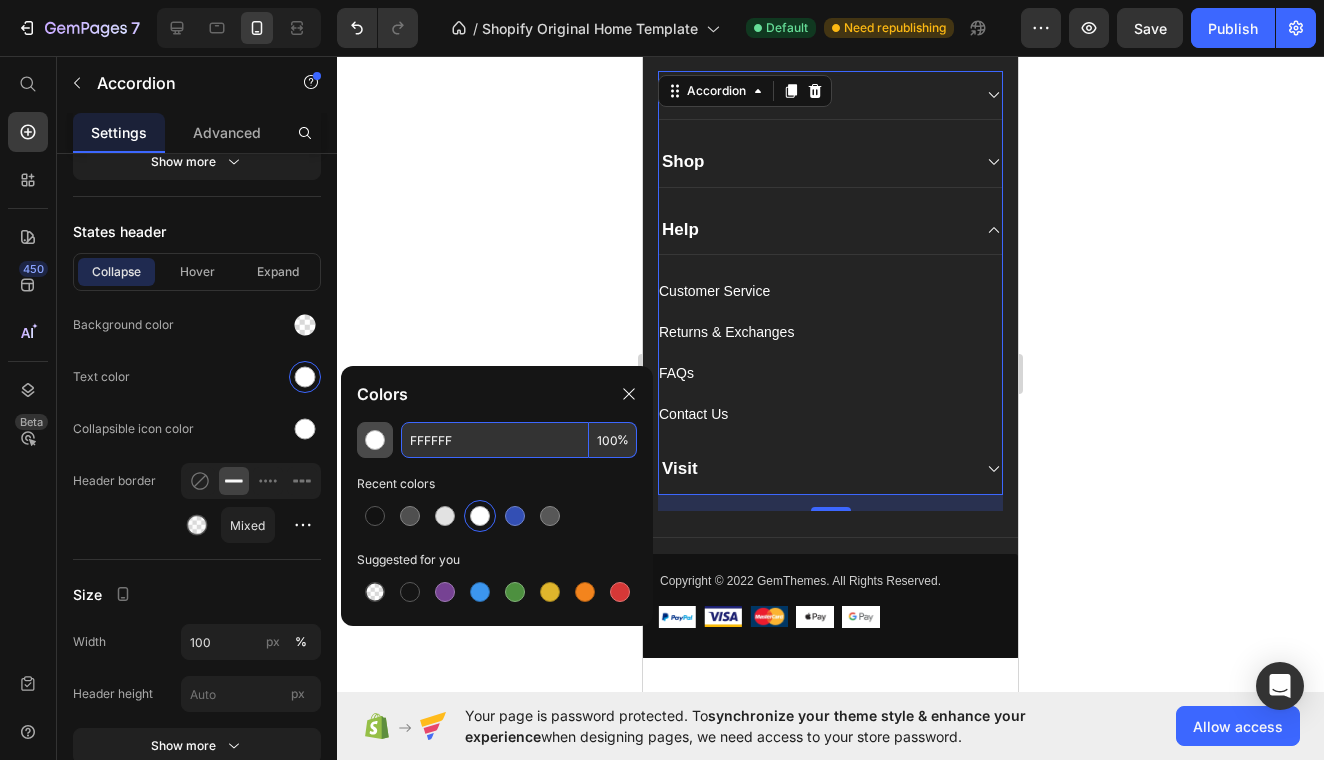 drag, startPoint x: 495, startPoint y: 449, endPoint x: 370, endPoint y: 440, distance: 125.32358 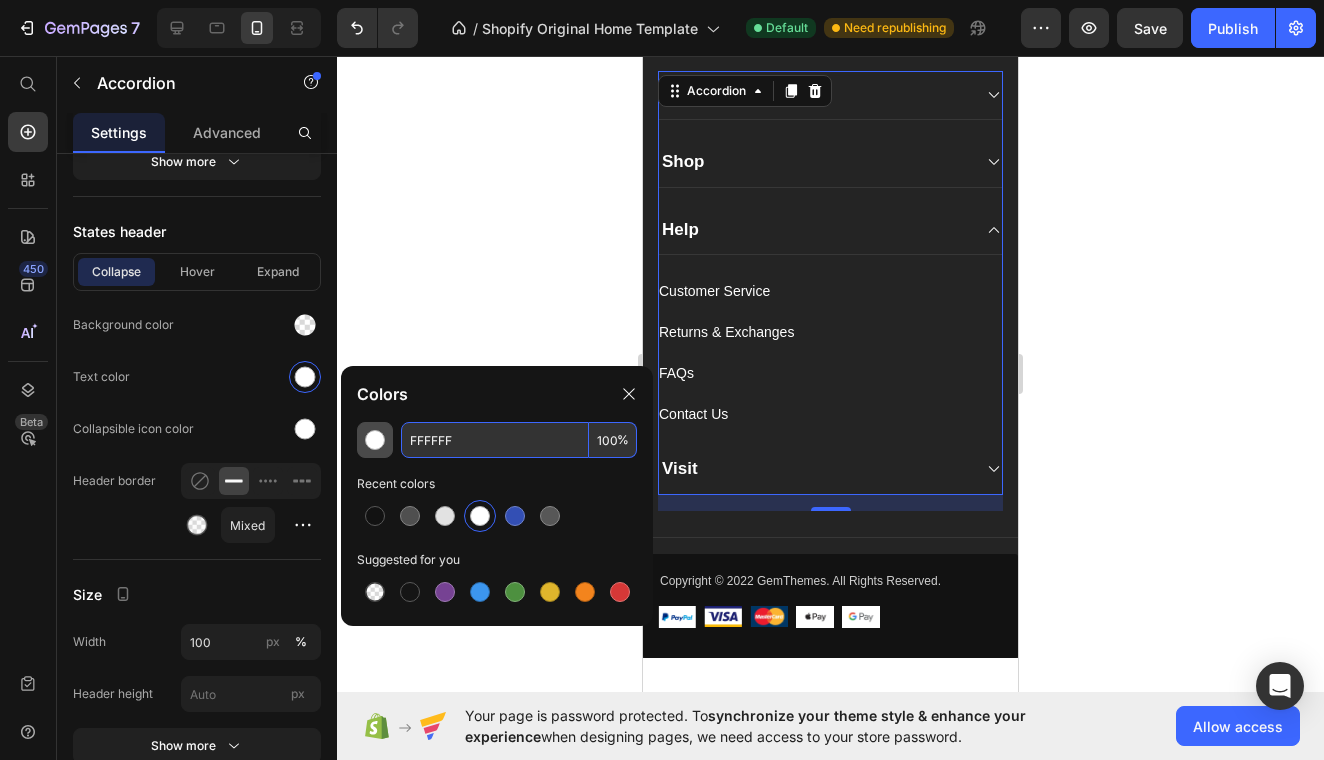 click on "FFFFFF 100 %" 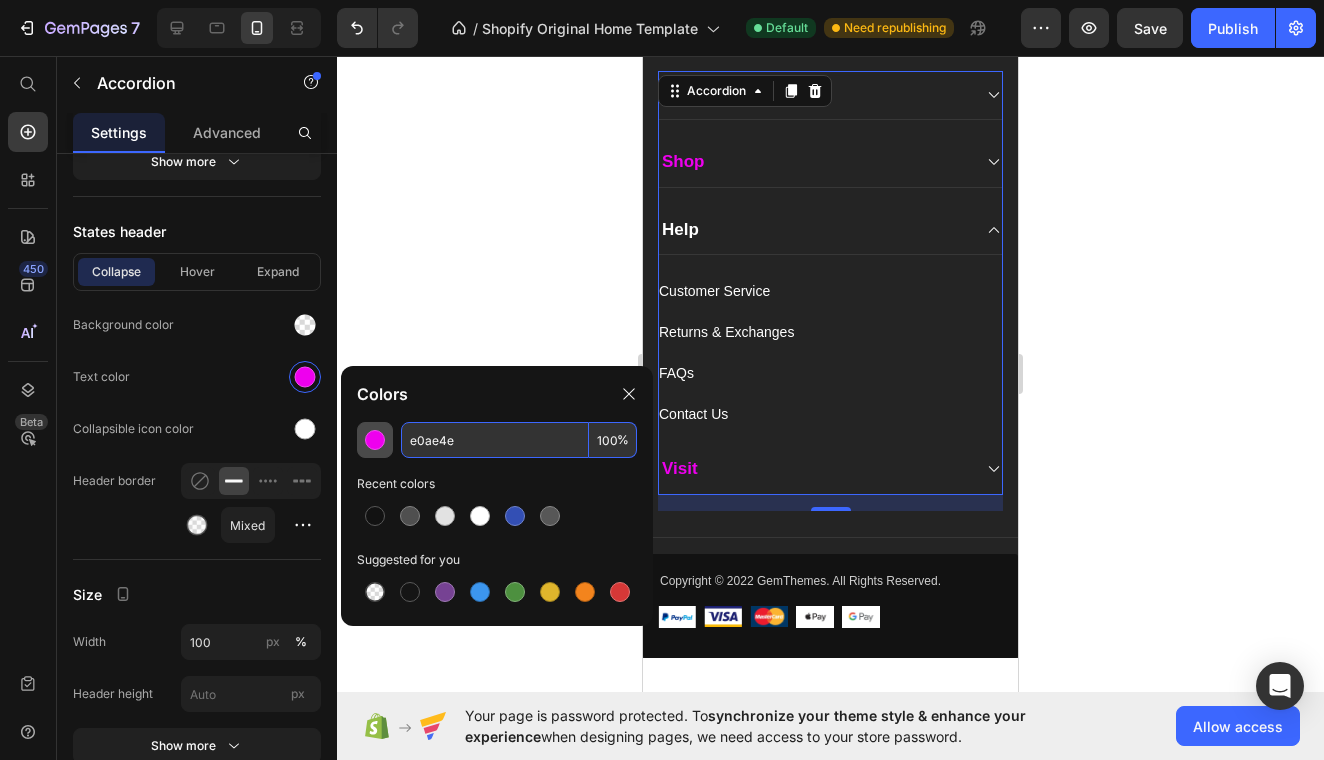 type on "E0AE4E" 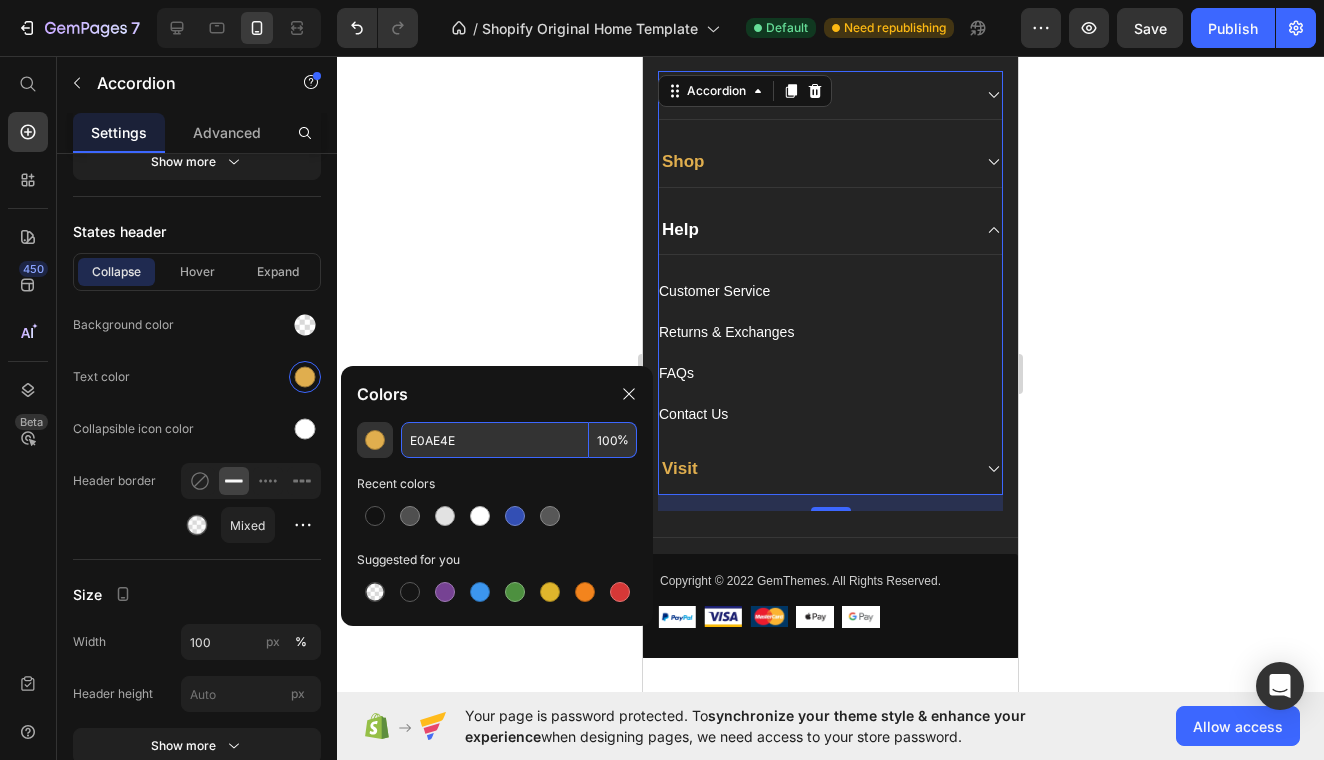 click on "Help" at bounding box center (814, 230) 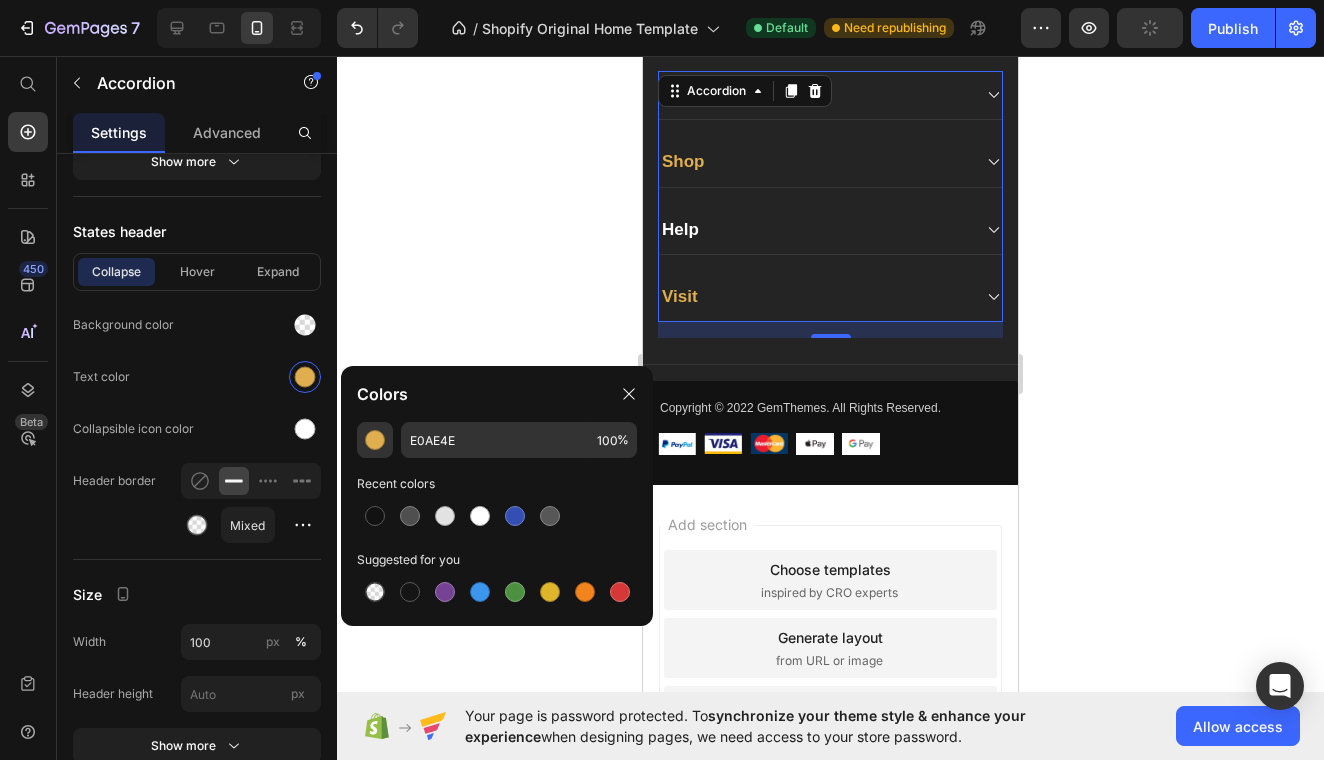 click on "Help" at bounding box center [814, 230] 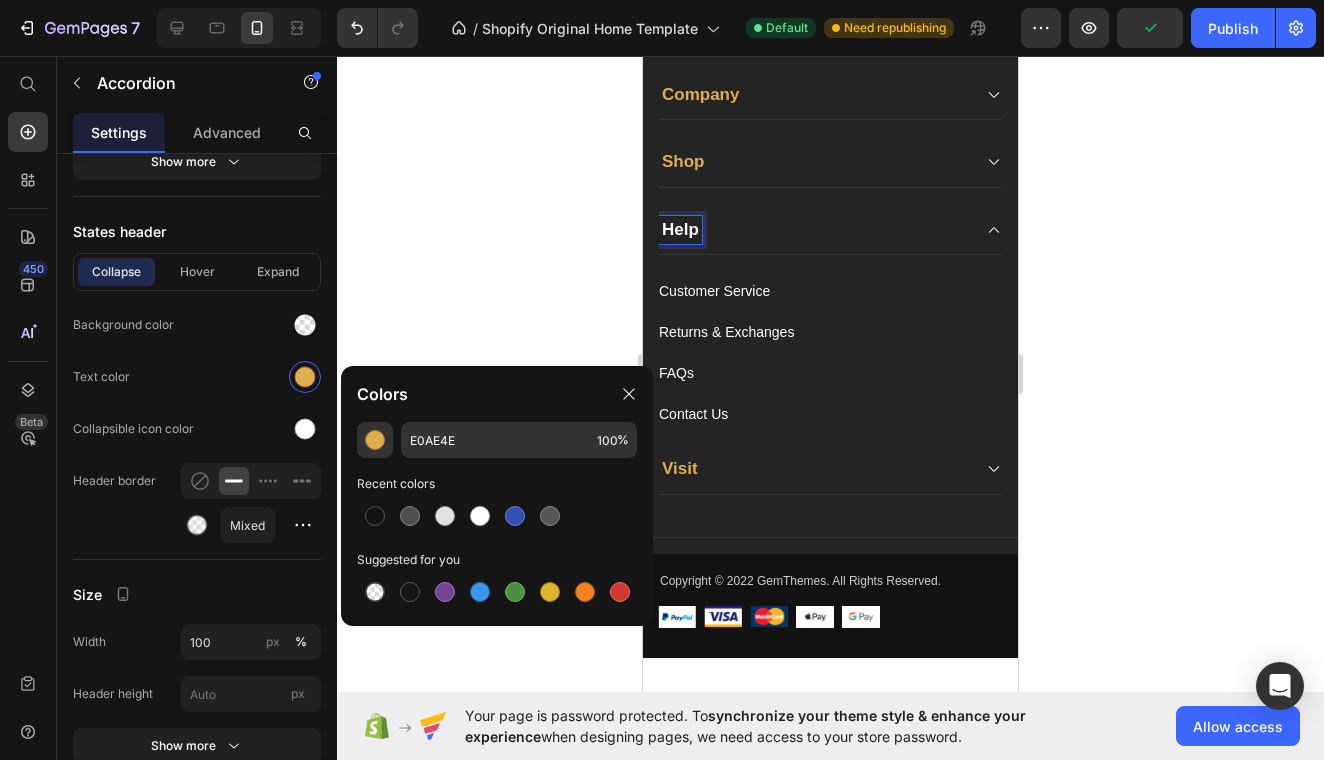 click on "Help" at bounding box center (680, 230) 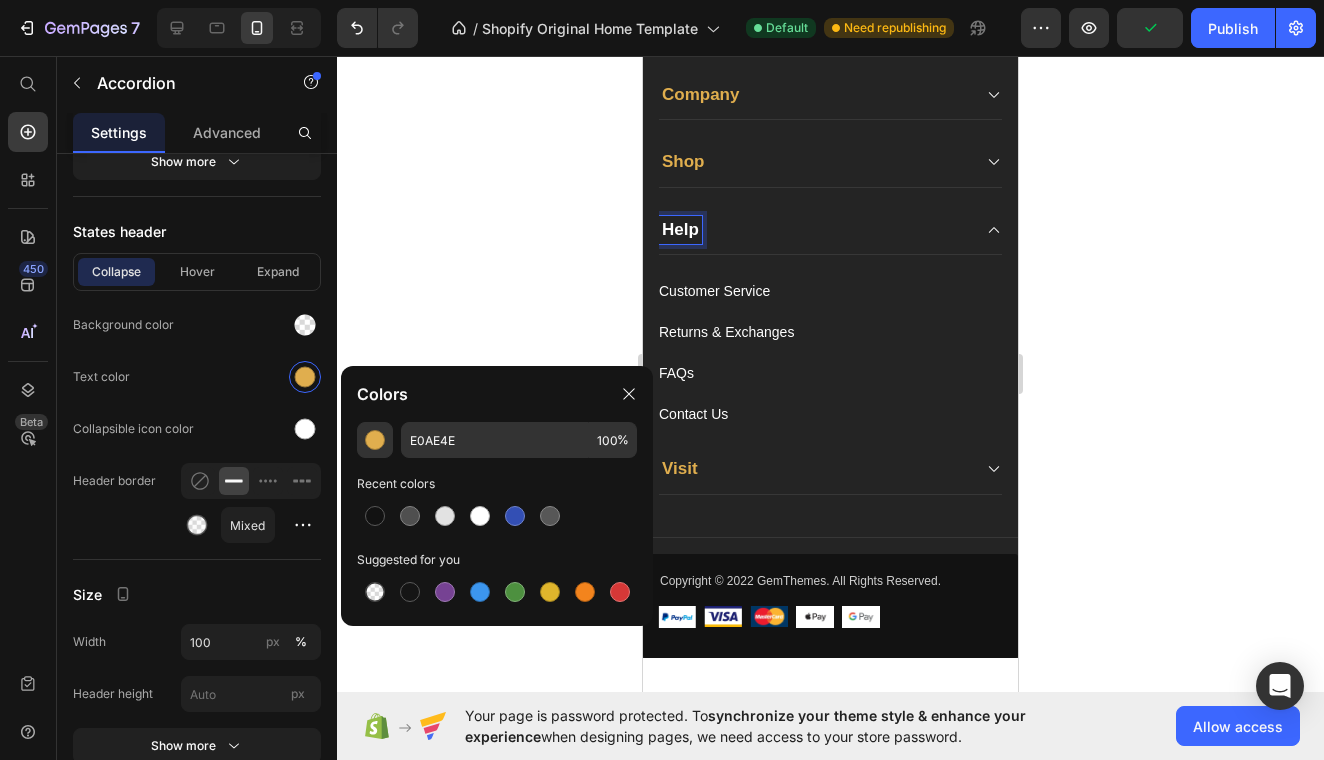 click on "Help" at bounding box center [680, 230] 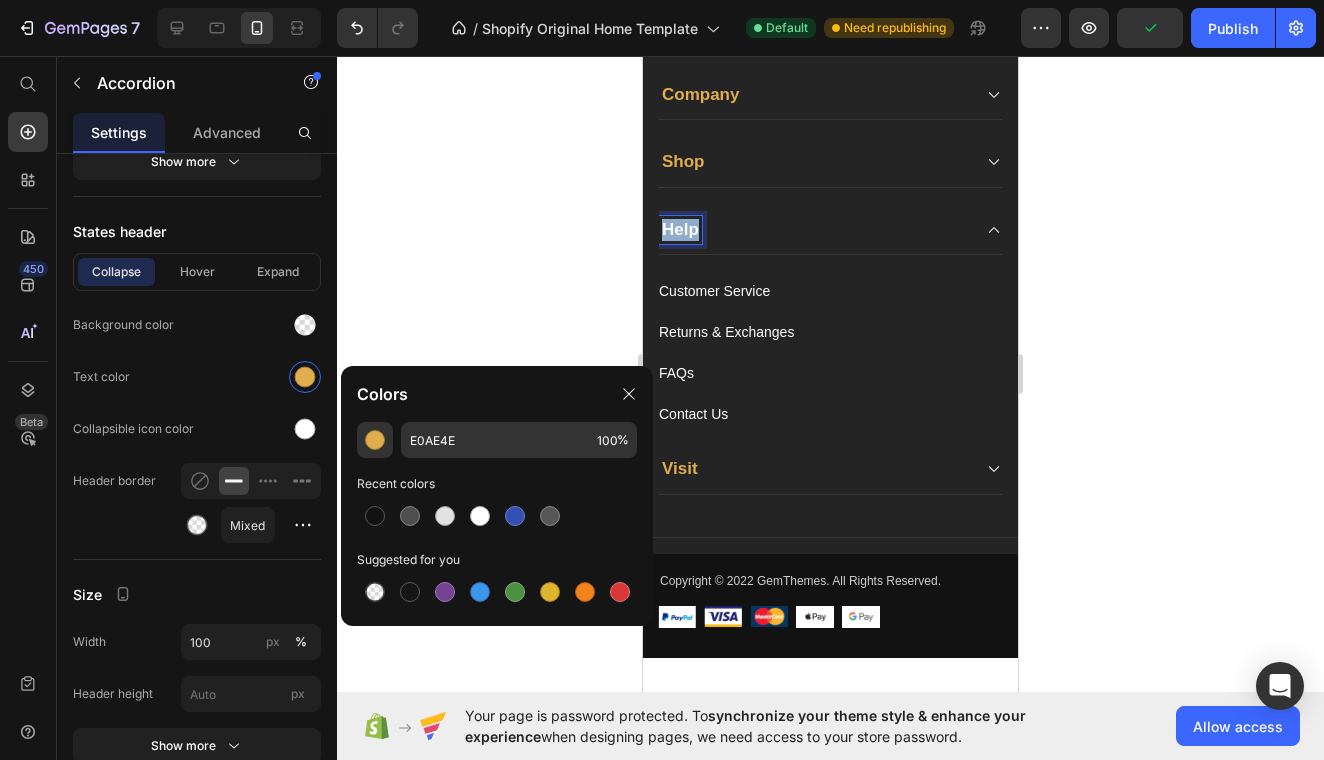 click on "Help" at bounding box center [680, 230] 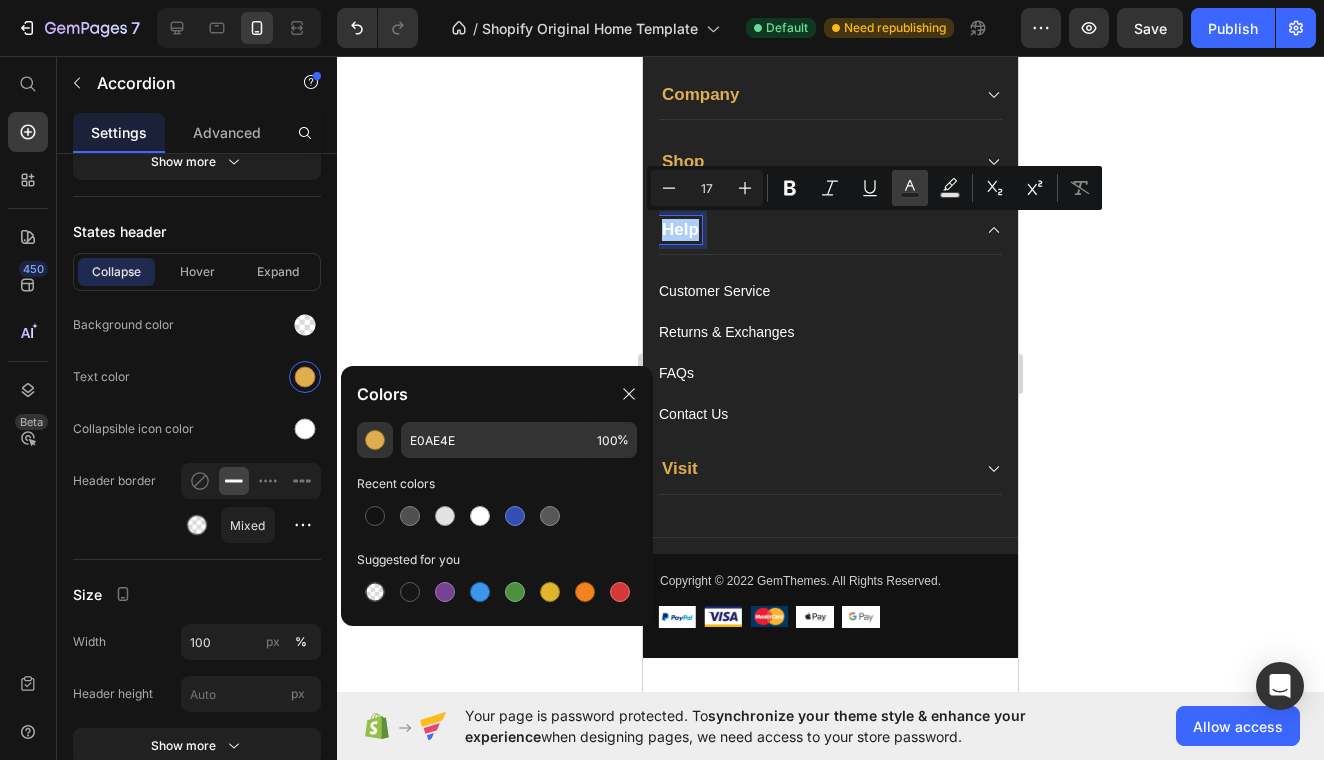 click on "Text Color" at bounding box center [910, 188] 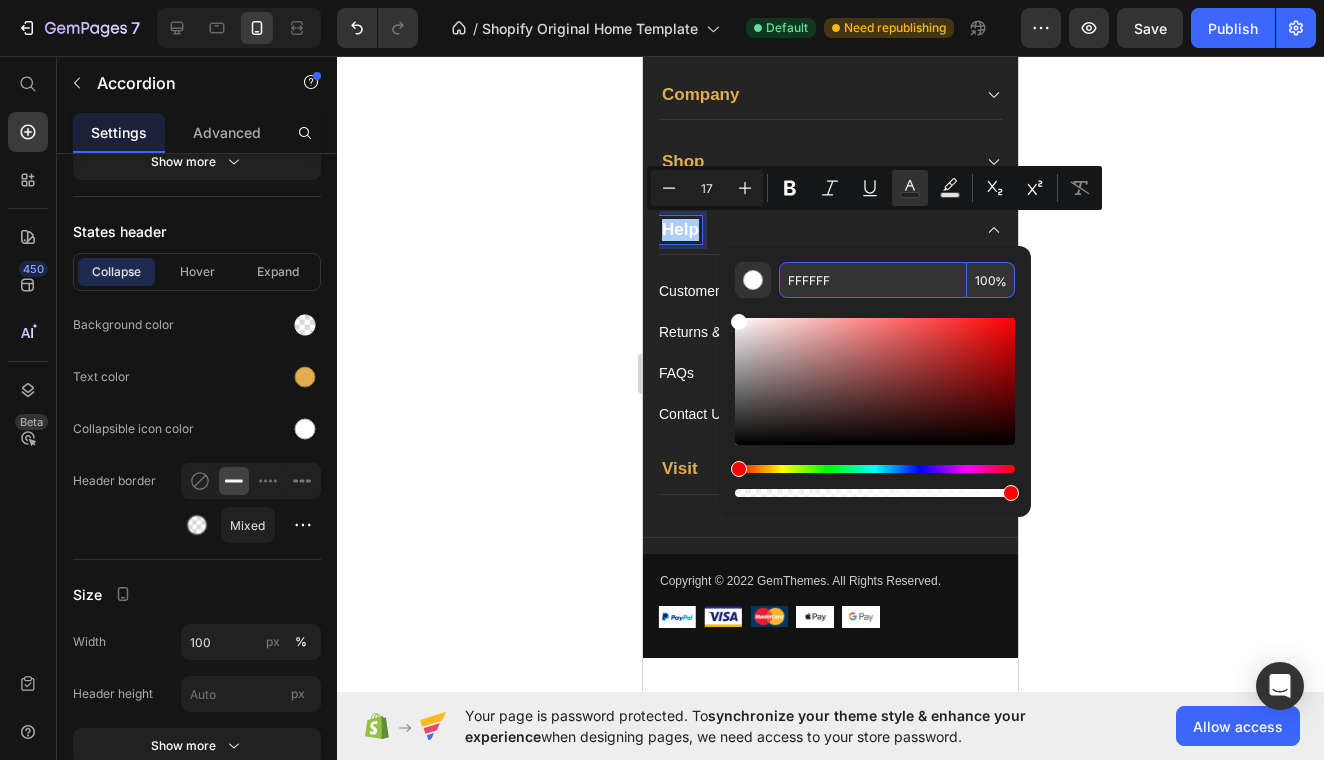 click on "FFFFFF" at bounding box center (873, 280) 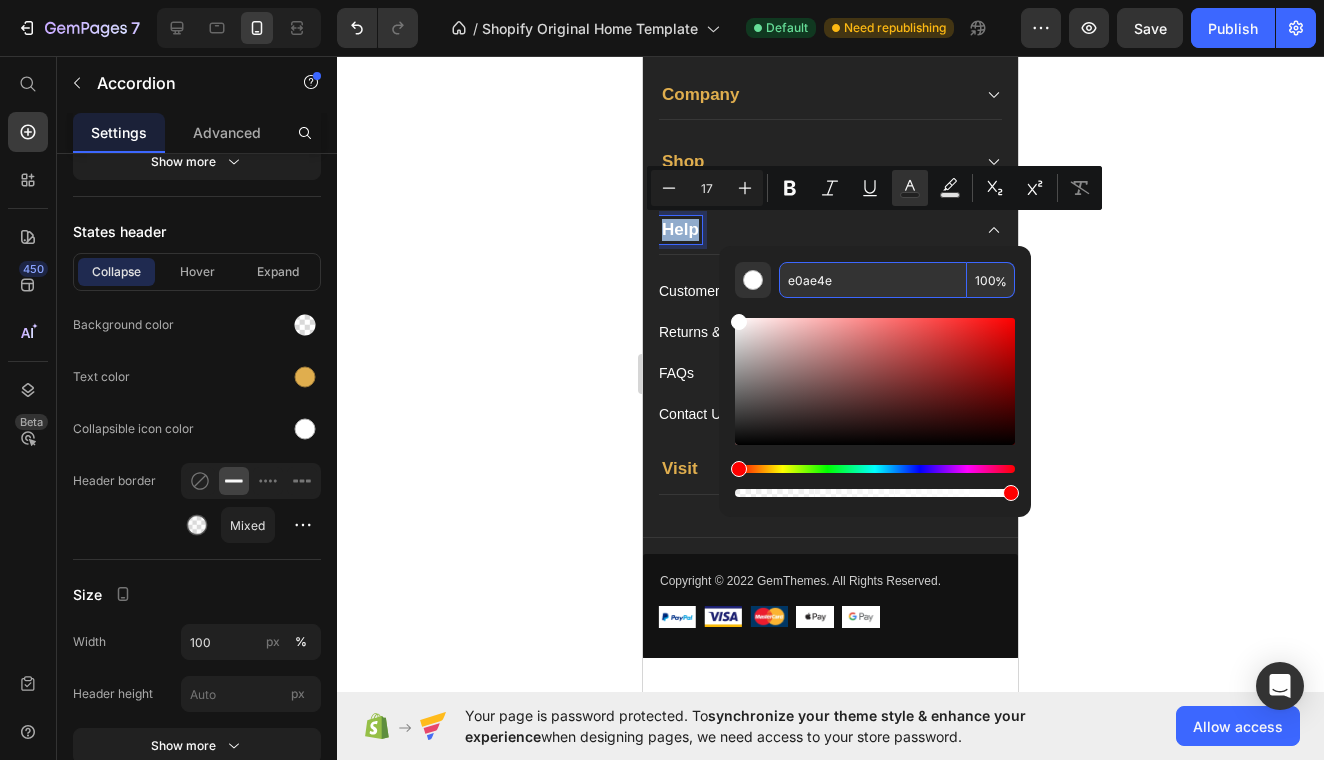 type on "E0AE4E" 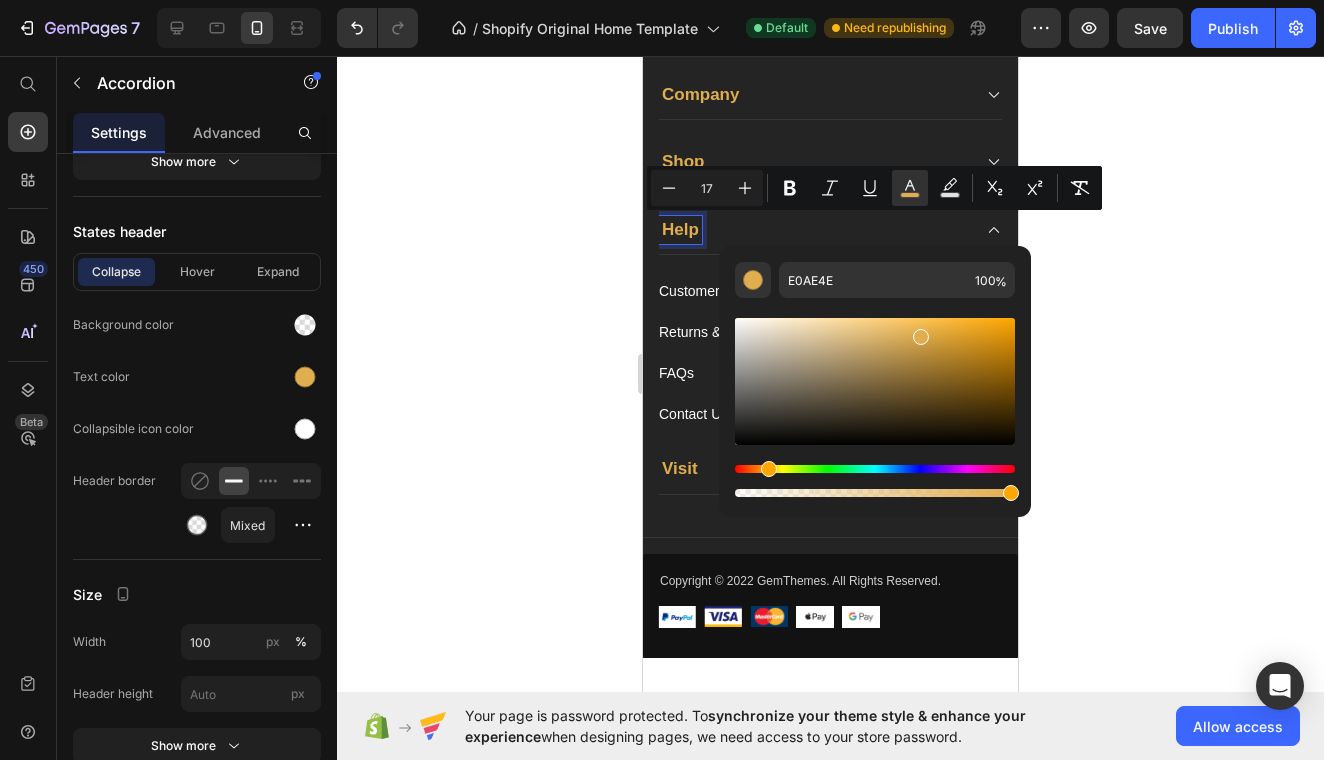 click 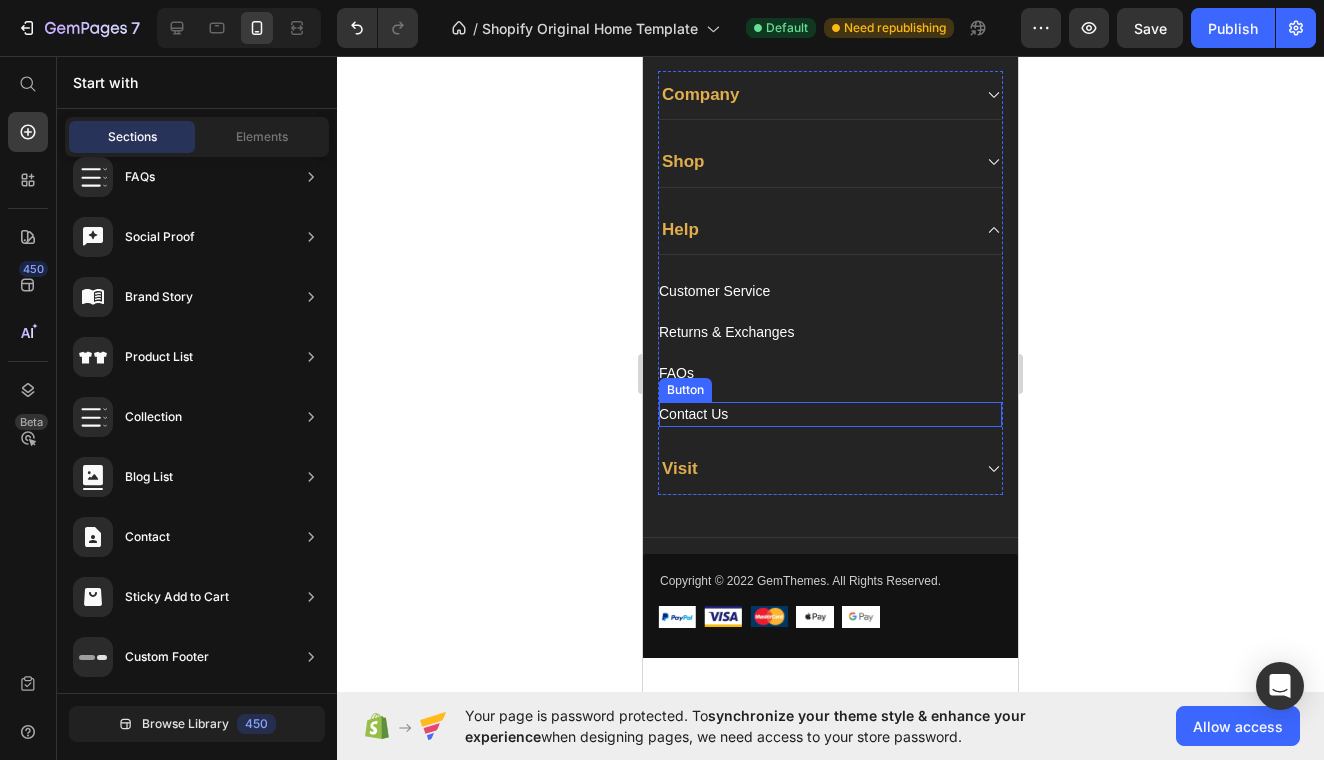 scroll, scrollTop: 0, scrollLeft: 0, axis: both 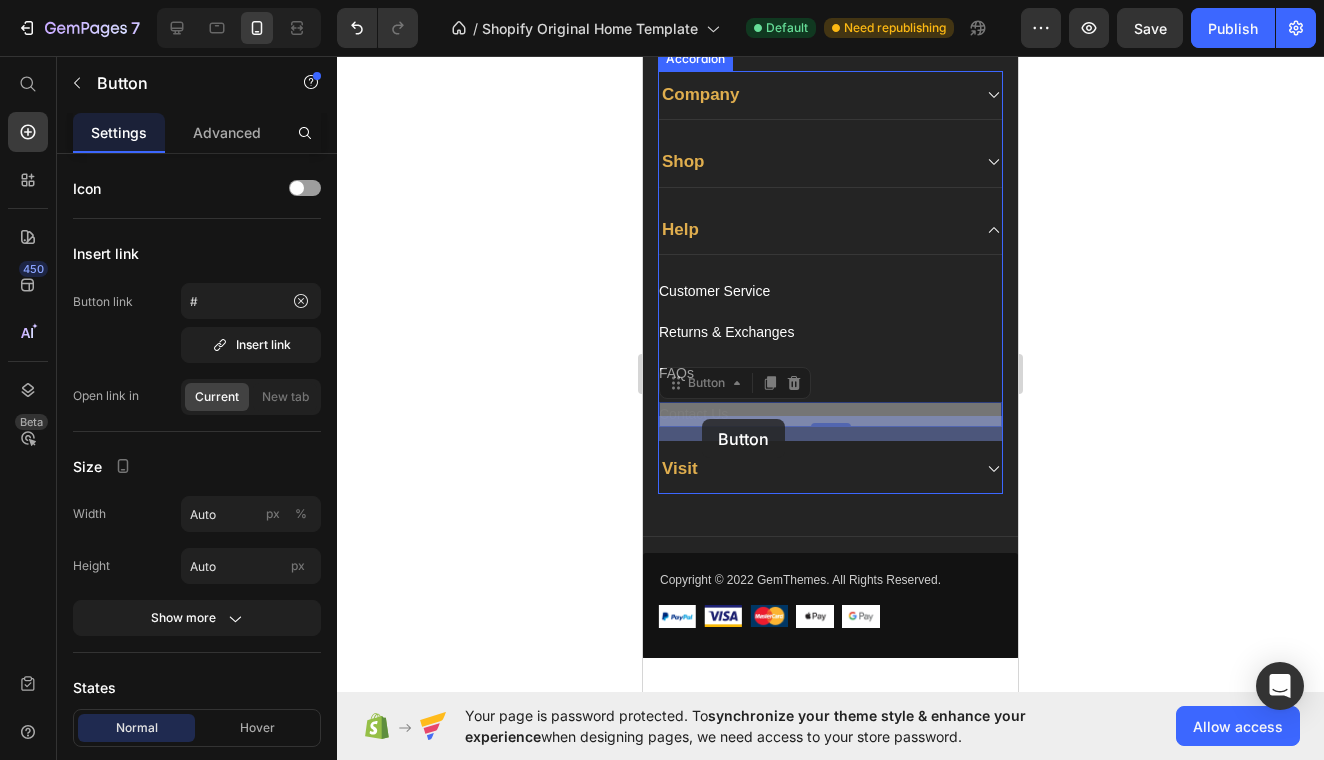 drag, startPoint x: 816, startPoint y: 400, endPoint x: 702, endPoint y: 419, distance: 115.57249 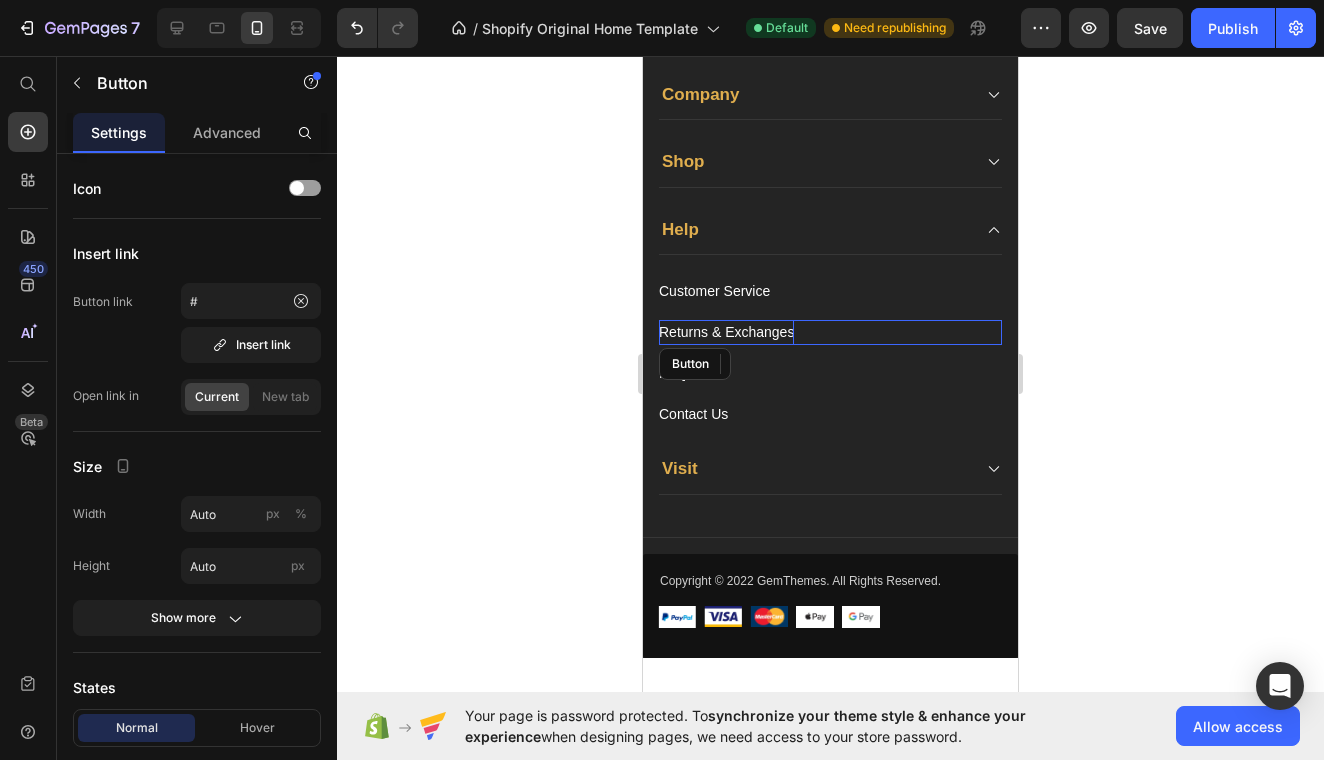click on "Returns & Exchanges" at bounding box center [726, 332] 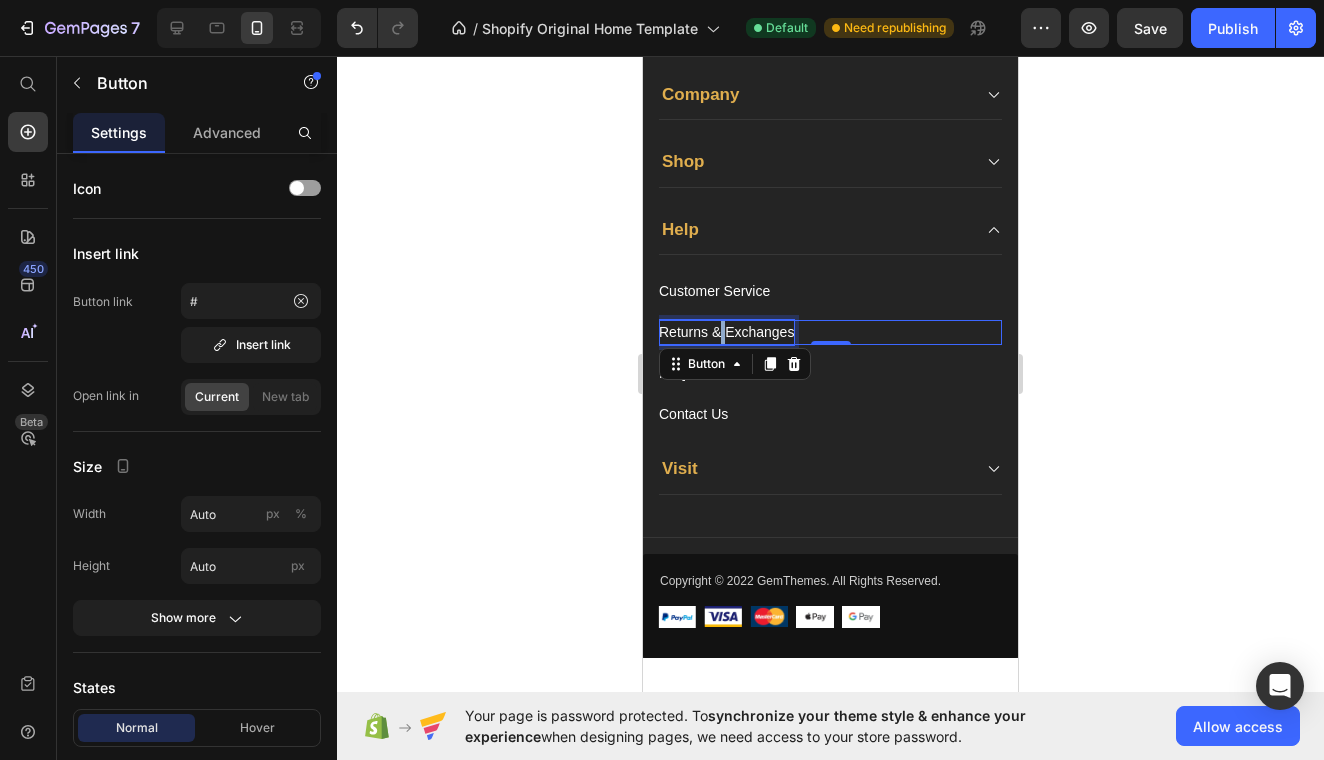 click on "Returns & Exchanges" at bounding box center [726, 332] 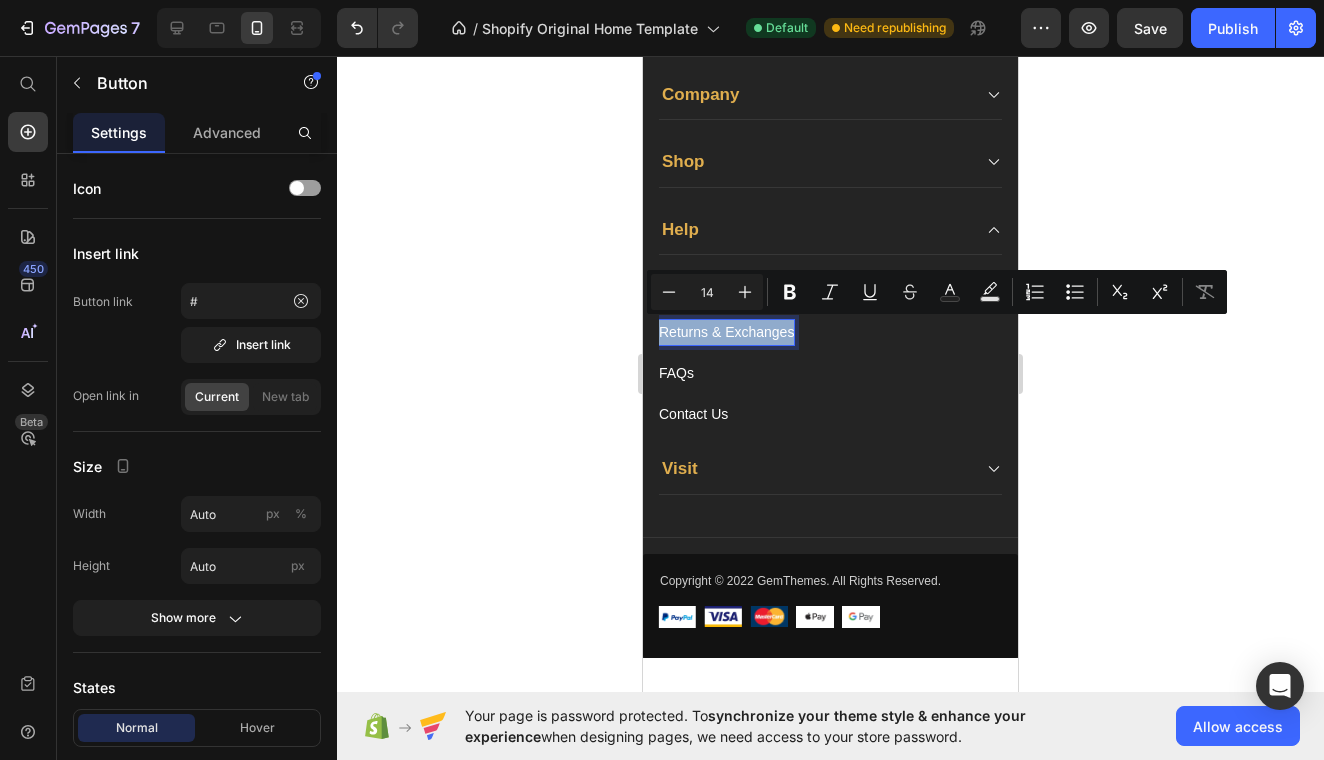 click on "Returns & Exchanges" at bounding box center [726, 332] 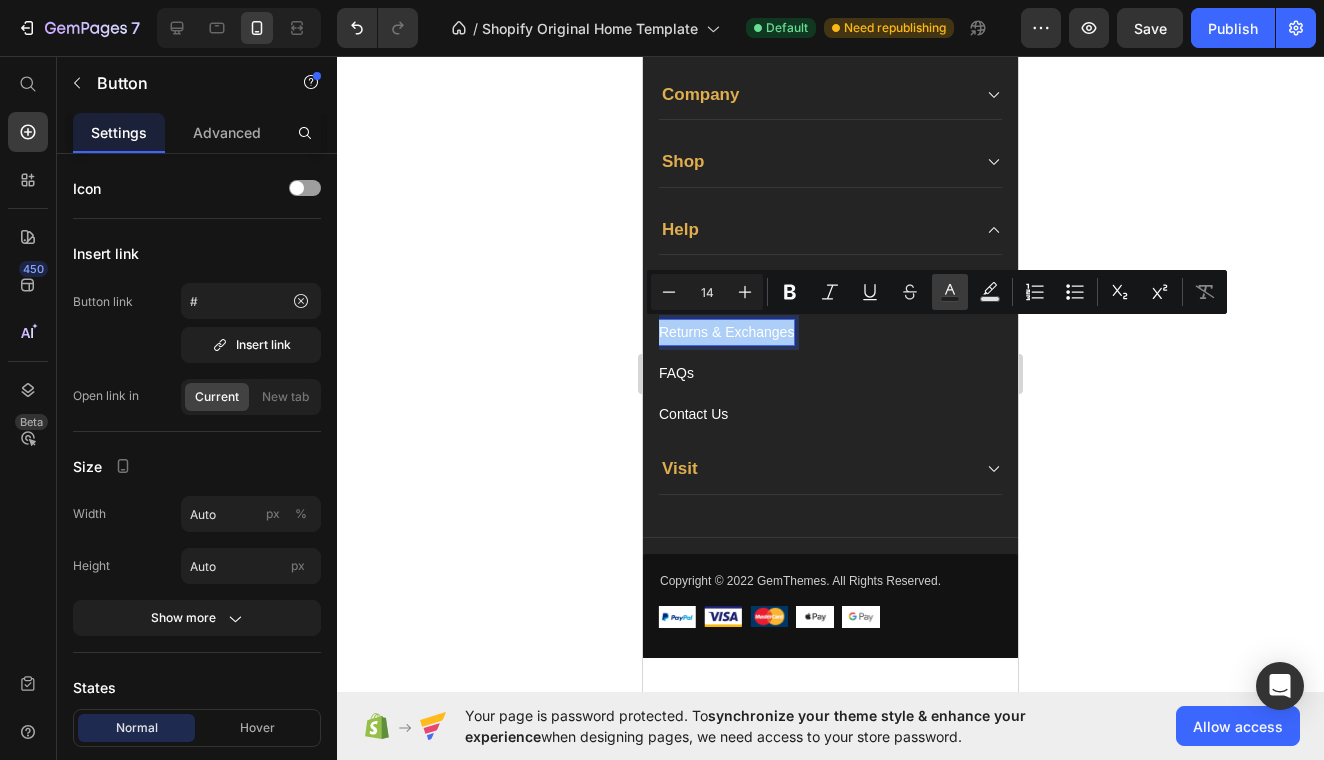click 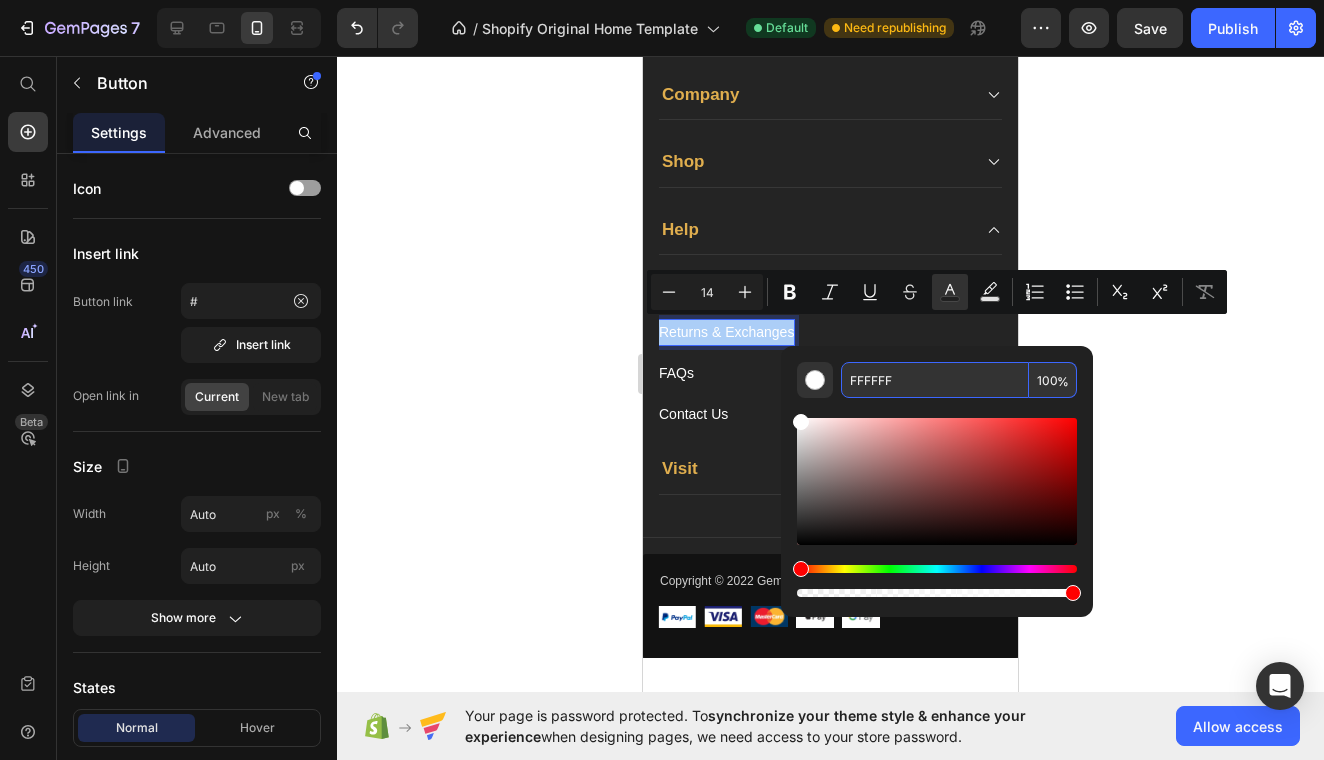 click on "FFFFFF" at bounding box center [935, 380] 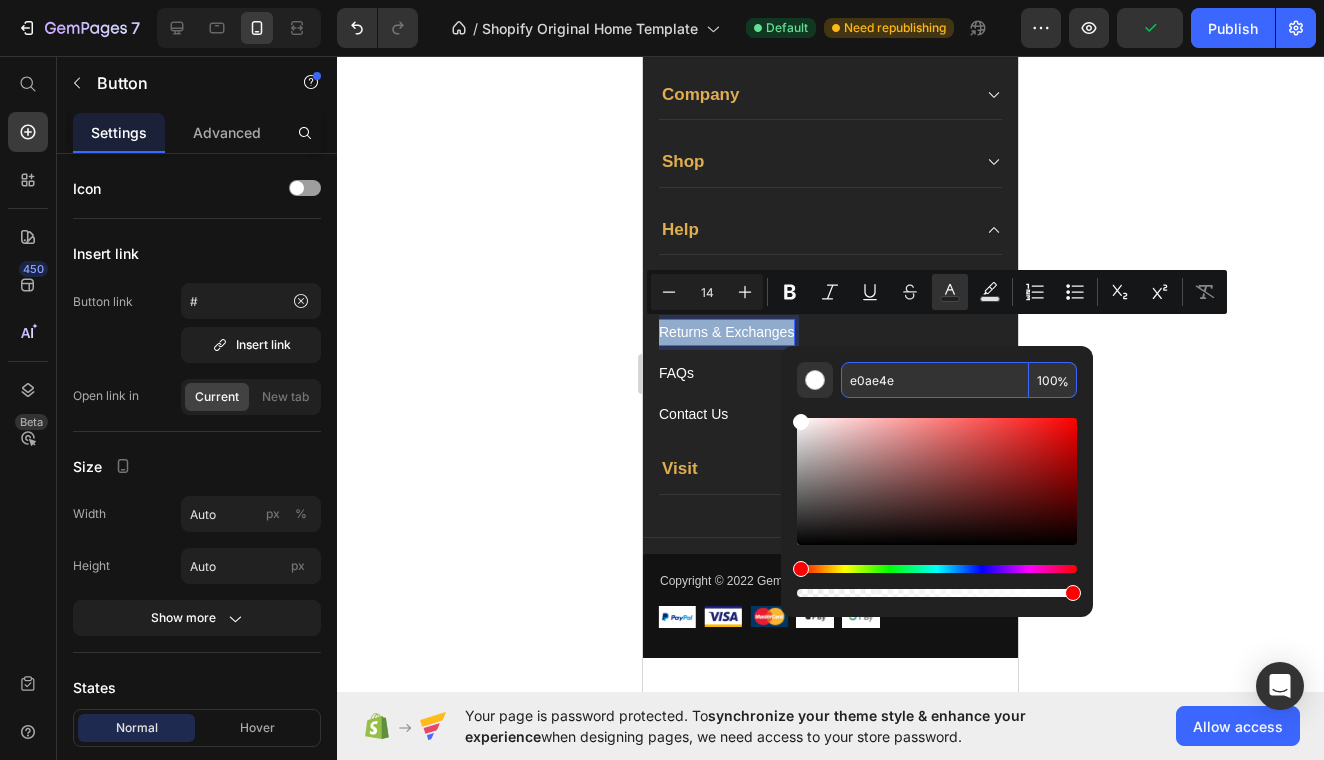 type on "E0AE4E" 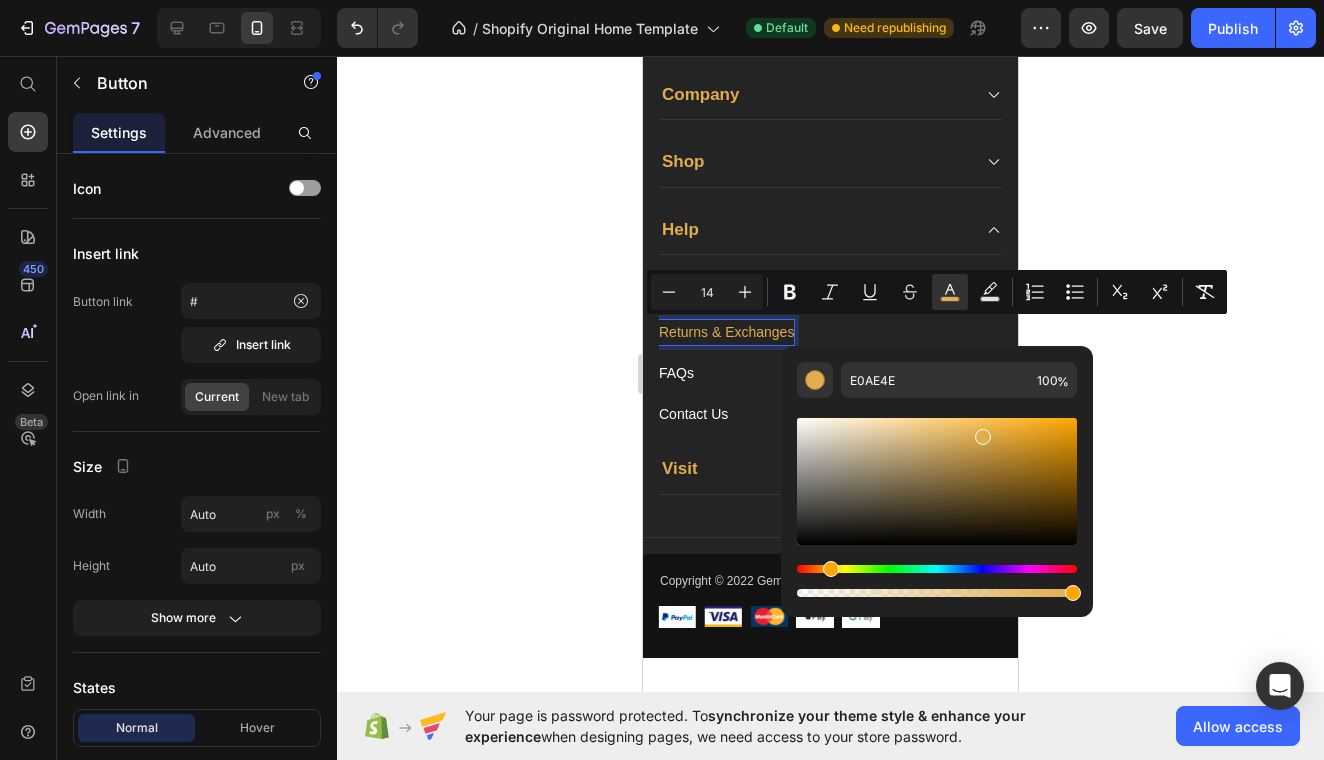click 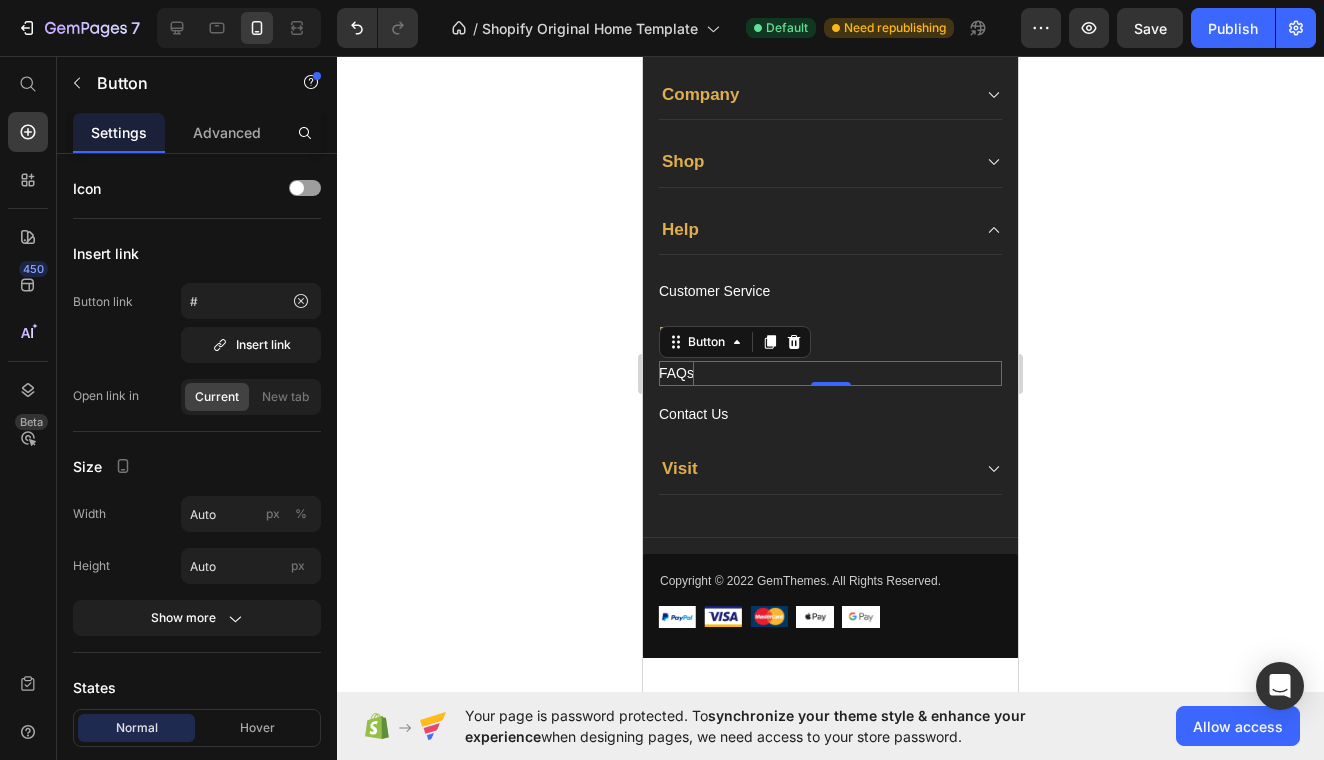 click on "FAQs" at bounding box center [676, 373] 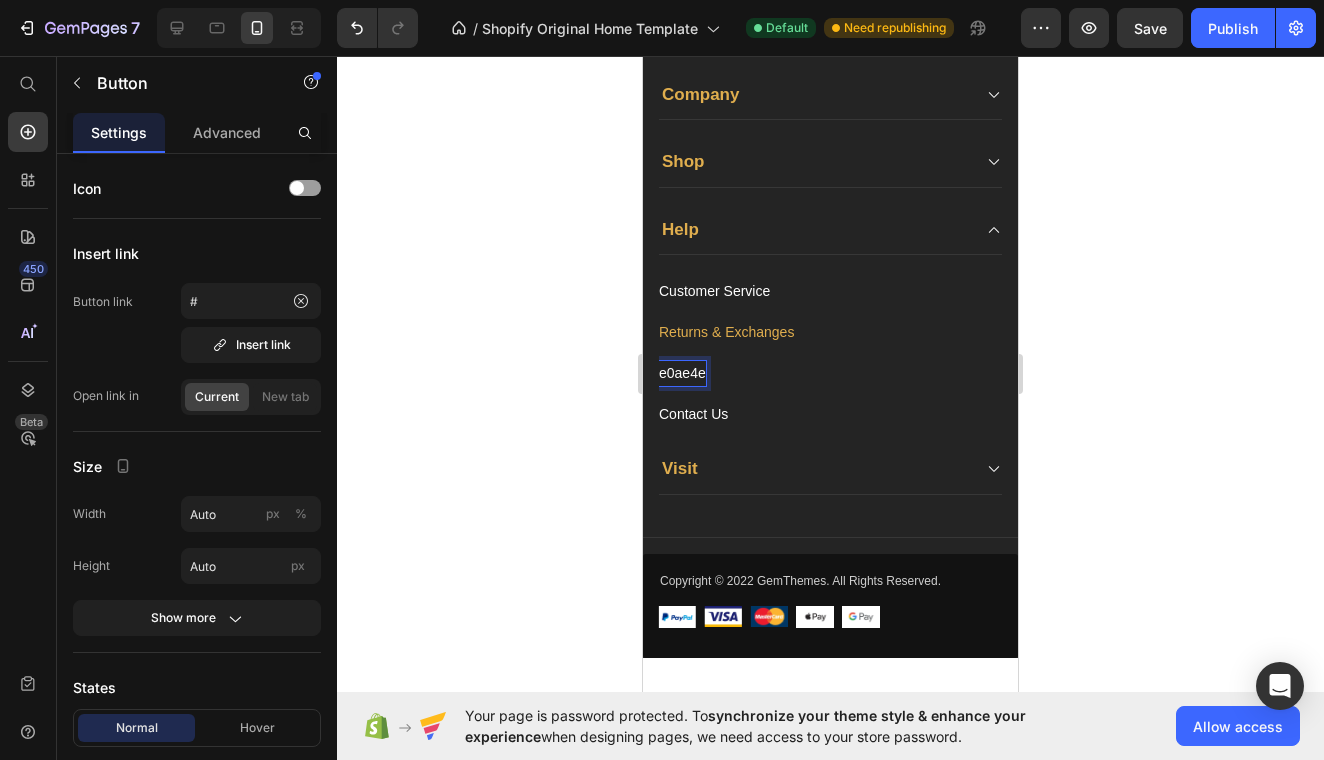 click on "e0ae4e" at bounding box center (682, 373) 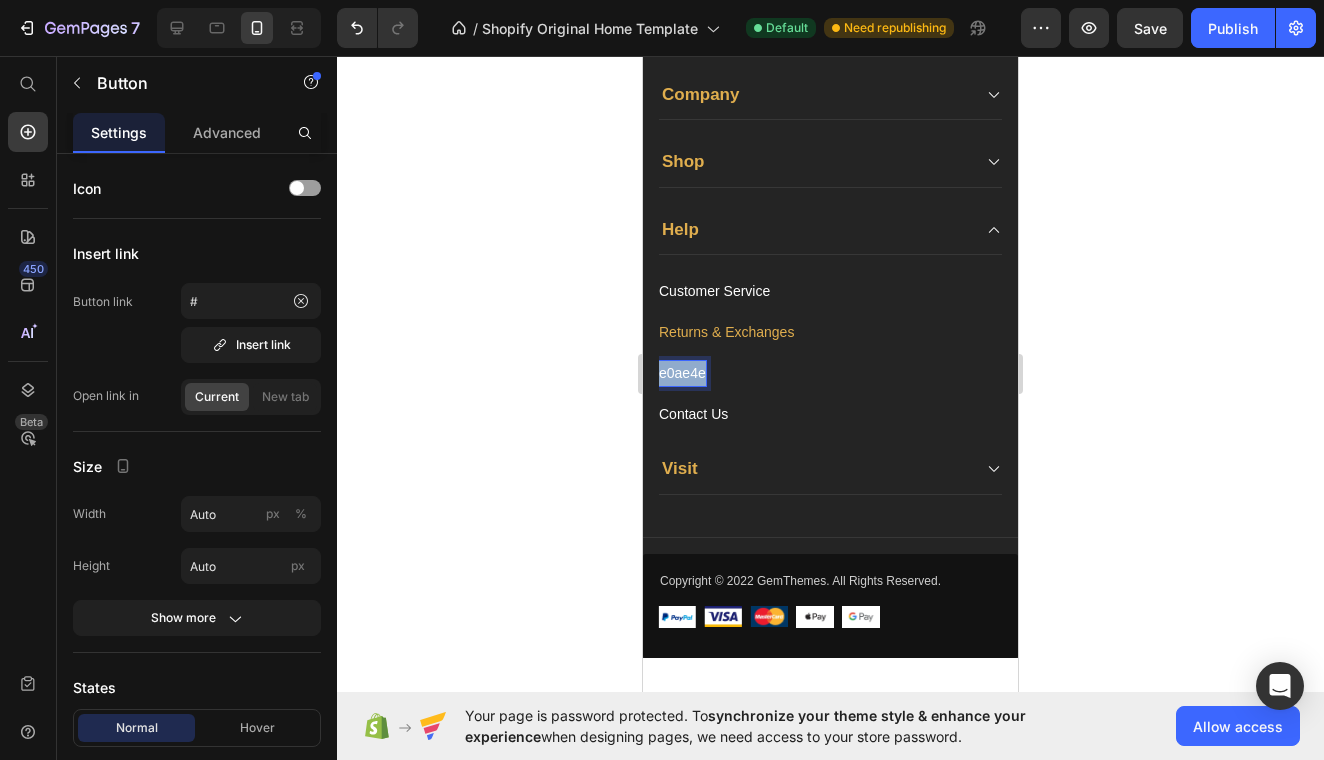 click on "e0ae4e" at bounding box center (682, 373) 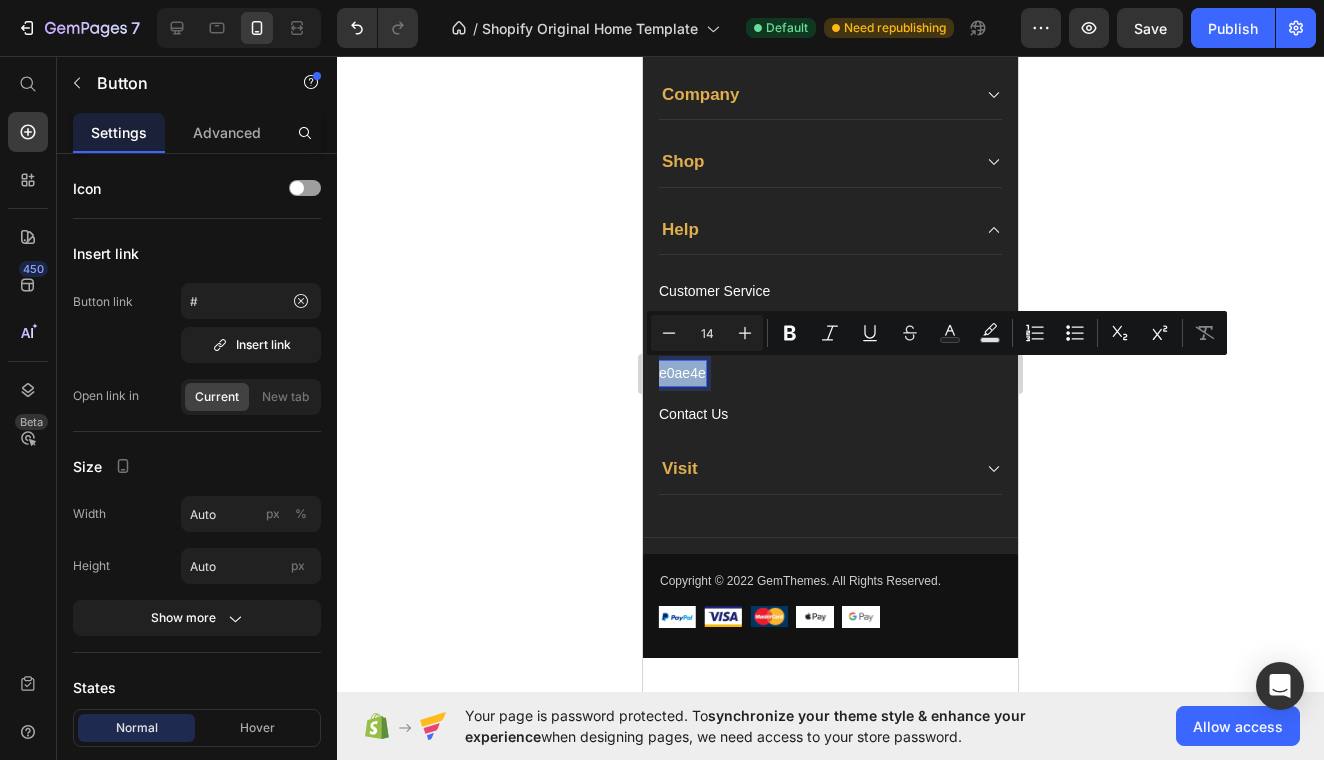 click on "e0ae4e" at bounding box center (682, 373) 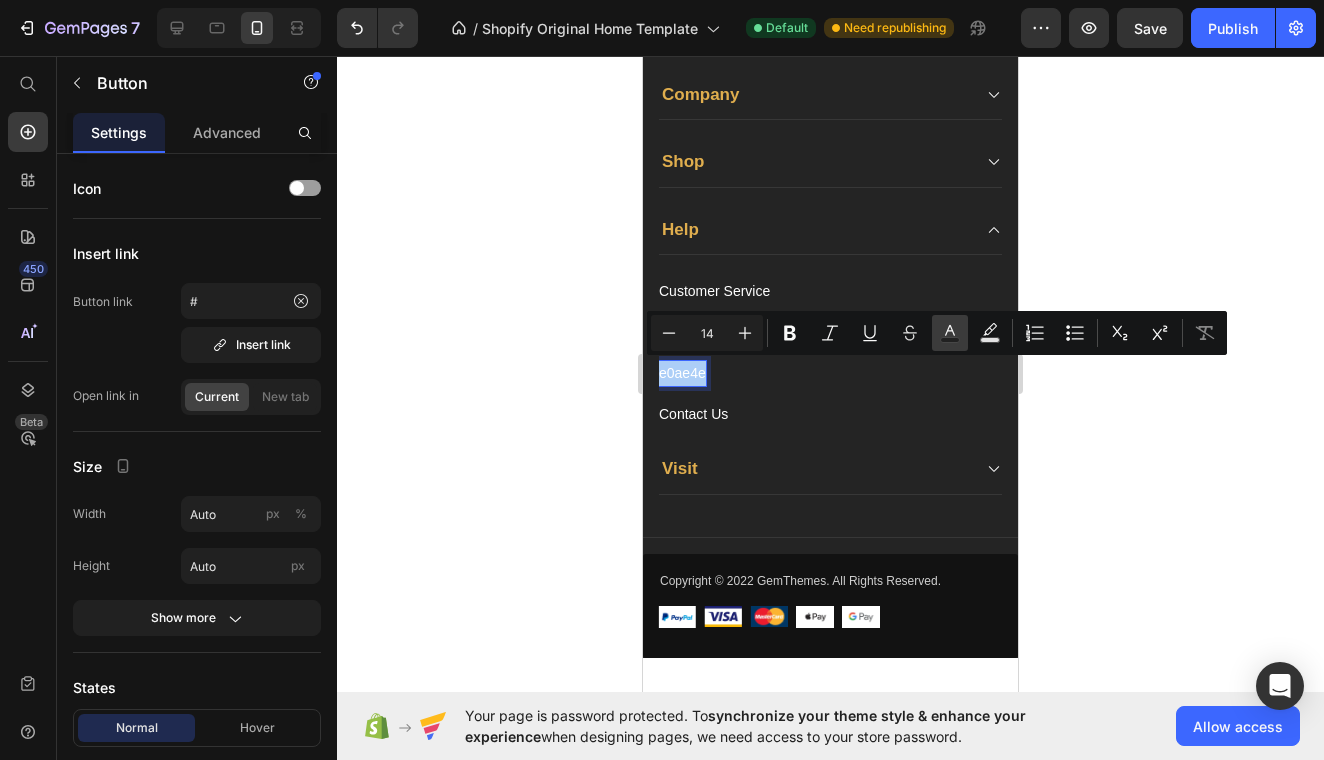 click 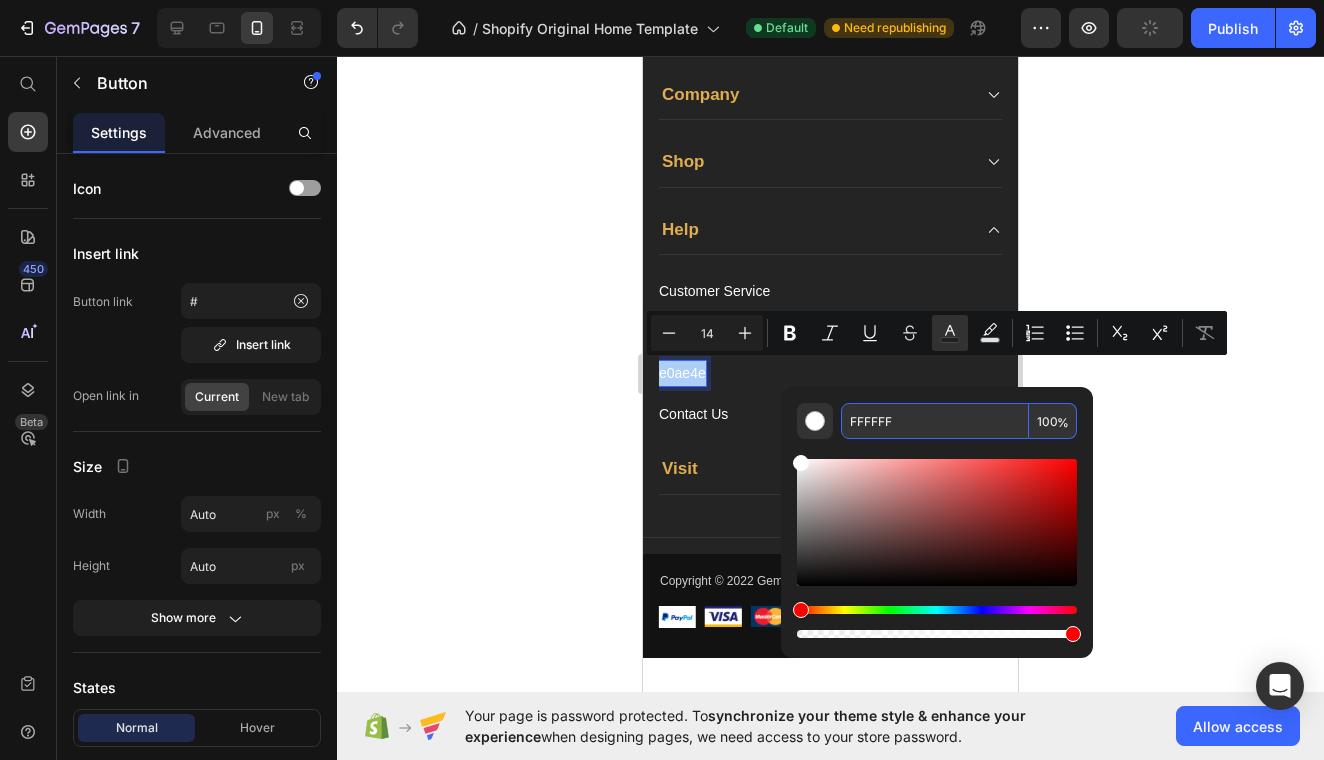 click on "FFFFFF" at bounding box center [935, 421] 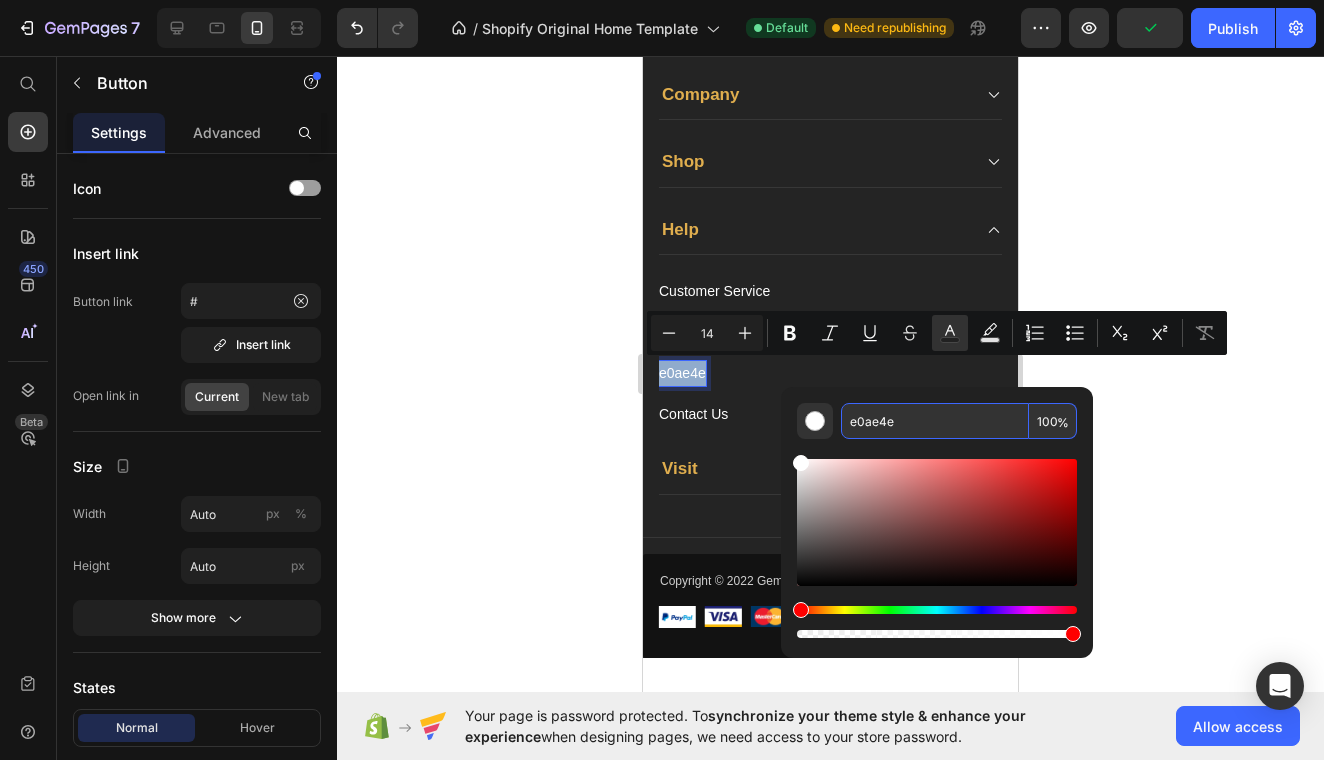 type on "E0AE4E" 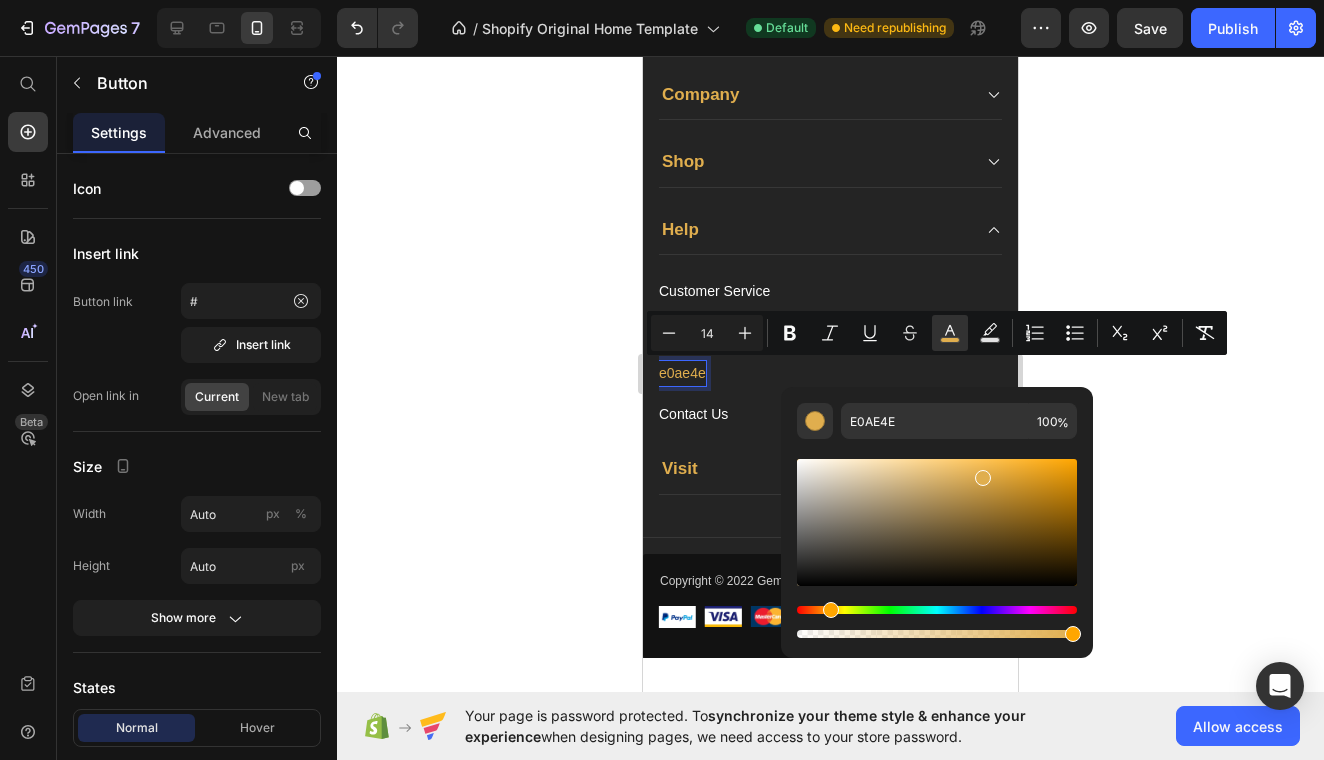 click 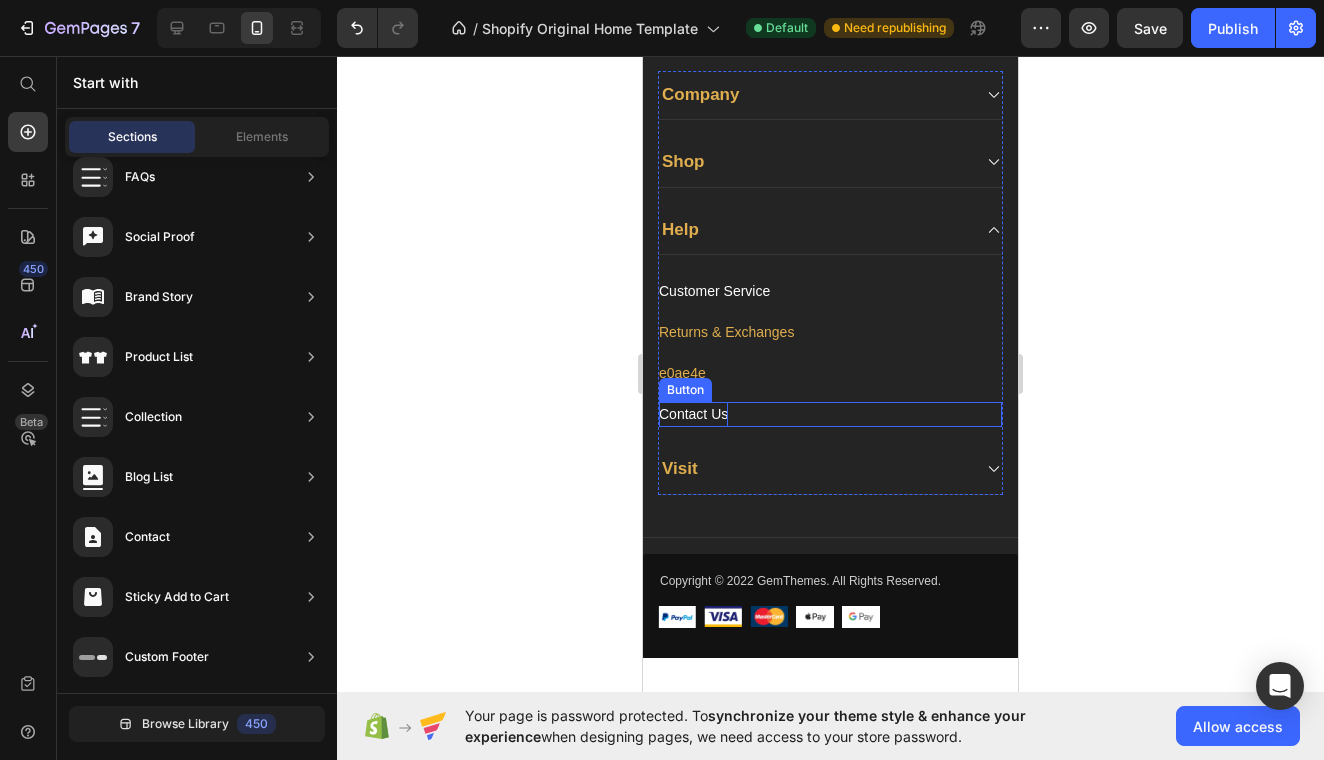 click on "Contact Us" at bounding box center [693, 414] 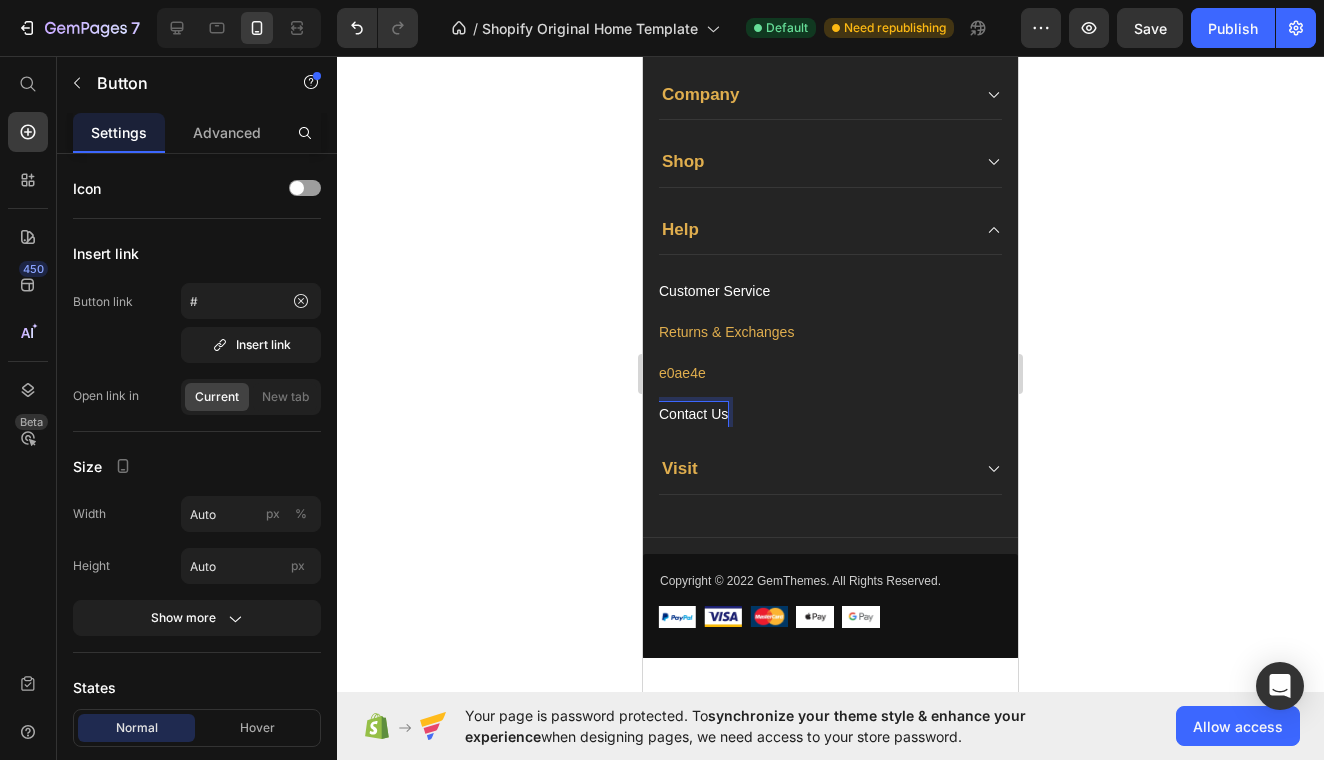 click on "Contact Us" at bounding box center [693, 414] 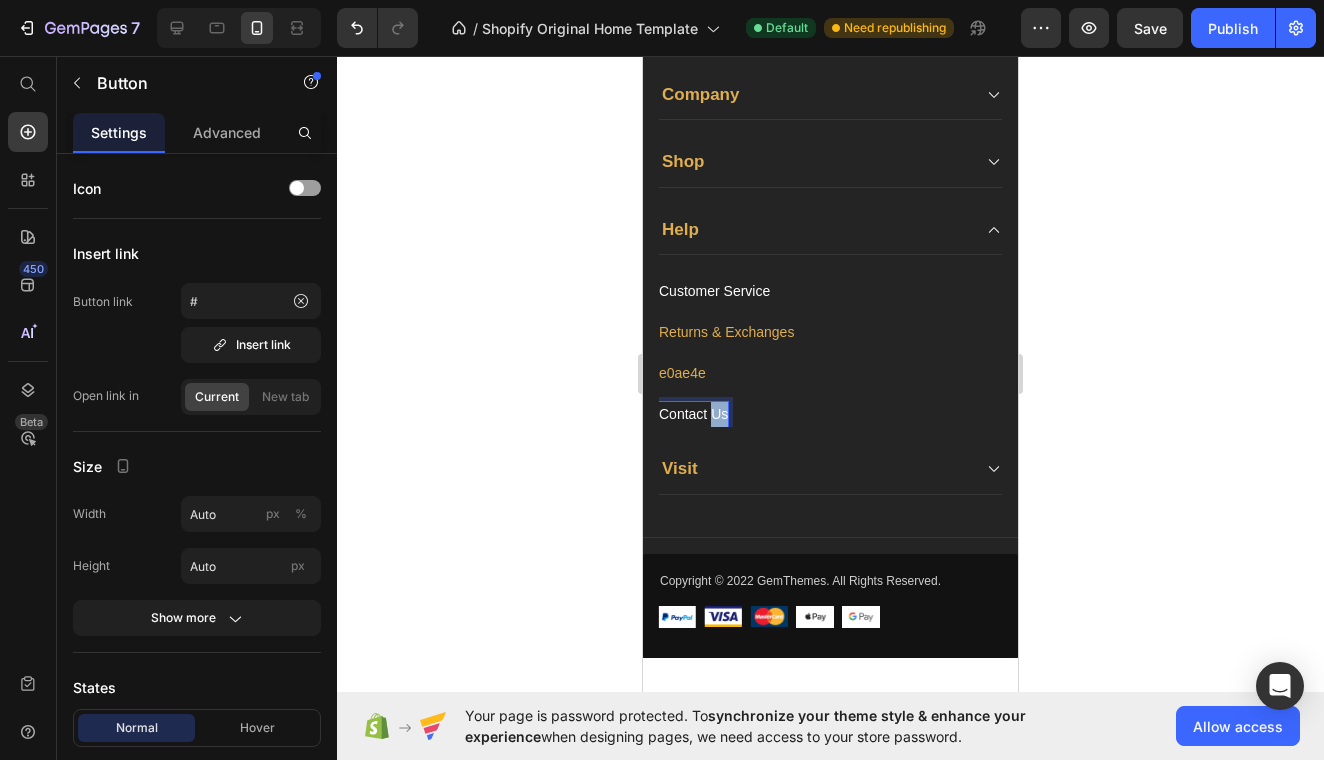 click on "Contact Us" at bounding box center [693, 414] 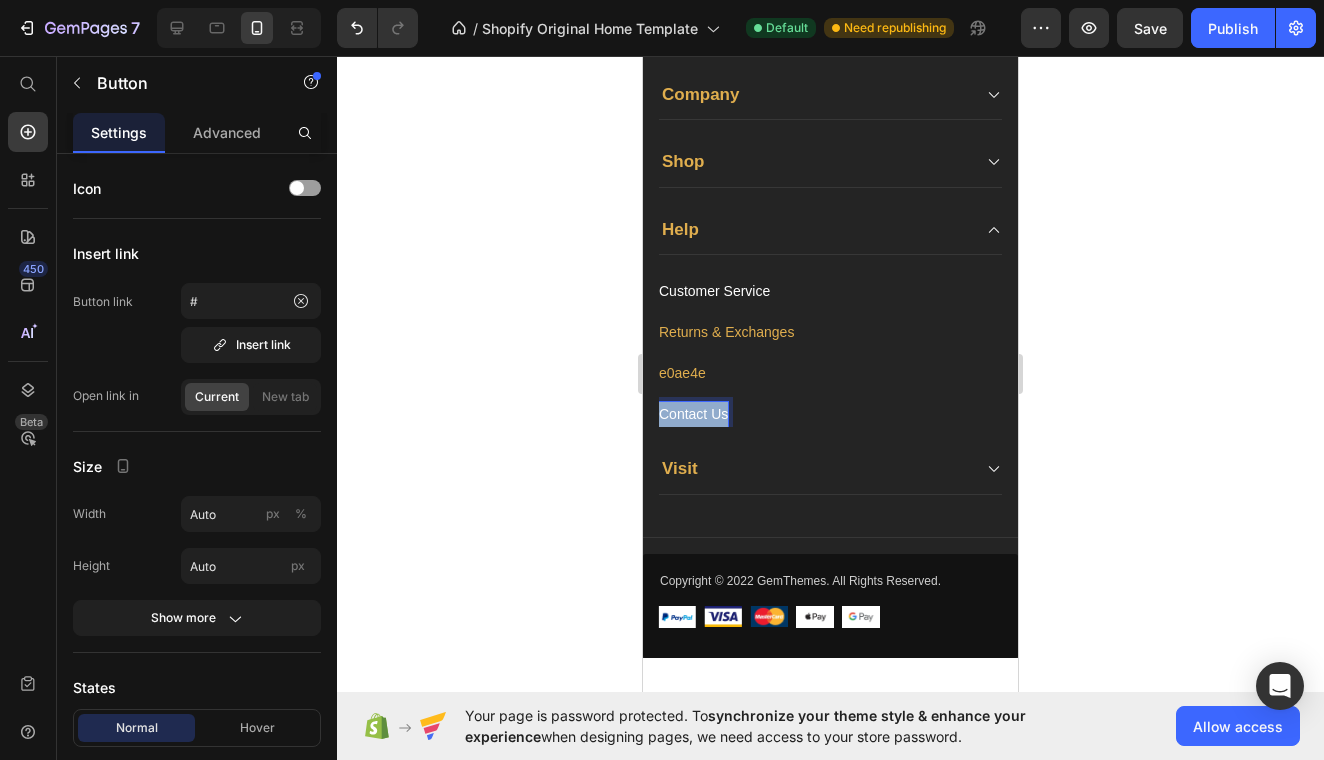 click on "Contact Us" at bounding box center [693, 414] 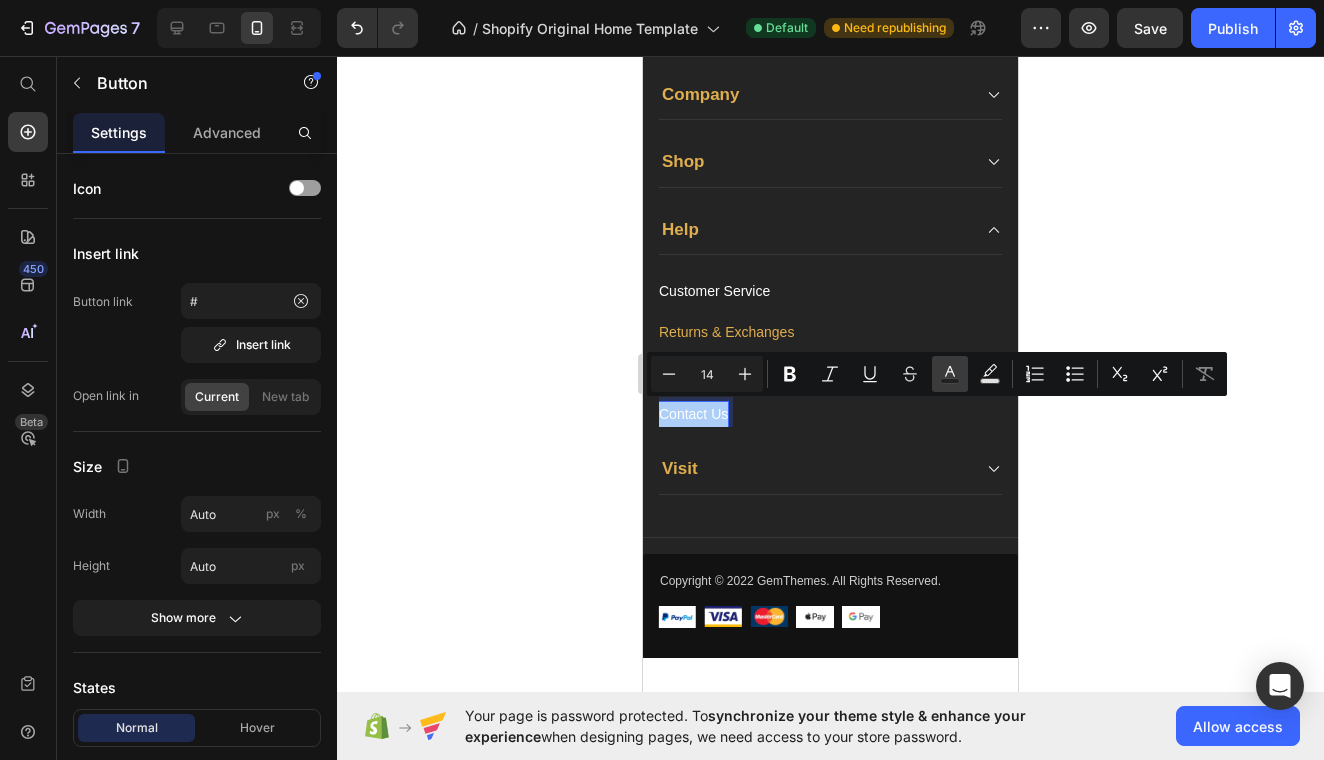 click 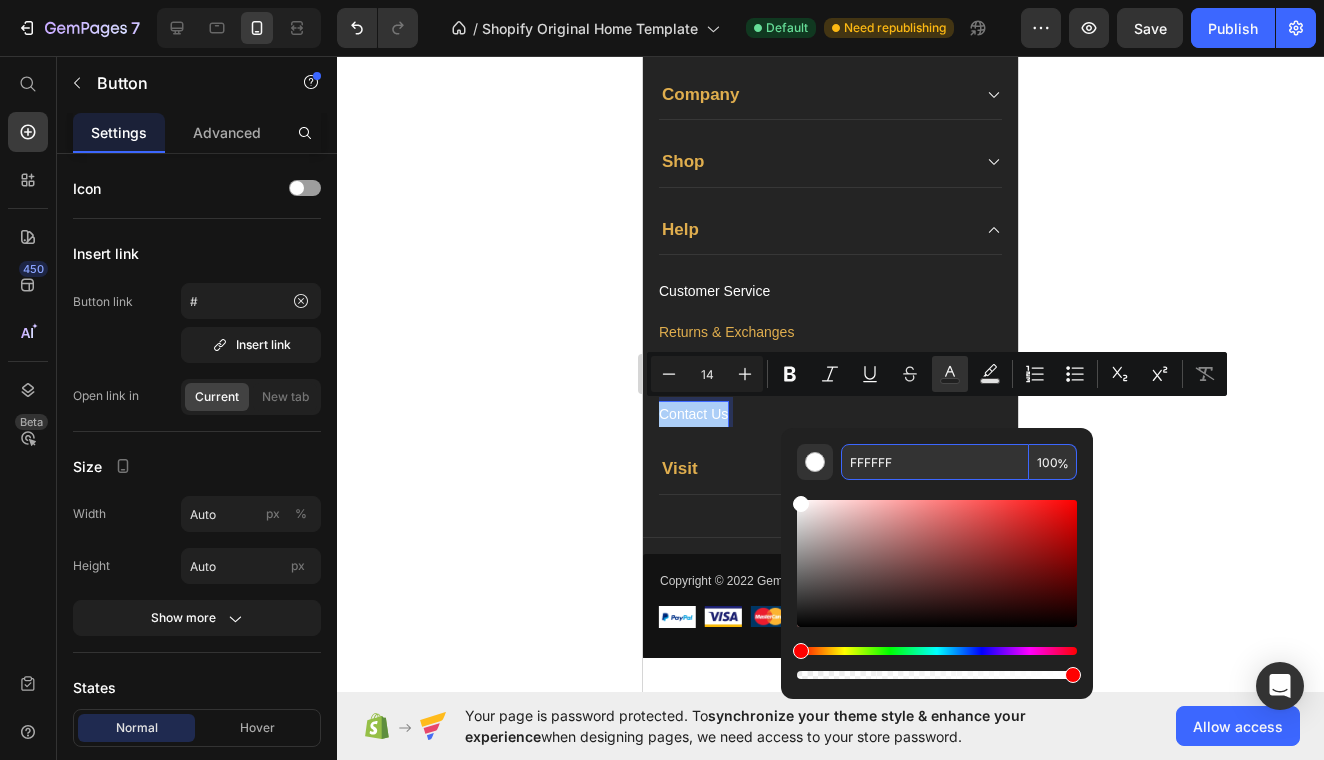 click on "FFFFFF" at bounding box center (935, 462) 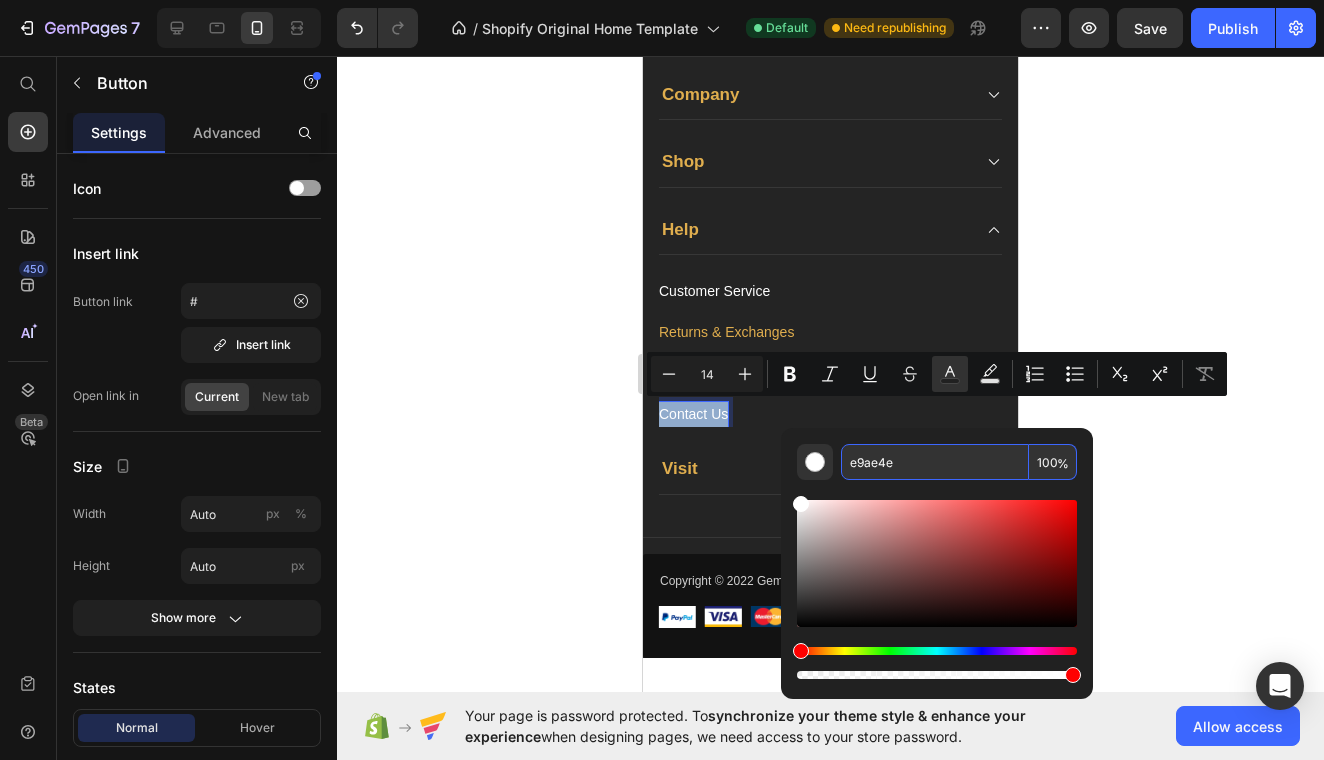 type on "E9AE4E" 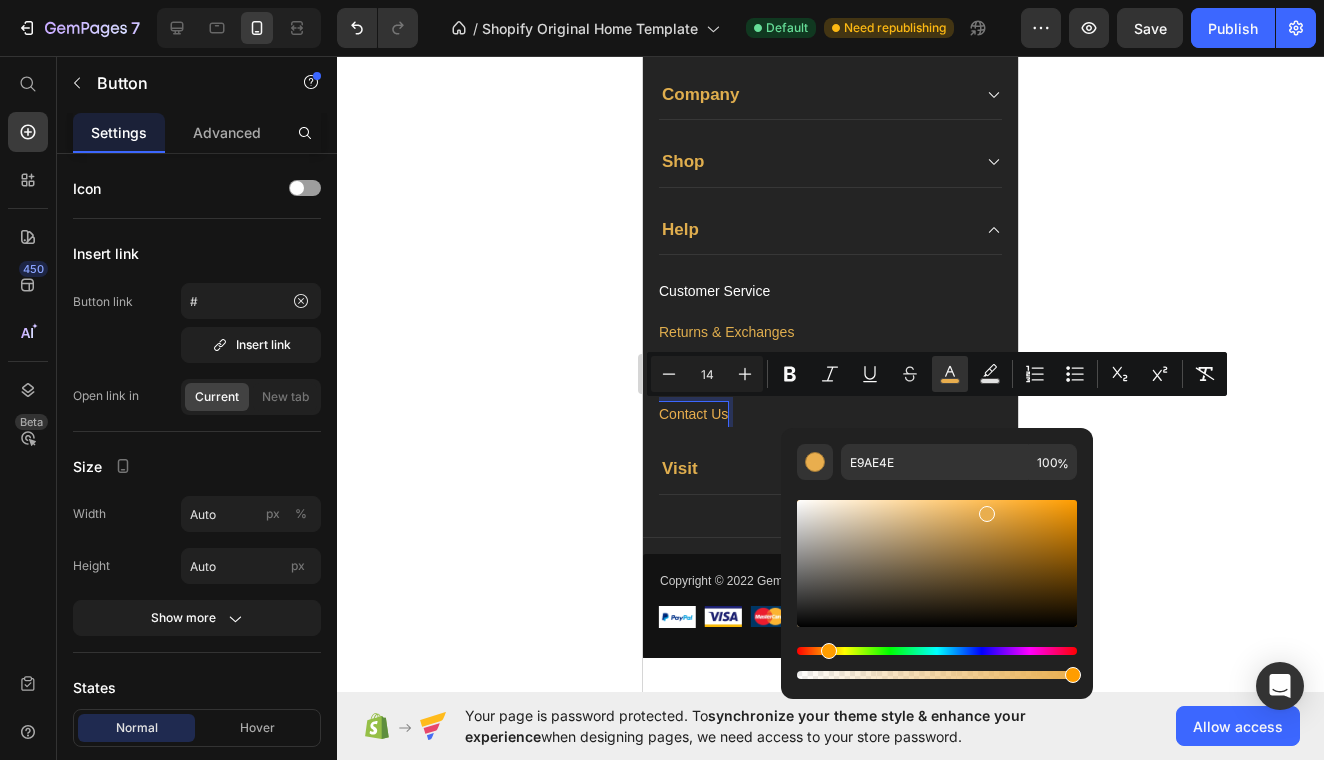 click 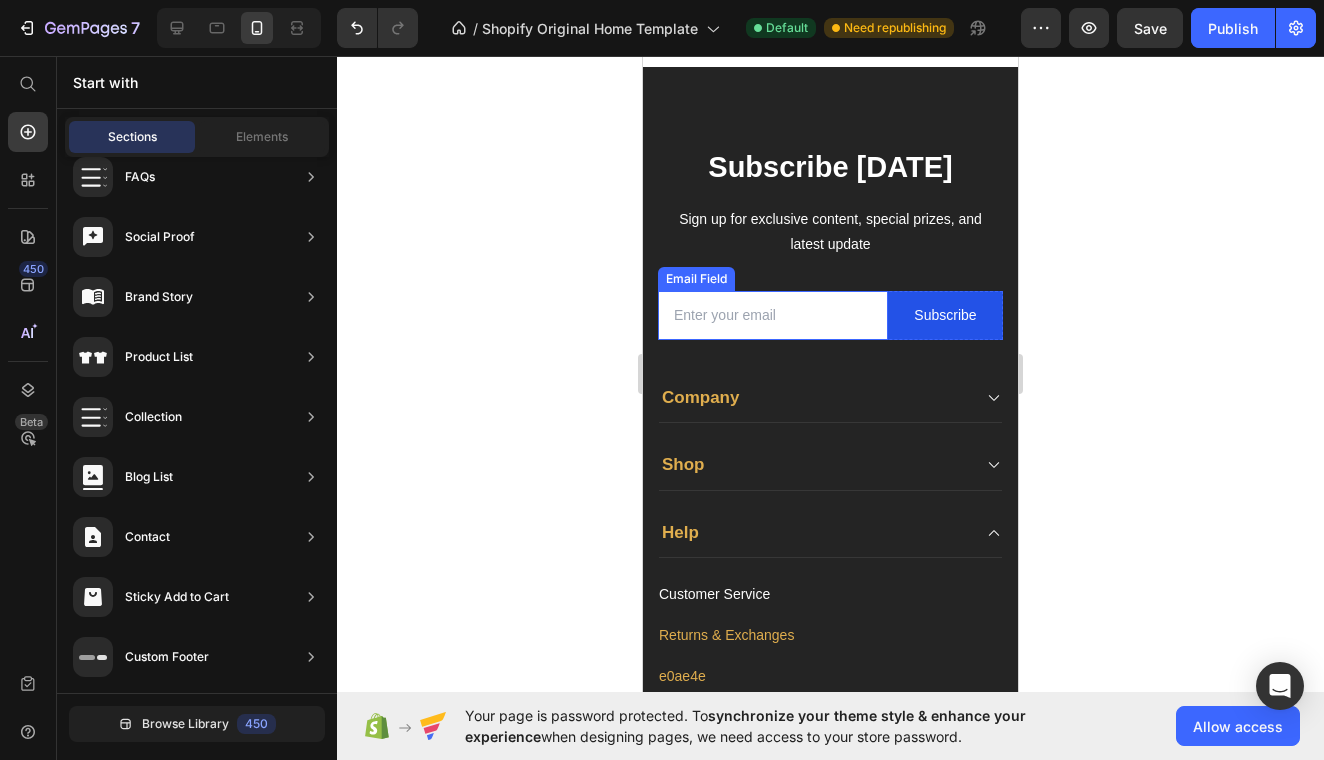 scroll, scrollTop: 237, scrollLeft: 0, axis: vertical 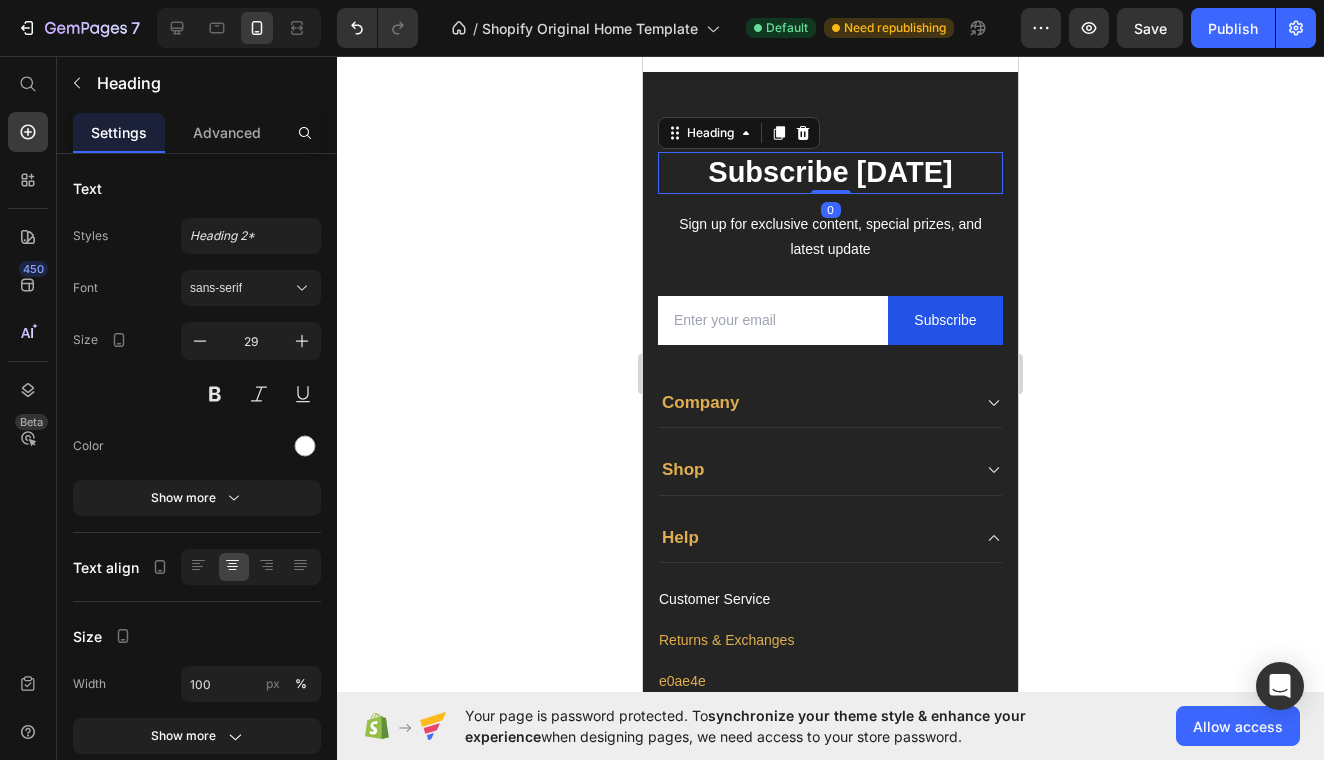 click on "Subscribe [DATE]" at bounding box center (830, 173) 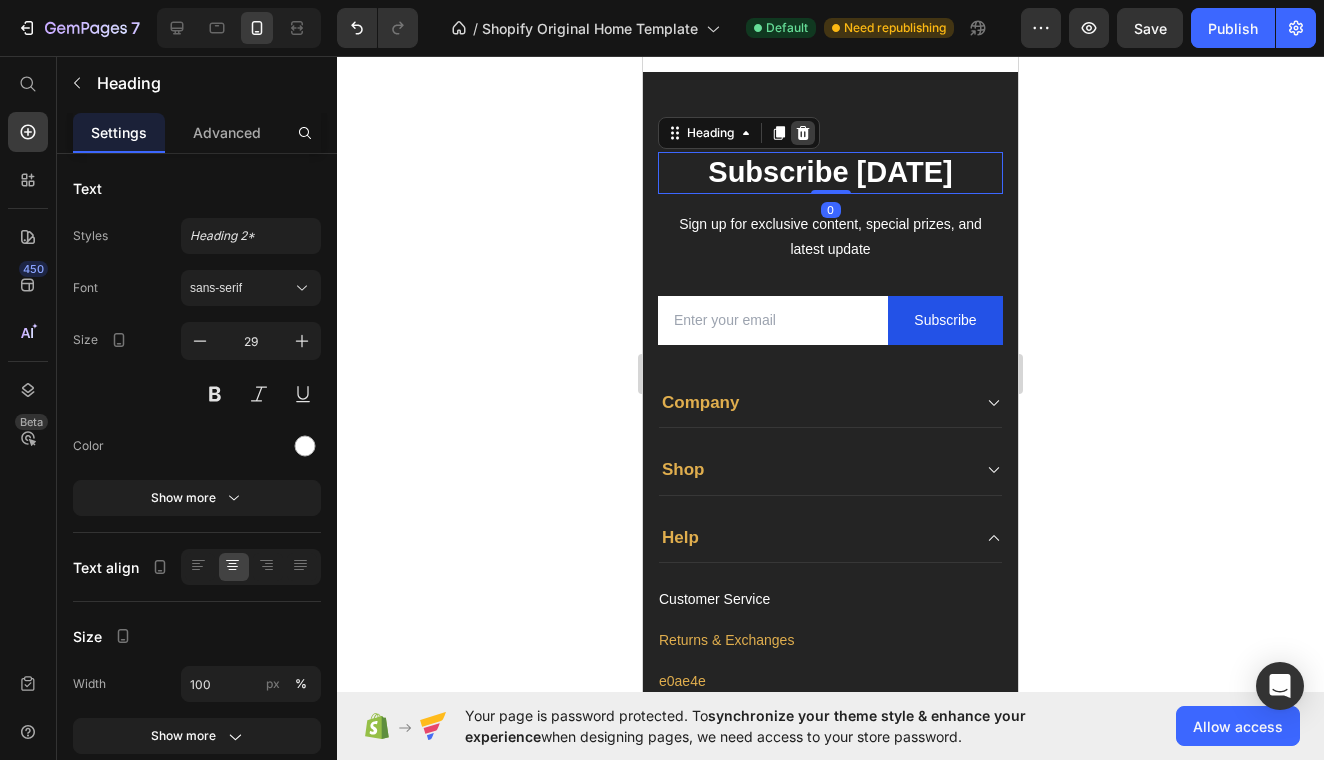 click 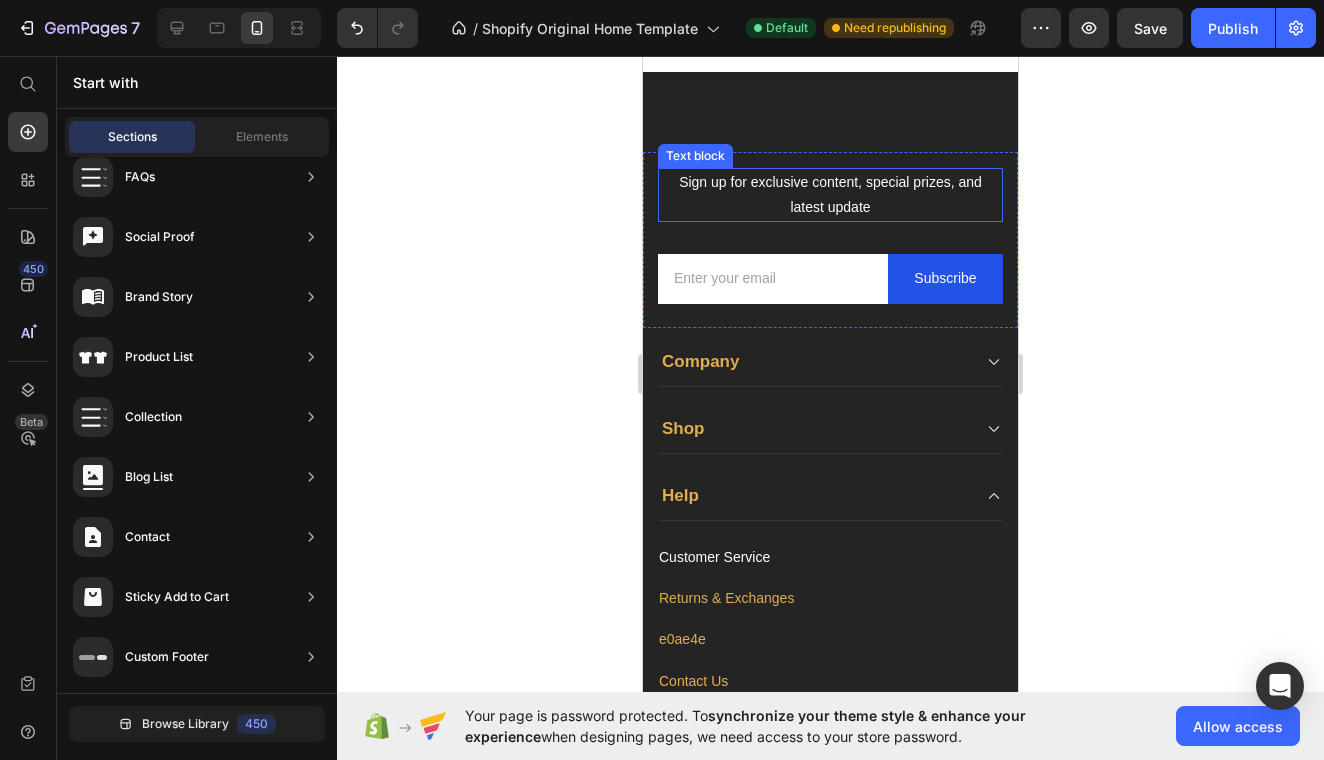 click on "Sign up for exclusive content, special prizes, and latest update" at bounding box center [830, 195] 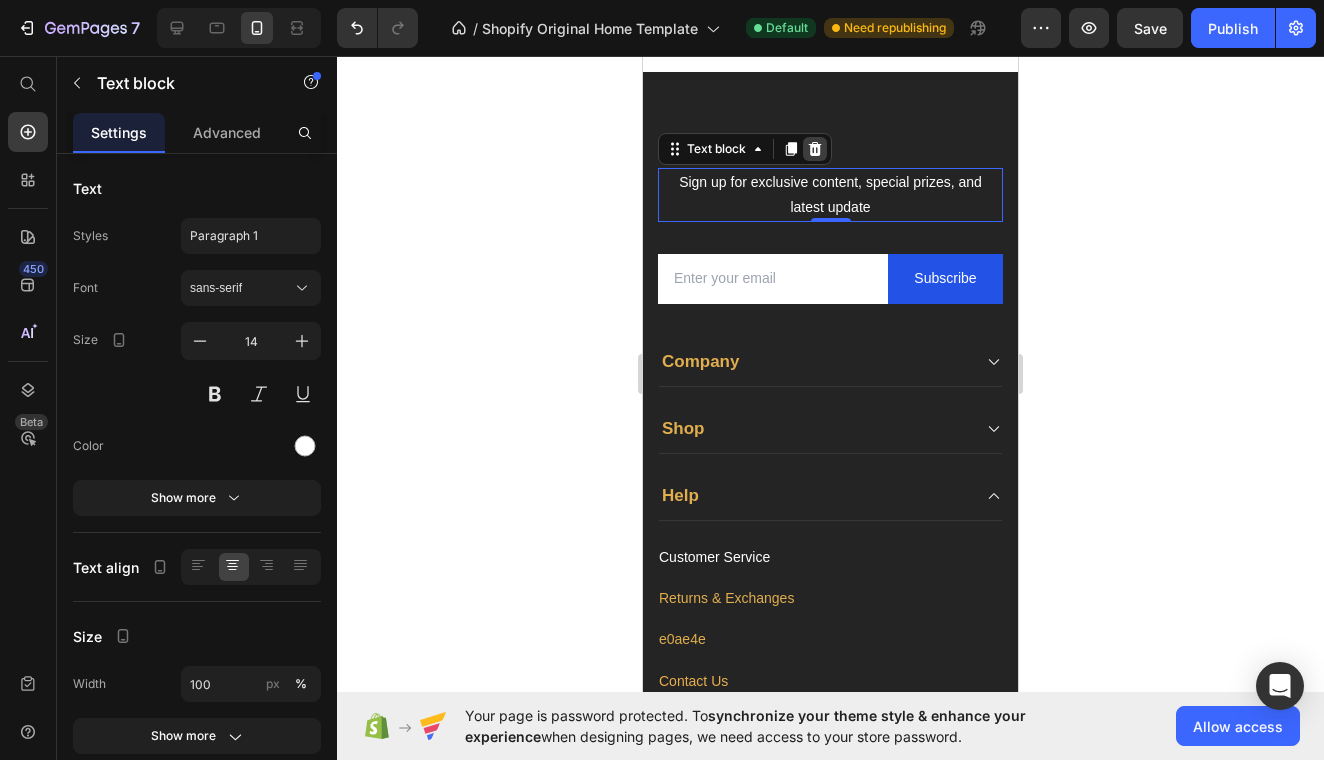 click 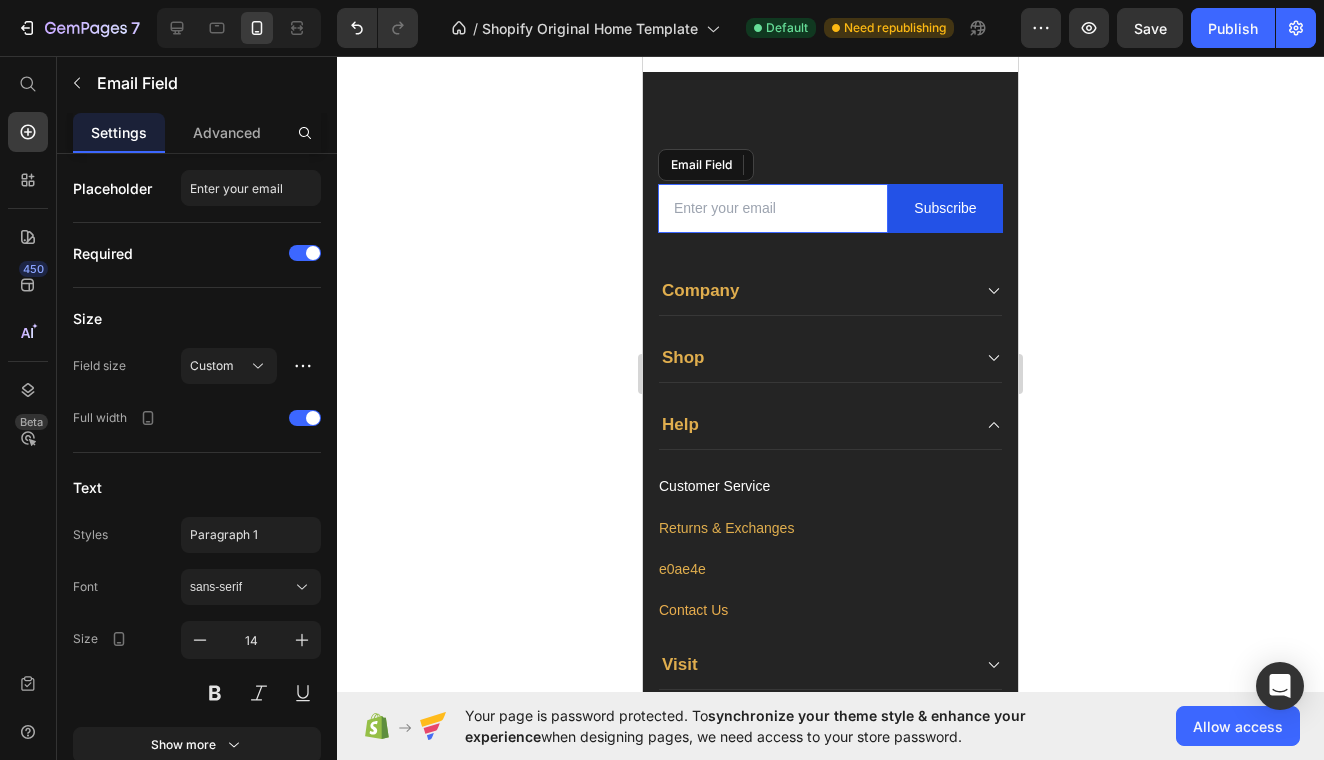 click at bounding box center (773, 208) 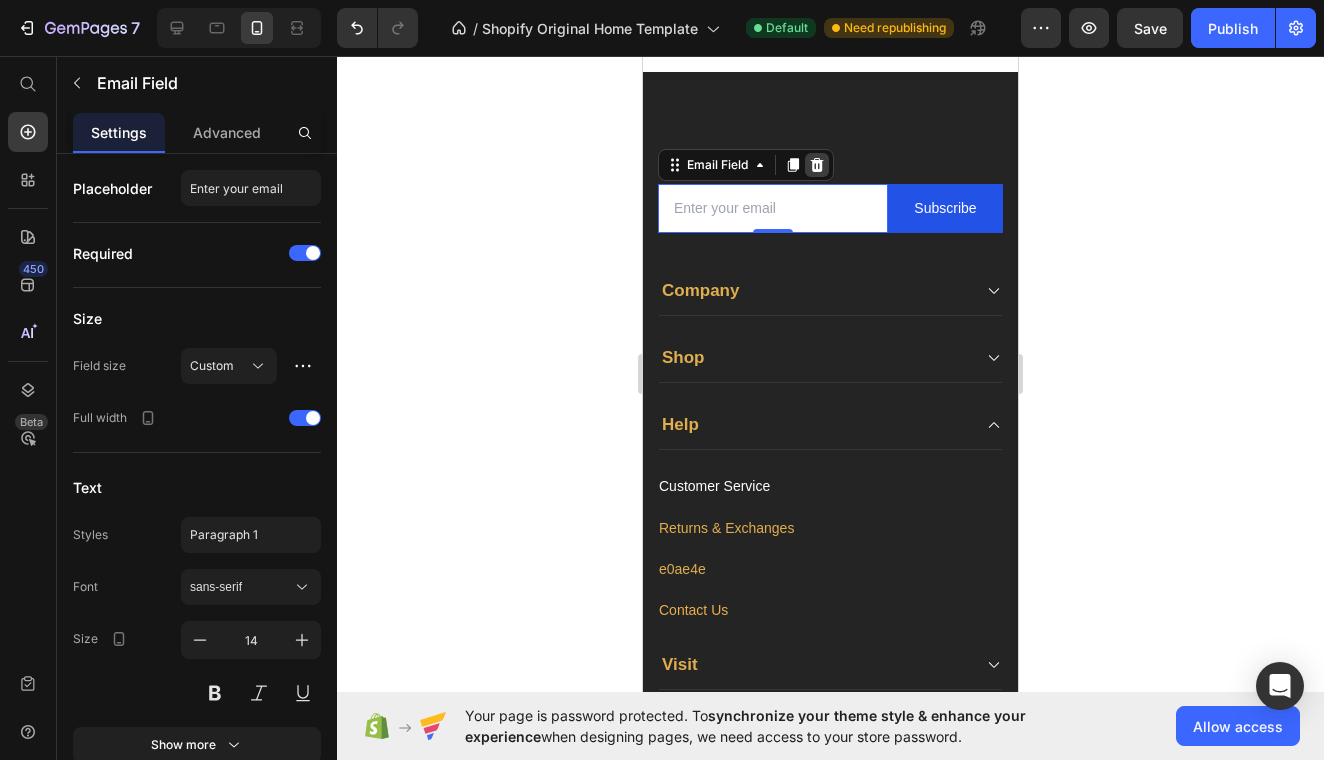 click 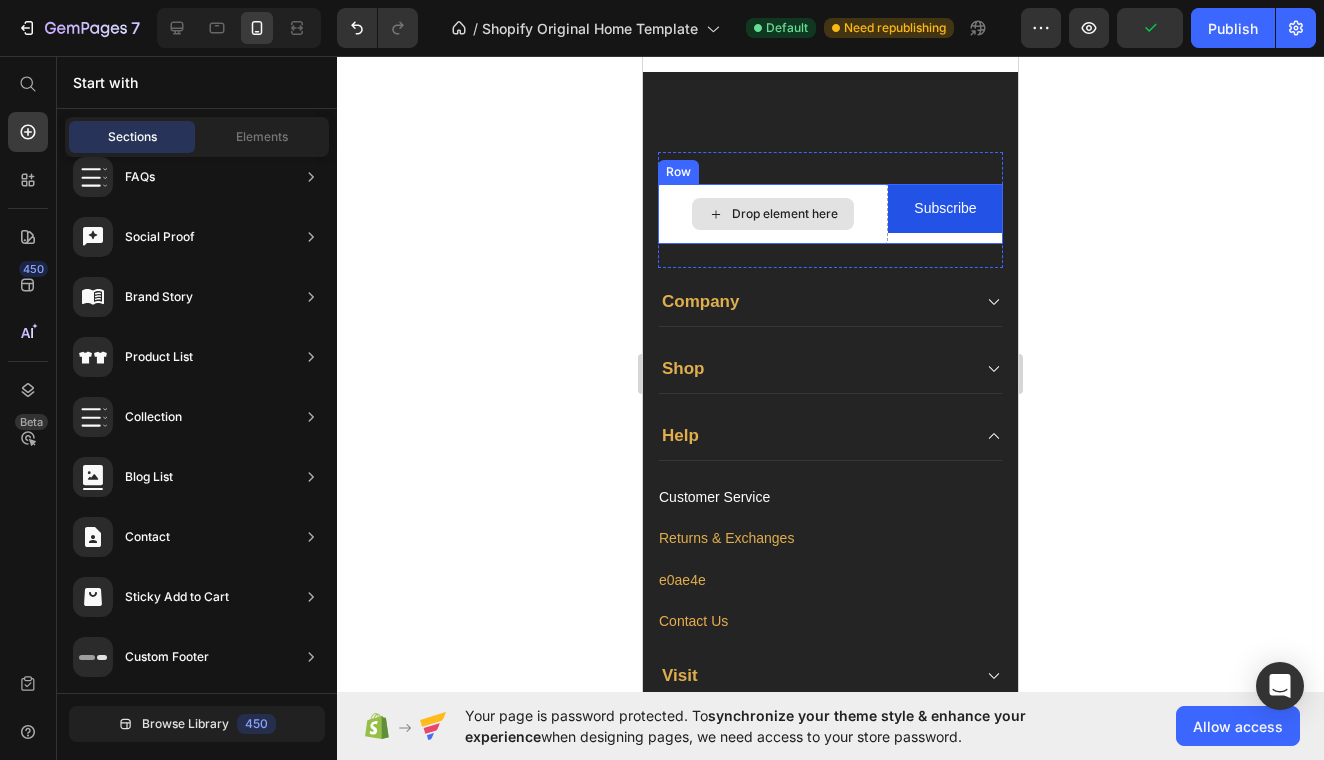 click on "Drop element here" at bounding box center [773, 214] 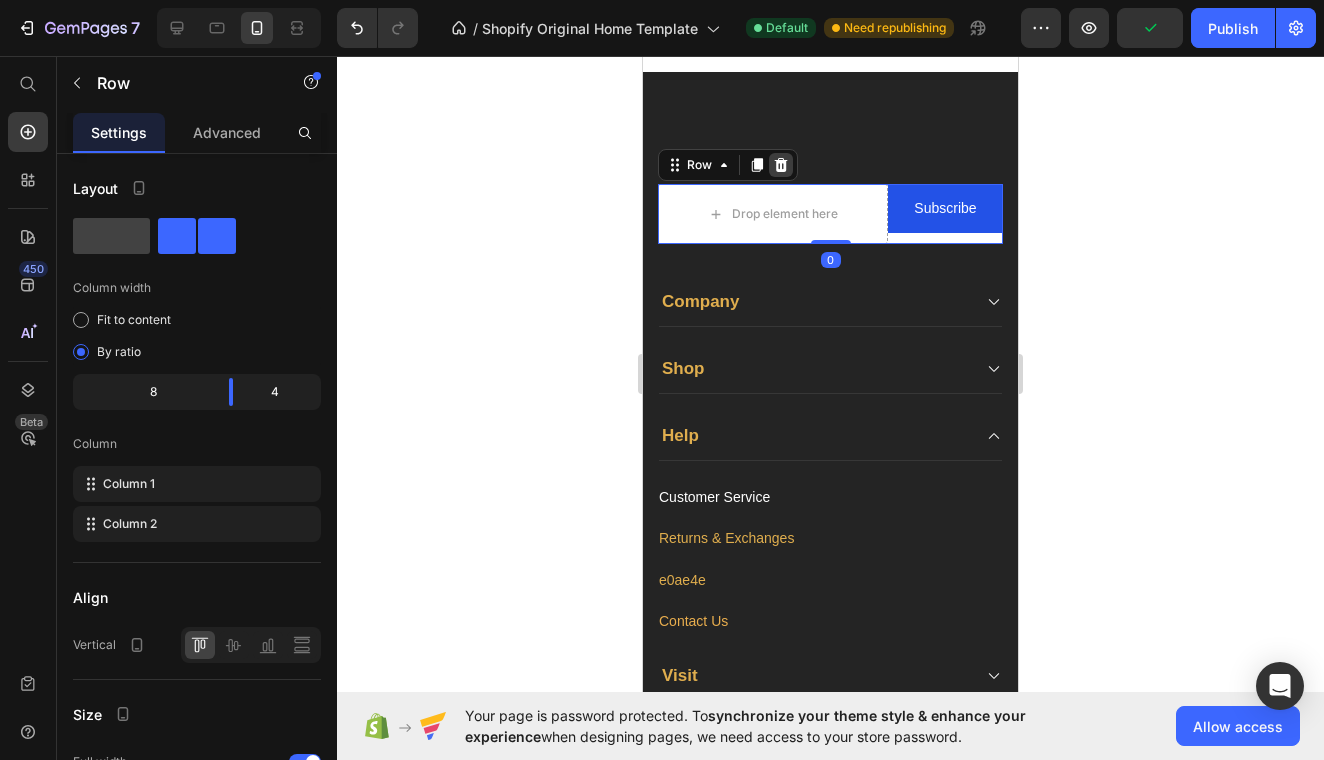 click at bounding box center [781, 165] 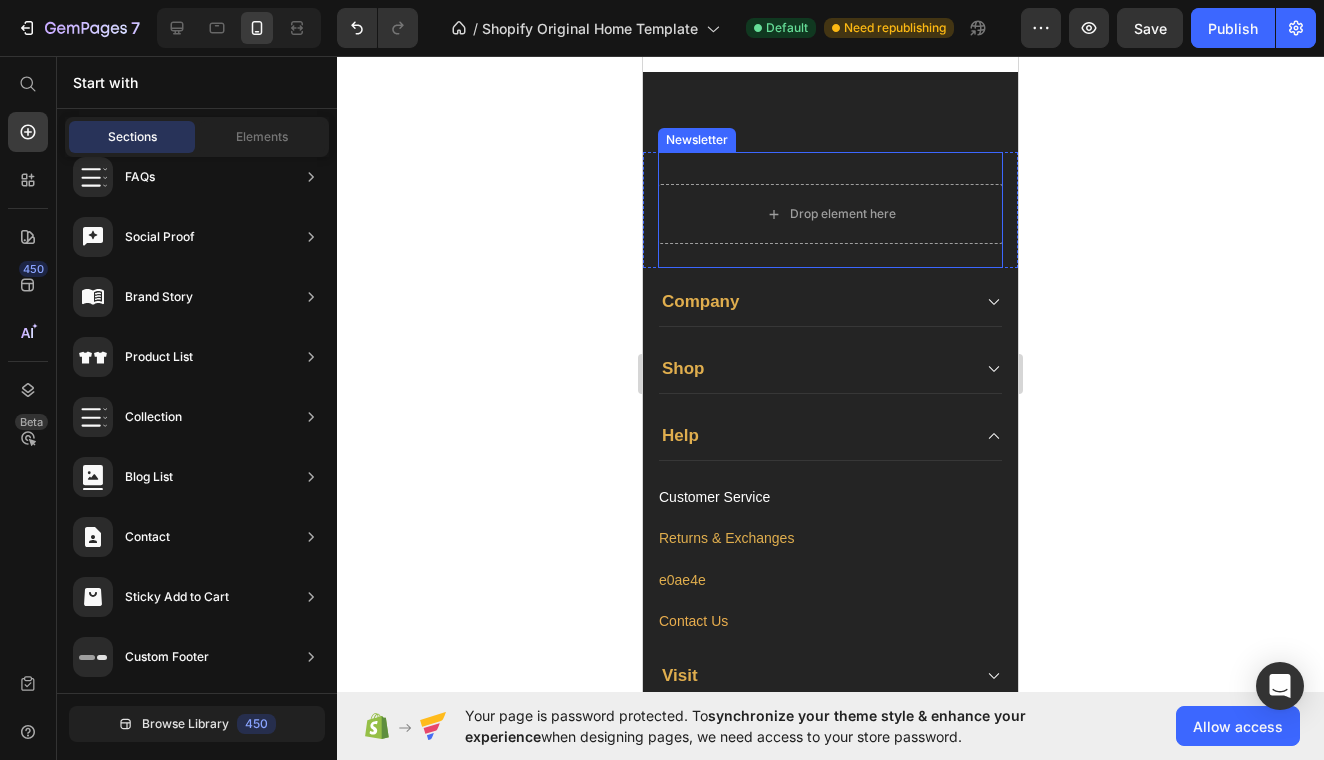 click on "Drop element here Newsletter" at bounding box center (830, 210) 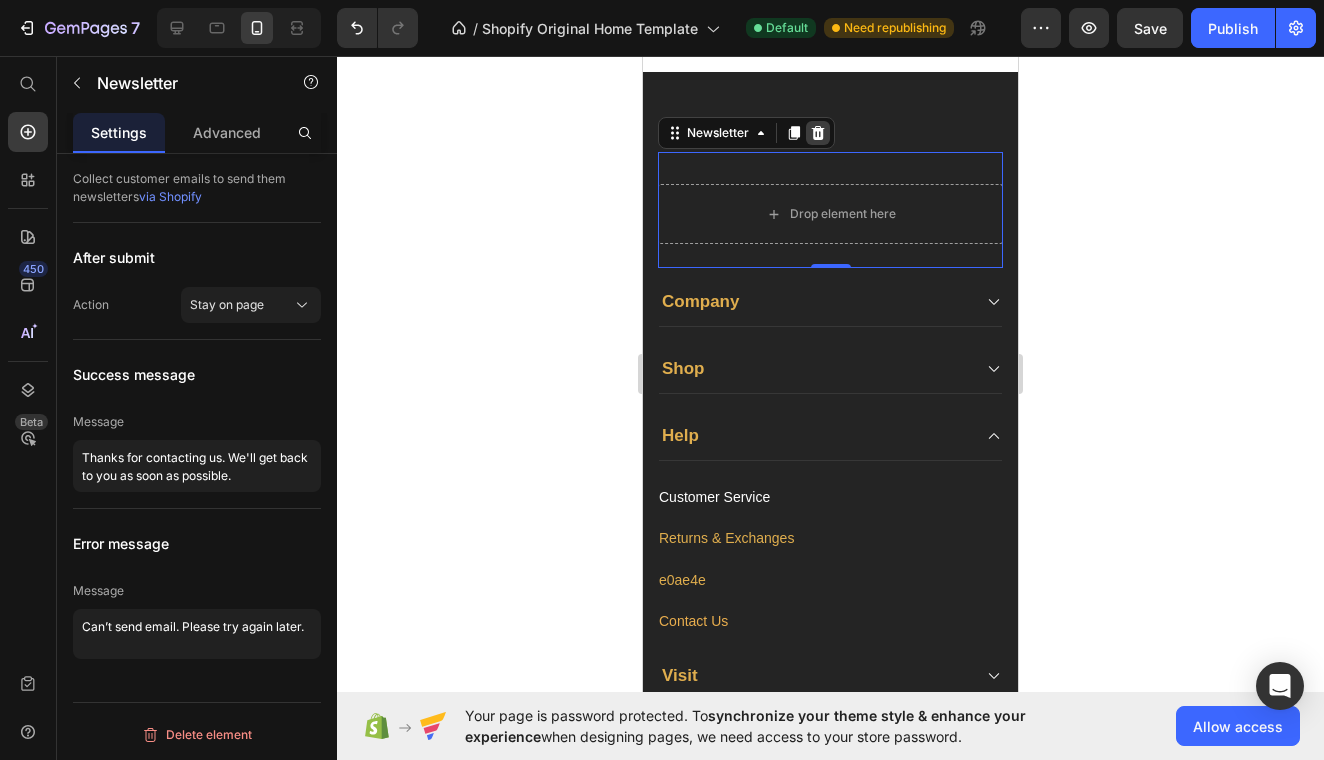click 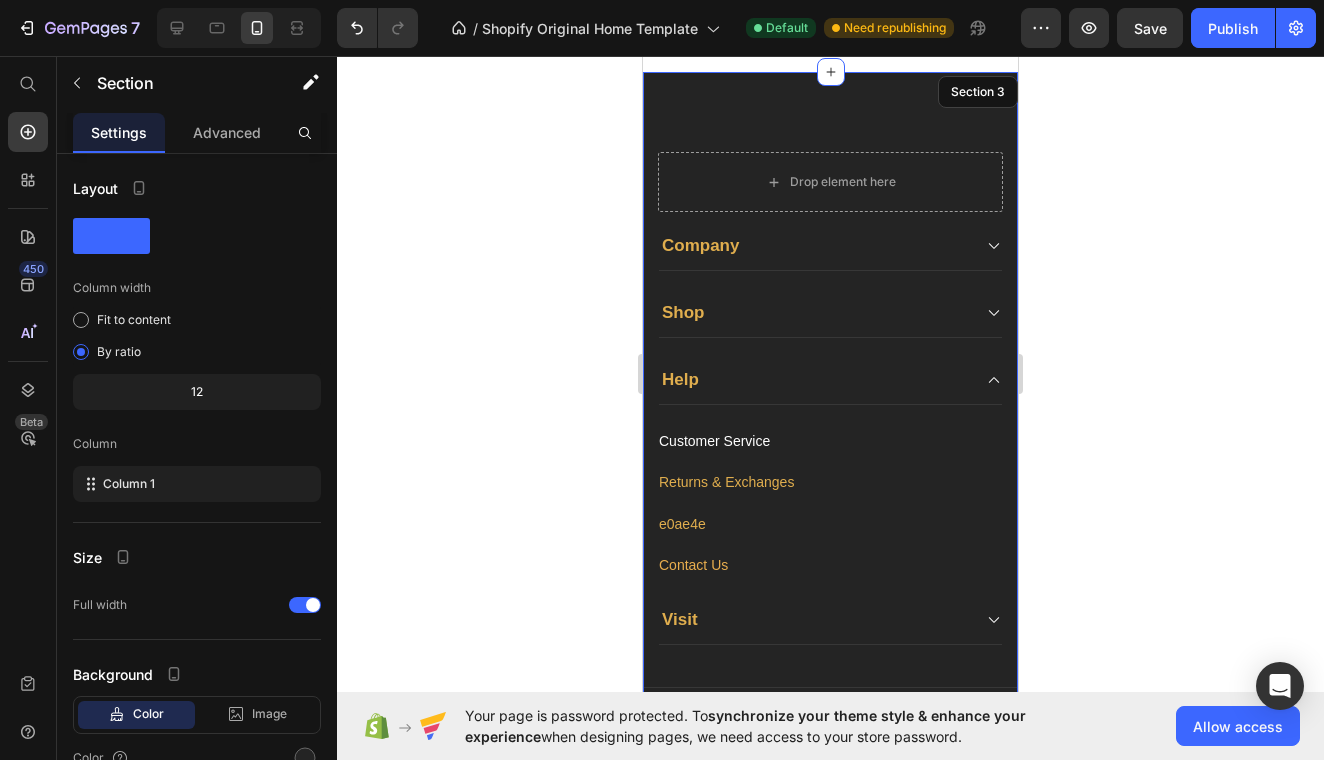 click on "Drop element here Row Company Text block About Button Events Button Rentals Button Features Button Shop Text block Men Button Women Button Footweat Button Brands Button Help Text block Customer Service Button Returns & Exchanges Button FAQs Button Contact Us Button Visit Text block [STREET_ADDRESS]. FL 33127 Text block [PHONE_NUMBER] Text block [EMAIL_ADDRESS][DOMAIN_NAME] Text block Image Image Image Image Row Row
Company
Shop
Help Customer Service Button Returns & Exchanges Button e0ae4e Button Contact Us Button
Visit Accordion Row                Title Line Copyright © 2022 GemThemes. All Rights Reserved. Text block Image Image Image Image Image Row Row Section 3" at bounding box center (830, 440) 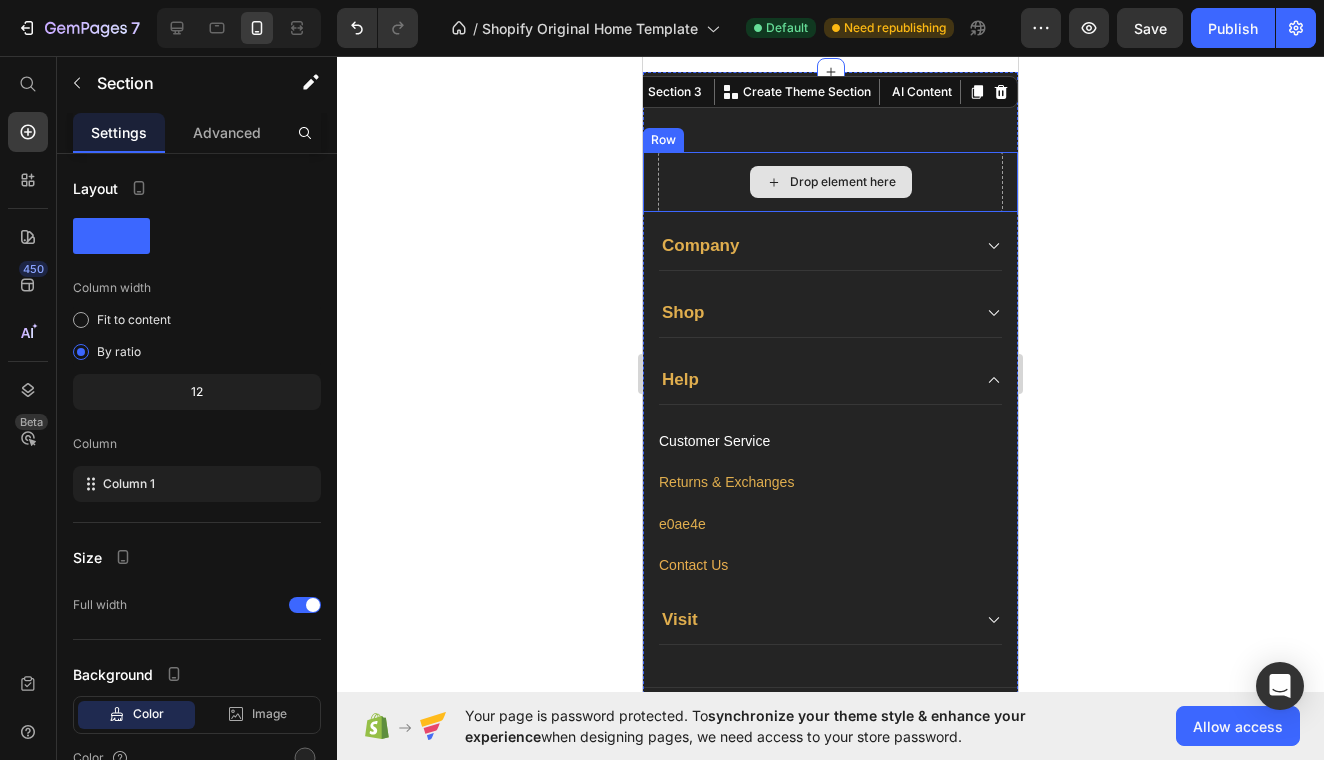 click on "Drop element here" at bounding box center (830, 182) 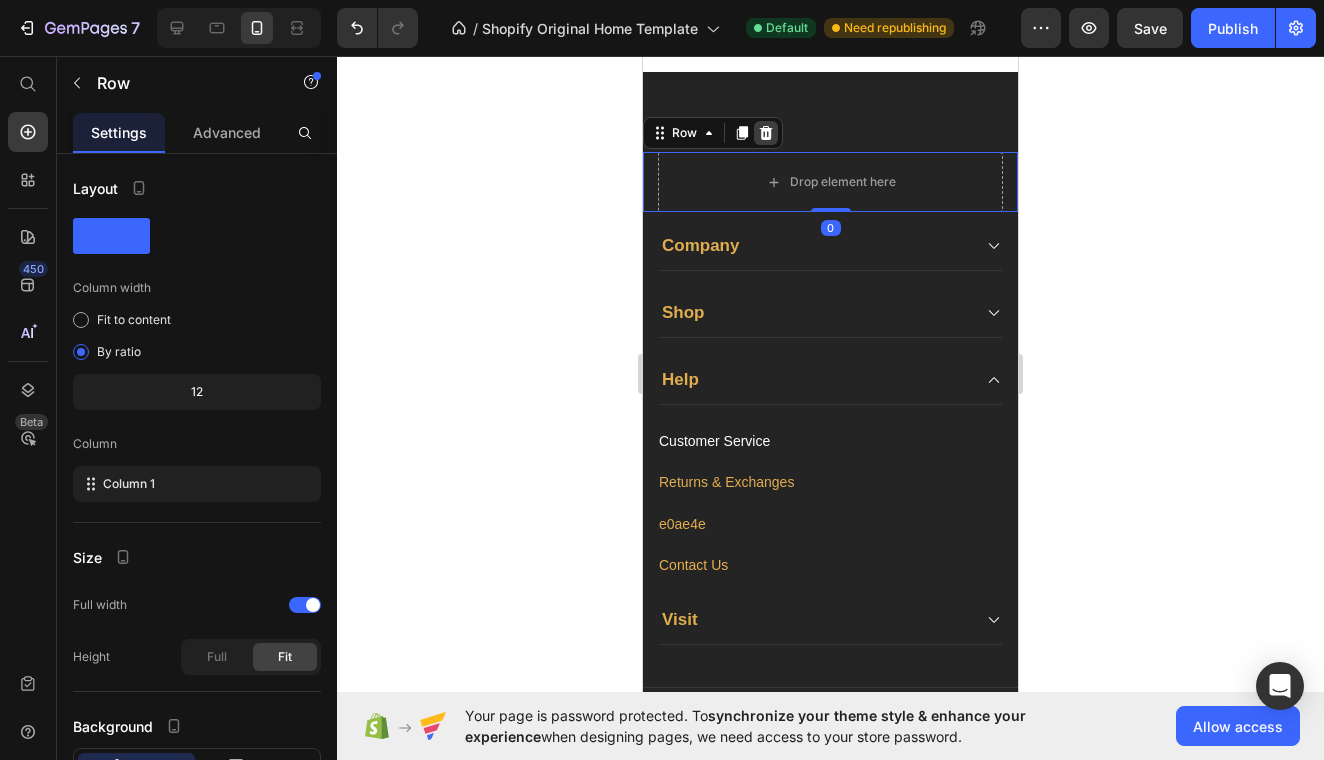 click 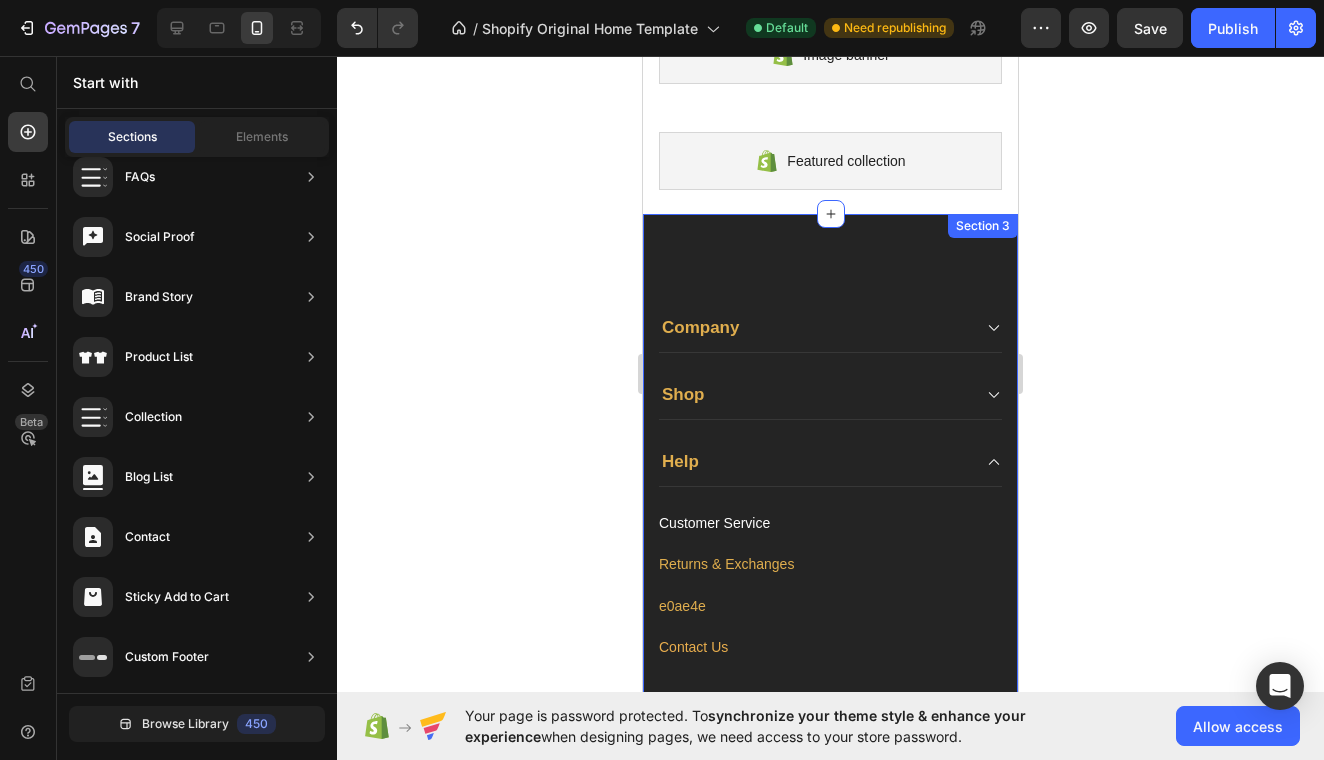 scroll, scrollTop: 31, scrollLeft: 0, axis: vertical 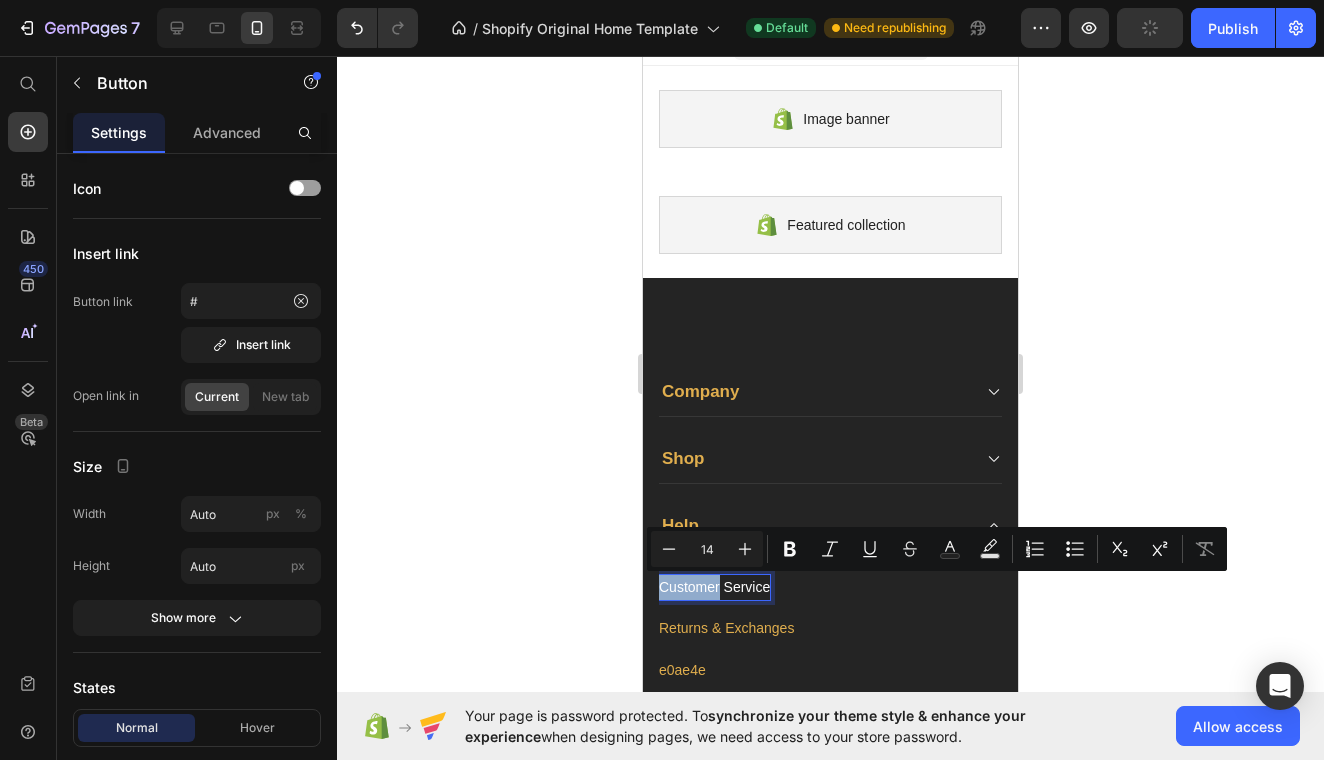 click on "Customer Service" at bounding box center (714, 587) 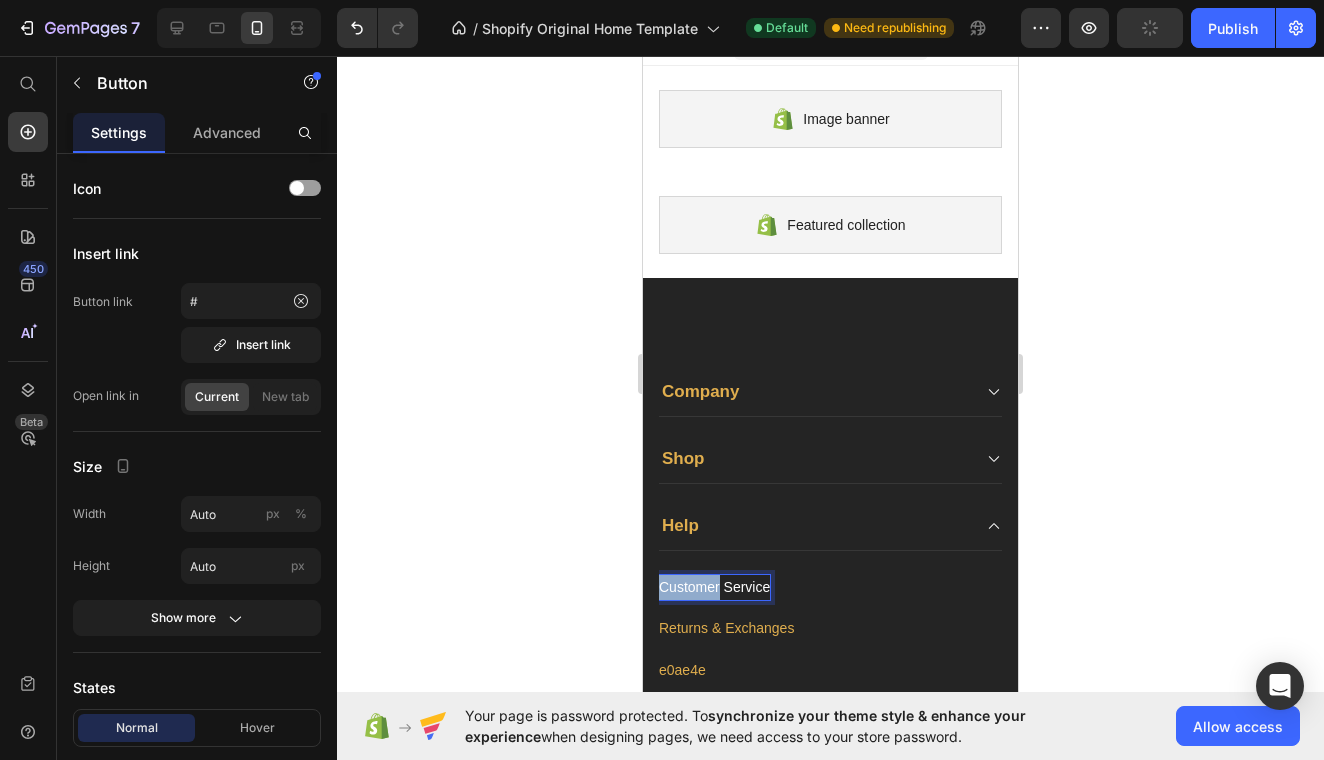 click on "Customer Service" at bounding box center [714, 587] 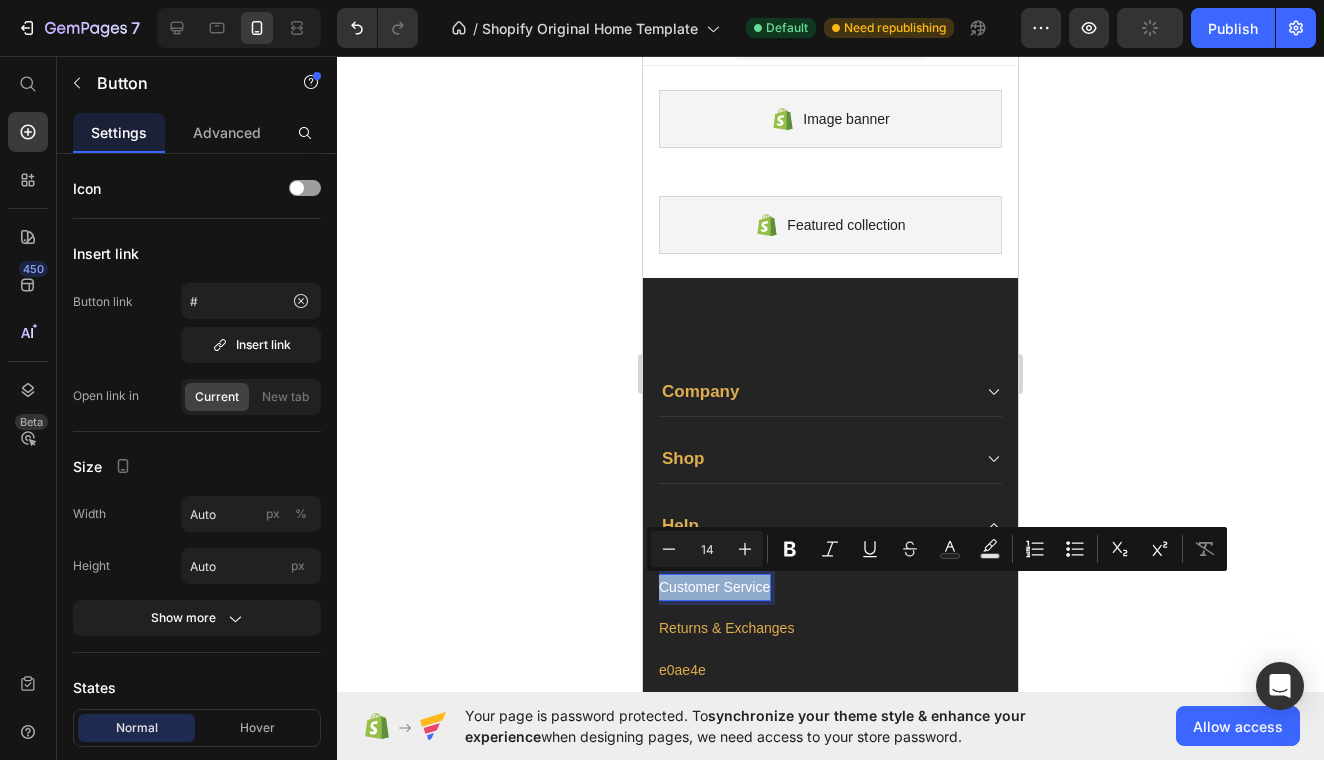 click on "Customer Service" at bounding box center (714, 587) 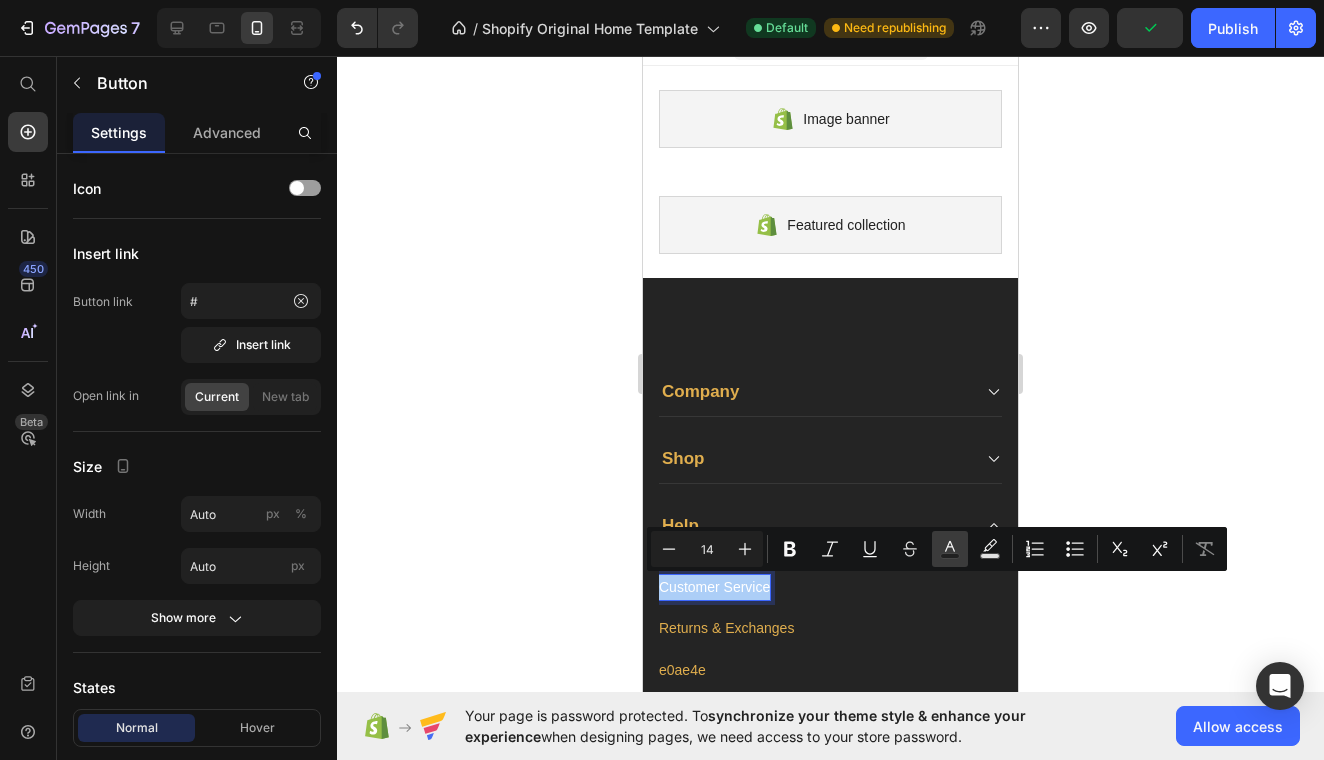 click 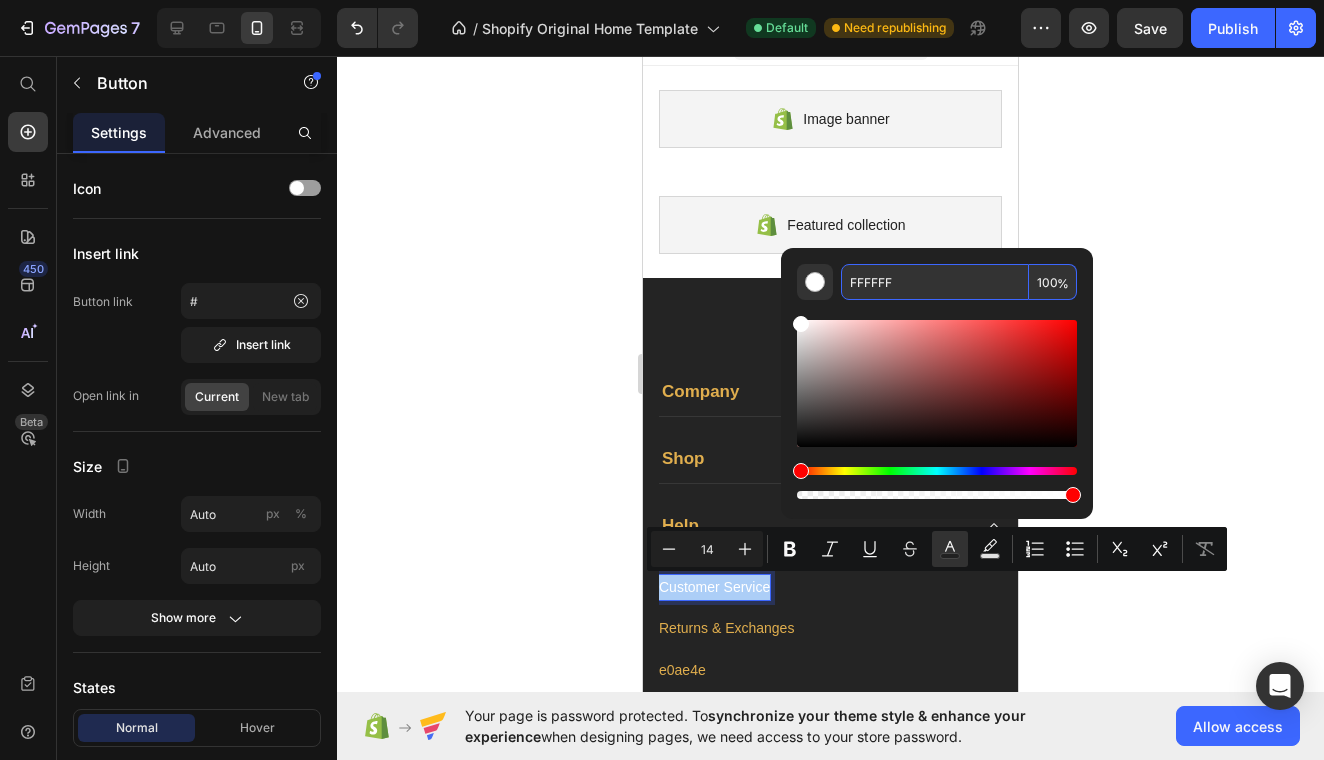 click on "FFFFFF" at bounding box center (935, 282) 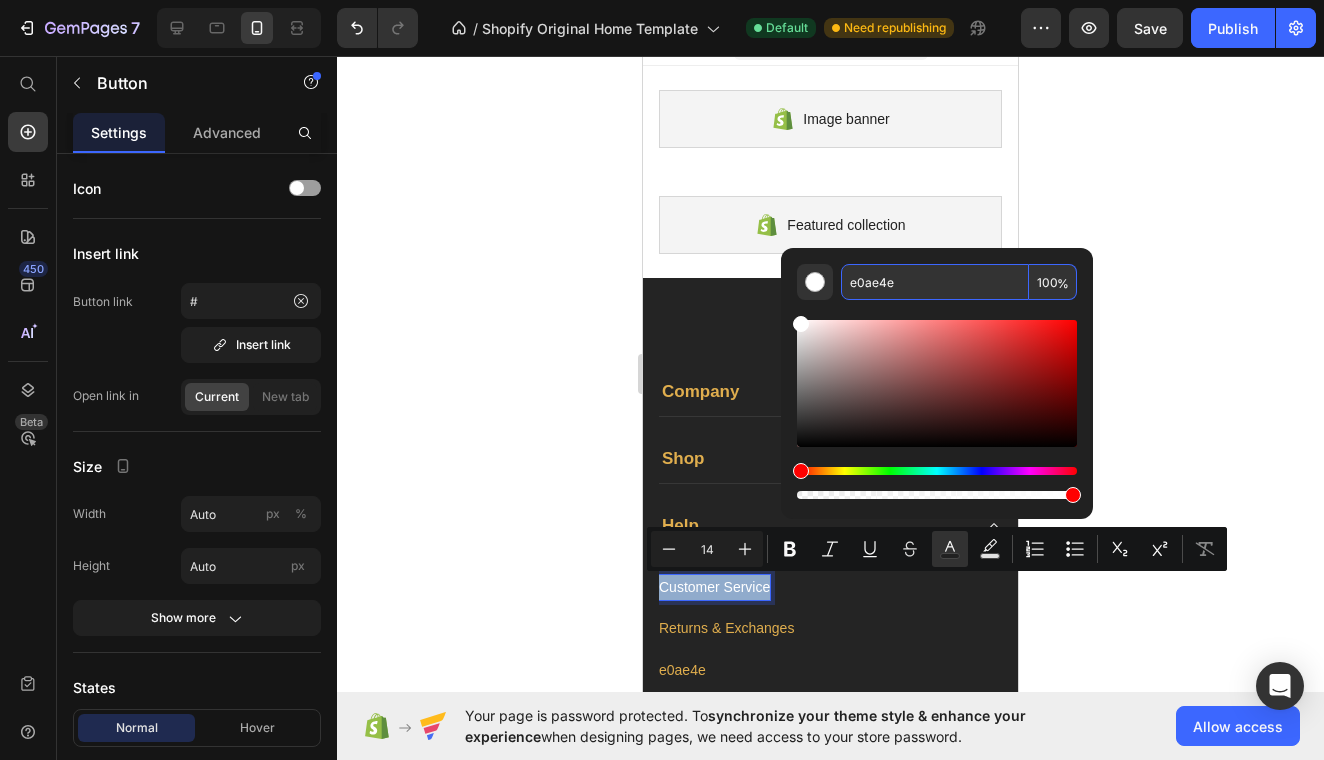 type on "E0AE4E" 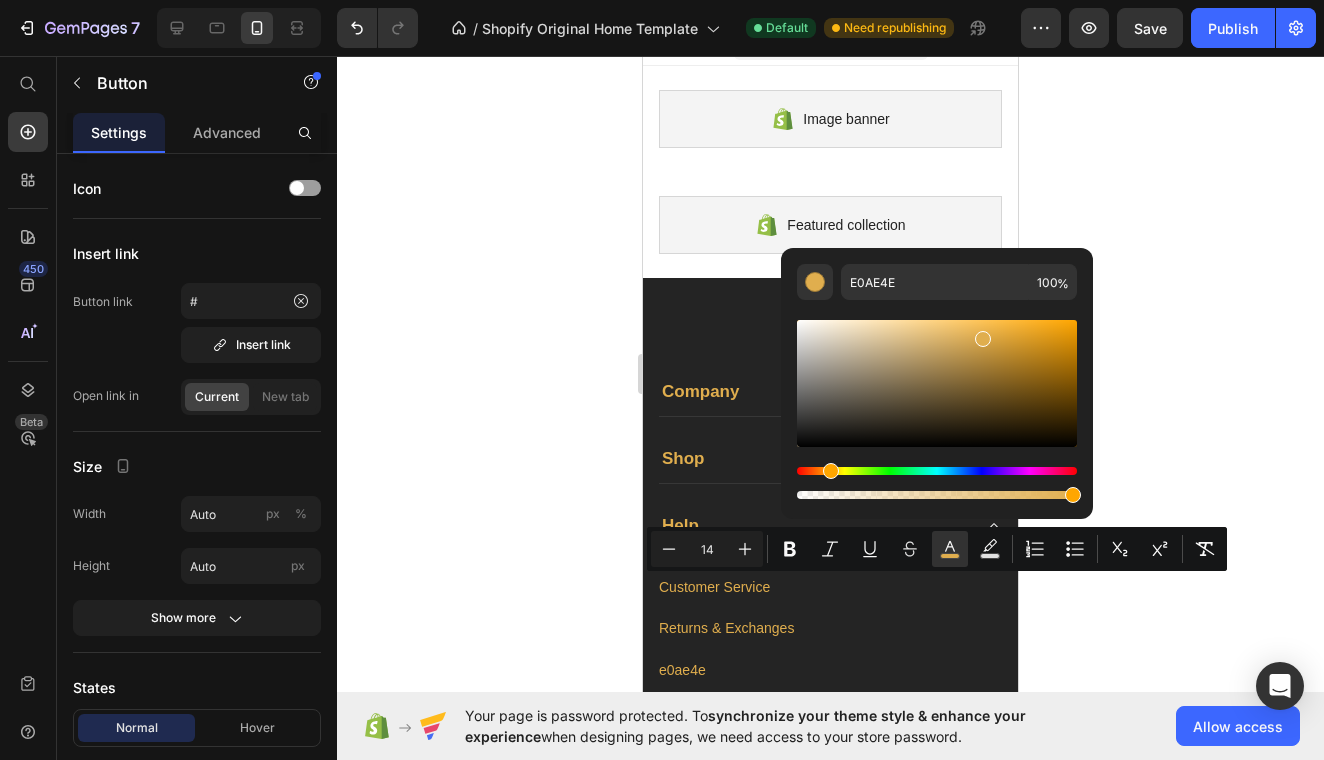 click 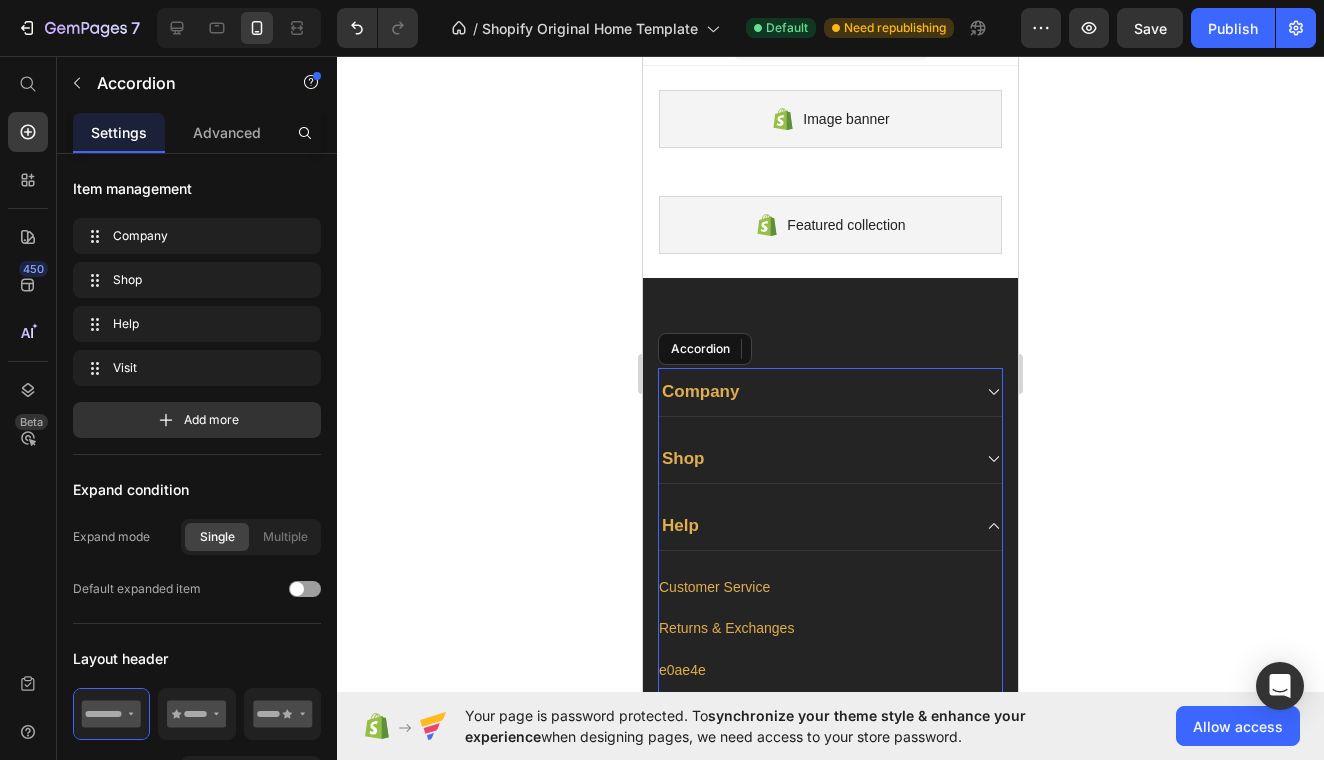 click 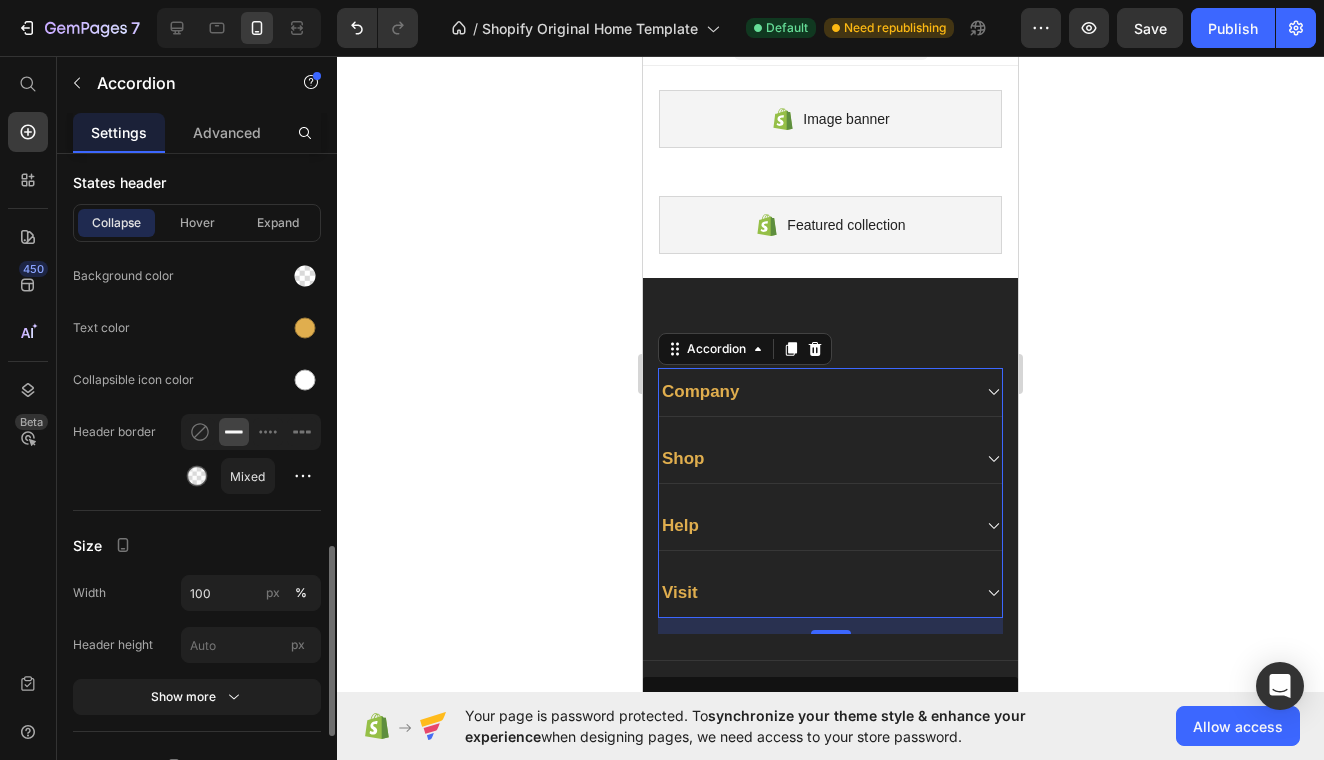 scroll, scrollTop: 1309, scrollLeft: 0, axis: vertical 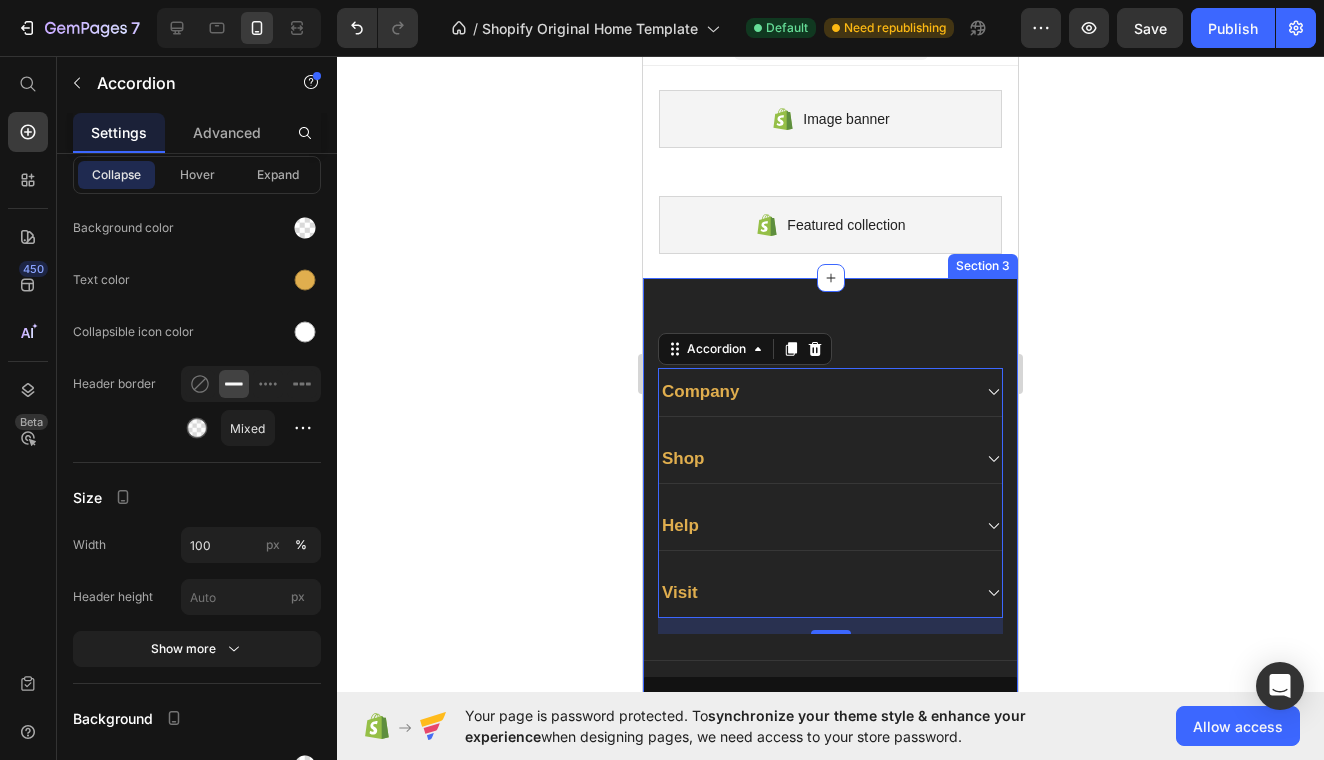 click on "Company Text block About Button Events Button Rentals Button Features Button Shop Text block Men Button Women Button Footweat Button Brands Button Help Text block Customer Service Button Returns & Exchanges Button FAQs Button Contact Us Button Visit Text block [STREET_ADDRESS]. FL 33127 Text block [PHONE_NUMBER] Text block [EMAIL_ADDRESS][DOMAIN_NAME] Text block Image Image Image Image Row Row
Company
Shop
Help
Visit Accordion   16 Row                Title Line Copyright © 2022 GemThemes. All Rights Reserved. Text block Image Image Image Image Image Row Row Section 3" at bounding box center (830, 530) 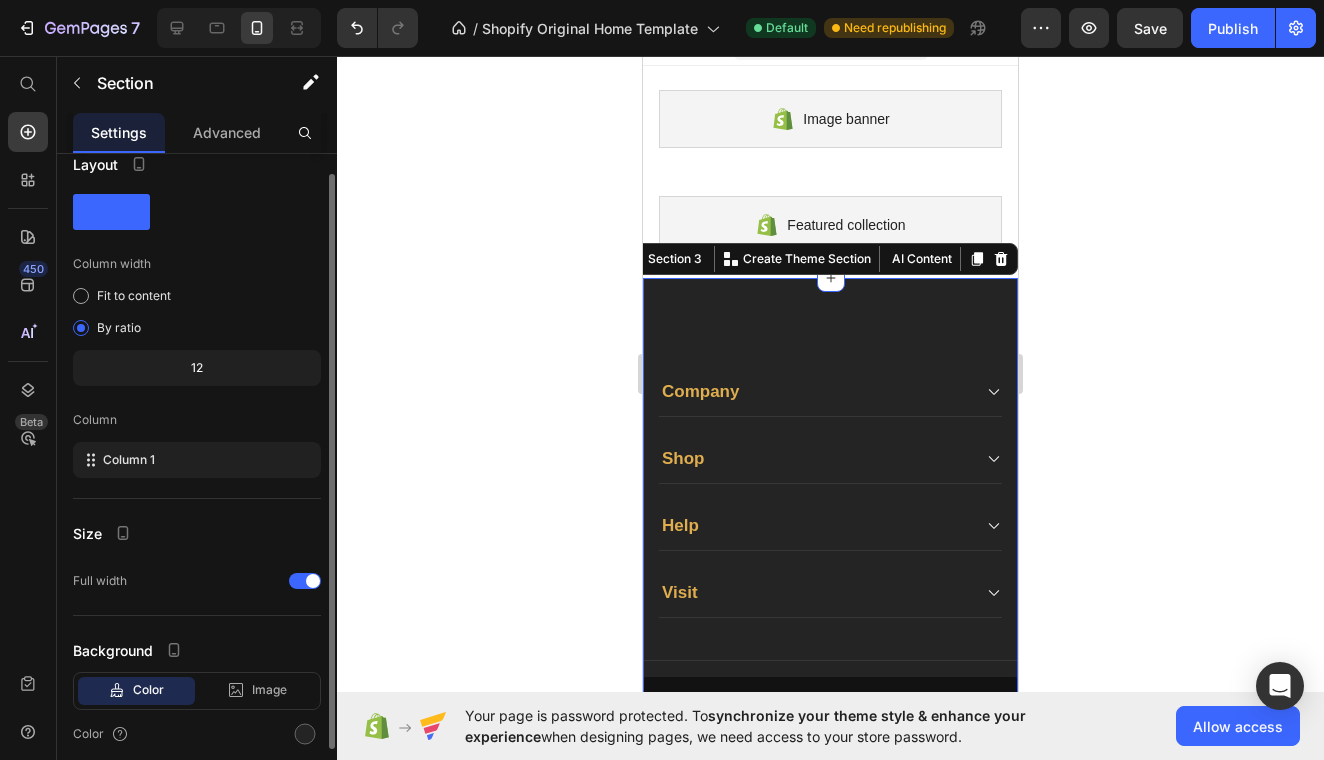 scroll, scrollTop: 0, scrollLeft: 0, axis: both 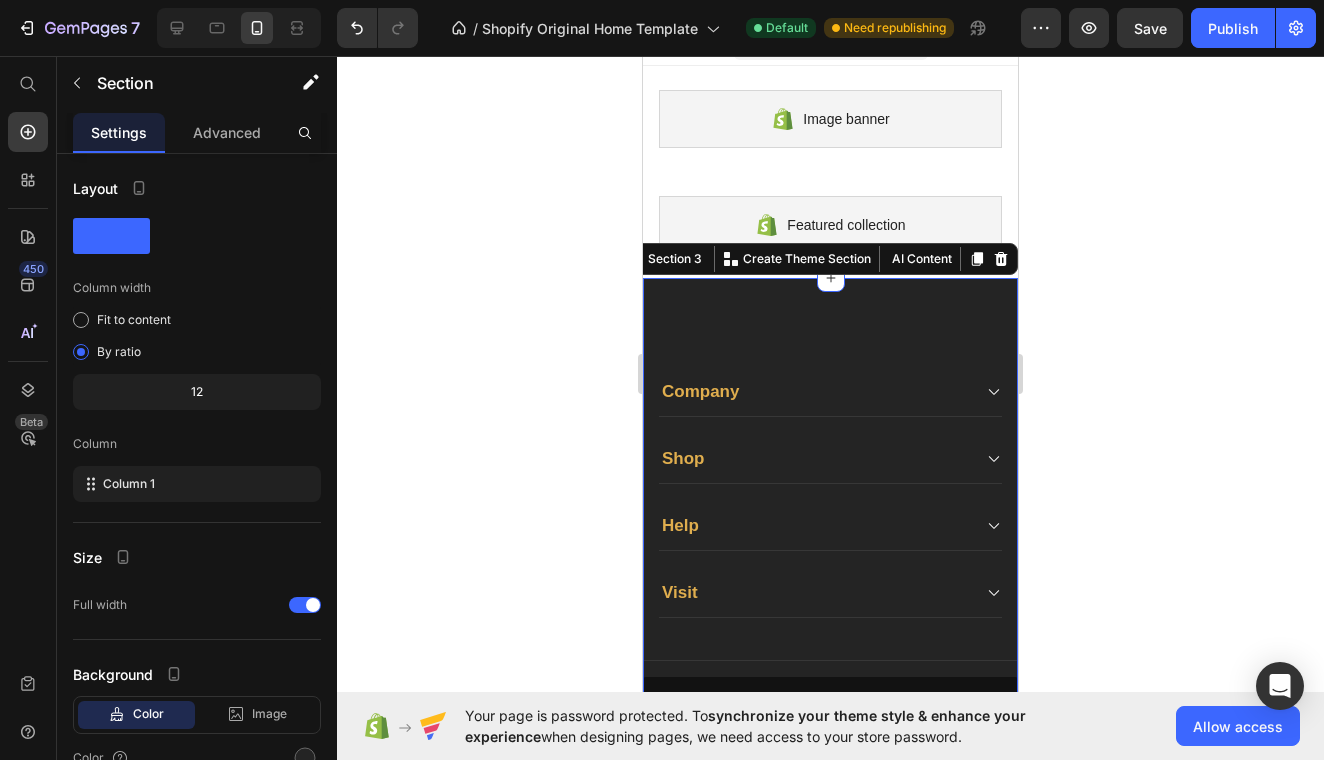 click on "Company Text block About Button Events Button Rentals Button Features Button Shop Text block Men Button Women Button Footweat Button Brands Button Help Text block Customer Service Button Returns & Exchanges Button FAQs Button Contact Us Button Visit Text block [STREET_ADDRESS]. FL 33127 Text block [PHONE_NUMBER] Text block [EMAIL_ADDRESS][DOMAIN_NAME] Text block Image Image Image Image Row Row
Company
Shop
Help
Visit Accordion Row                Title Line Copyright © 2022 GemThemes. All Rights Reserved. Text block Image Image Image Image Image Row Row Section 3   You can create reusable sections Create Theme Section AI Content Write with GemAI What would you like to describe here? Tone and Voice Persuasive Product Men’s Red Graphic T-Shirt – “Keep It Smoker” Print Show more Generate" at bounding box center [830, 530] 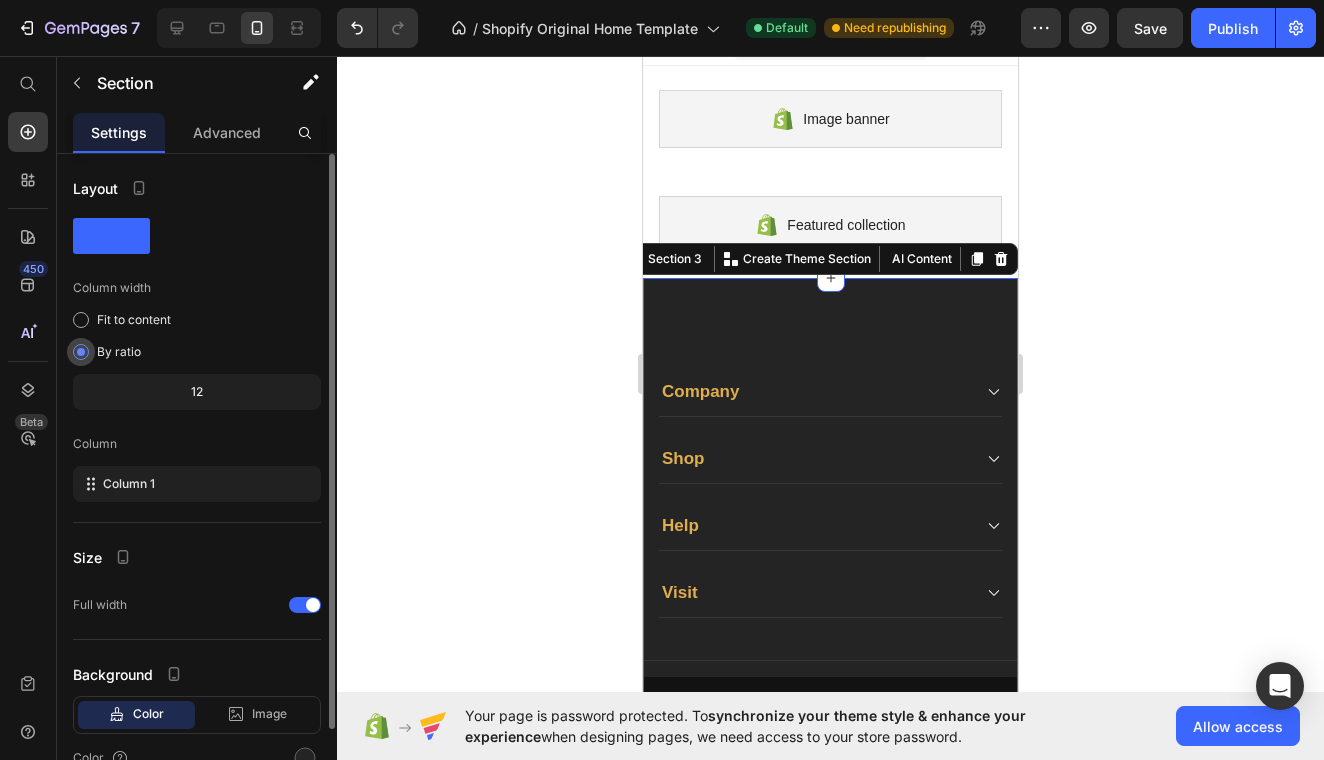 scroll, scrollTop: 101, scrollLeft: 0, axis: vertical 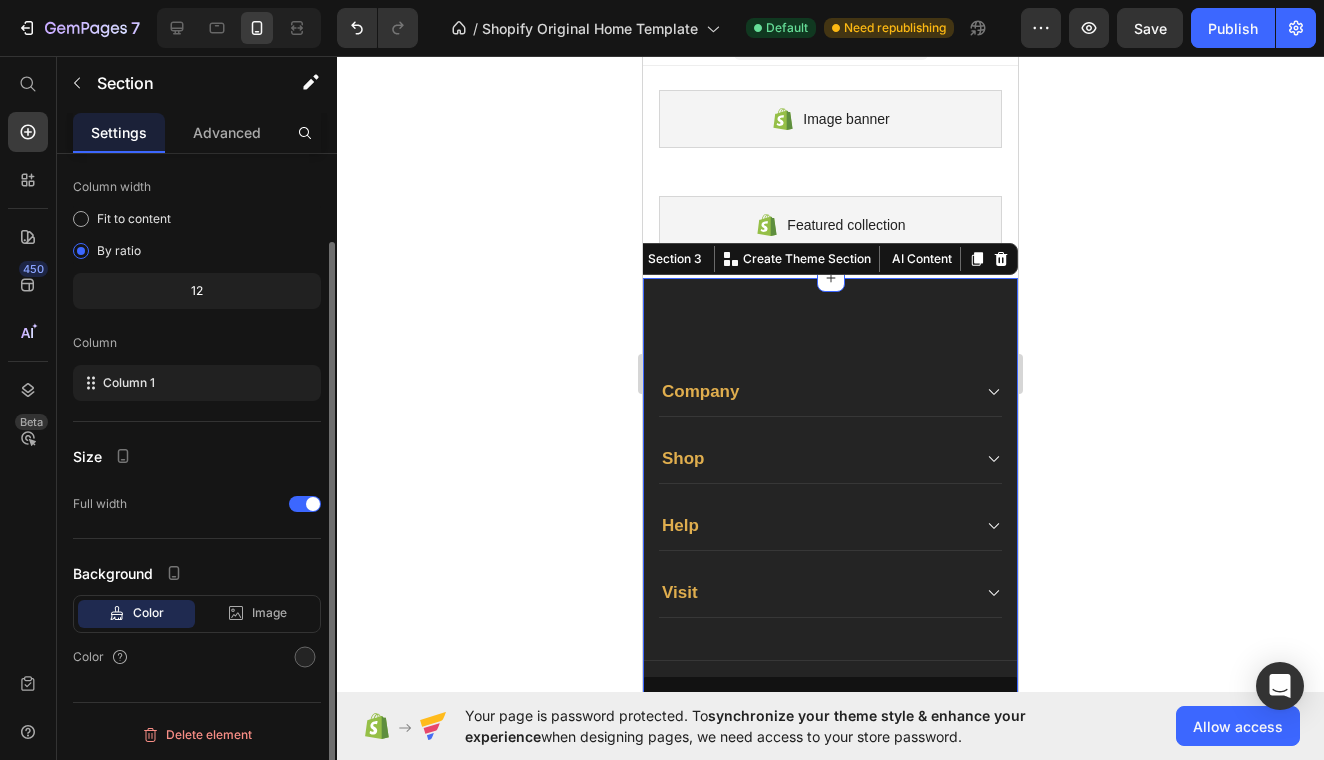 click on "Color" at bounding box center (148, 613) 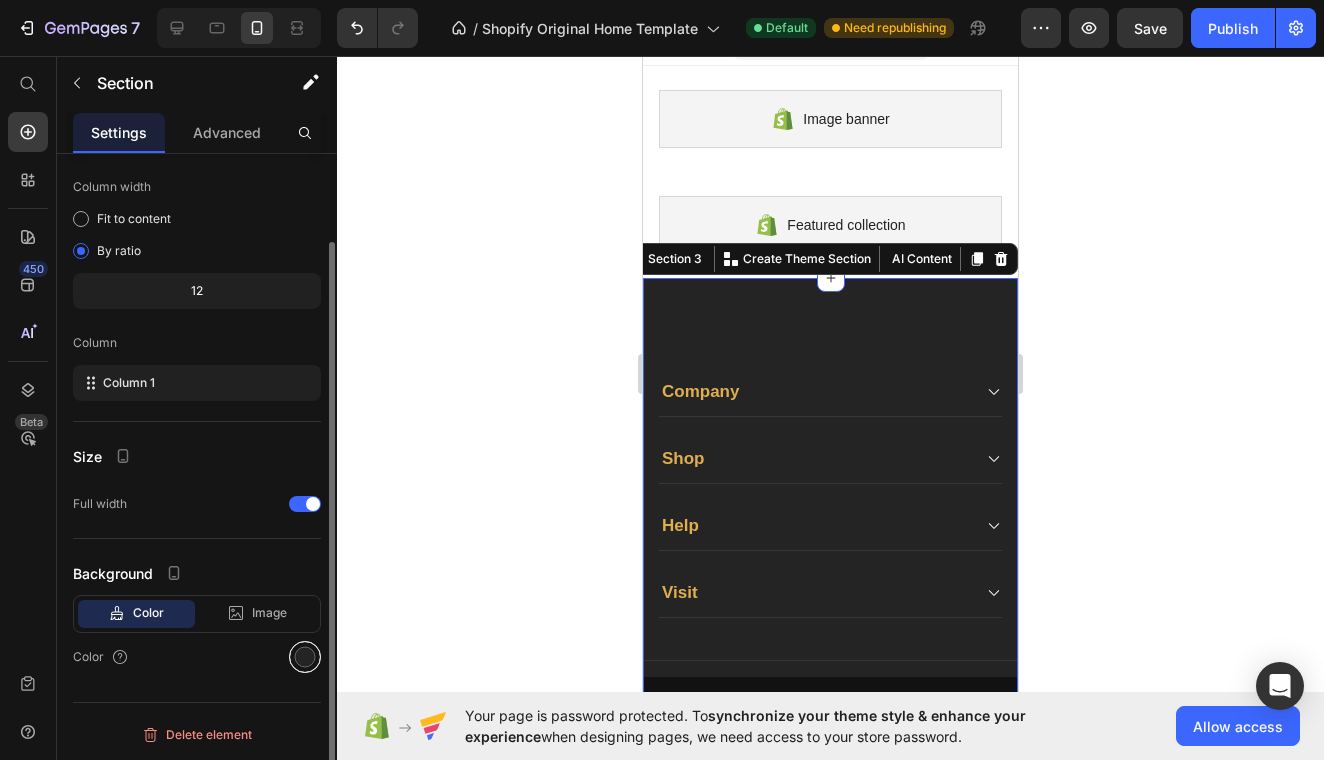 click at bounding box center [305, 657] 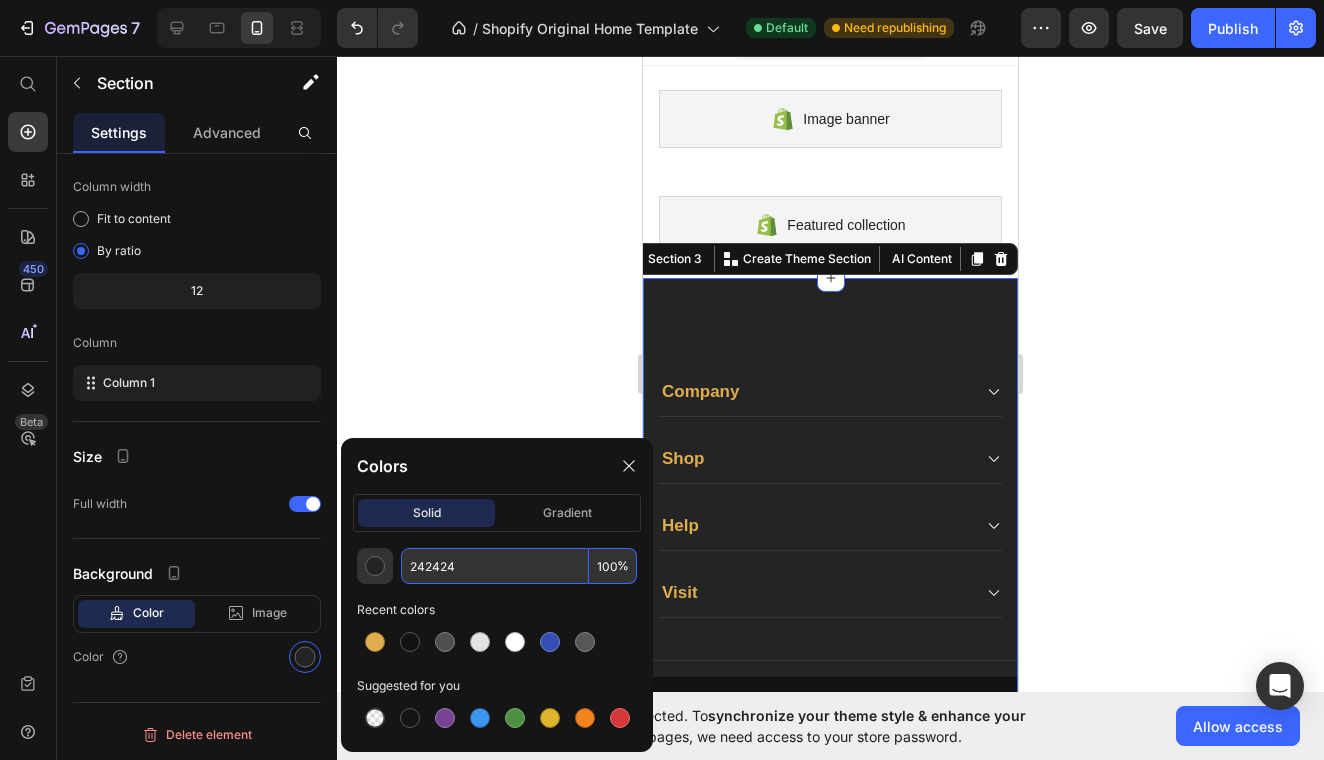 click on "242424" at bounding box center [495, 566] 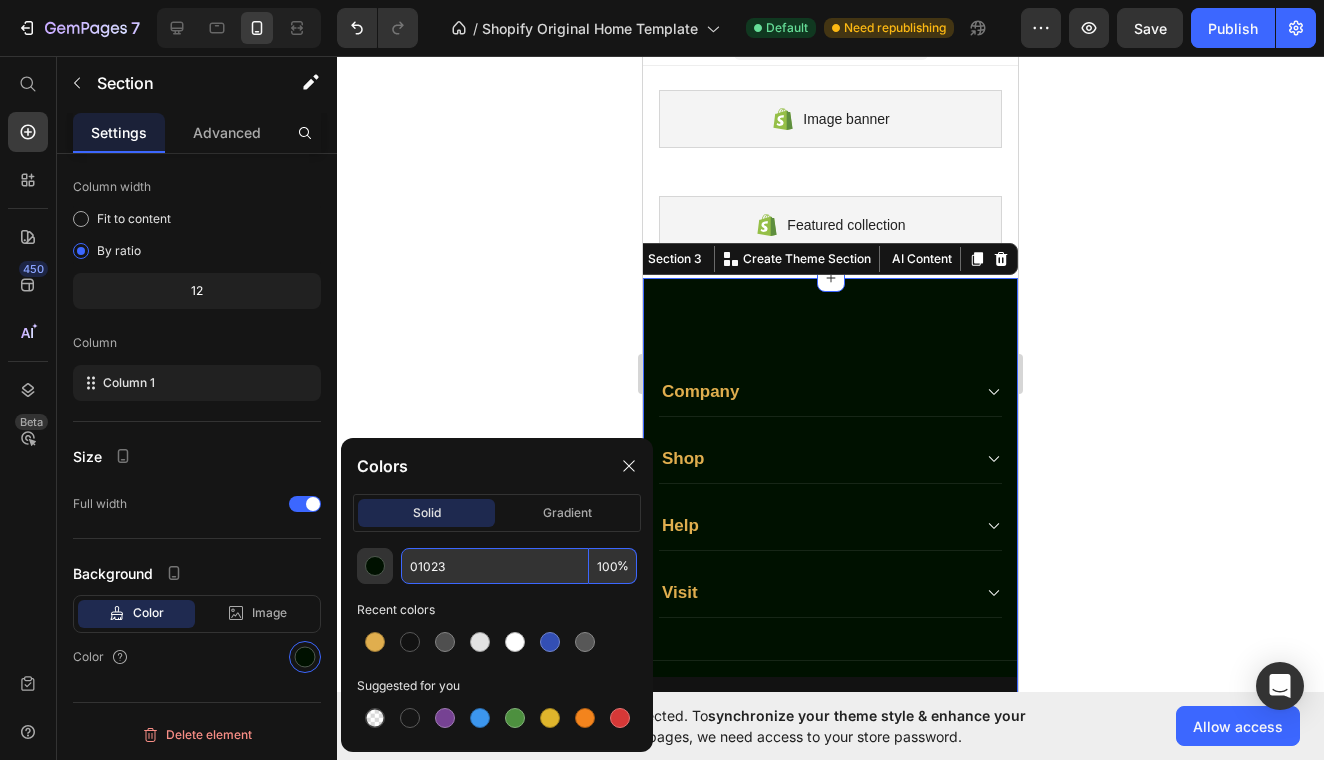 type on "010" 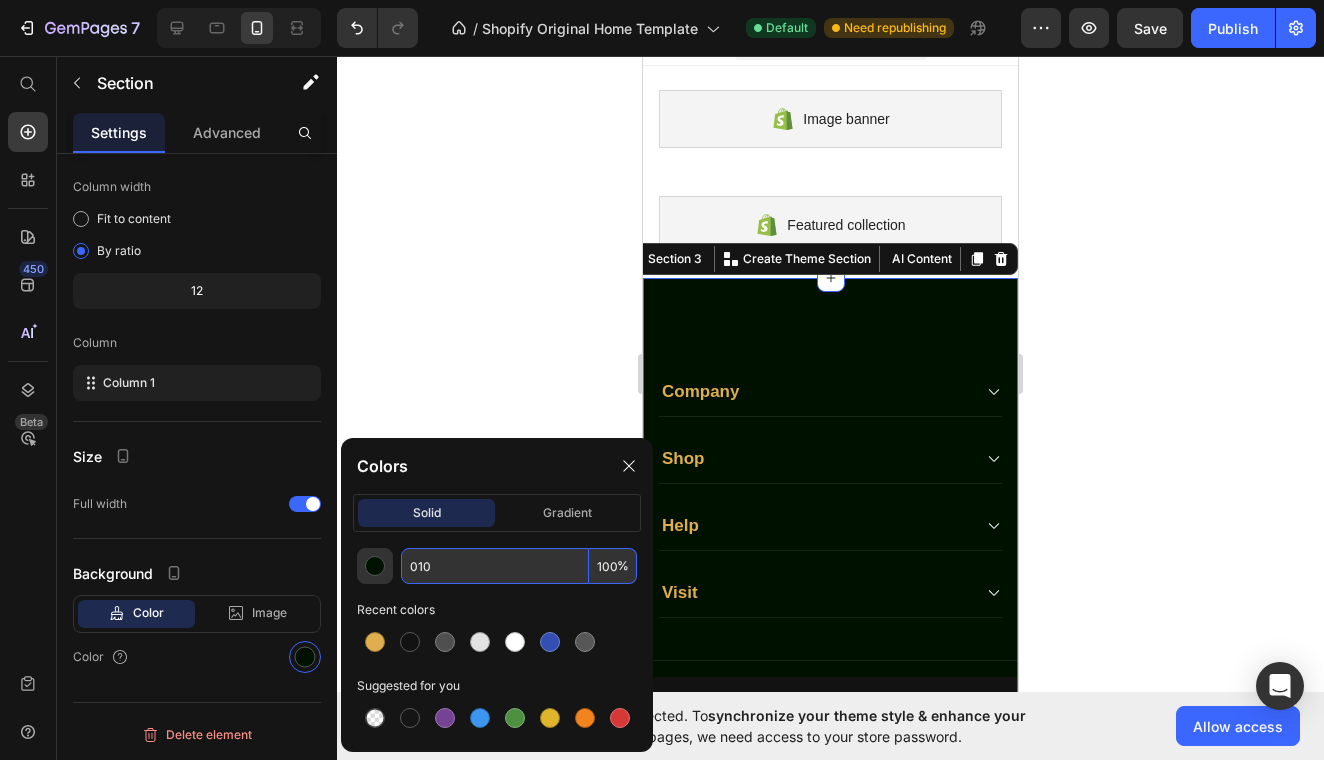 click 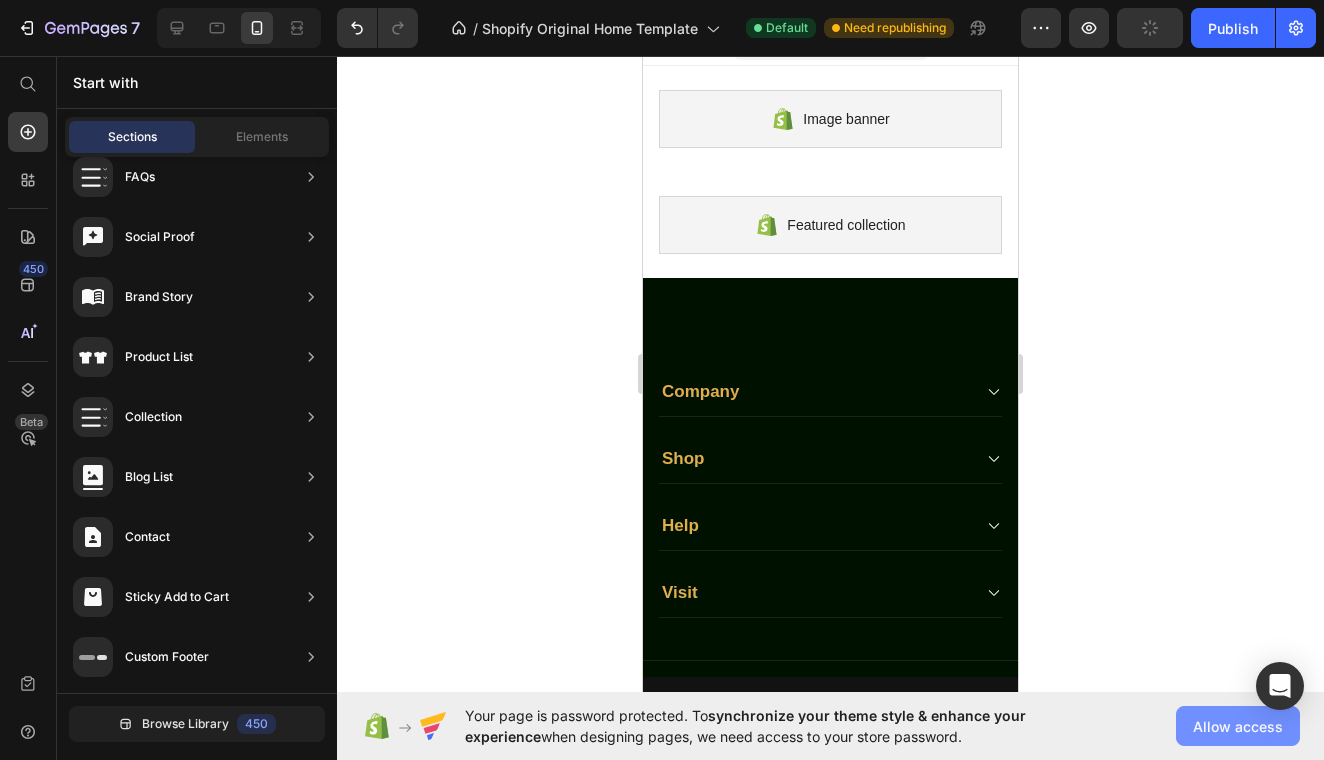 click on "Allow access" 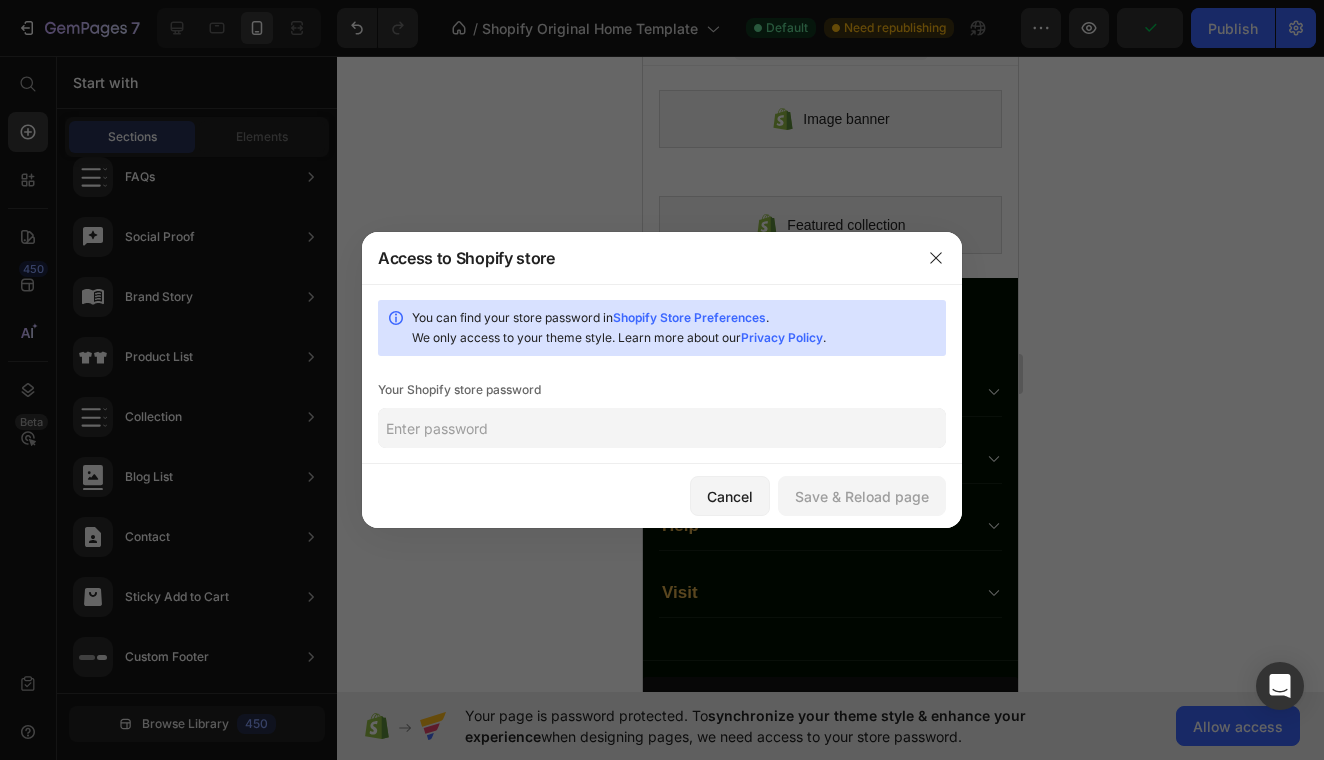 click 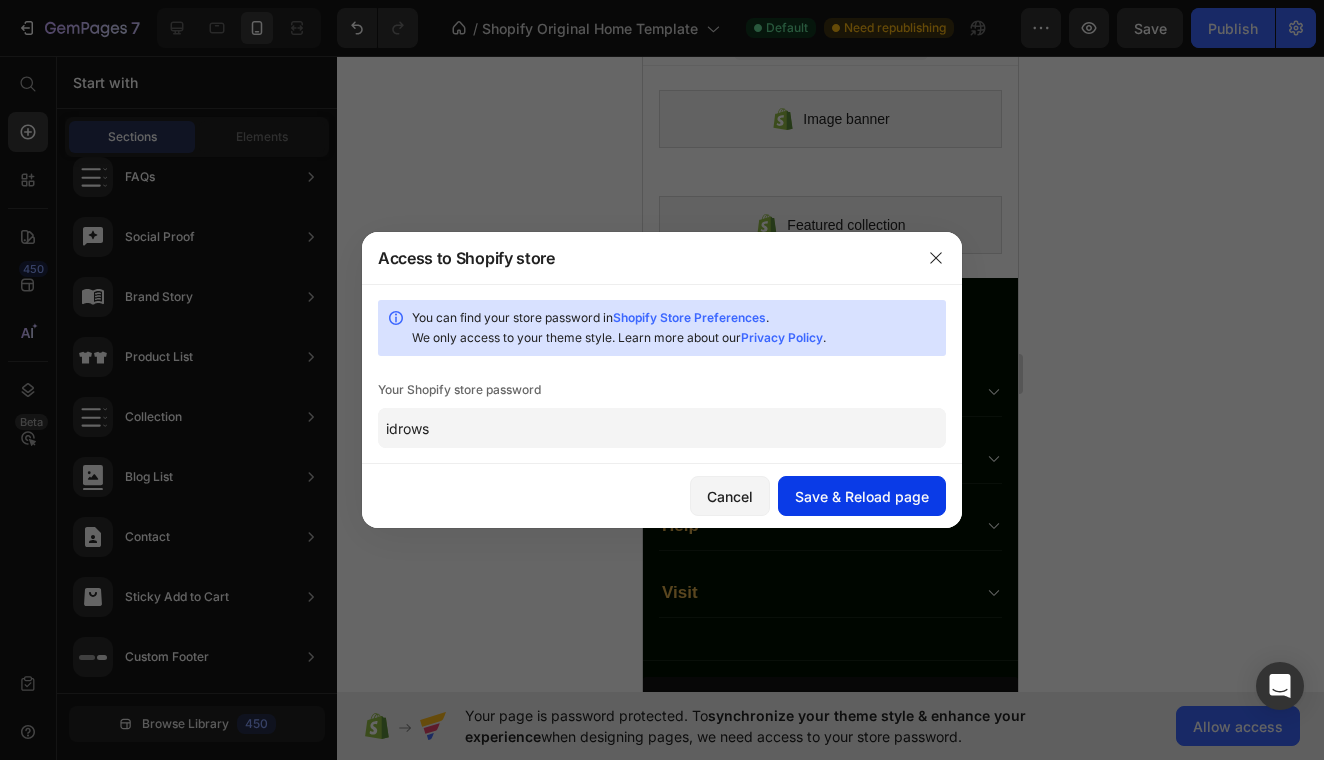 type on "idrows" 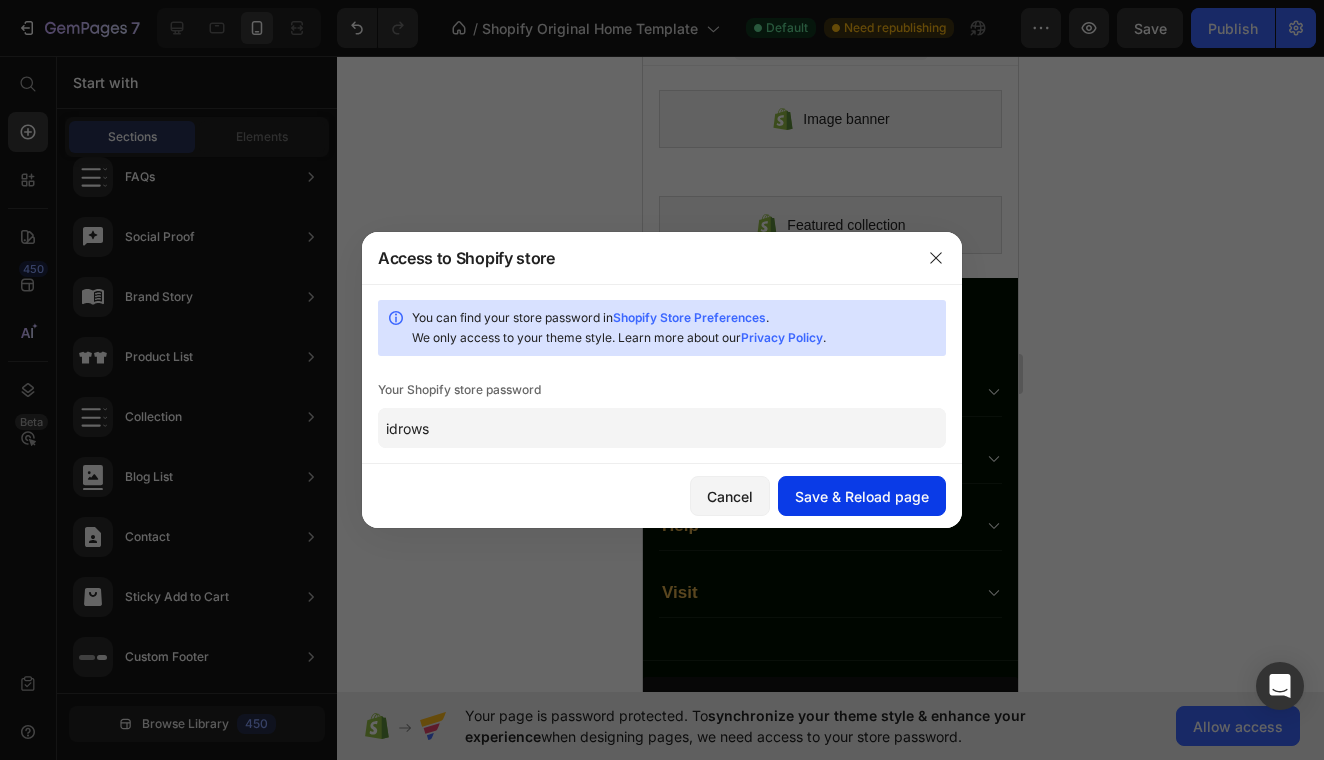 click on "Save & Reload page" at bounding box center [862, 496] 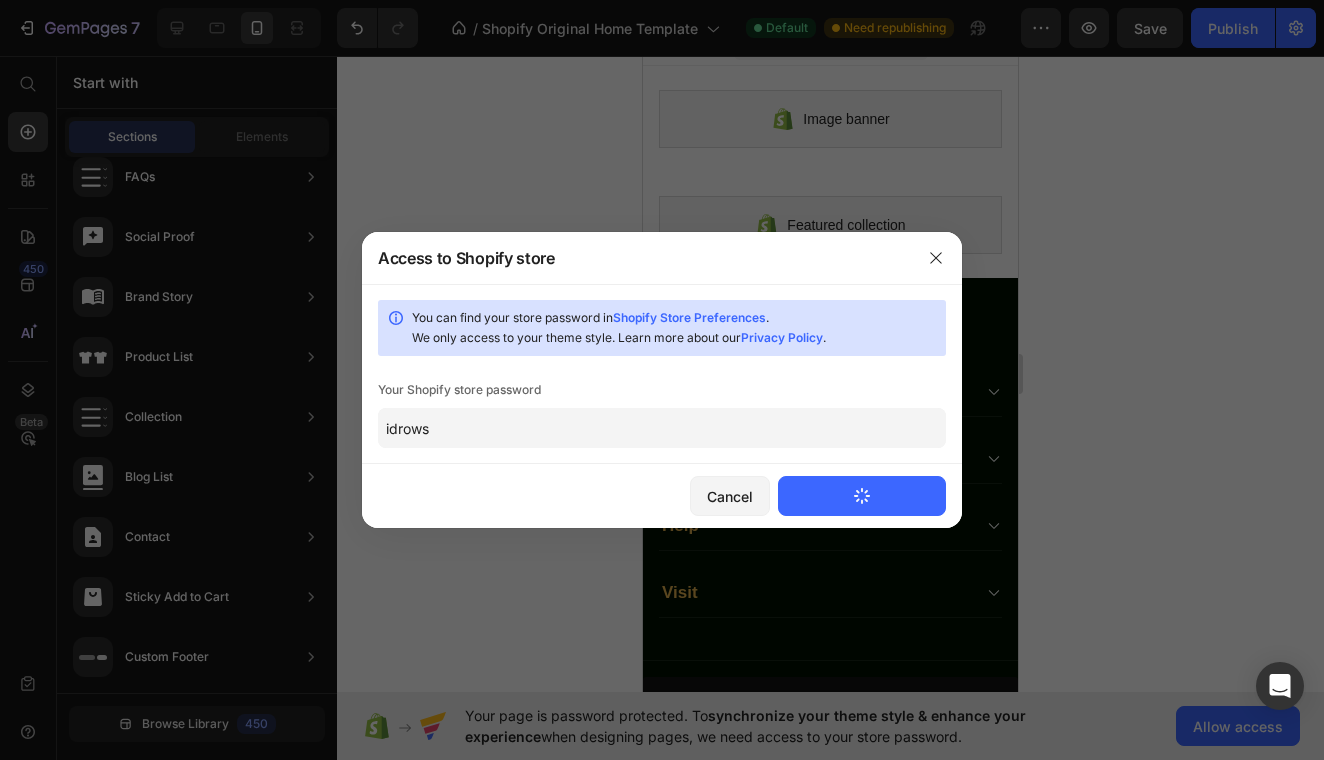 type 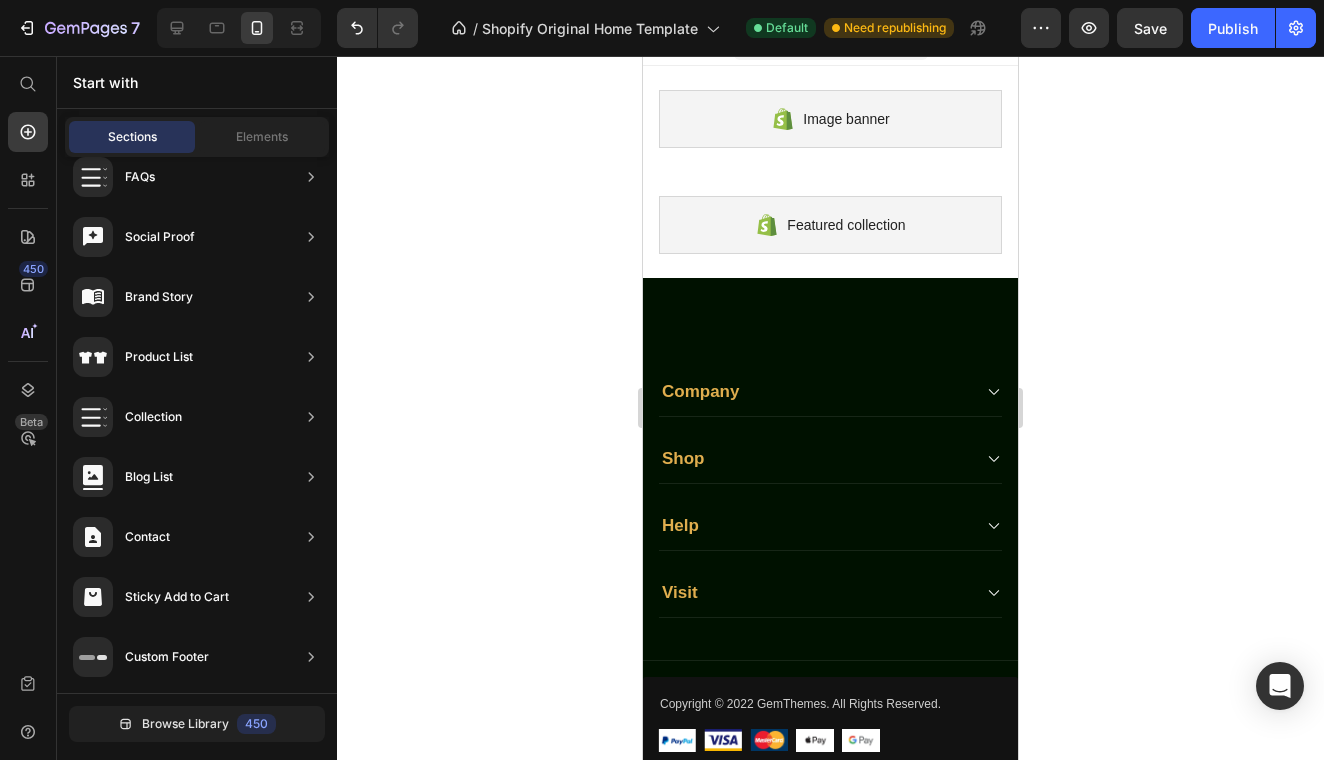 scroll, scrollTop: 0, scrollLeft: 0, axis: both 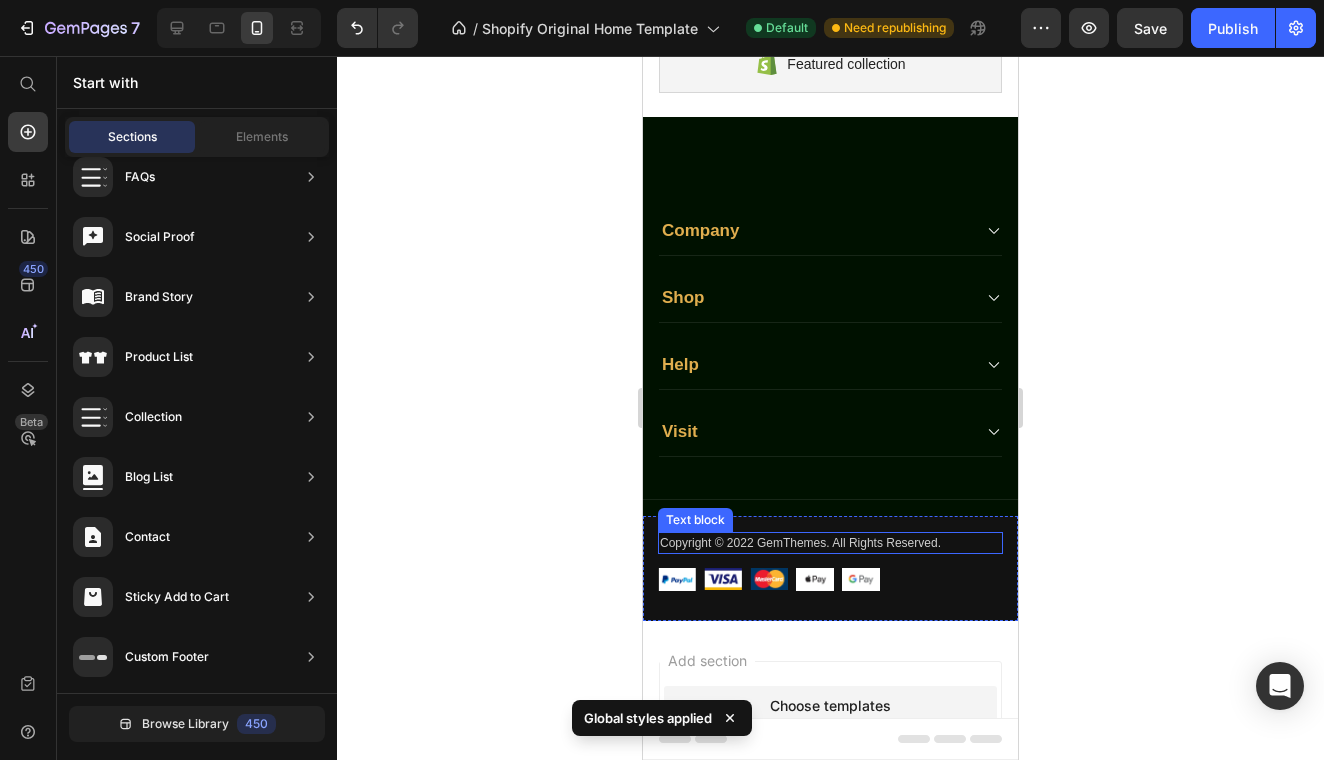 click on "Copyright © 2022 GemThemes. All Rights Reserved." at bounding box center [830, 543] 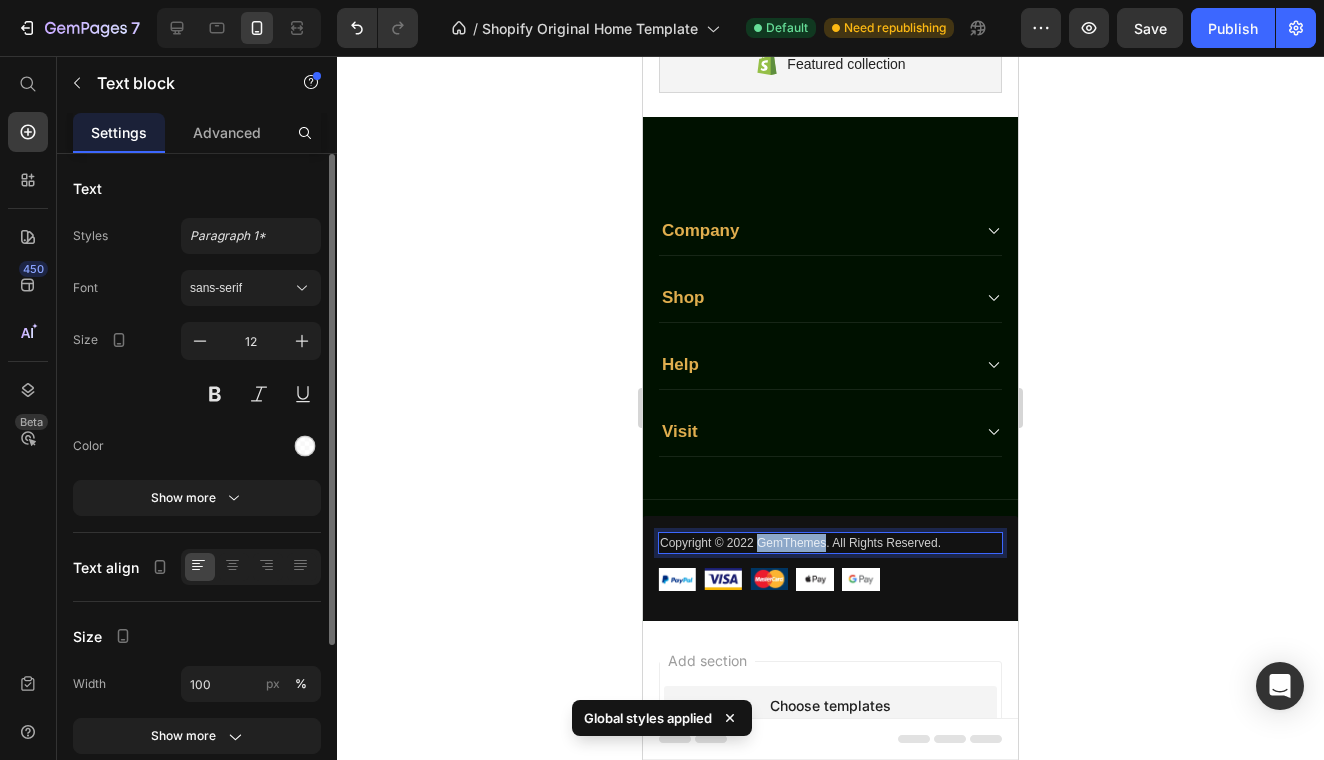 click on "Copyright © 2022 GemThemes. All Rights Reserved." at bounding box center (830, 543) 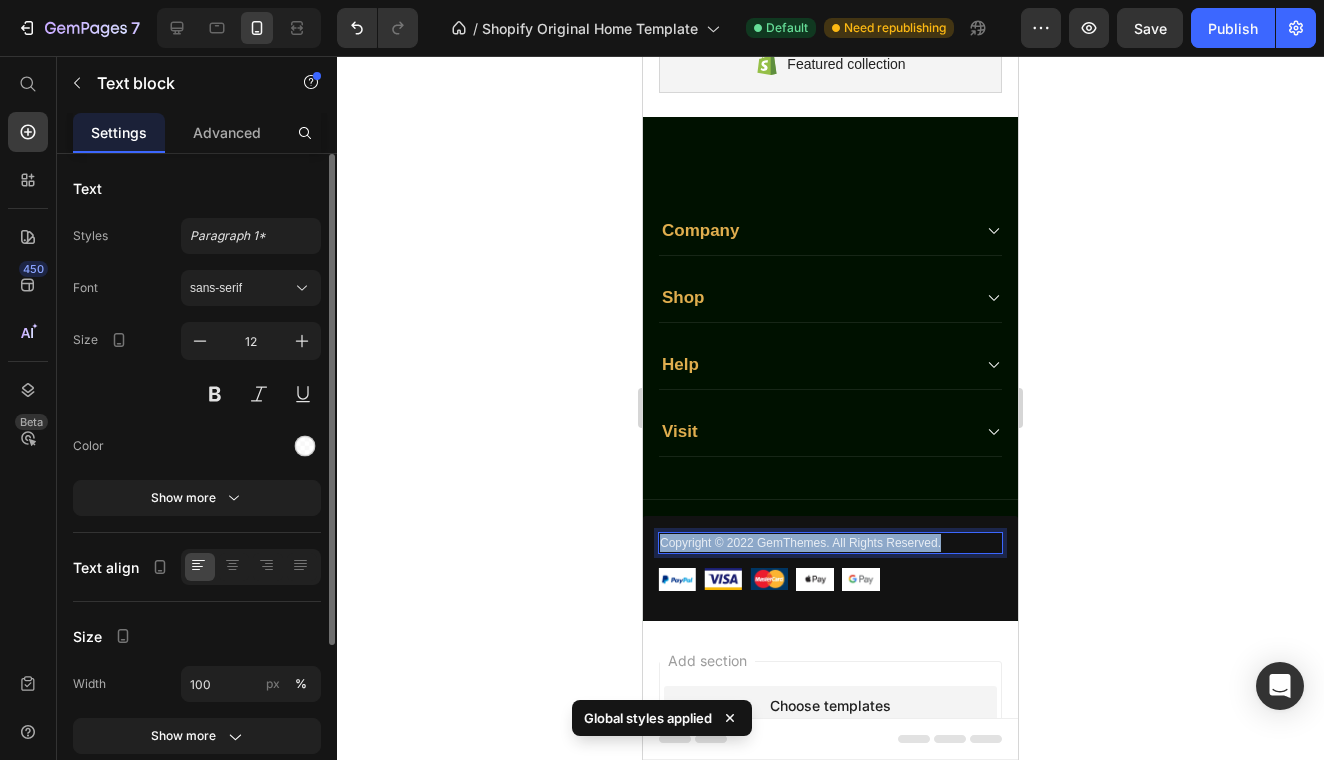 click on "Copyright © 2022 GemThemes. All Rights Reserved." at bounding box center [830, 543] 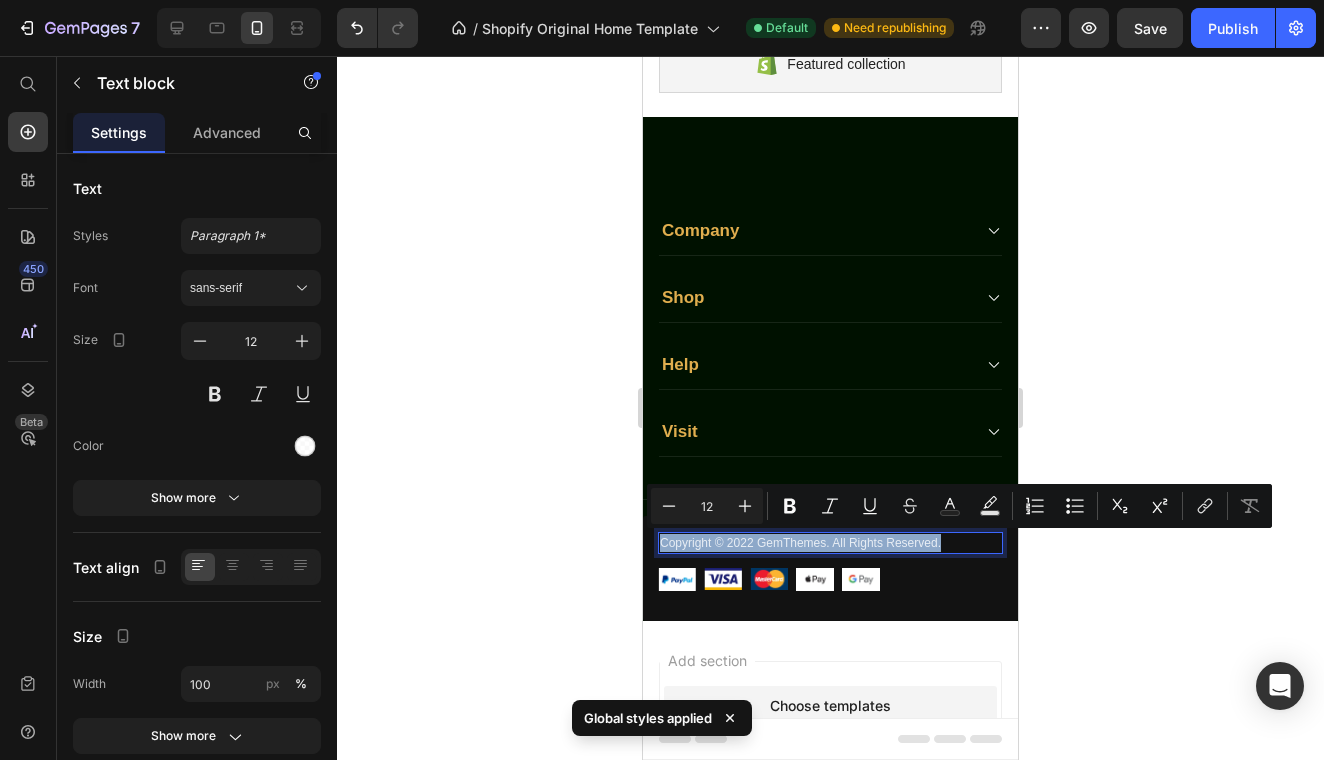 click on "Copyright © 2022 GemThemes. All Rights Reserved." at bounding box center [830, 543] 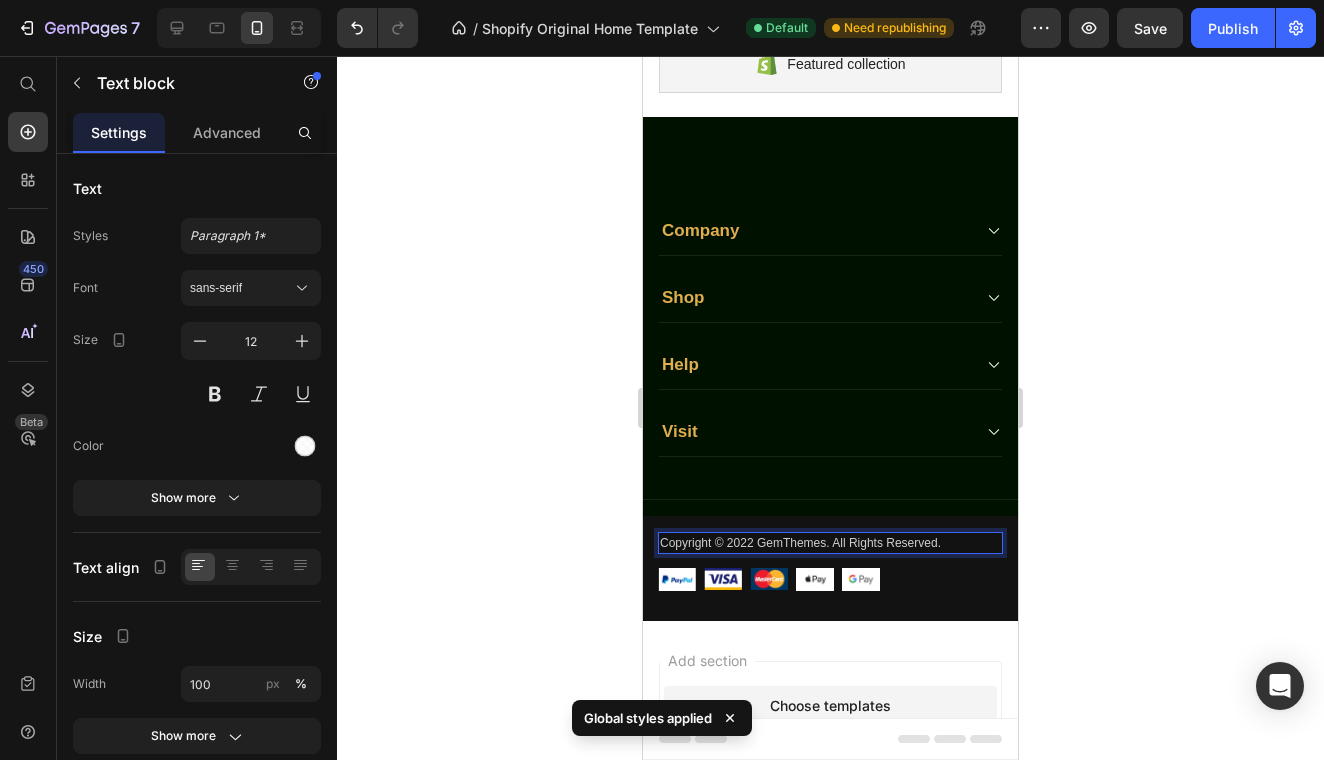click on "Copyright © 2022 GemThemes. All Rights Reserved." at bounding box center [830, 543] 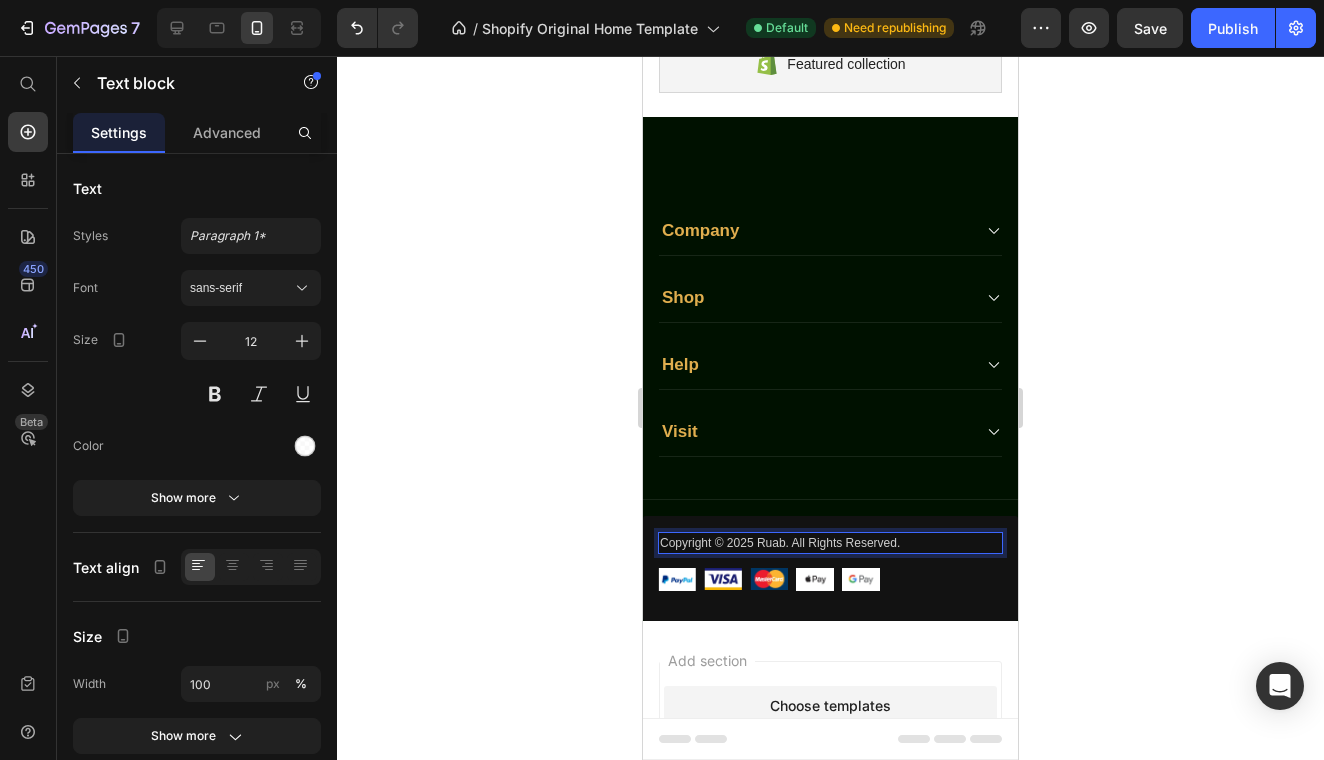 drag, startPoint x: 182, startPoint y: 489, endPoint x: 1113, endPoint y: 590, distance: 936.46246 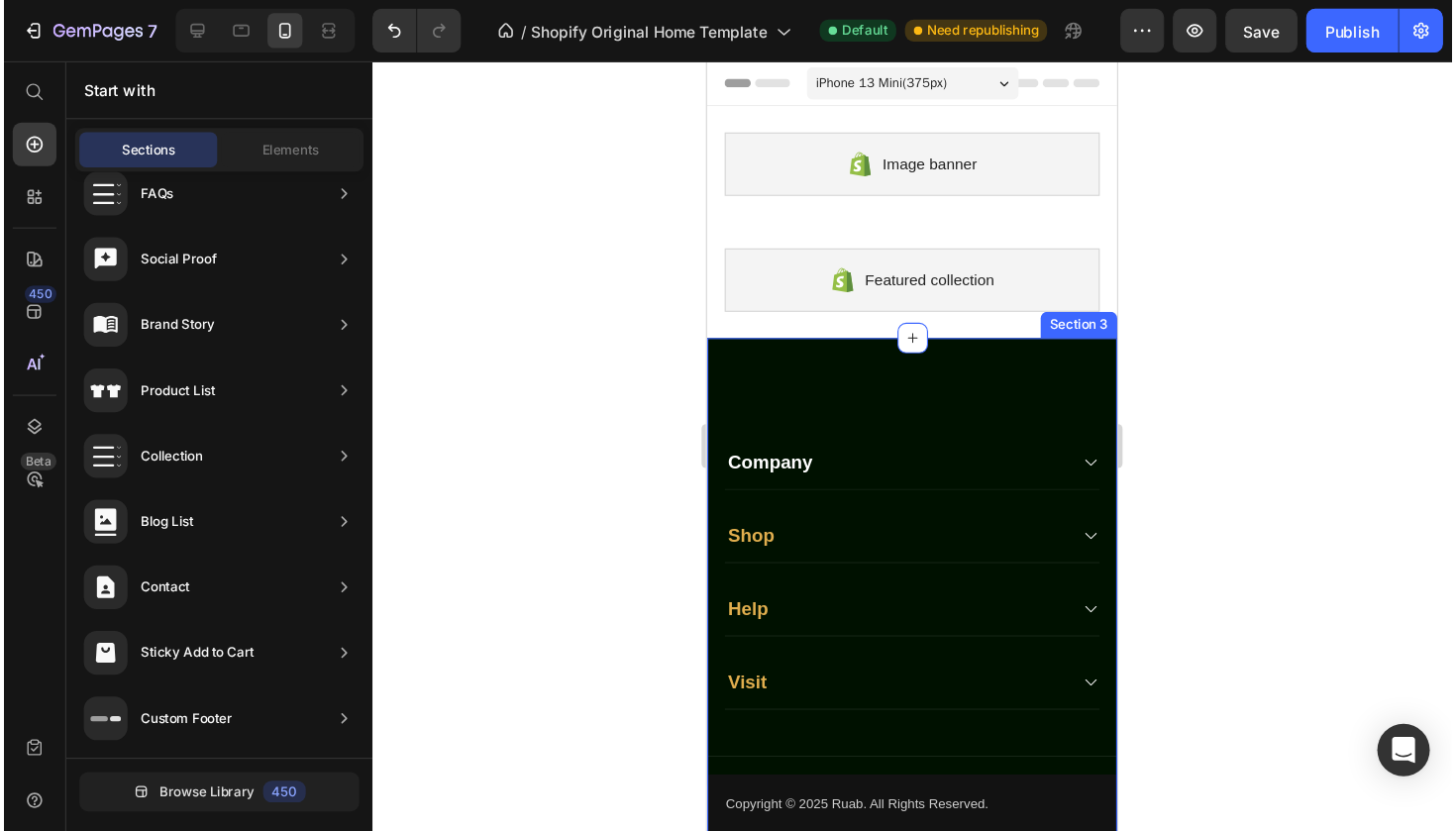 scroll, scrollTop: 0, scrollLeft: 0, axis: both 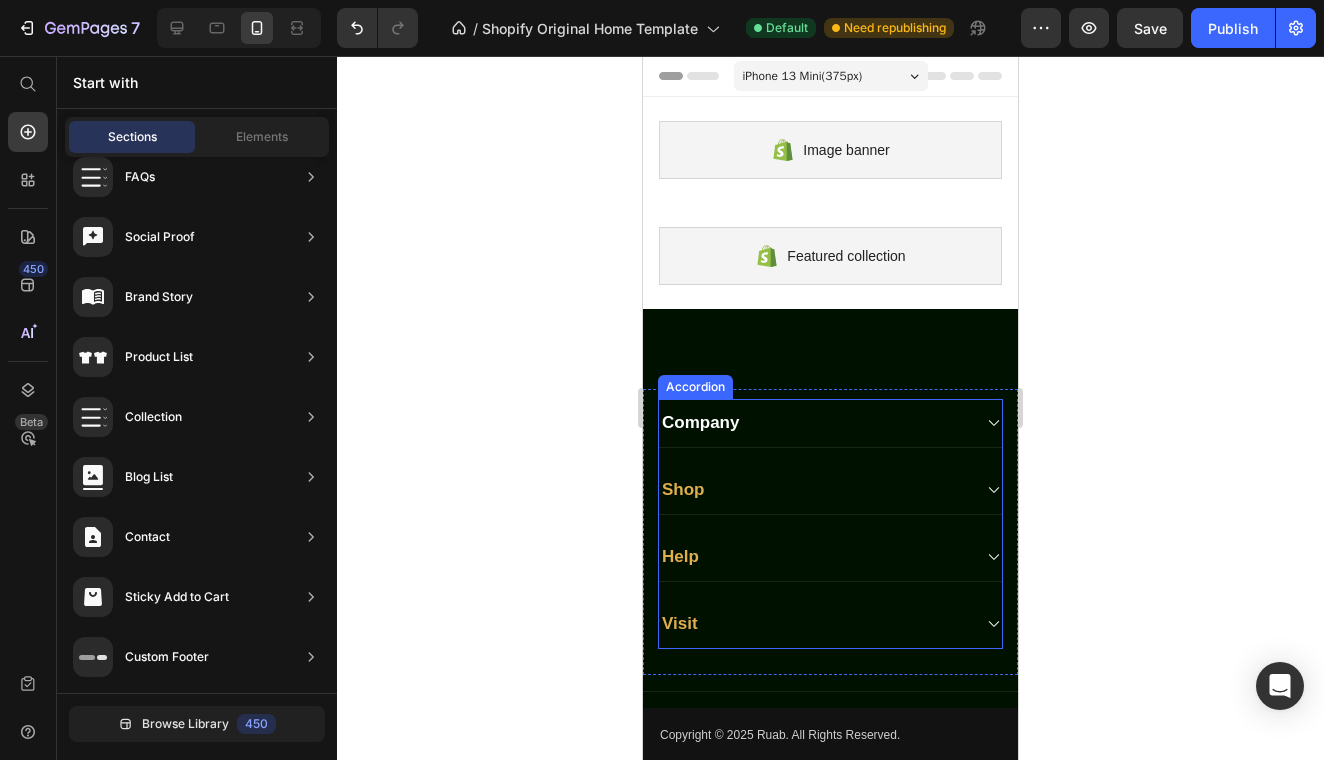 click 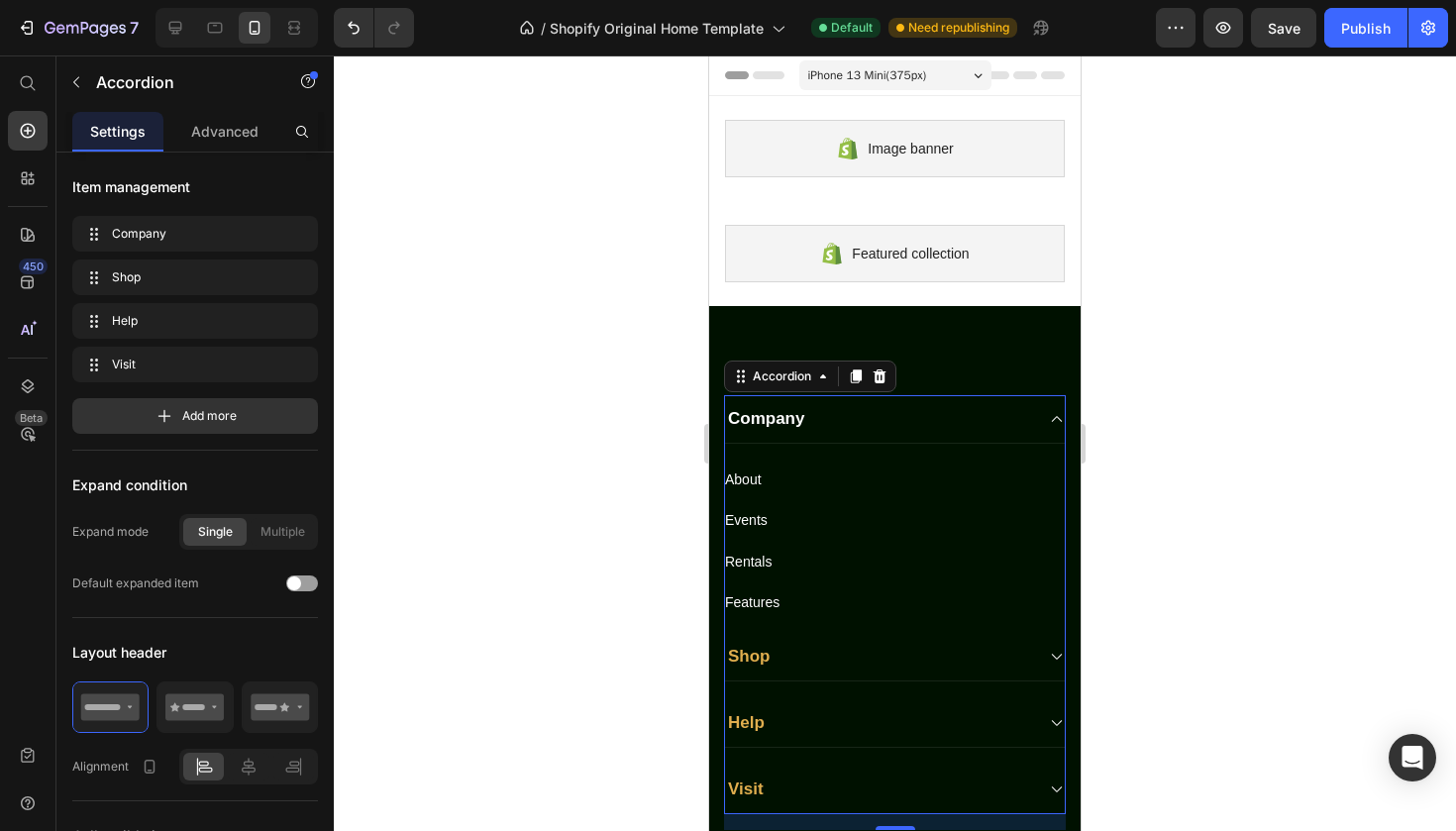click on "Company" at bounding box center (879, 419) 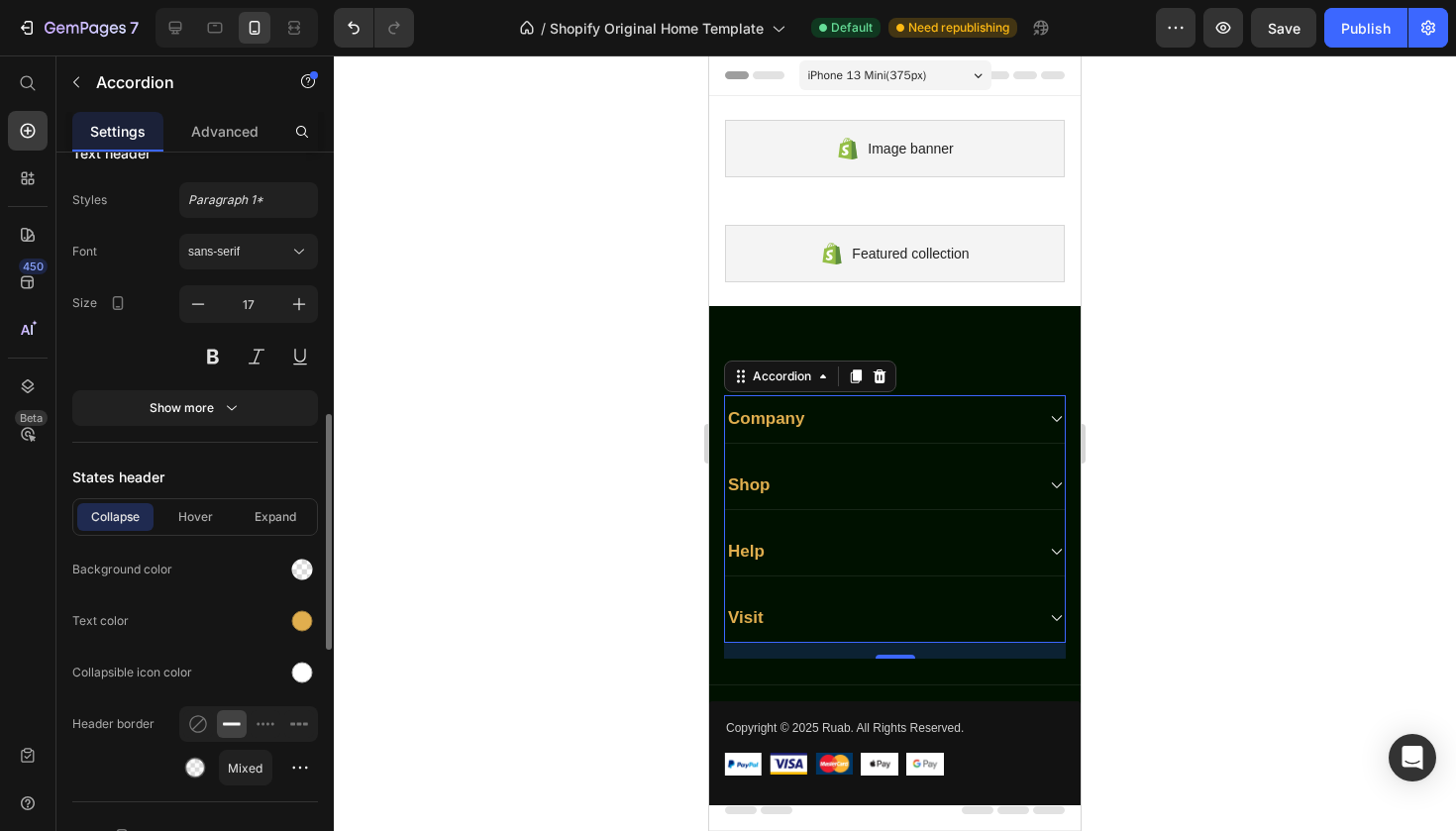 scroll, scrollTop: 1012, scrollLeft: 0, axis: vertical 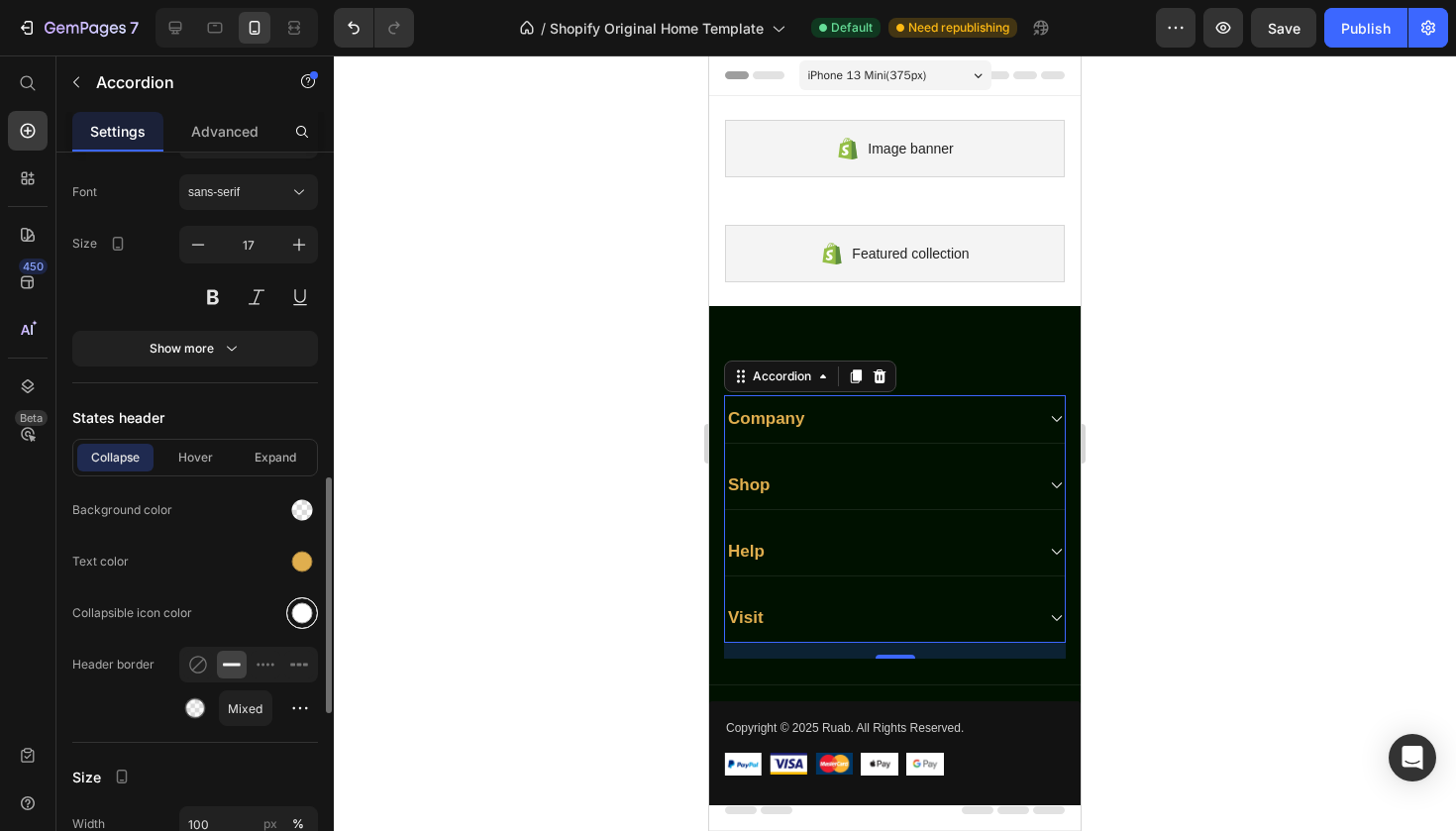 click at bounding box center (302, 613) 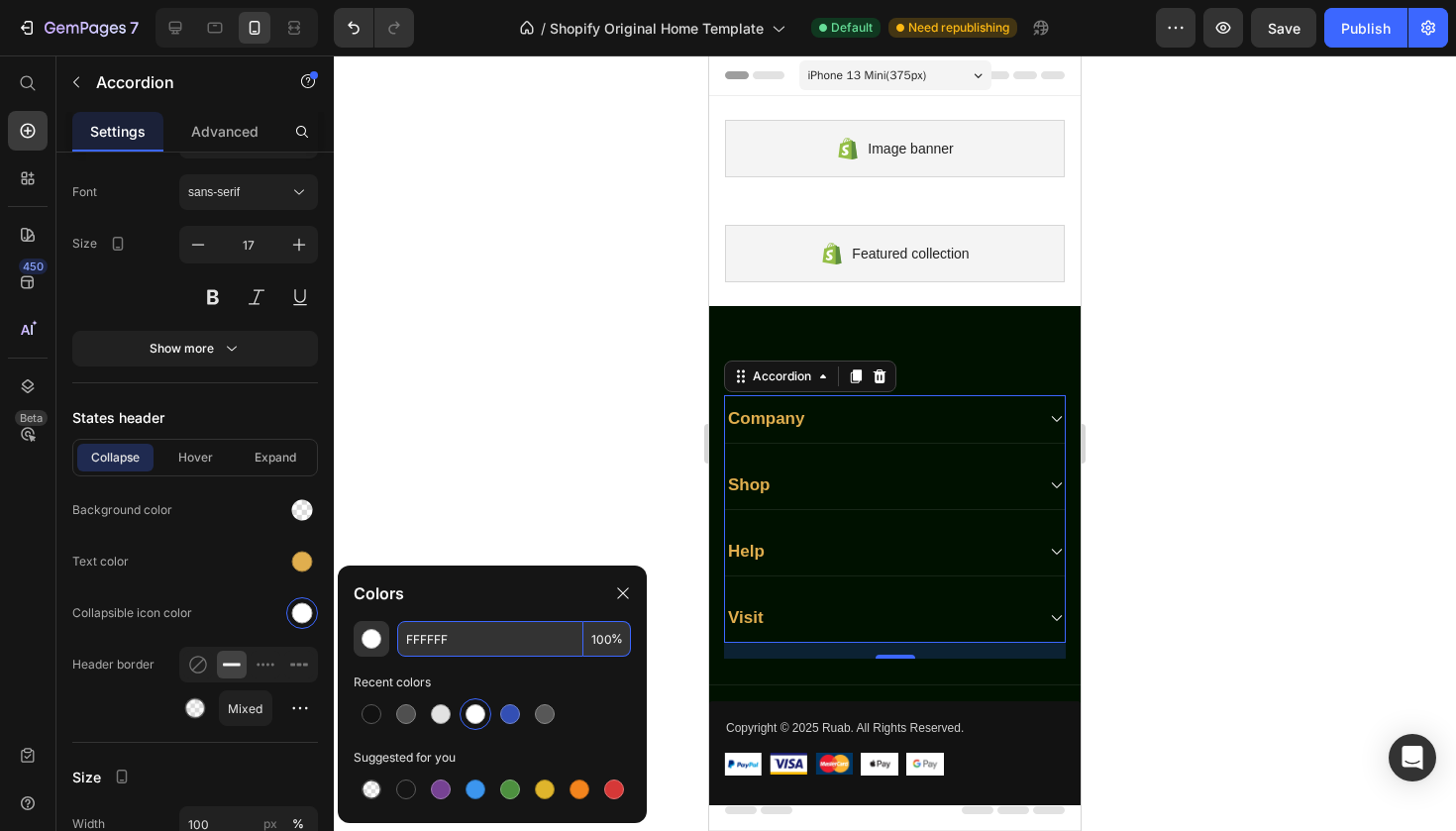 click on "FFFFFF" at bounding box center (490, 639) 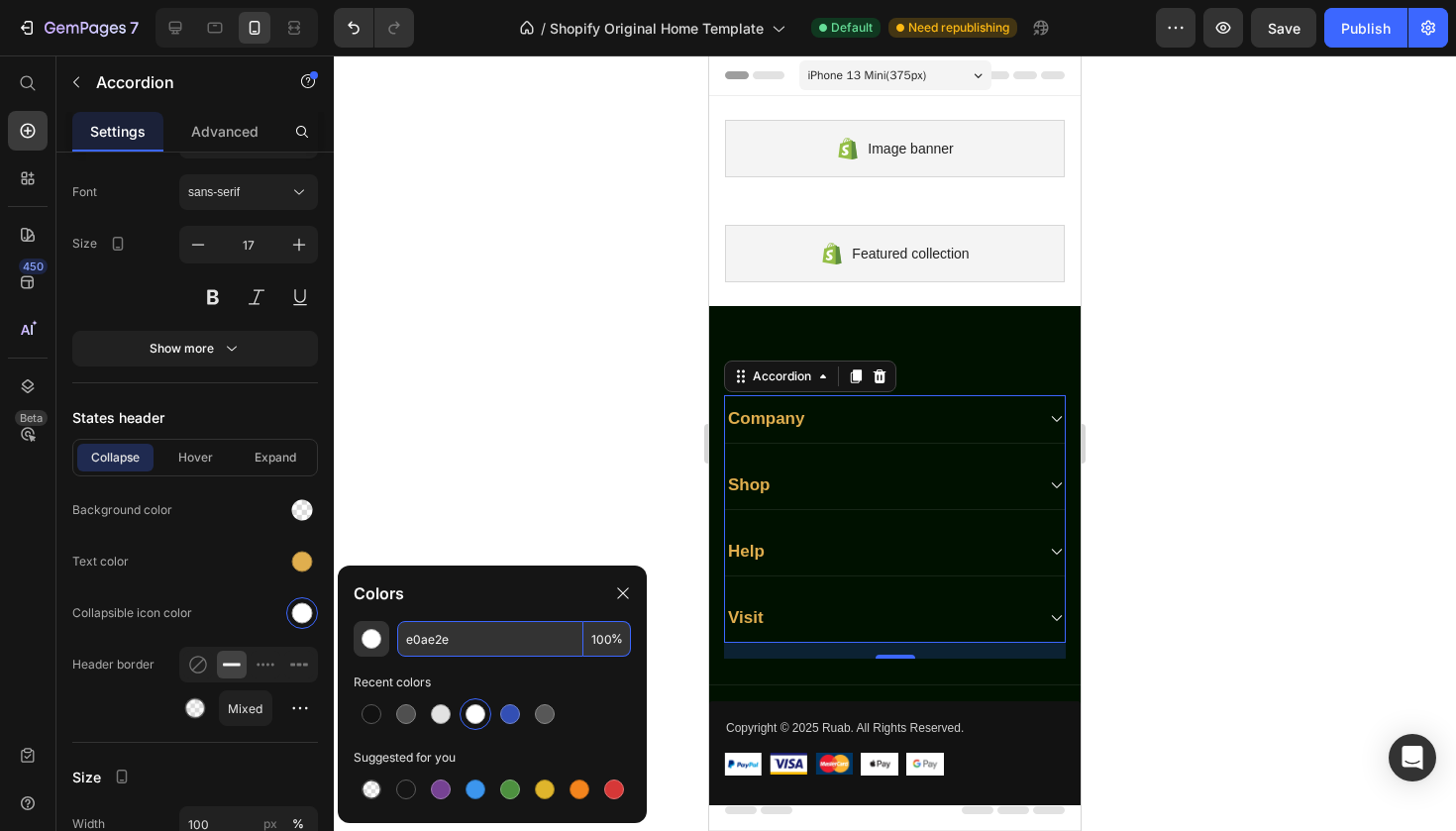type on "E0AE2E" 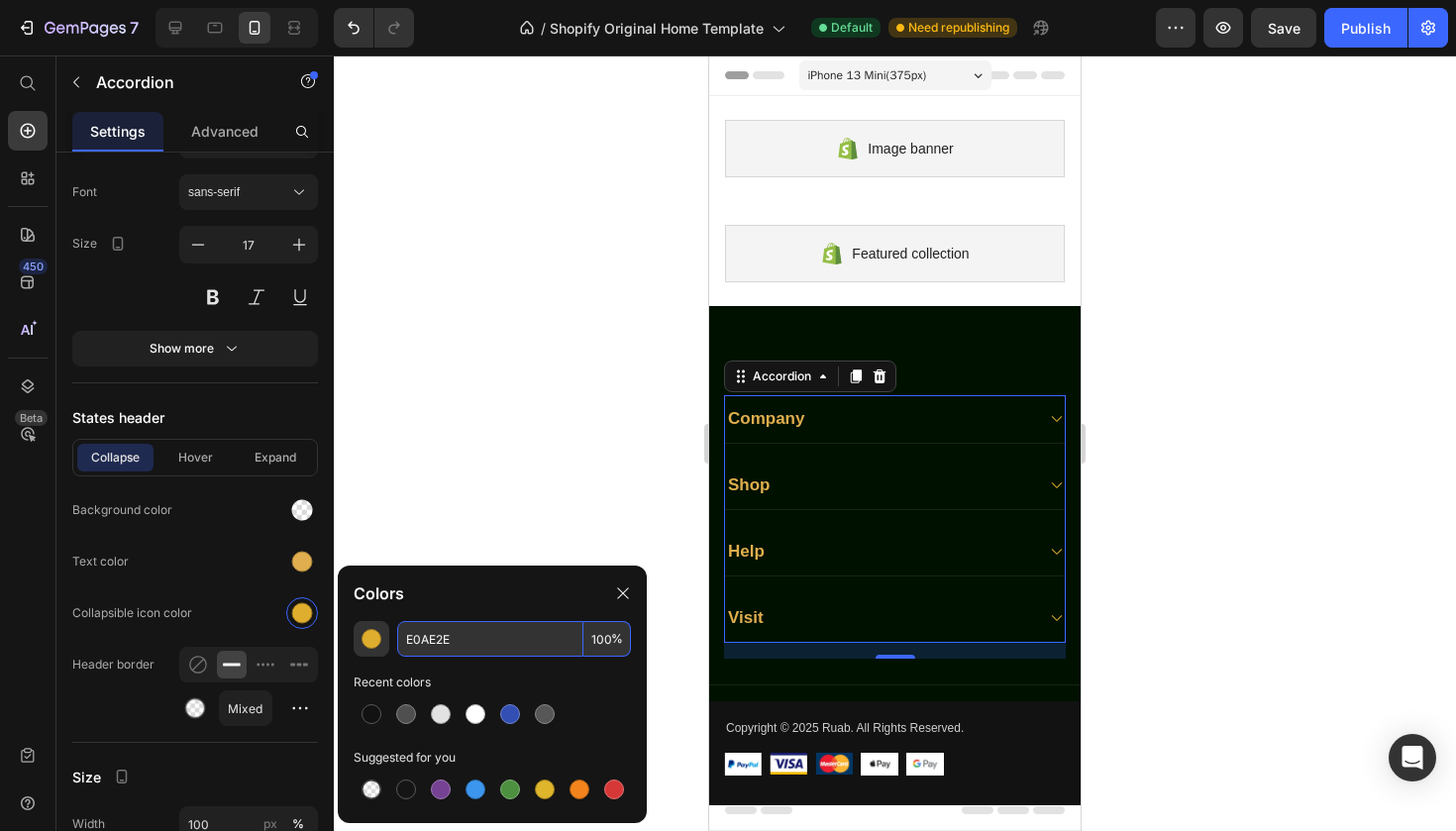 click 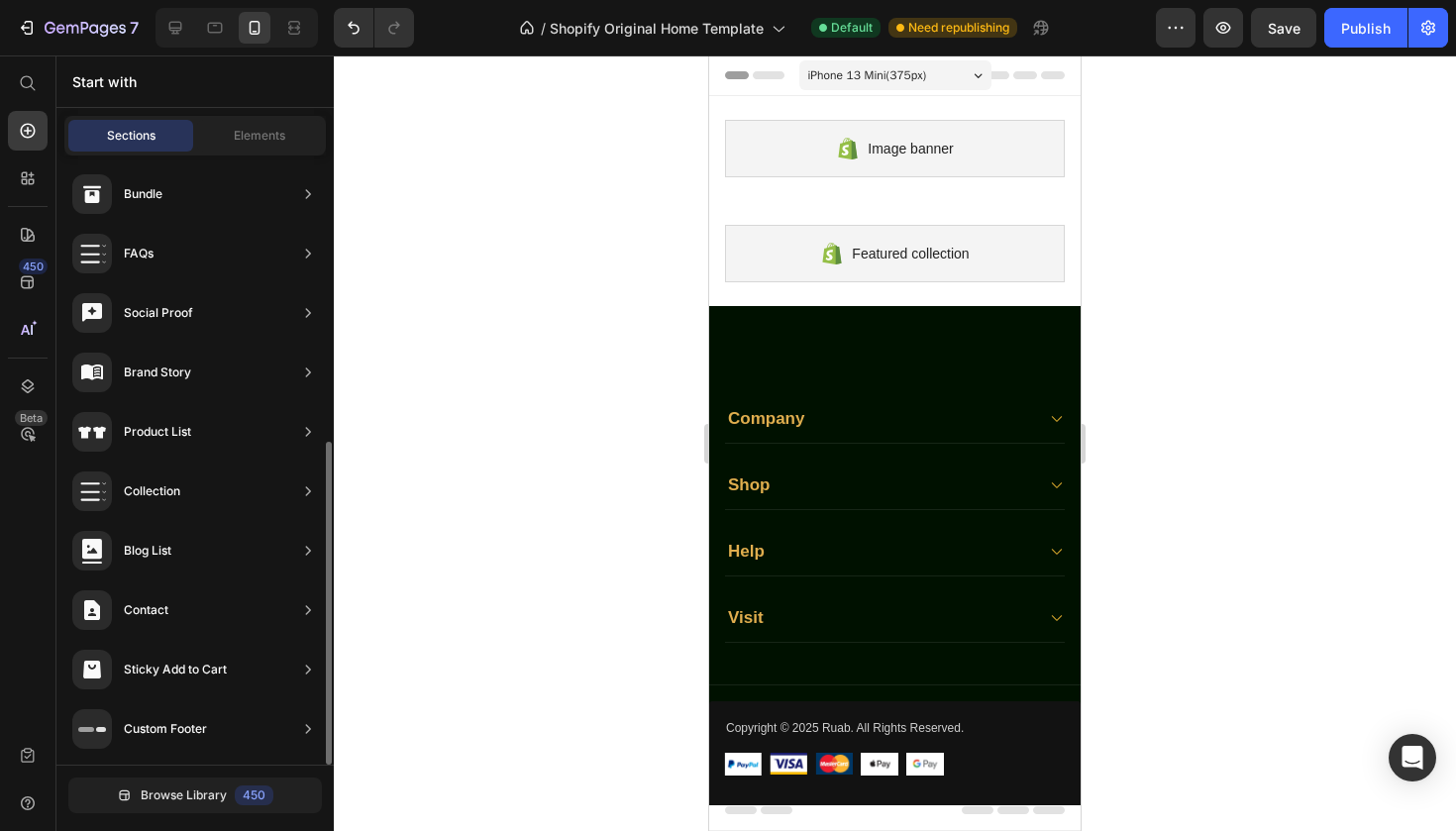 scroll, scrollTop: 540, scrollLeft: 0, axis: vertical 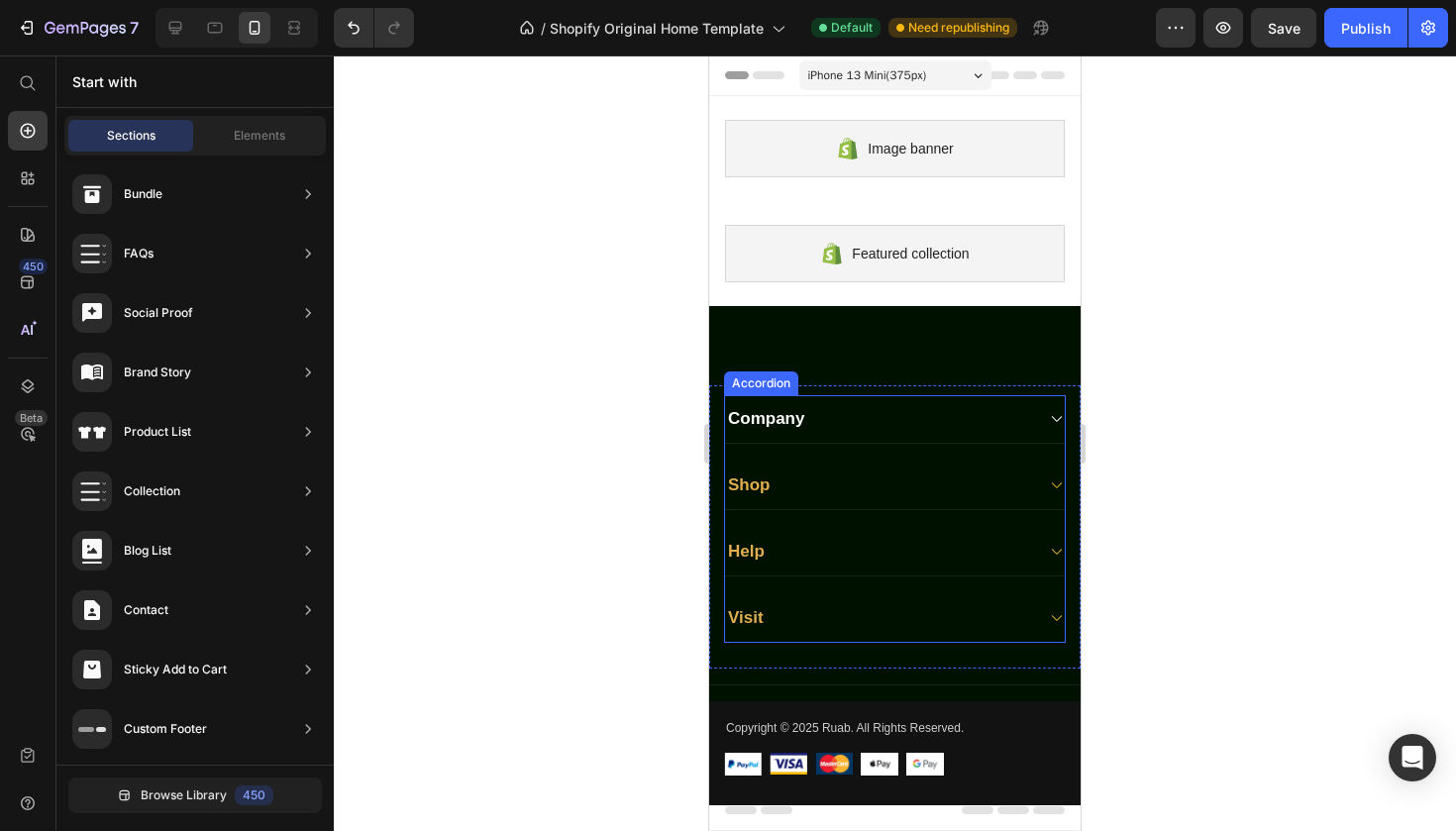 click on "Company" at bounding box center (766, 419) 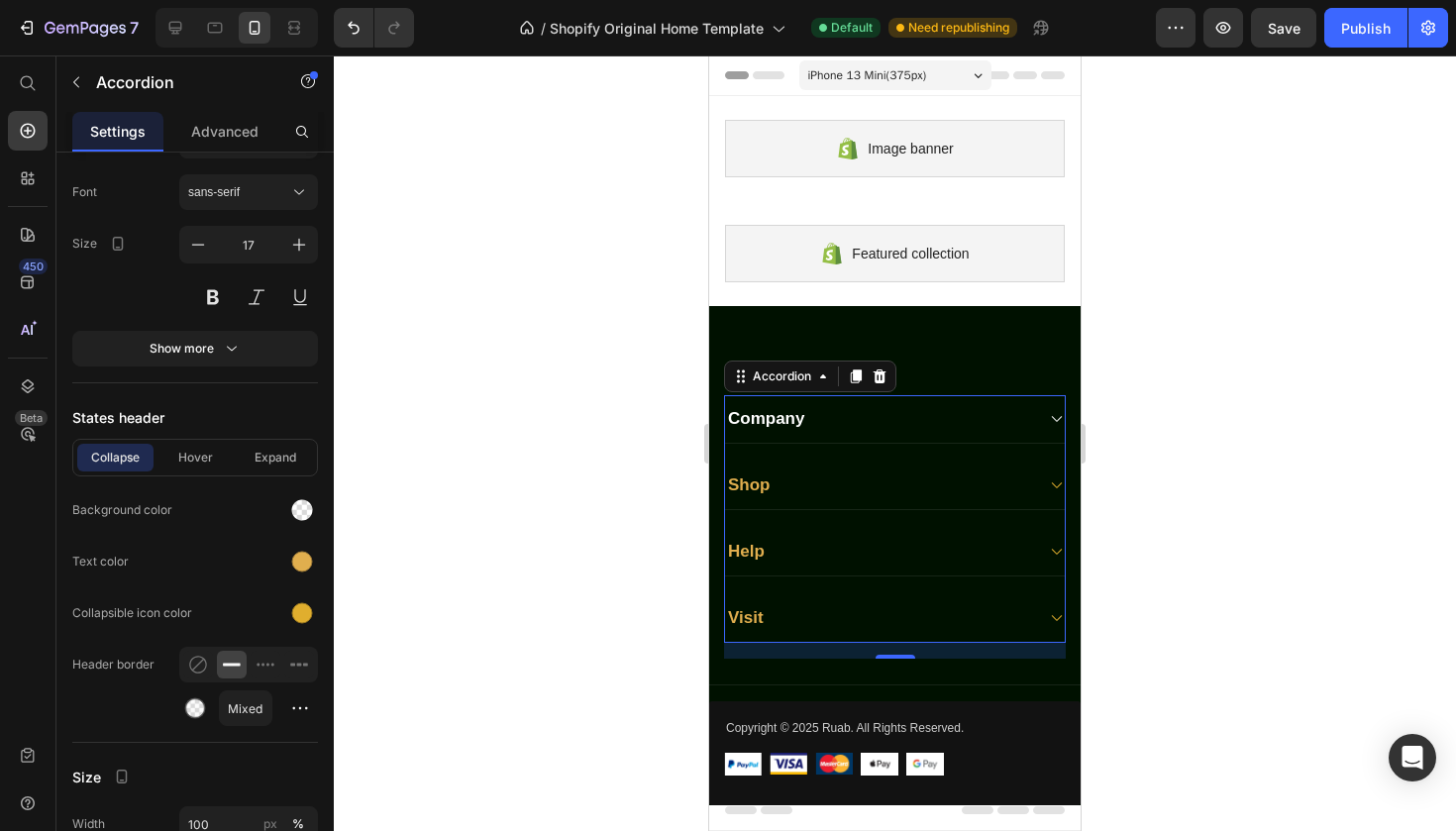 click on "Company" at bounding box center (879, 419) 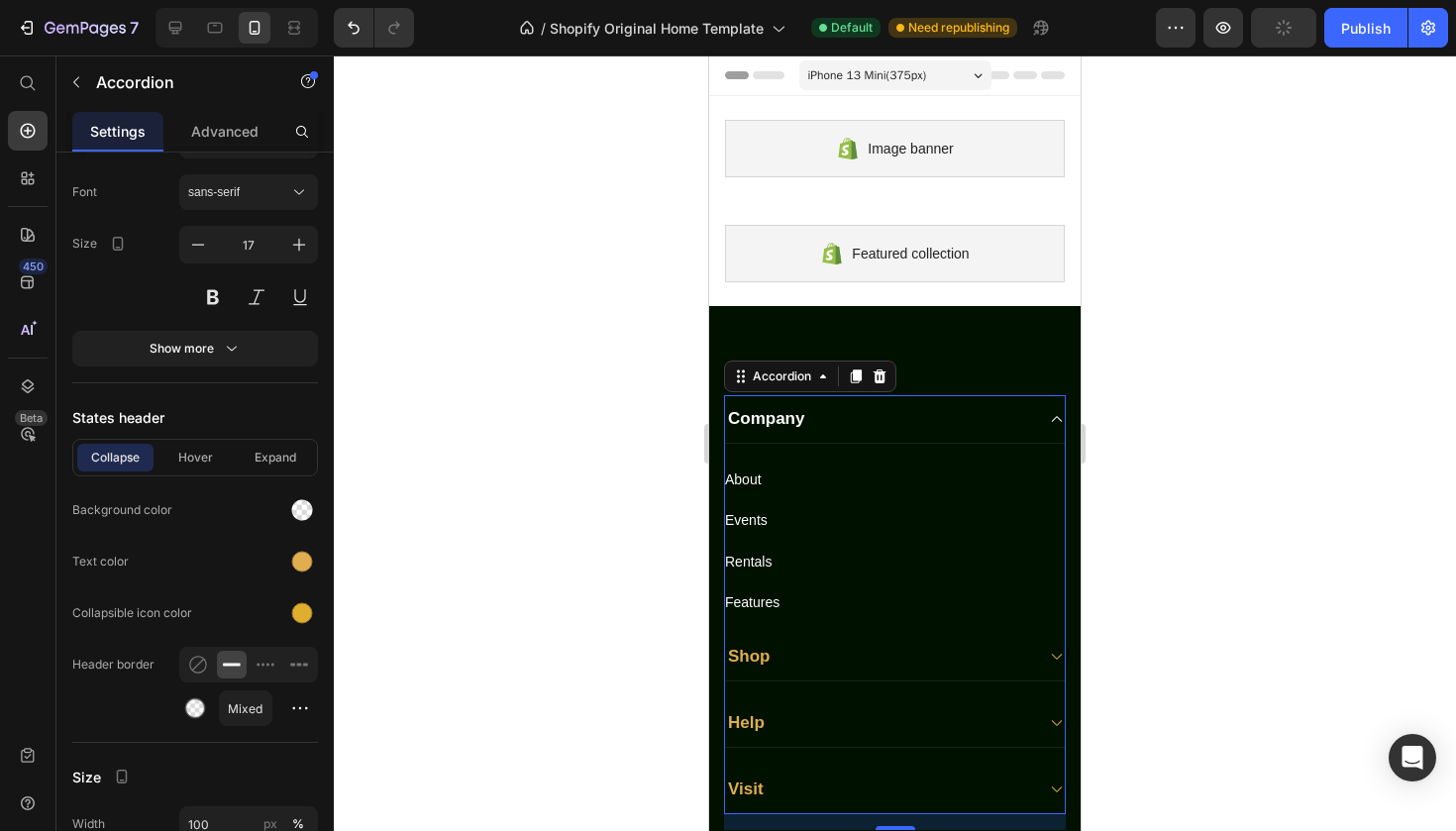 click on "Company" at bounding box center [879, 419] 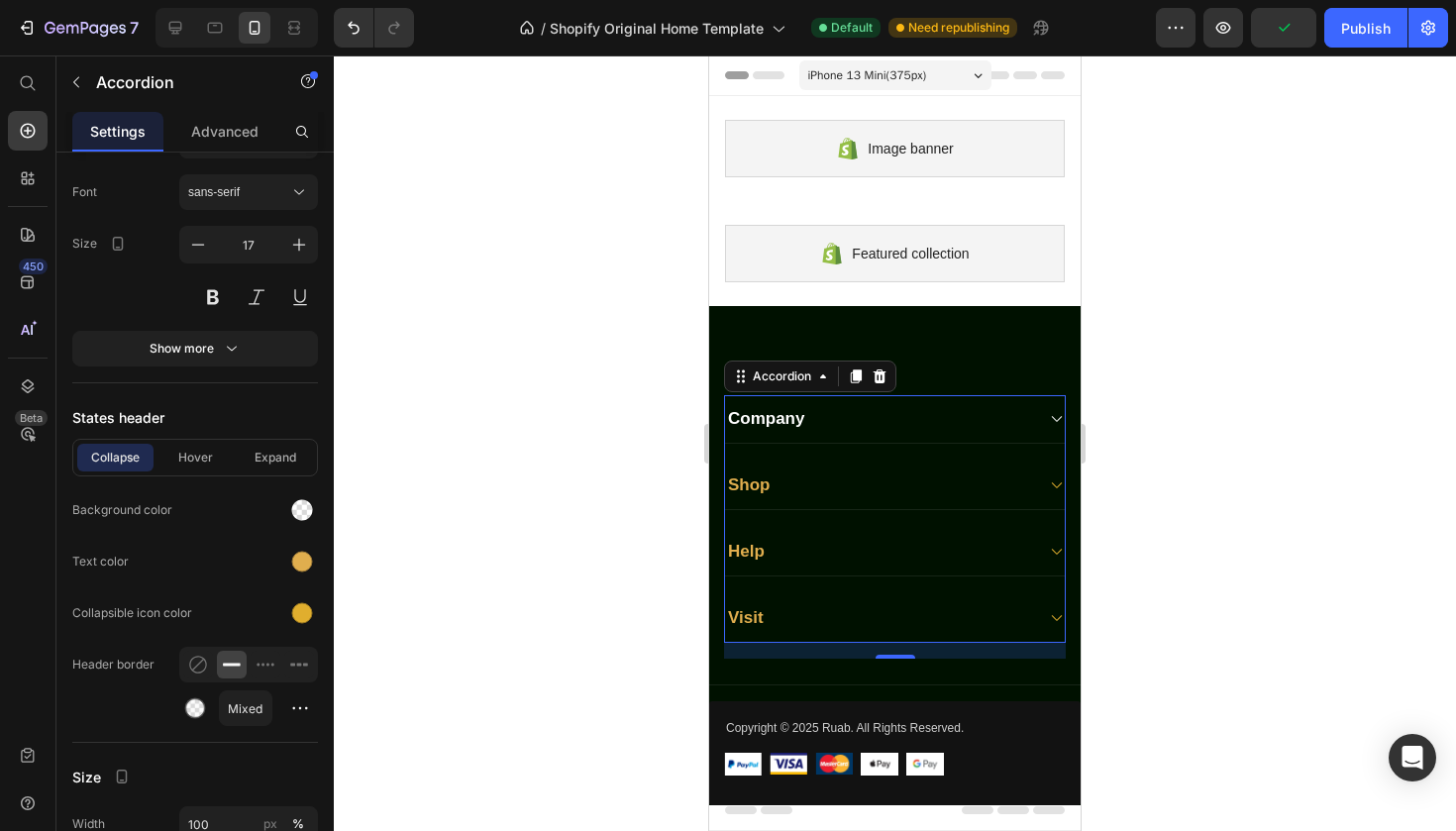 click on "Company" at bounding box center (879, 419) 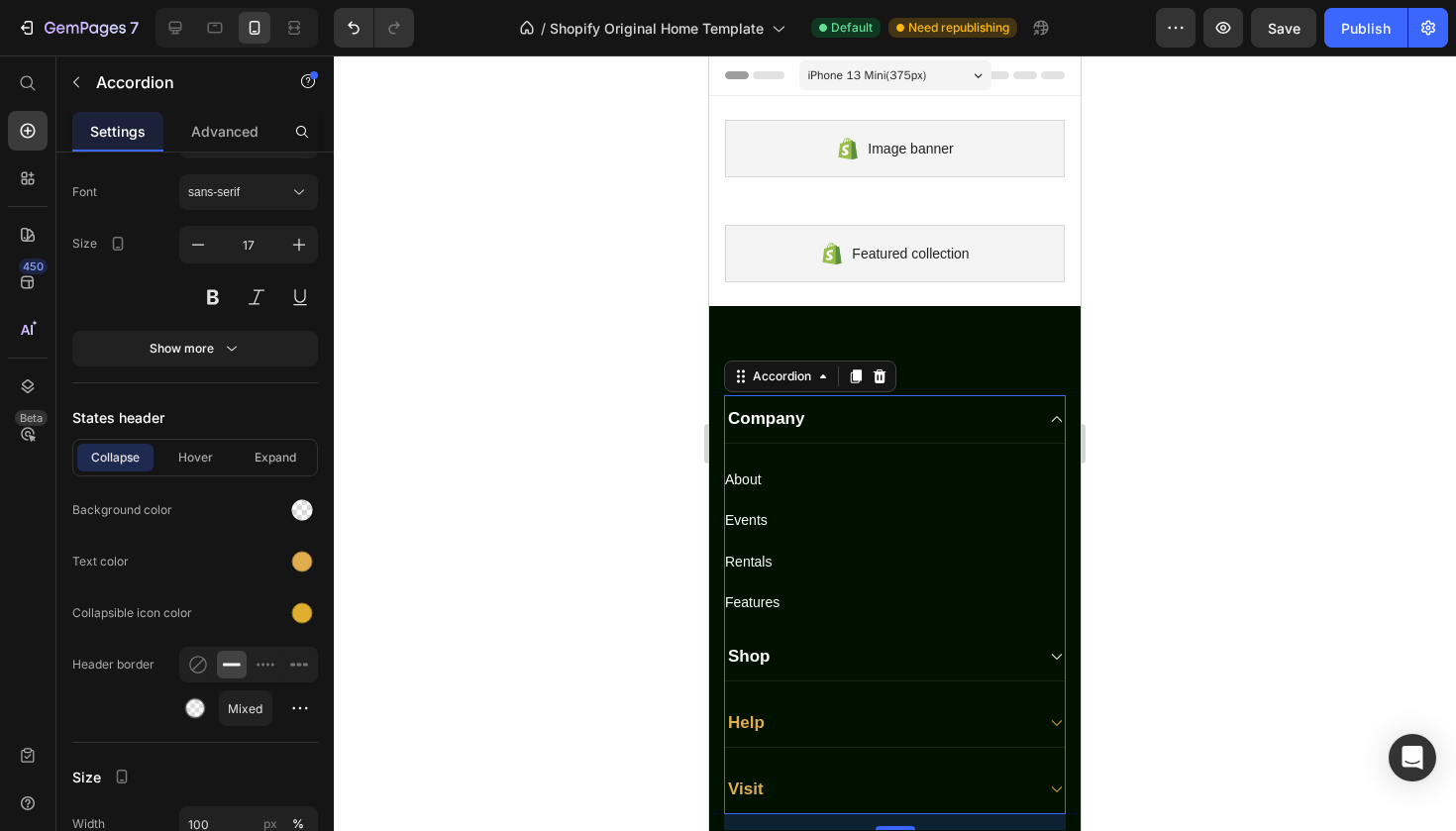 click on "Shop" at bounding box center (879, 657) 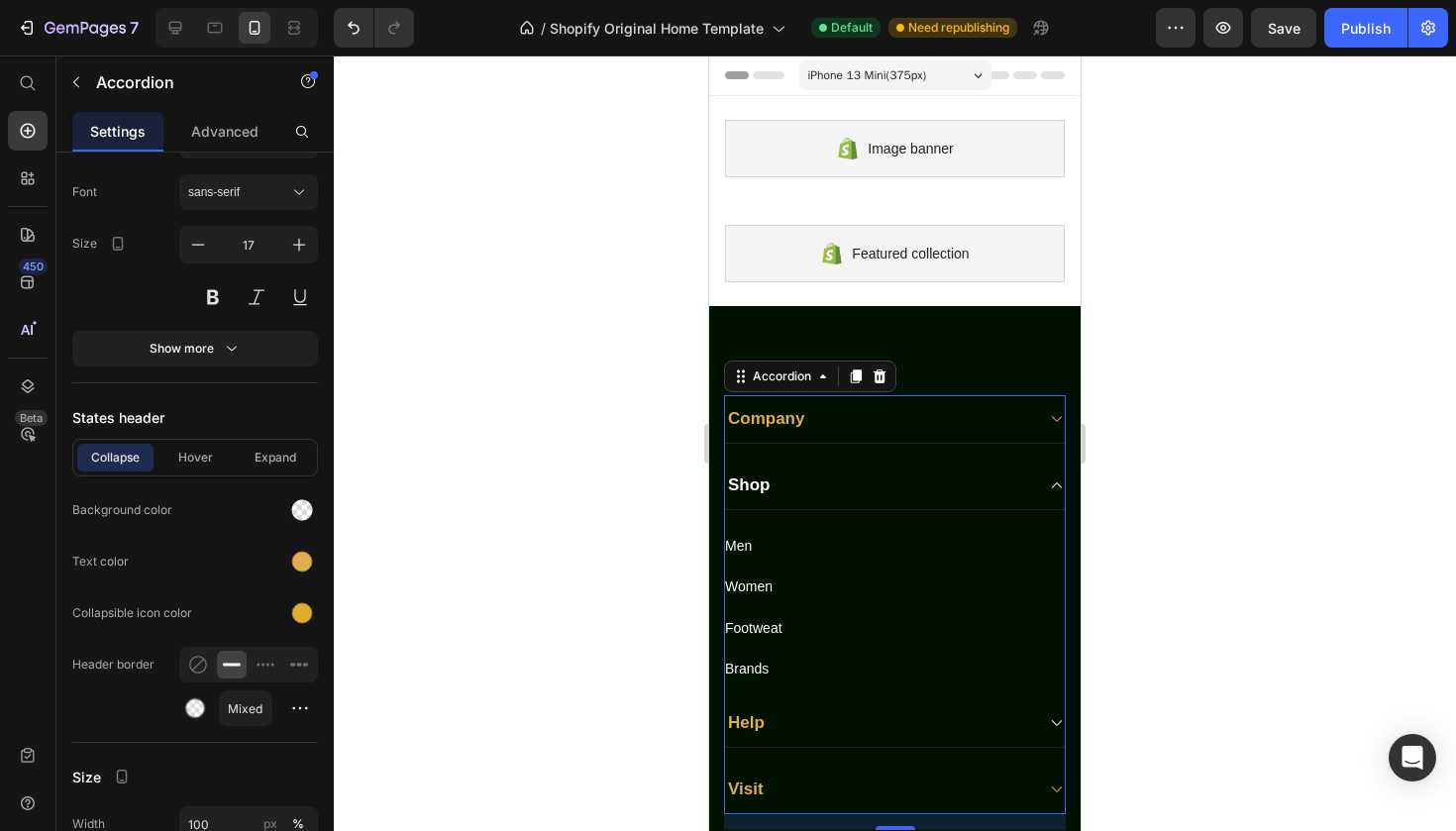 click on "Help" at bounding box center (879, 723) 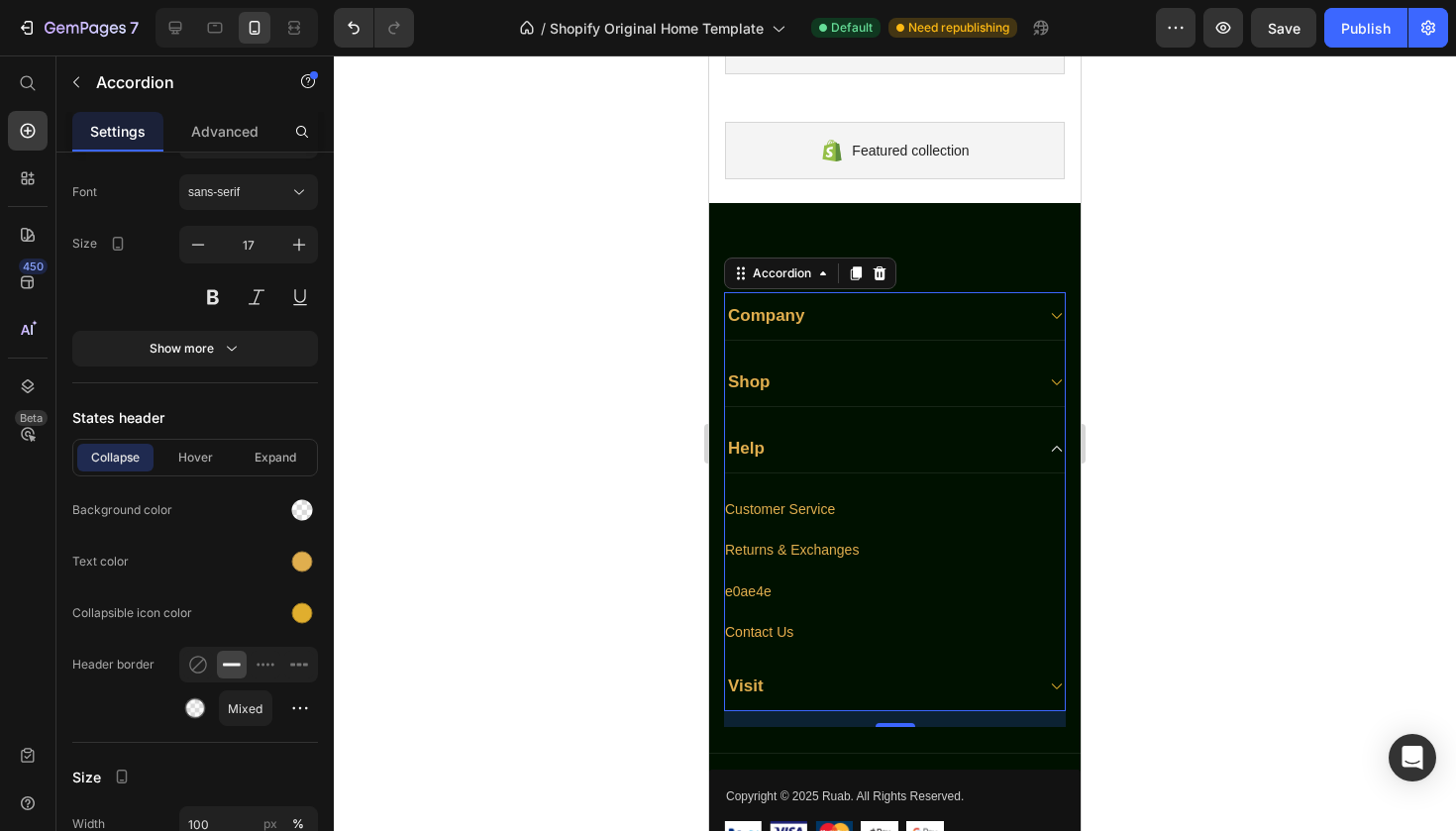 scroll, scrollTop: 131, scrollLeft: 0, axis: vertical 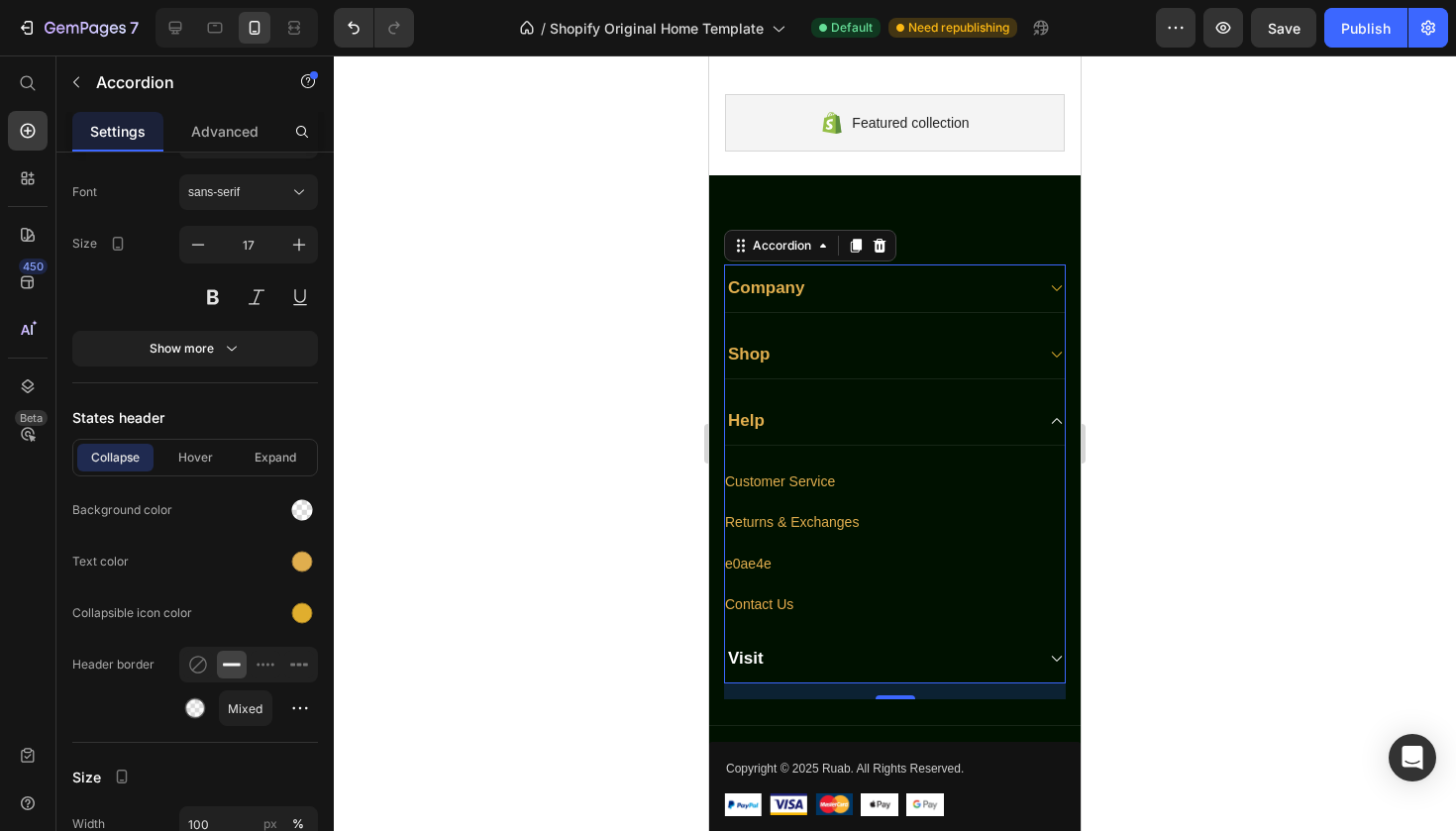 click on "Visit" at bounding box center (879, 659) 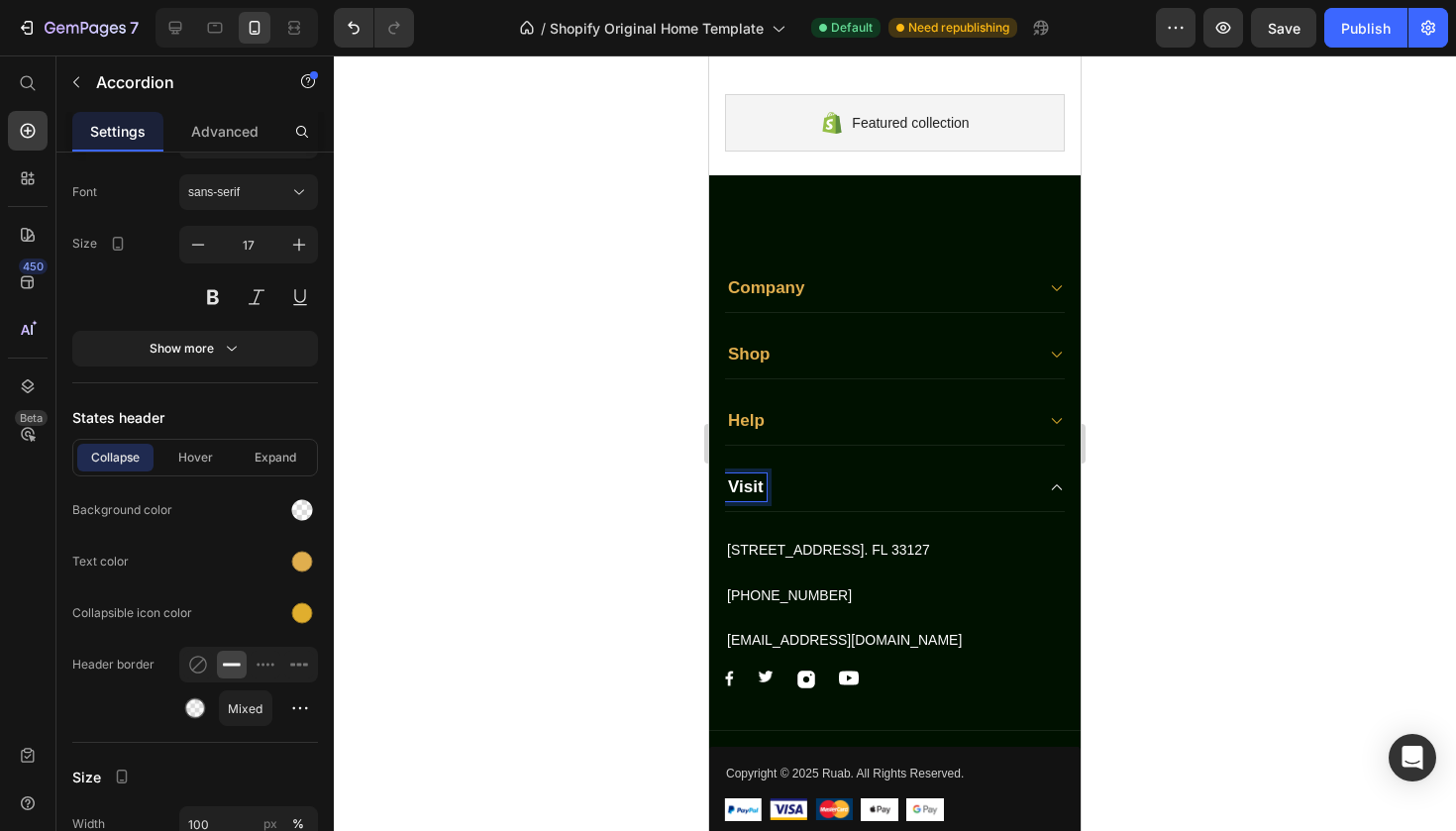 click on "Visit" at bounding box center (746, 487) 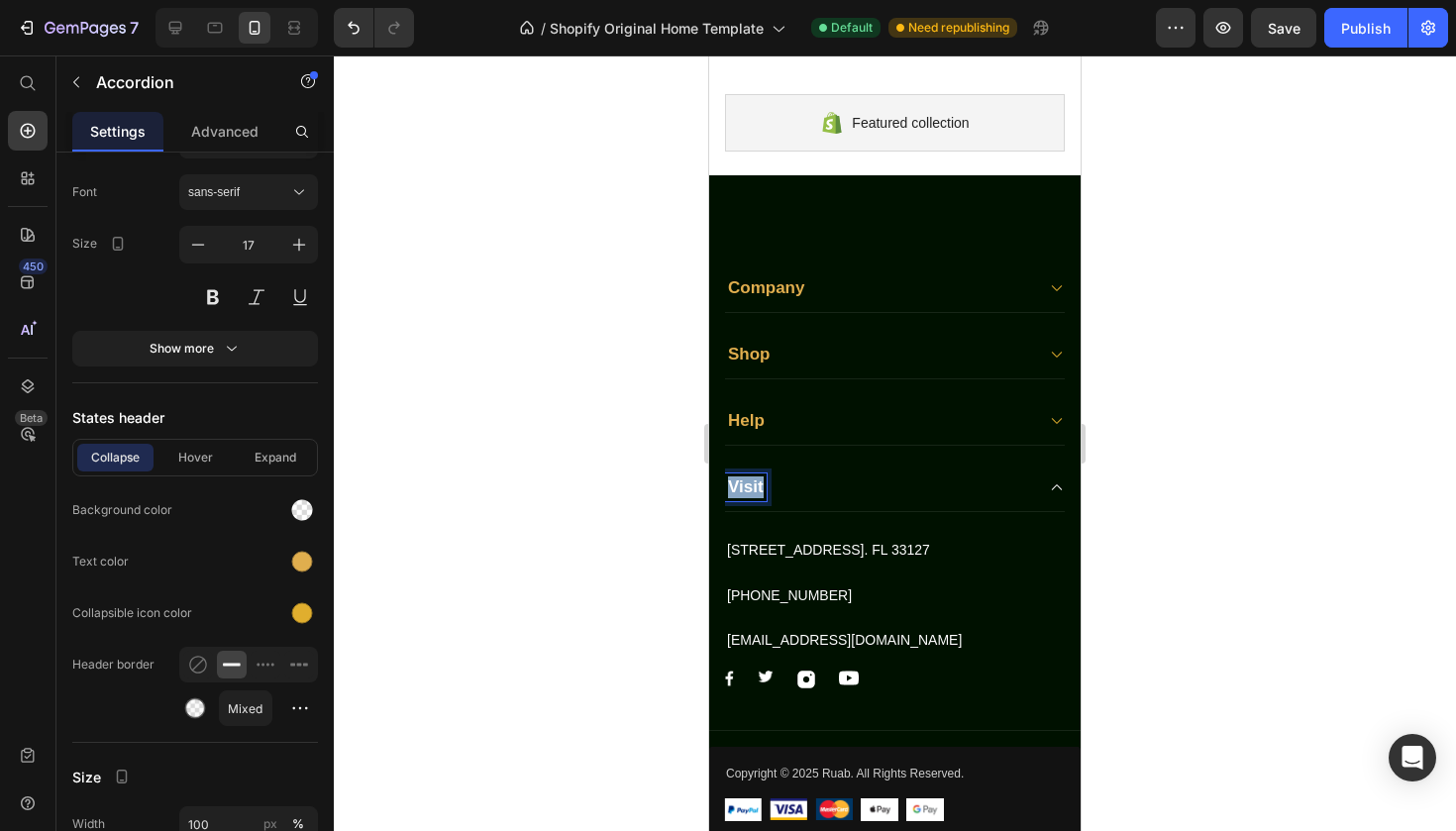 click on "Visit" at bounding box center [746, 487] 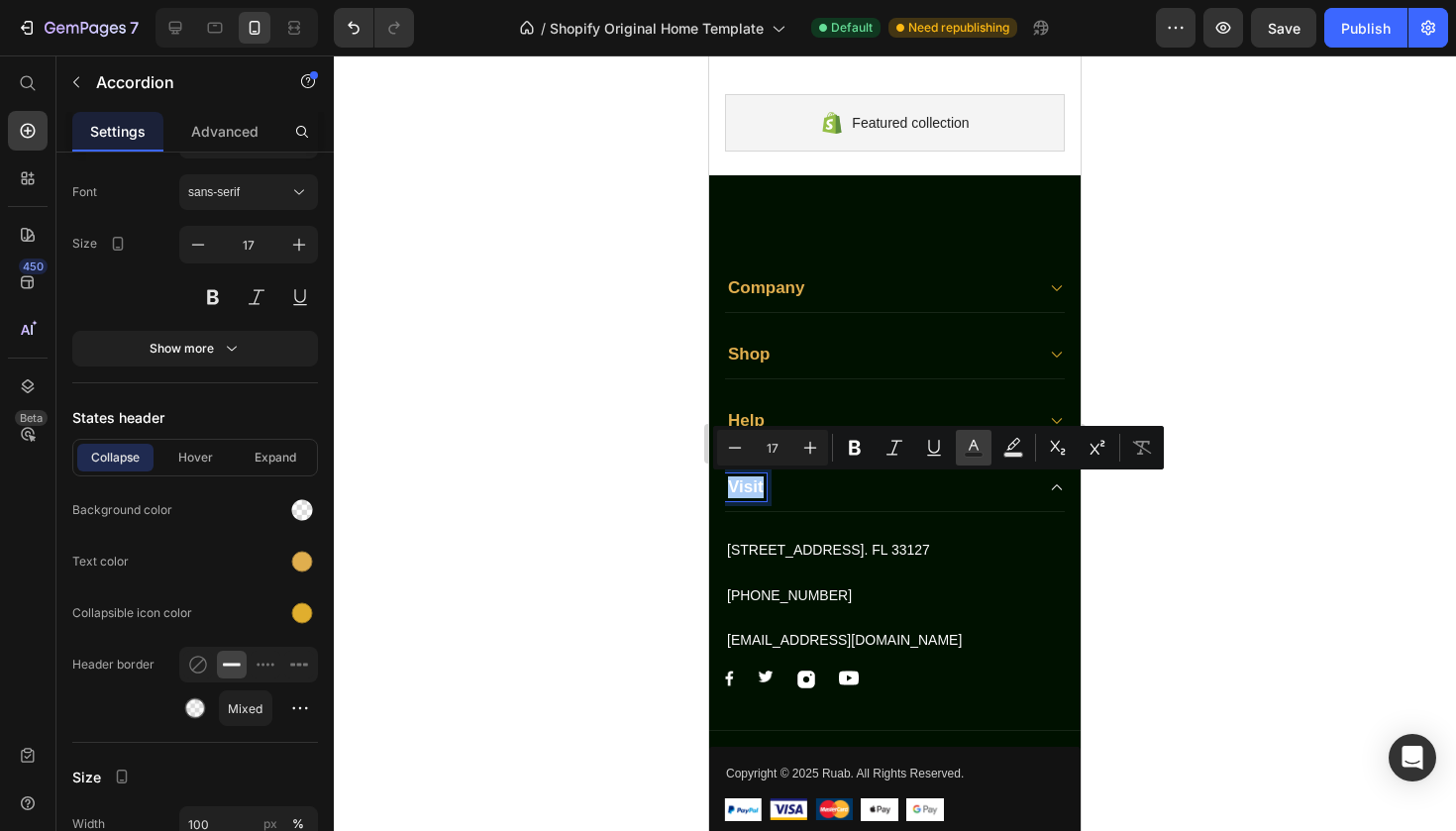 click 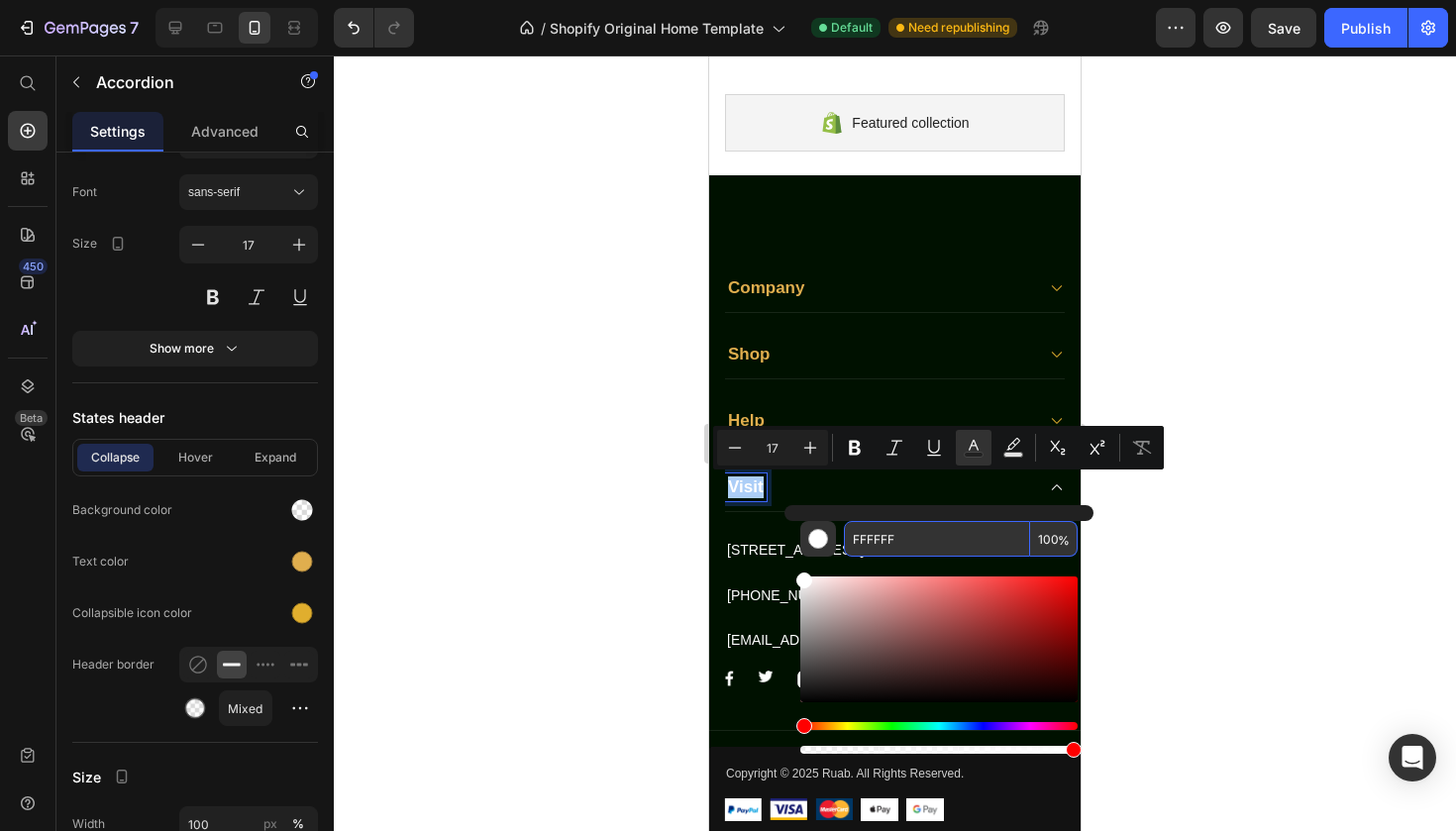 click on "FFFFFF" at bounding box center (937, 539) 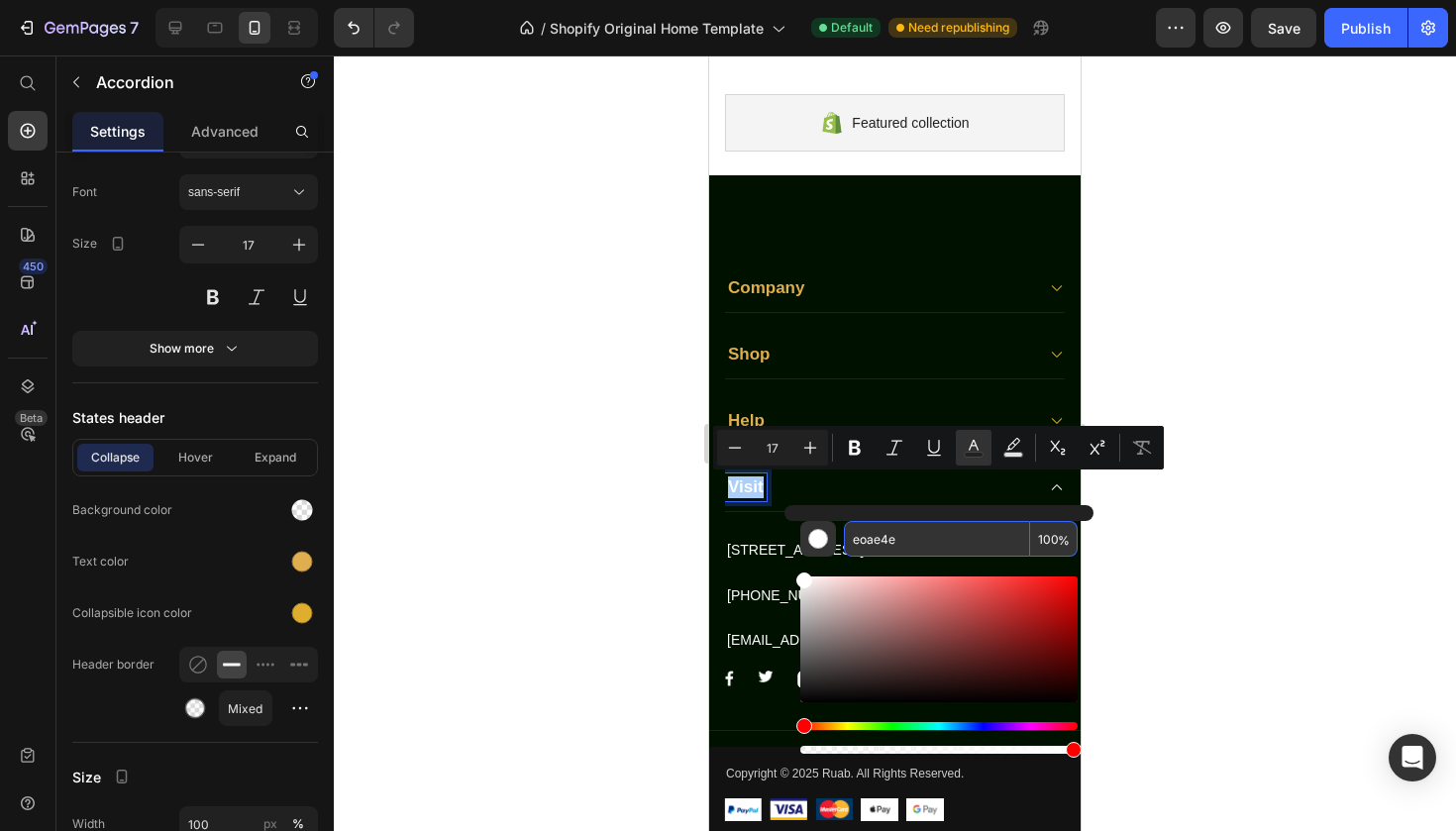 click on "eoae4e" at bounding box center [937, 539] 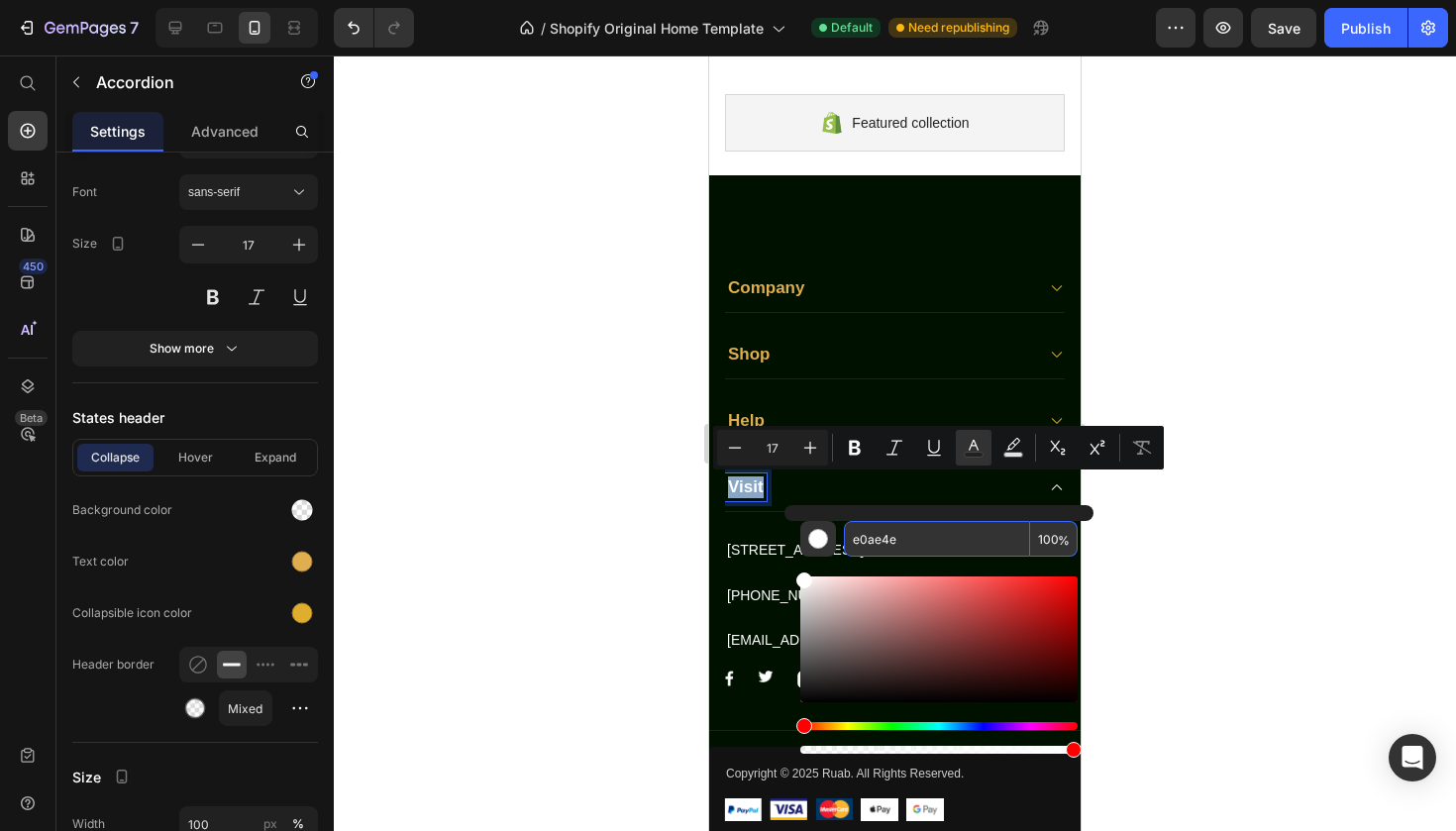 type on "E0AE4E" 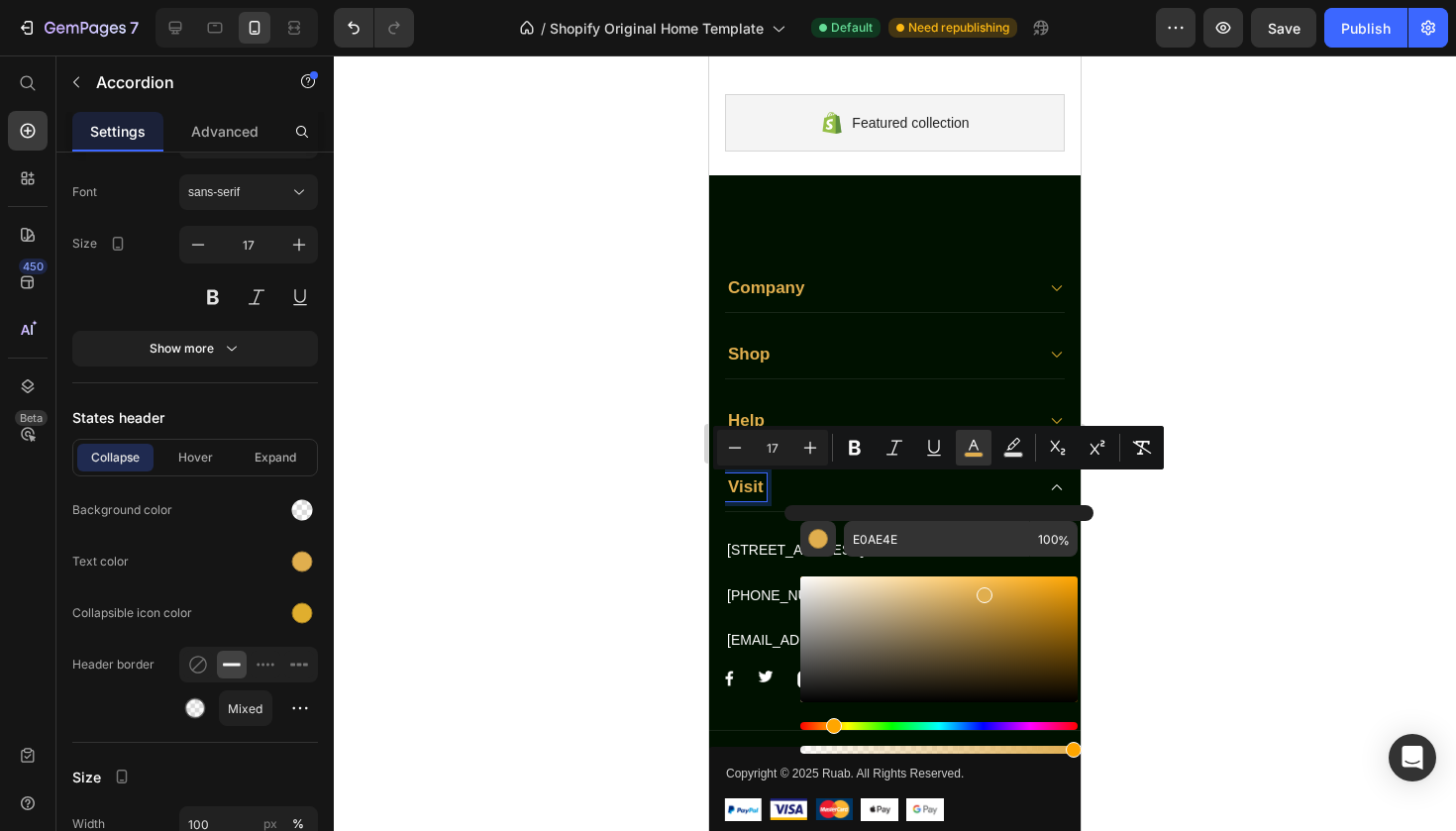 click 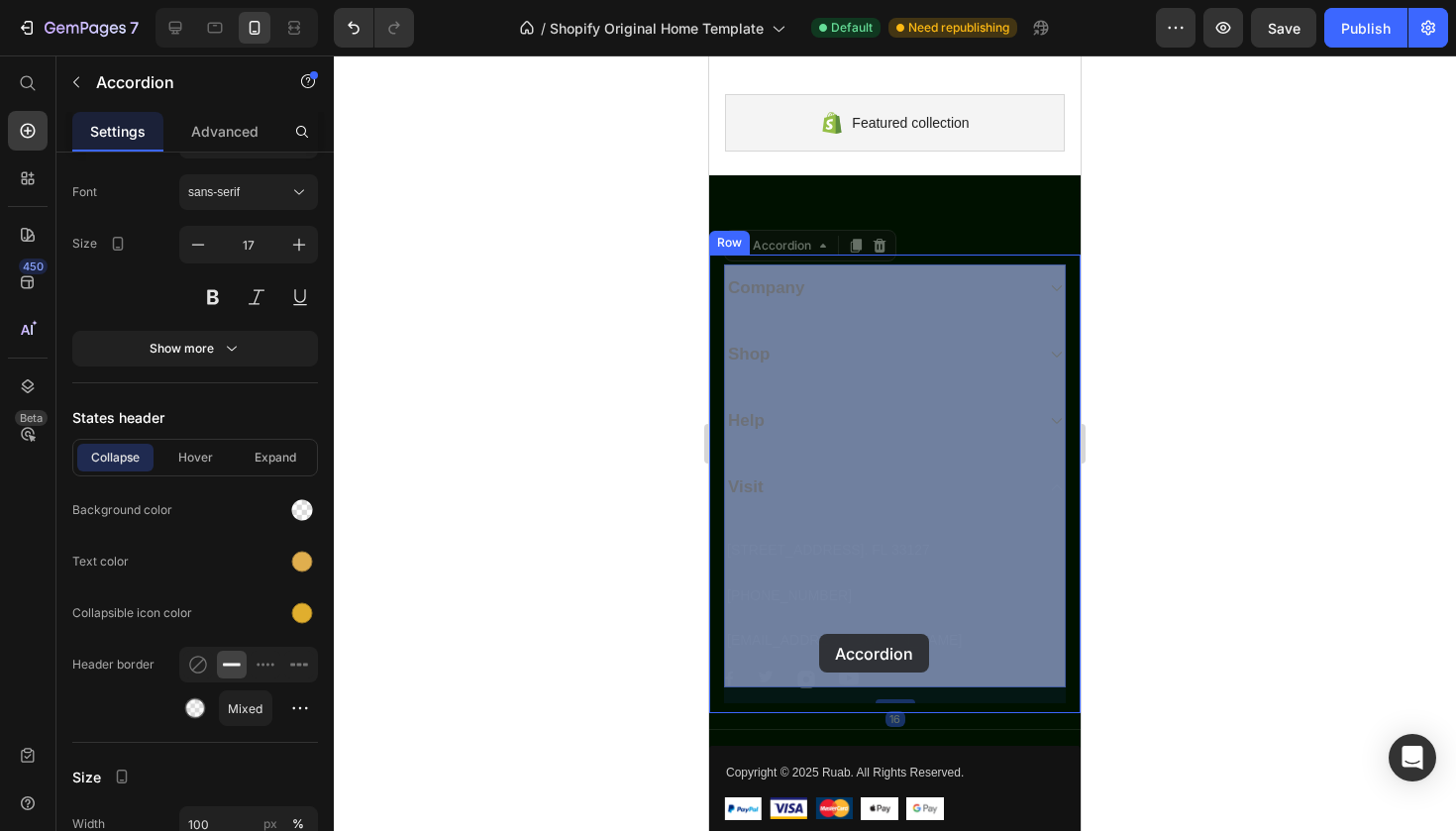 drag, startPoint x: 964, startPoint y: 668, endPoint x: 819, endPoint y: 634, distance: 148.93287 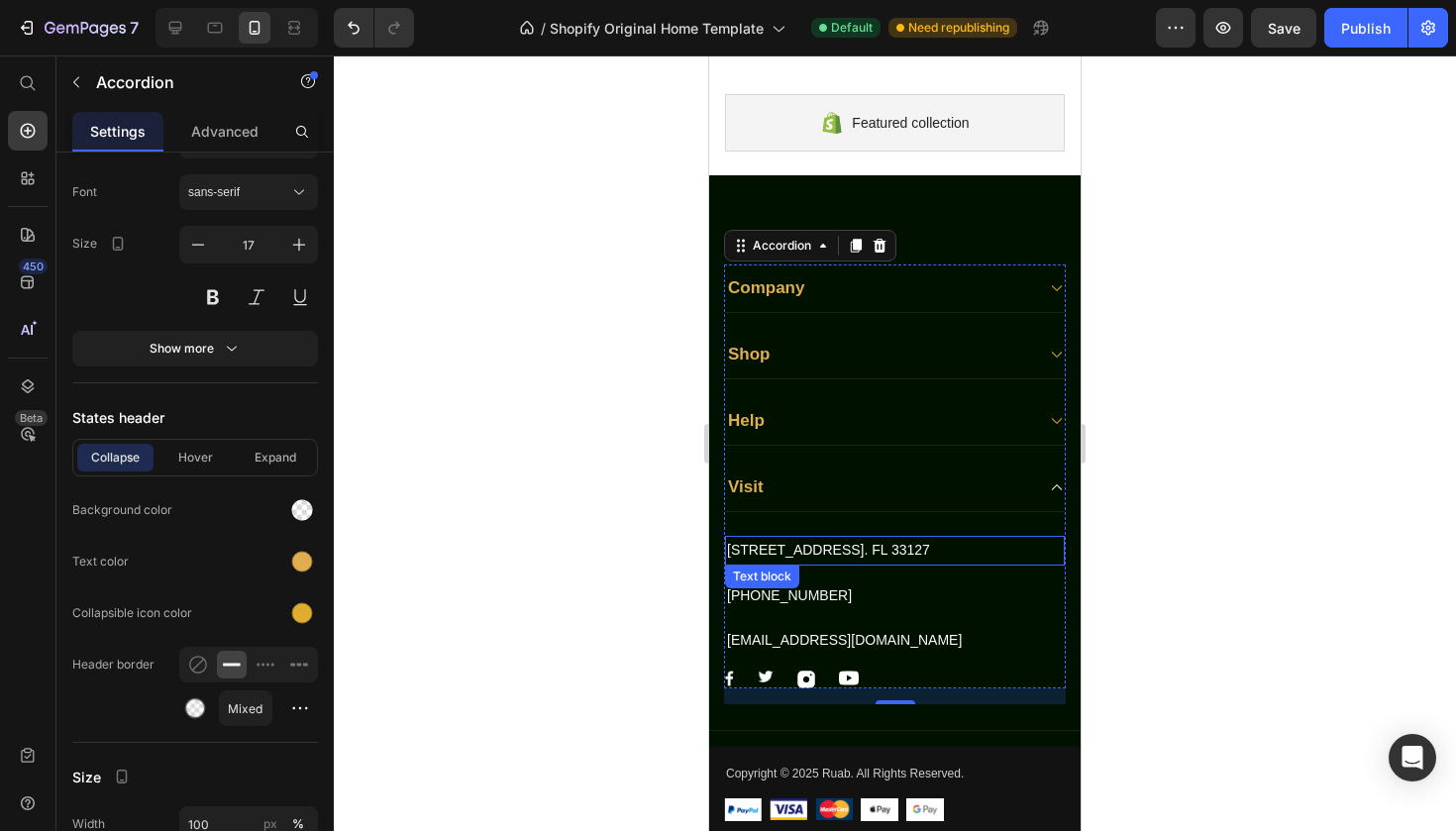 click on "[STREET_ADDRESS]. FL 33127" at bounding box center (894, 550) 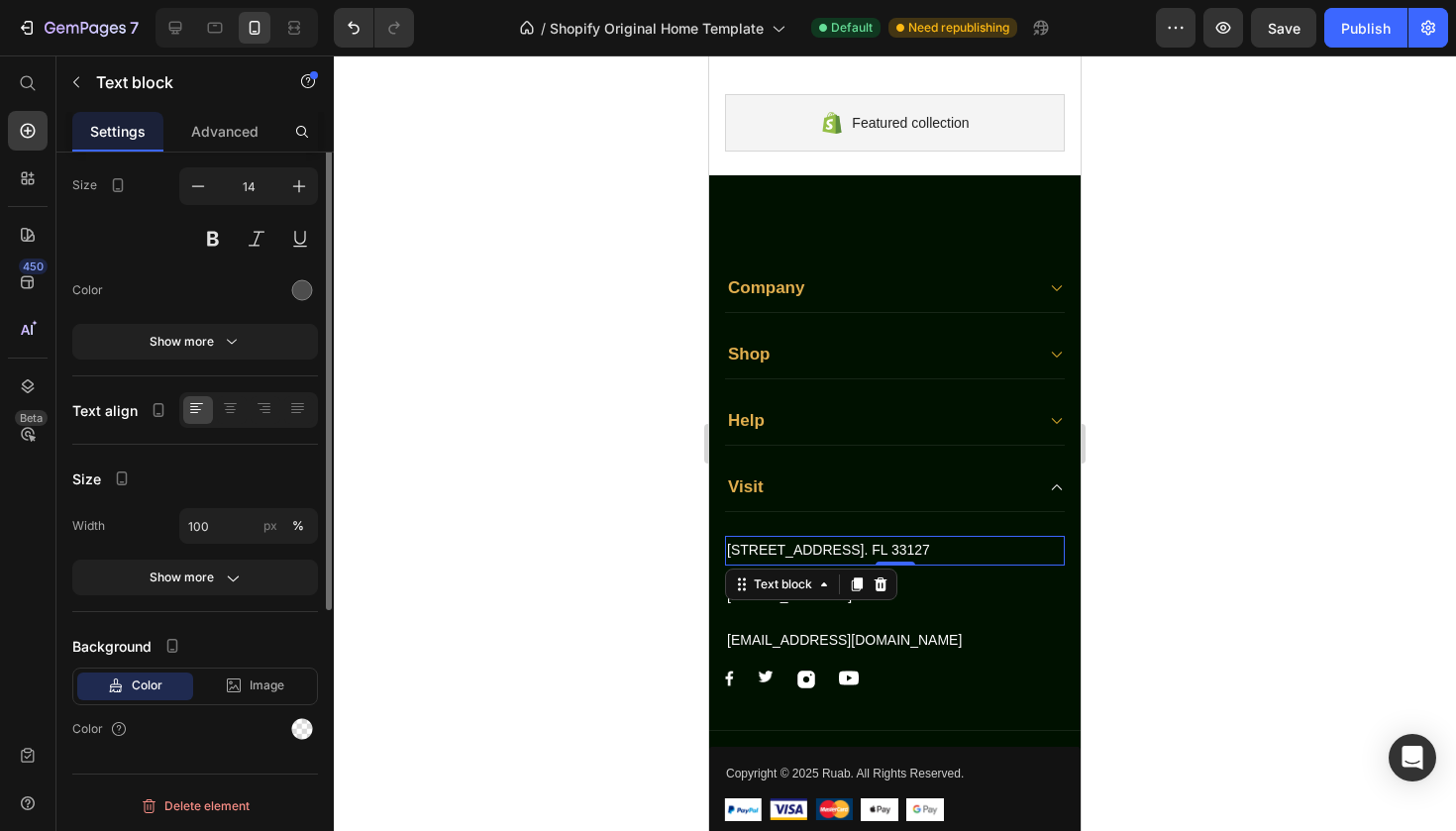 scroll, scrollTop: 0, scrollLeft: 0, axis: both 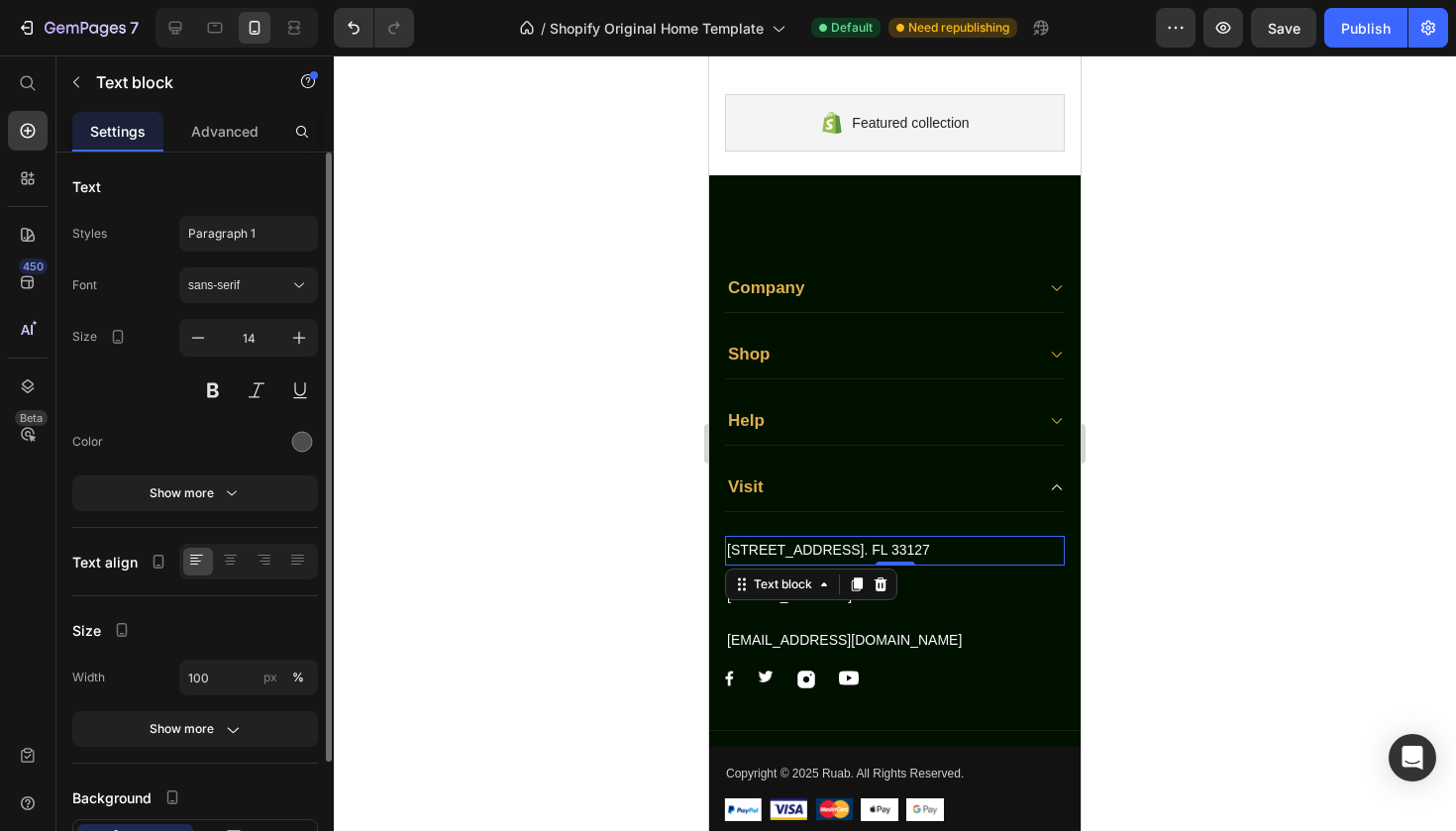 click on "[STREET_ADDRESS]. FL 33127" at bounding box center (894, 550) 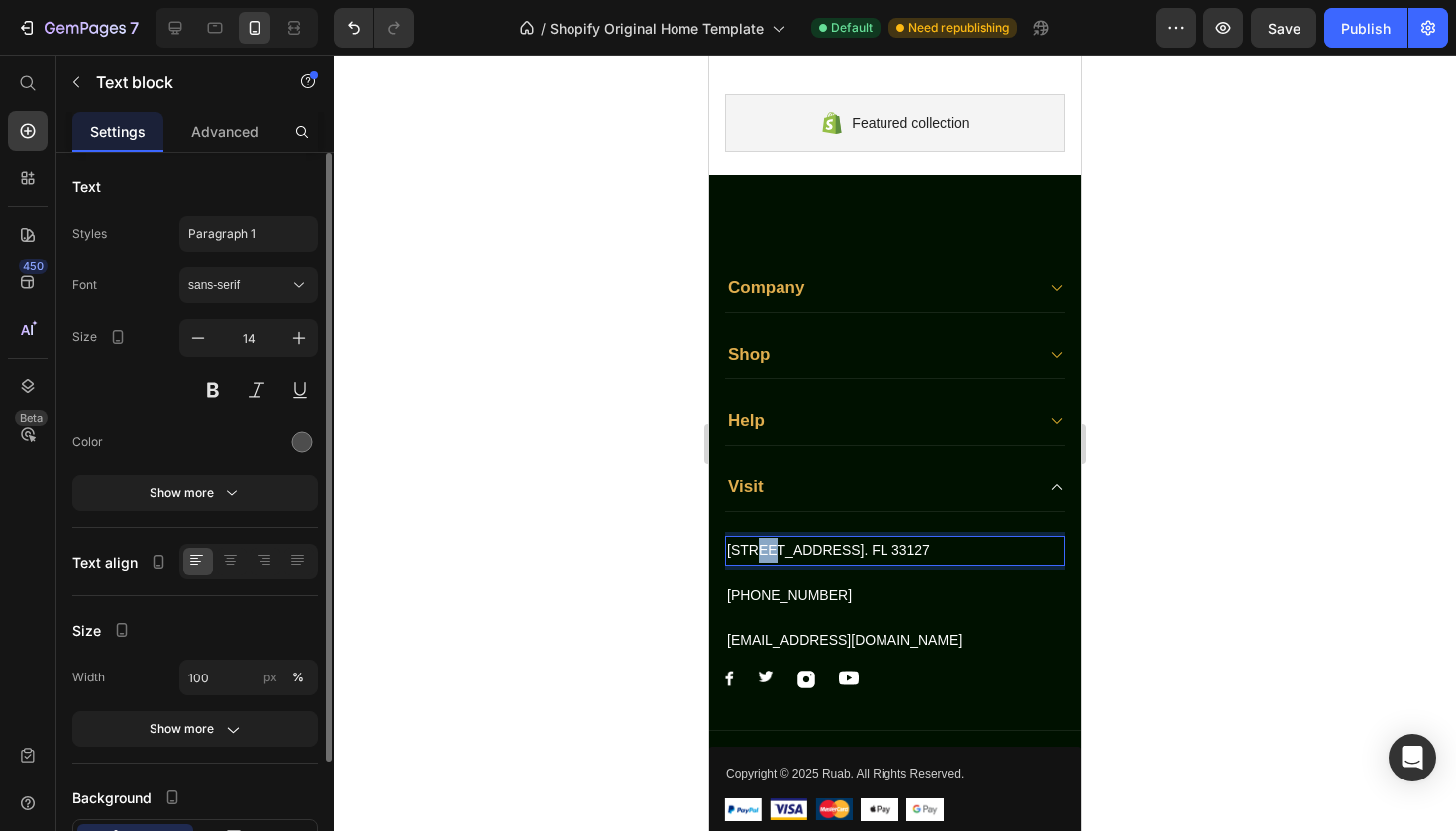 click on "[STREET_ADDRESS]. FL 33127" at bounding box center (894, 550) 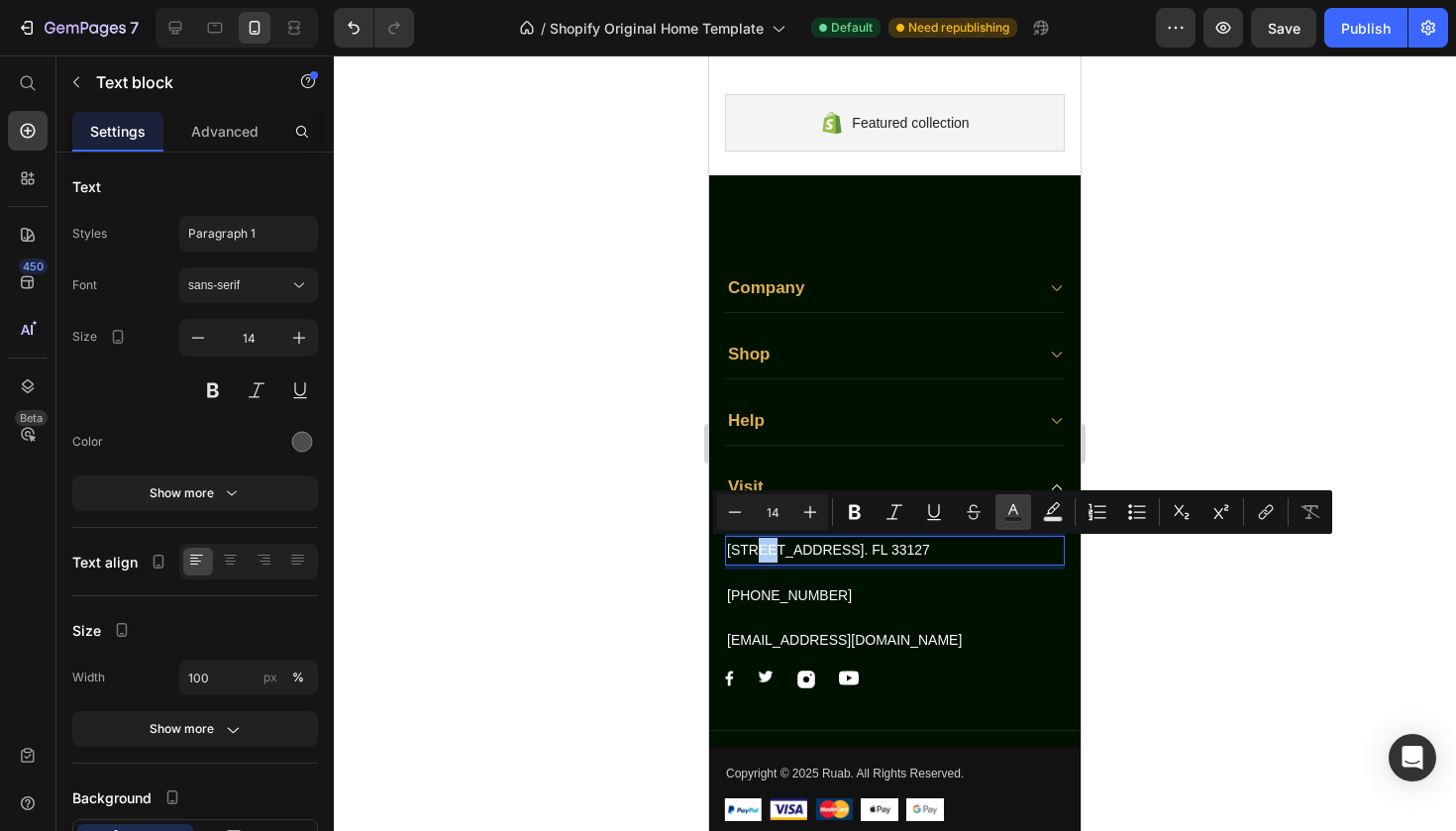 click 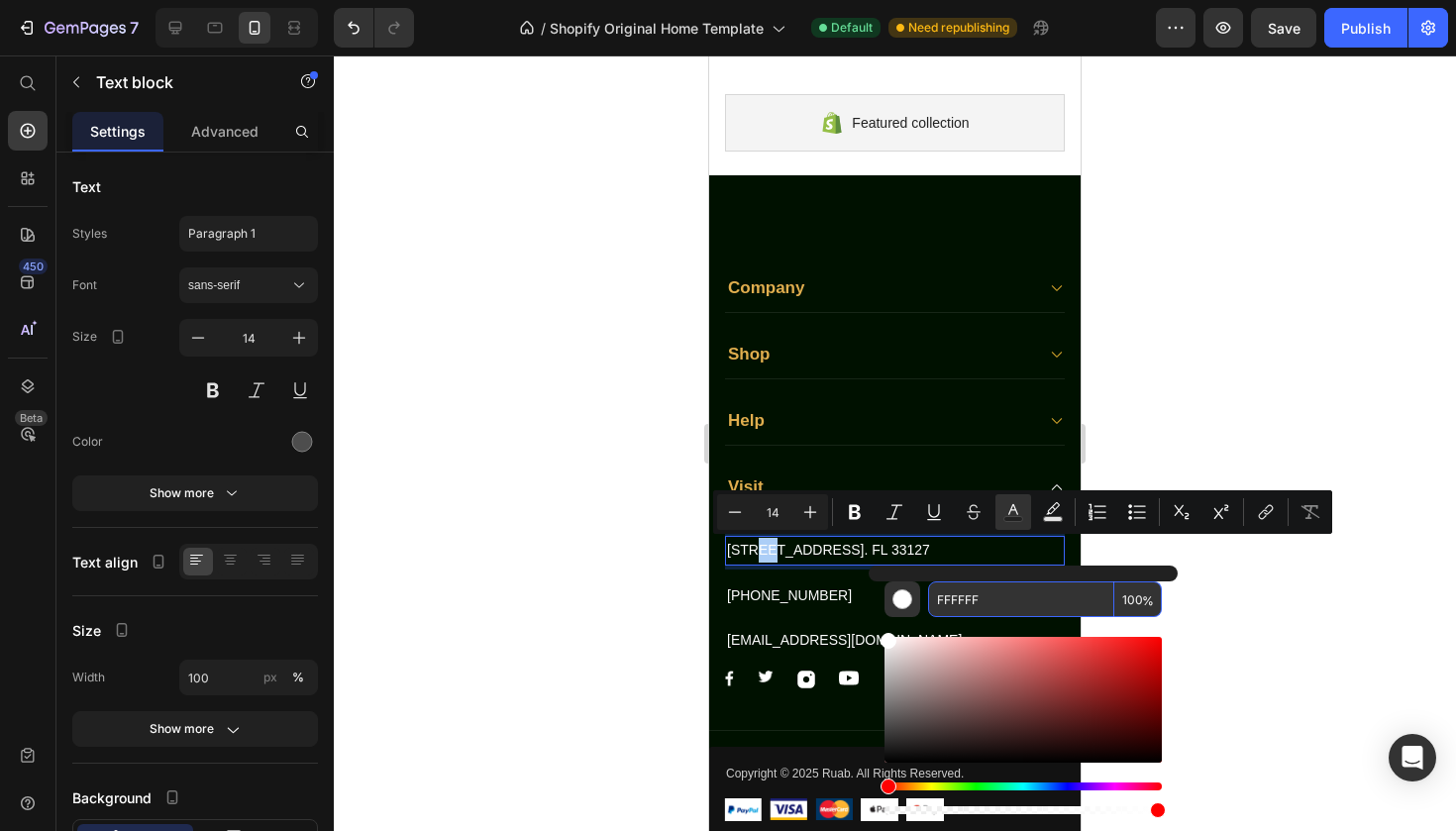 click on "FFFFFF" at bounding box center (1021, 599) 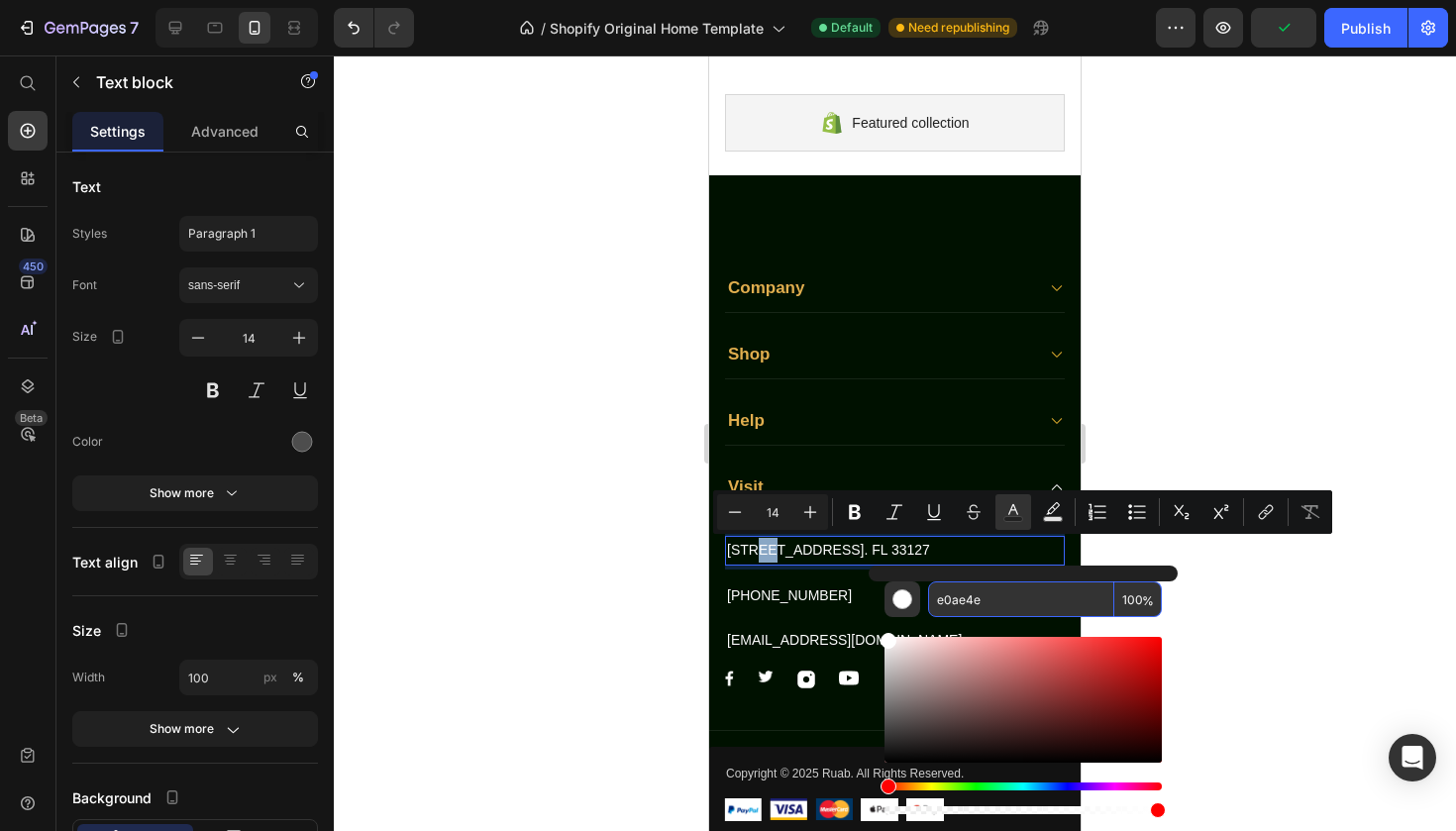 type on "E0AE4E" 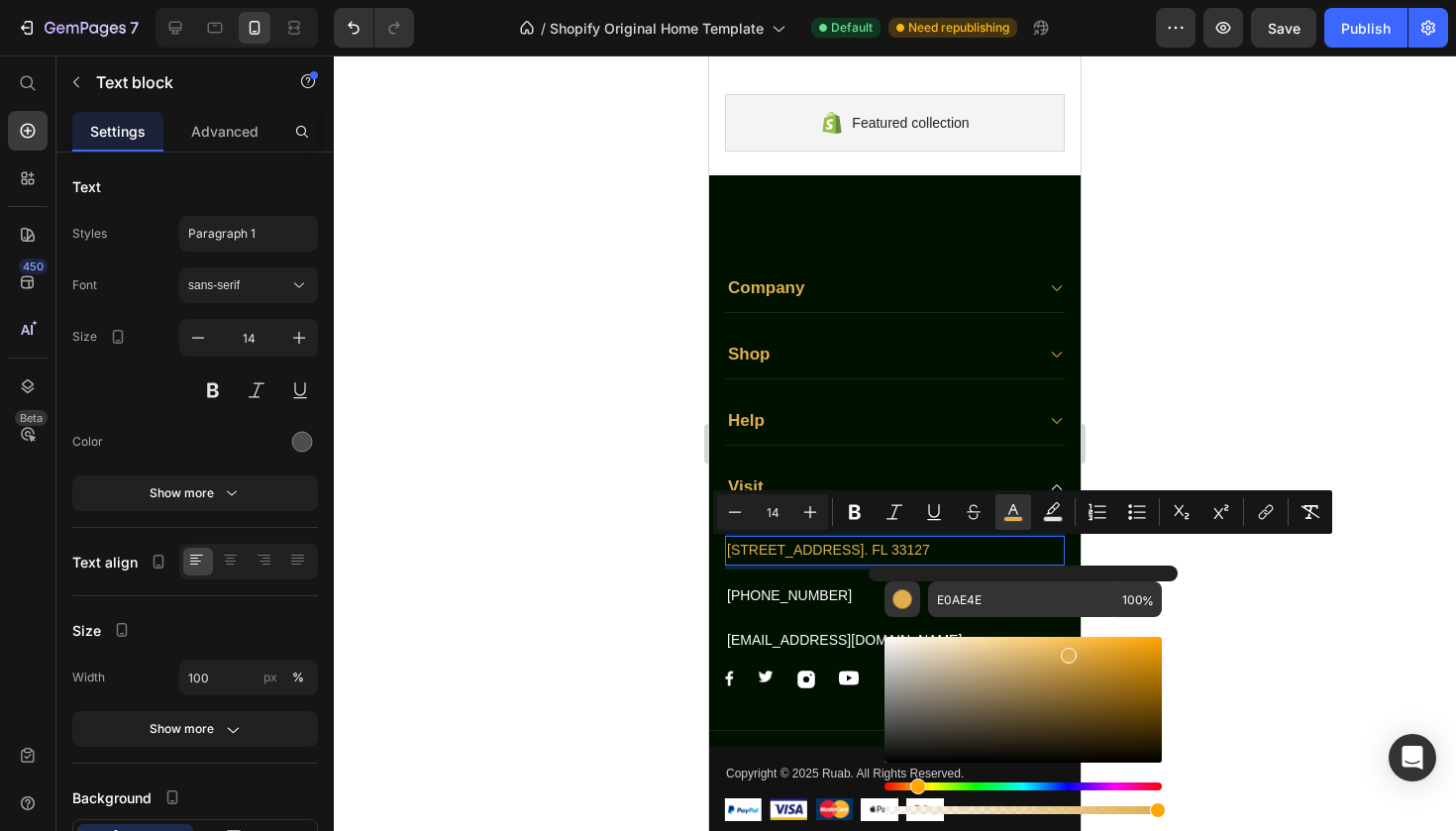 click 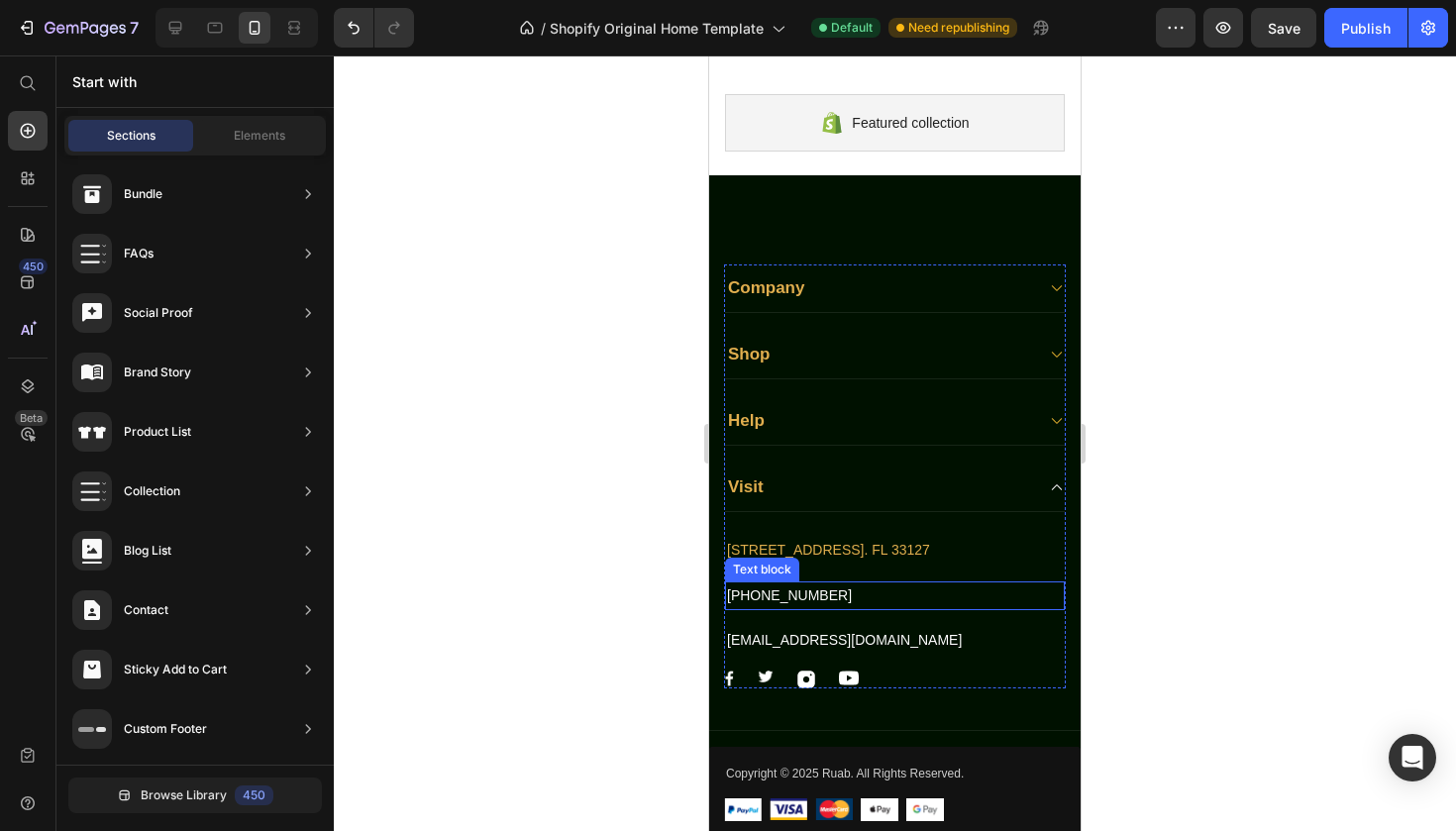 click on "[PHONE_NUMBER]" at bounding box center [894, 595] 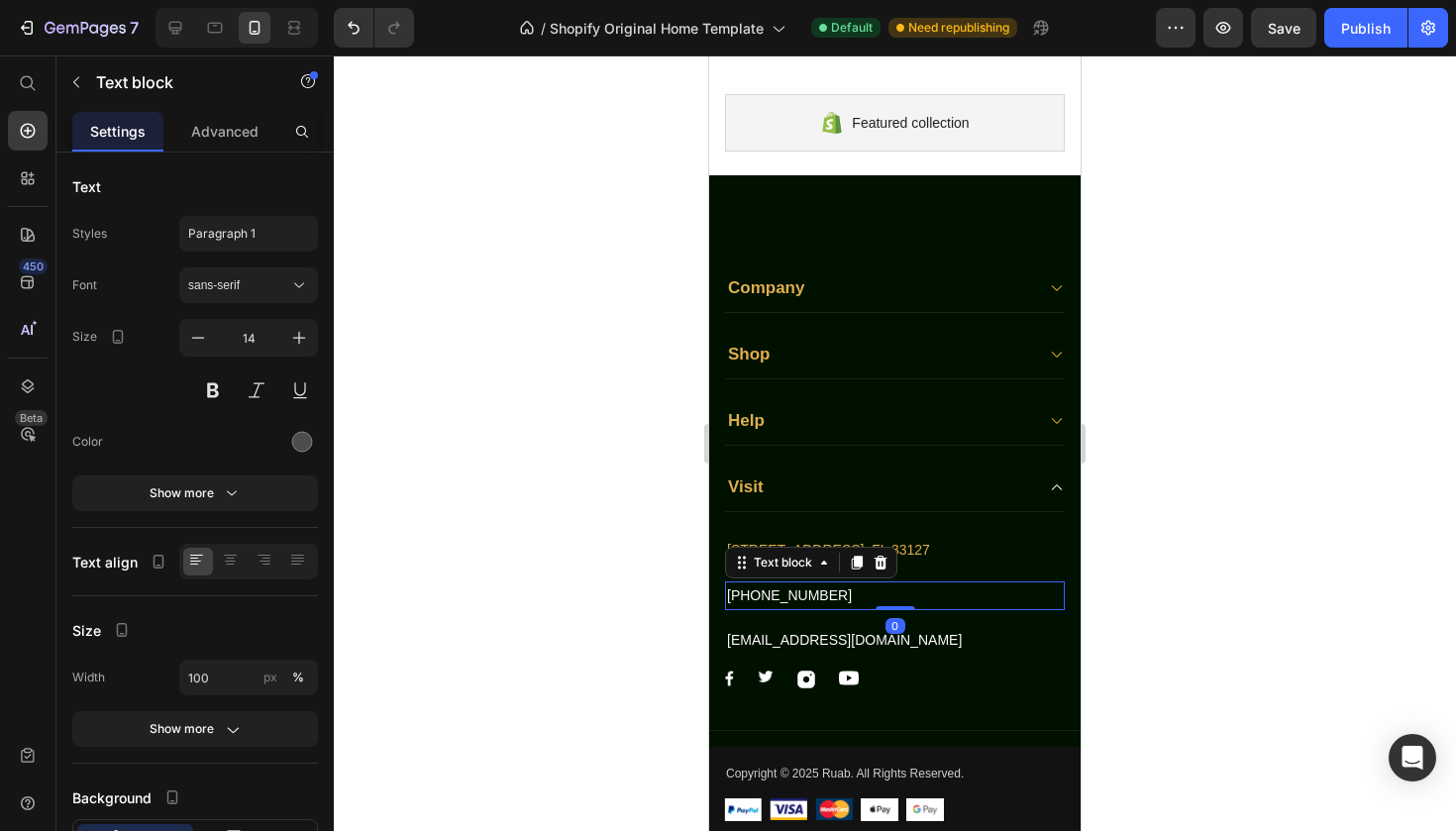 click on "[PHONE_NUMBER]" at bounding box center [894, 595] 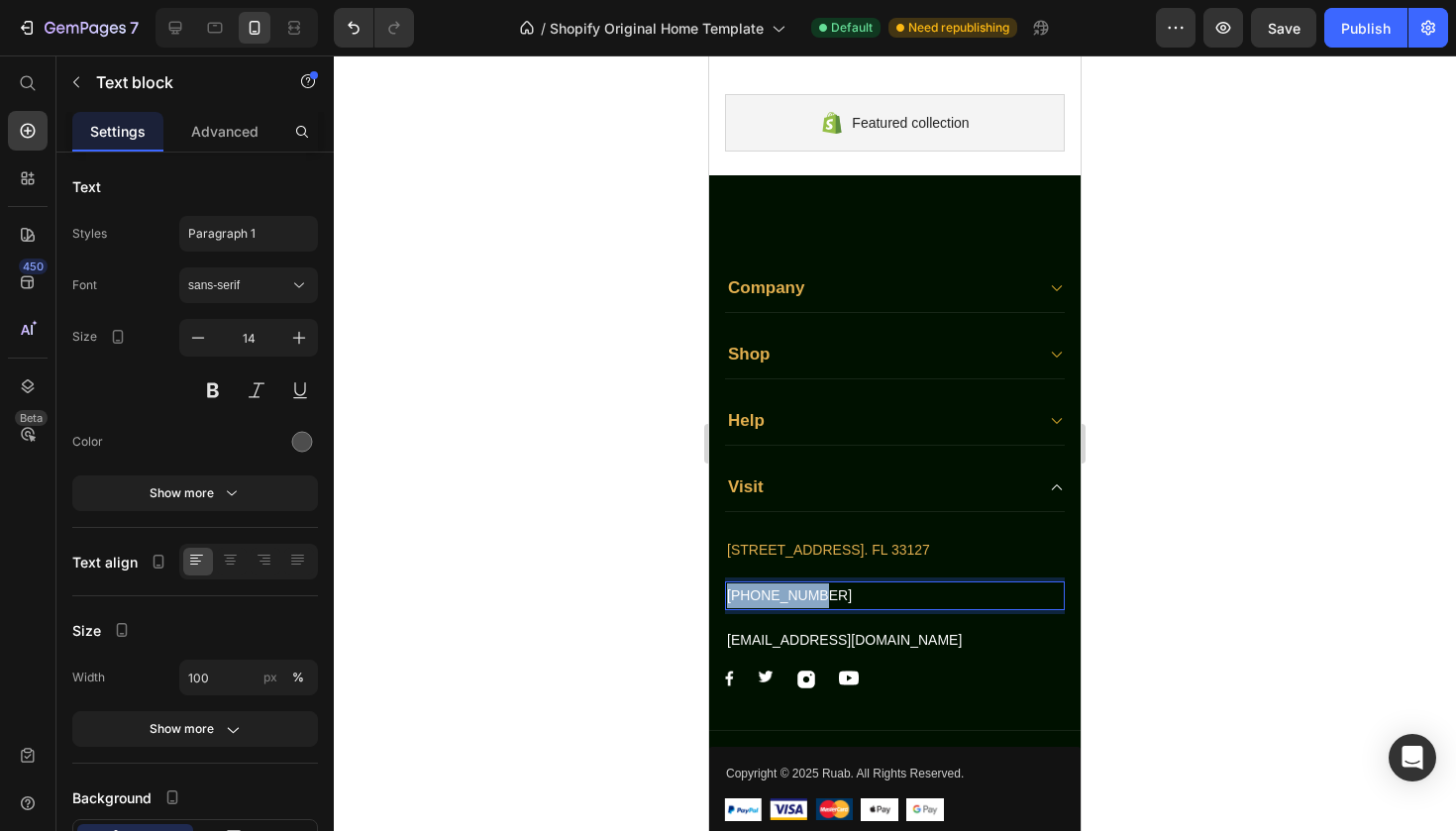 click on "[PHONE_NUMBER]" at bounding box center (894, 595) 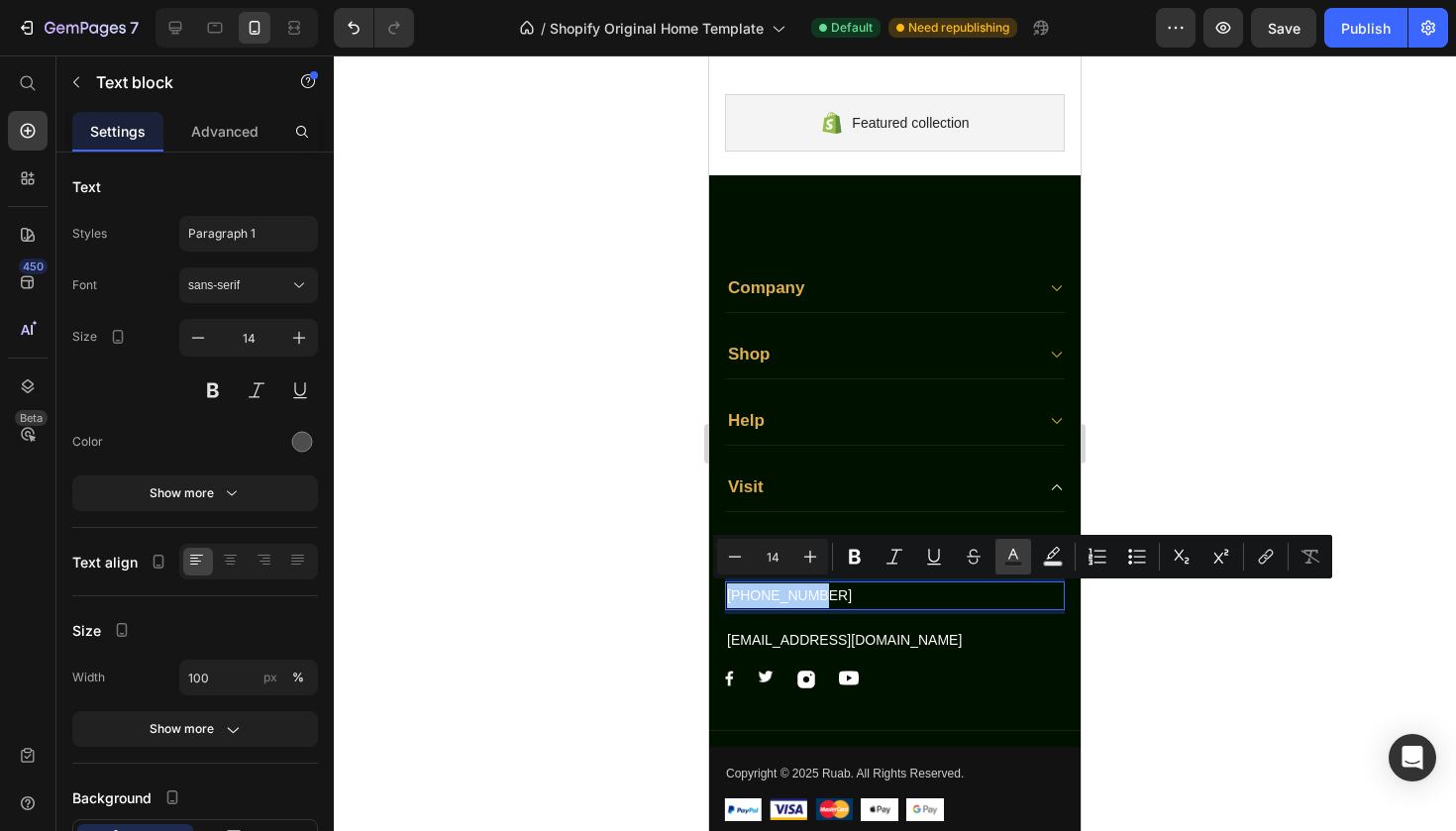 click 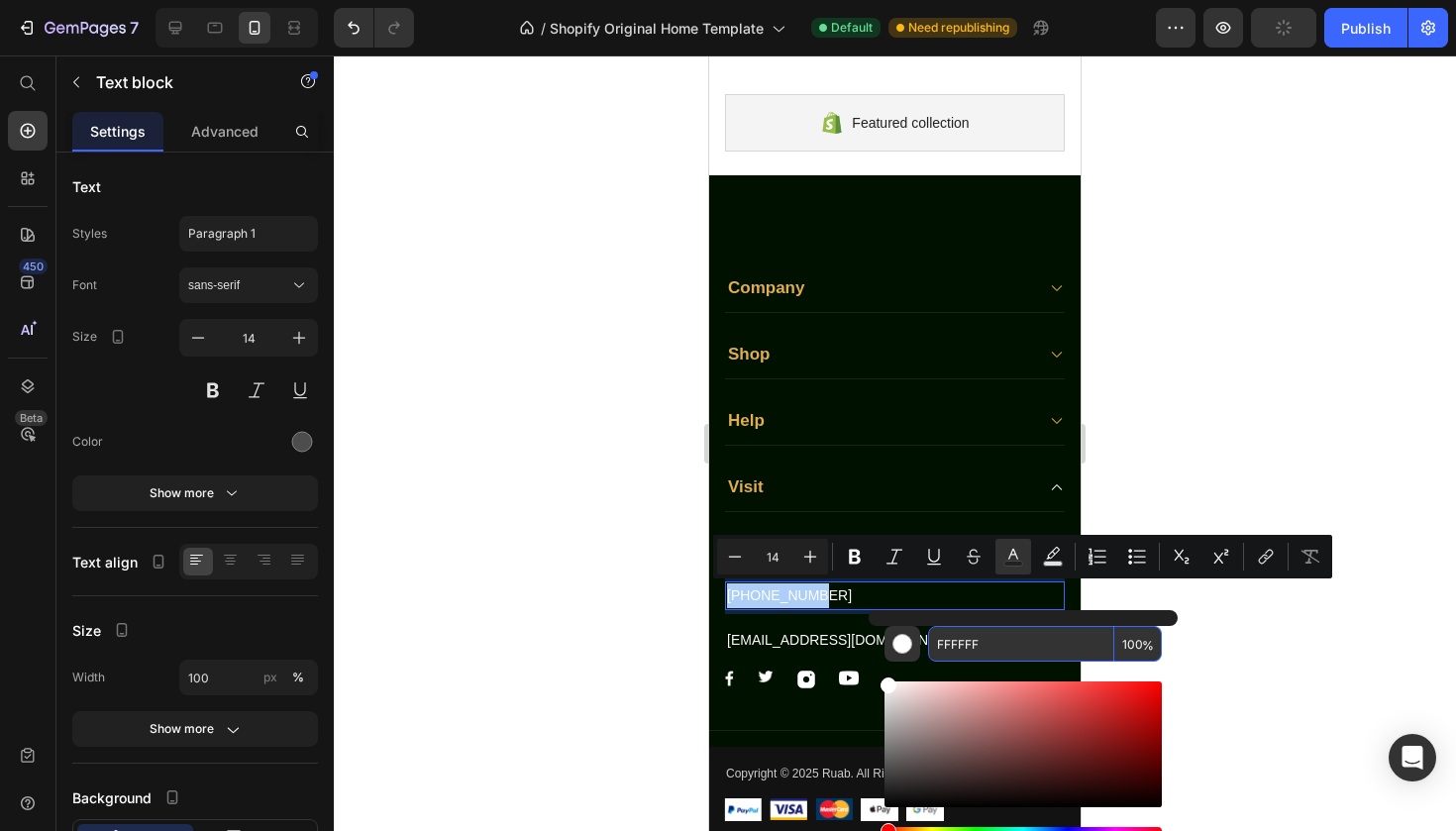 click on "FFFFFF" at bounding box center [1021, 644] 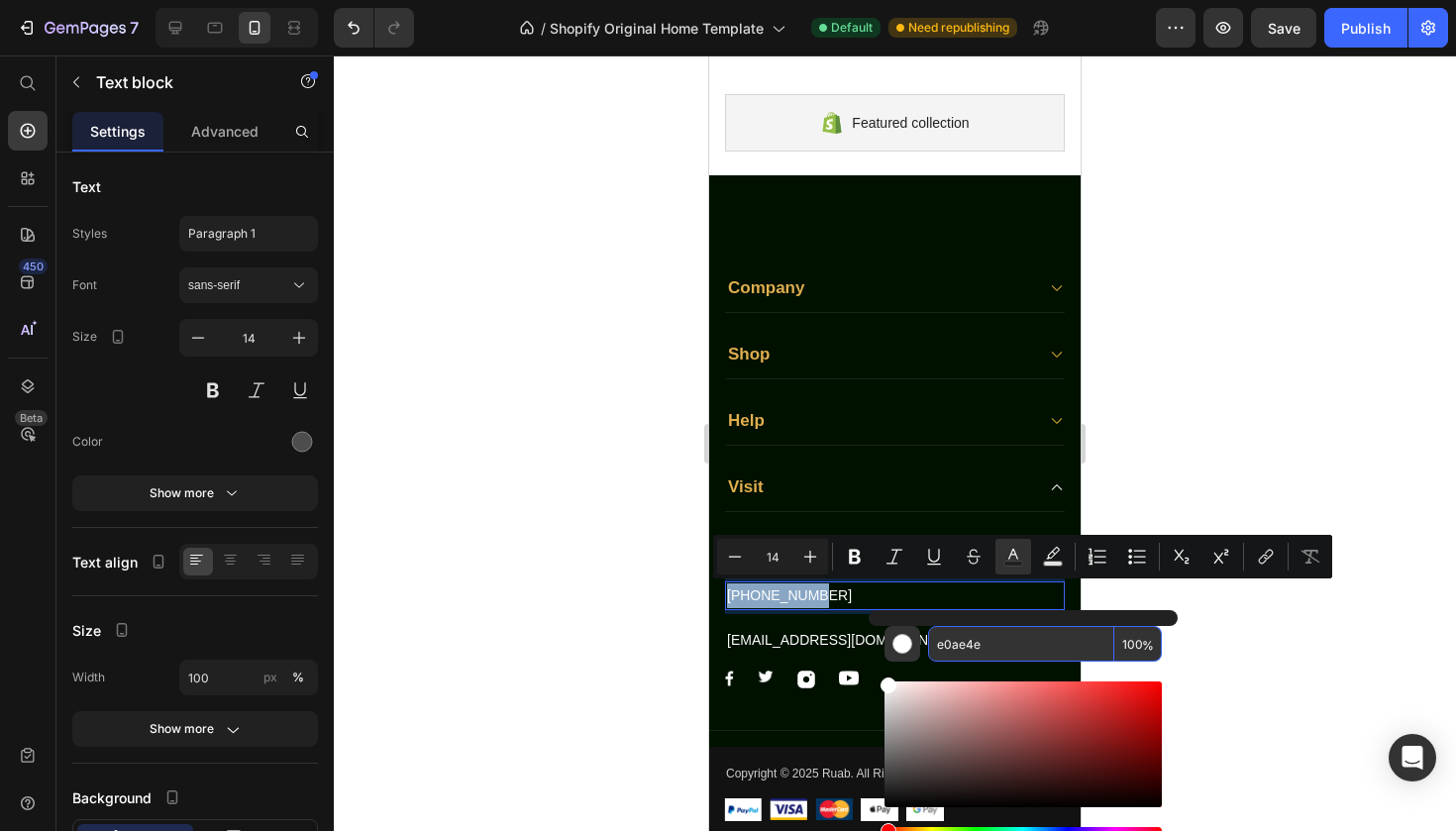 type on "E0AE4E" 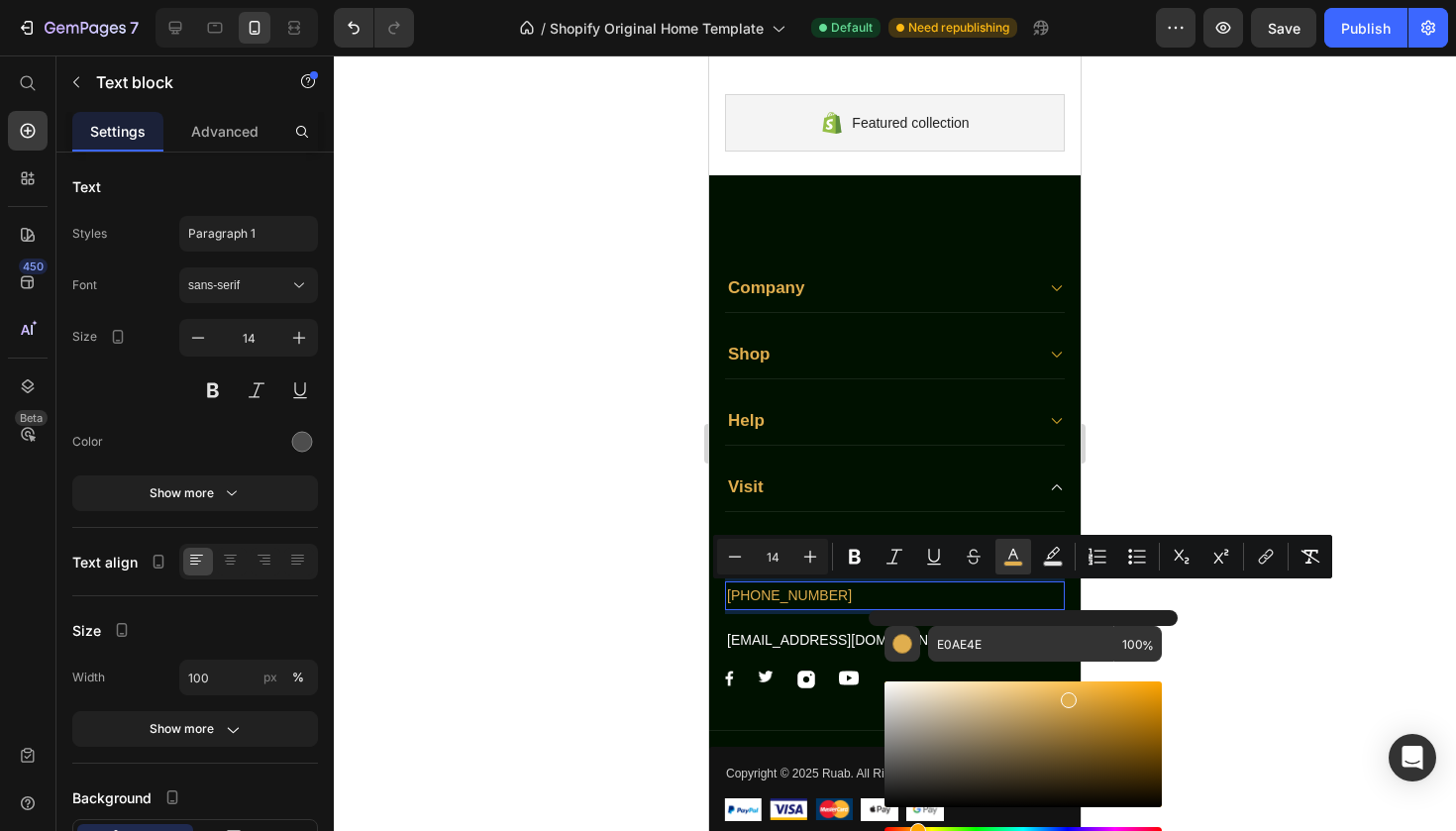 click 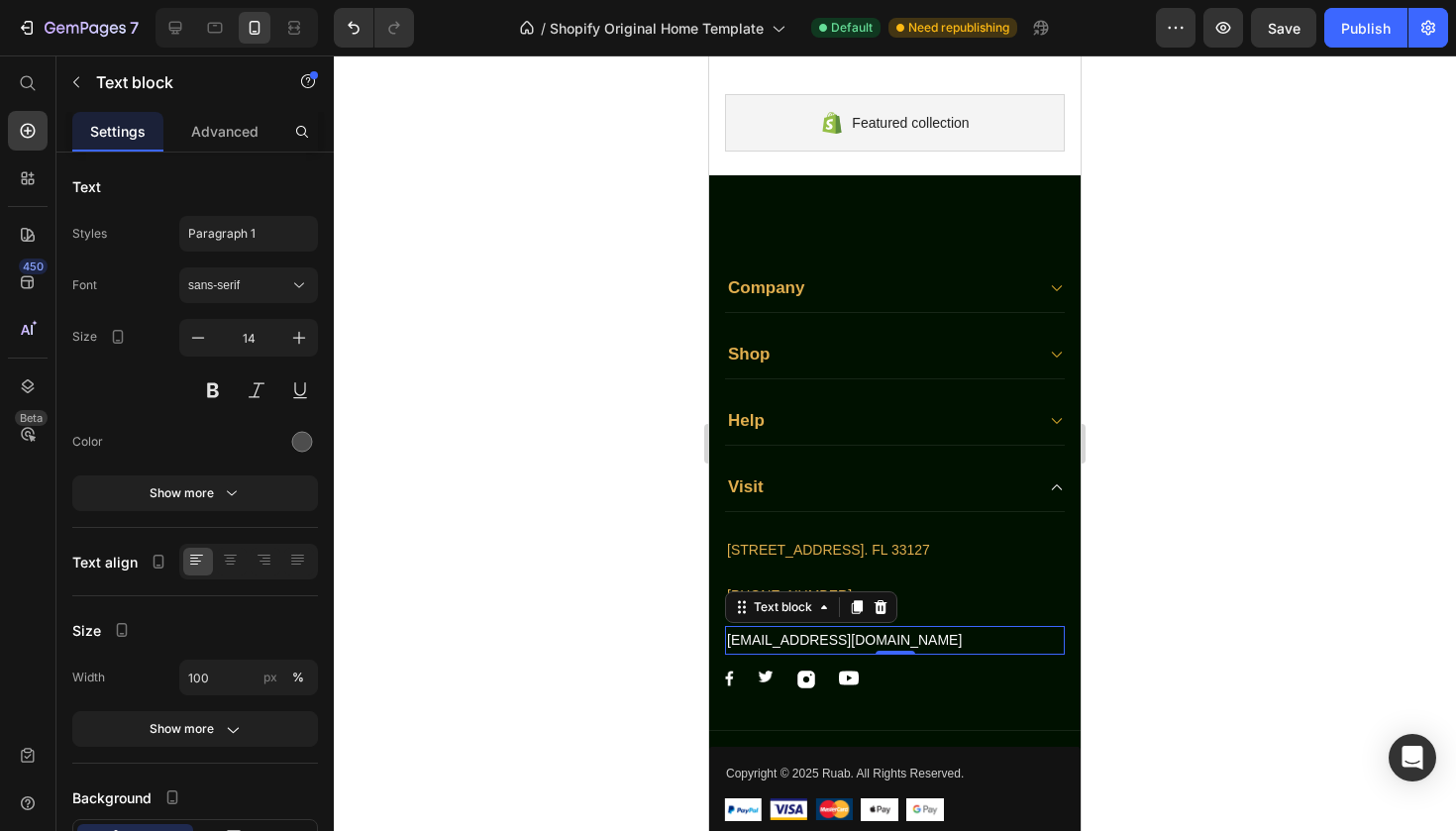 click on "[EMAIL_ADDRESS][DOMAIN_NAME]" at bounding box center (894, 640) 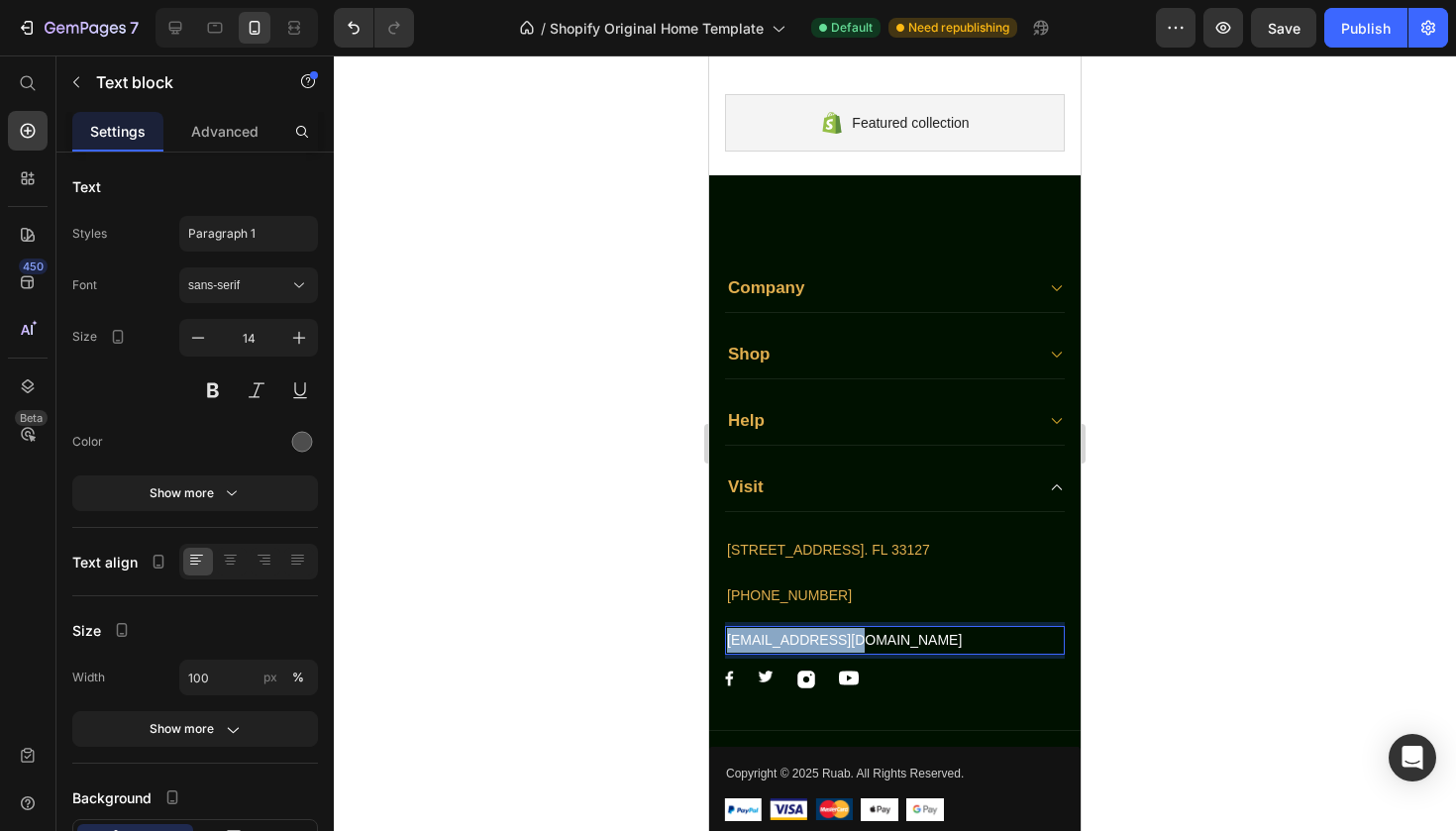 click on "[EMAIL_ADDRESS][DOMAIN_NAME]" at bounding box center (894, 640) 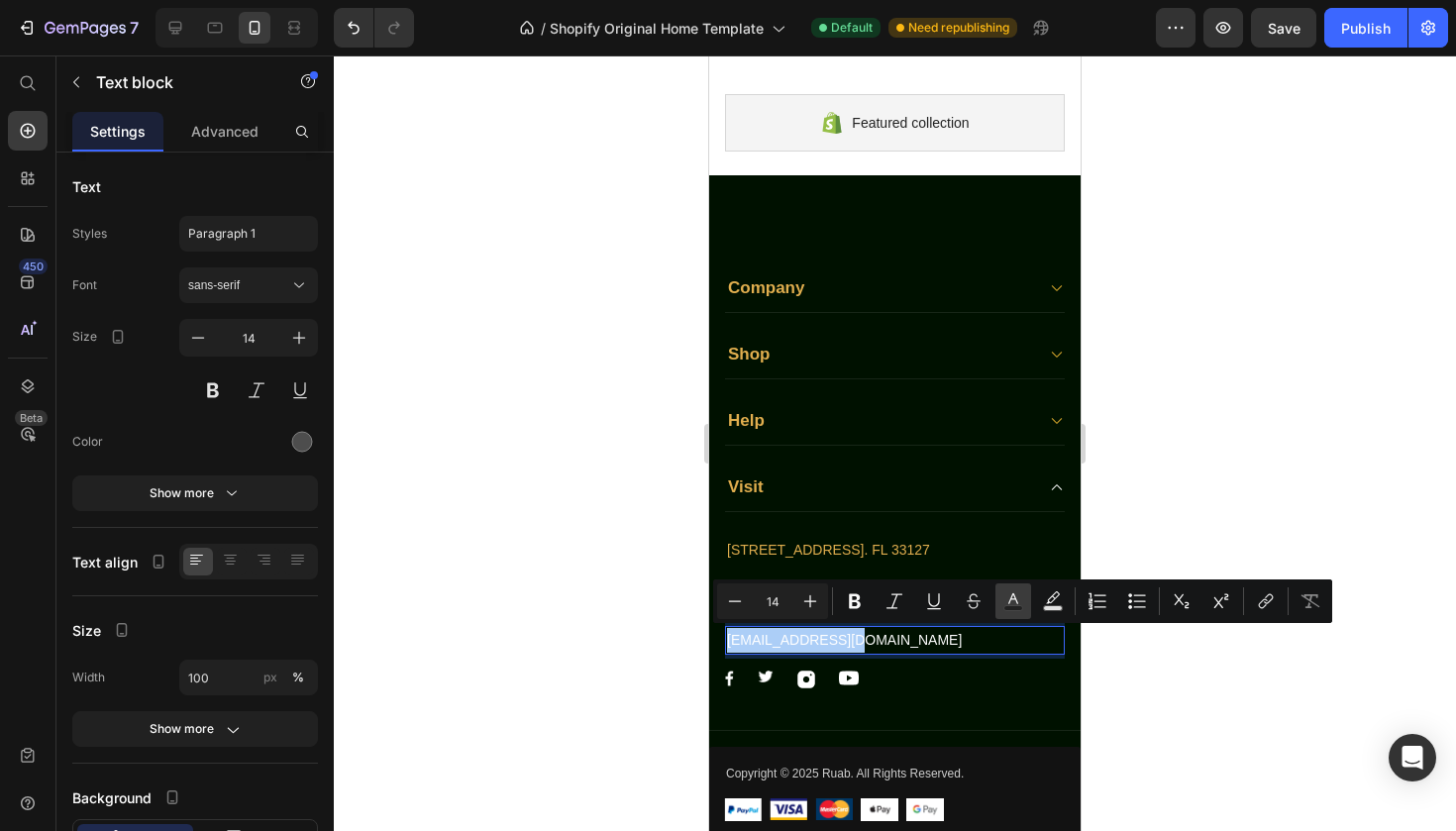 click on "Text Color" at bounding box center [1013, 601] 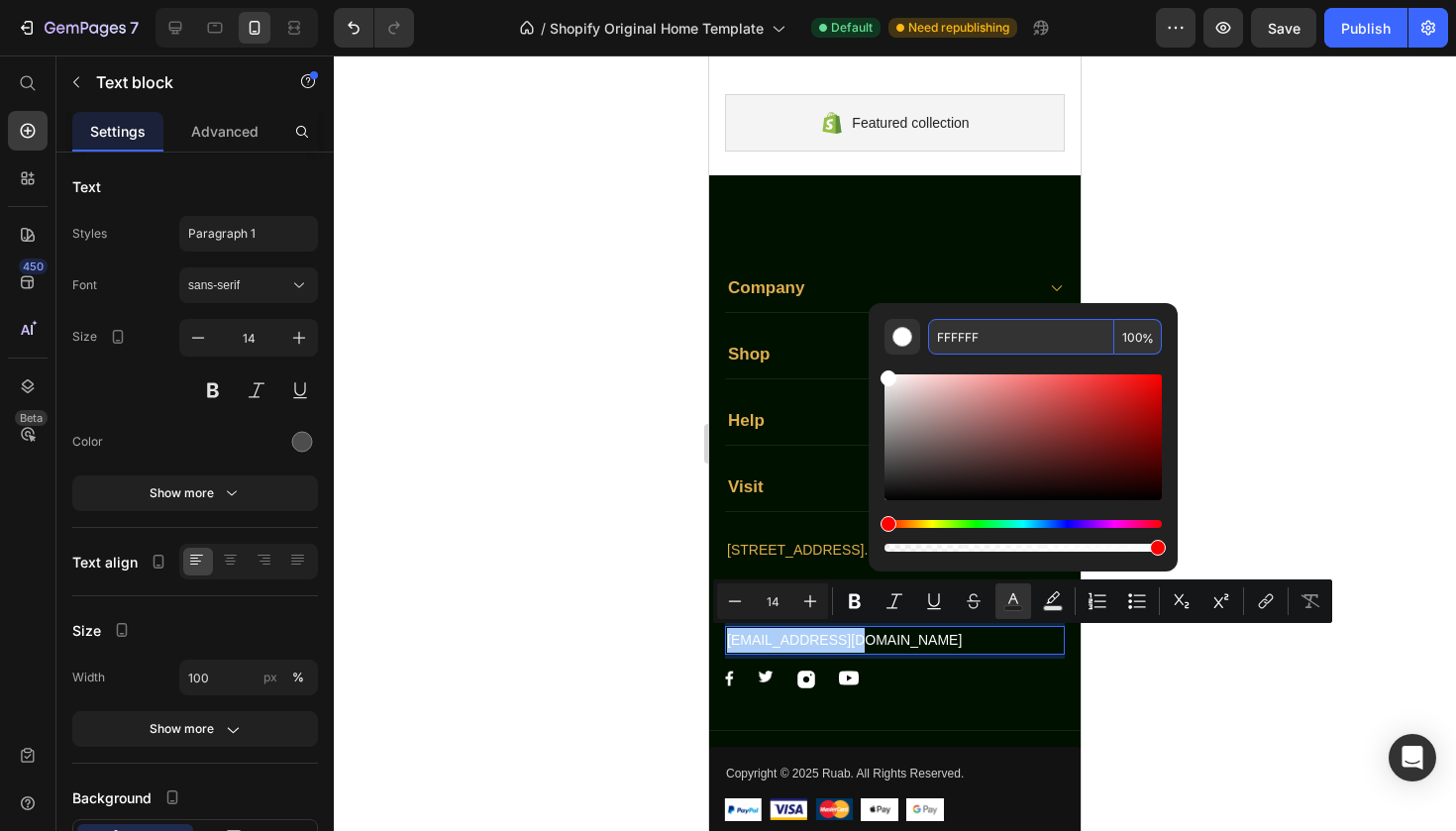 click on "FFFFFF" at bounding box center (1021, 337) 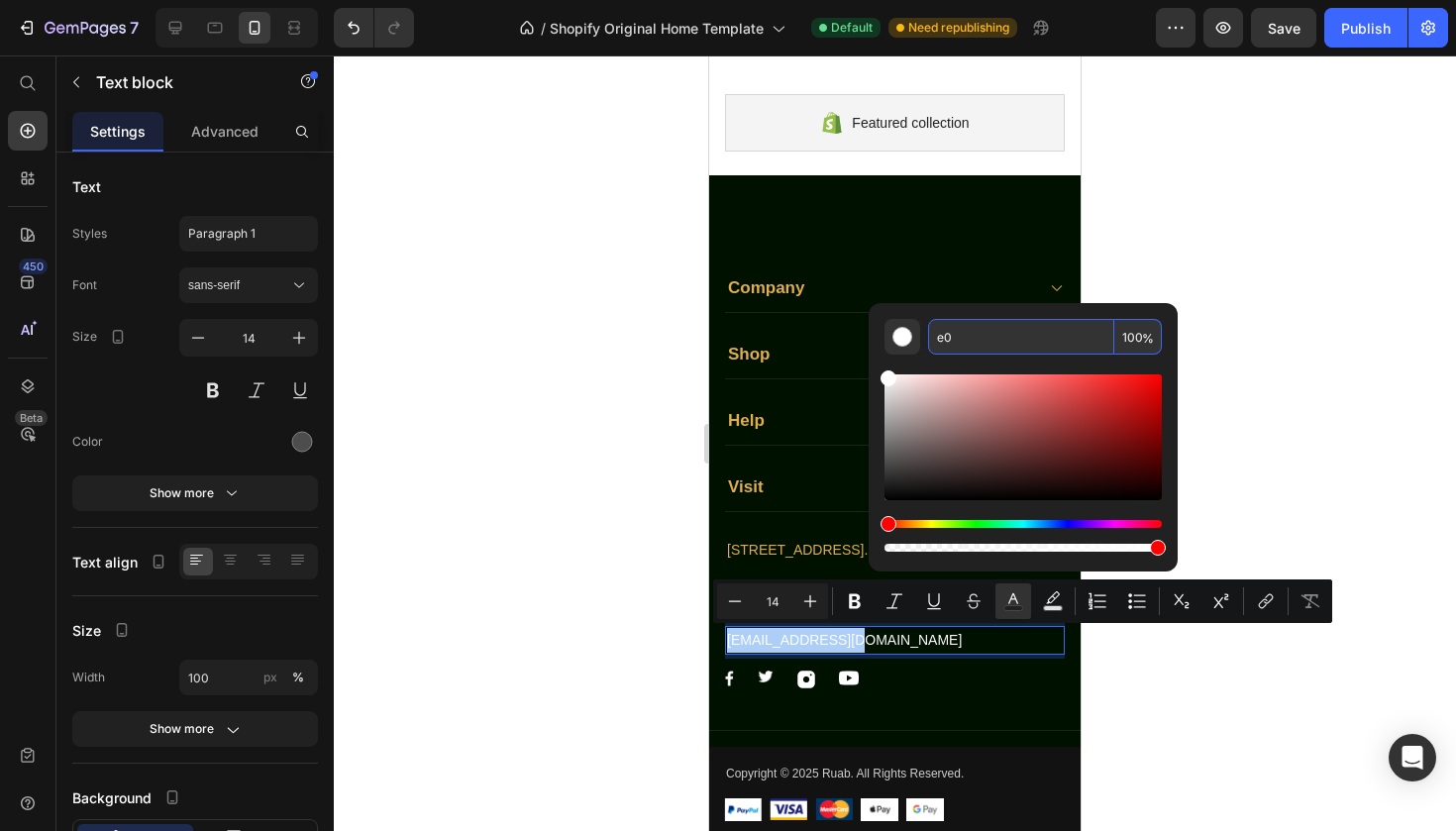type on "e0a" 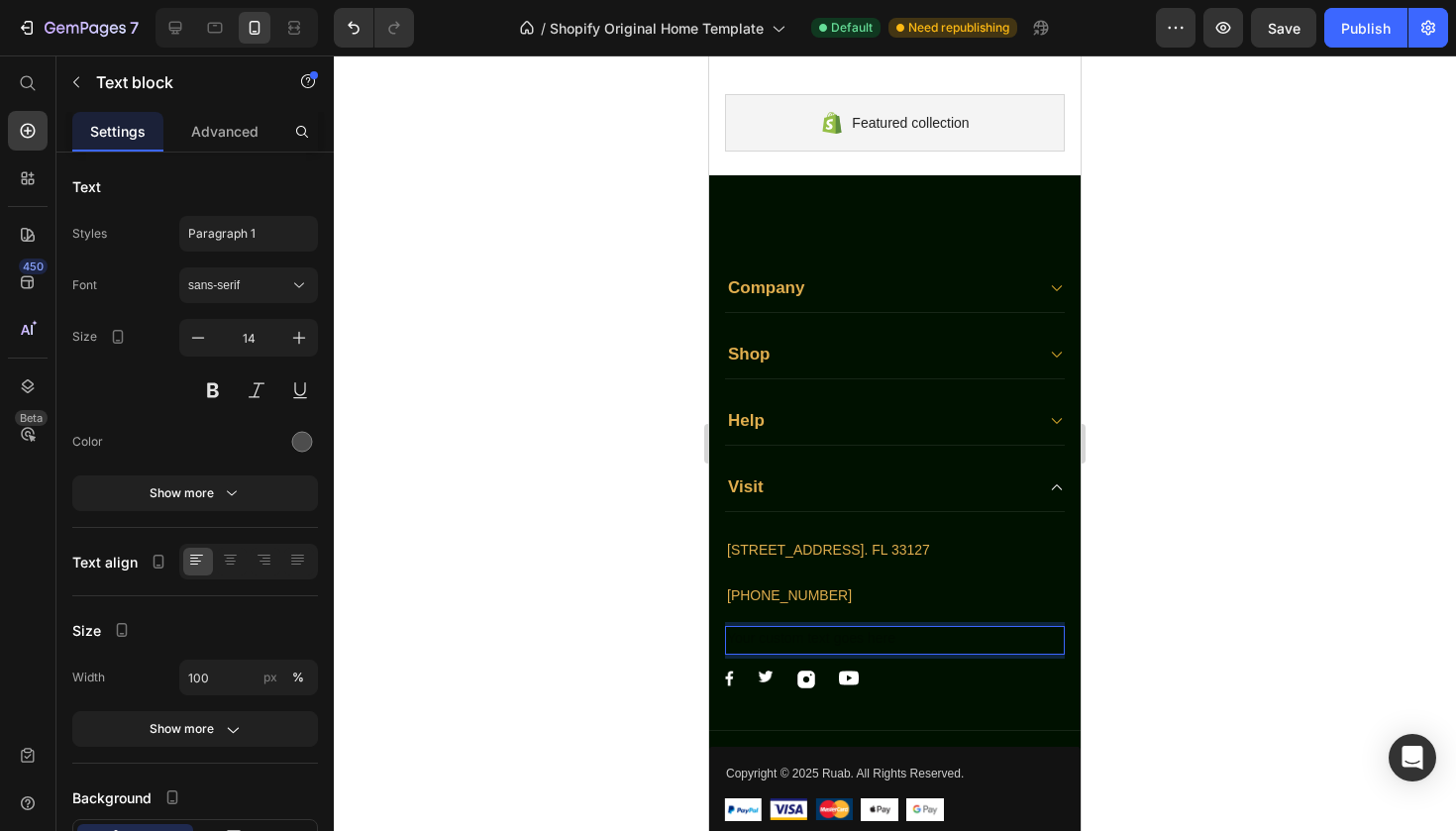 click at bounding box center (894, 640) 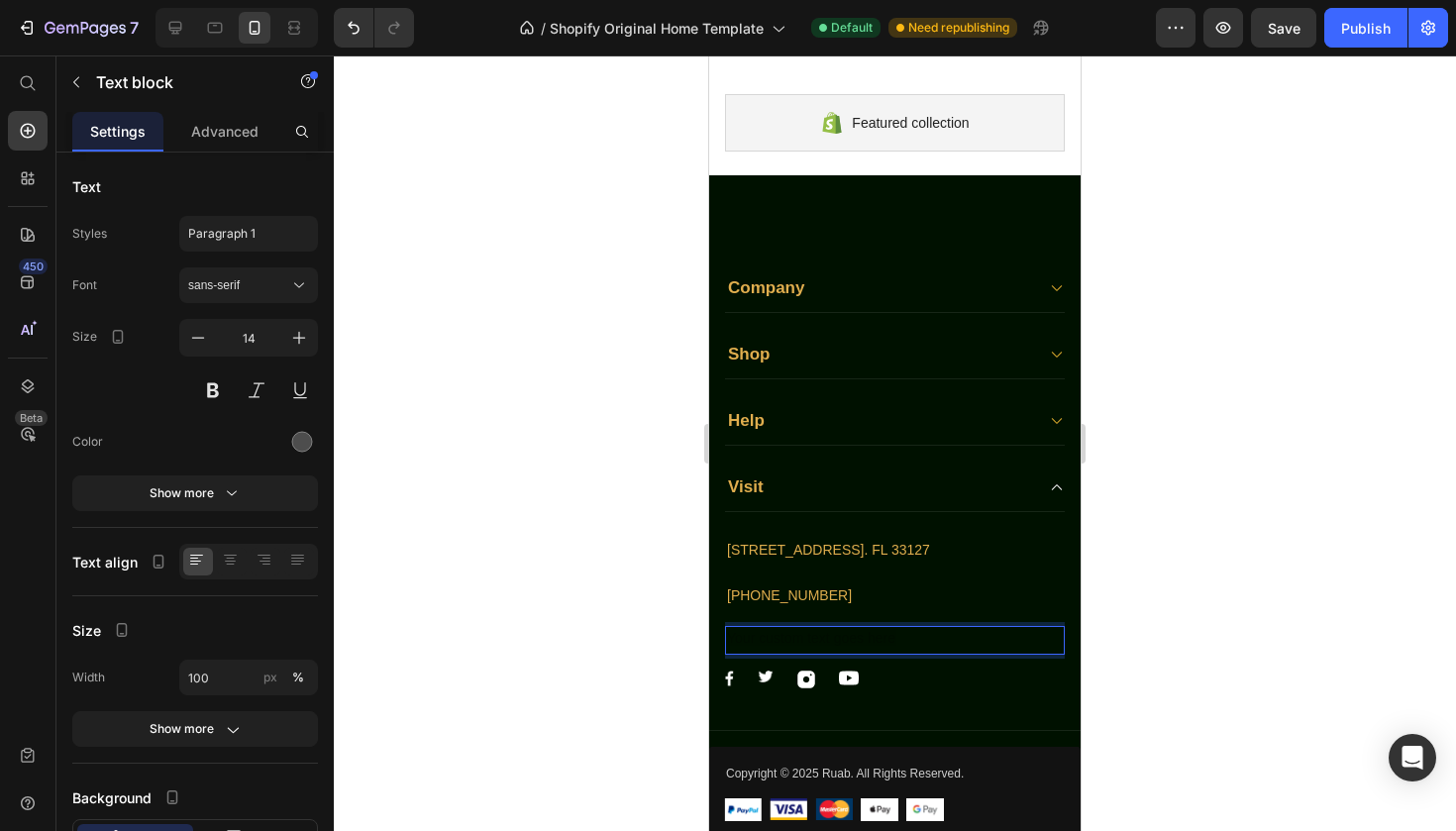 click at bounding box center (894, 640) 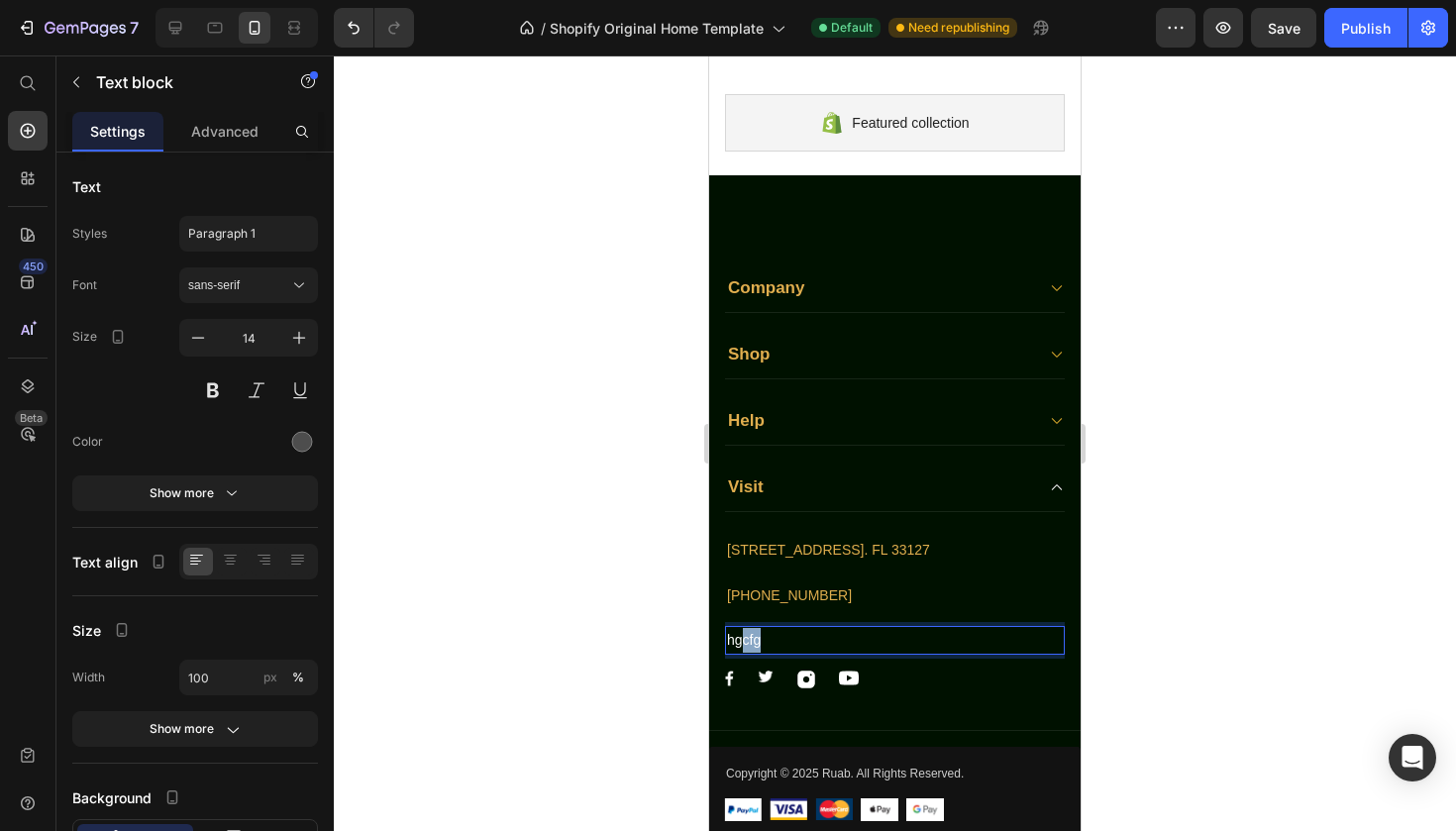 drag, startPoint x: 894, startPoint y: 652, endPoint x: 743, endPoint y: 643, distance: 151.26797 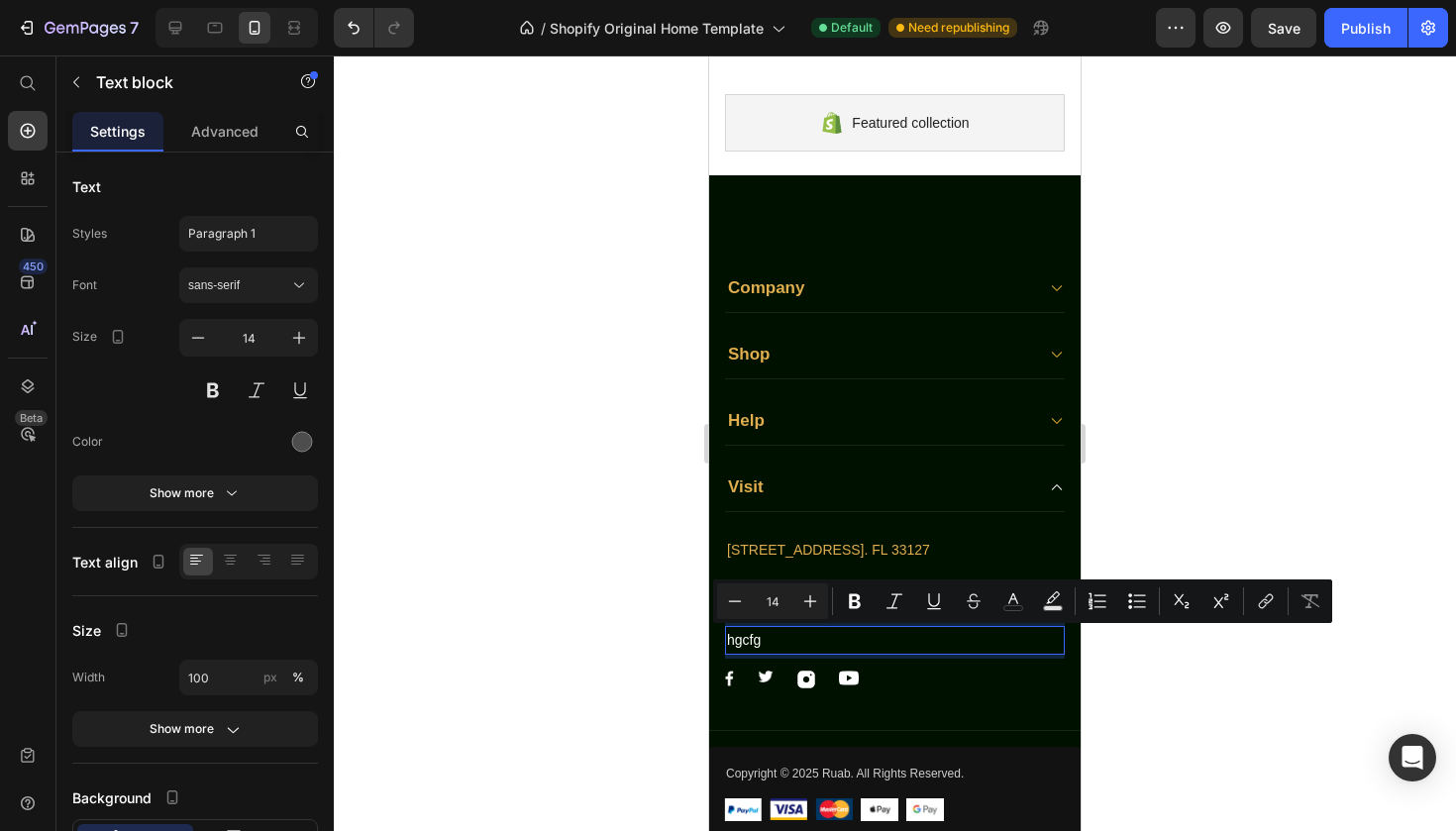 click on "hgcfg" at bounding box center [894, 640] 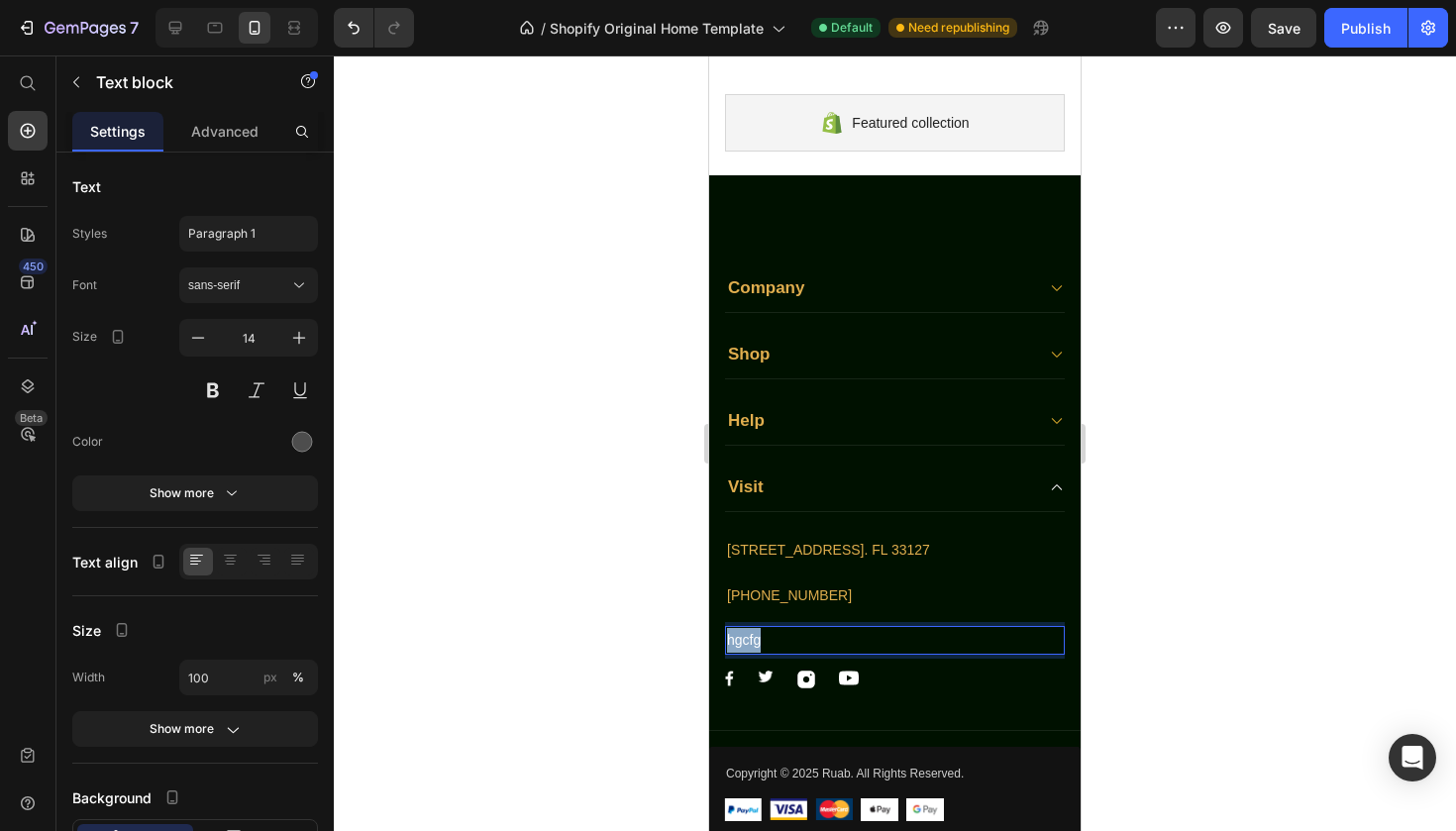 click on "hgcfg" at bounding box center [894, 640] 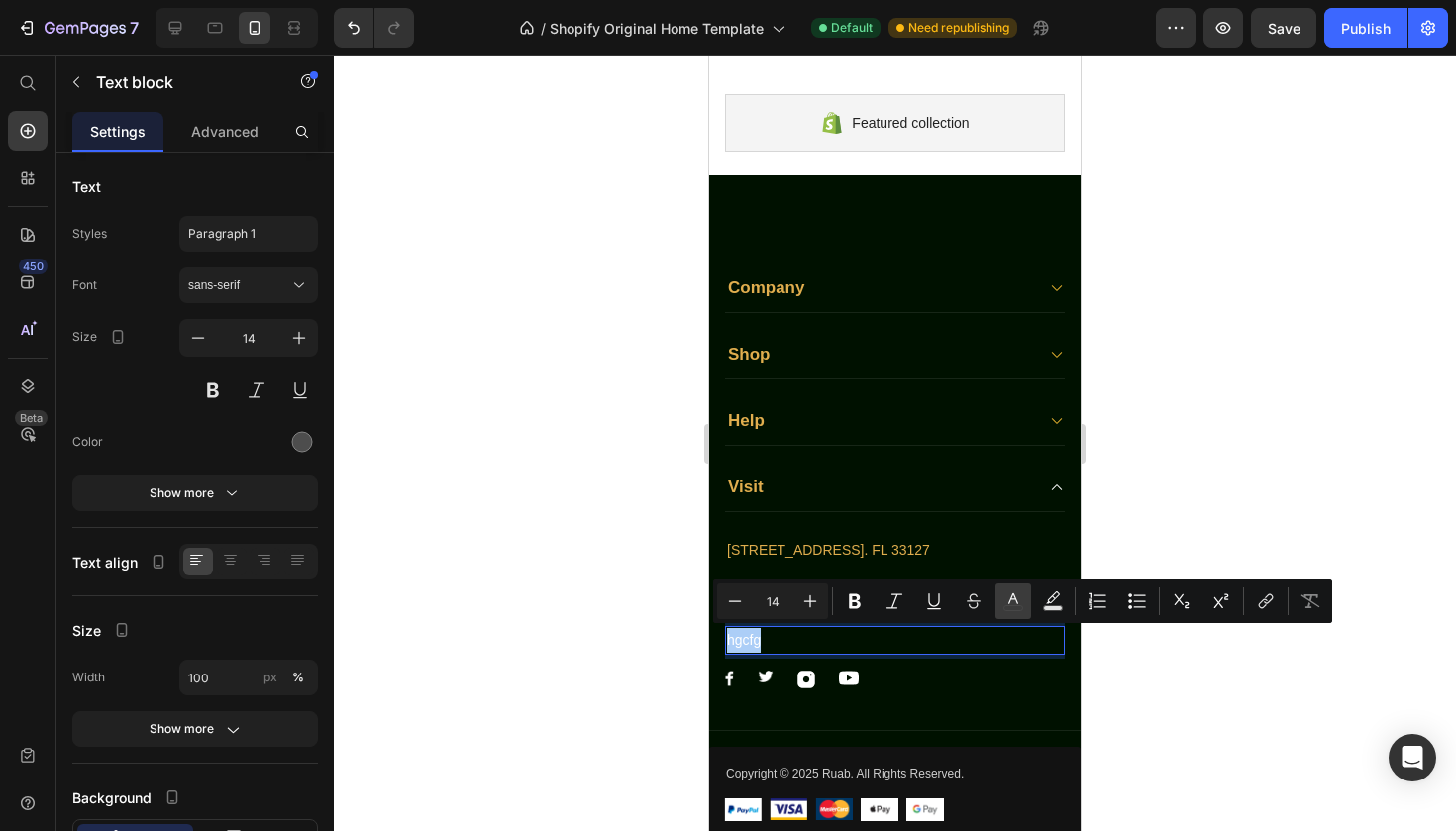 click on "color" at bounding box center [1013, 601] 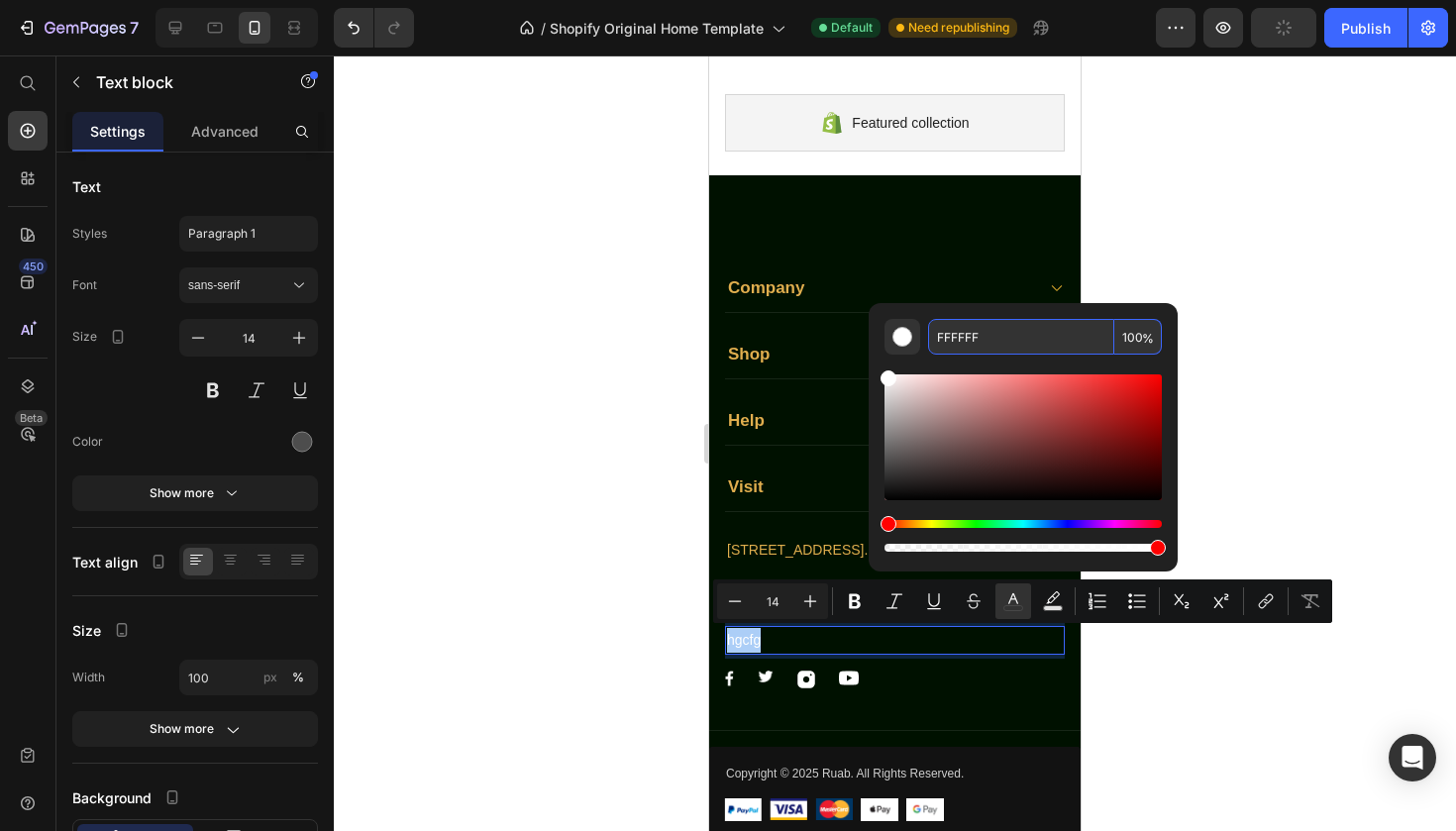 click on "FFFFFF" at bounding box center [1021, 337] 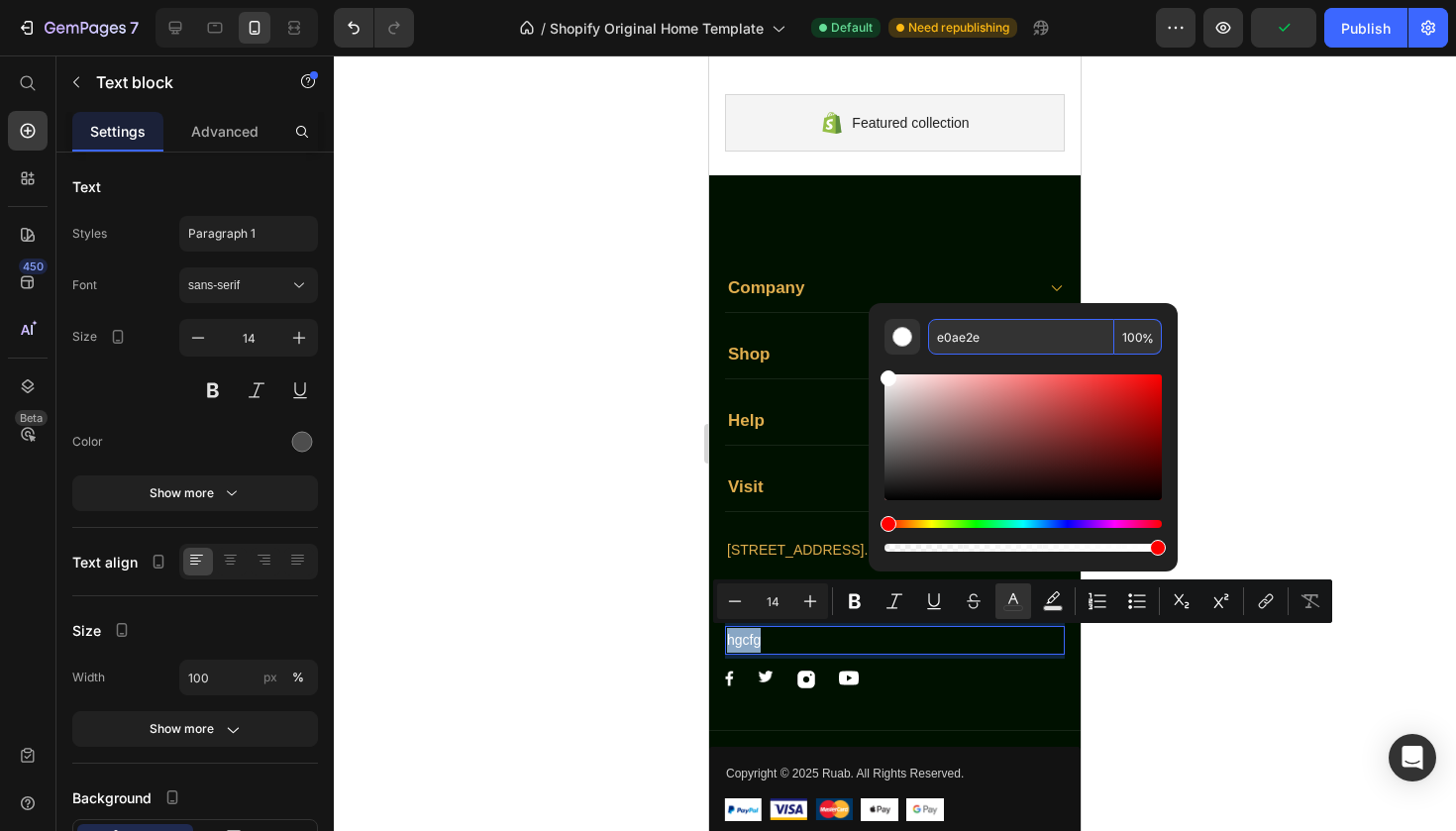 type on "E0AE2E" 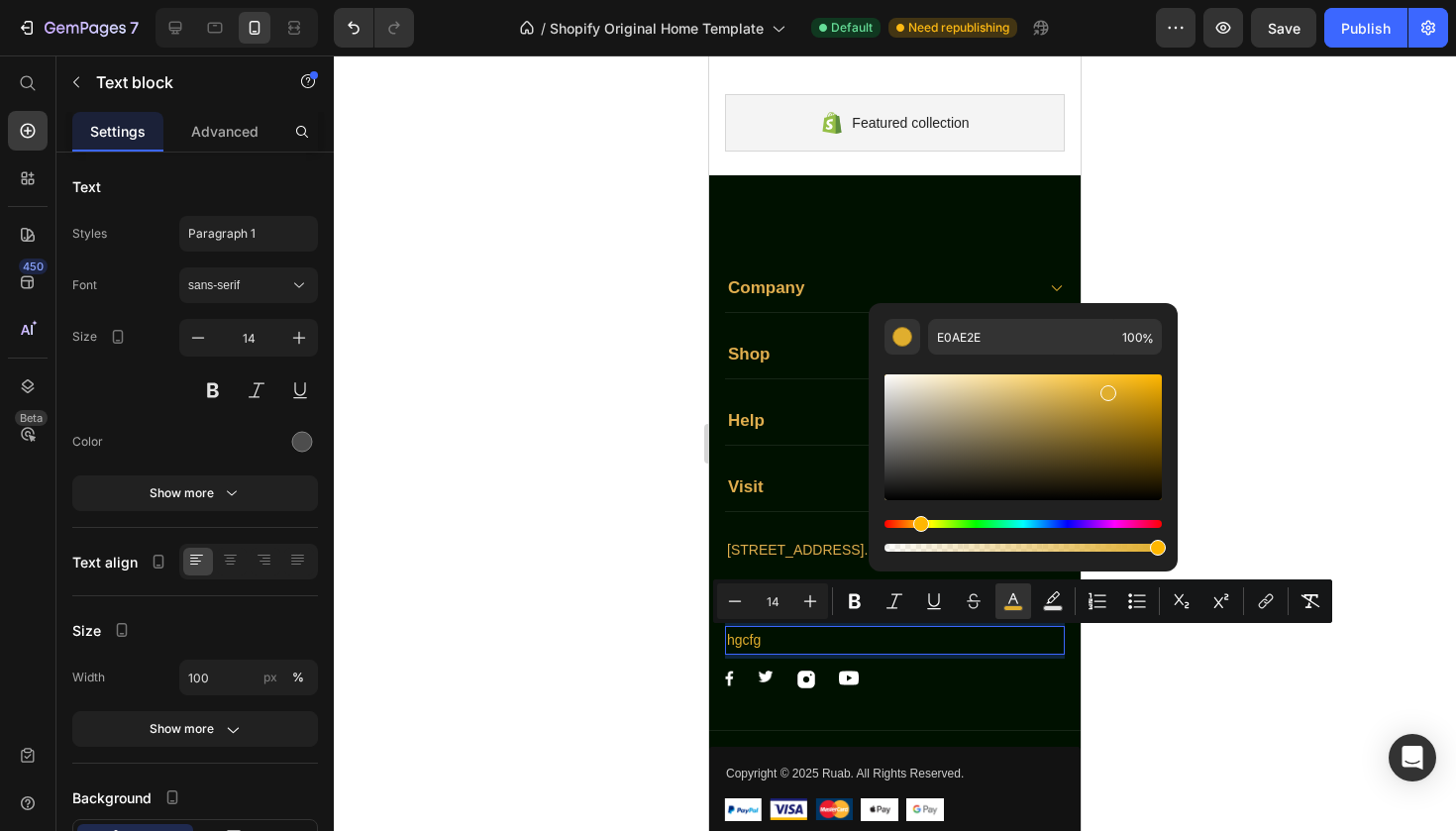 click 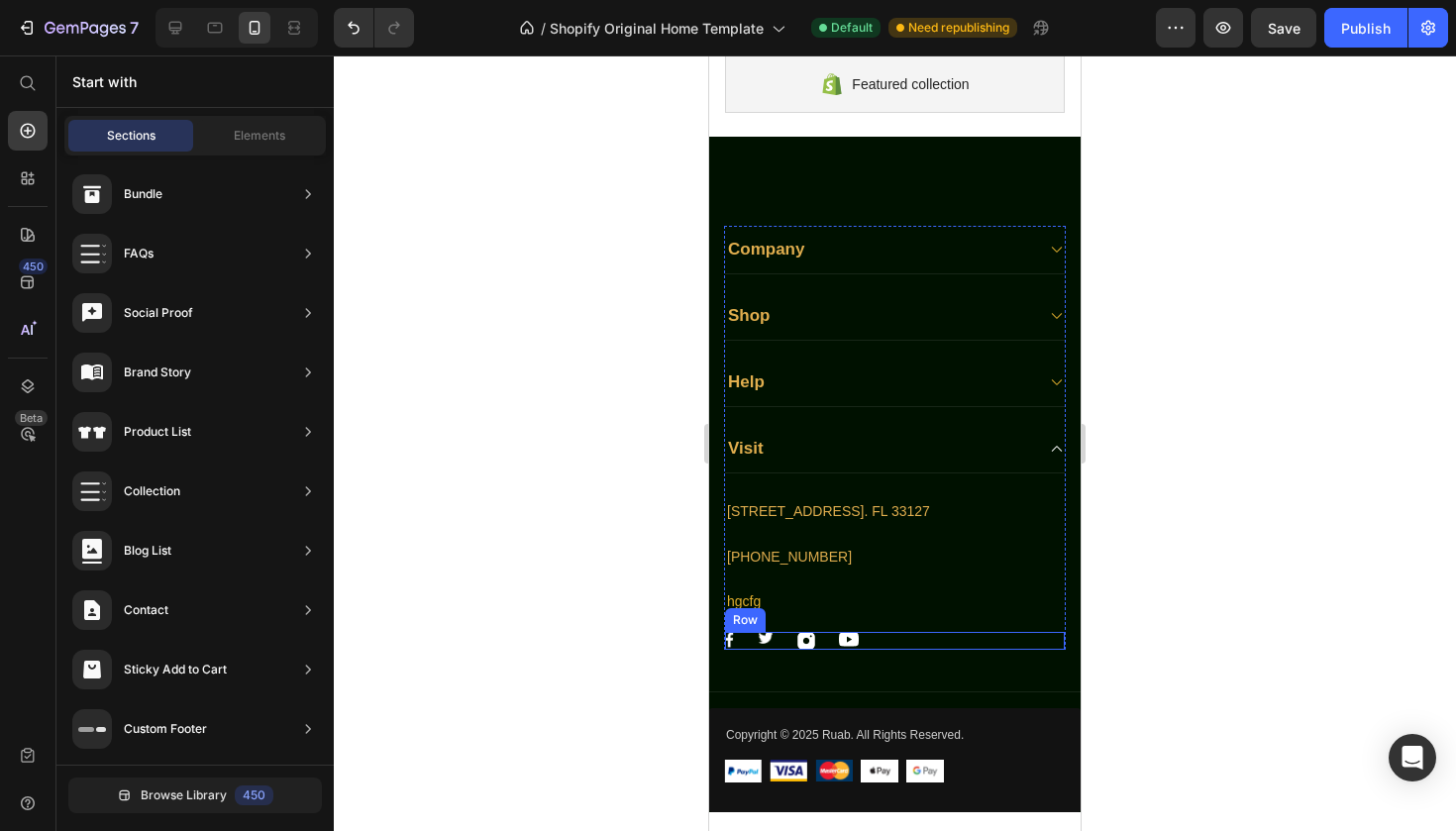 scroll, scrollTop: 172, scrollLeft: 0, axis: vertical 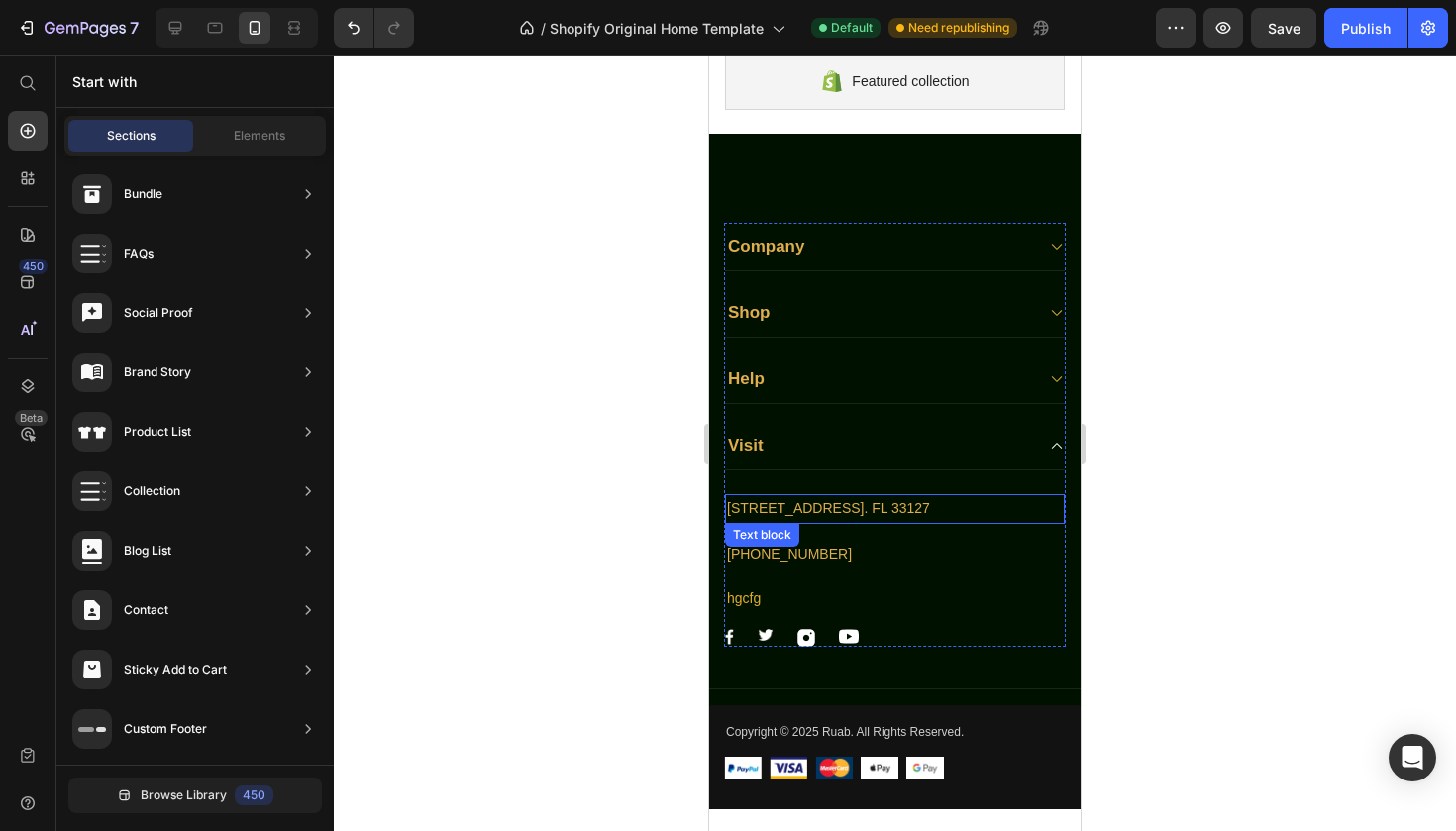 click on "[STREET_ADDRESS]. FL 33127" at bounding box center (828, 508) 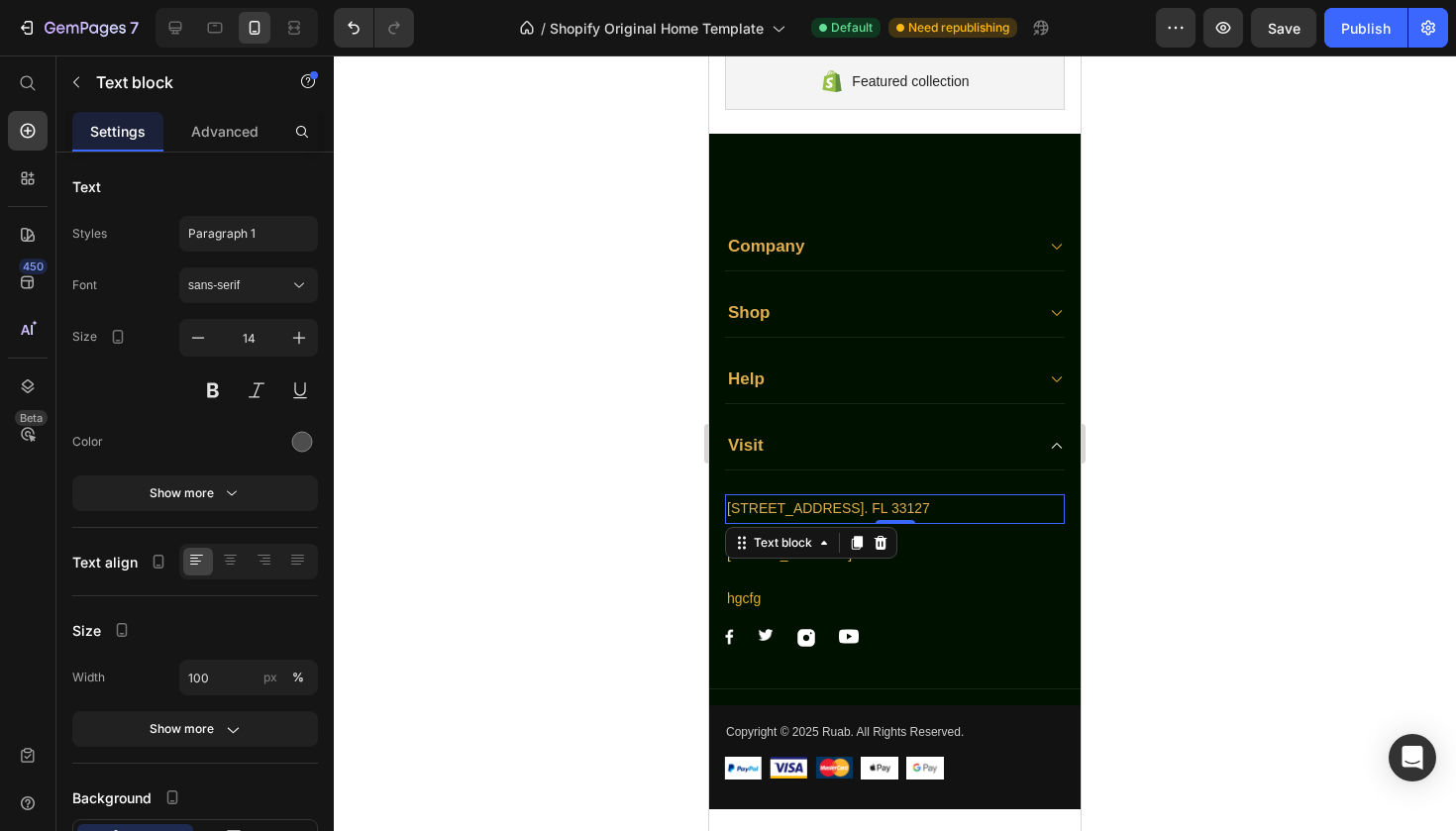 click on "[STREET_ADDRESS]. FL 33127" at bounding box center [828, 508] 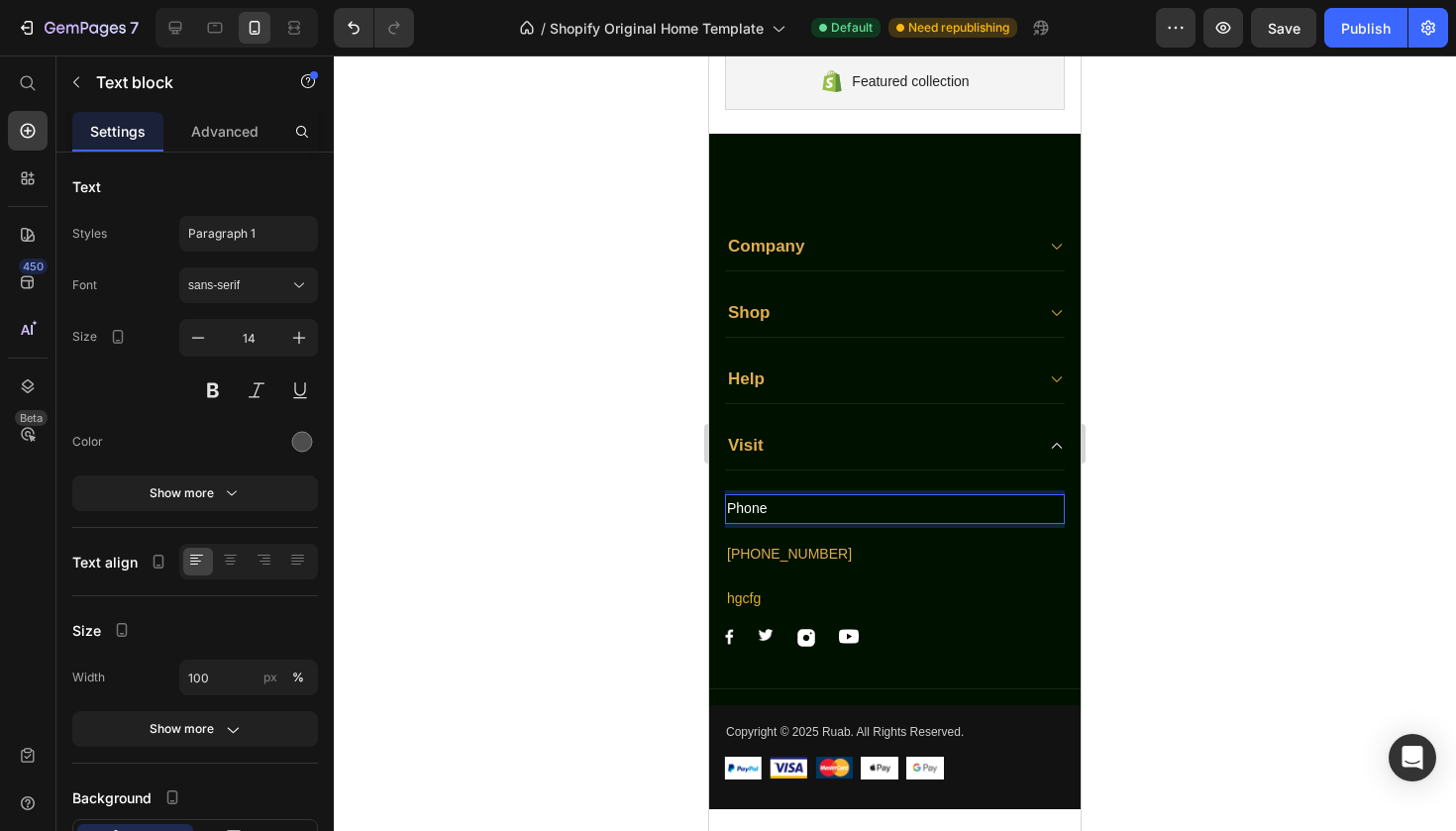click on "Phone" at bounding box center [894, 508] 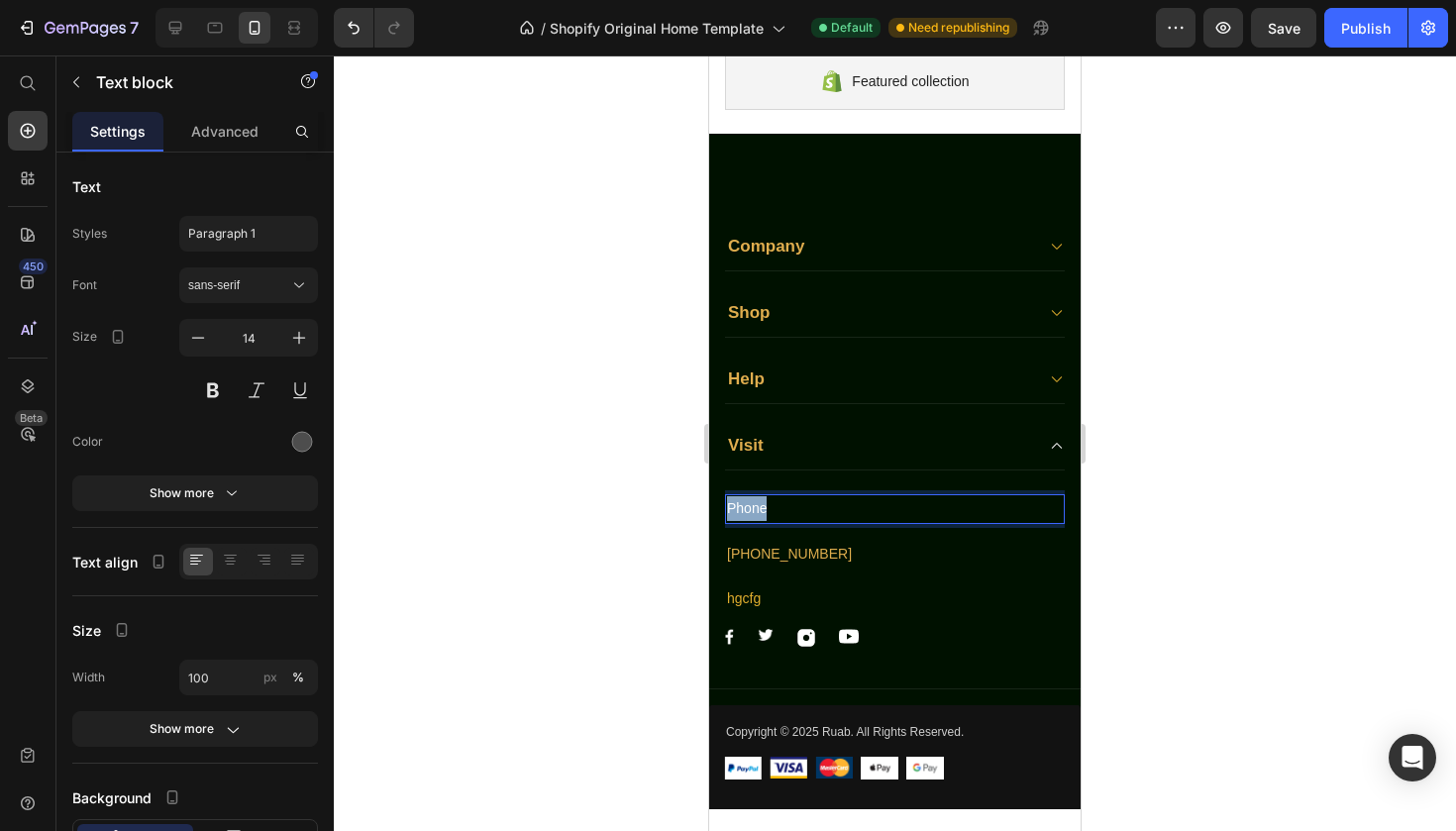 click on "Phone" at bounding box center [894, 508] 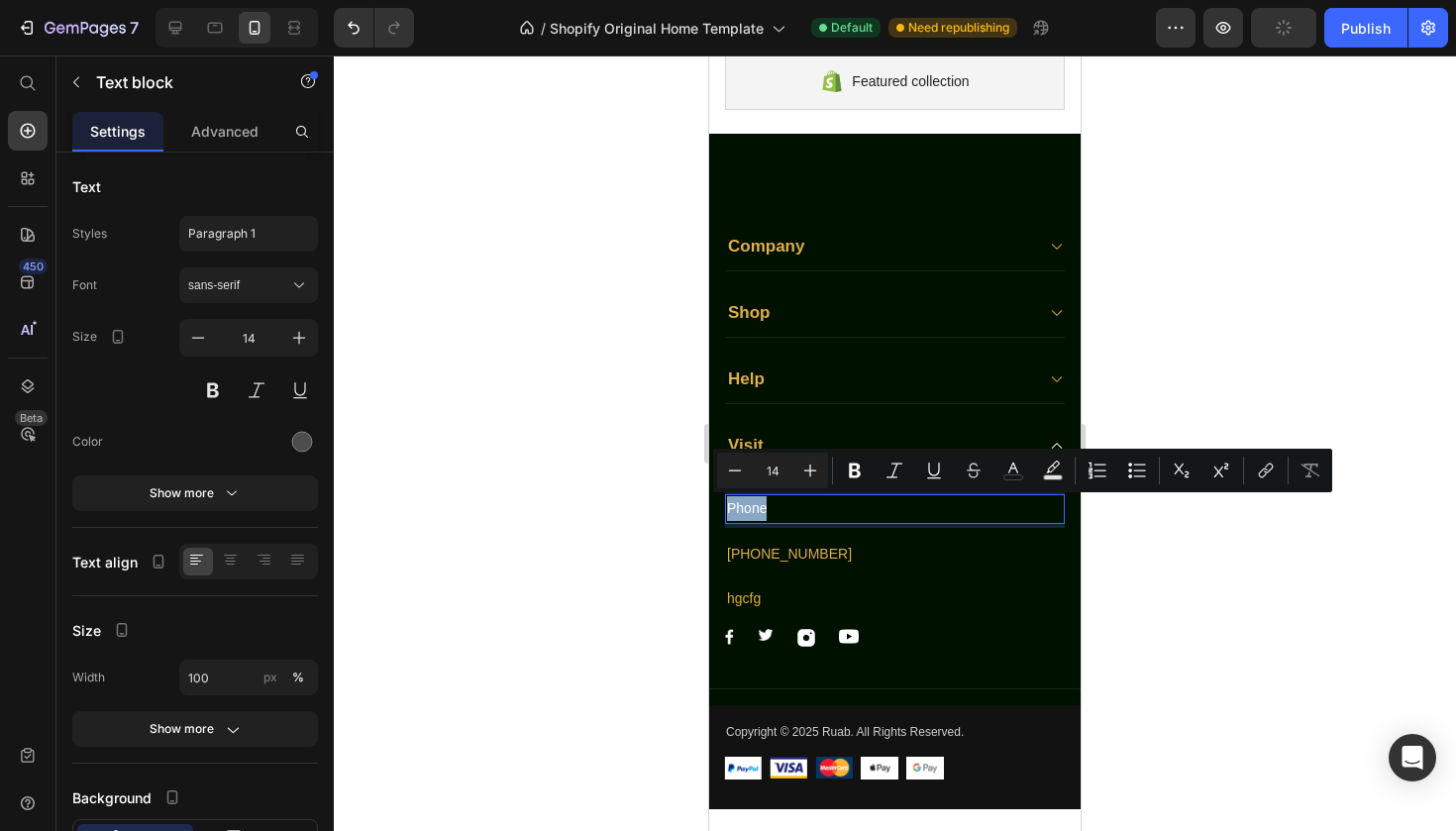 click on "Phone" at bounding box center (894, 508) 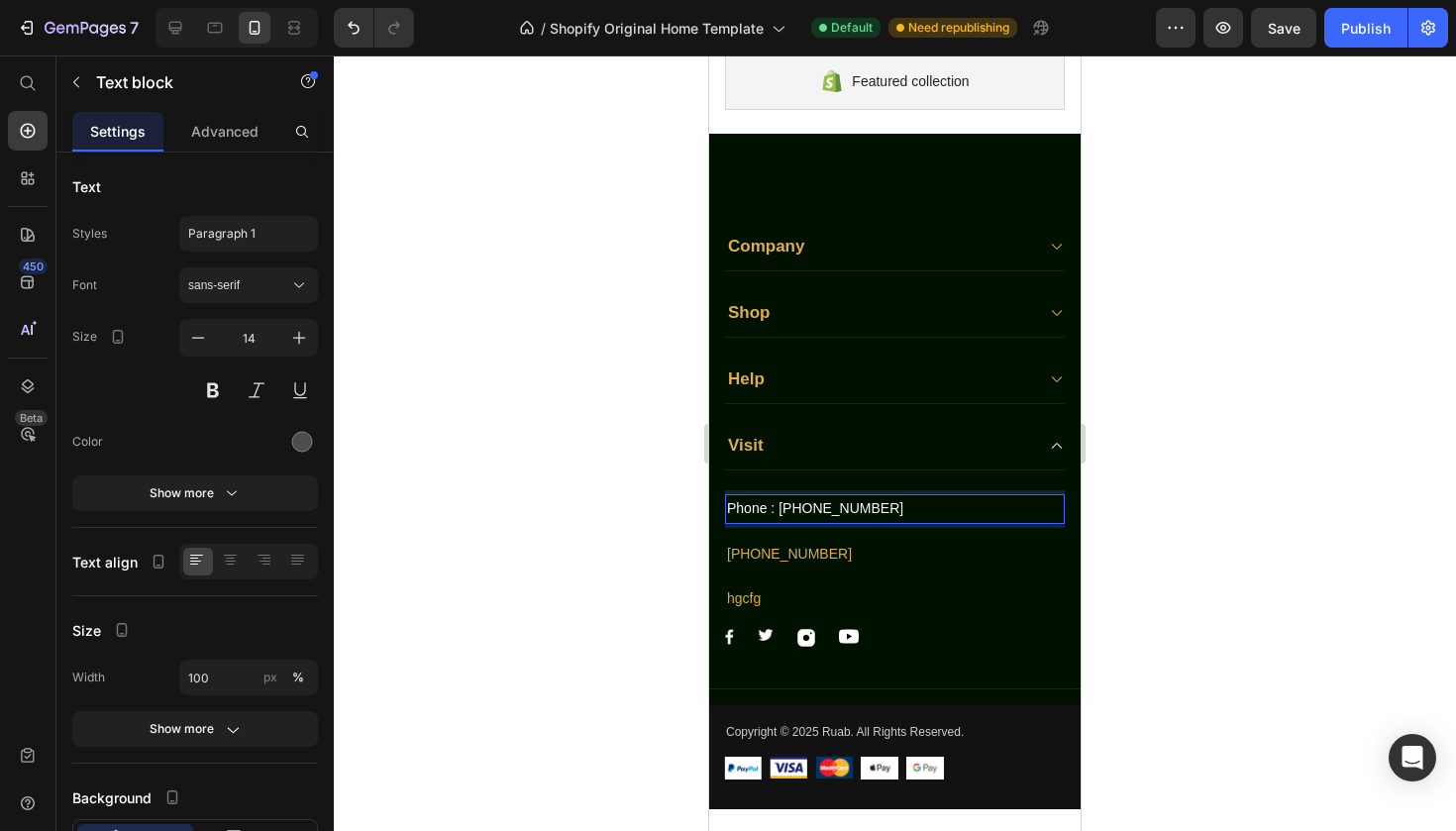 click on "Phone : [PHONE_NUMBER]" at bounding box center [894, 508] 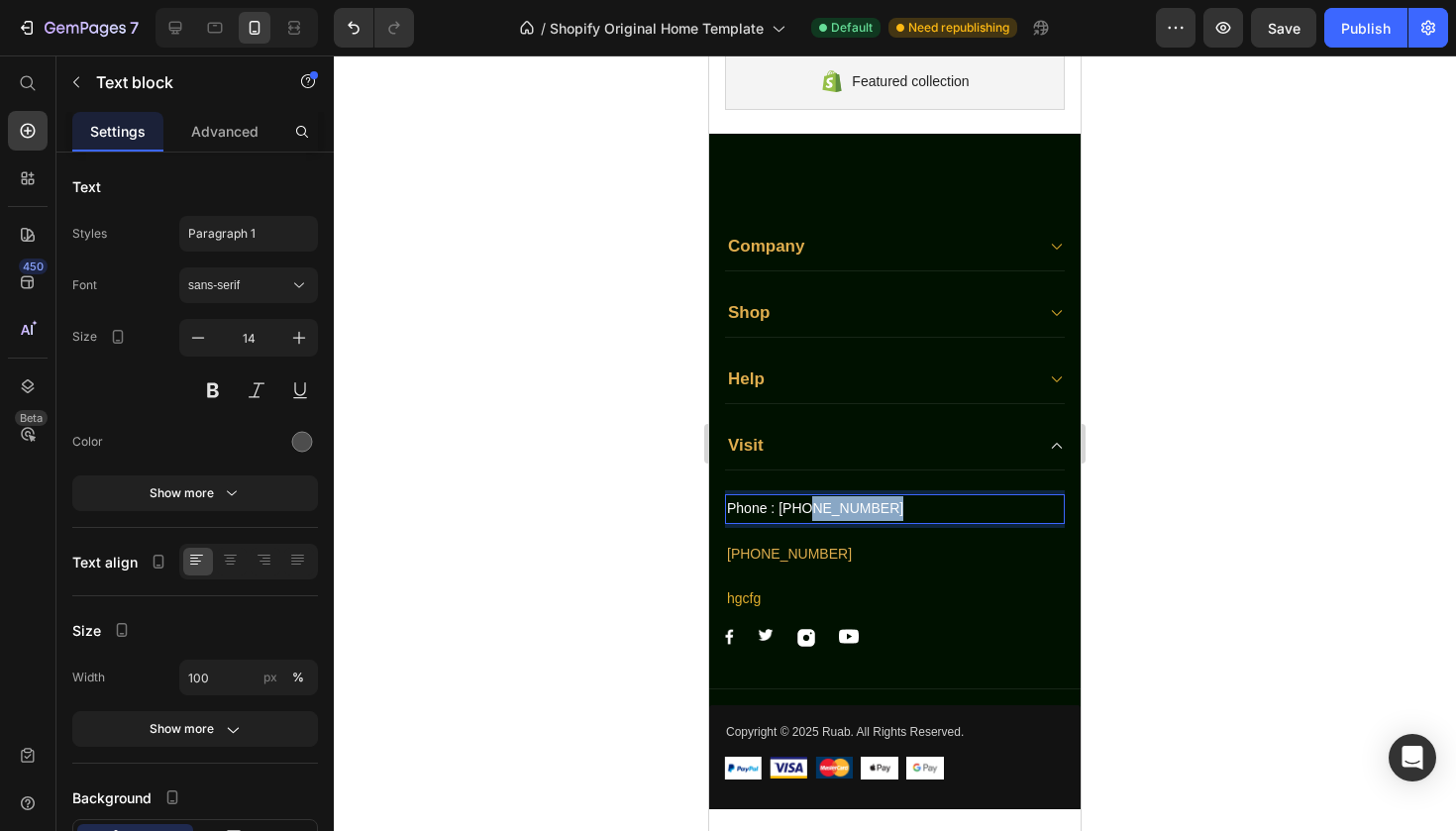 click on "Phone : [PHONE_NUMBER]" at bounding box center (894, 508) 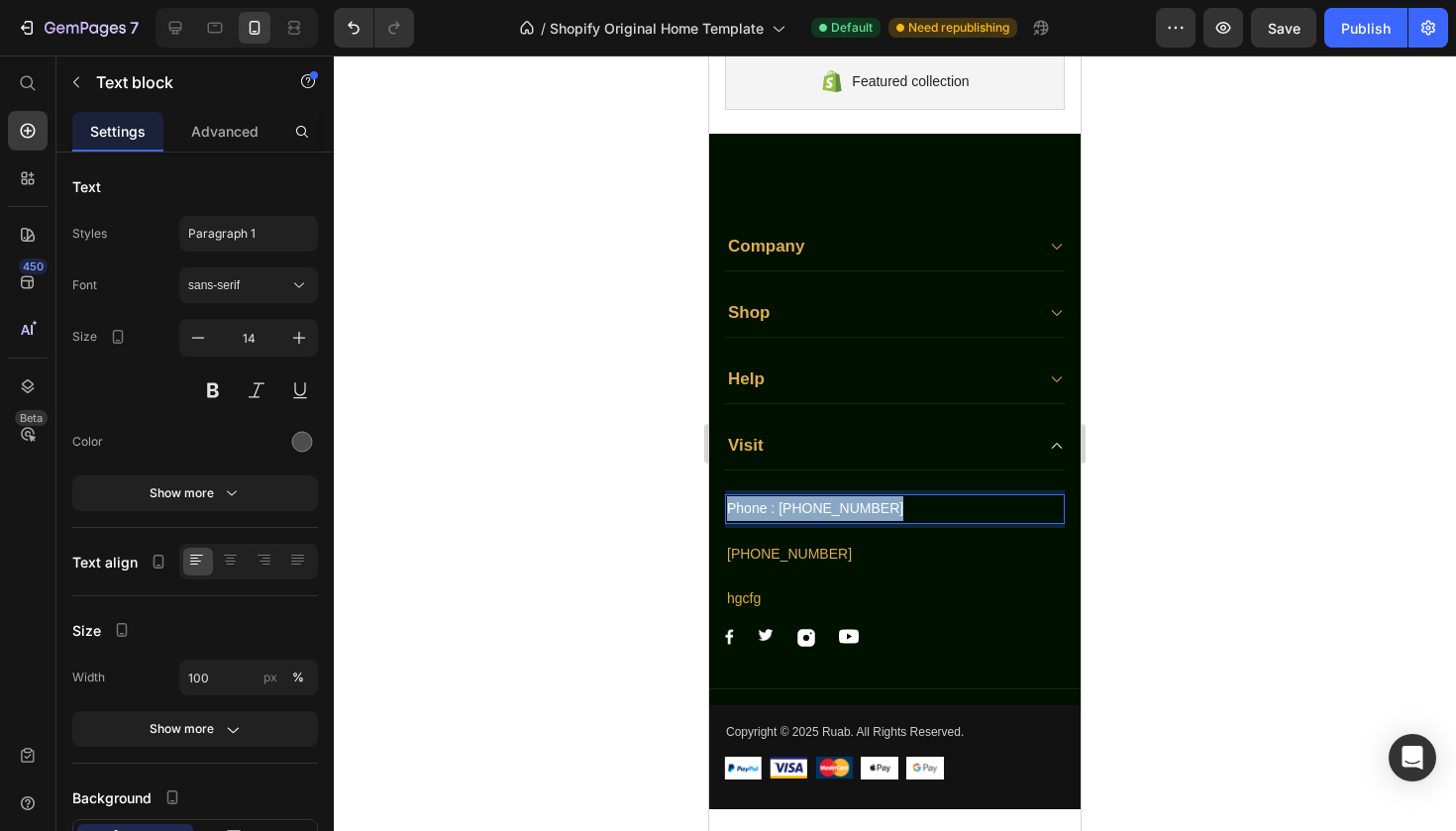 click on "Phone : [PHONE_NUMBER]" at bounding box center [894, 508] 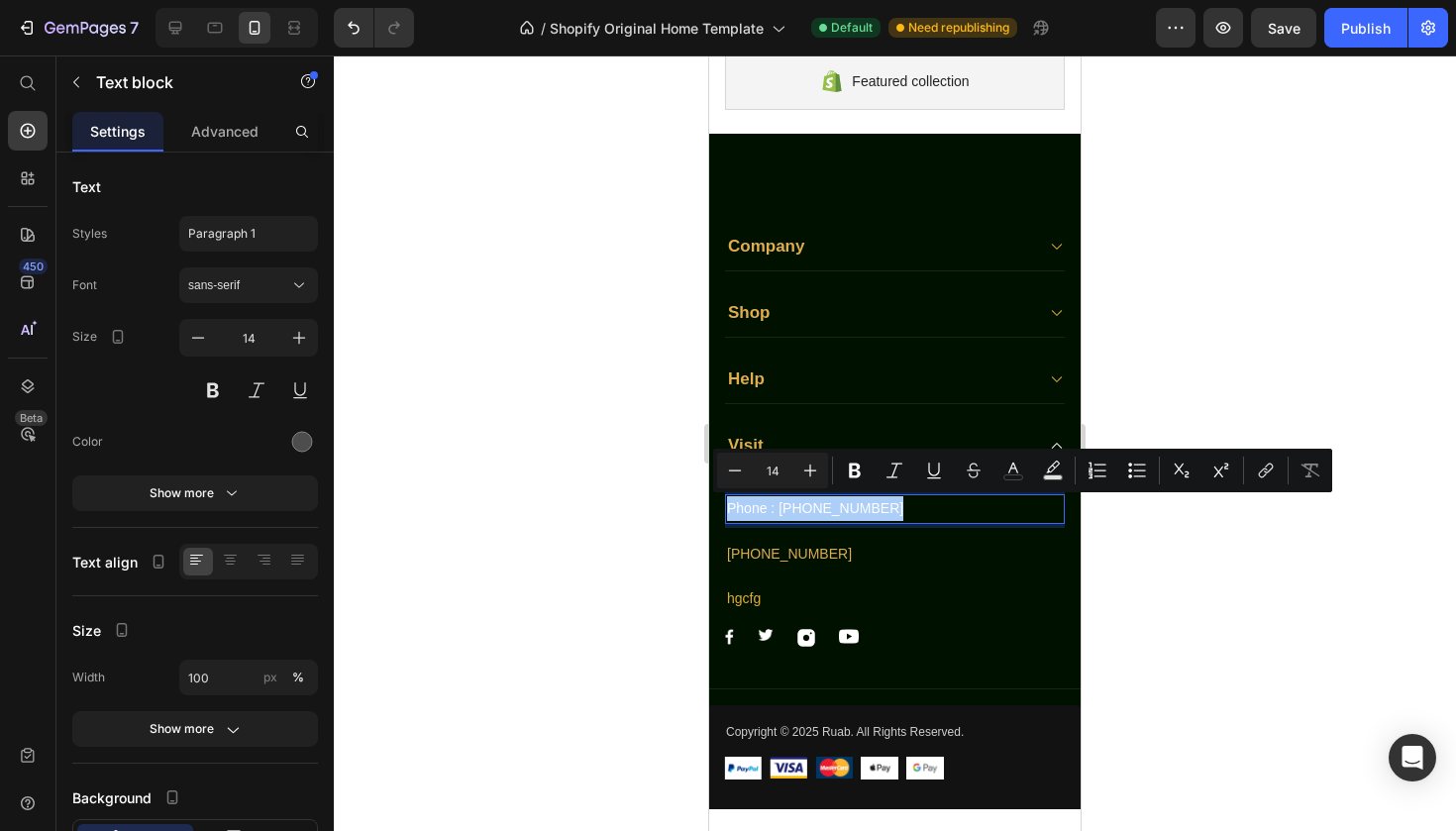 click on "Minus 14 Plus Bold Italic Underline       Strikethrough
color
Text Background Color Numbered List Bulleted List Subscript Superscript       link Remove Format" at bounding box center (1022, 470) 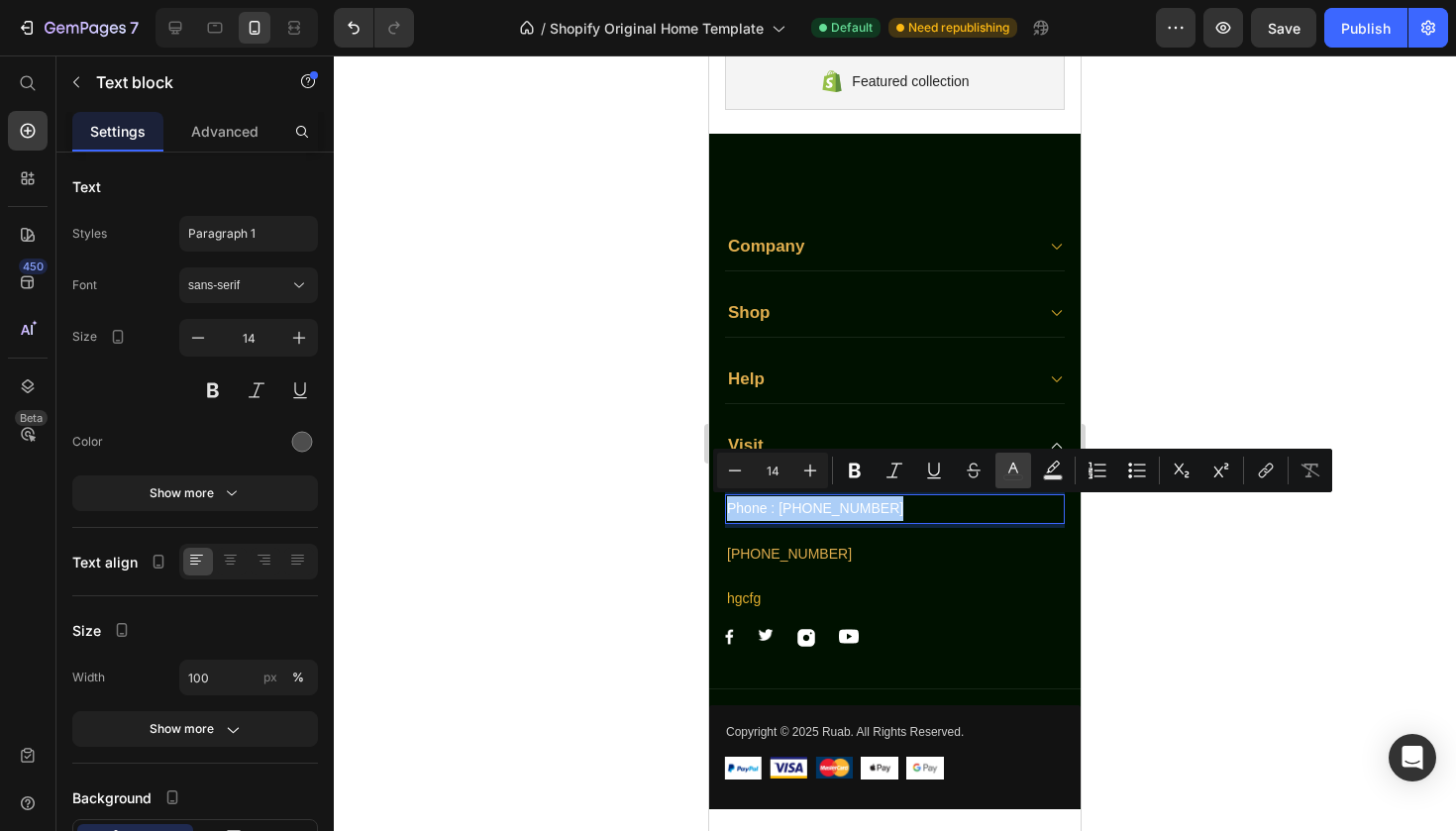 click 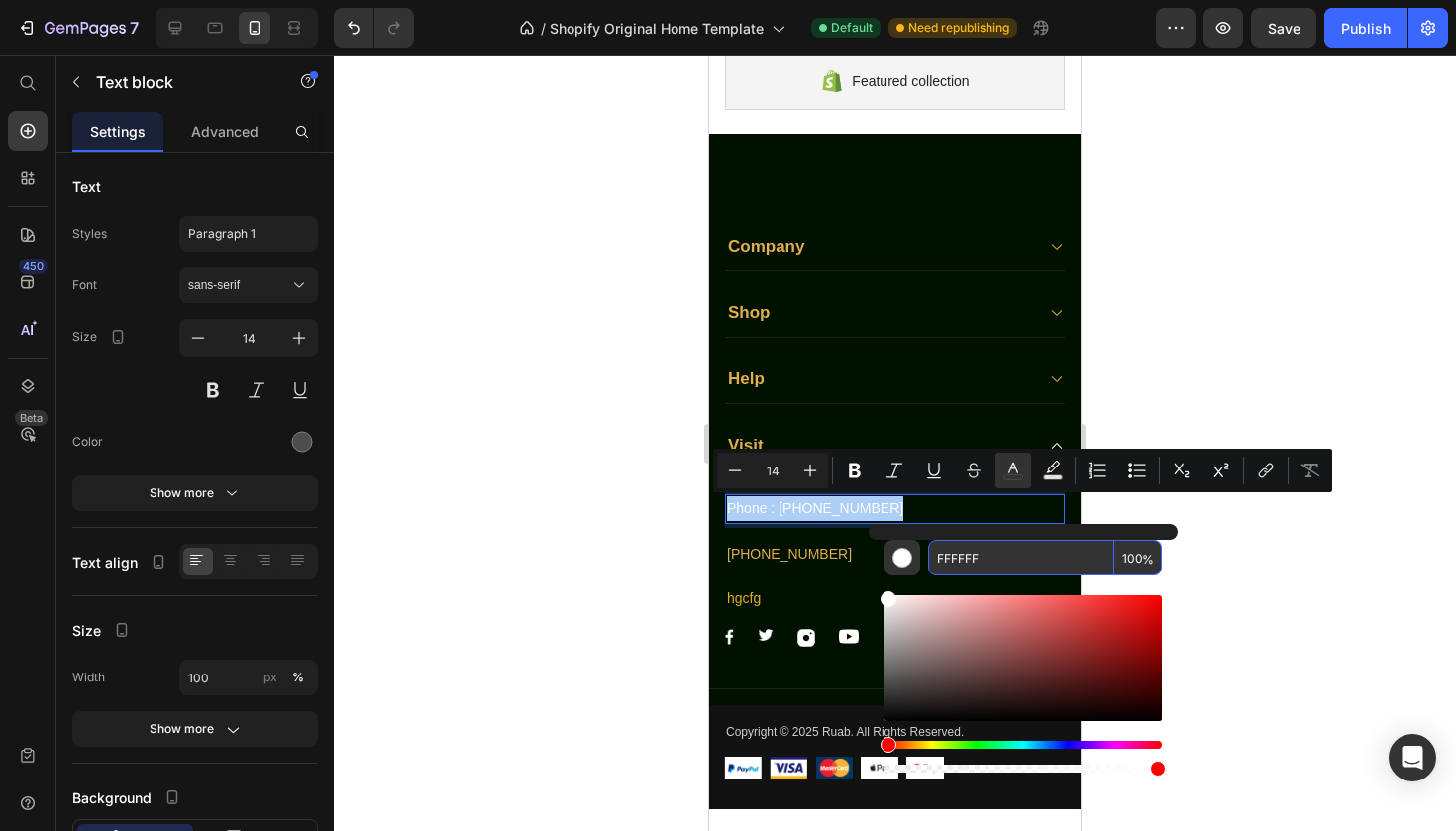 click on "FFFFFF" at bounding box center [1021, 558] 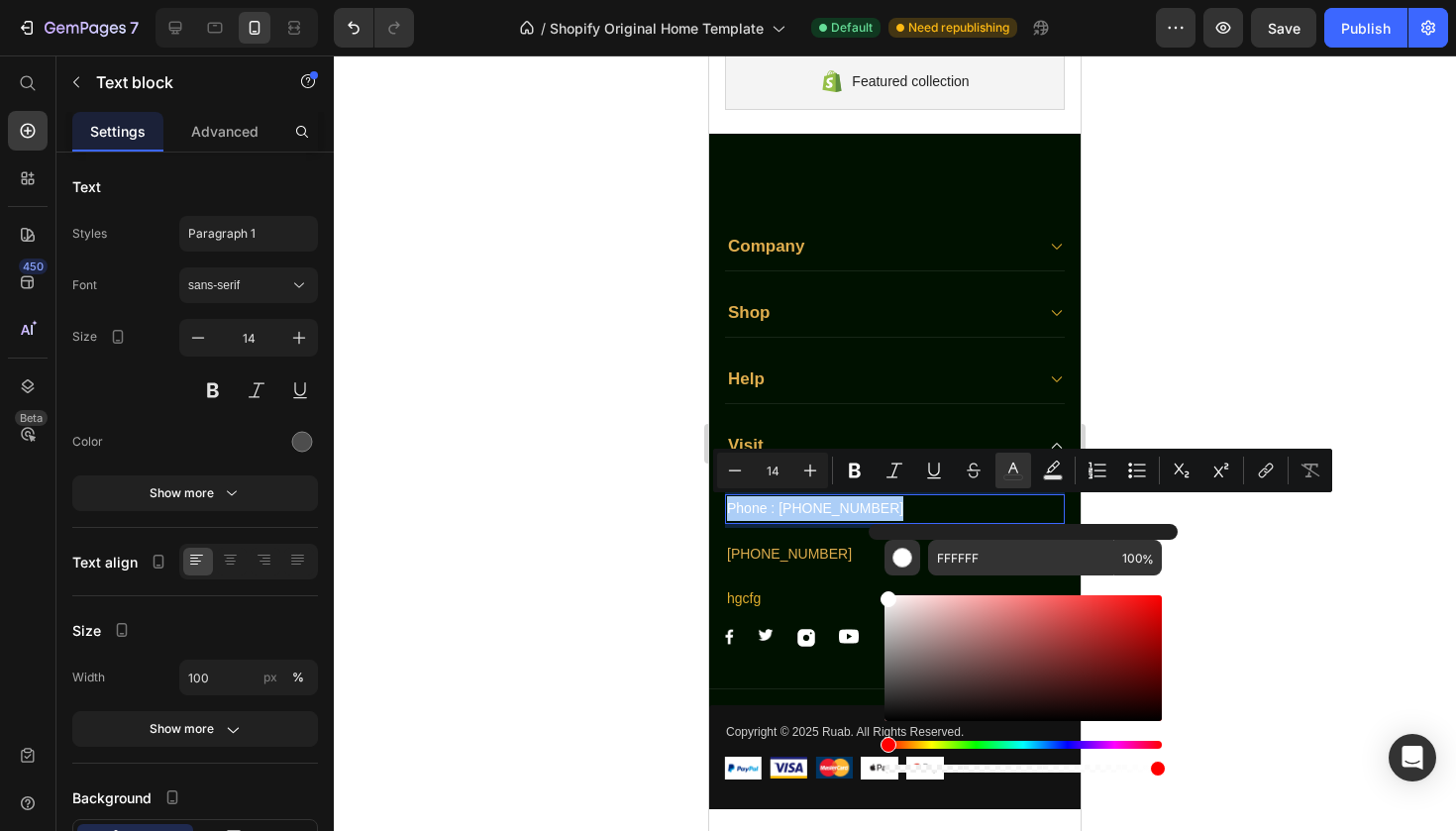 click 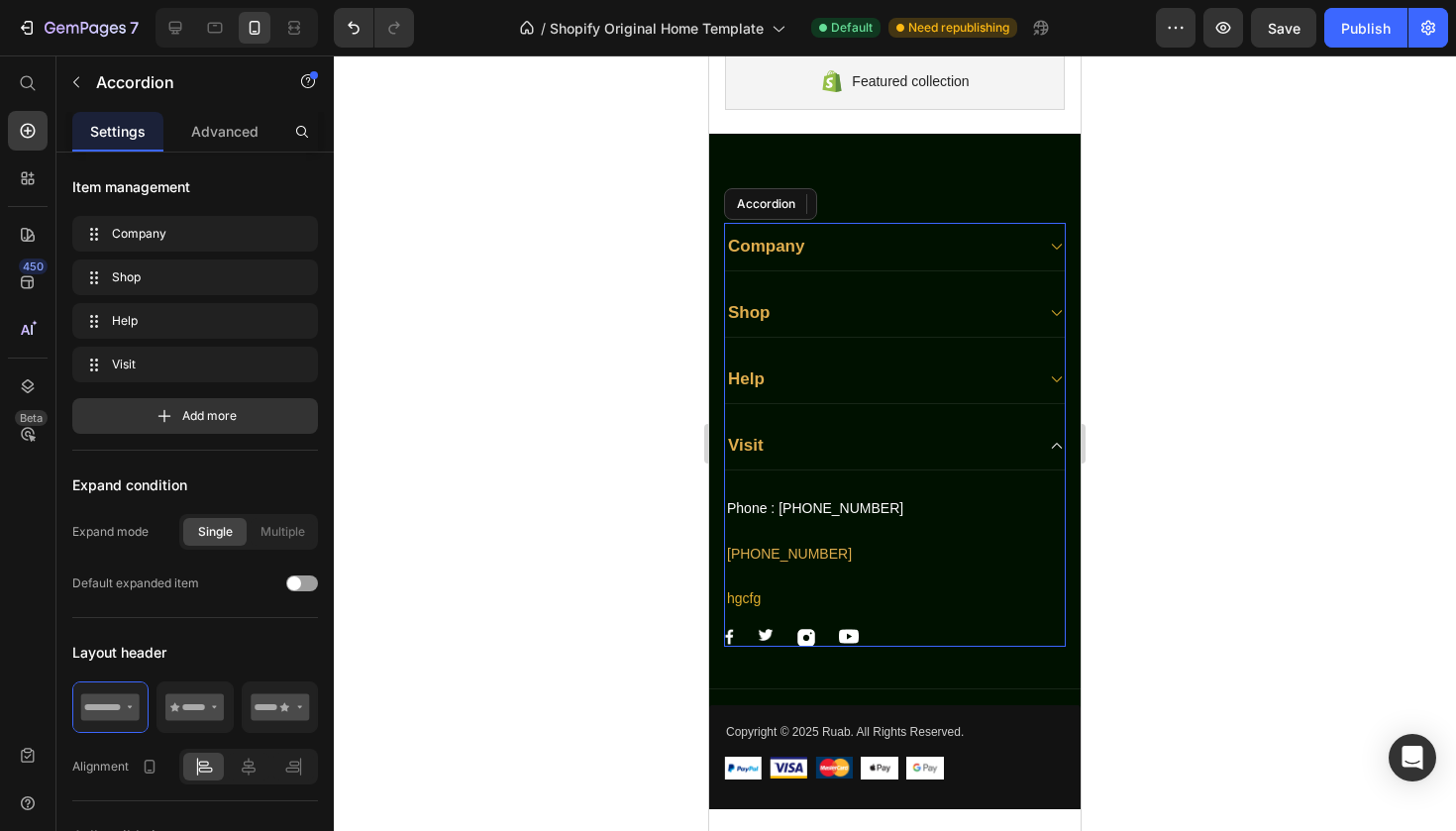 click on "Visit" at bounding box center [879, 446] 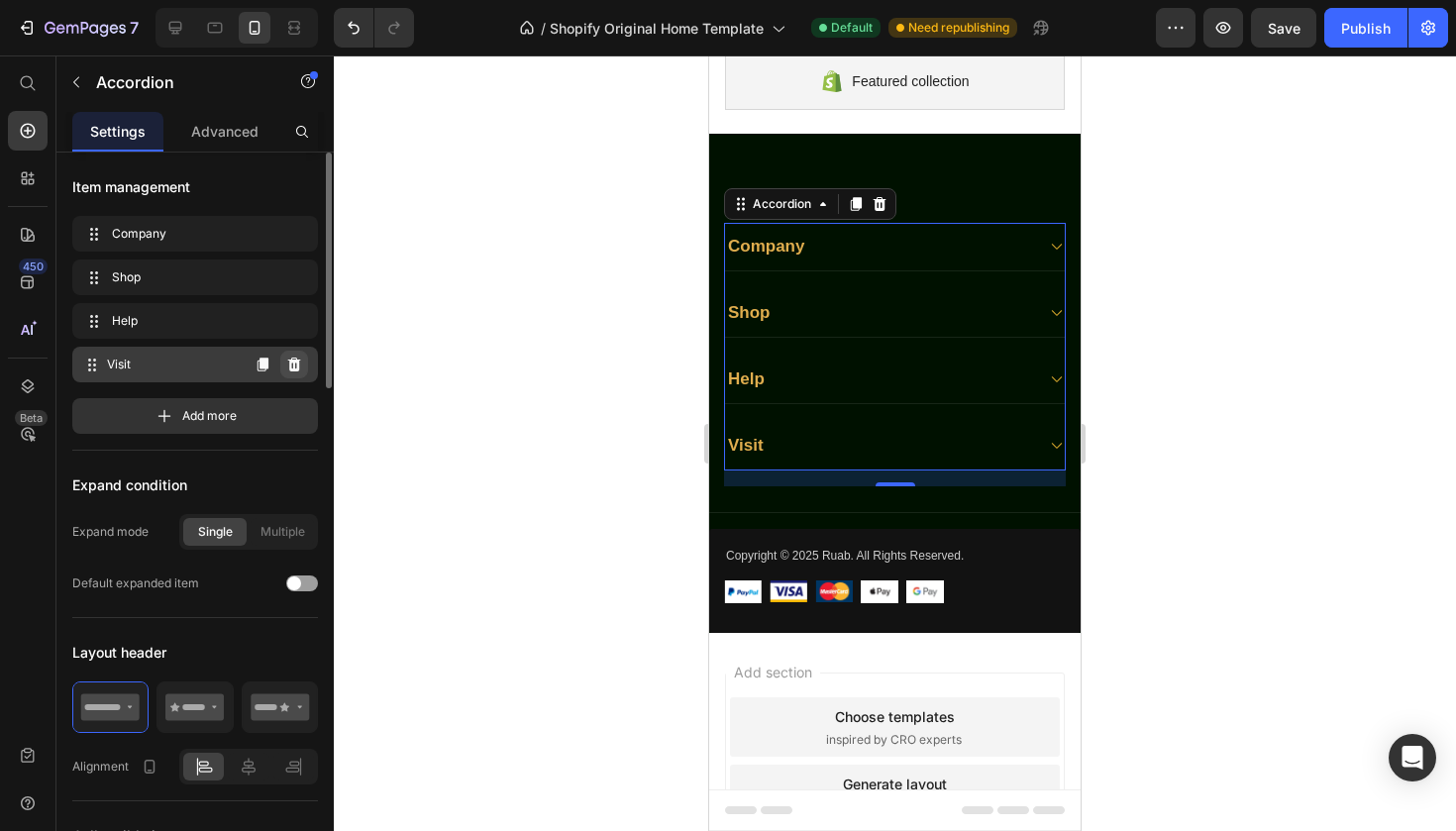 click 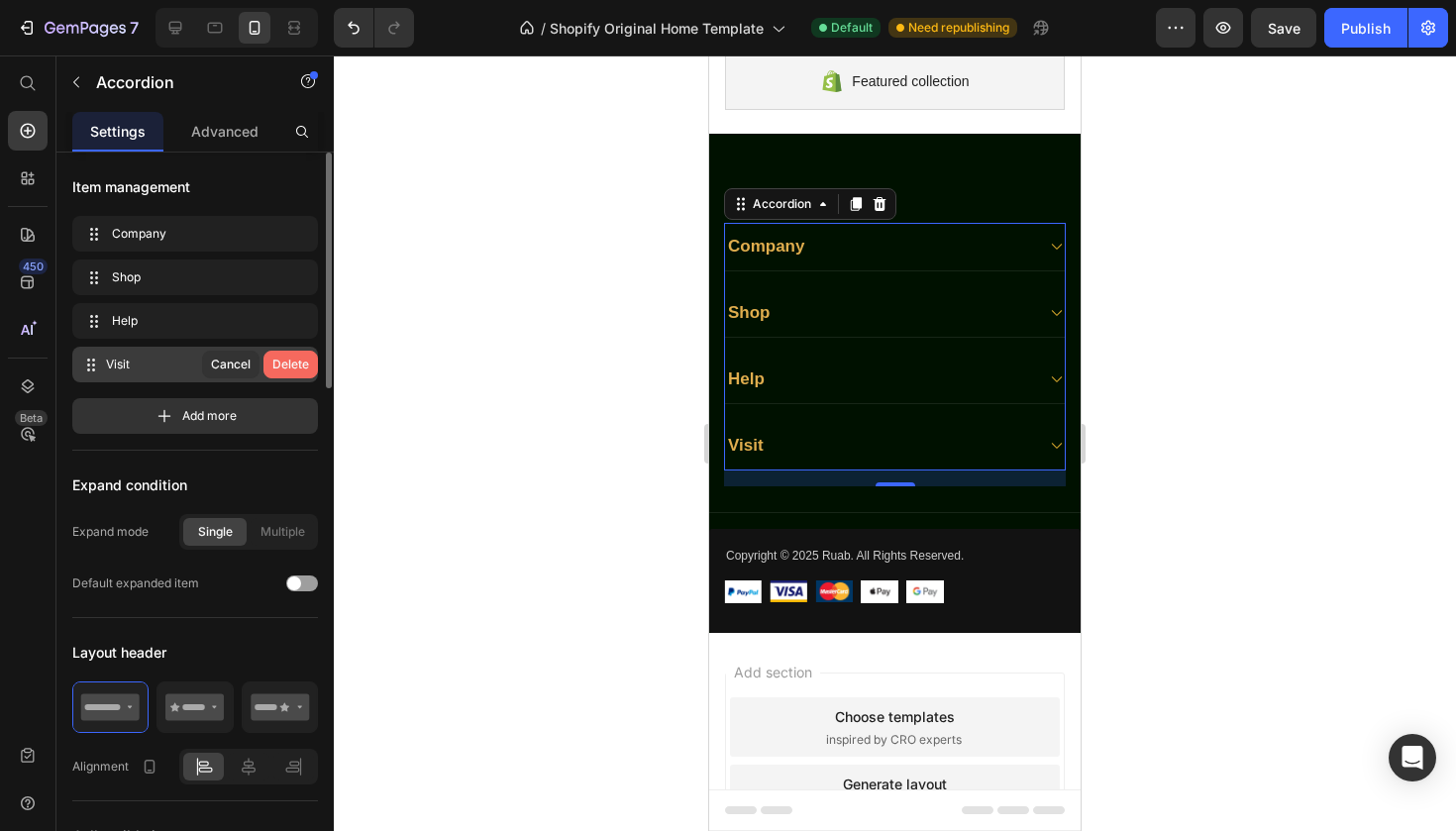 click on "Delete" at bounding box center (290, 364) 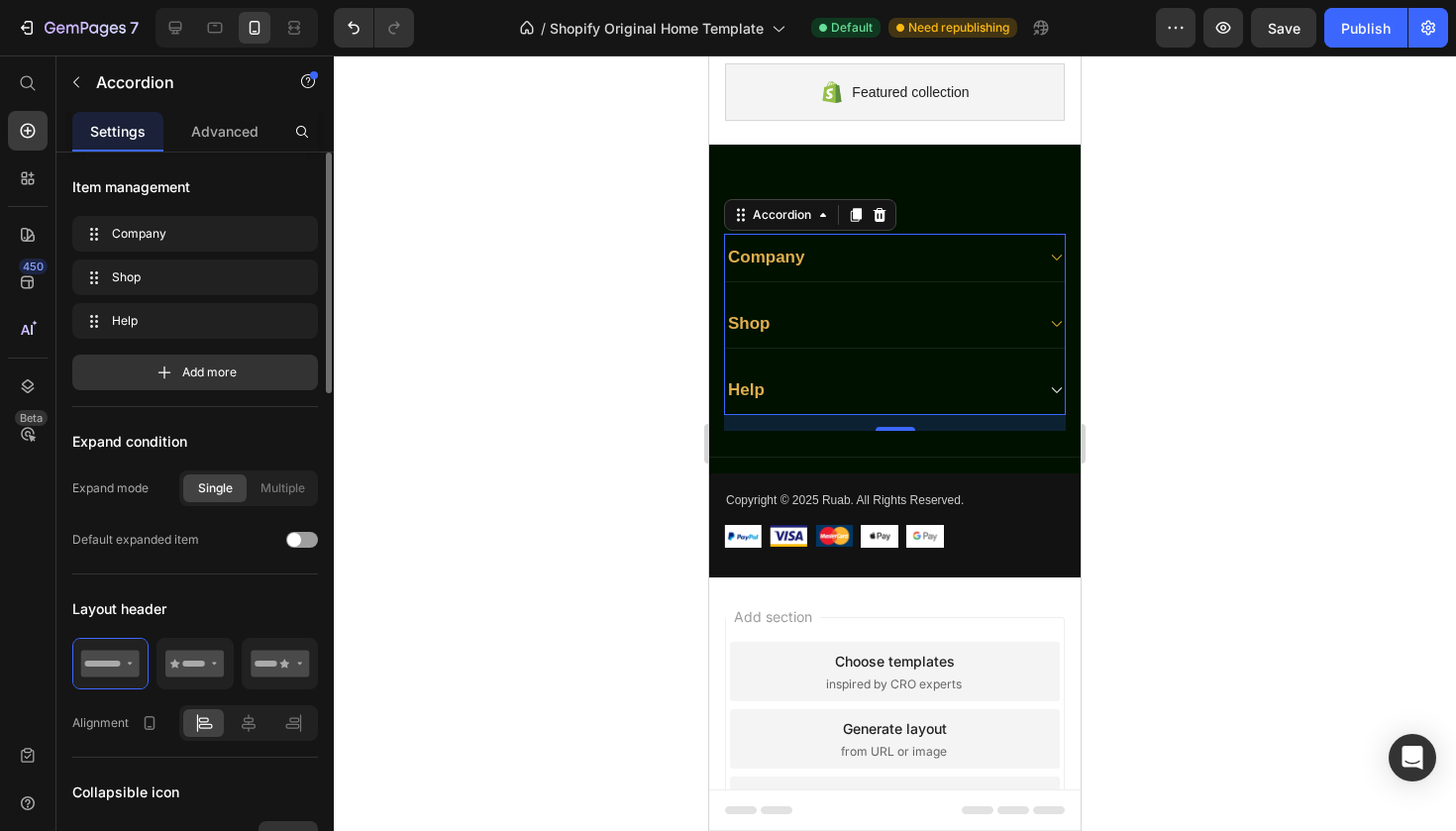 scroll, scrollTop: 159, scrollLeft: 0, axis: vertical 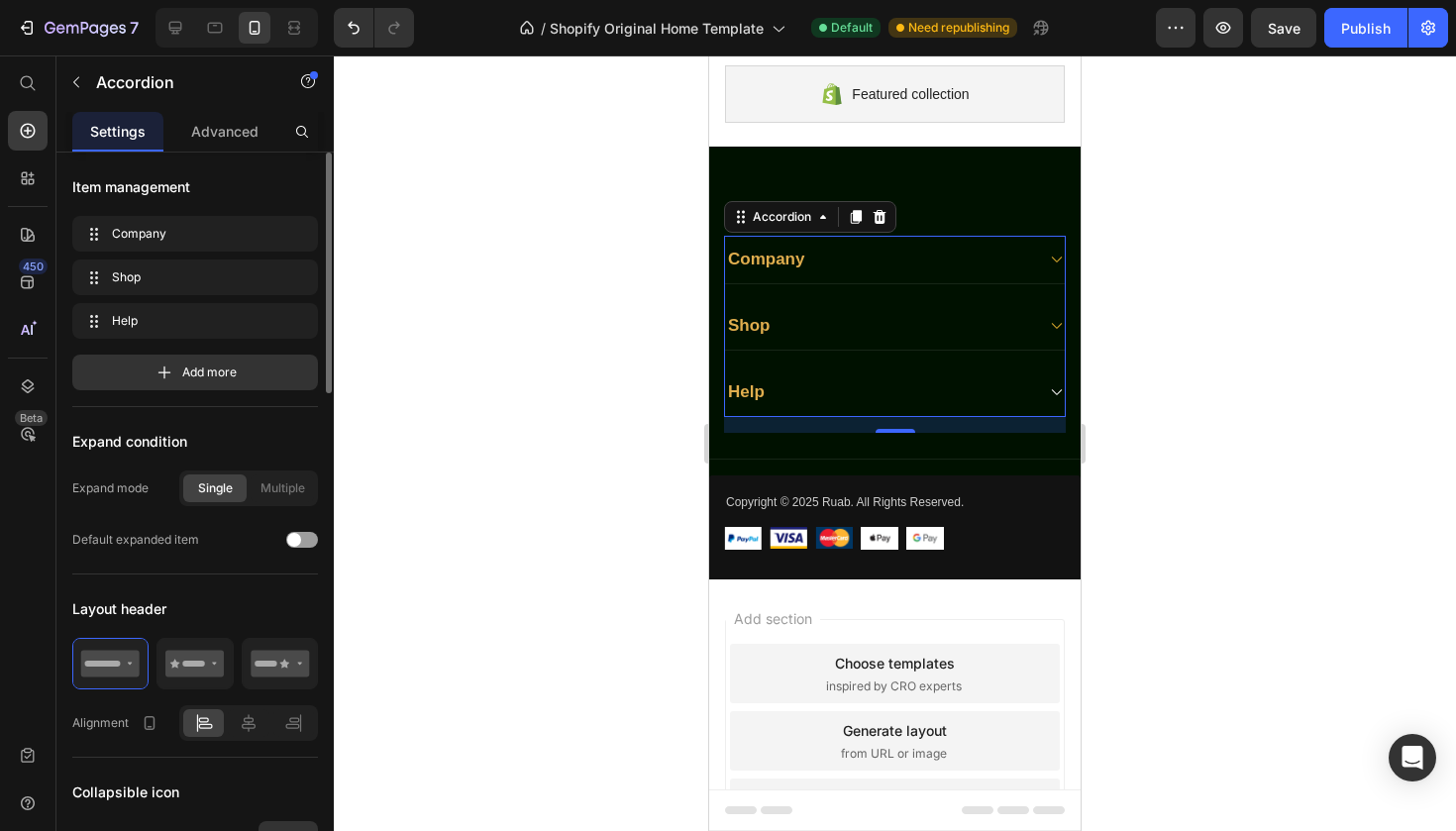 click on "Help" at bounding box center (879, 392) 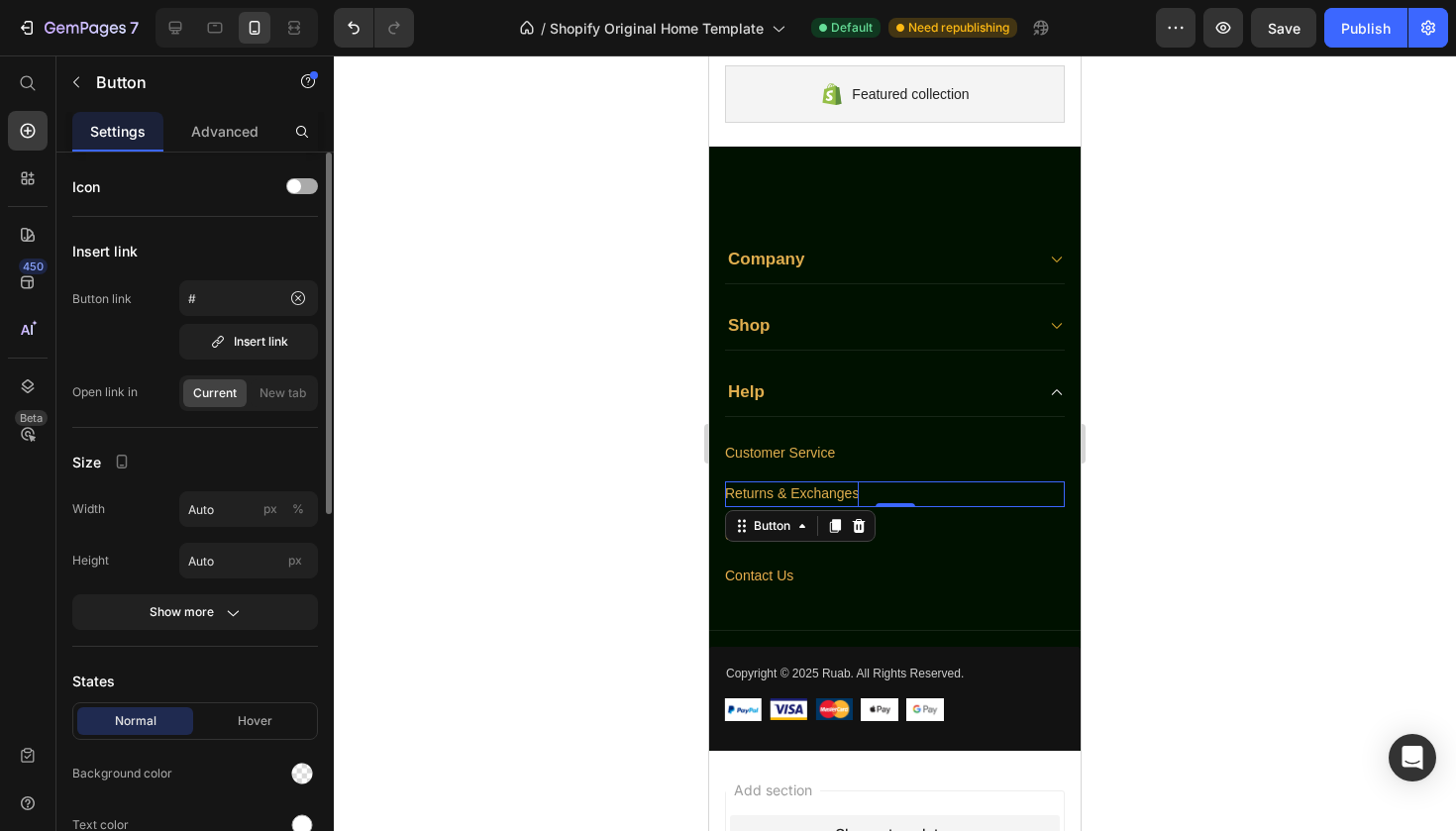 click on "Returns & Exchanges" at bounding box center (791, 493) 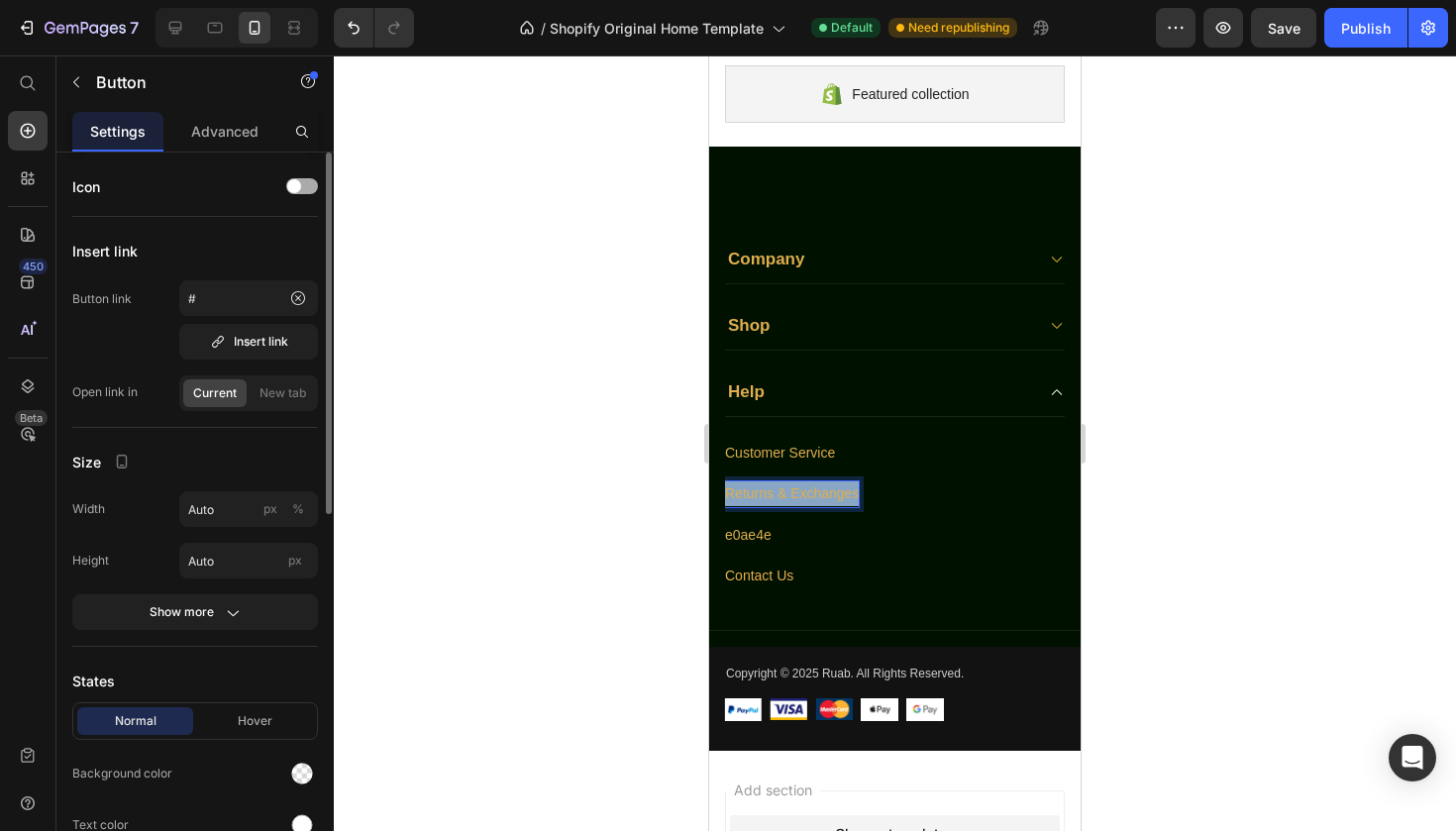 click on "Returns & Exchanges" at bounding box center (791, 493) 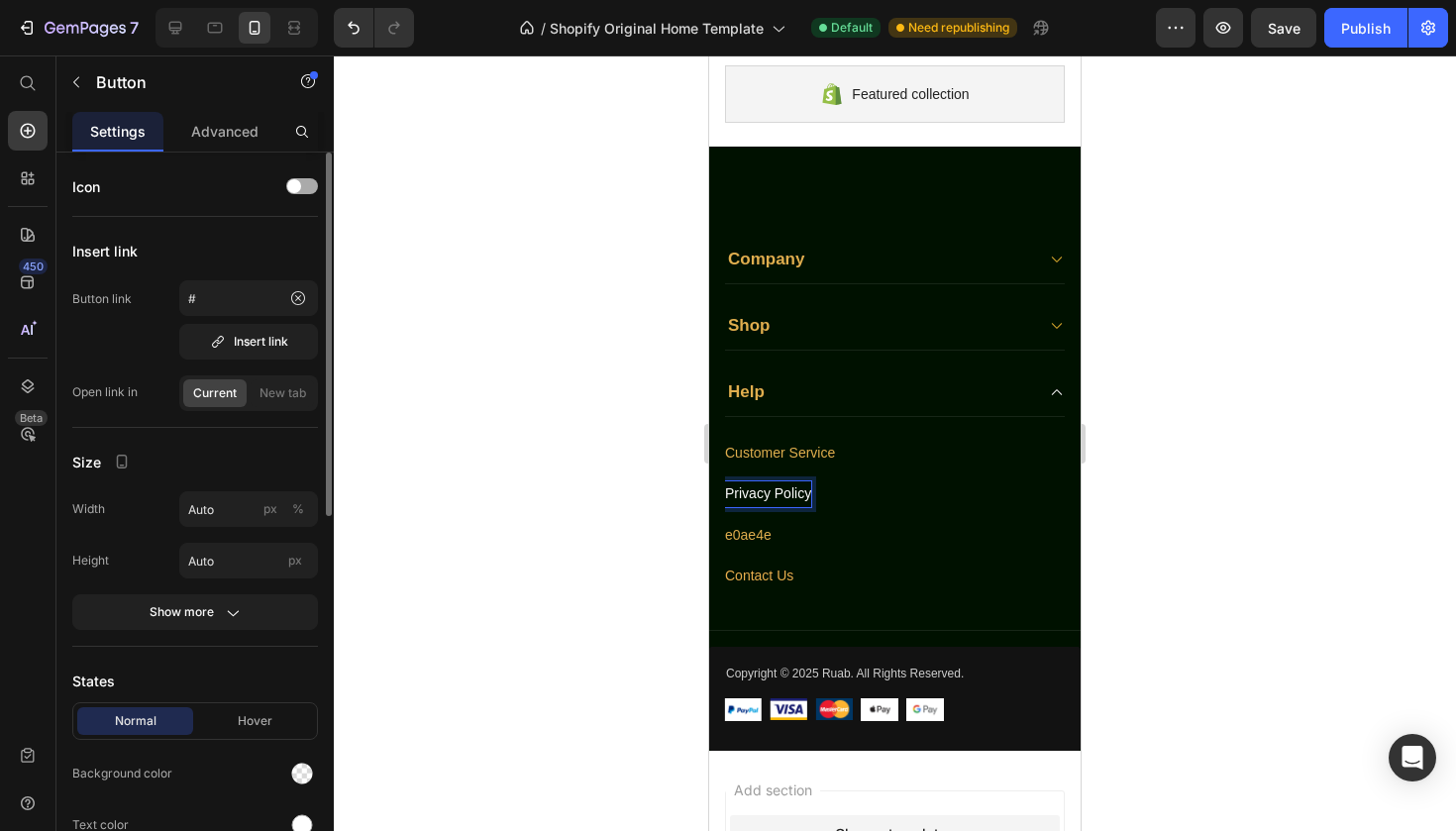 click on "Privacy Policy" at bounding box center [768, 493] 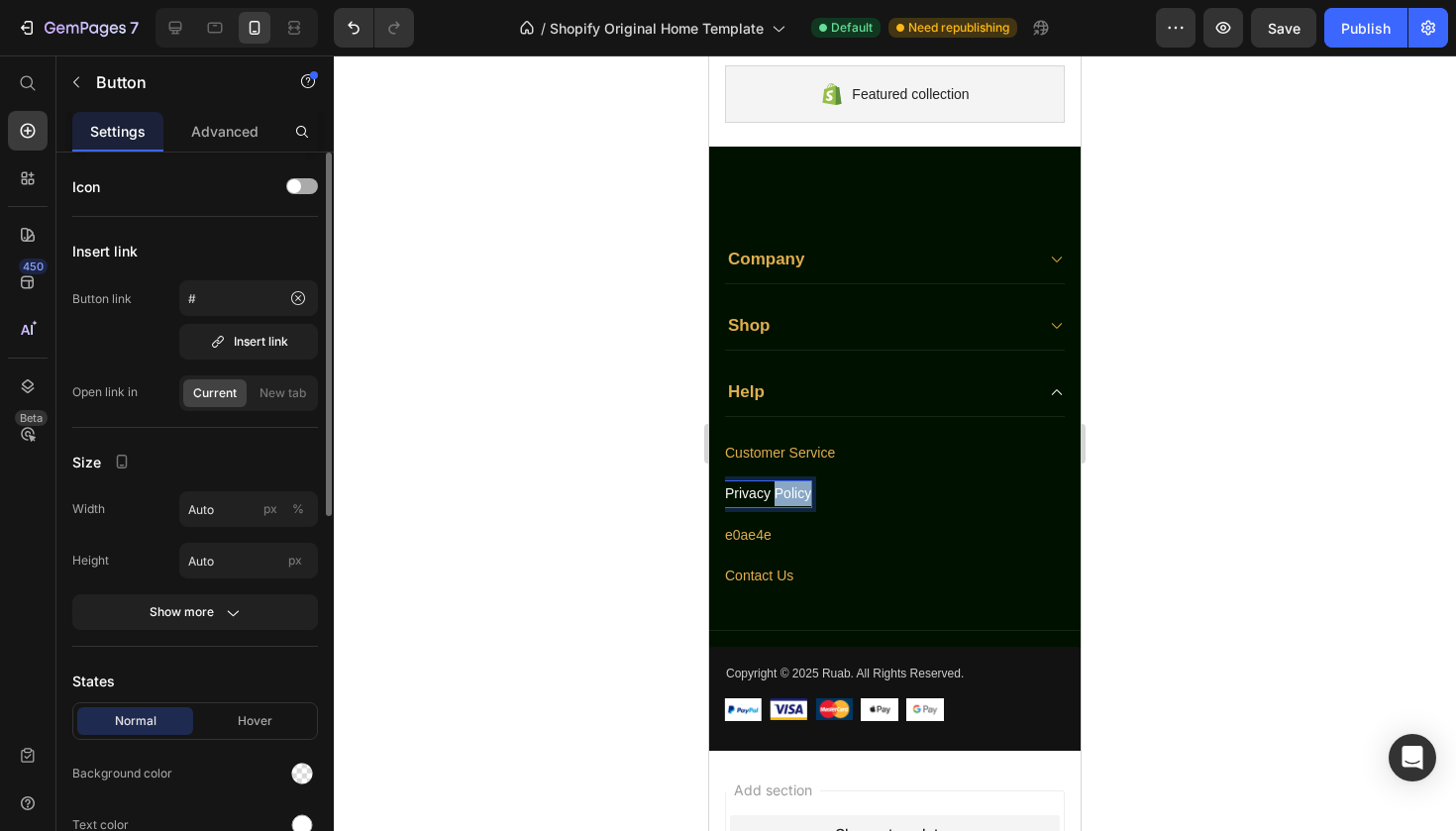 click on "Privacy Policy" at bounding box center [768, 493] 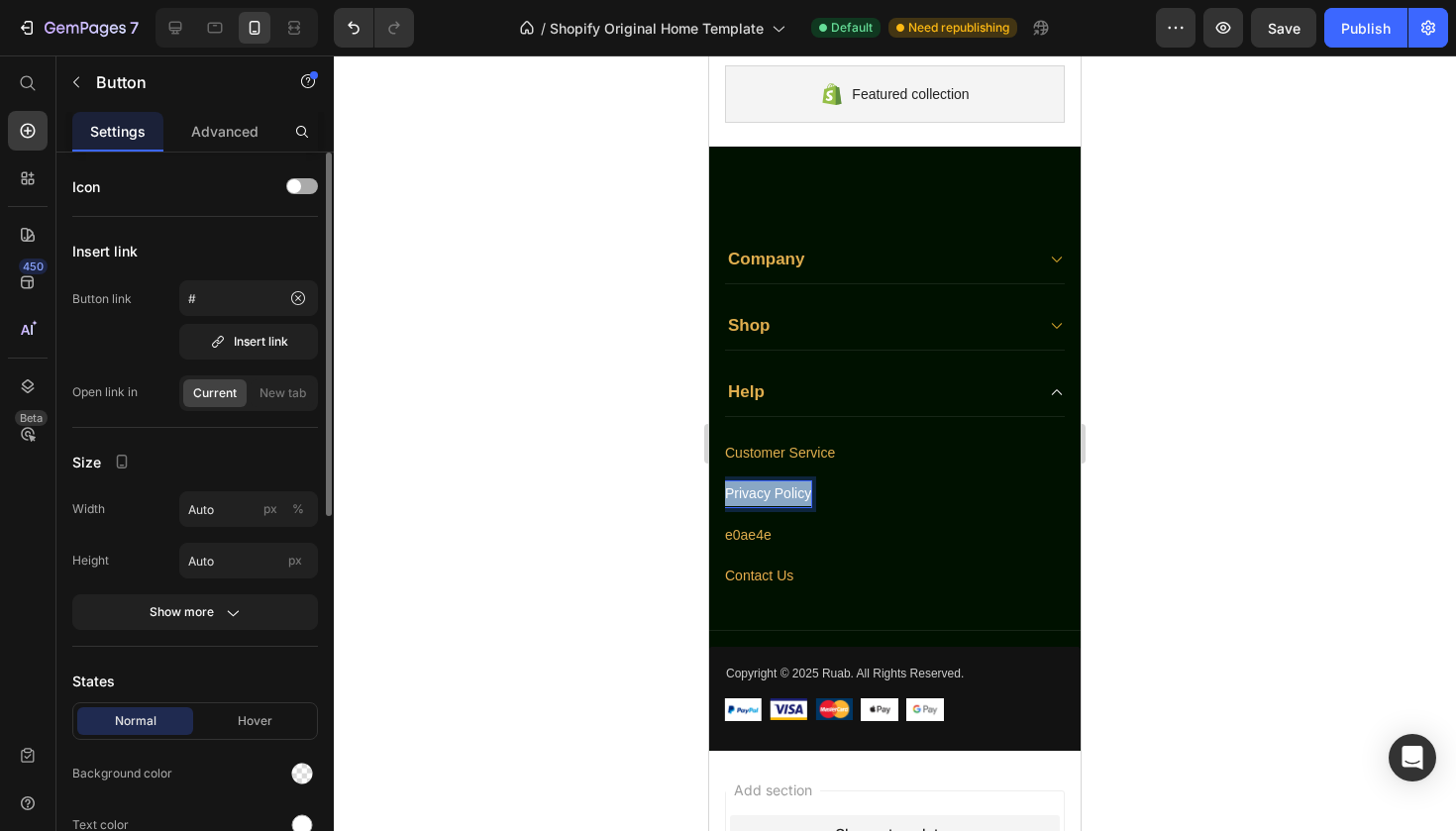 click on "Privacy Policy" at bounding box center [768, 493] 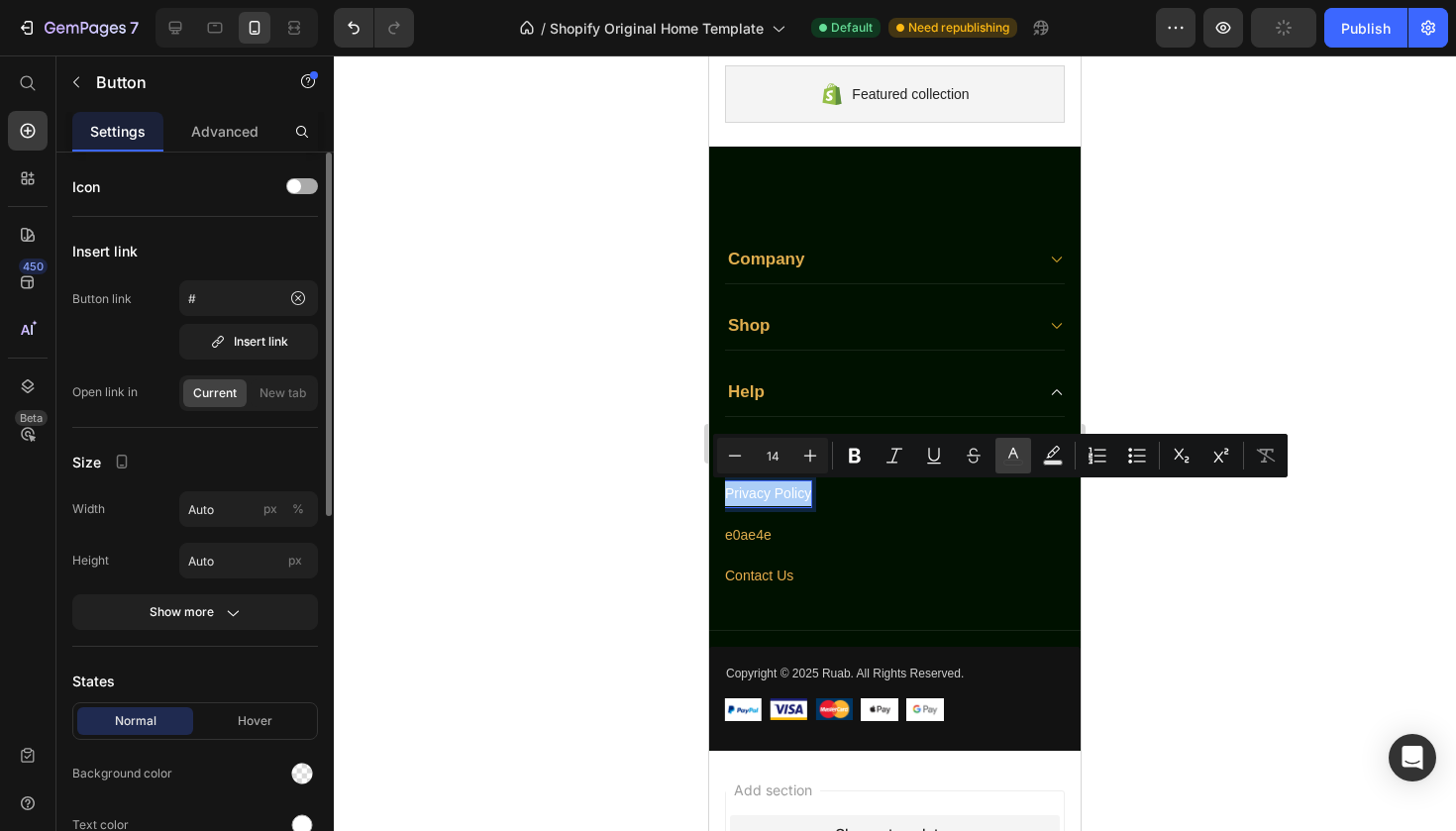 click on "color" at bounding box center [1013, 456] 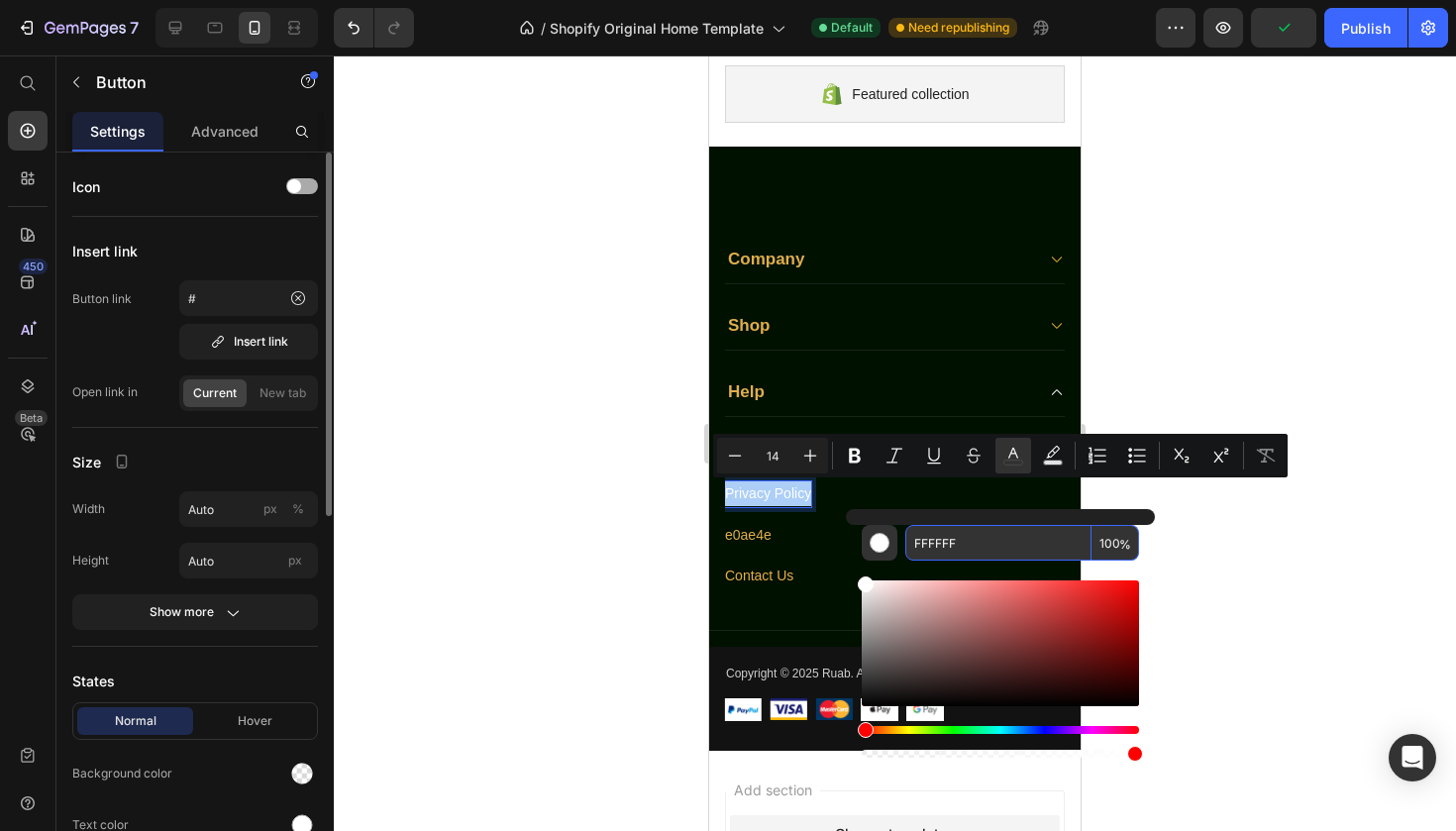 click on "FFFFFF" at bounding box center [998, 543] 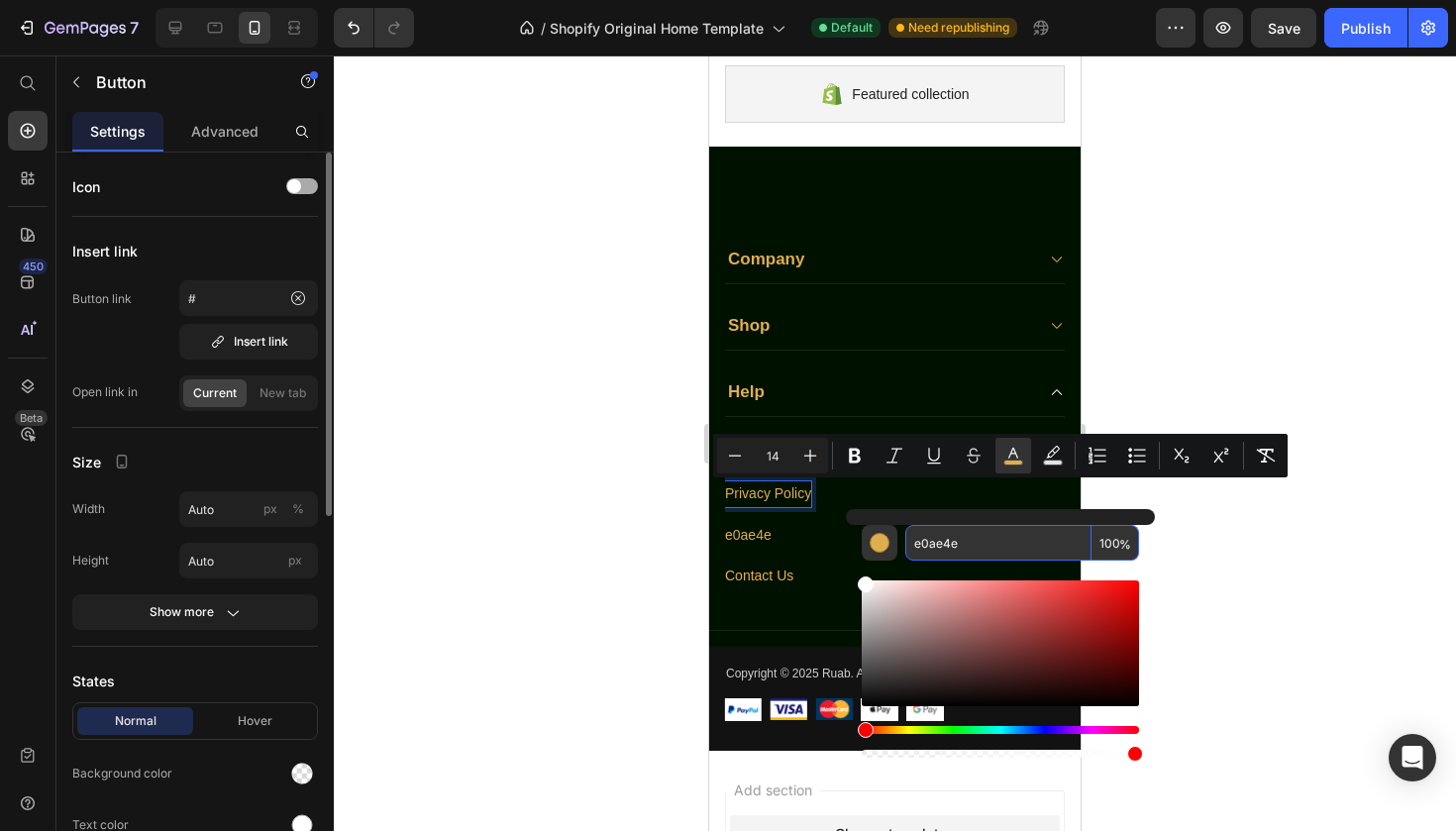 type on "E0AE4E" 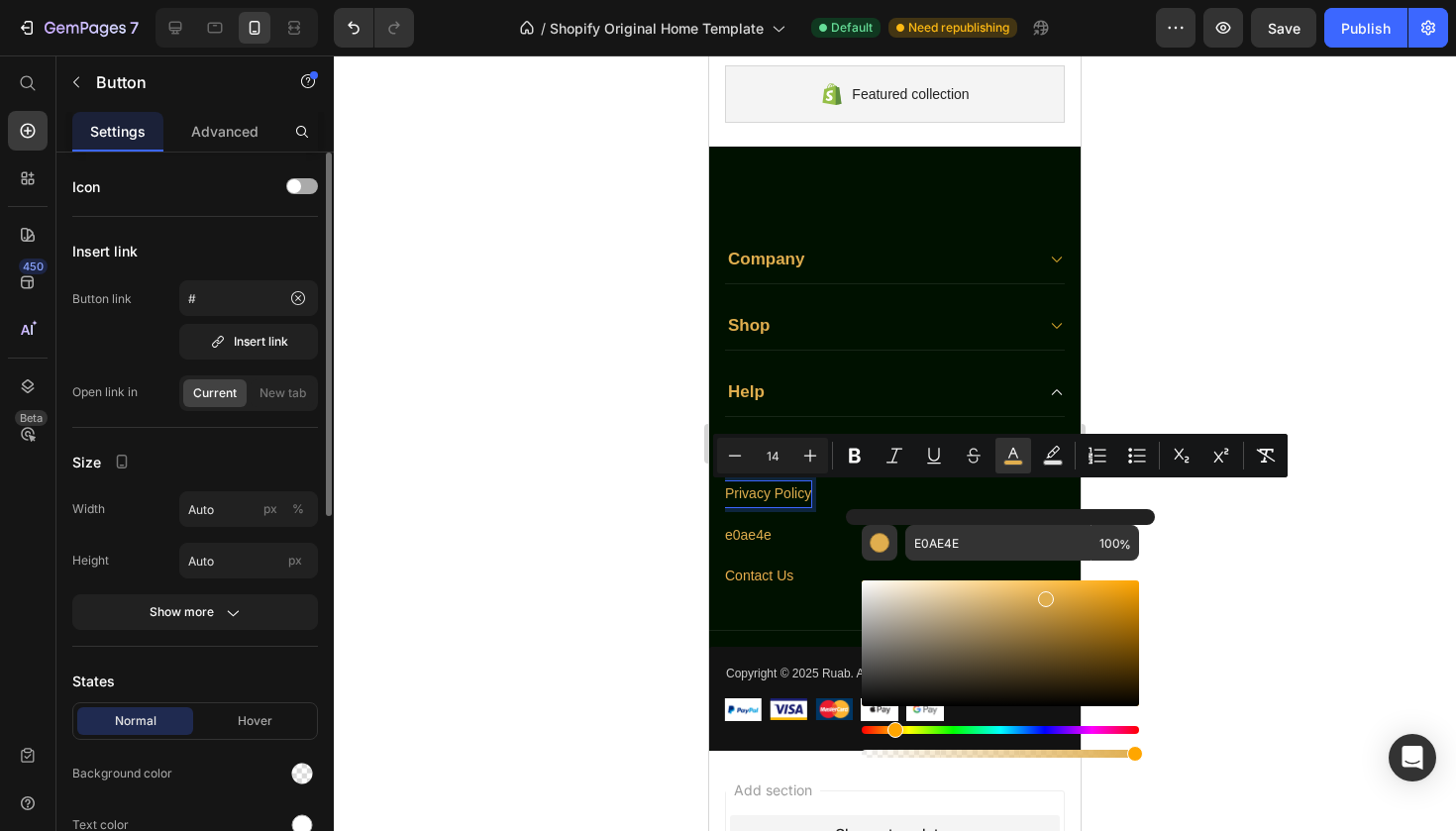 click 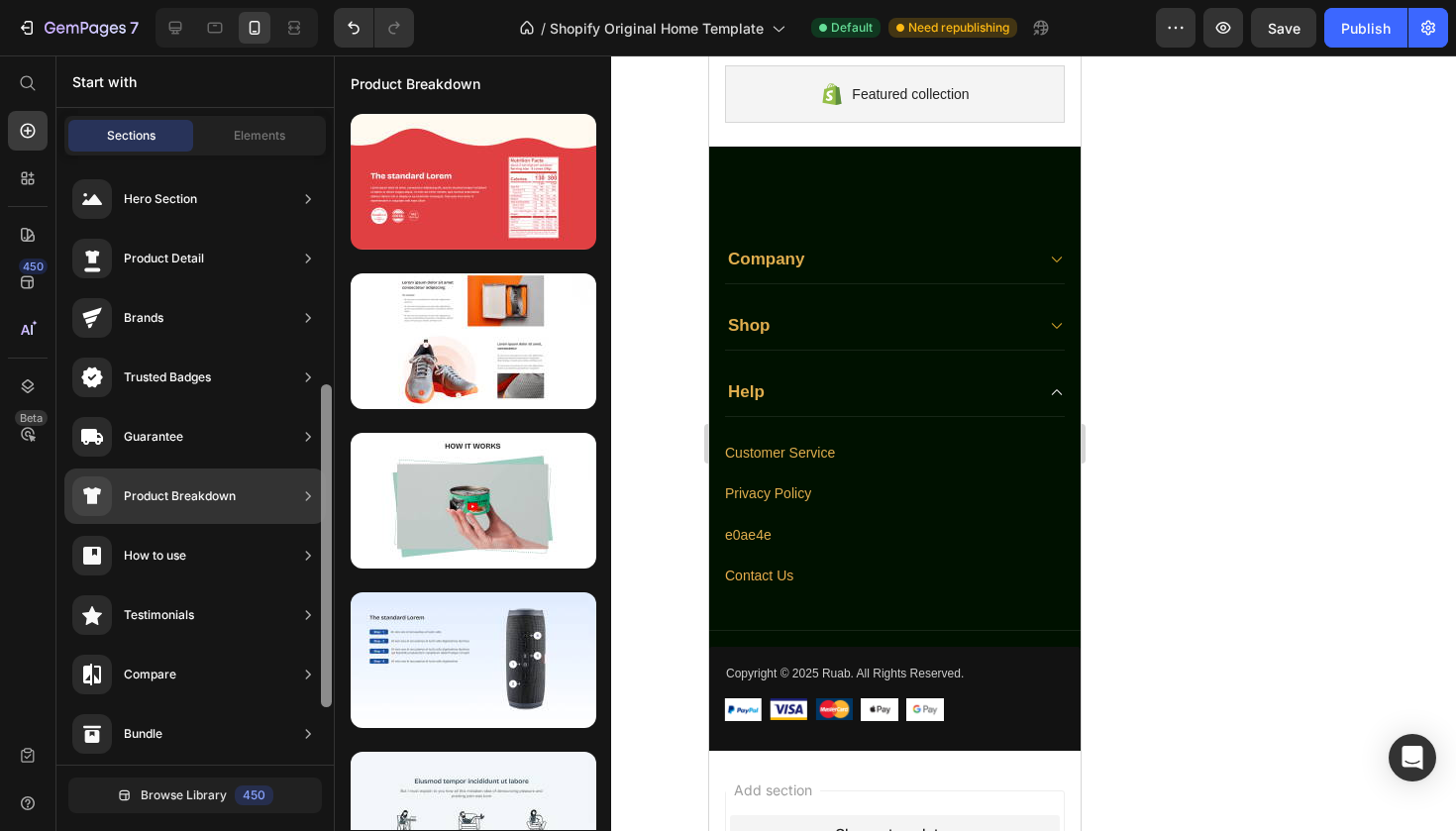 scroll, scrollTop: 540, scrollLeft: 0, axis: vertical 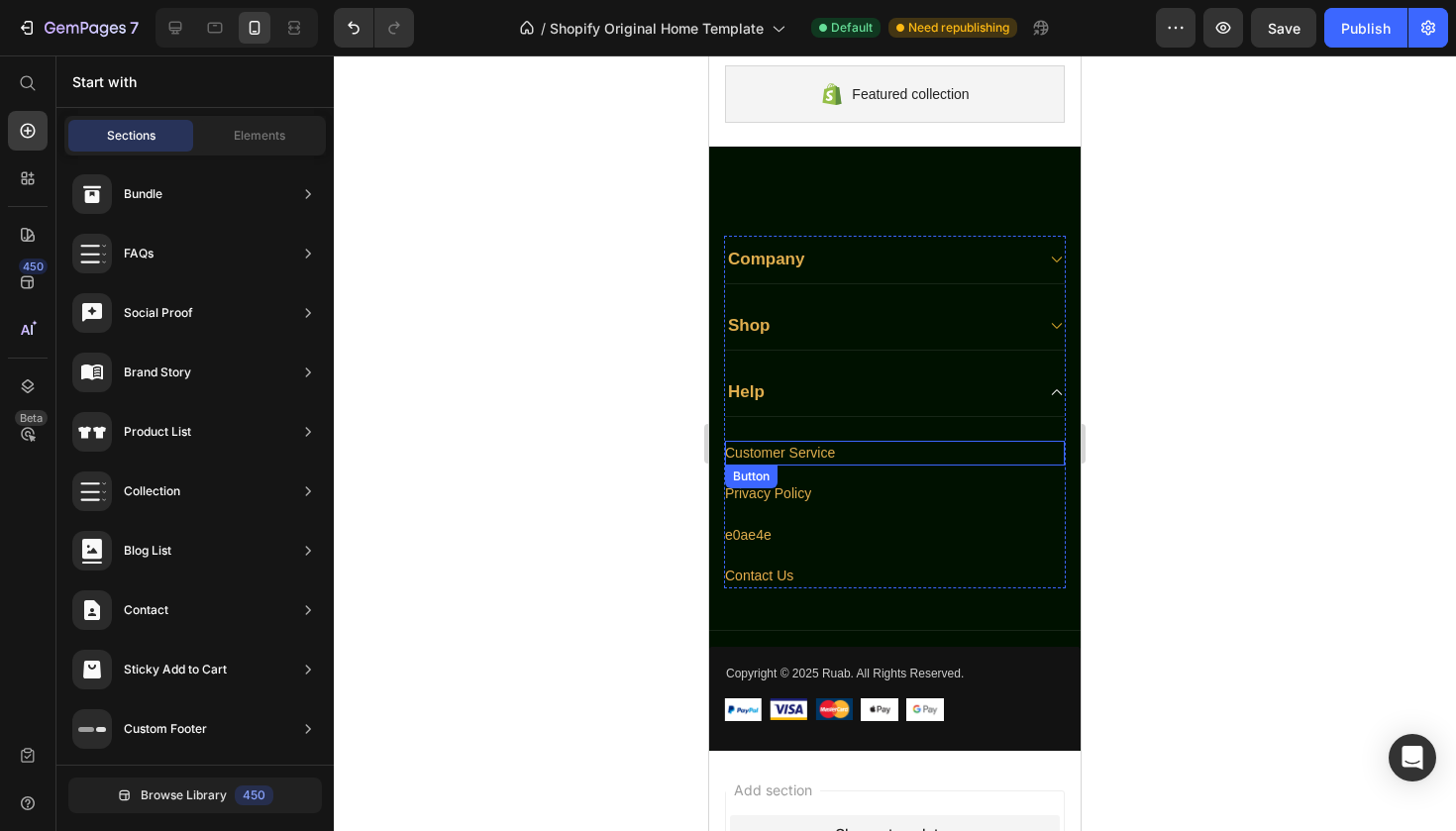 click on "Customer Service Button" at bounding box center (894, 453) 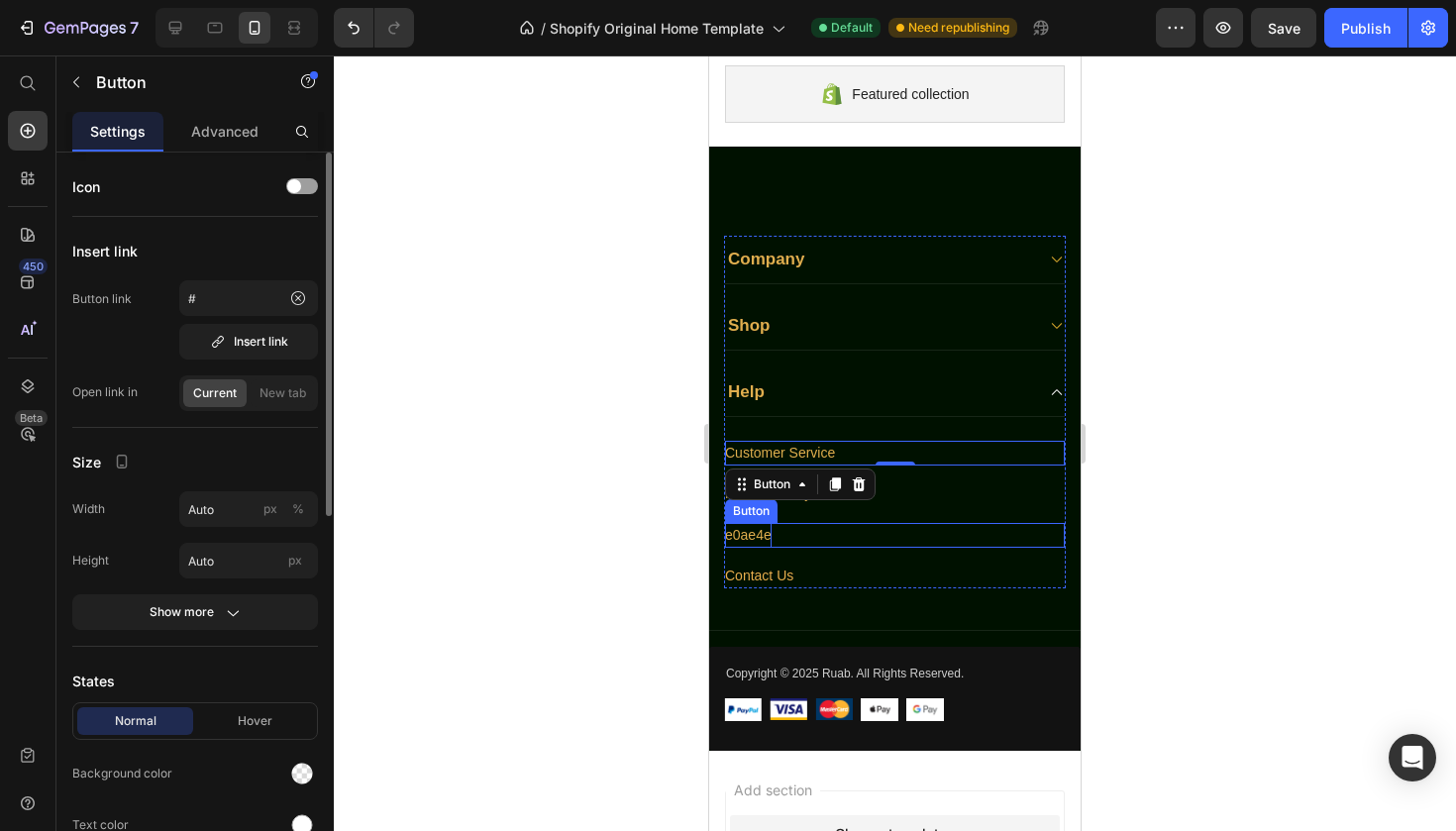 click on "e0ae4e" at bounding box center (748, 535) 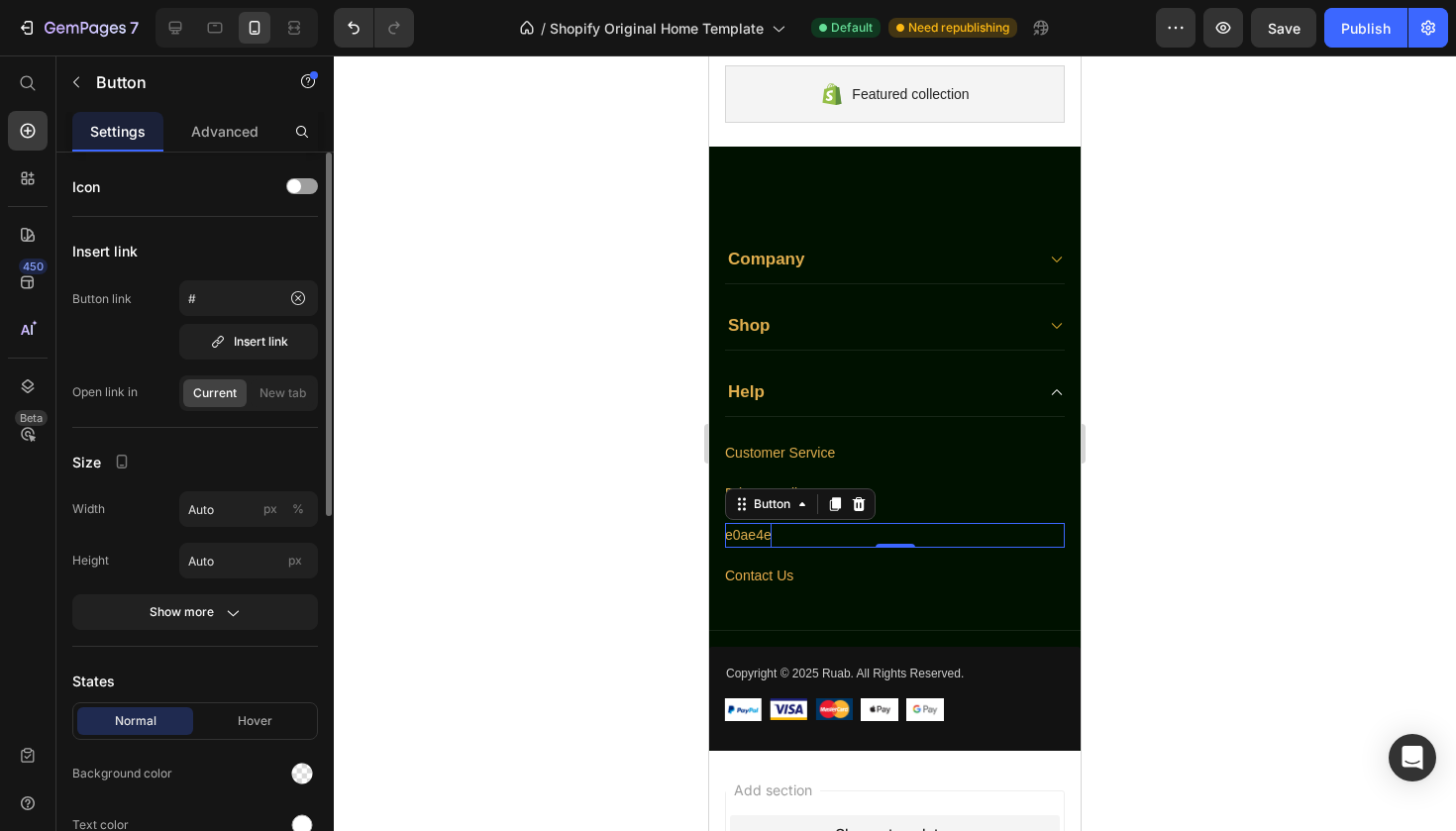 click on "e0ae4e" at bounding box center (748, 535) 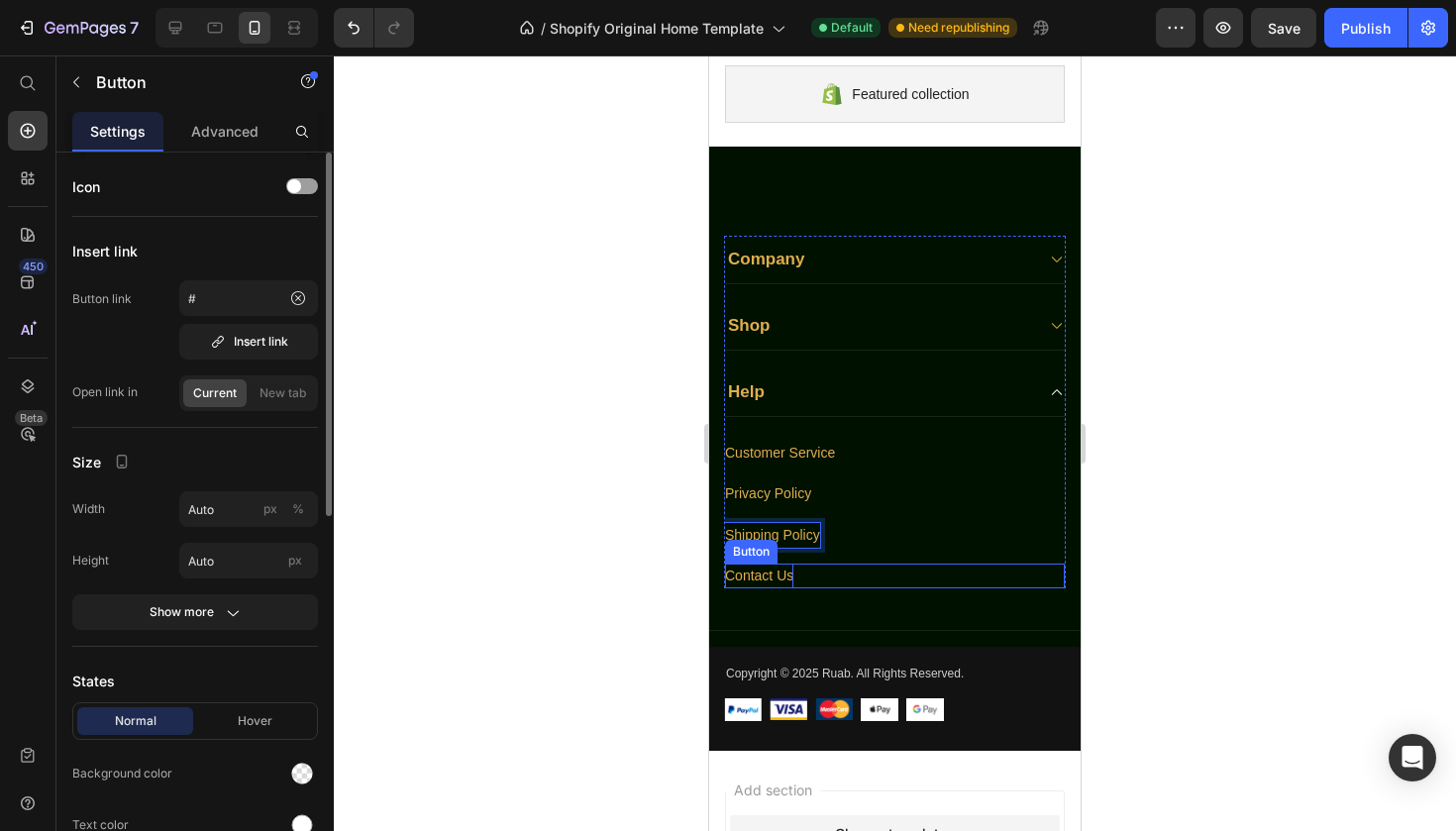 click on "Contact Us" at bounding box center (759, 575) 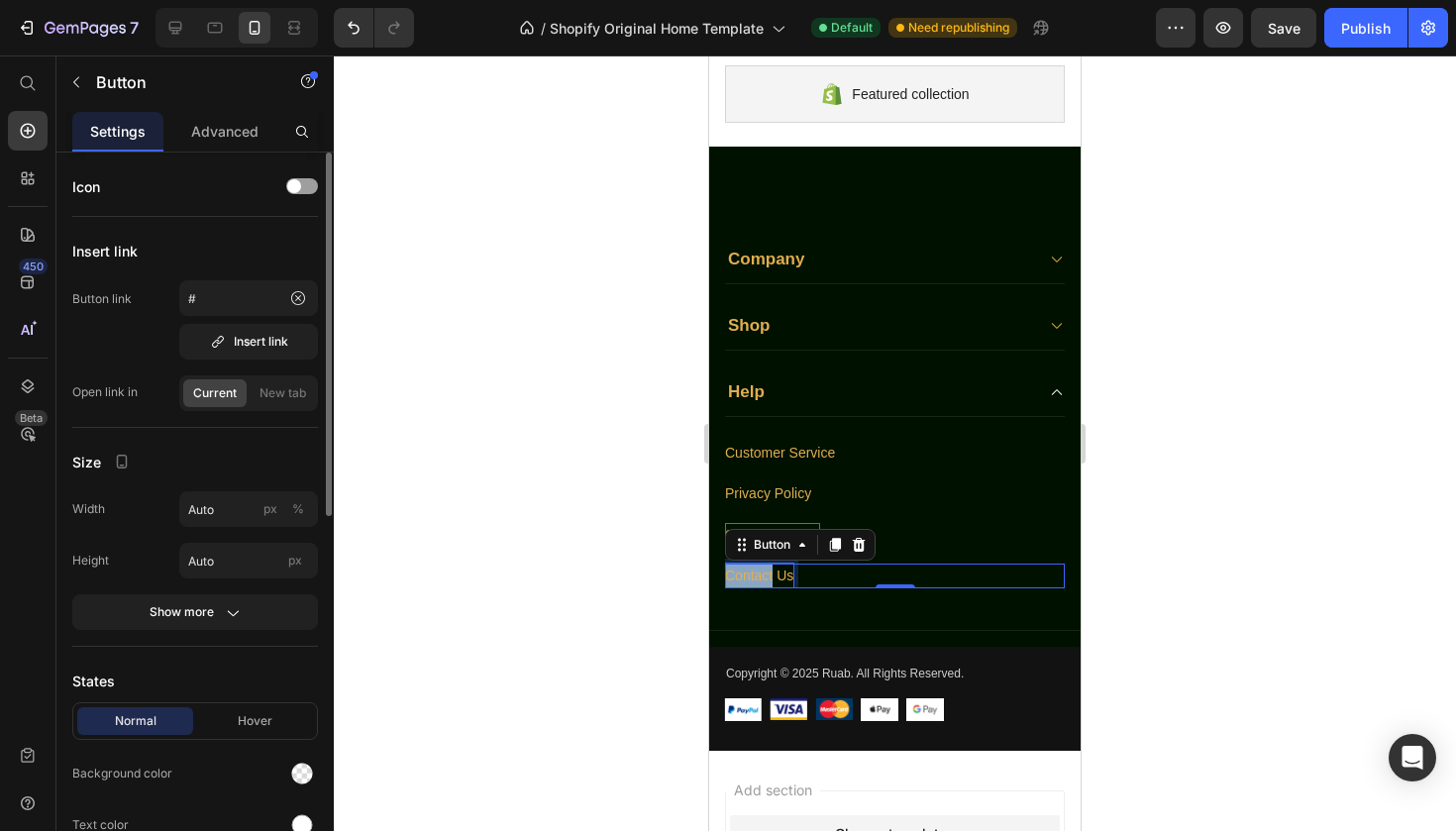 click on "Contact Us" at bounding box center (759, 575) 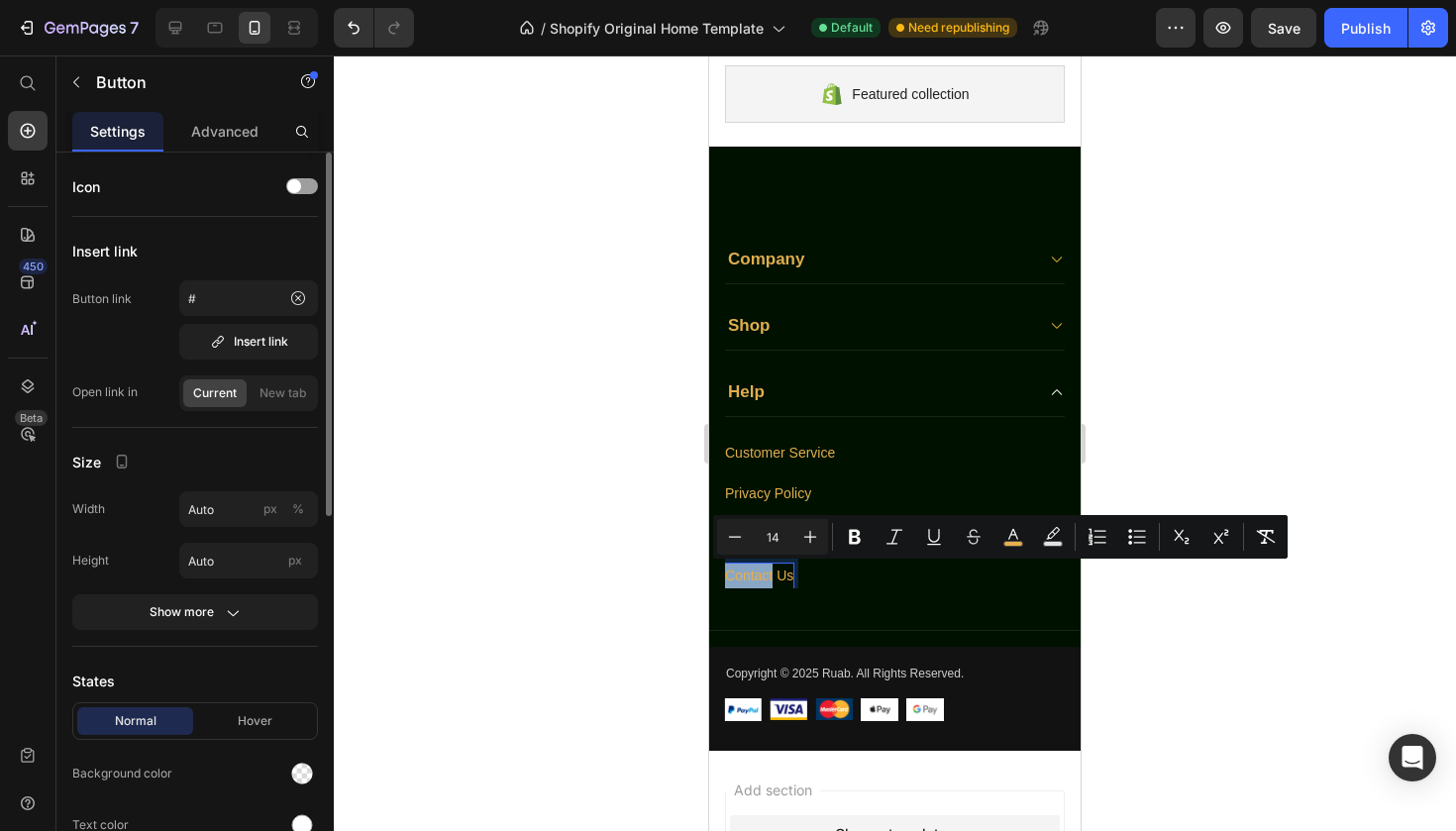 click on "Contact Us" at bounding box center [759, 575] 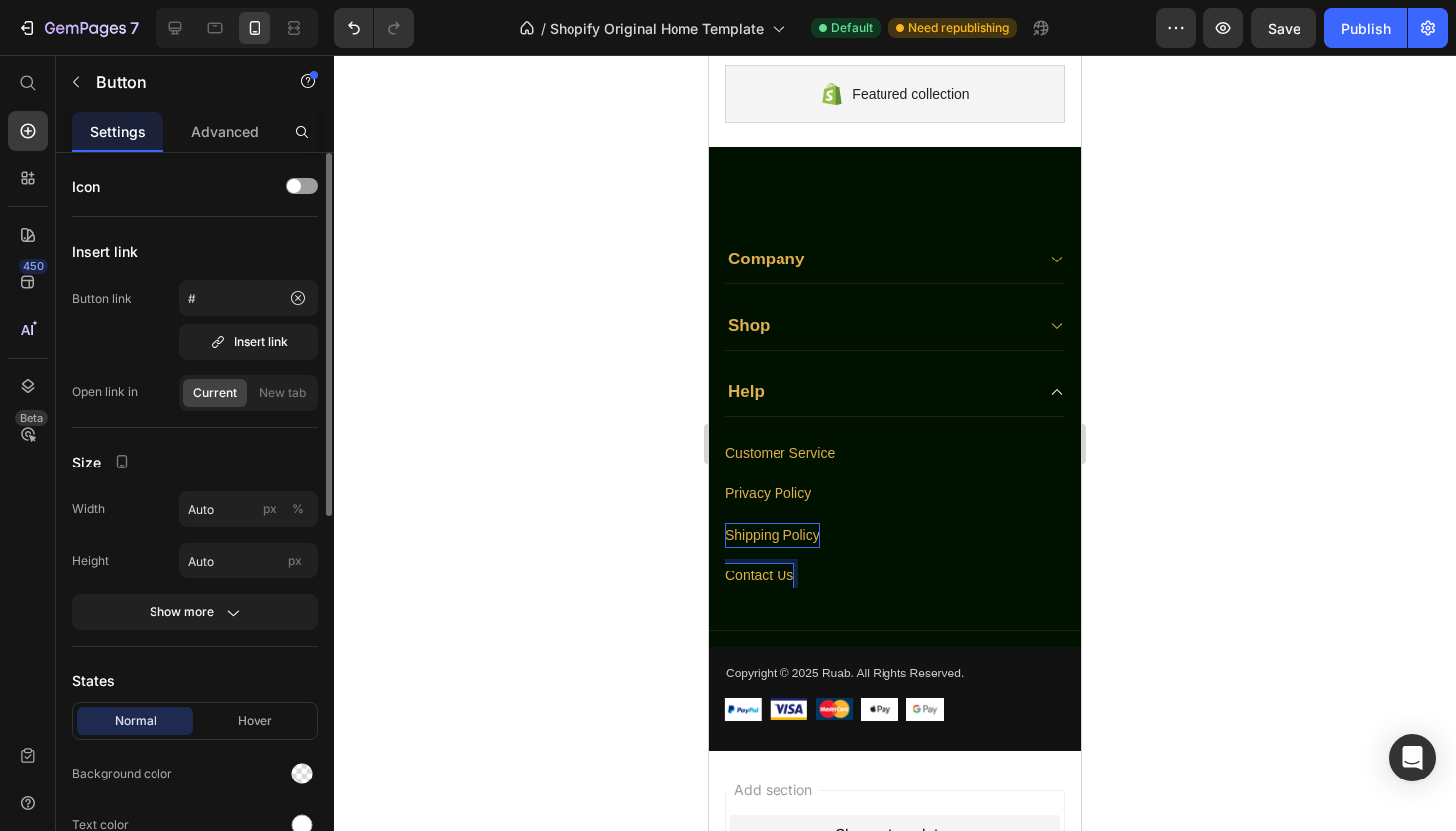 click on "Contact Us" at bounding box center [759, 575] 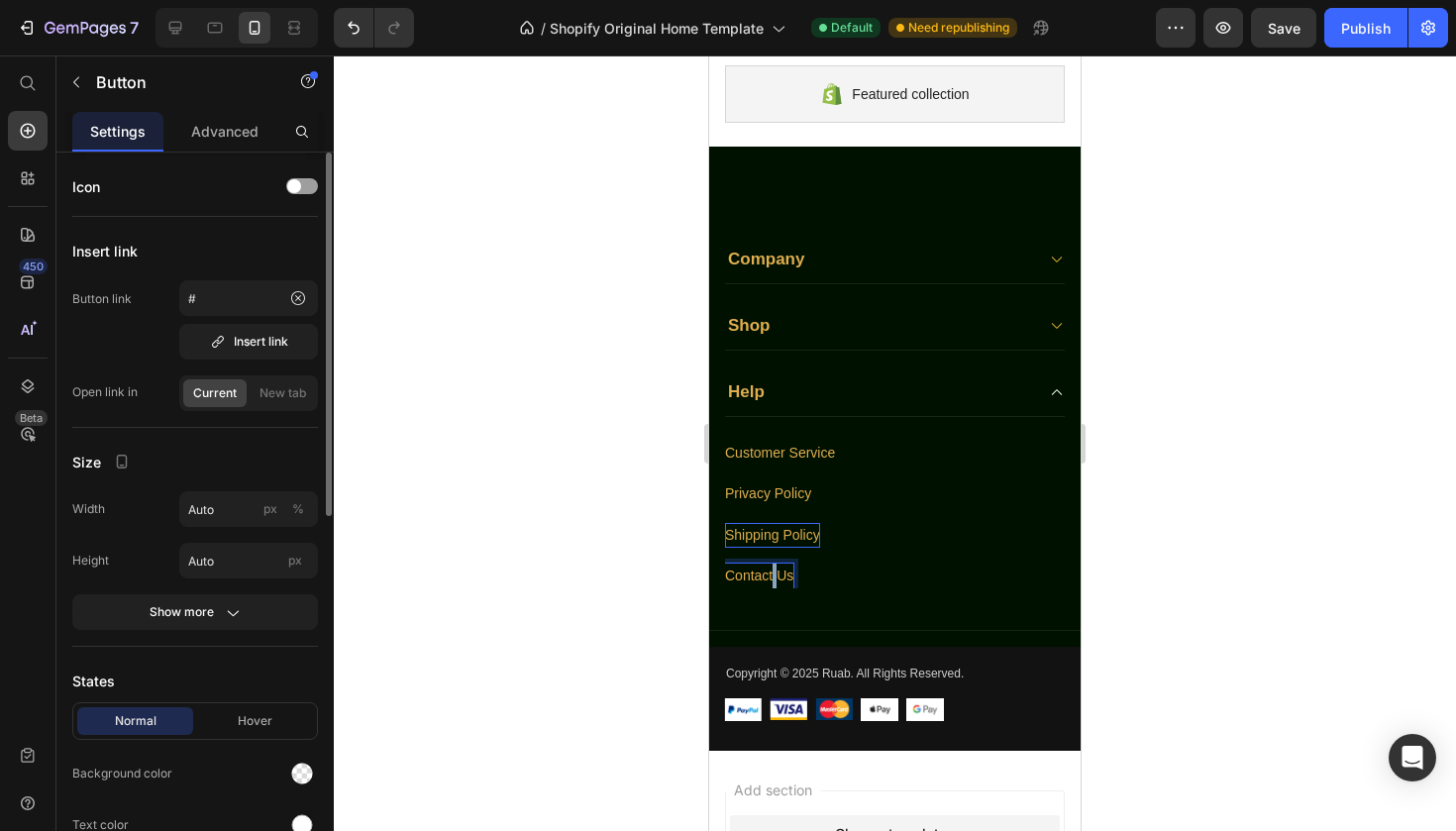 click on "Contact Us" at bounding box center [759, 575] 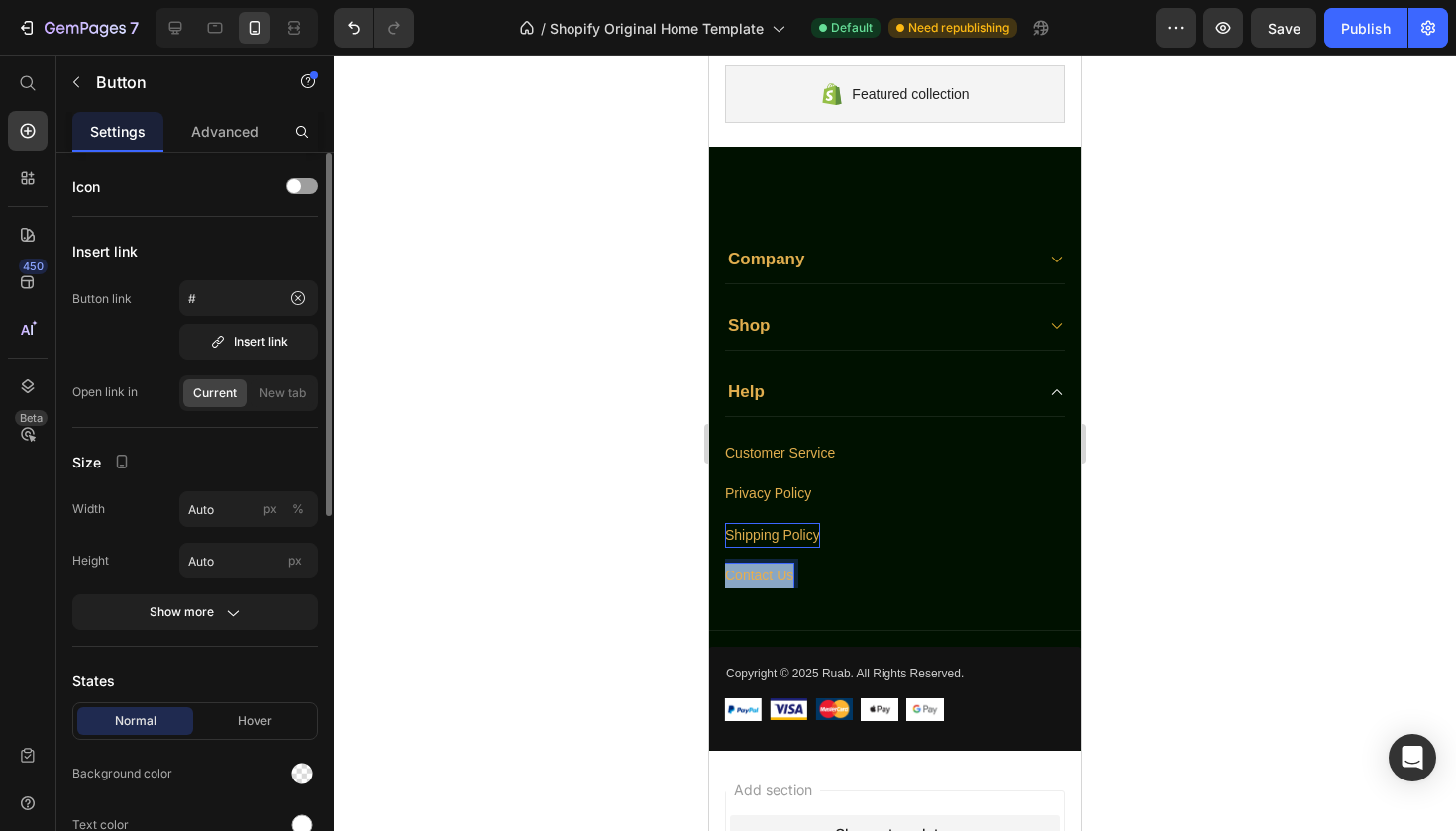 click on "Contact Us" at bounding box center (759, 575) 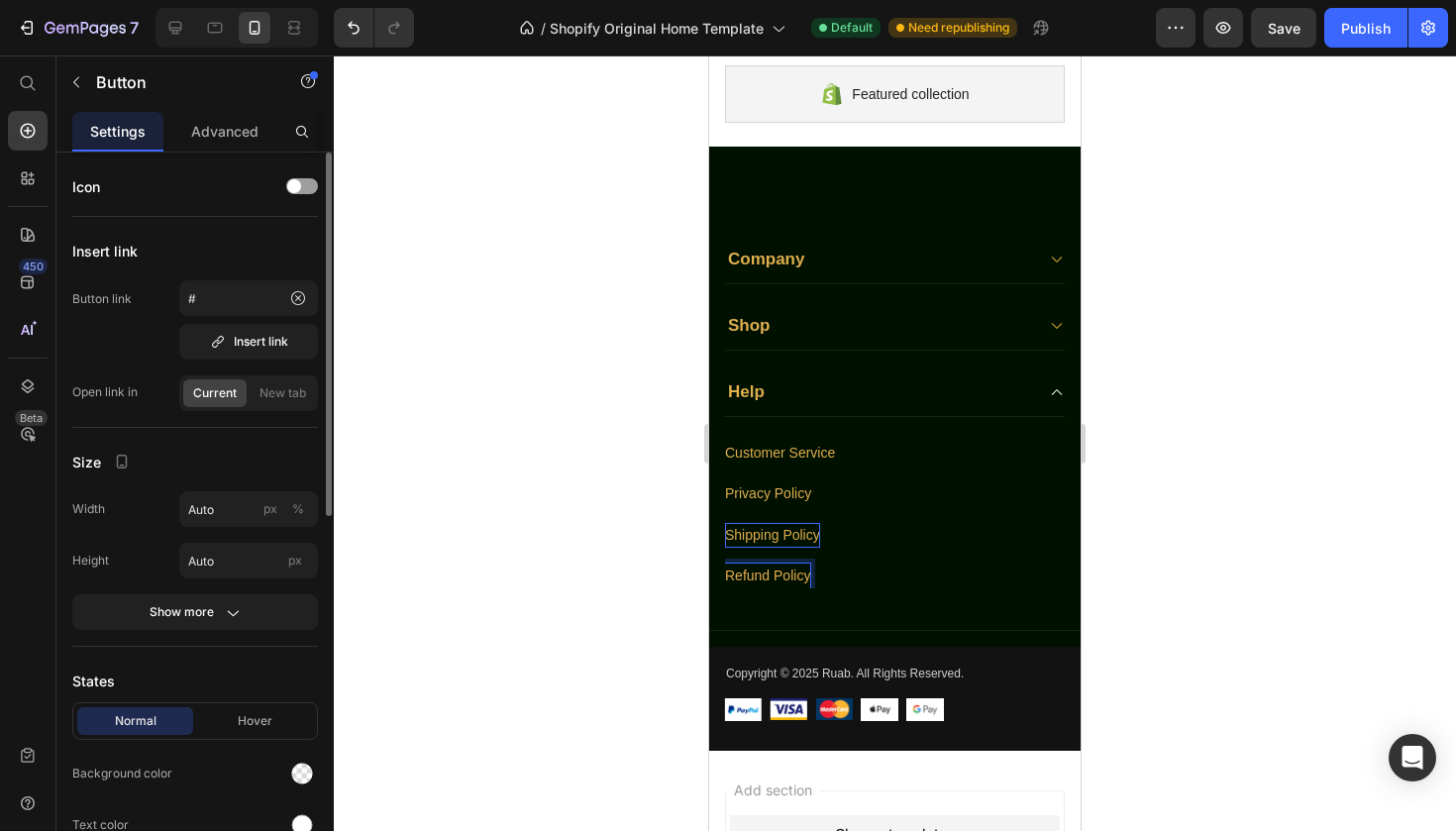 click on "Refund Policy" at bounding box center [768, 575] 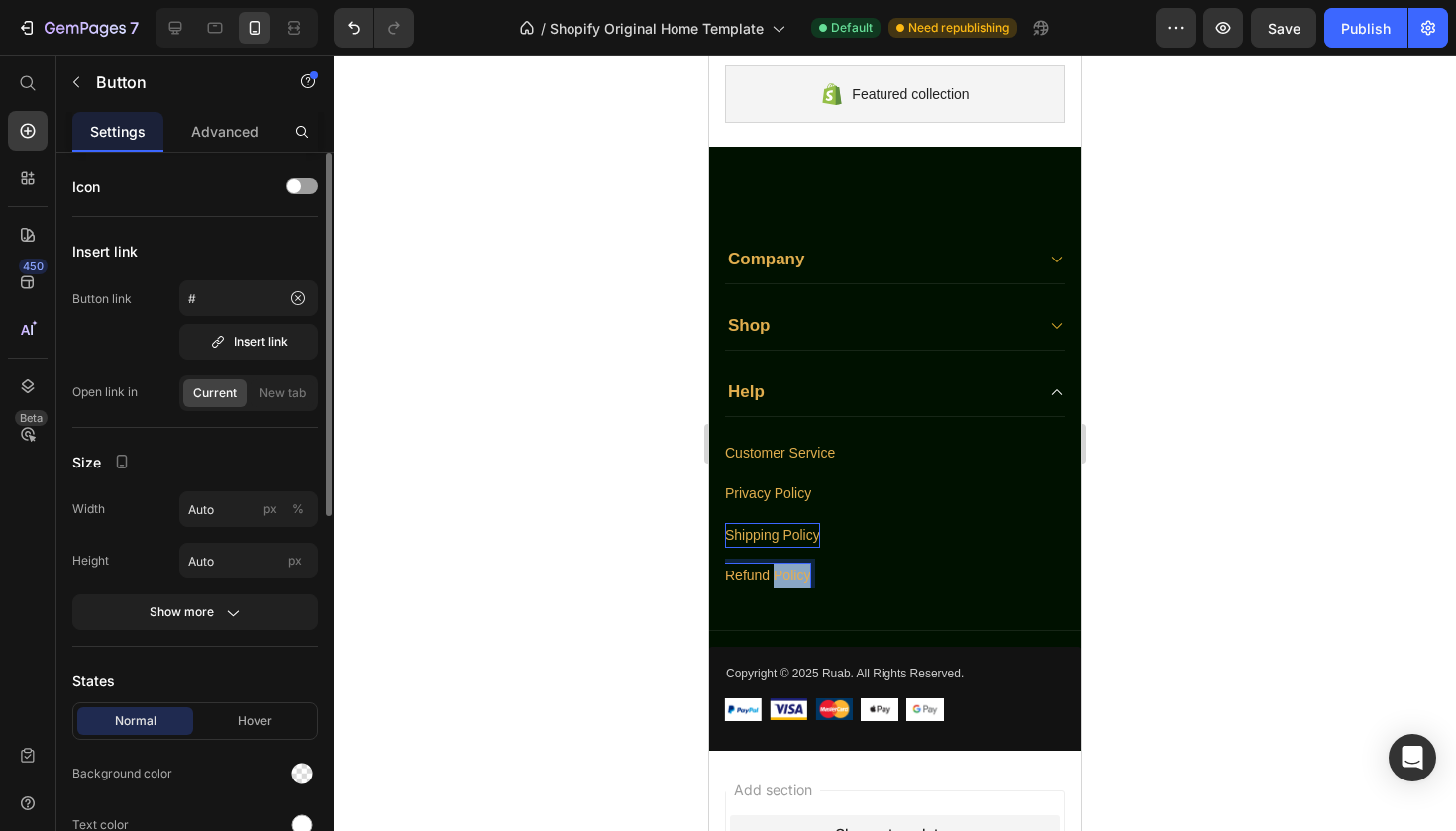 click on "Refund Policy" at bounding box center (768, 575) 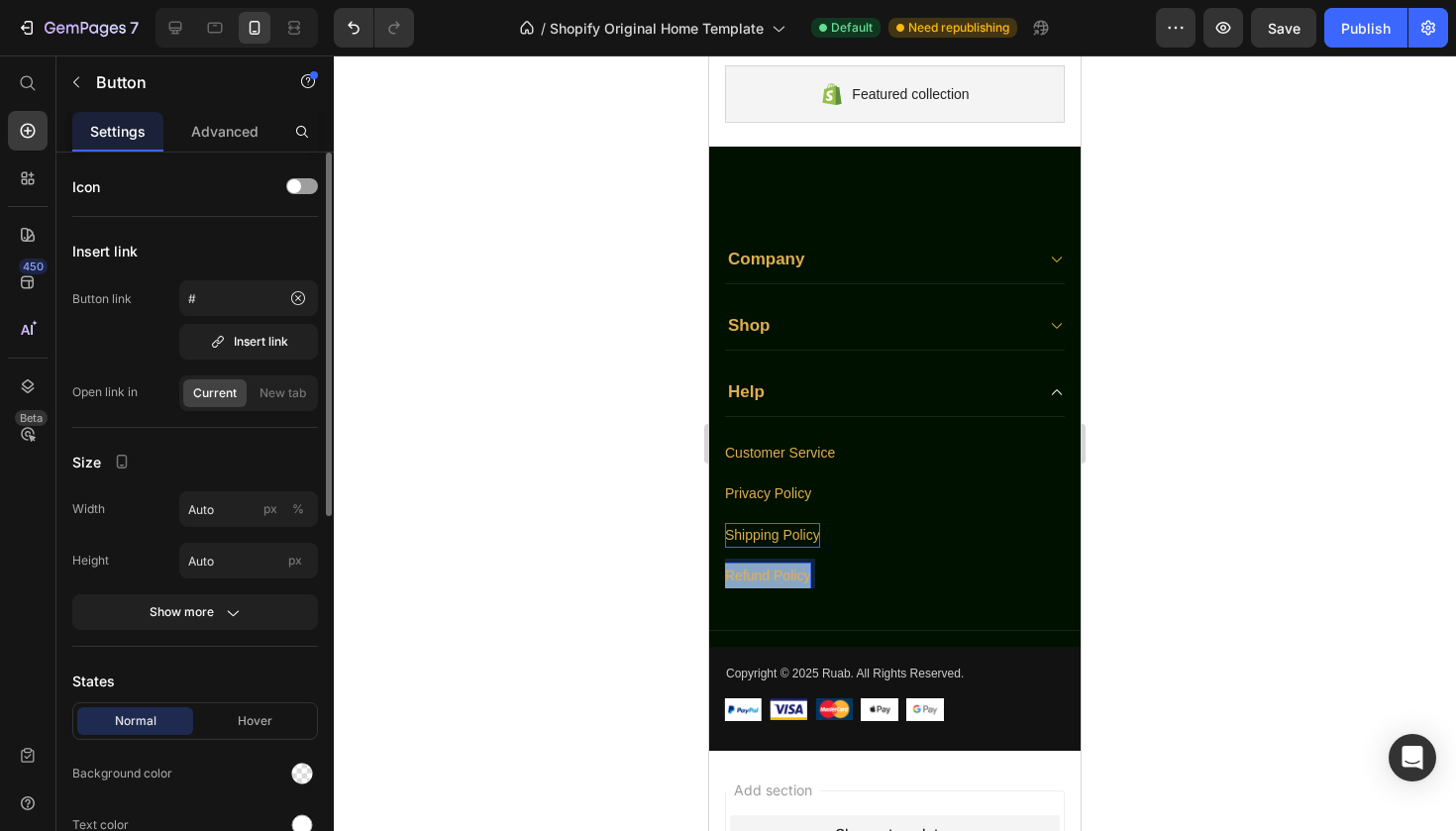 click on "Refund Policy" at bounding box center [768, 575] 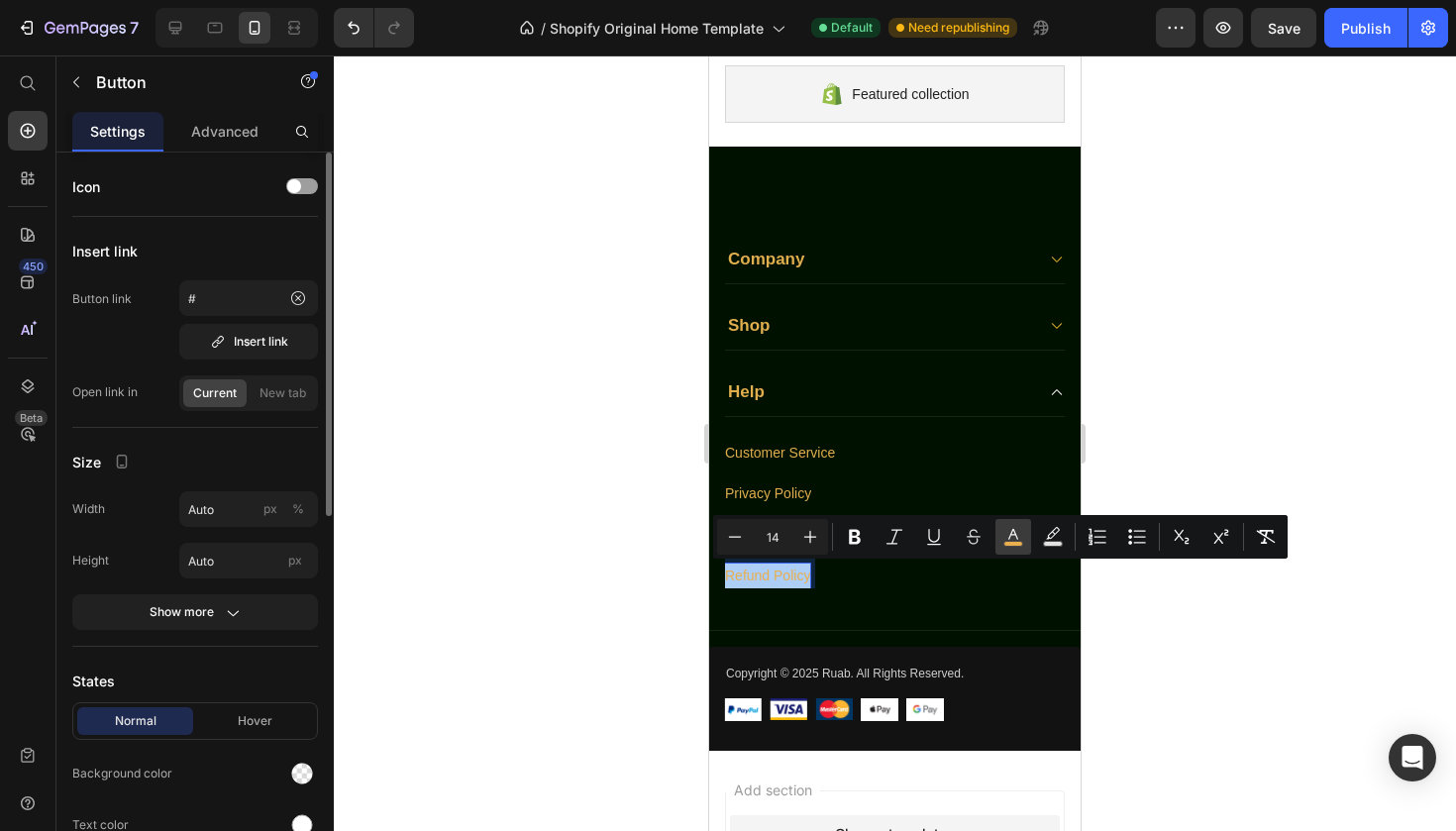 click 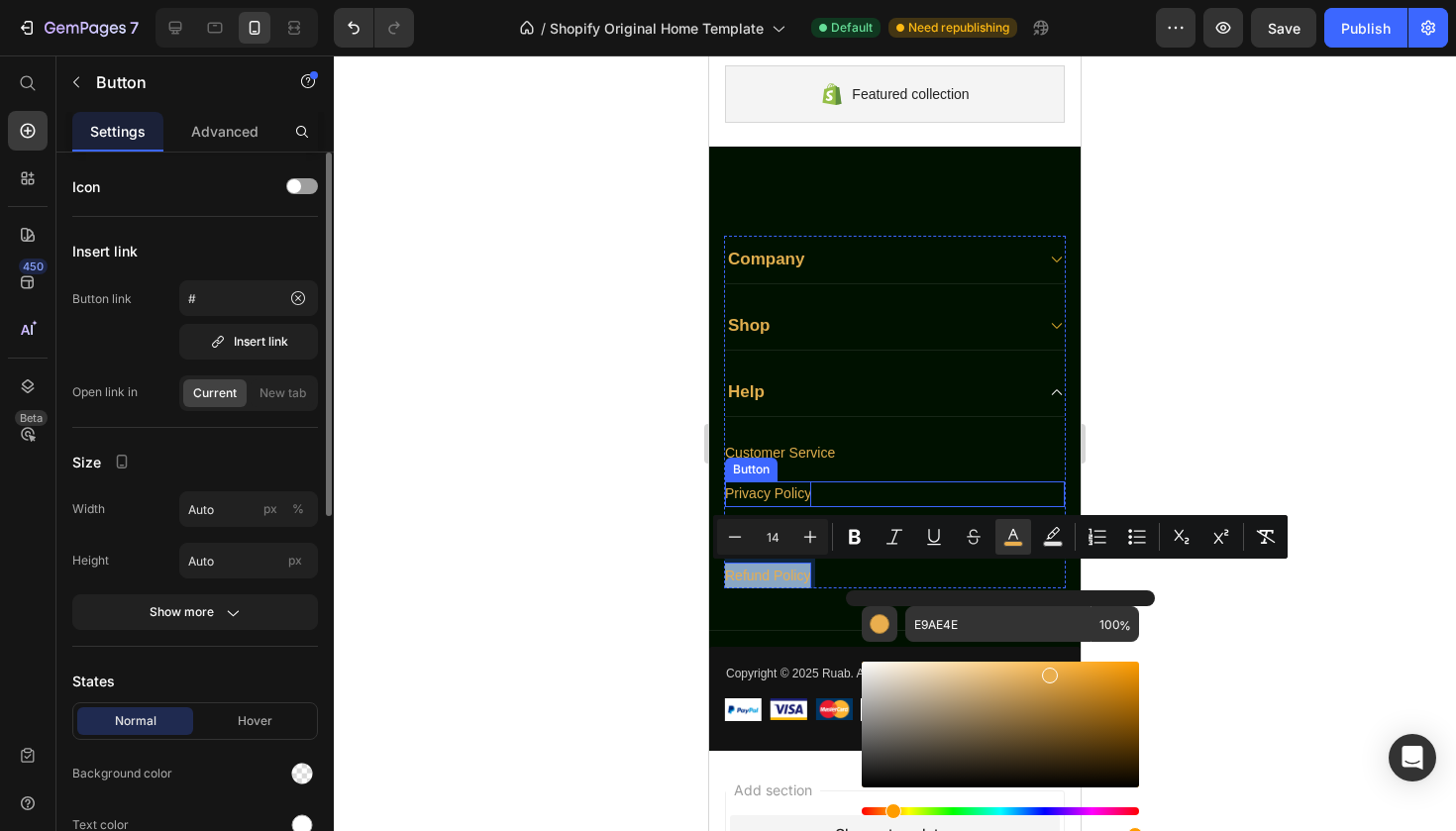 click on "Privacy Policy" at bounding box center [768, 493] 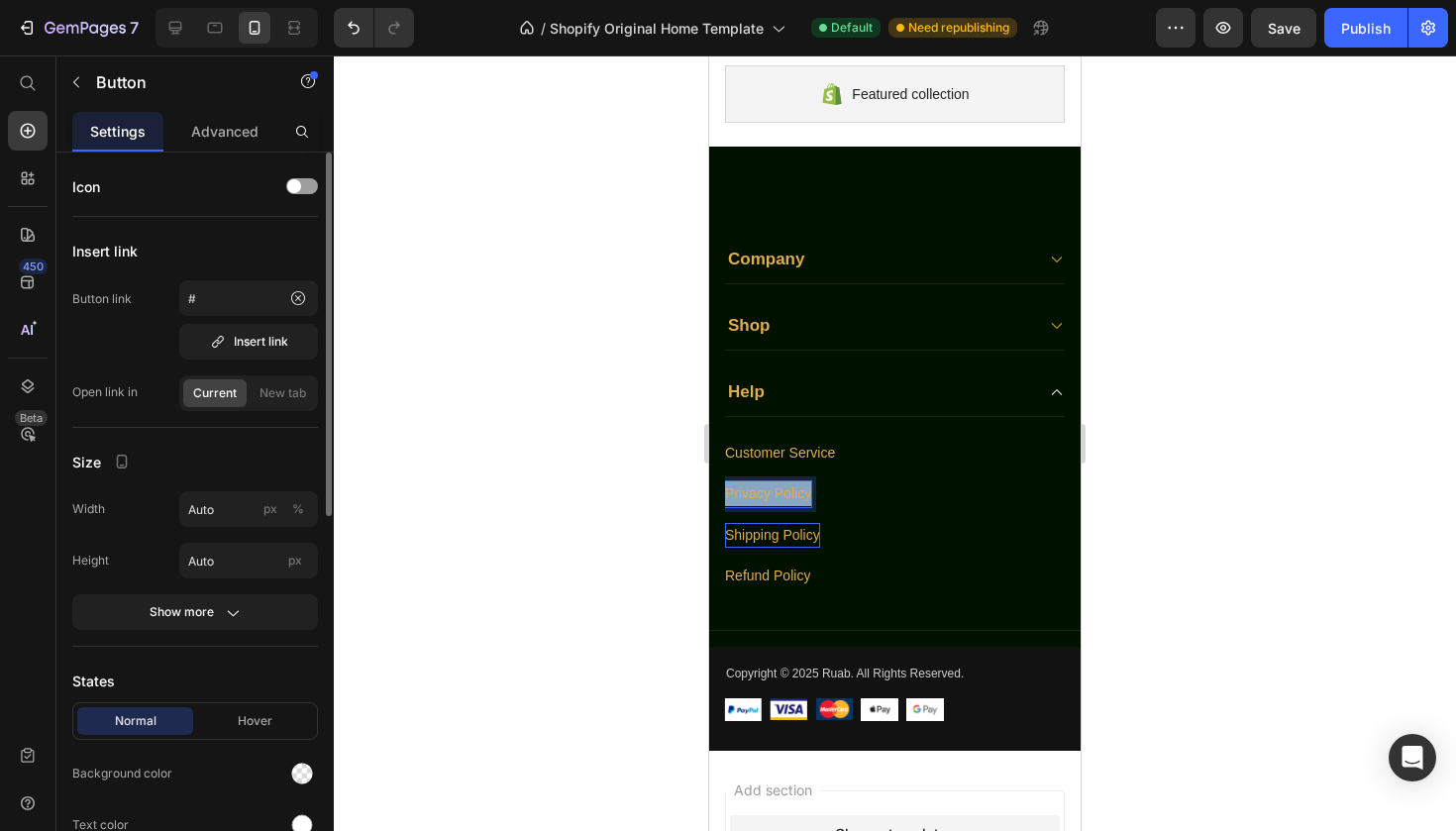click on "Privacy Policy" at bounding box center (768, 493) 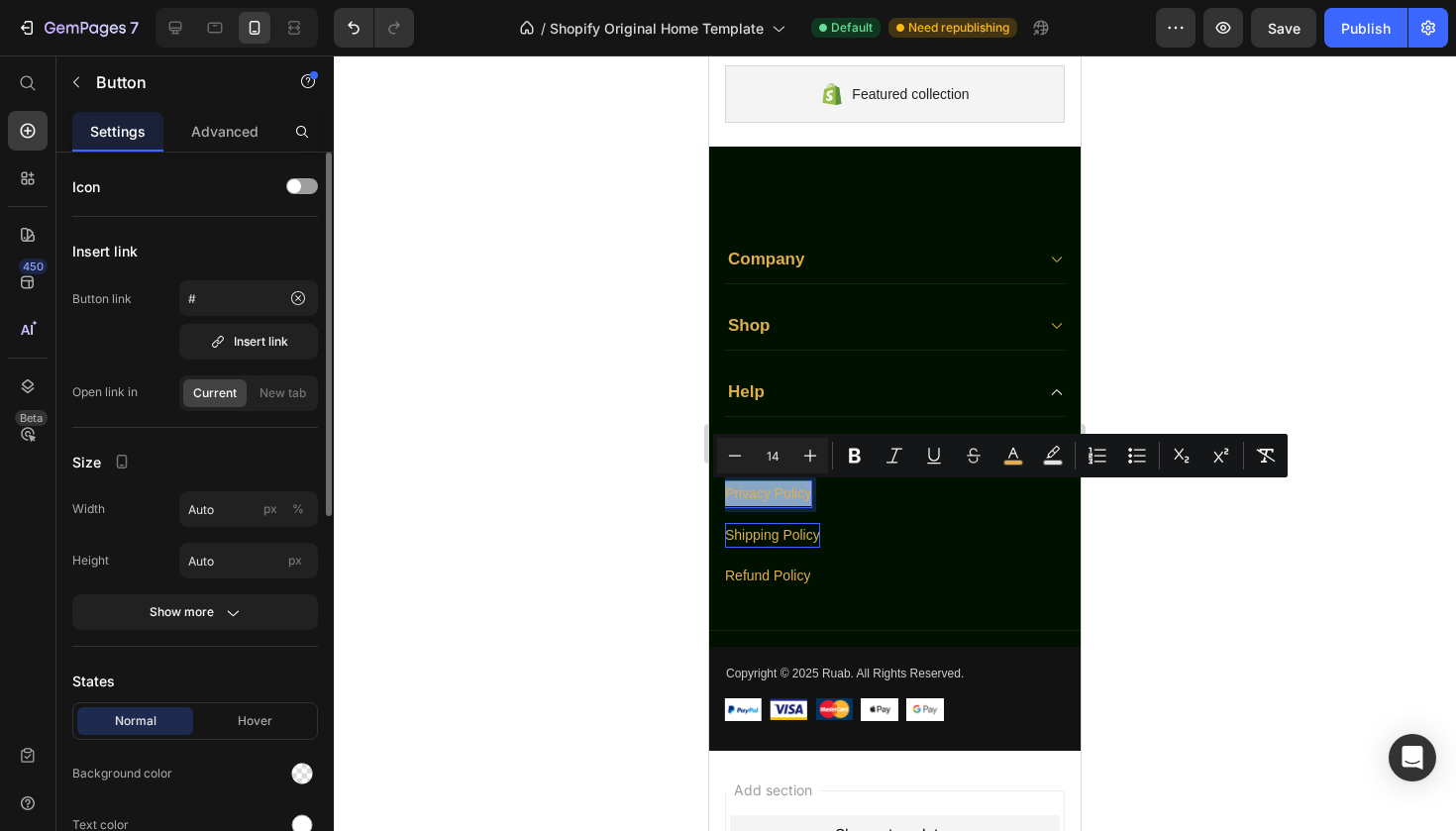 click on "Privacy Policy" at bounding box center [768, 493] 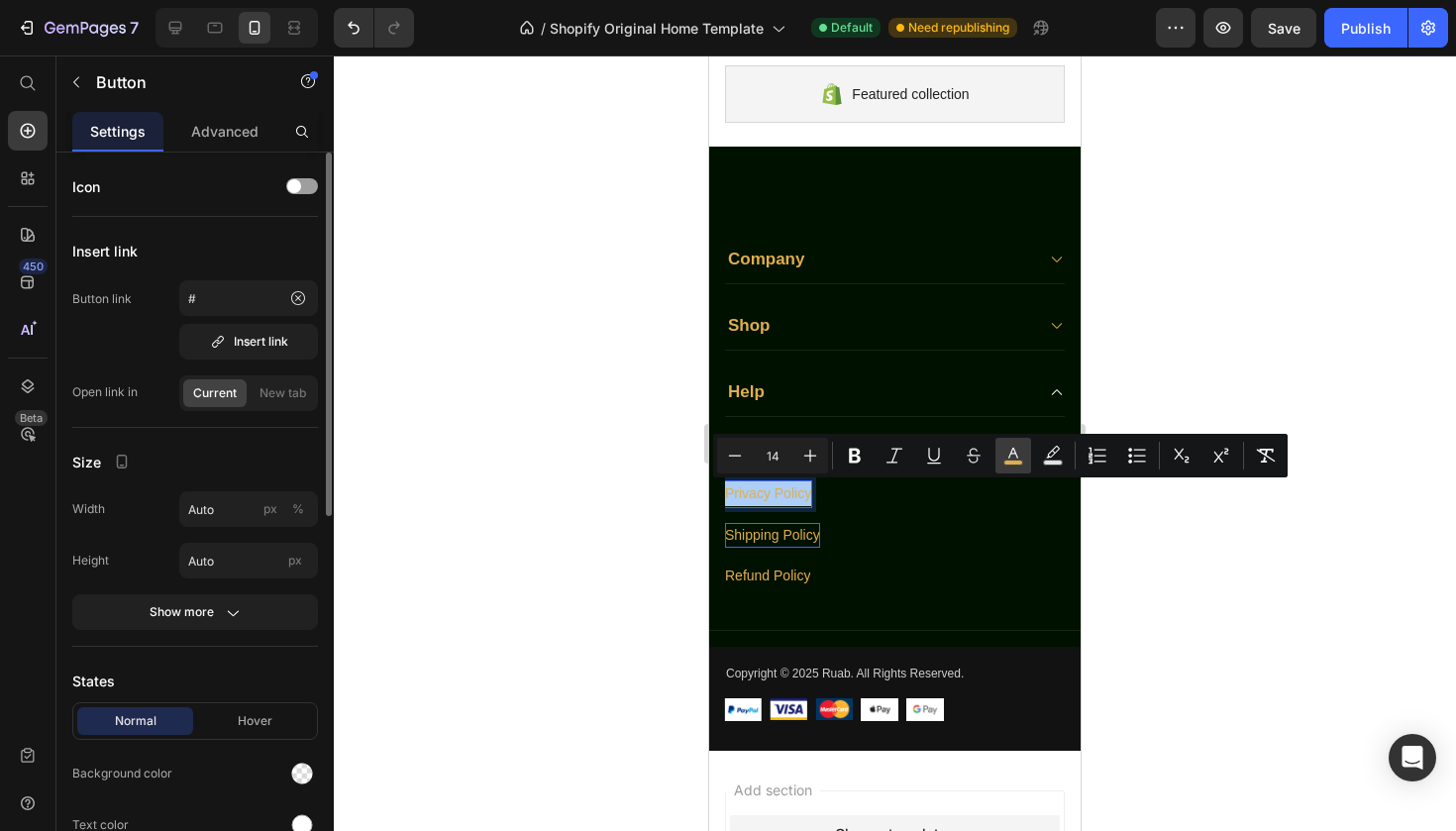 click on "color" at bounding box center [1013, 456] 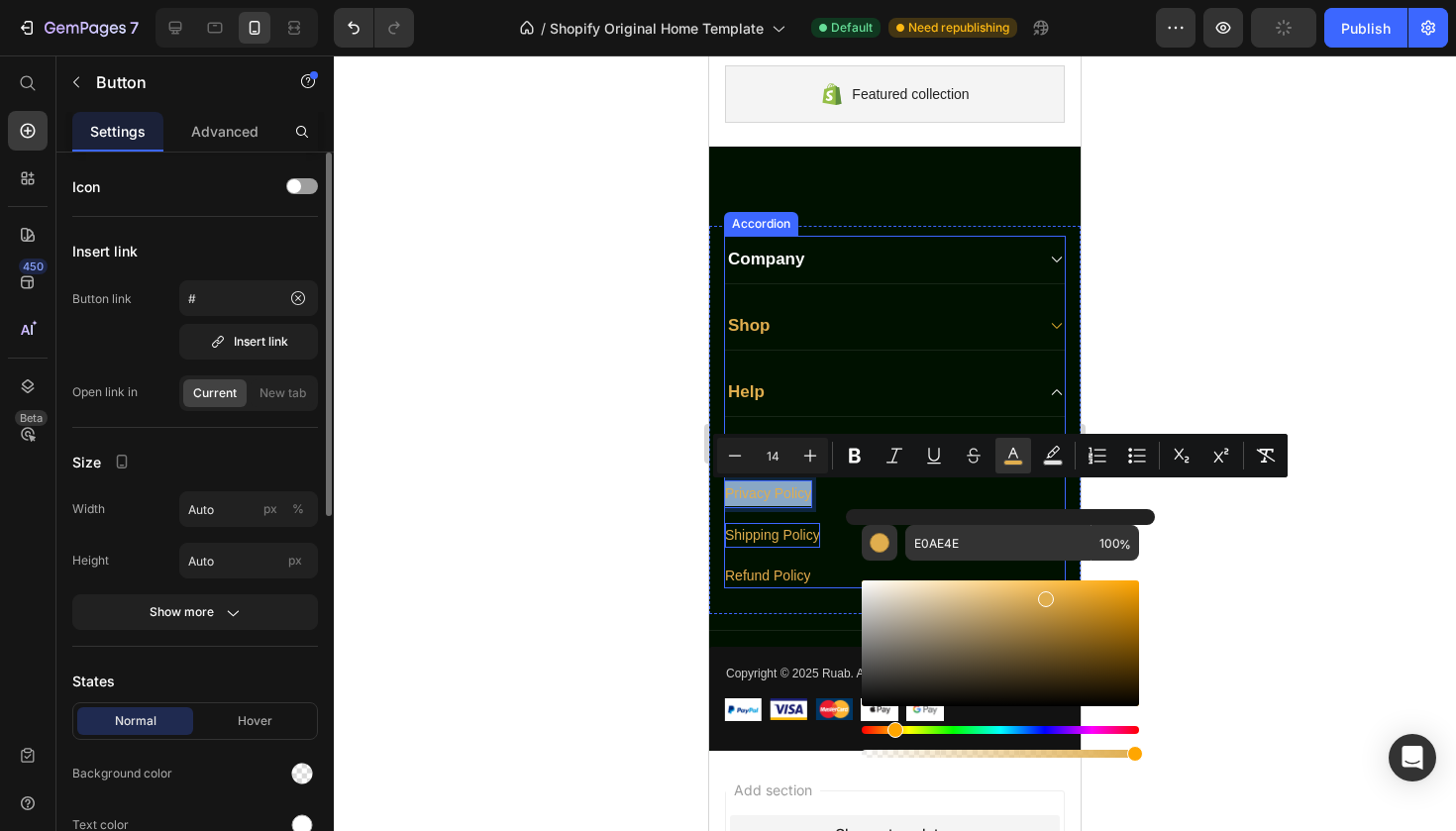 click on "Company" at bounding box center (766, 260) 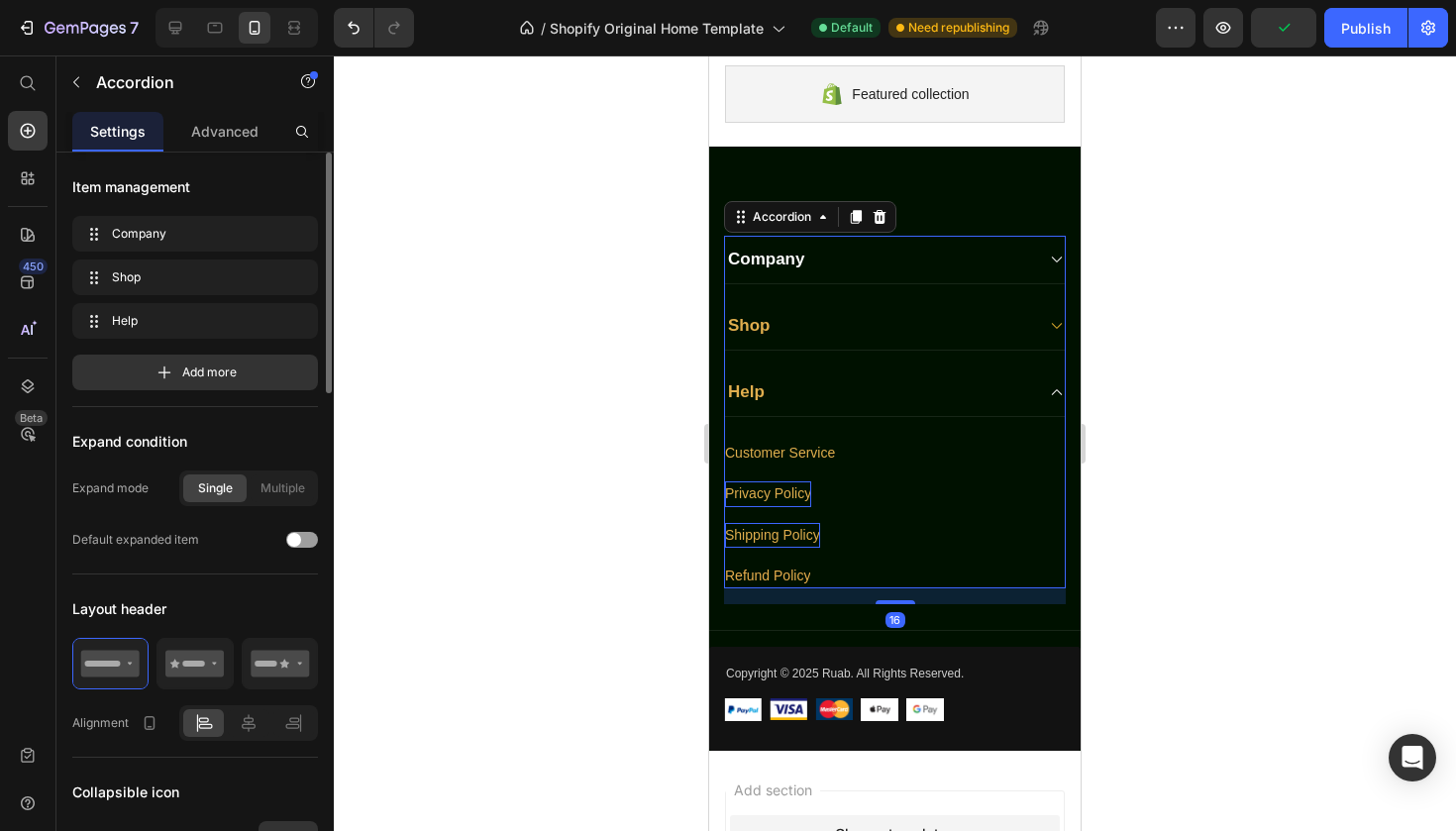 click on "Company" at bounding box center [879, 260] 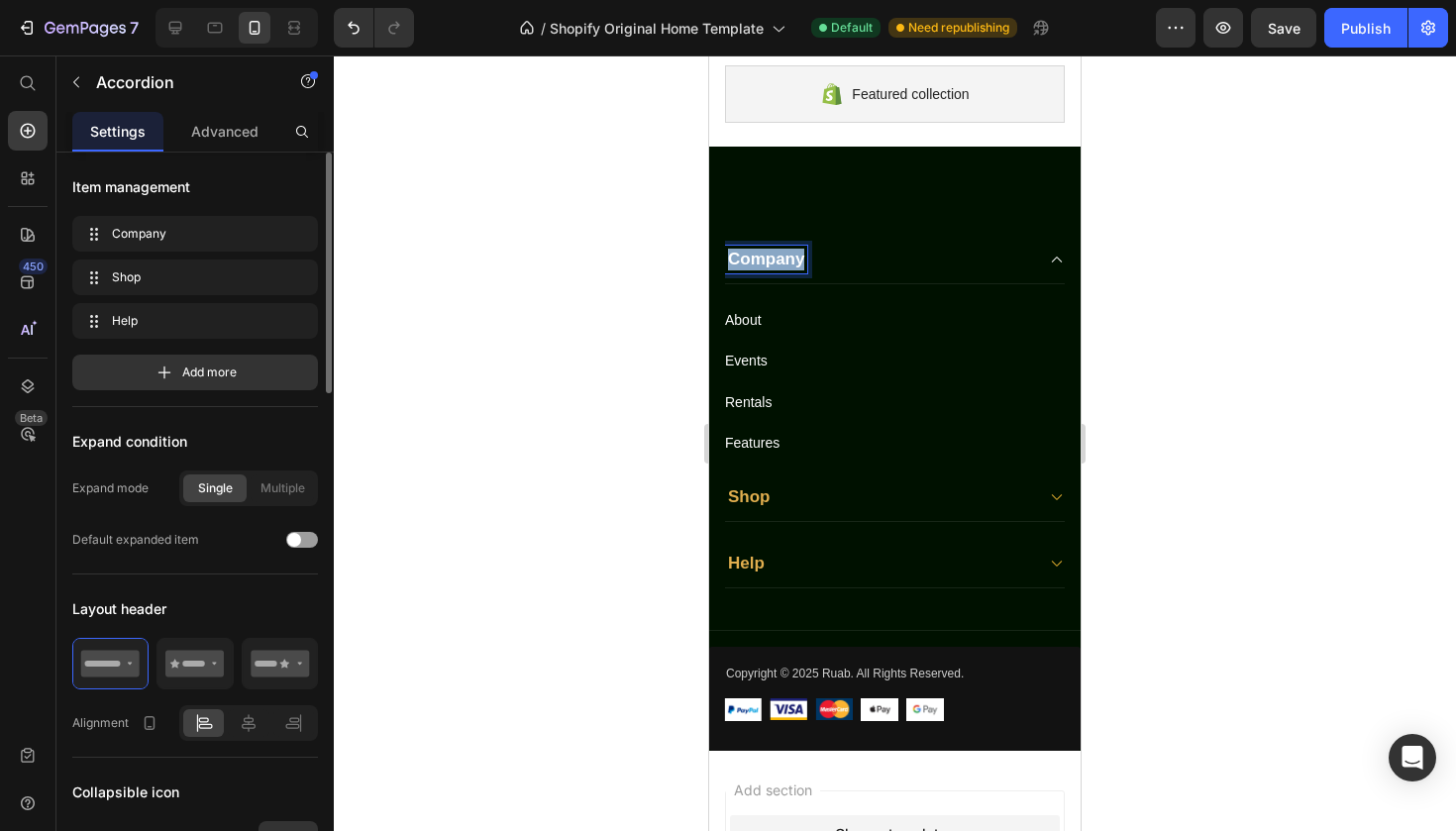 click on "Company" at bounding box center [766, 260] 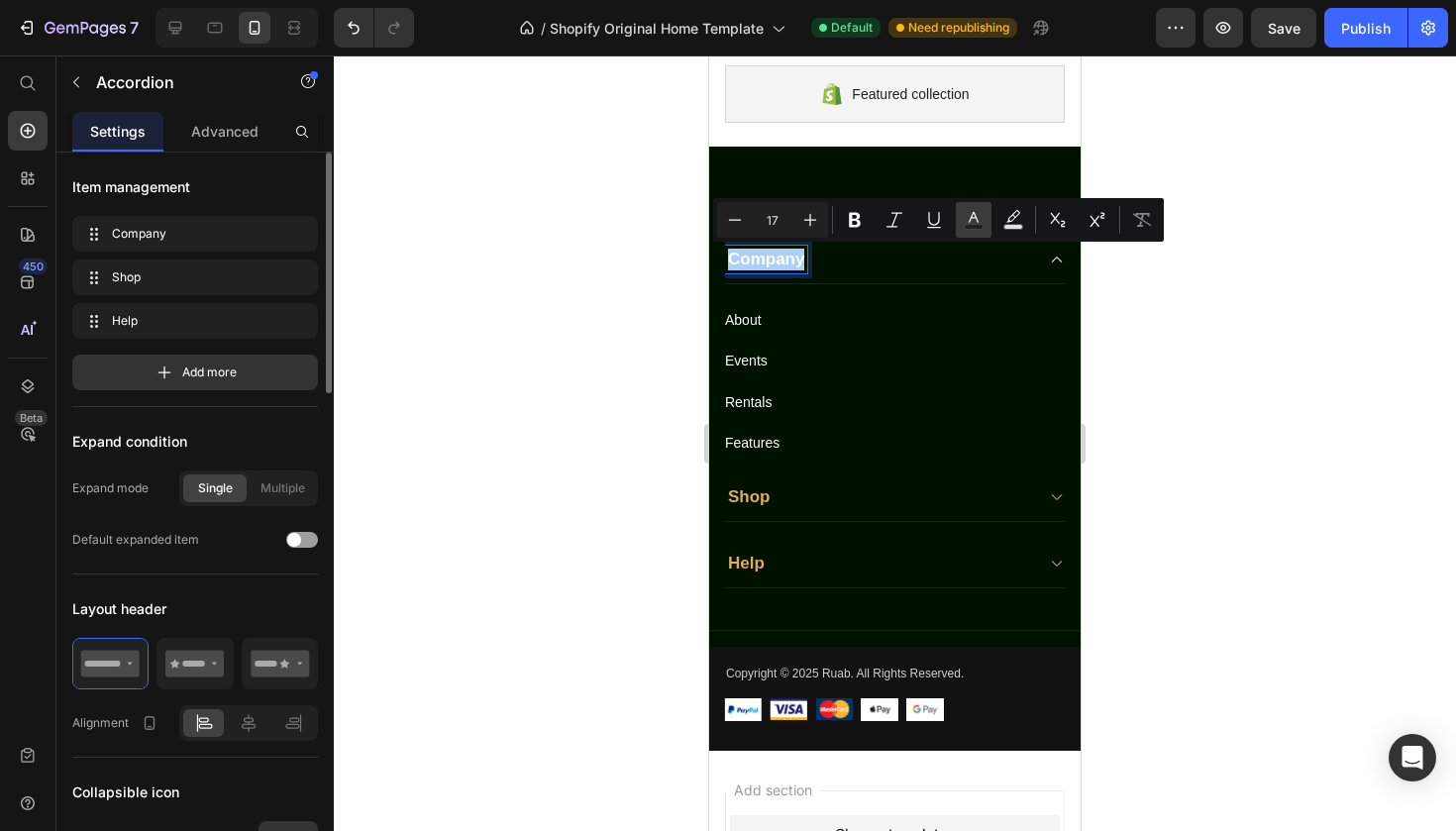 click 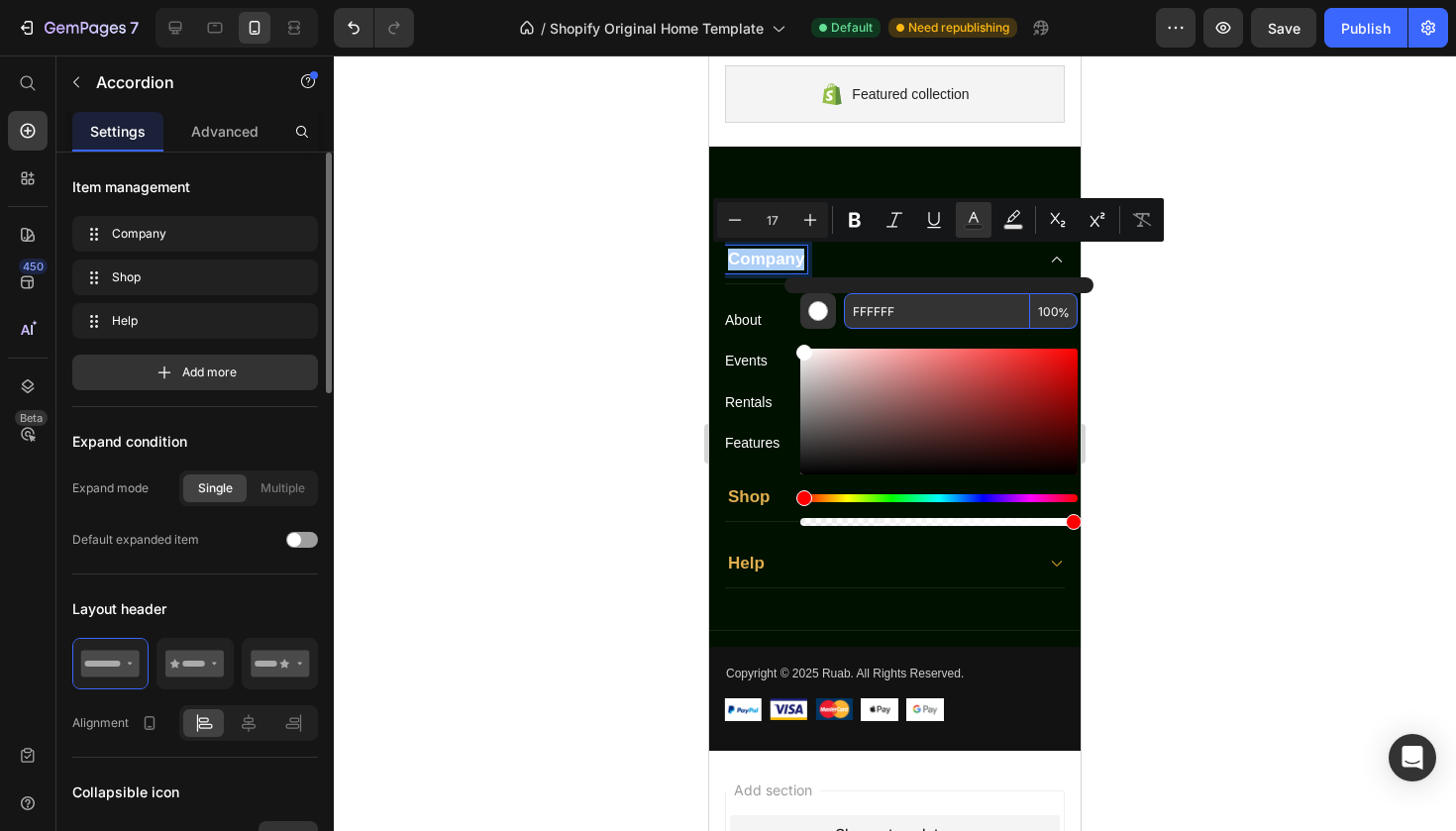 click on "FFFFFF" at bounding box center [937, 311] 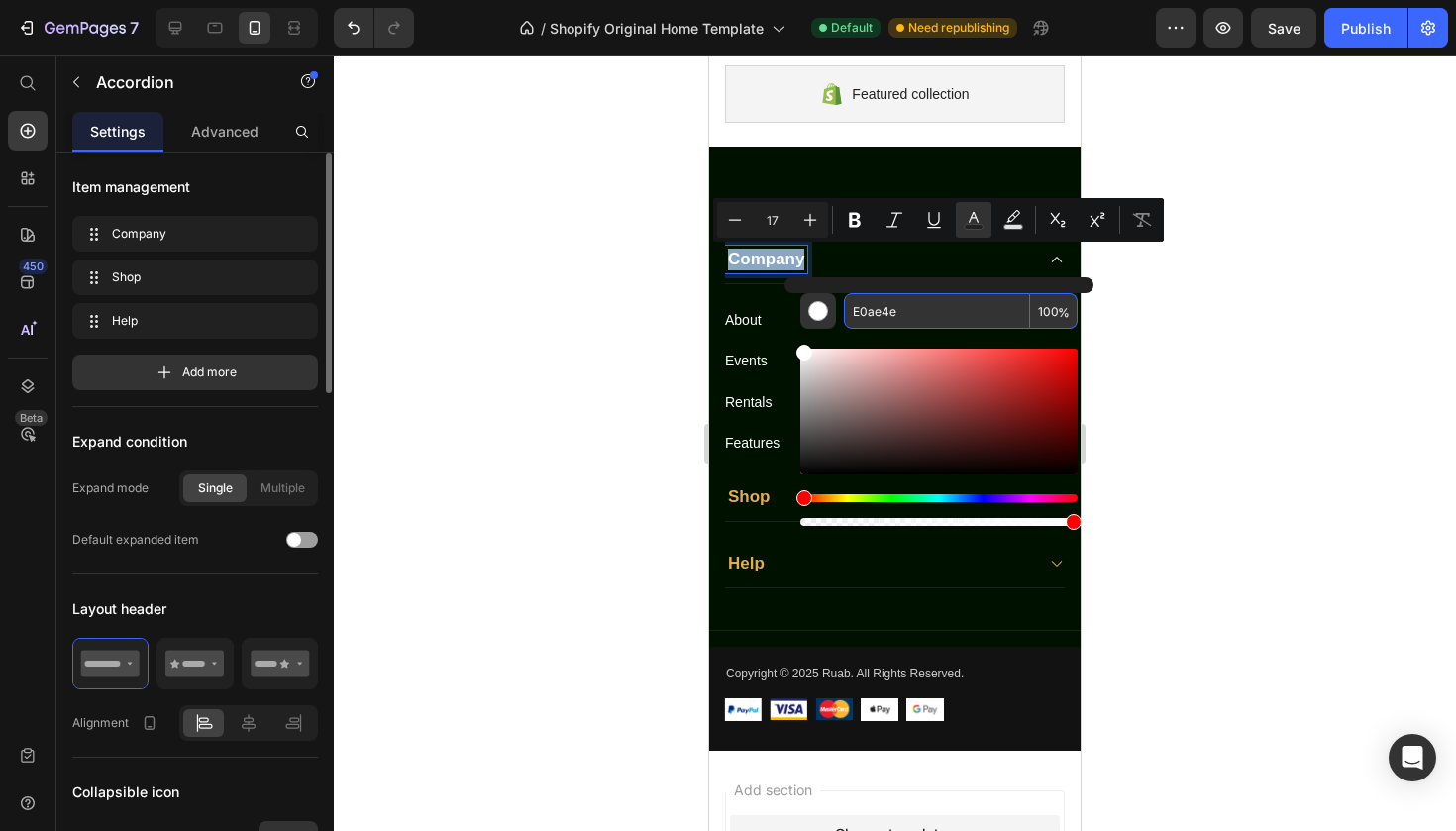type on "E0AE4E" 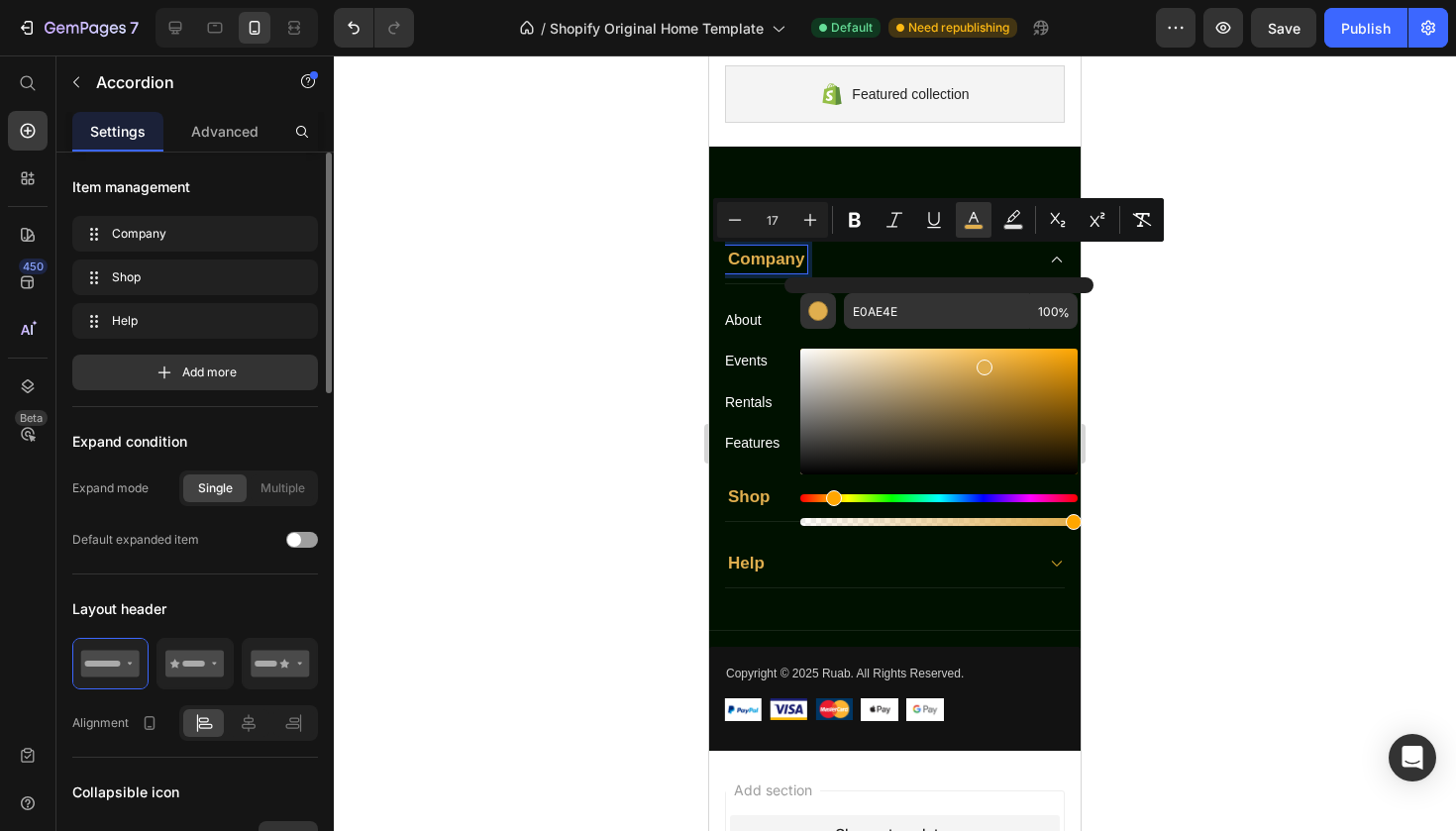 click 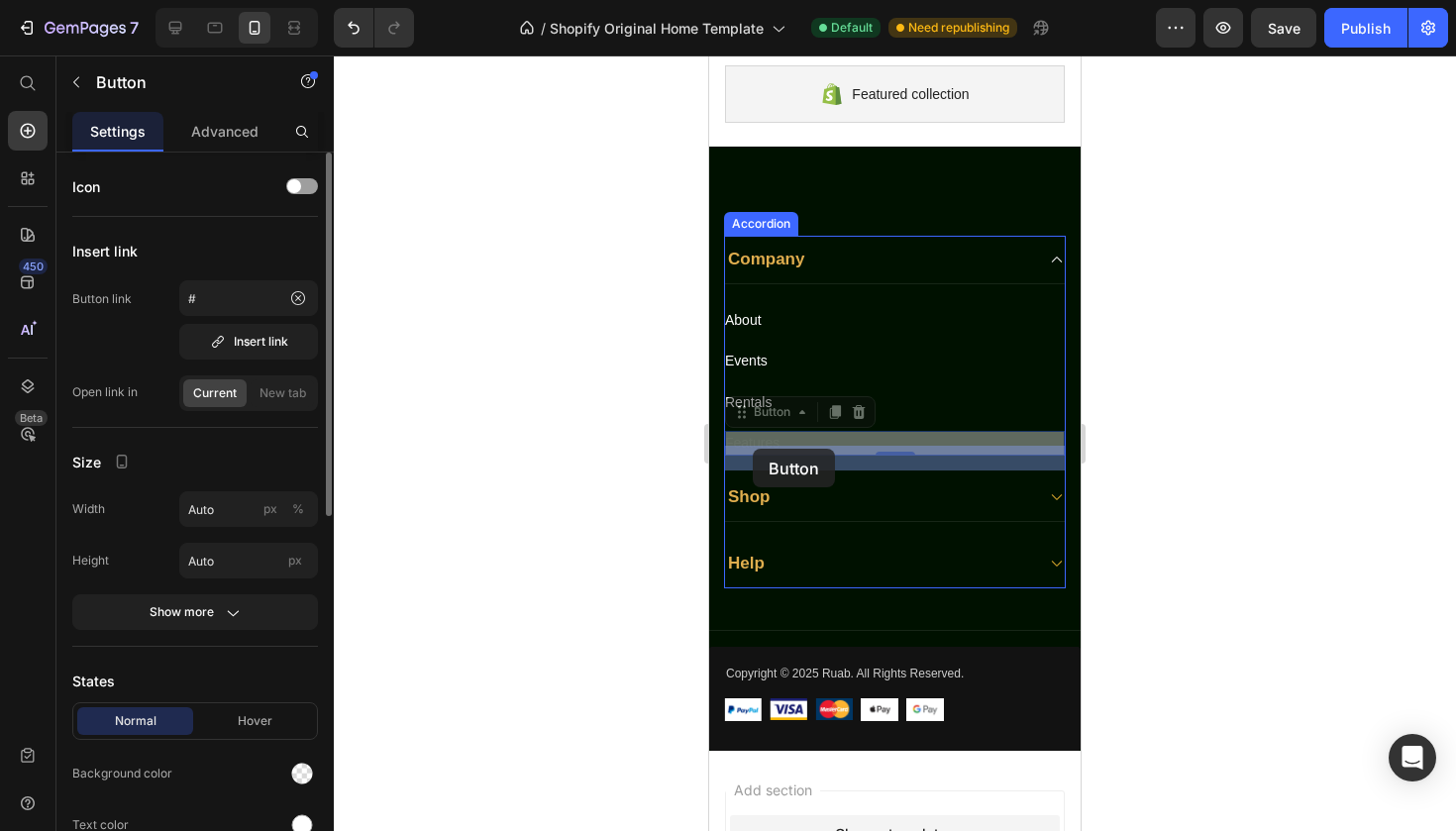 drag, startPoint x: 794, startPoint y: 444, endPoint x: 753, endPoint y: 448, distance: 41.19466 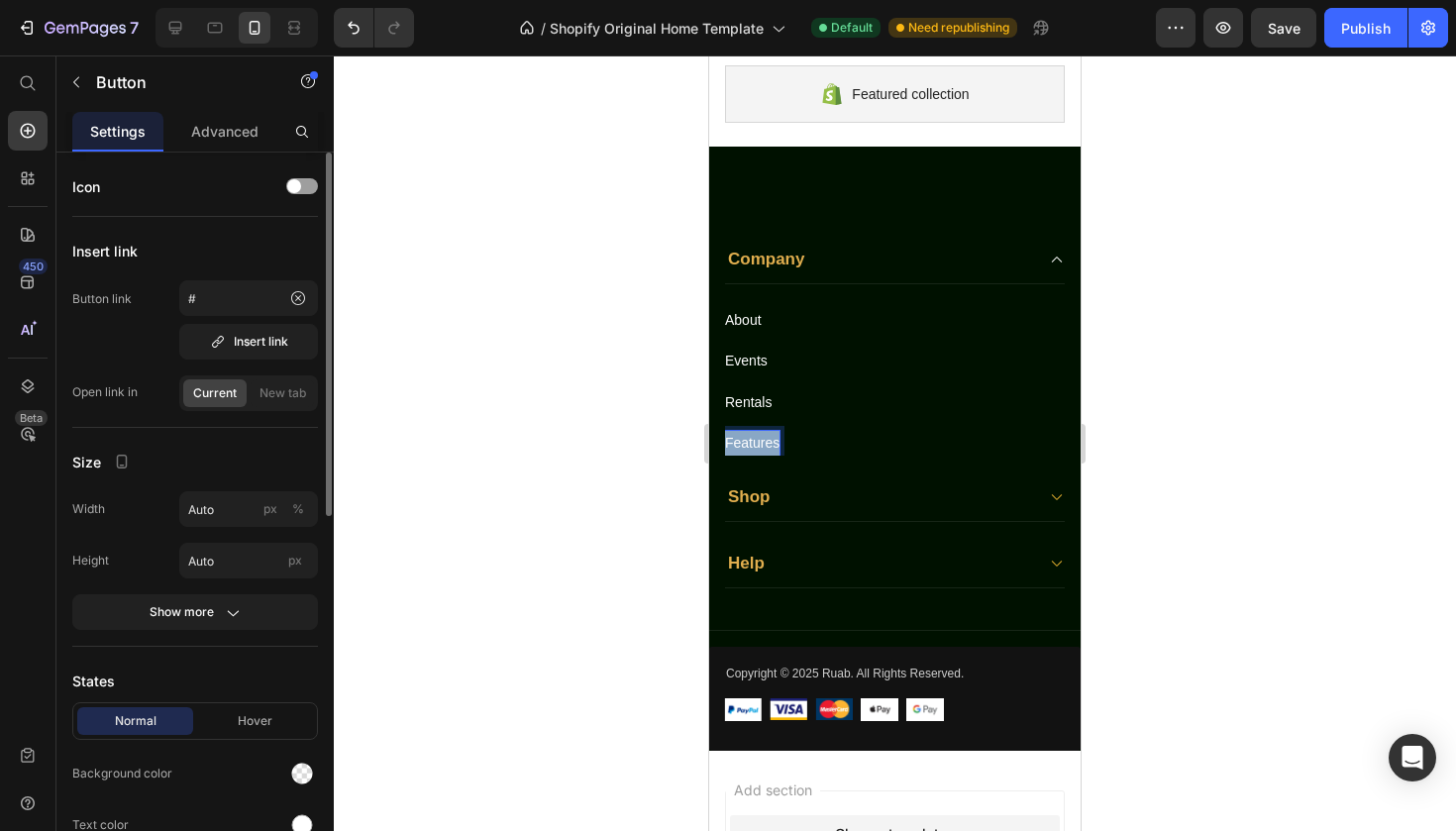 click on "Features" at bounding box center [752, 443] 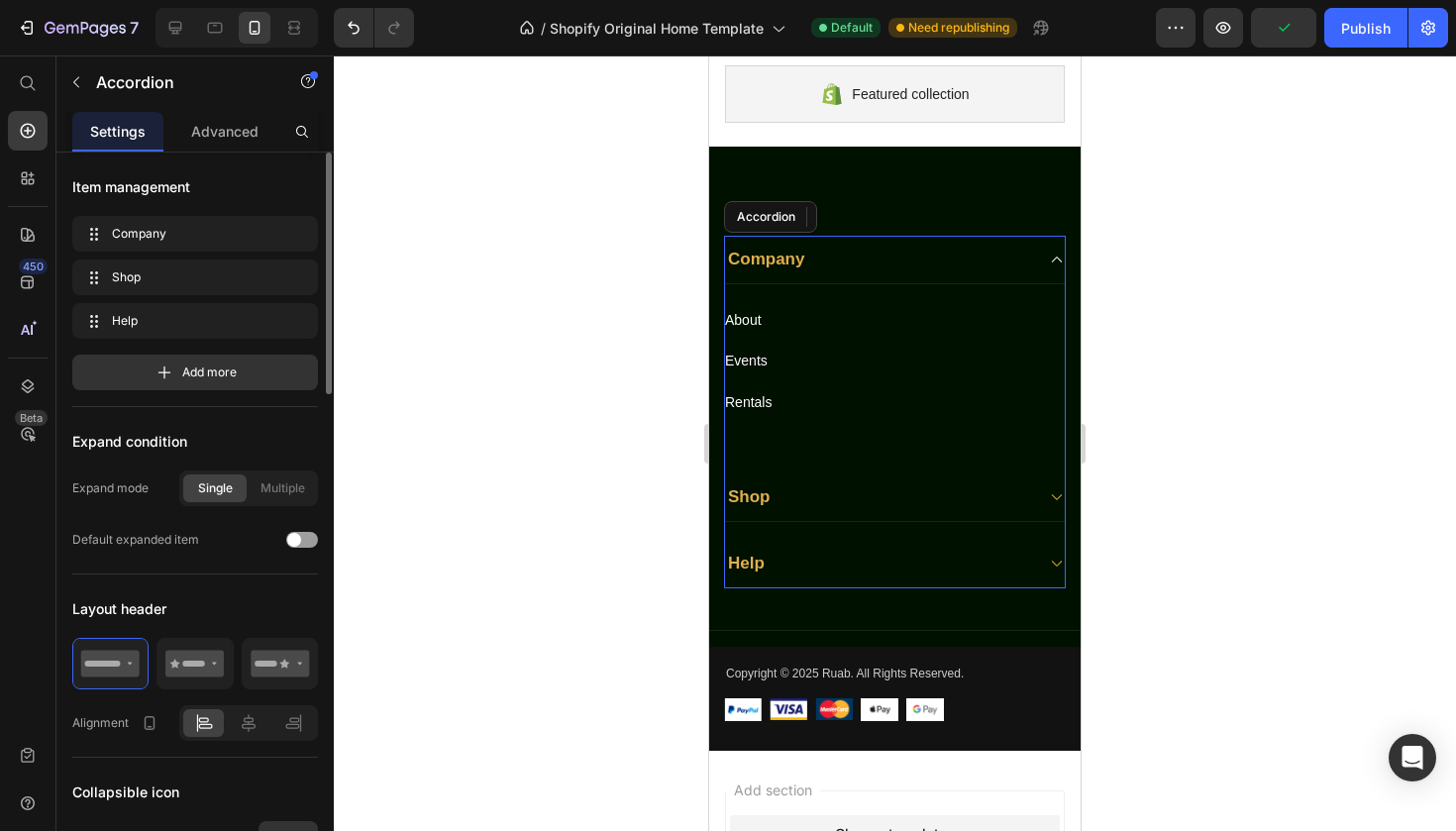 click on "Company" at bounding box center (766, 259) 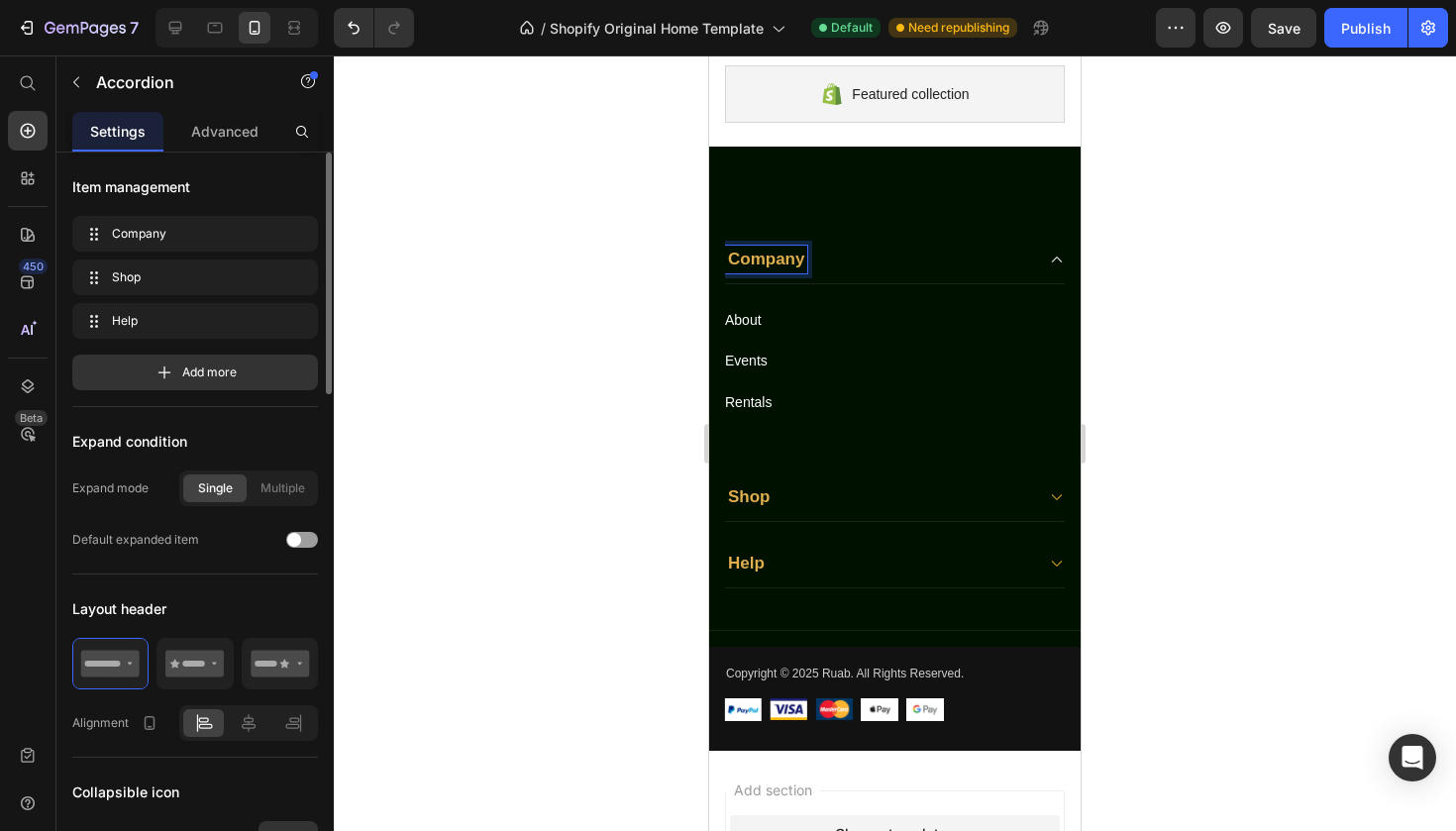 click on "Company" at bounding box center [766, 259] 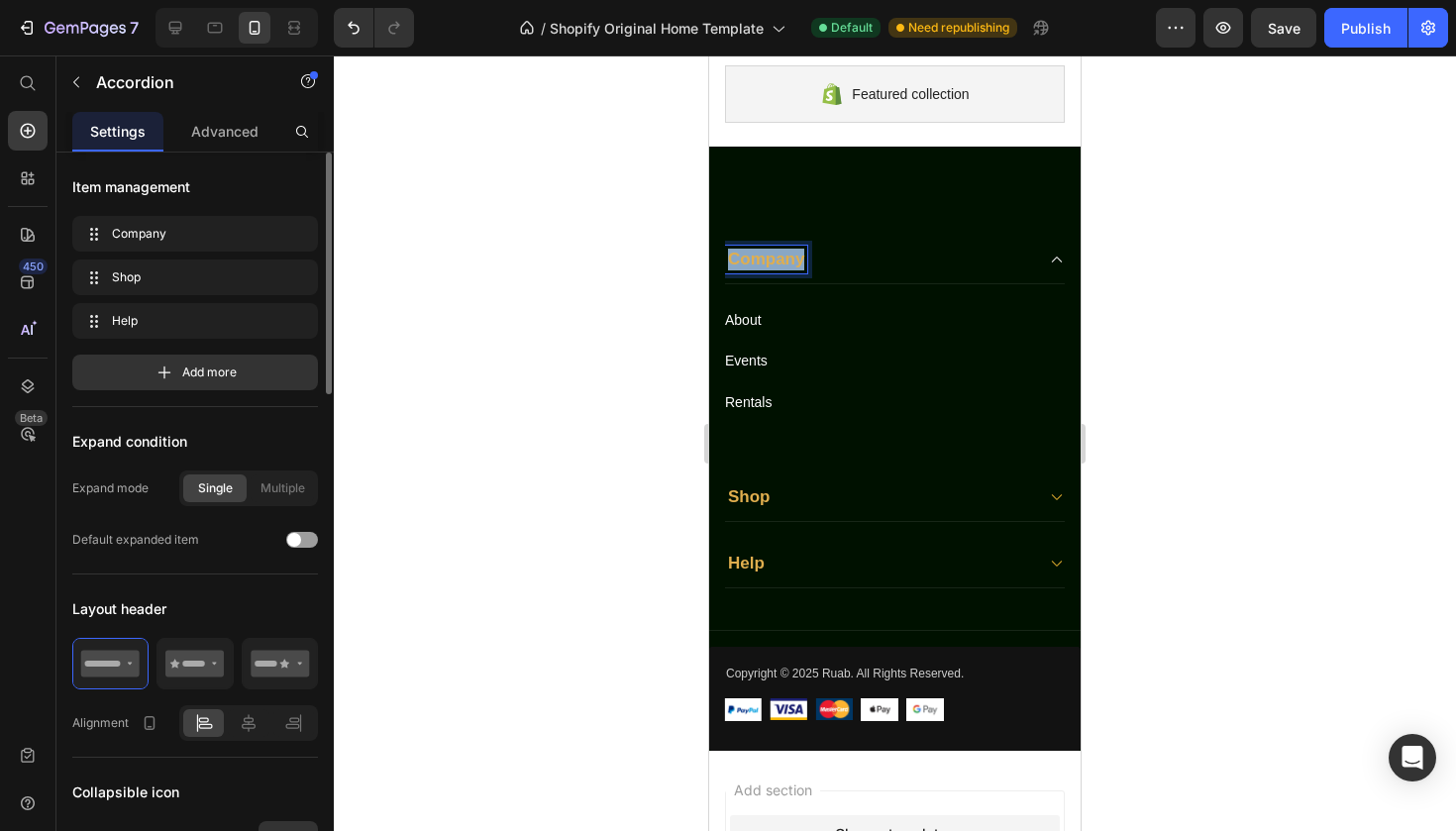 click on "Company" at bounding box center [766, 259] 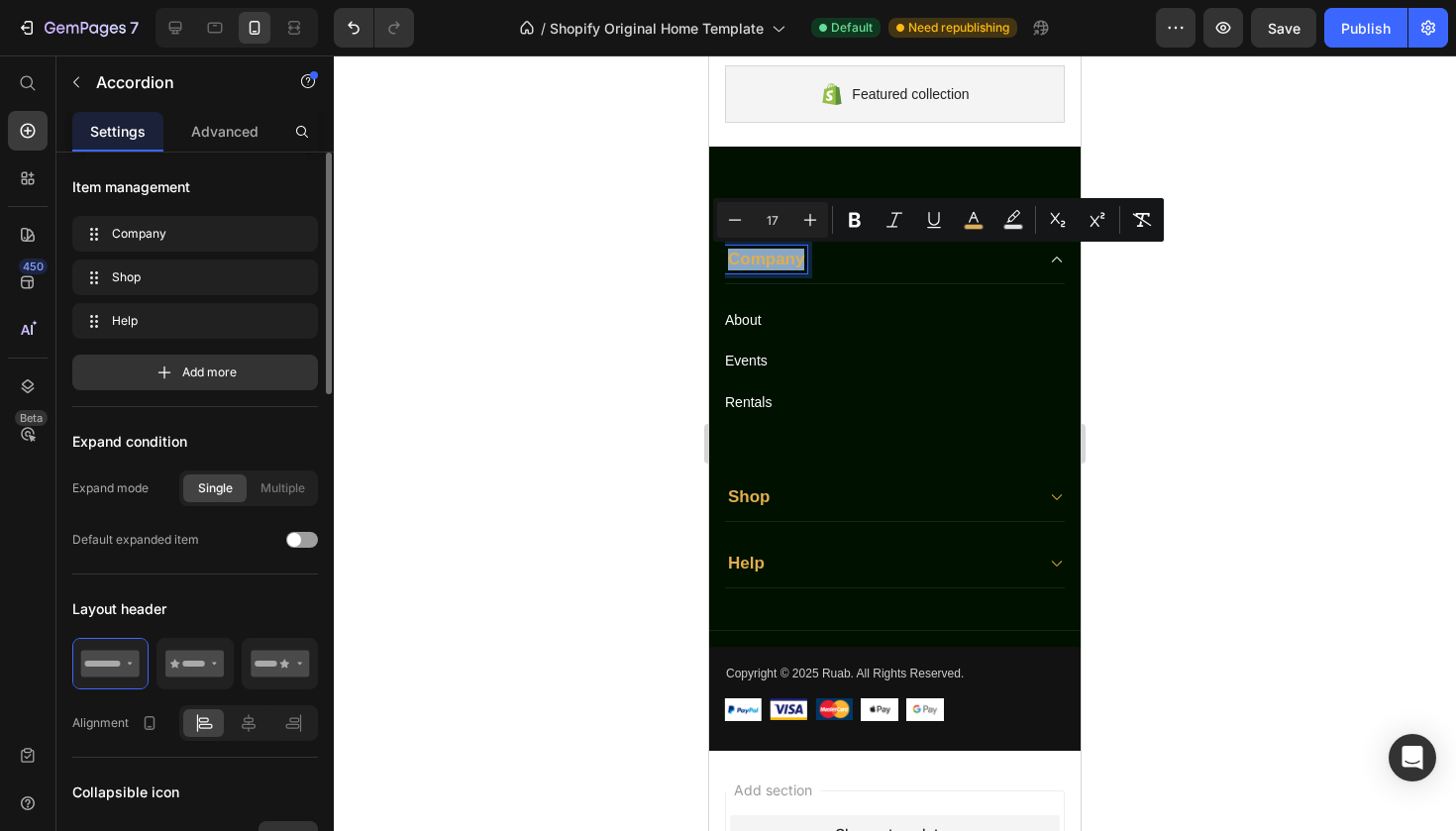 click on "Company" at bounding box center (766, 259) 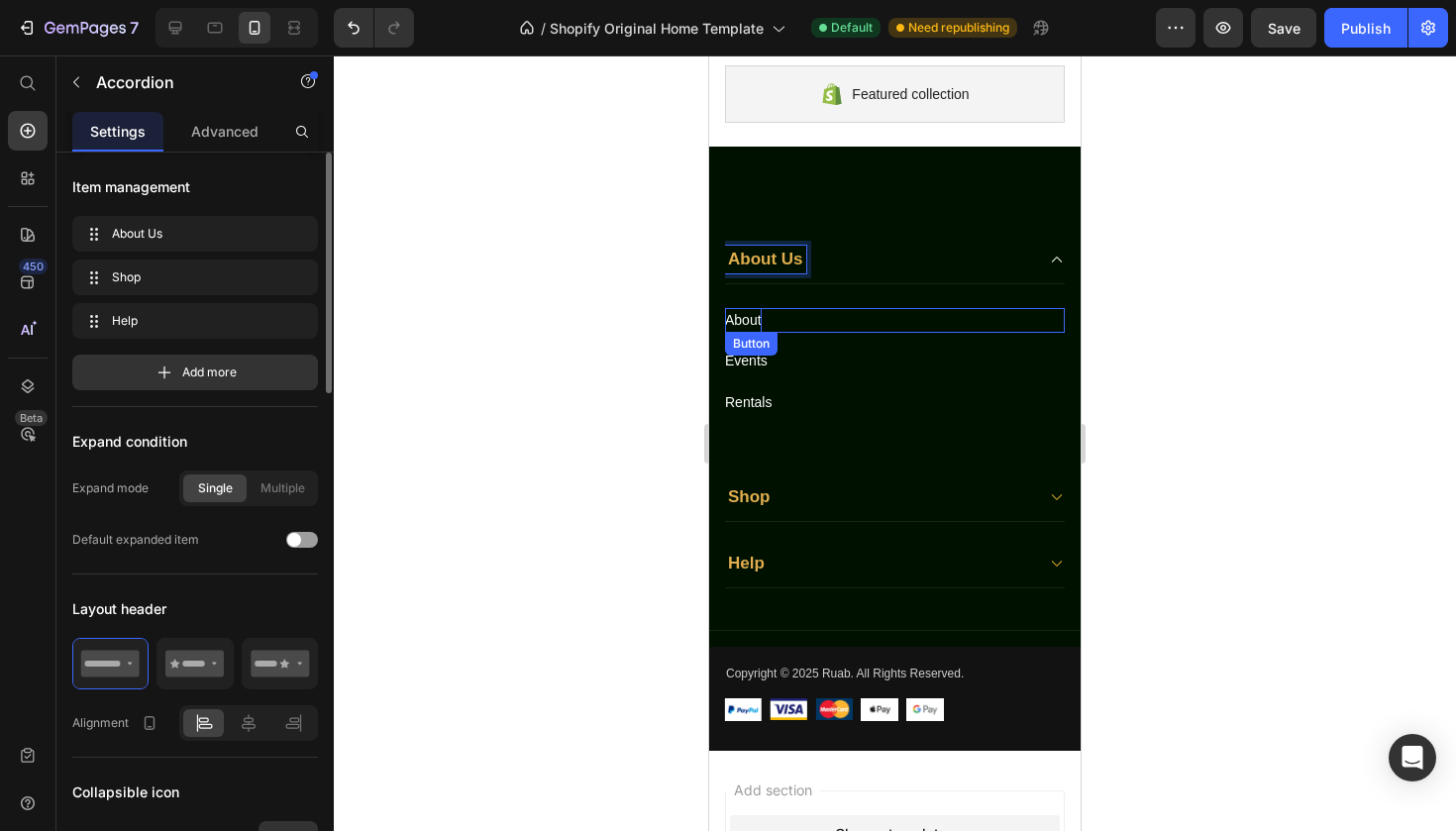 click on "About" at bounding box center [743, 320] 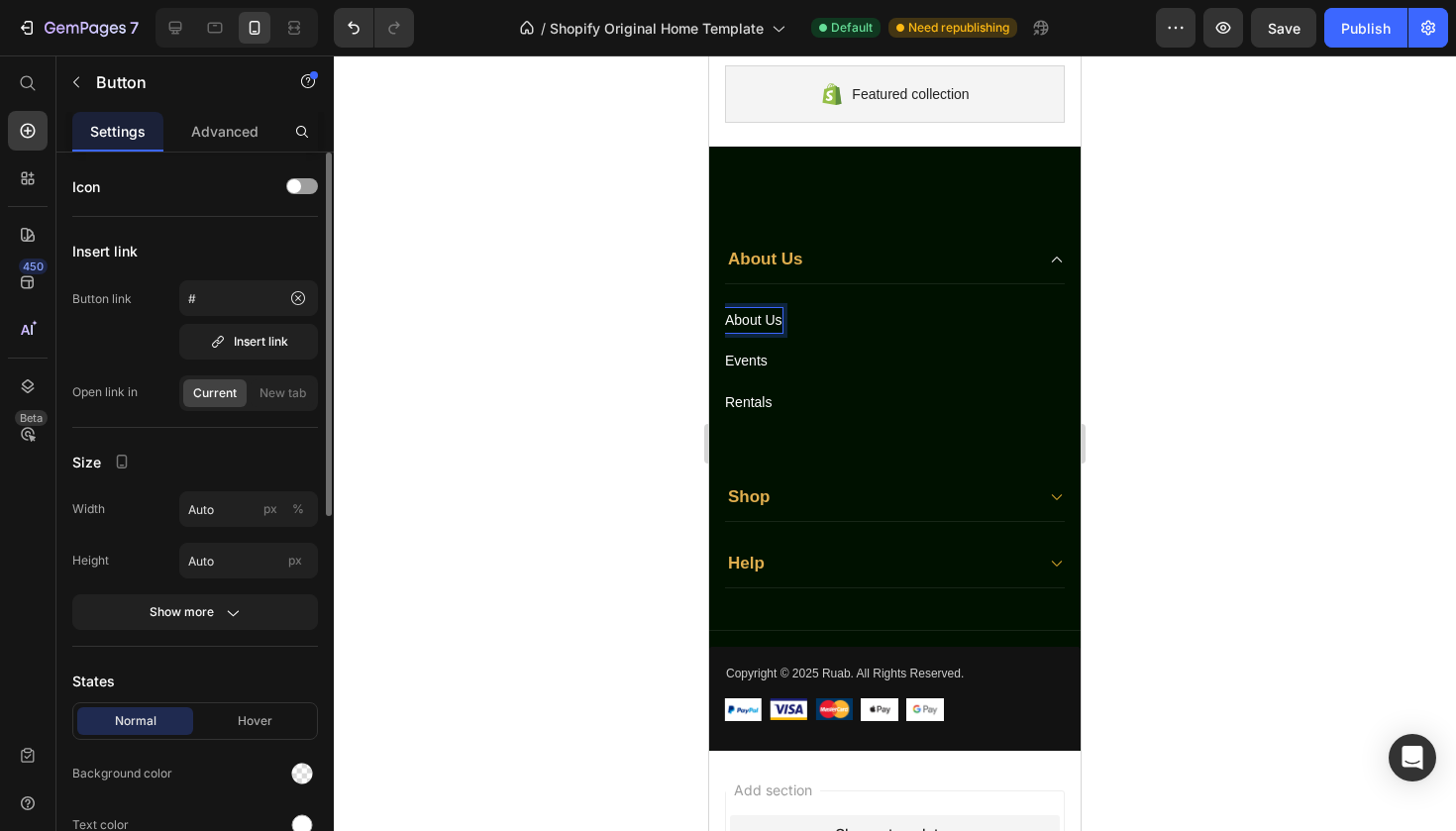 click on "About Us" at bounding box center (754, 320) 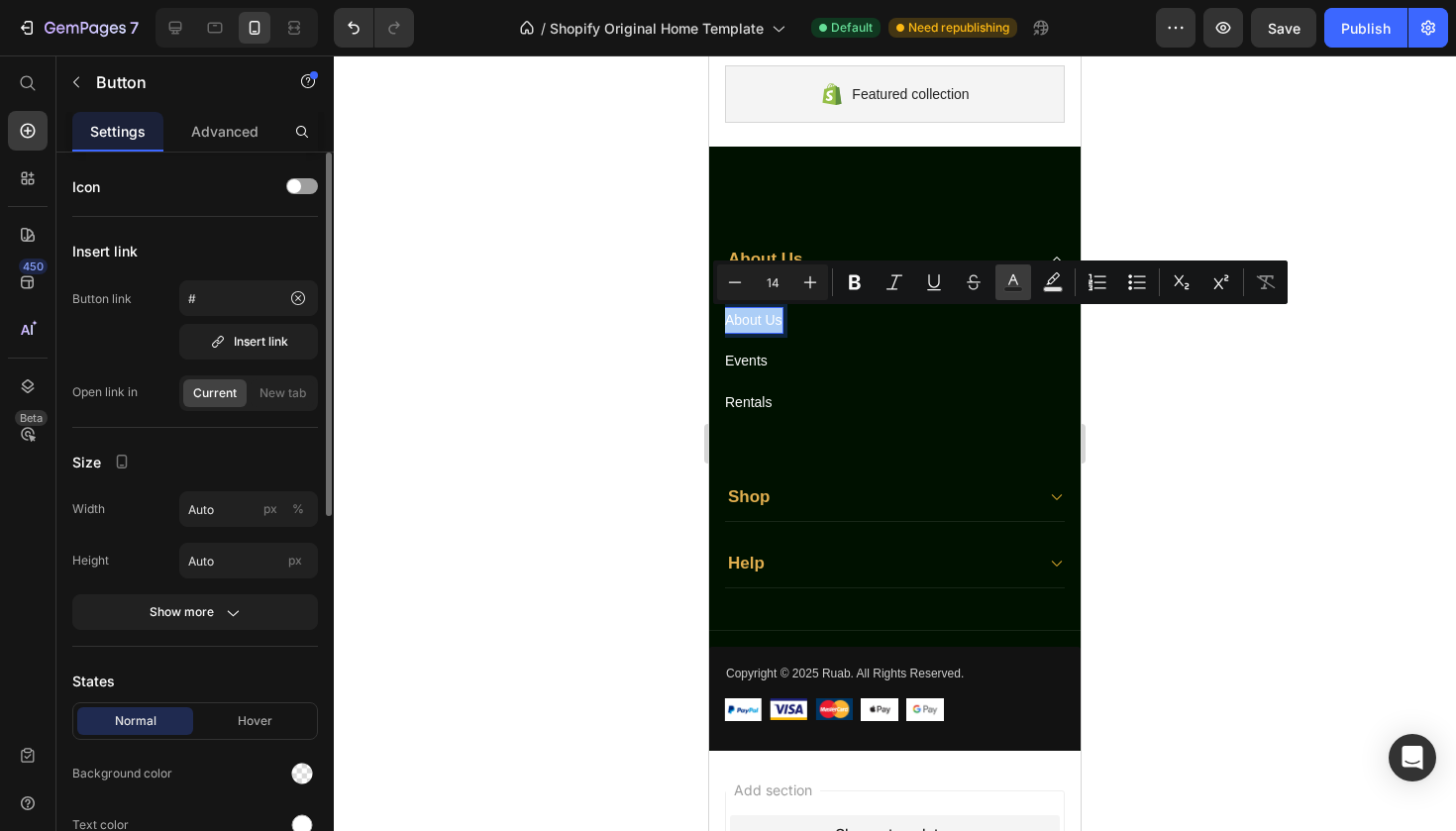 click 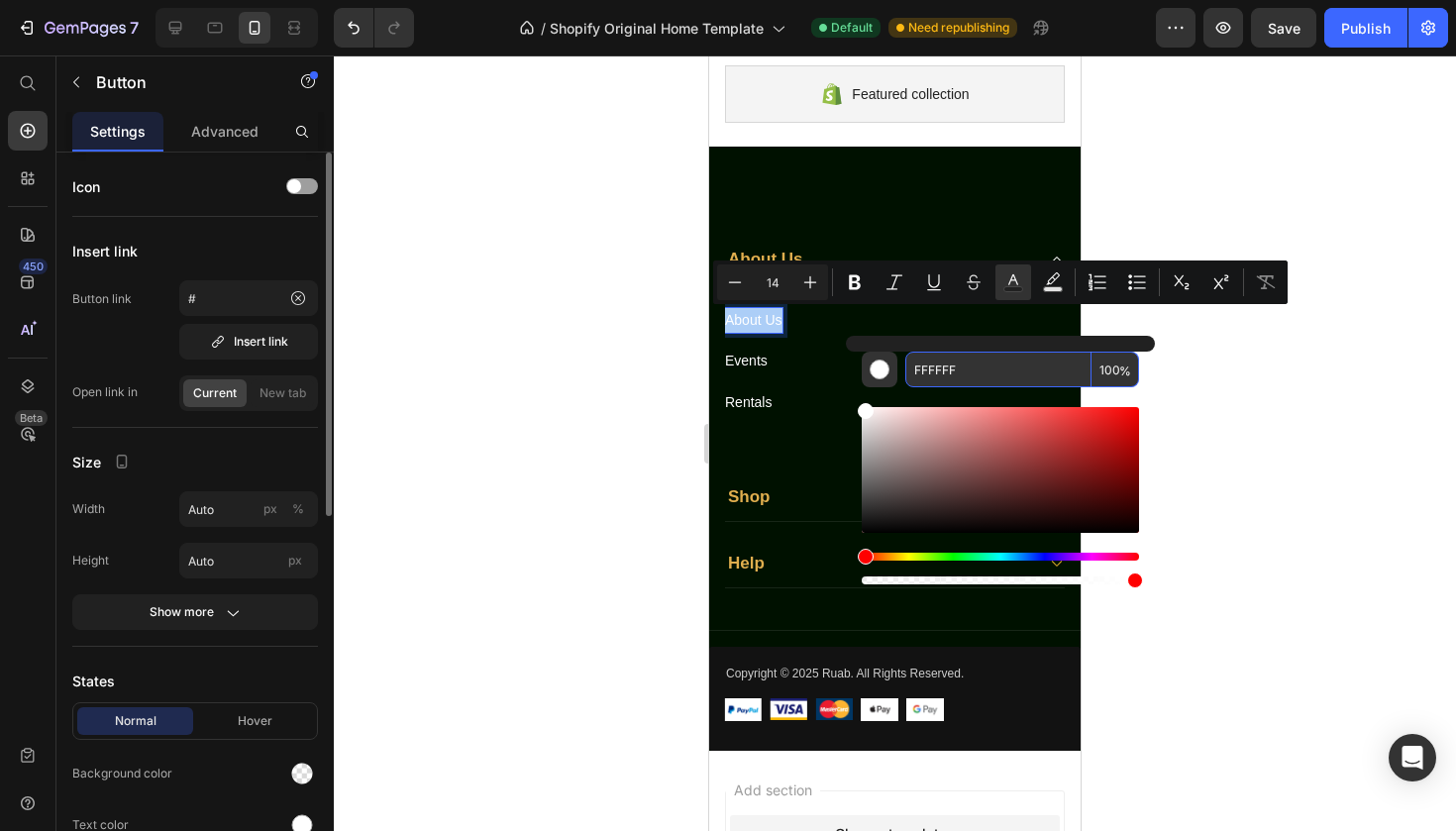 click on "FFFFFF" at bounding box center [998, 369] 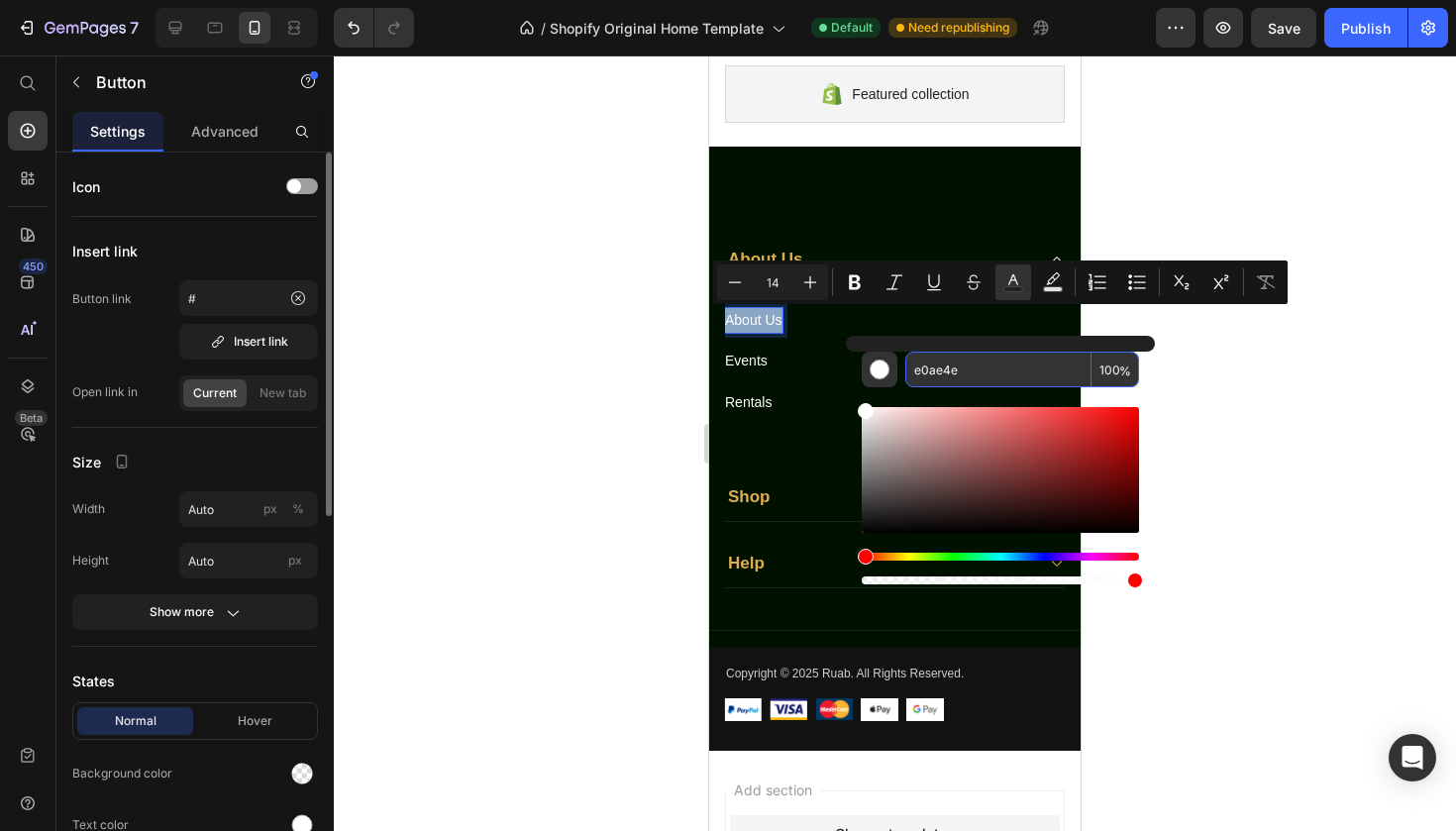 type on "E0AE4E" 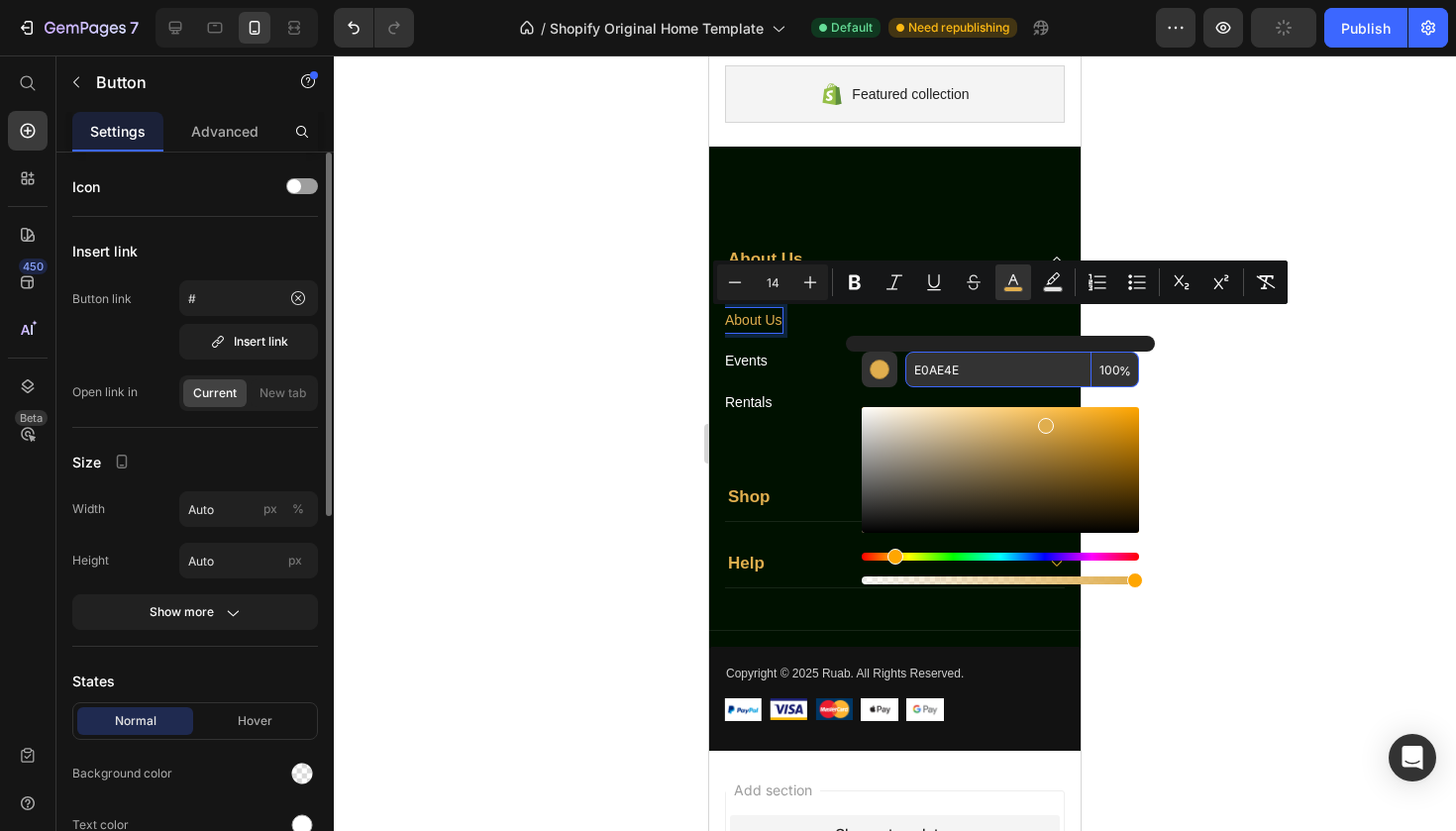 click on "E0AE4E" at bounding box center [998, 369] 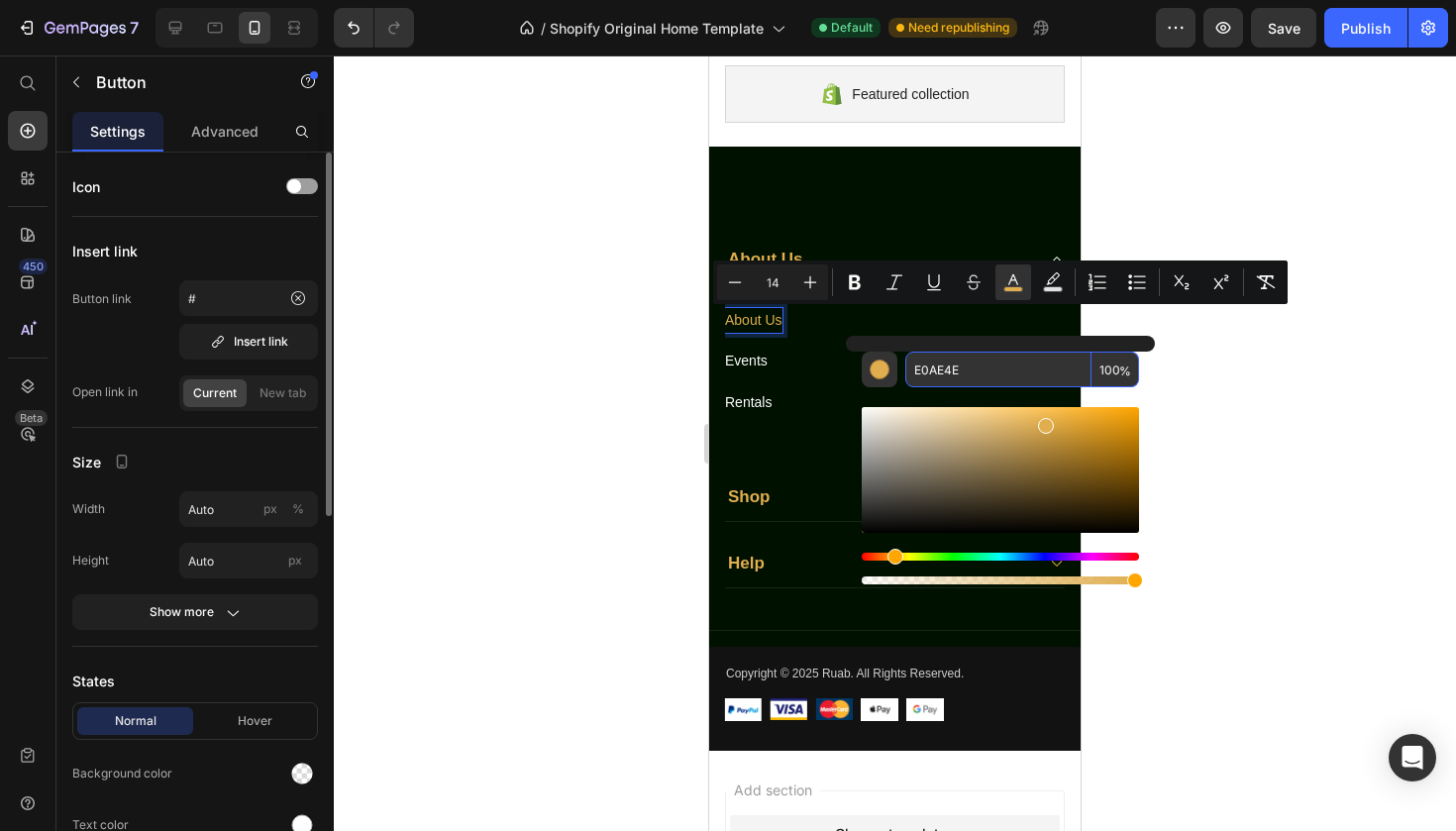 click 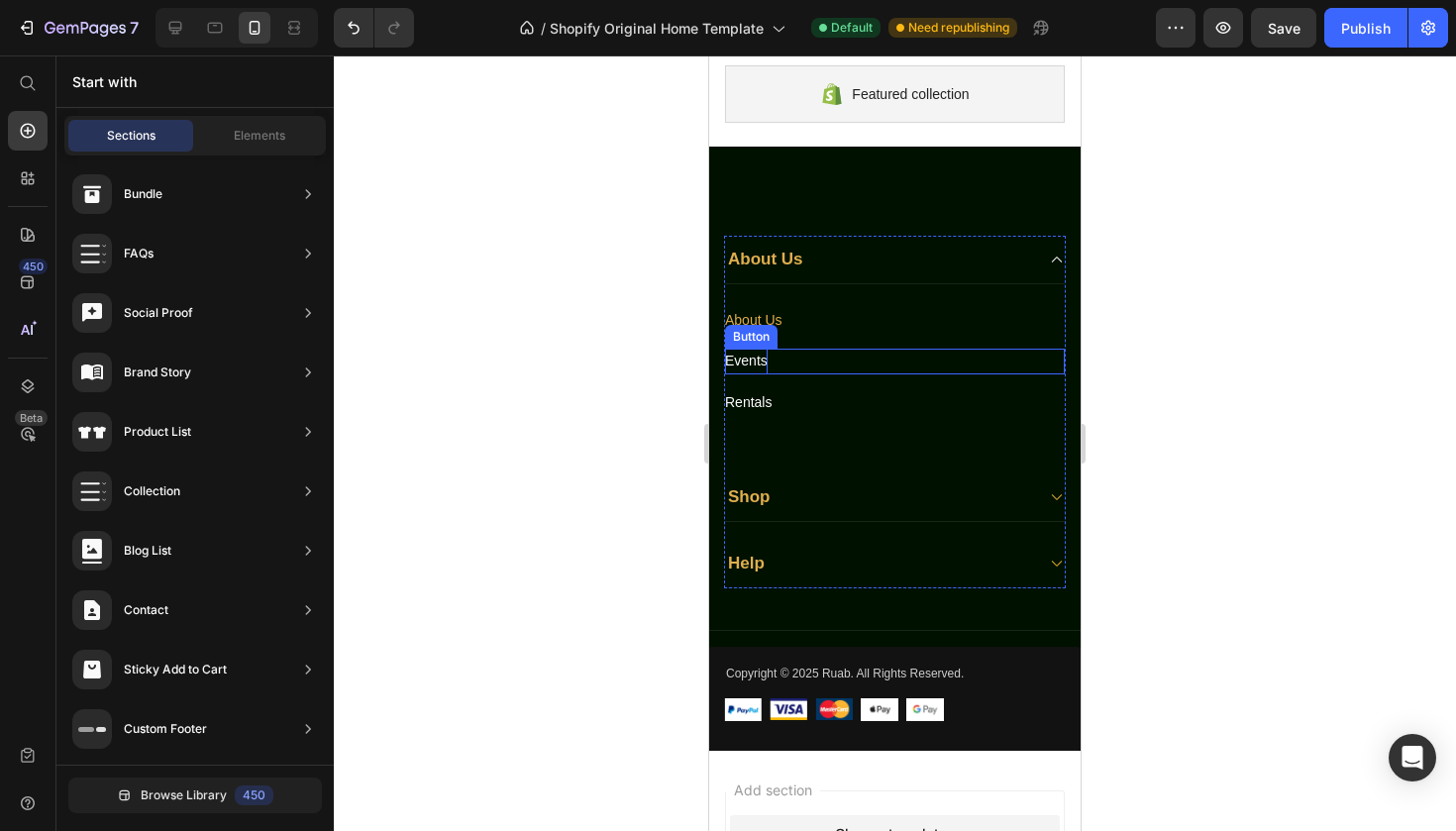 click on "Events" at bounding box center (746, 361) 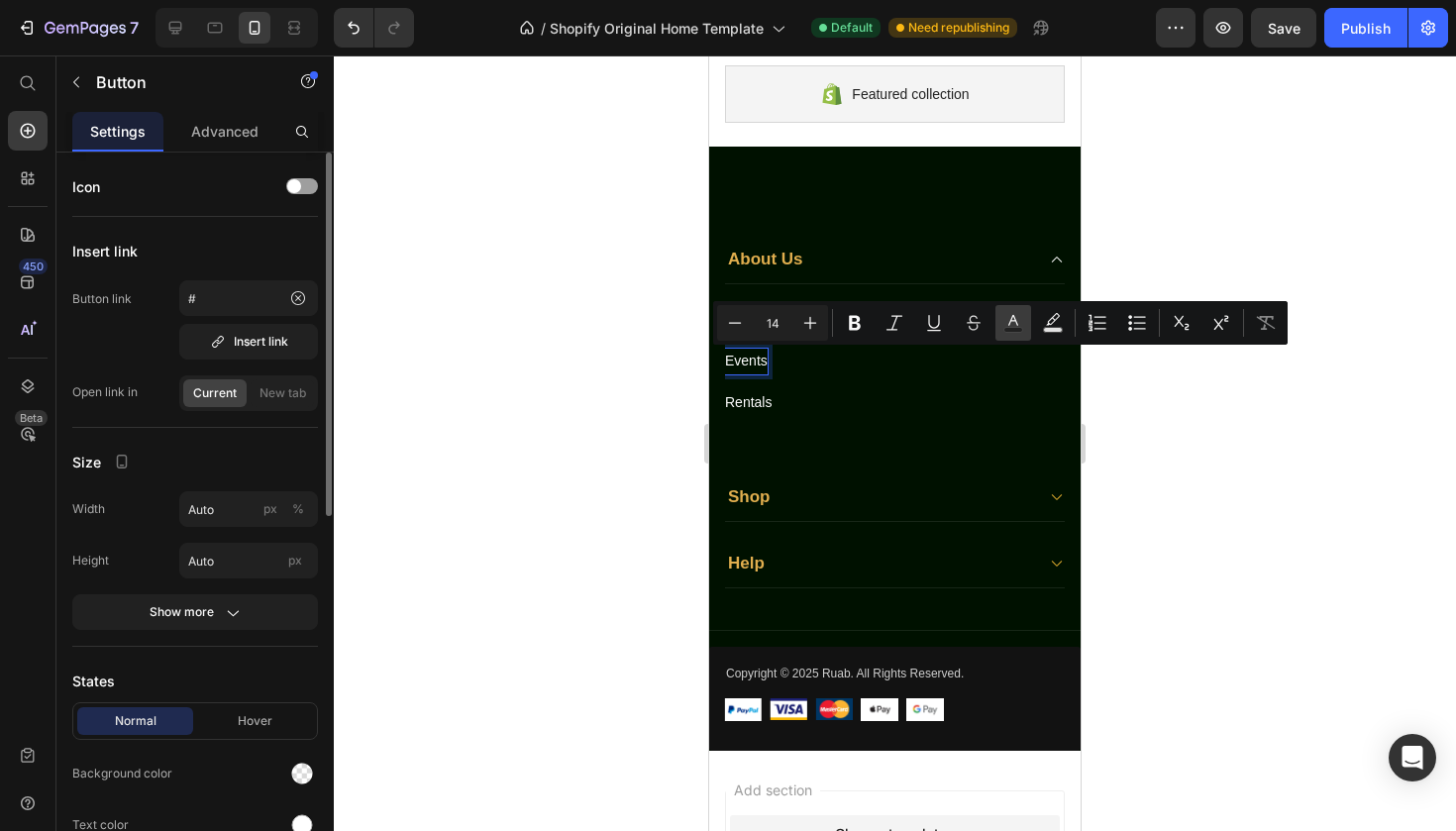 click 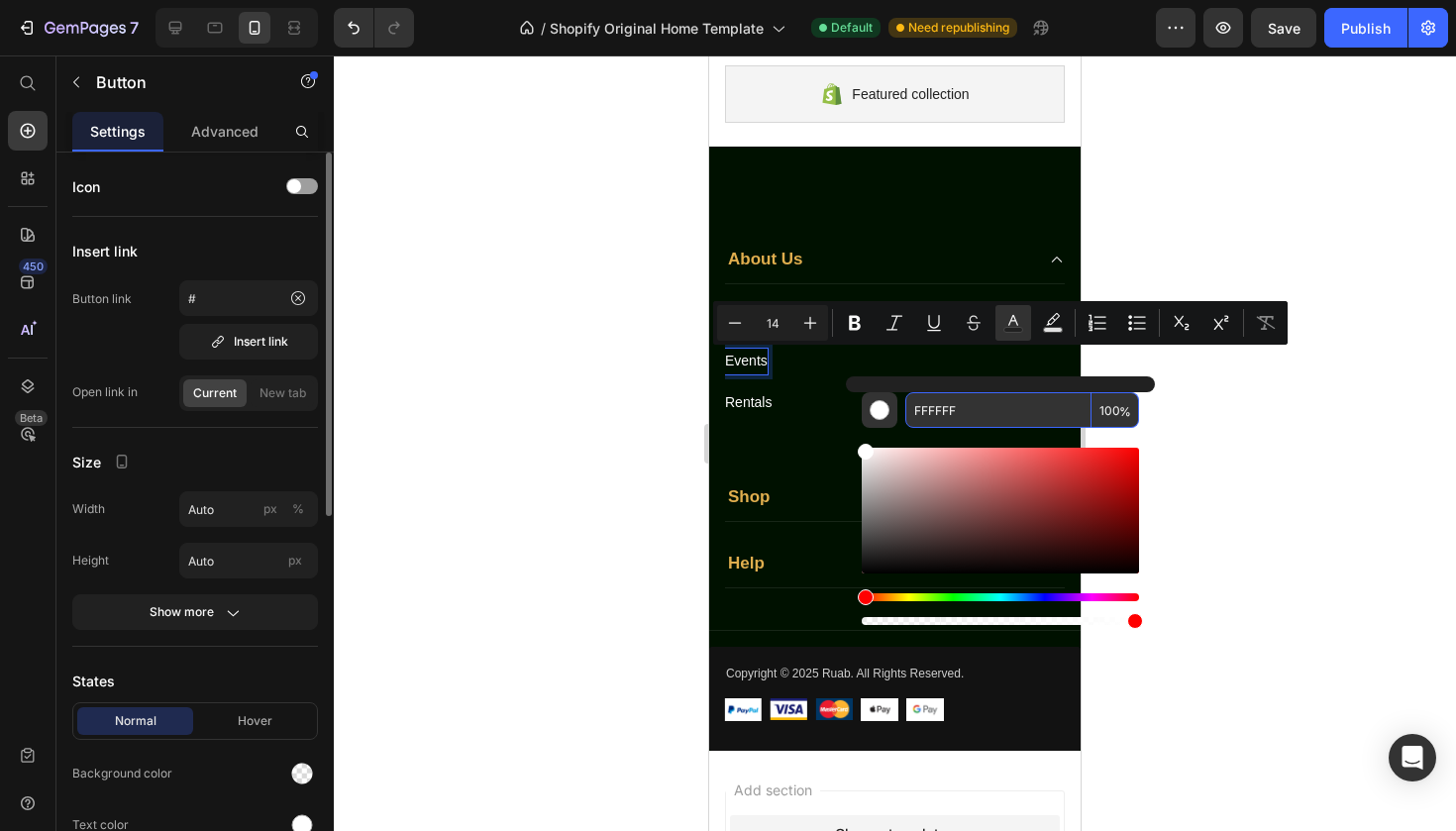 click on "FFFFFF" at bounding box center (998, 410) 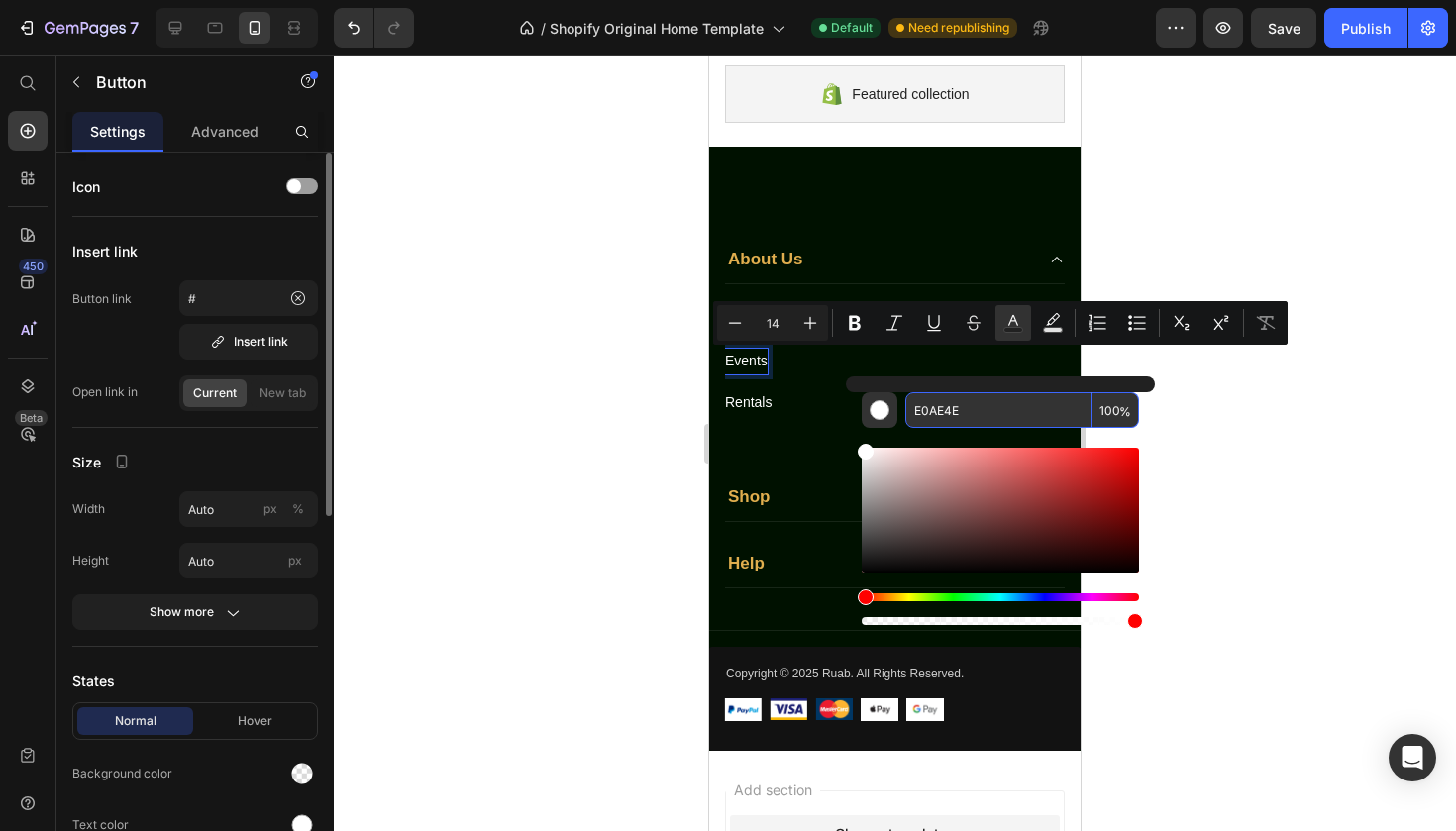 type on "E0AE4E" 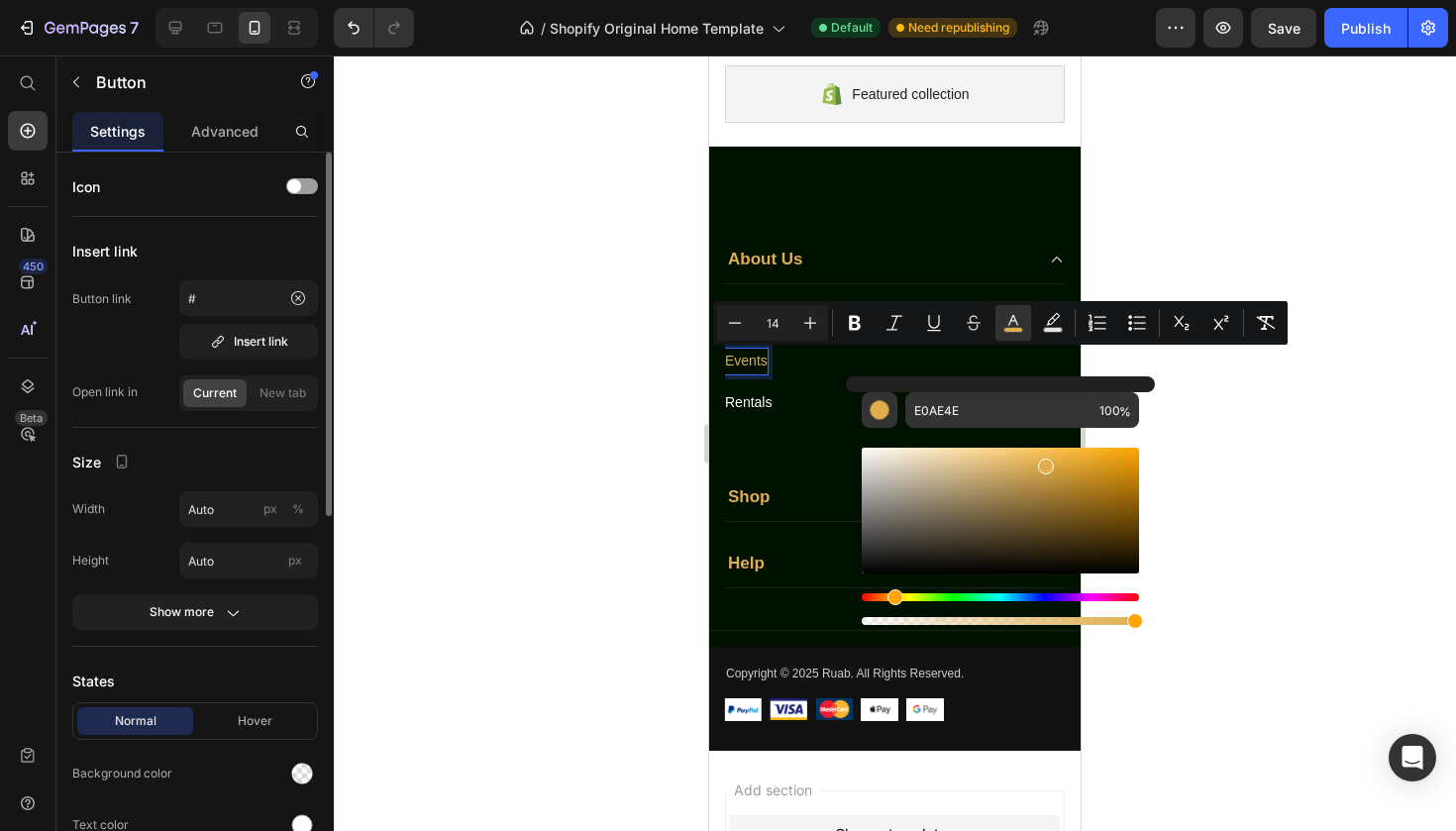 click 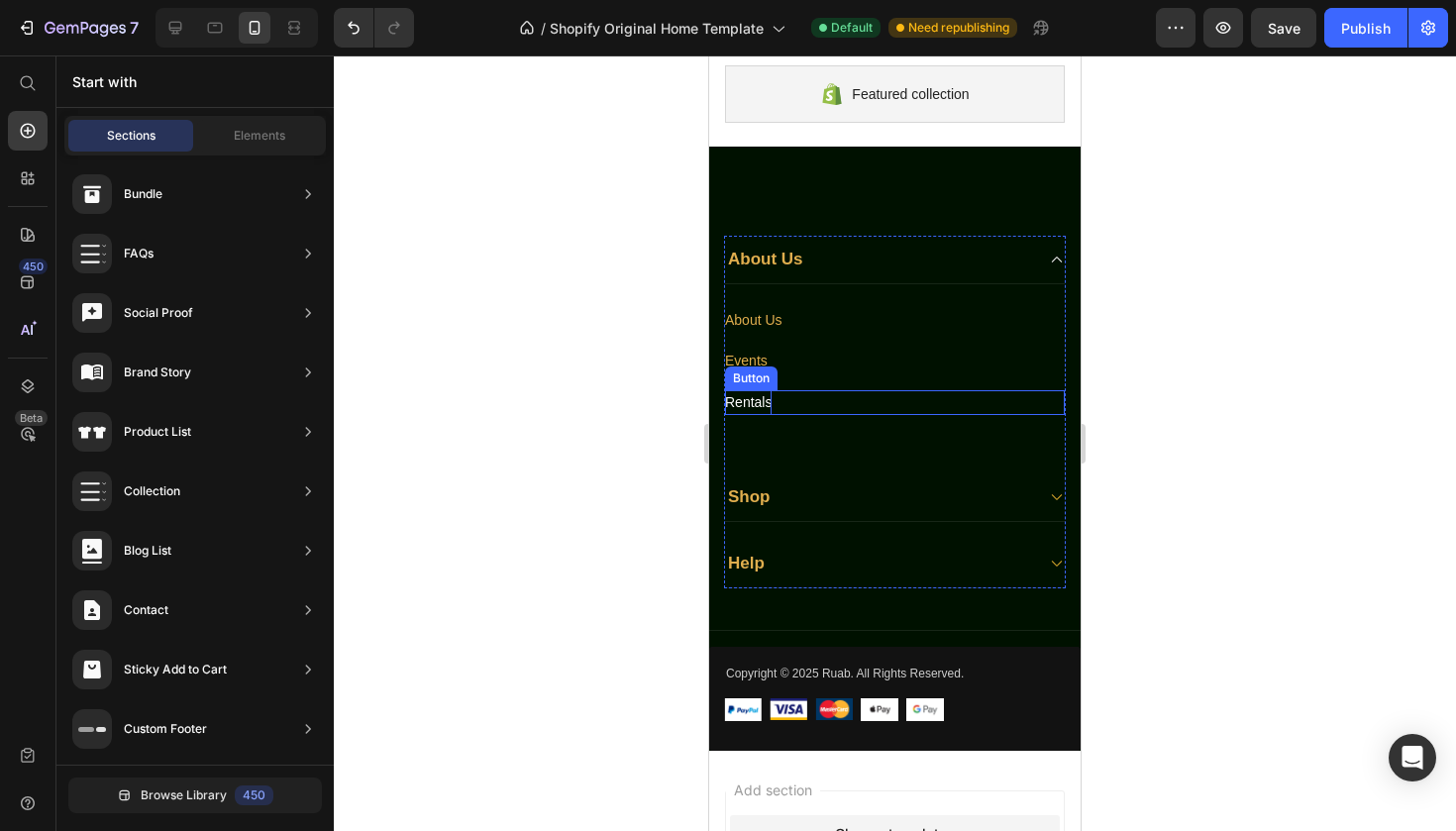 click on "Rentals" at bounding box center [748, 402] 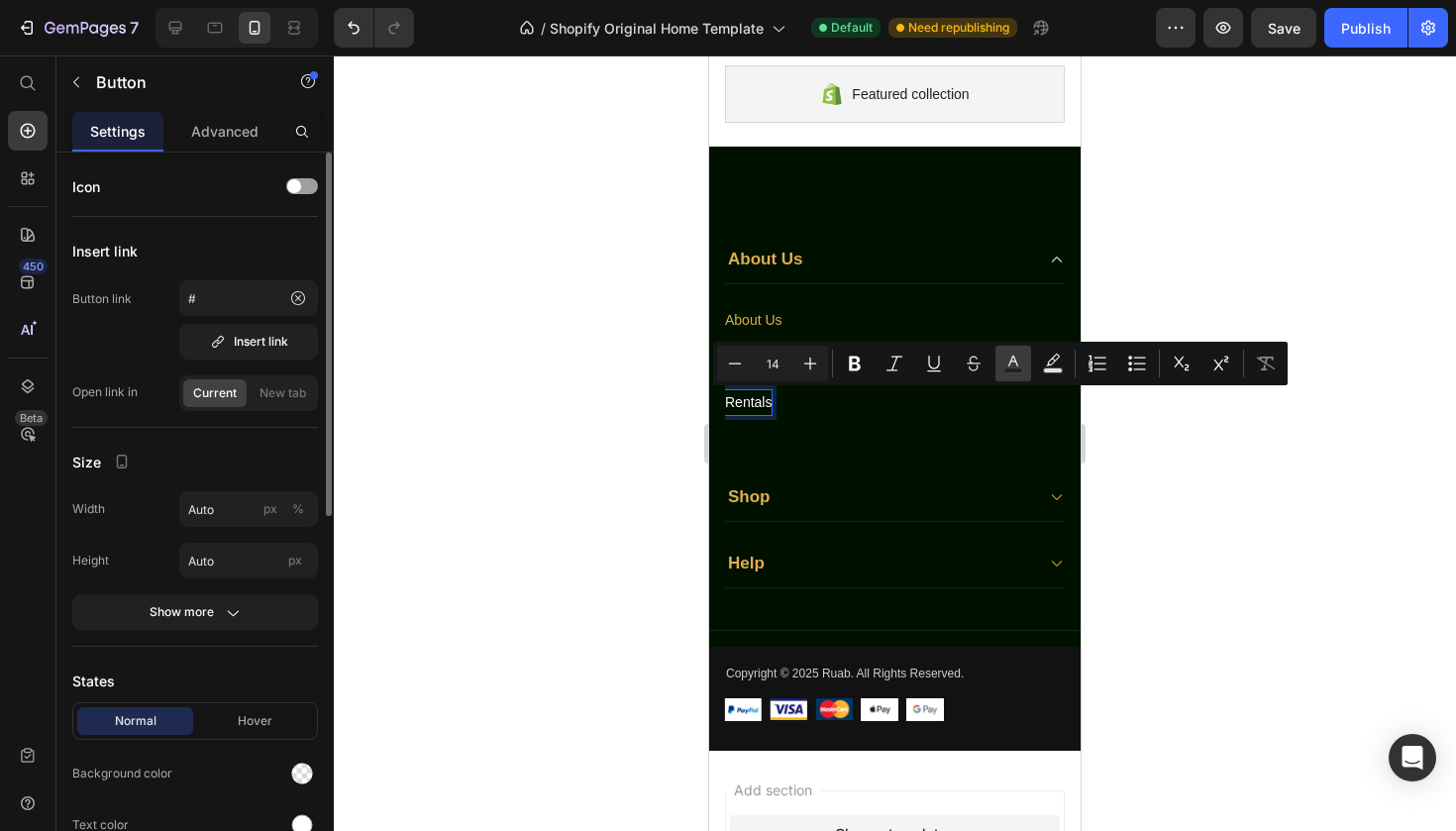 click on "Text Color" at bounding box center (1013, 364) 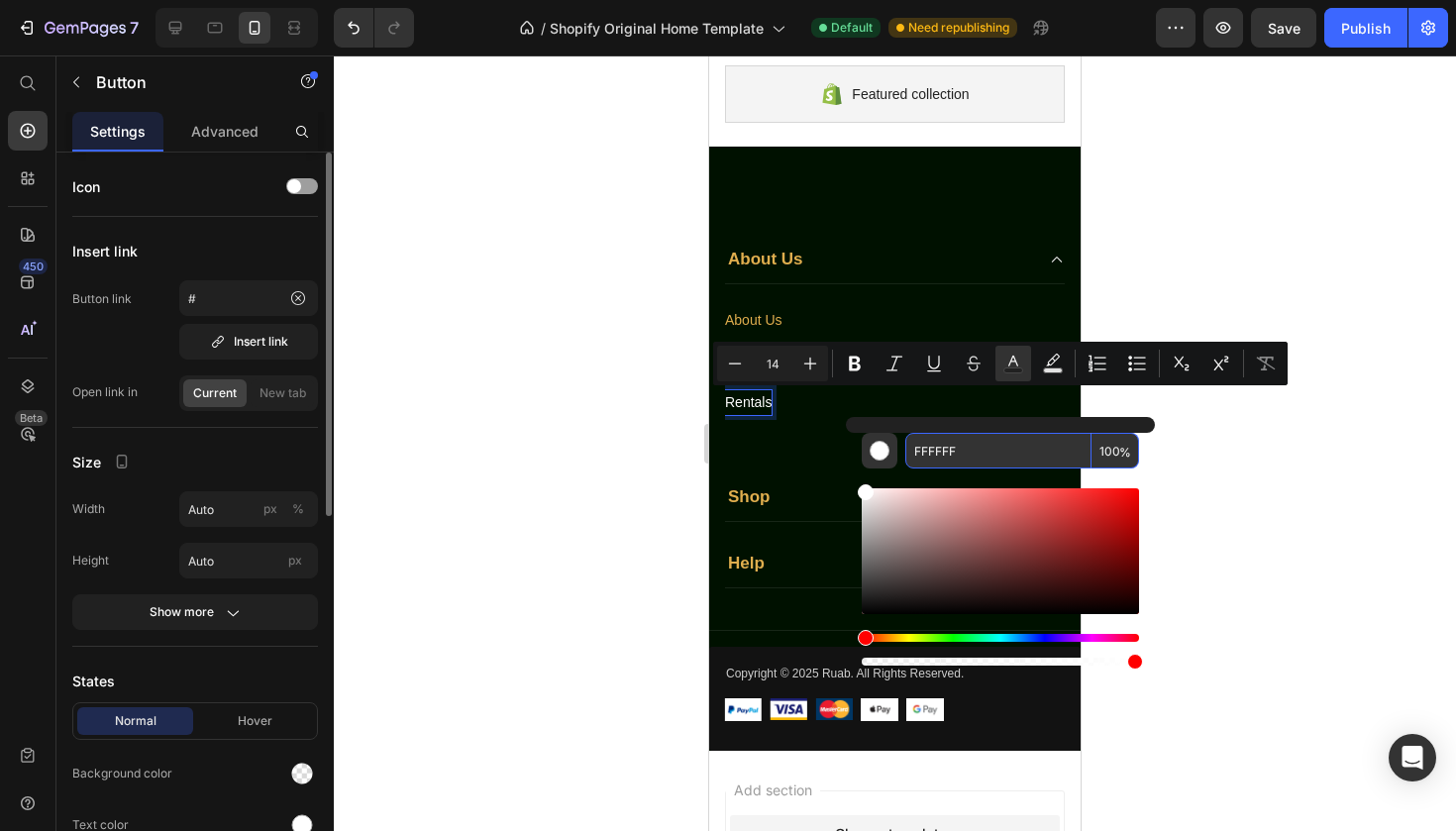 click on "FFFFFF" at bounding box center [998, 451] 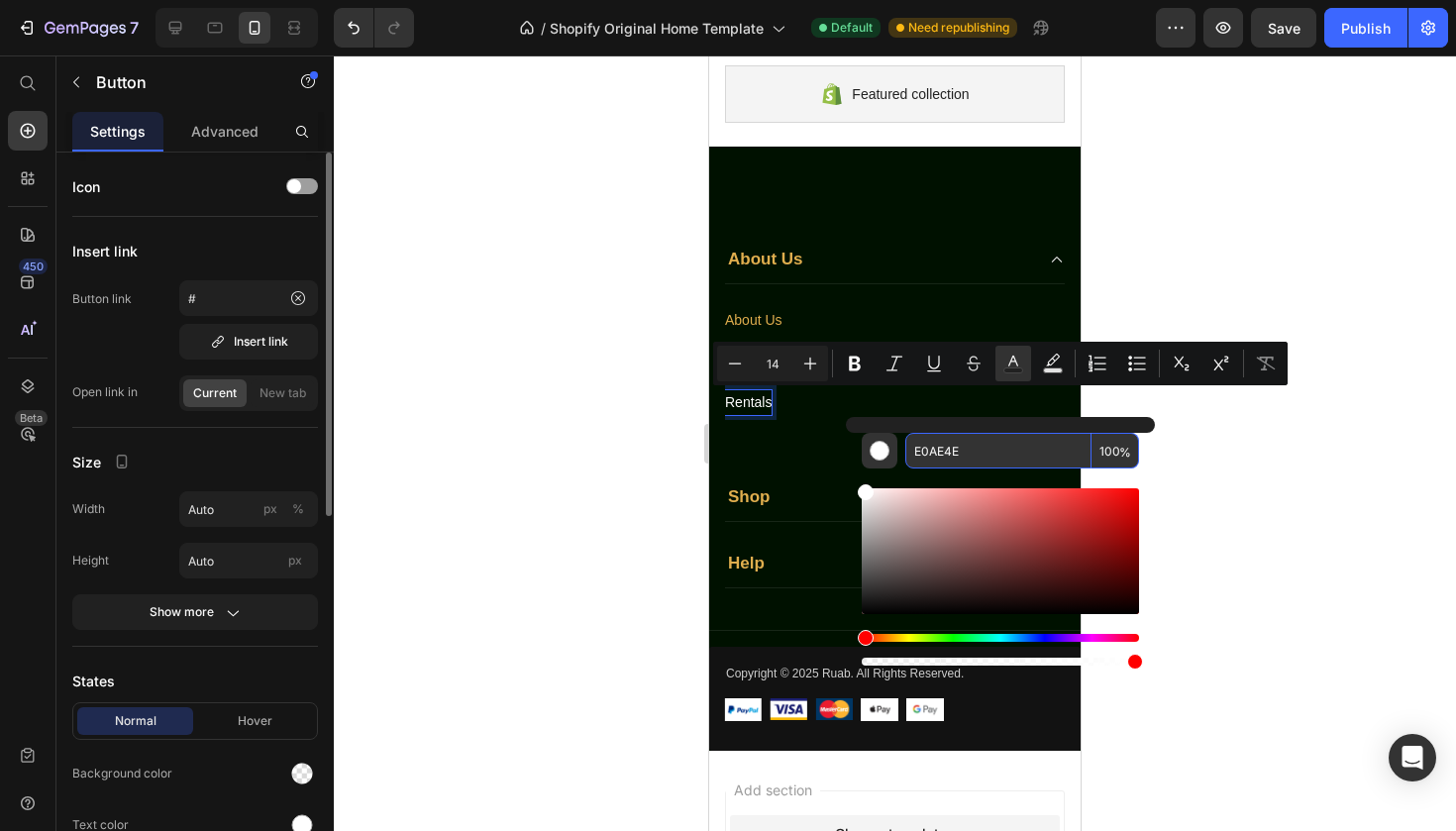 type on "E0AE4E" 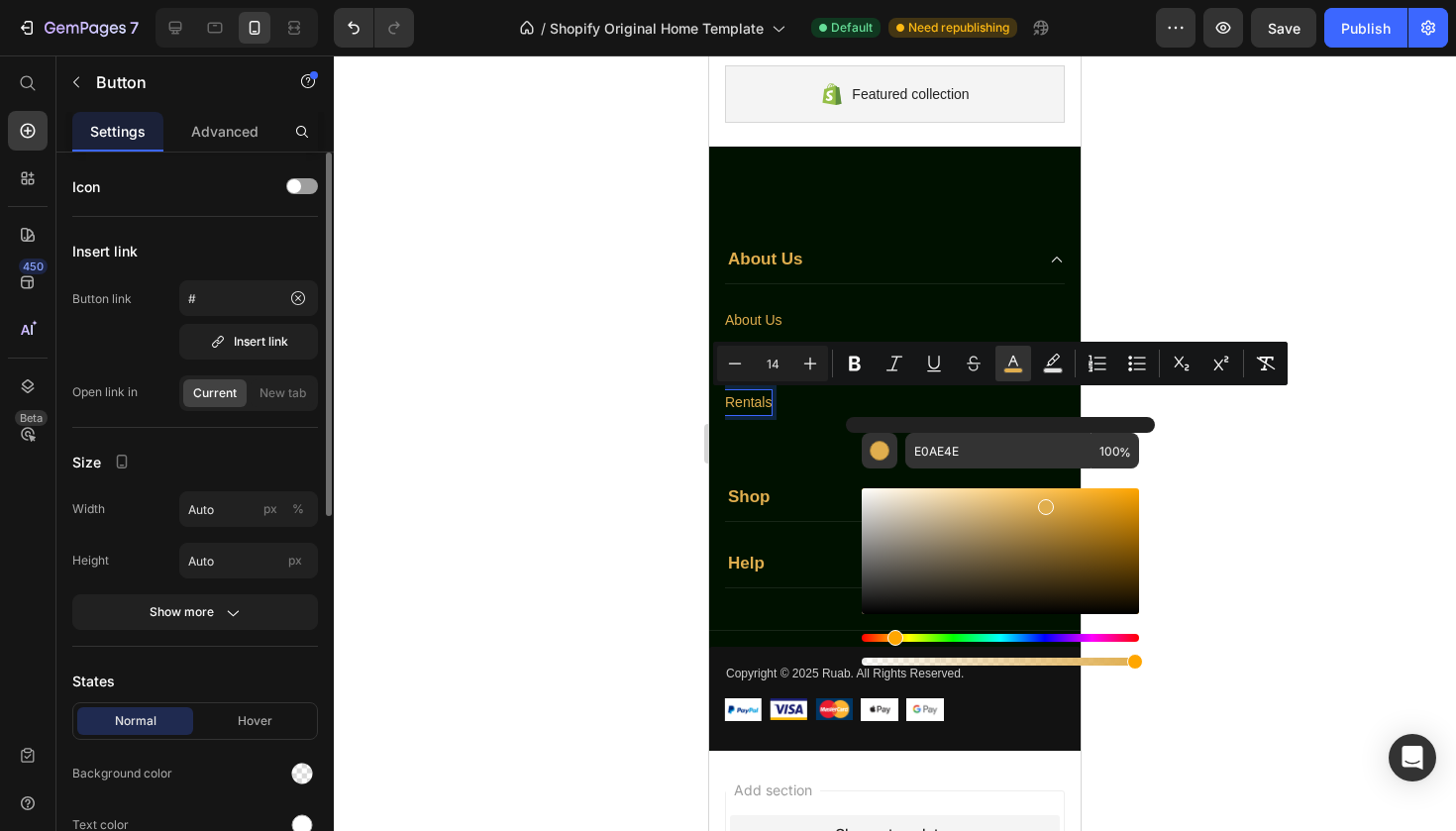 click 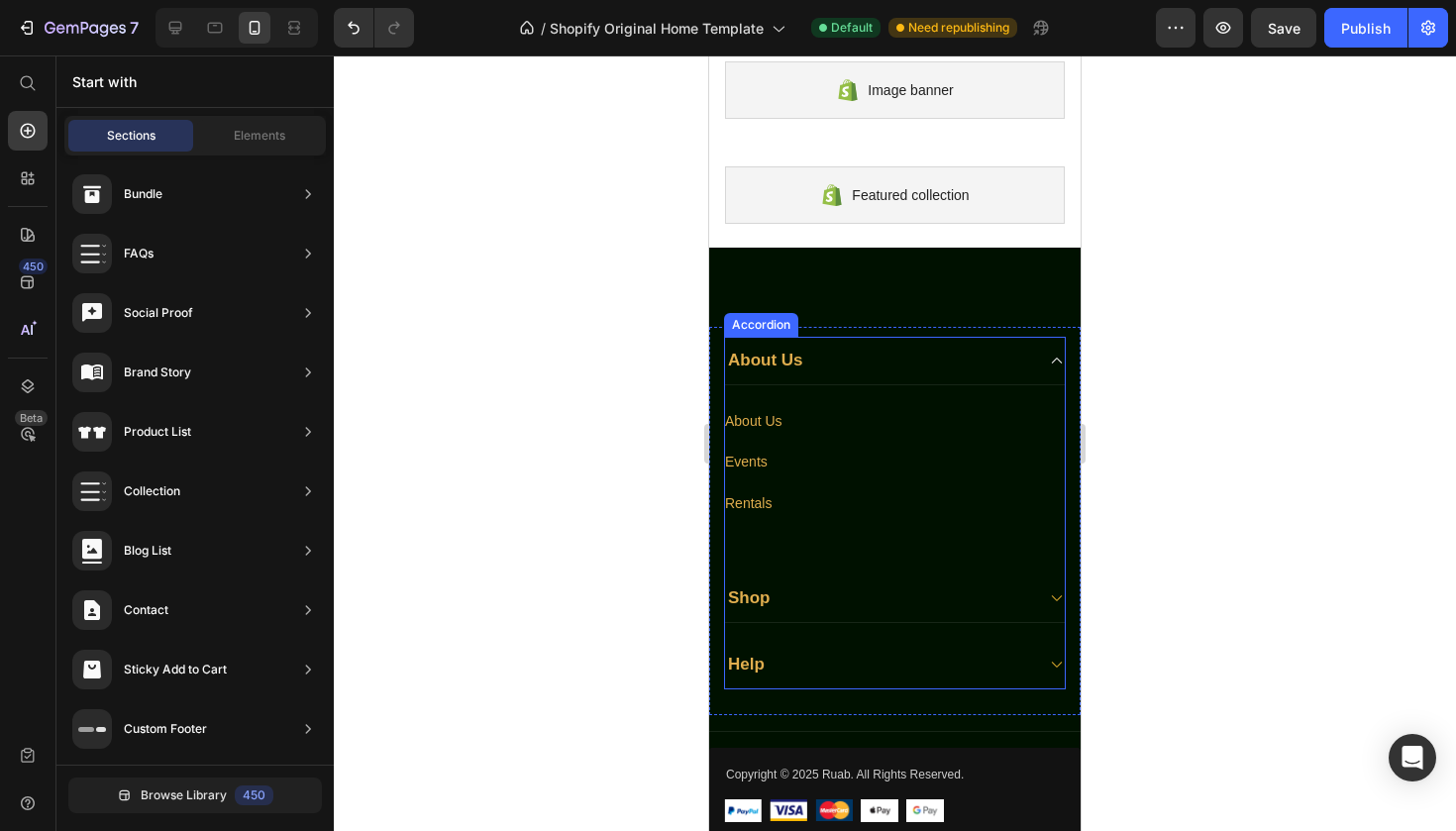scroll, scrollTop: 101, scrollLeft: 0, axis: vertical 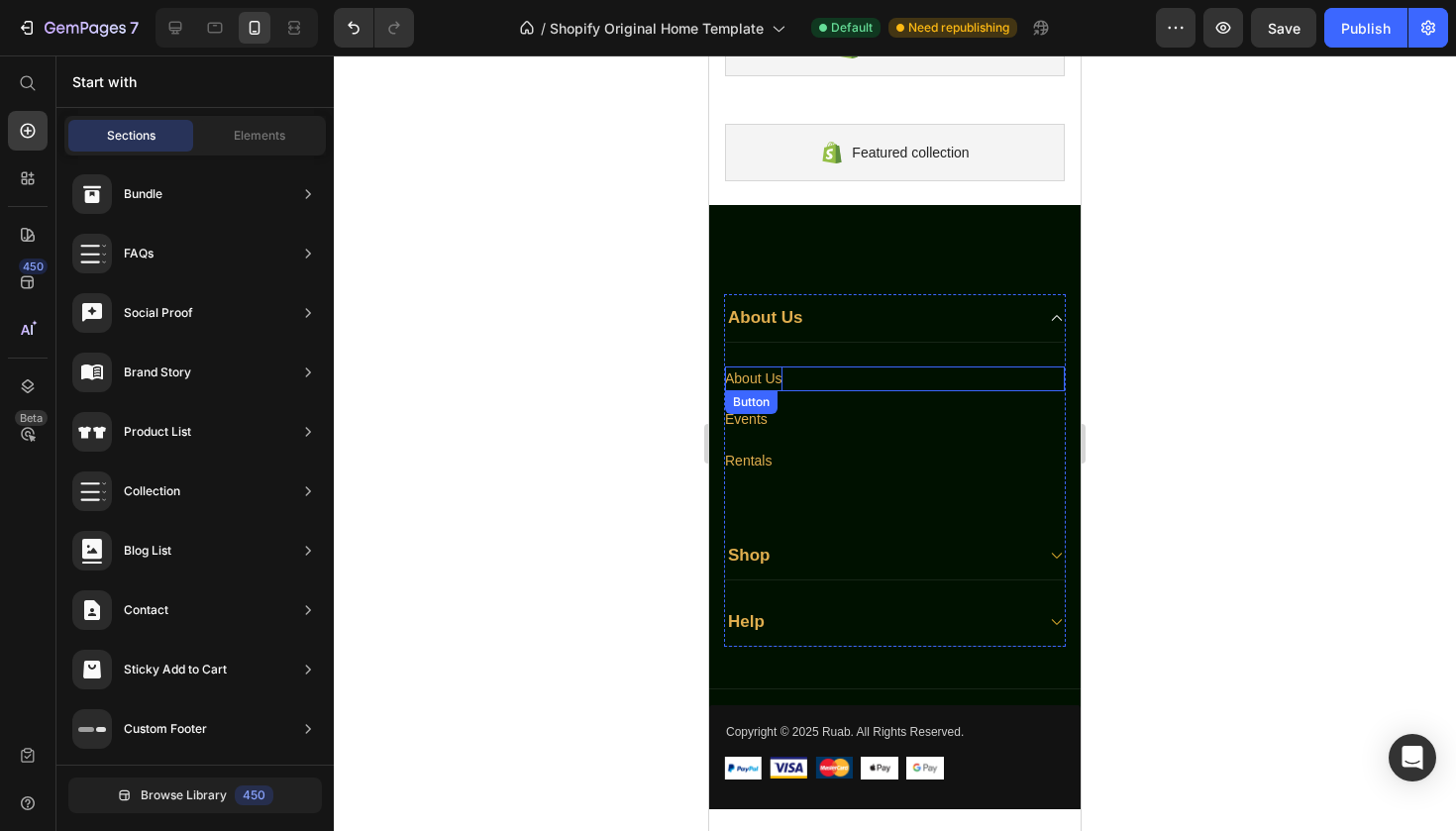 click on "About Us" at bounding box center [754, 378] 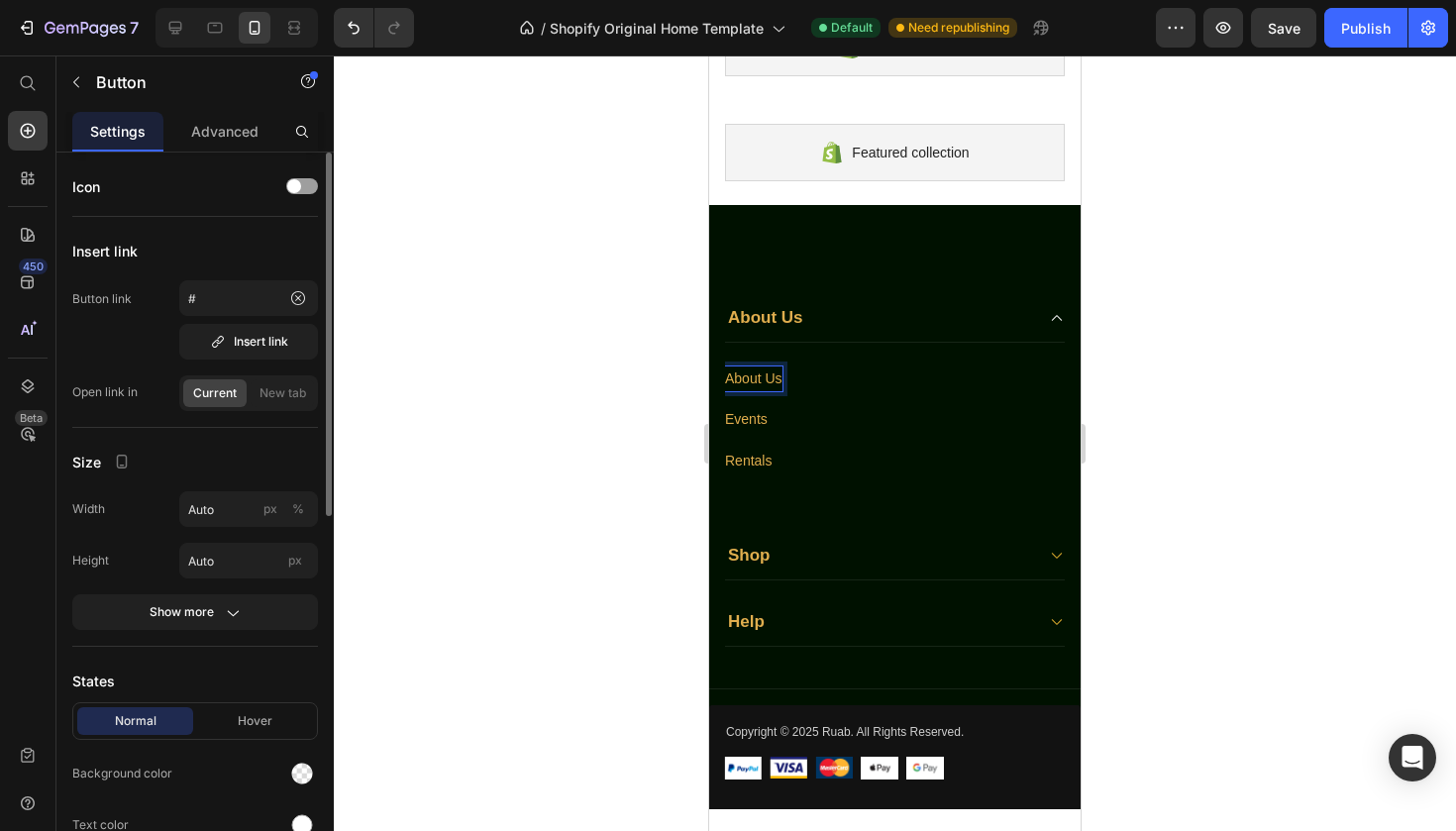 click on "About Us" at bounding box center (754, 378) 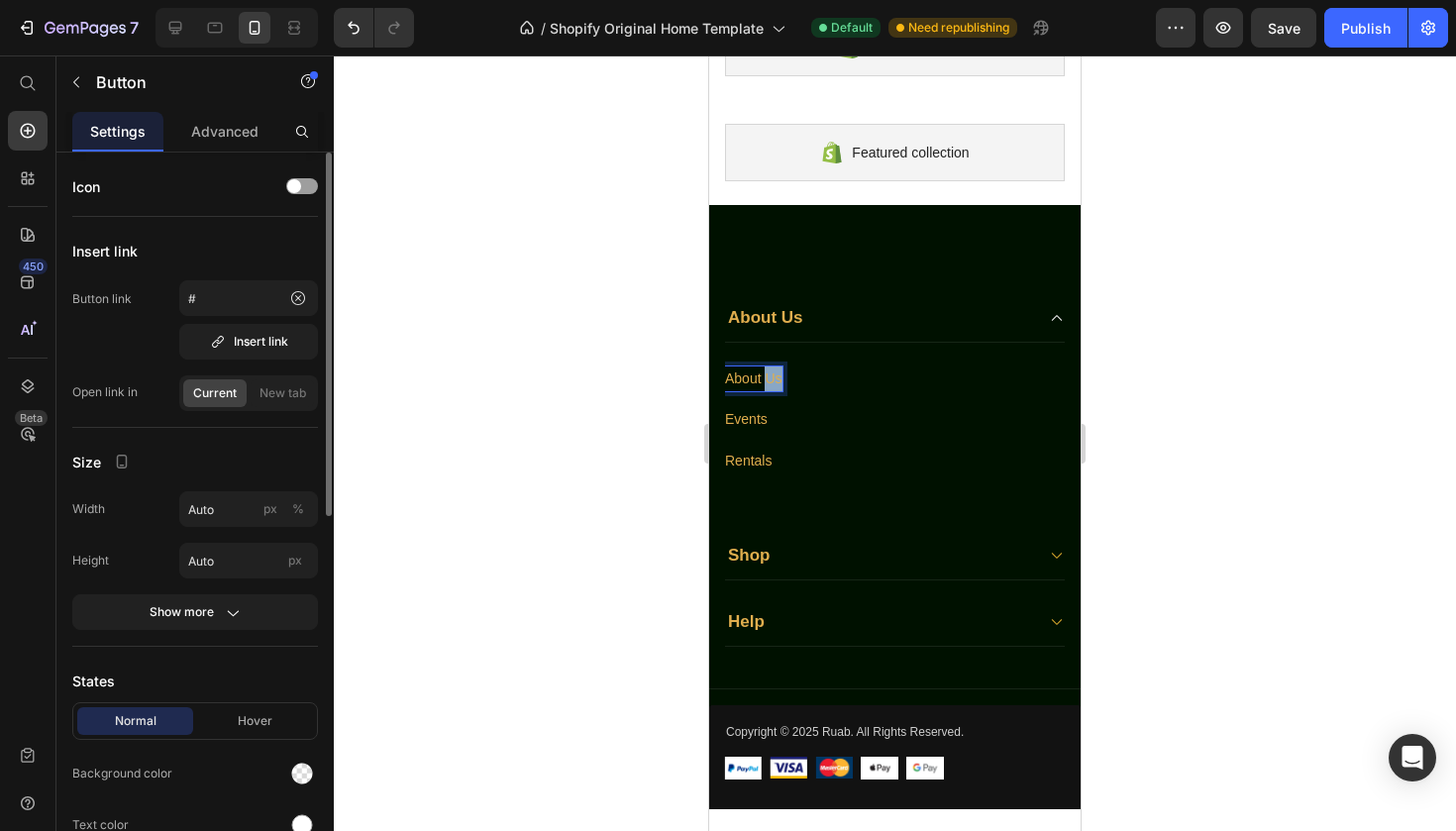 click on "About Us" at bounding box center (754, 378) 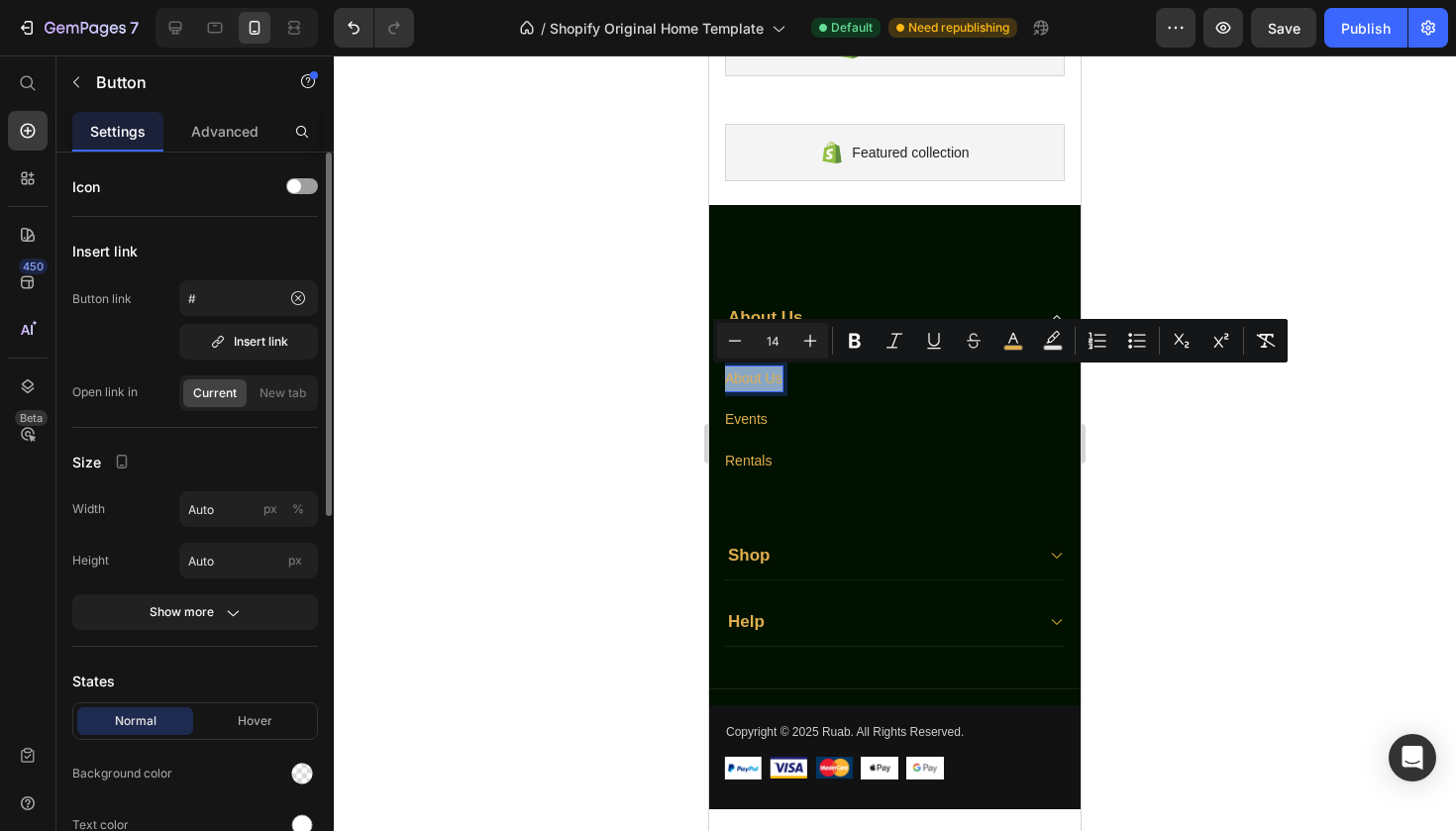 click on "About Us" at bounding box center [754, 378] 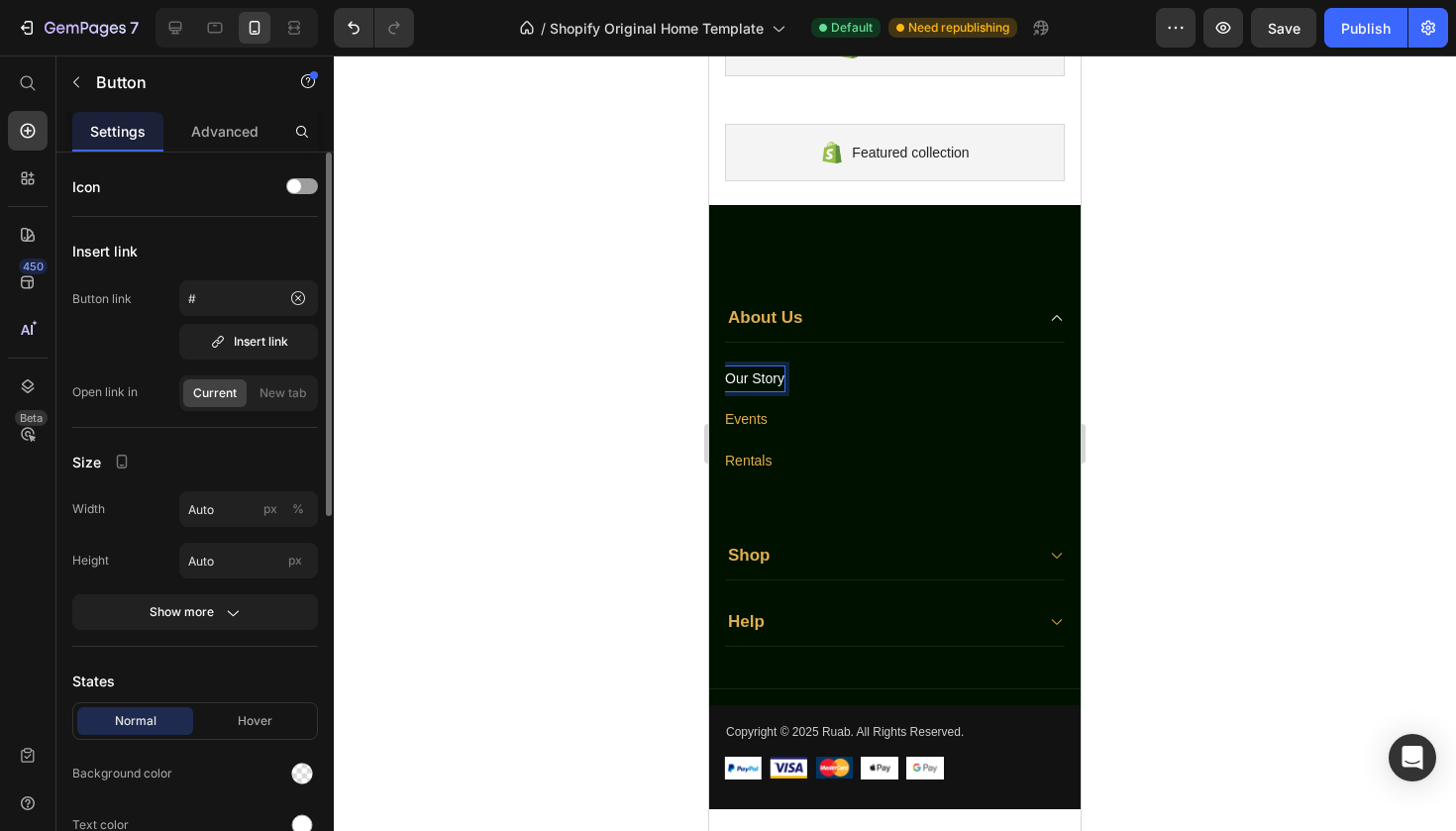 click on "Our Story" at bounding box center [755, 378] 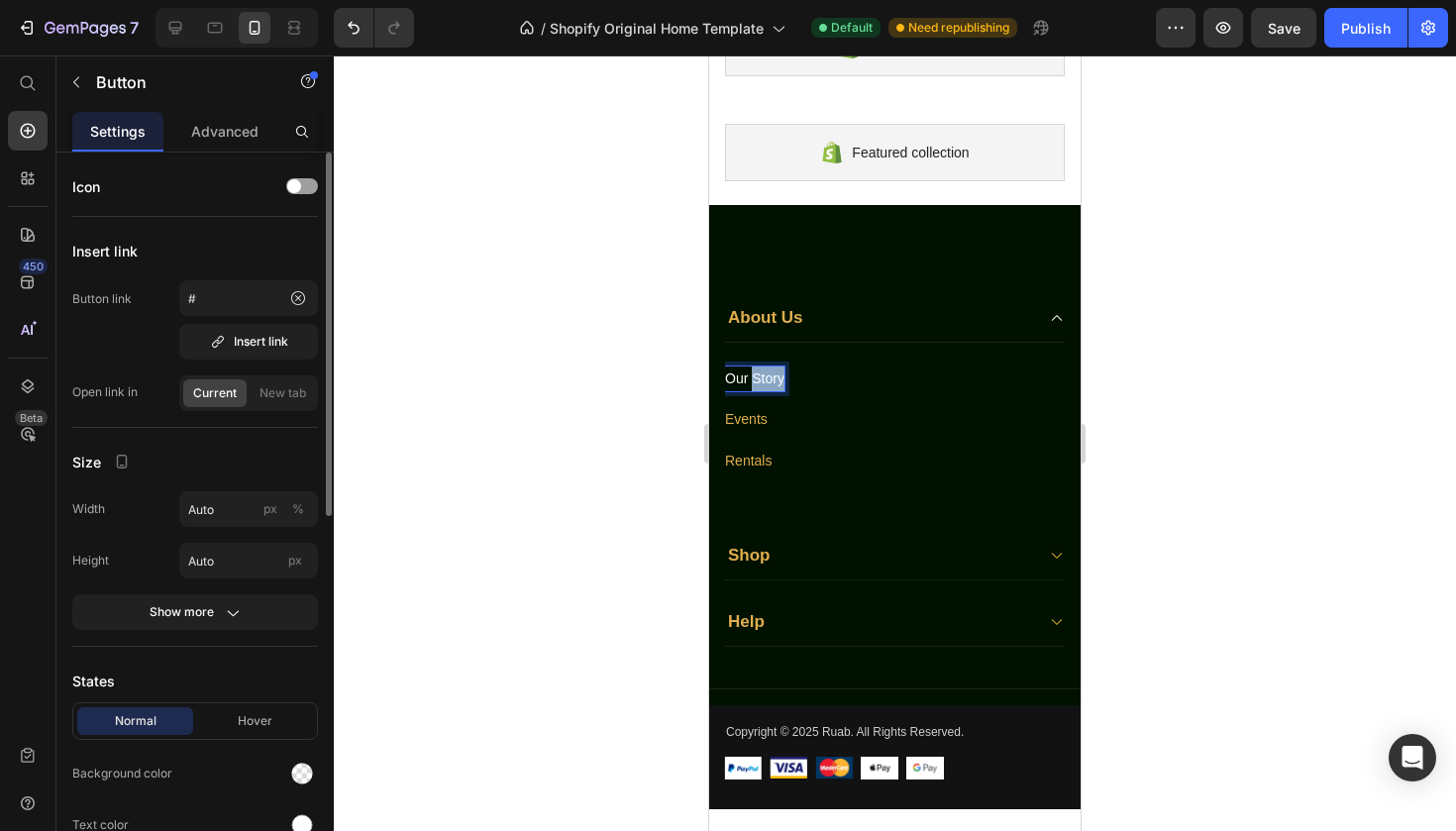 click on "Our Story" at bounding box center (755, 378) 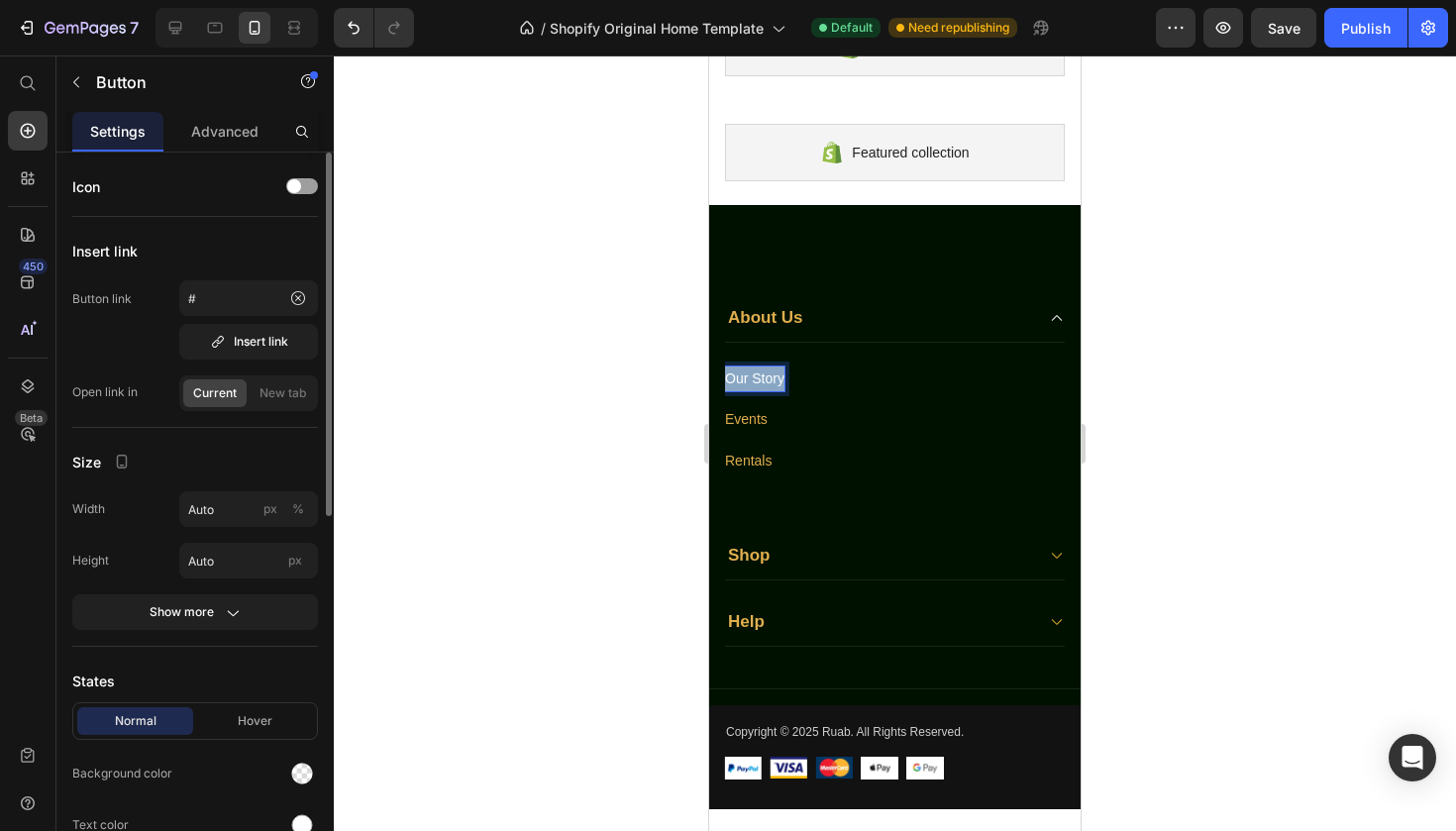 click on "Our Story" at bounding box center (755, 378) 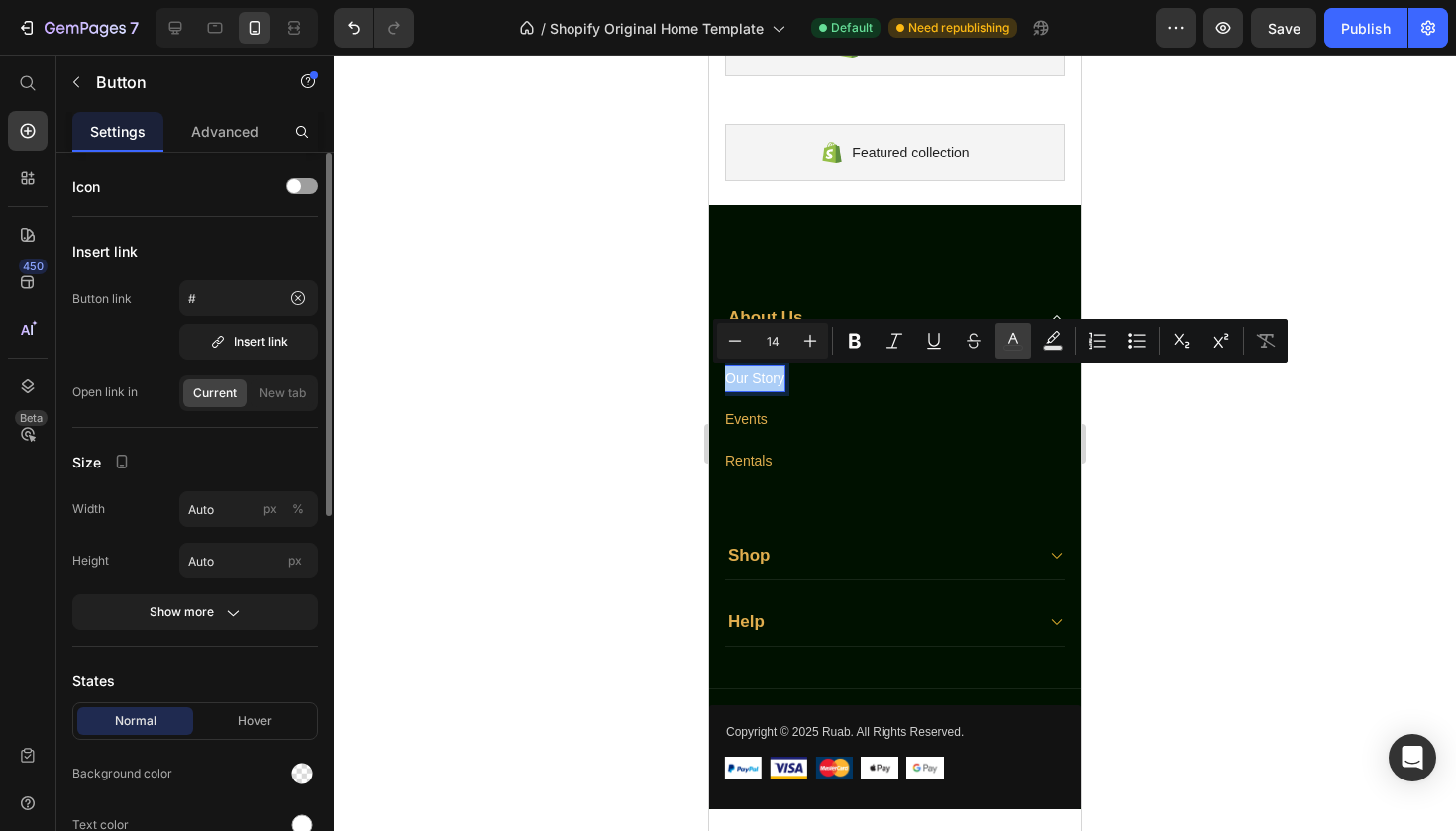 click 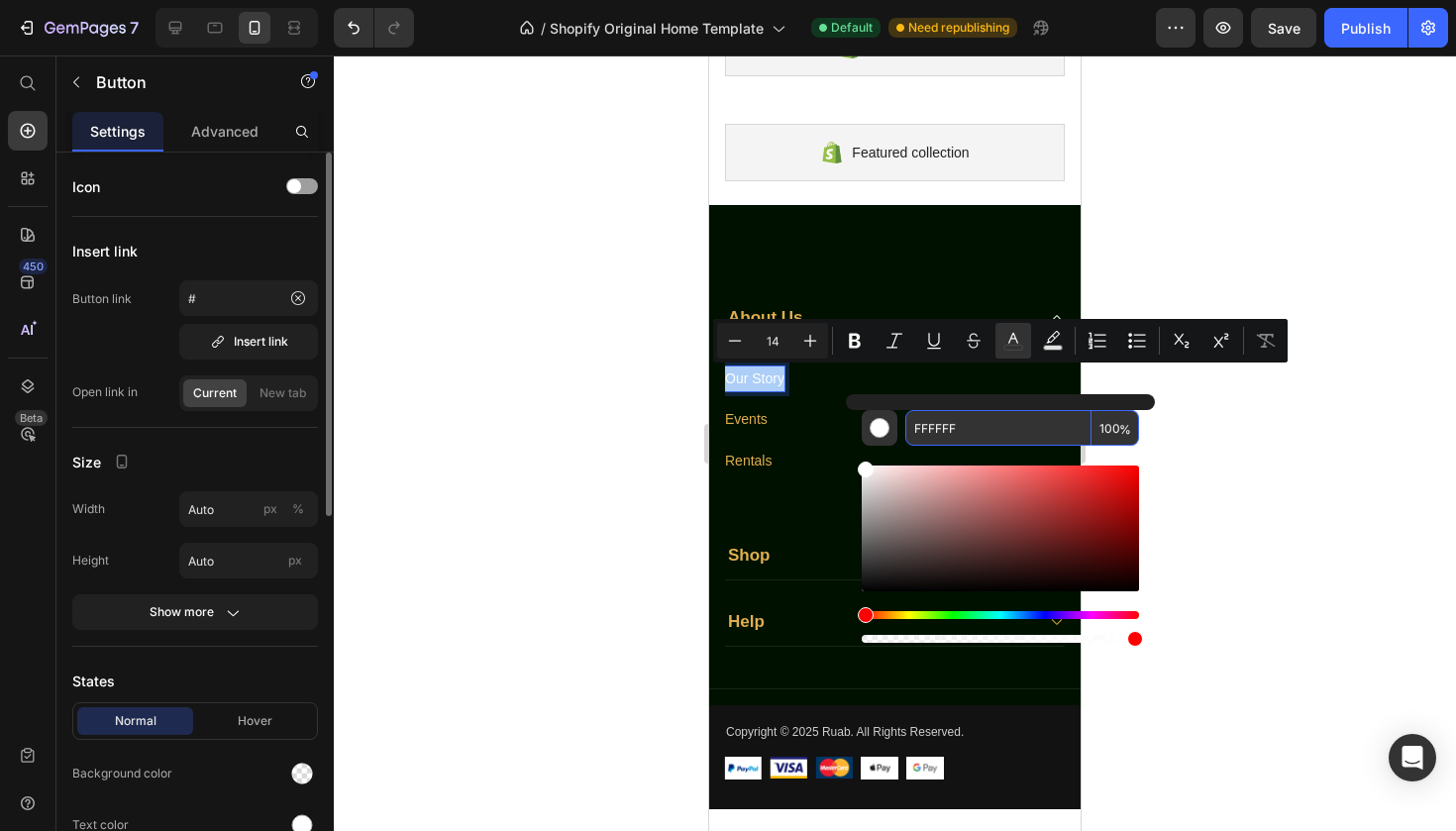 click on "FFFFFF" at bounding box center [998, 428] 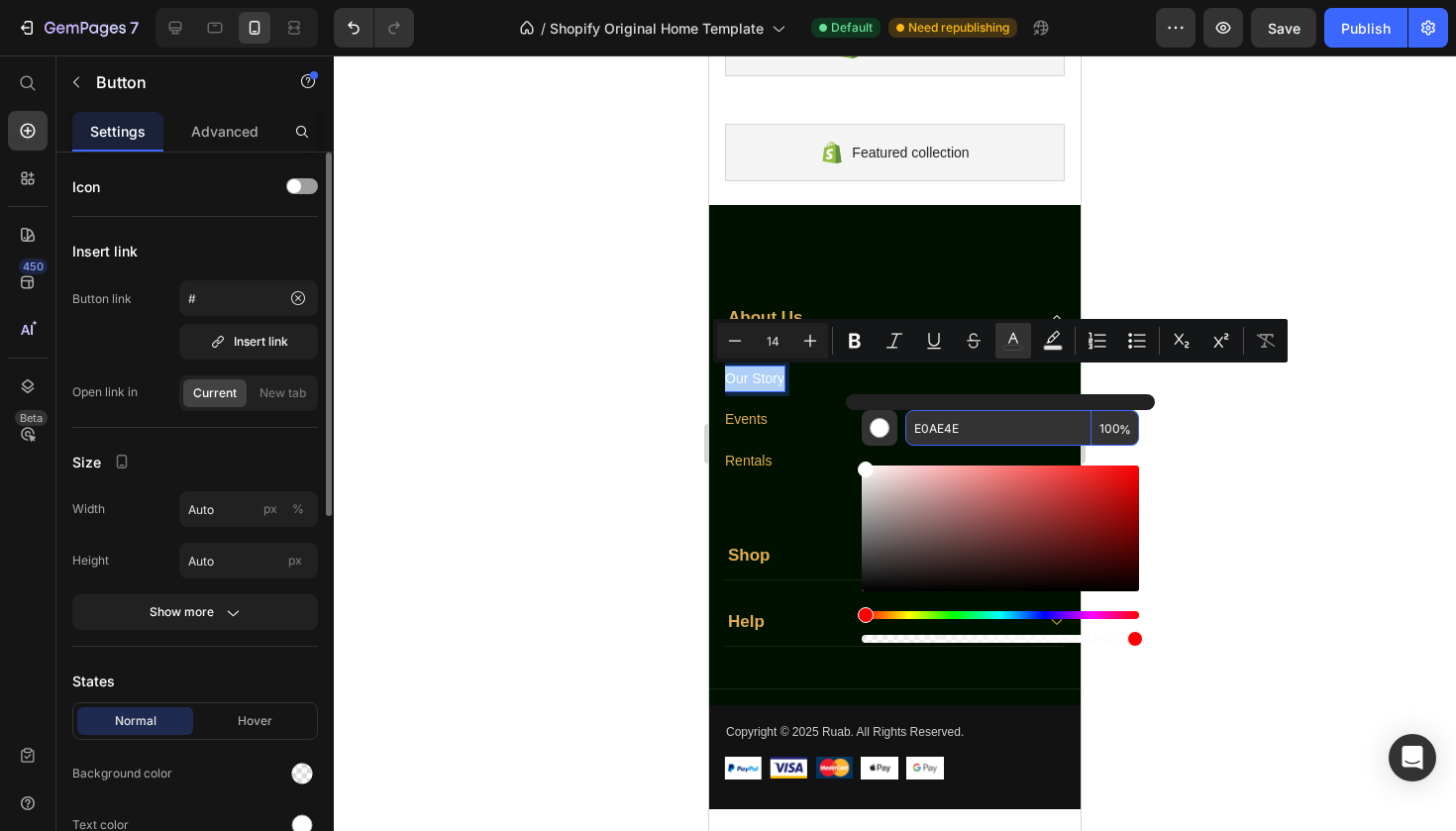 type on "E0AE4E" 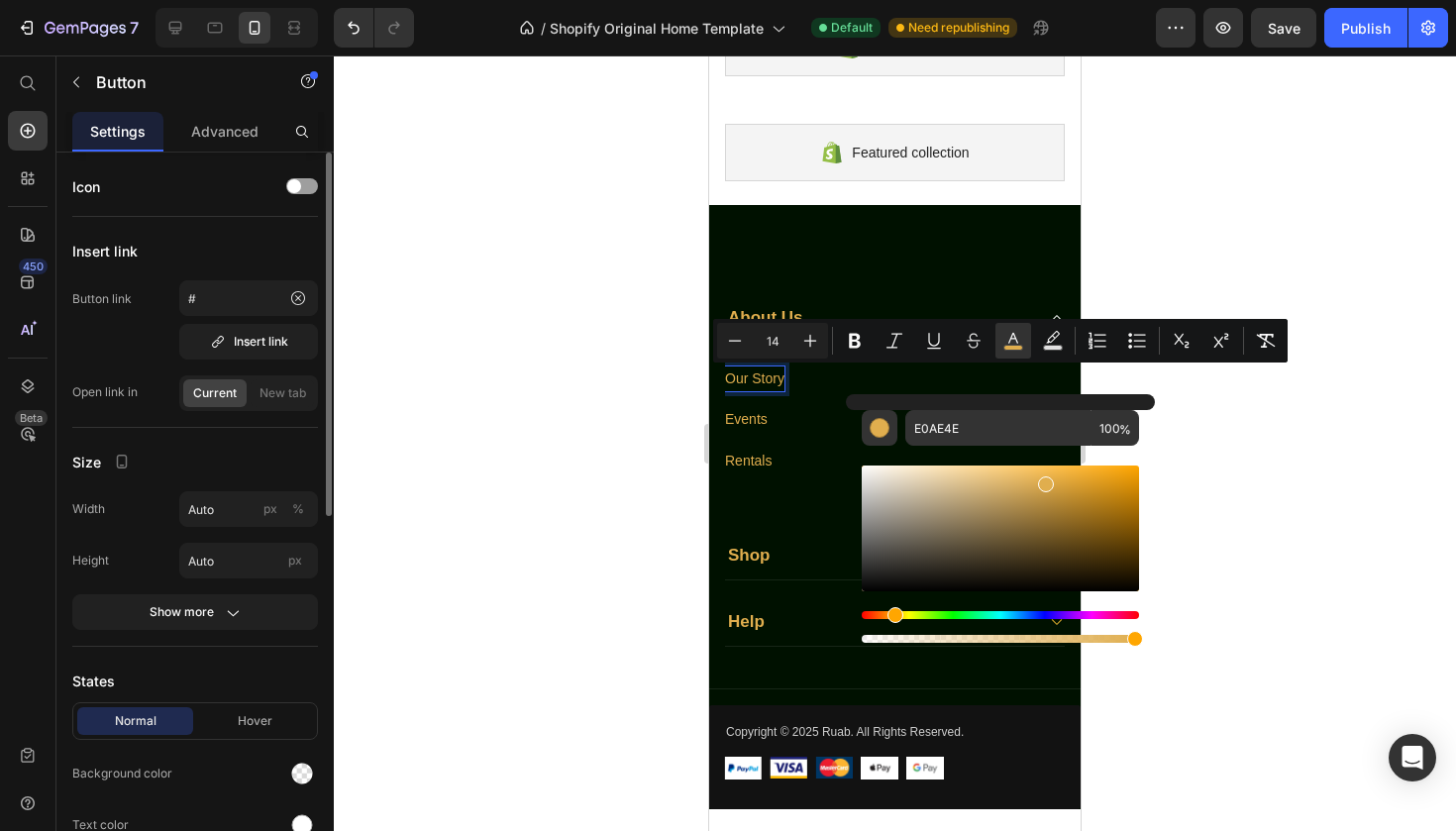 click 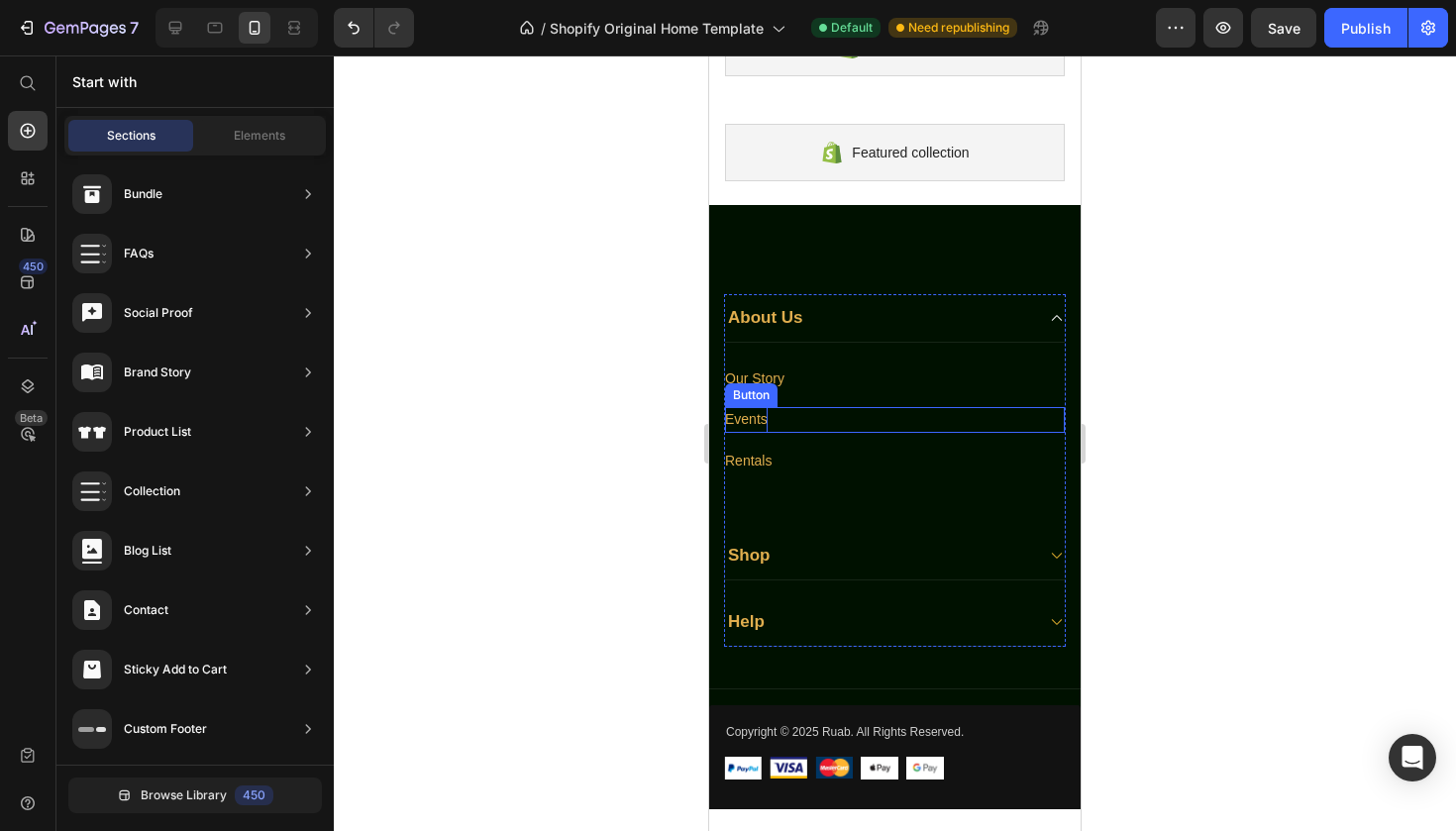 click on "Events" at bounding box center (746, 419) 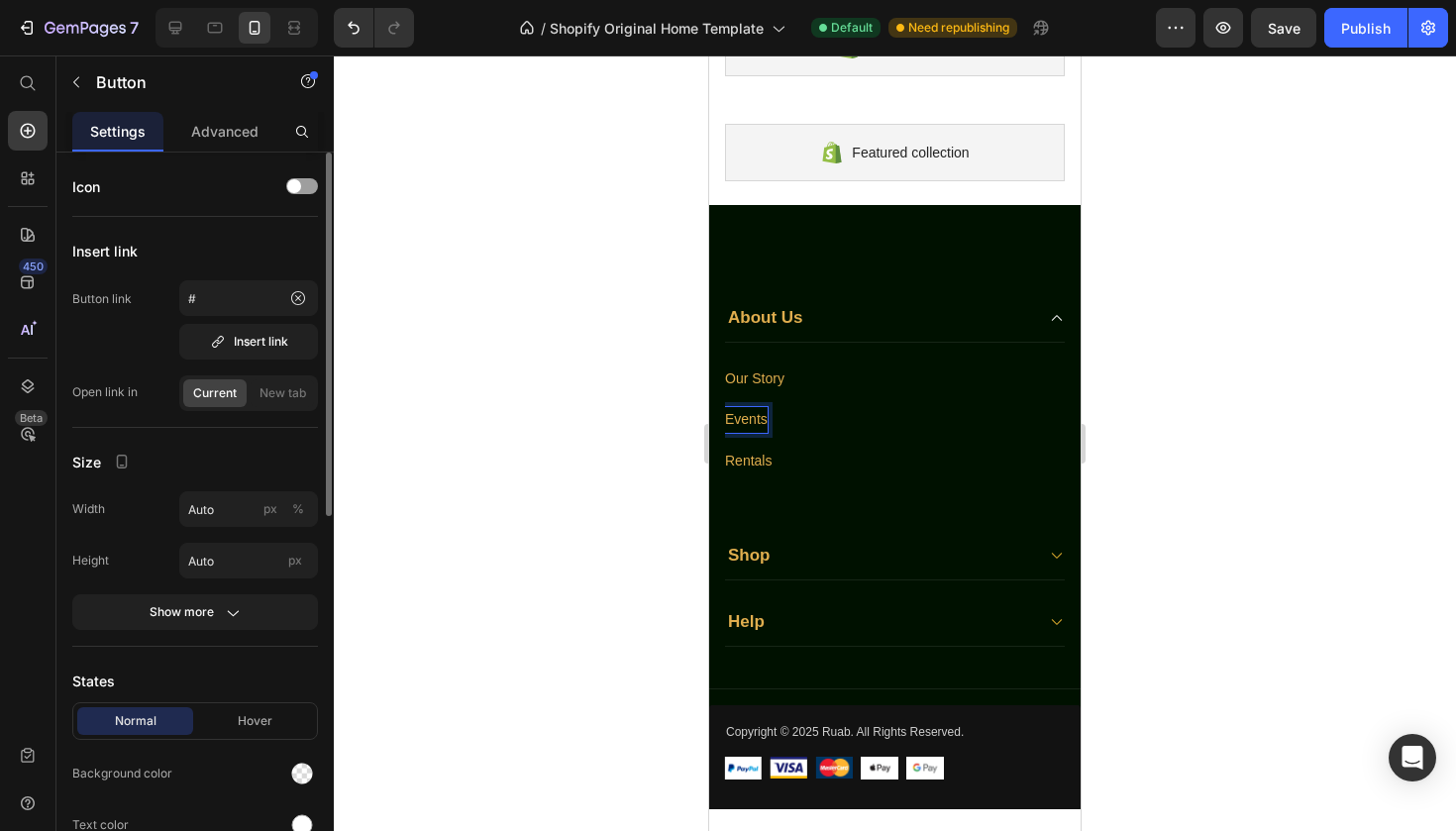 click on "Events" at bounding box center [746, 419] 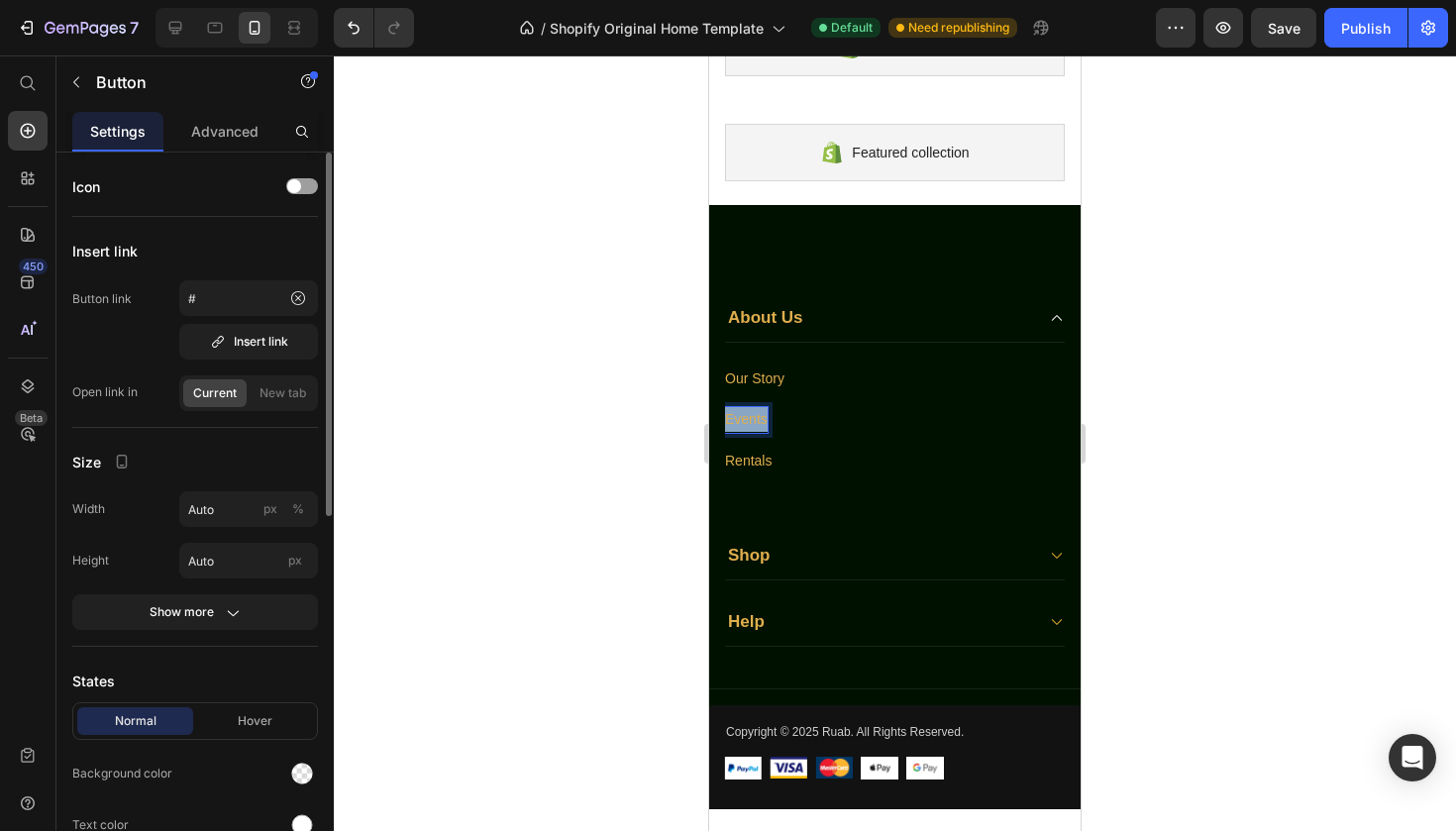 click on "Events" at bounding box center (746, 419) 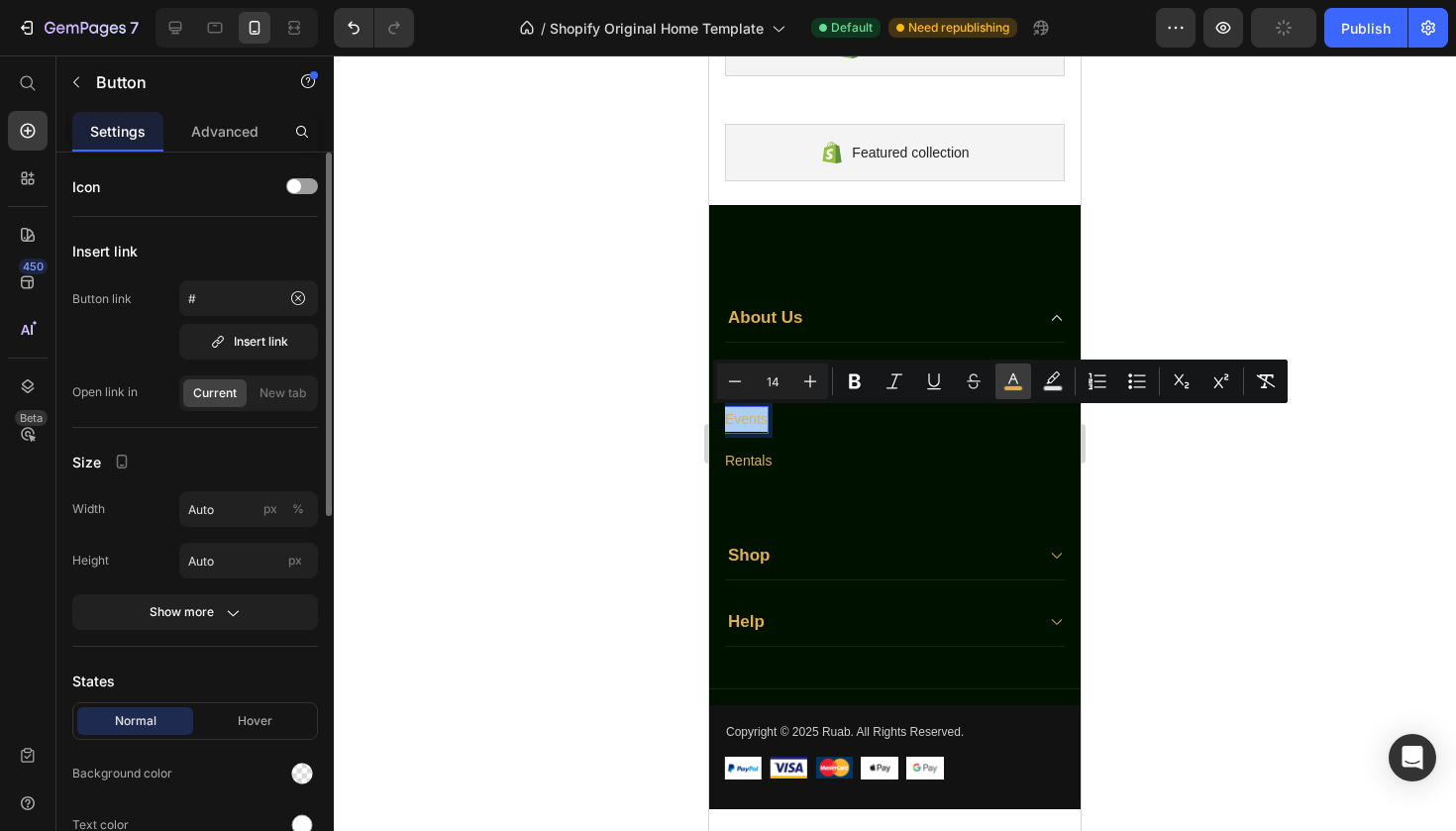 click on "color" at bounding box center [1013, 381] 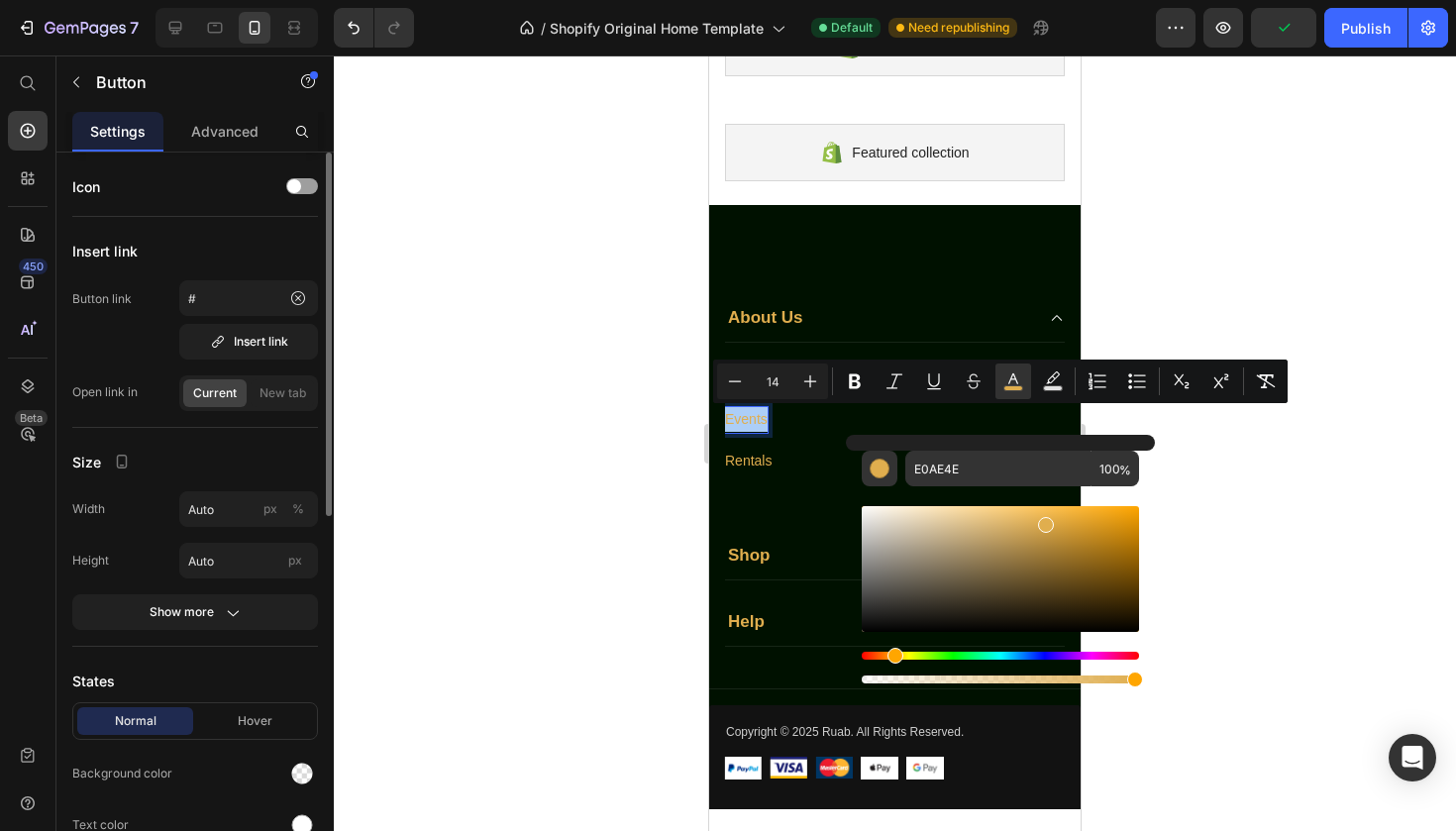click 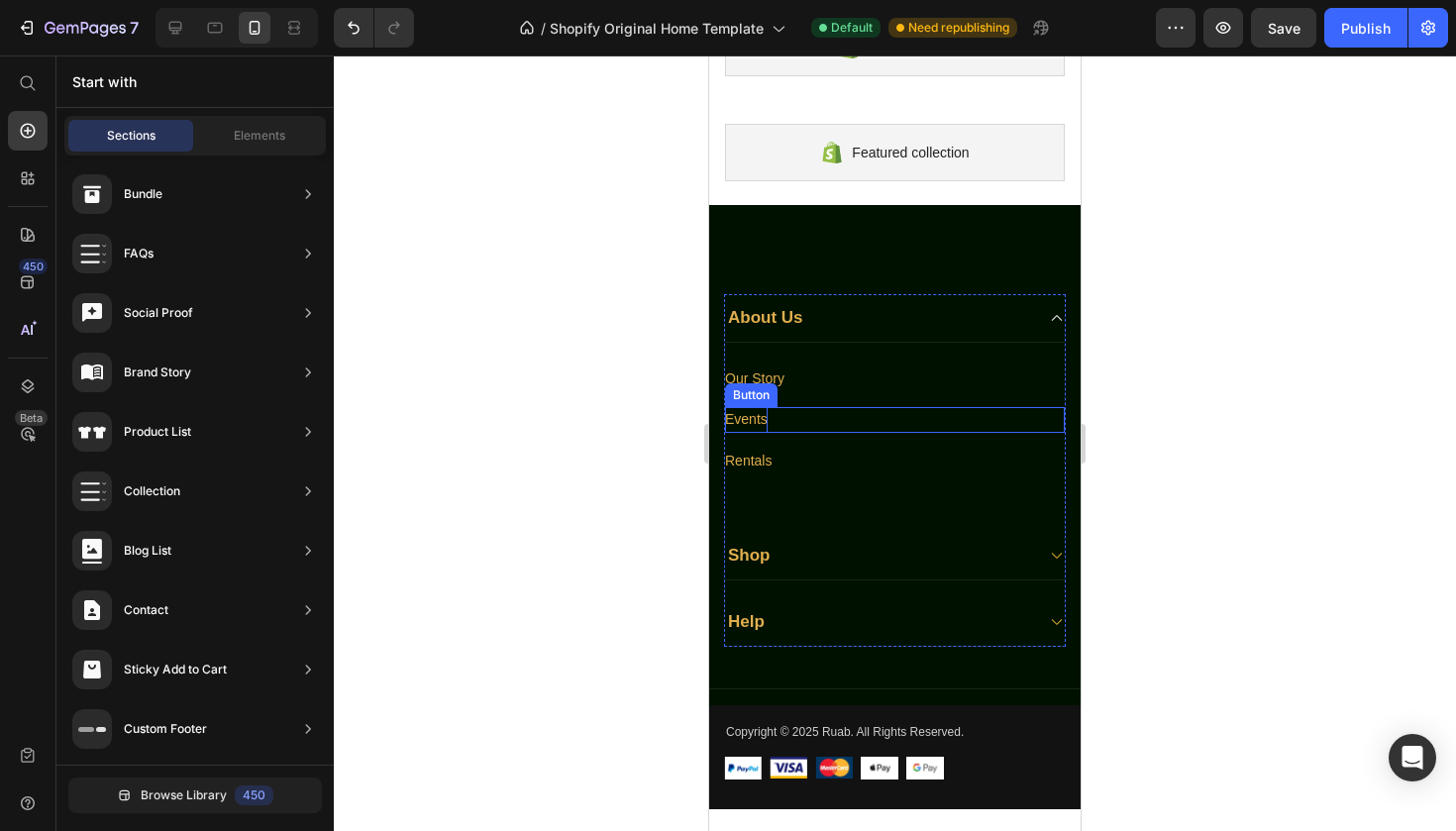 click on "Events" at bounding box center (746, 419) 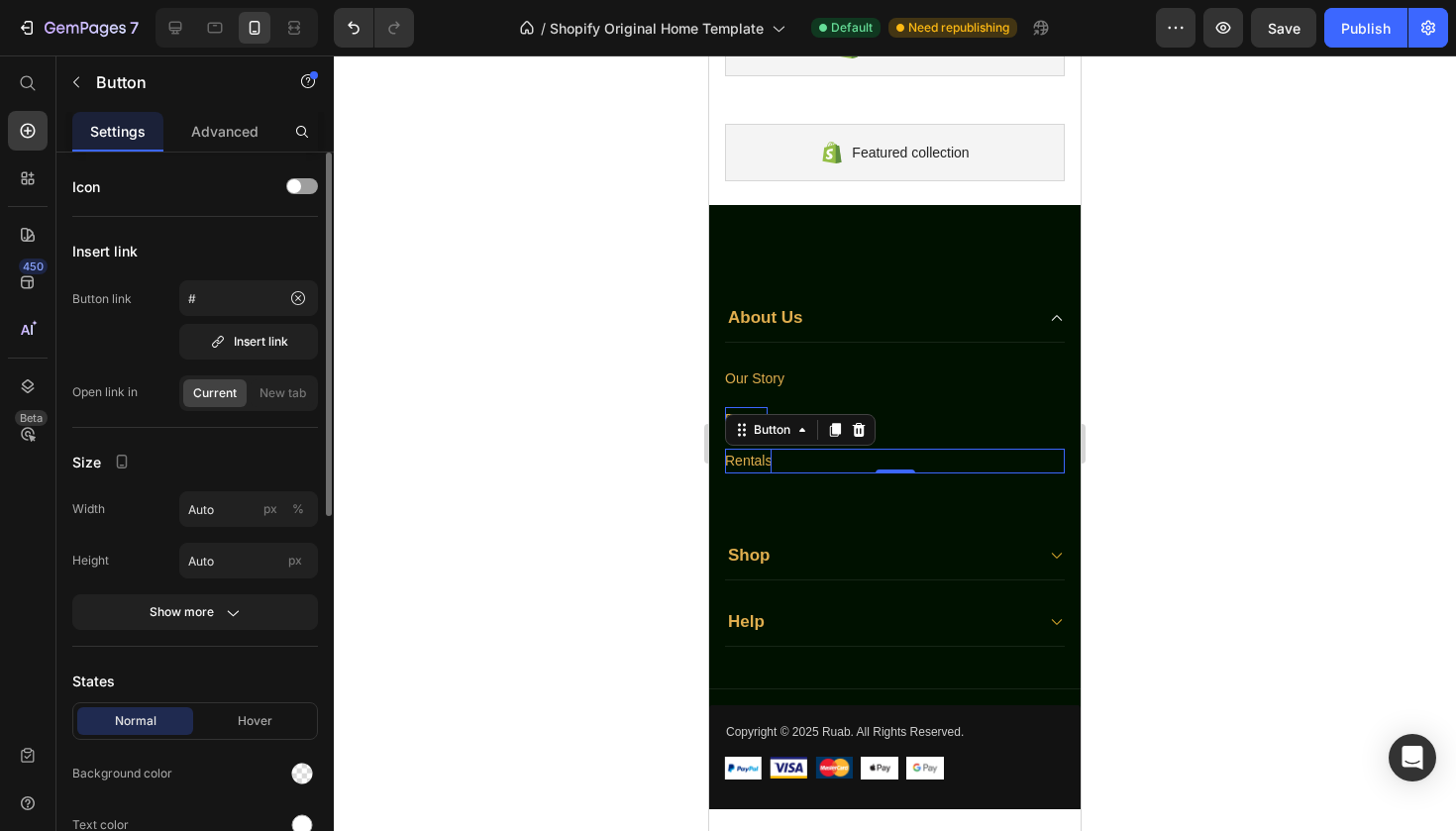 click on "Rentals" at bounding box center [748, 461] 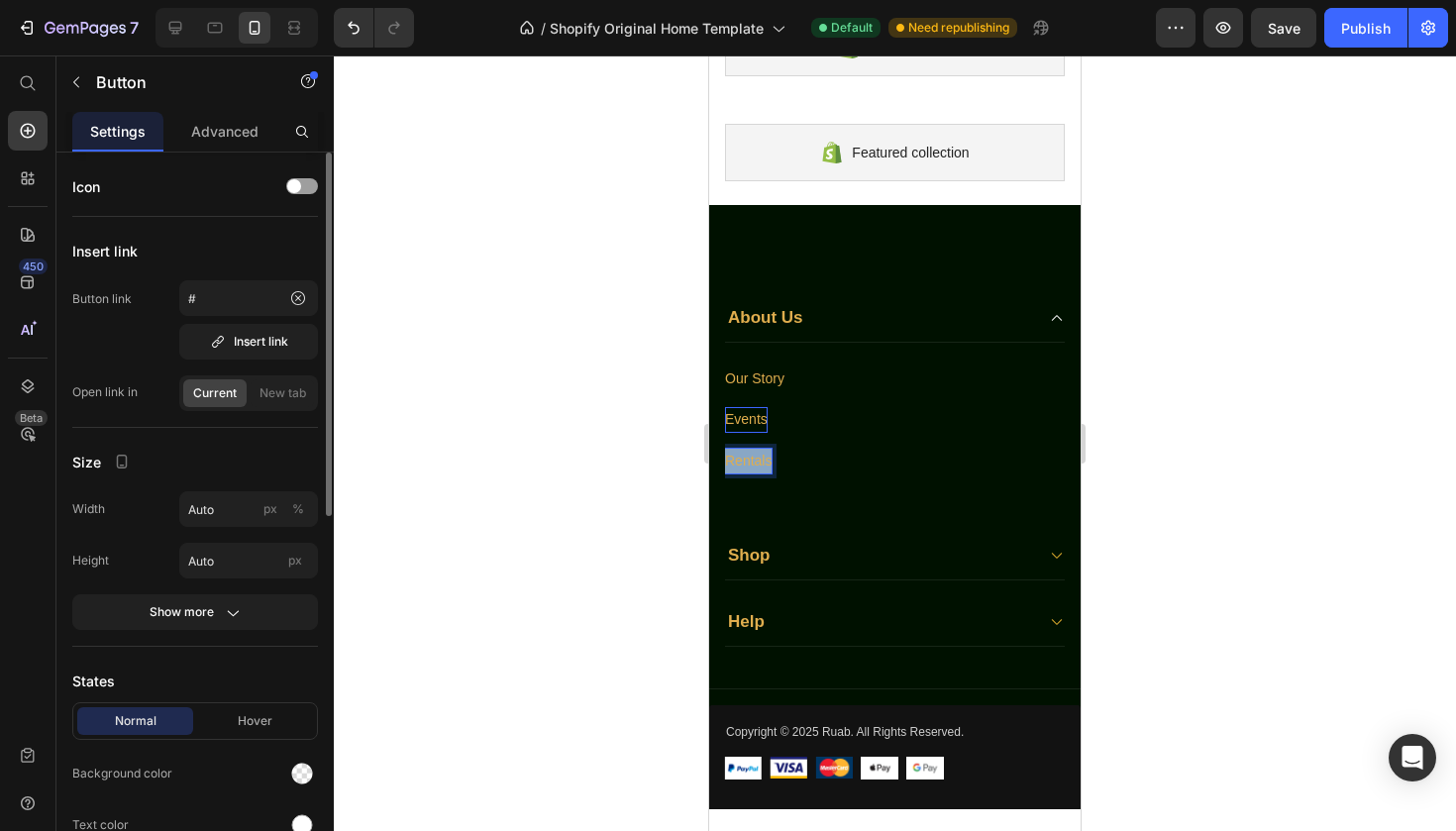 click on "Rentals" at bounding box center [748, 461] 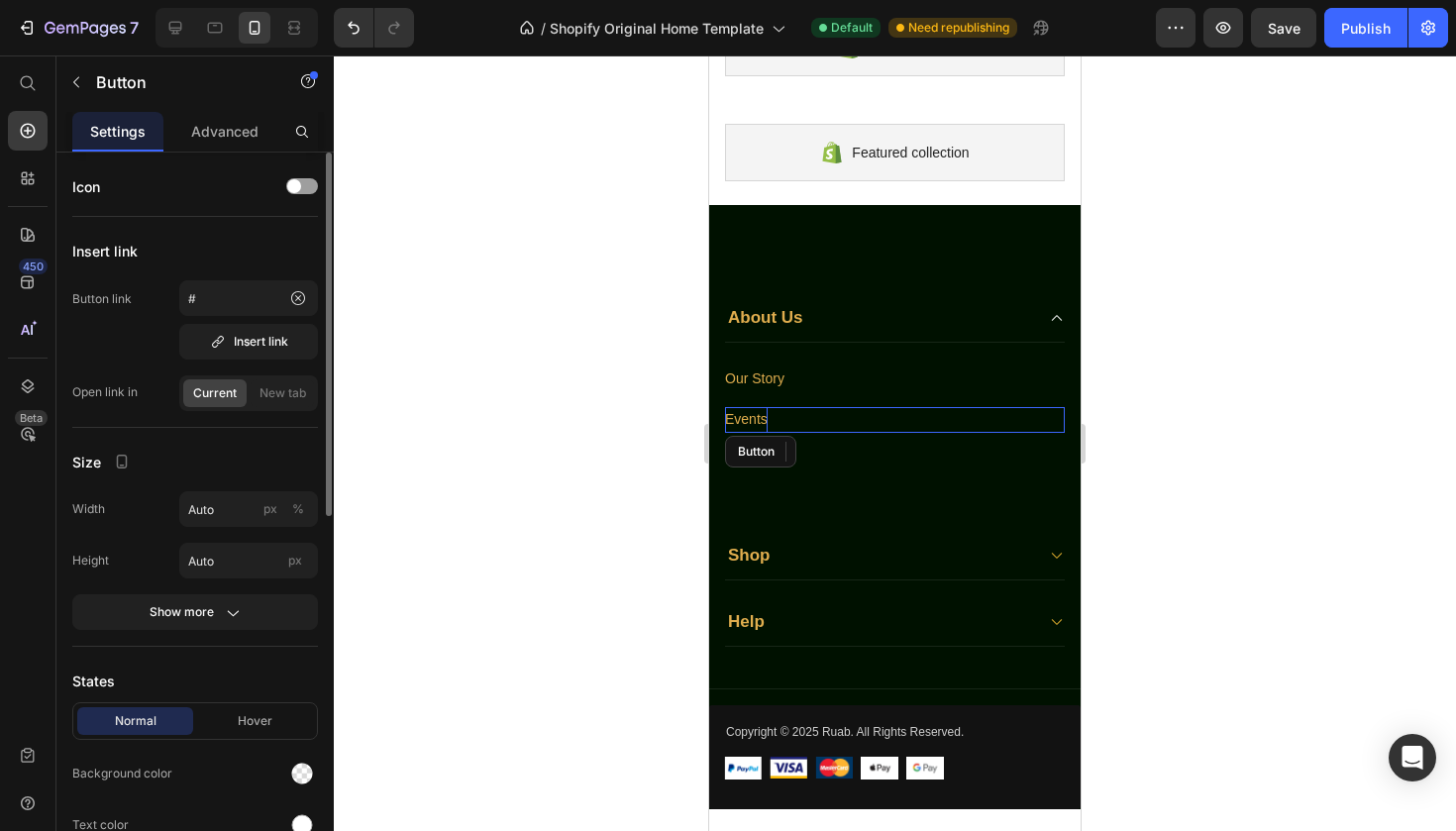 click on "Events" at bounding box center (746, 419) 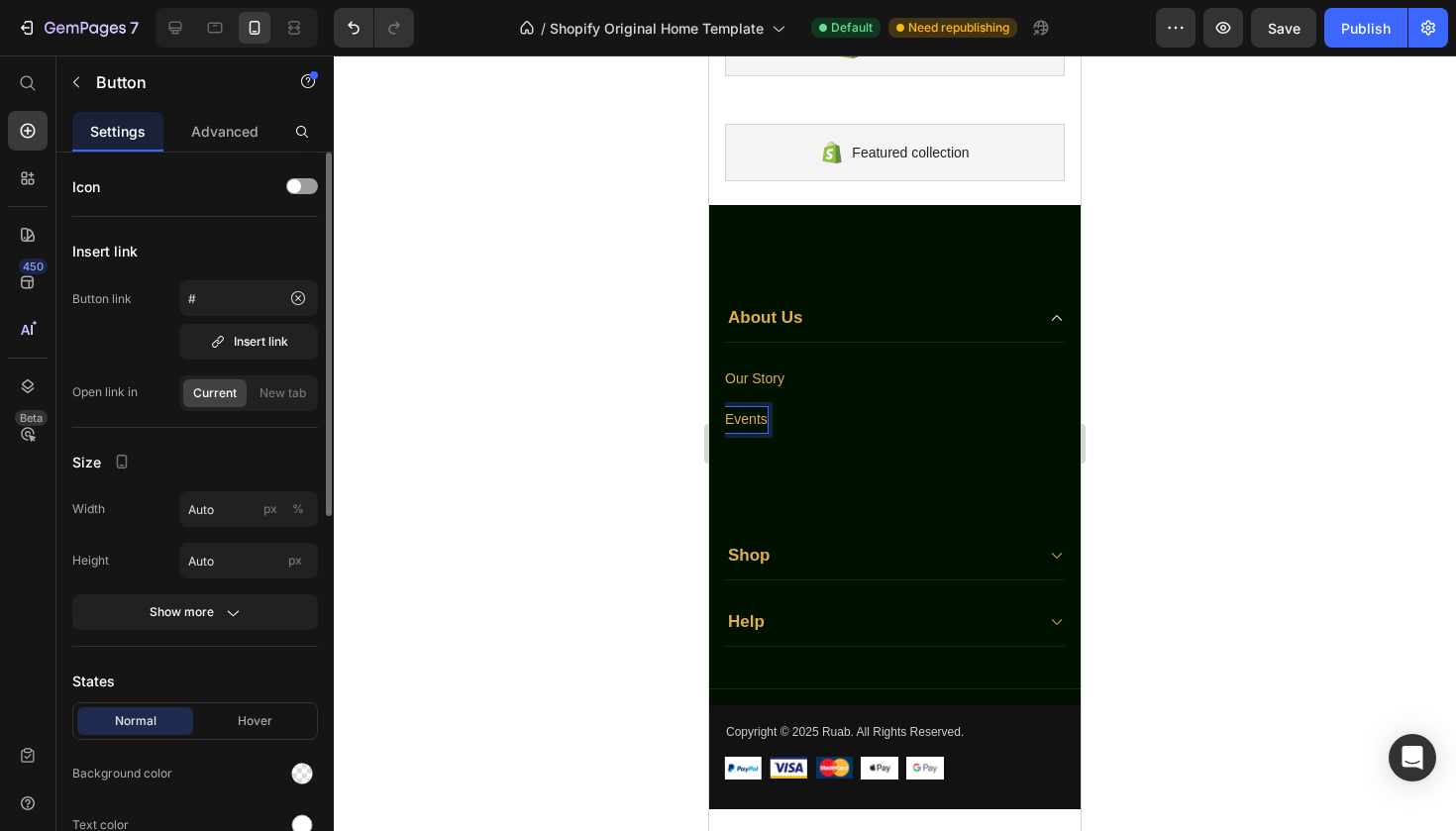 click on "Events" at bounding box center [746, 419] 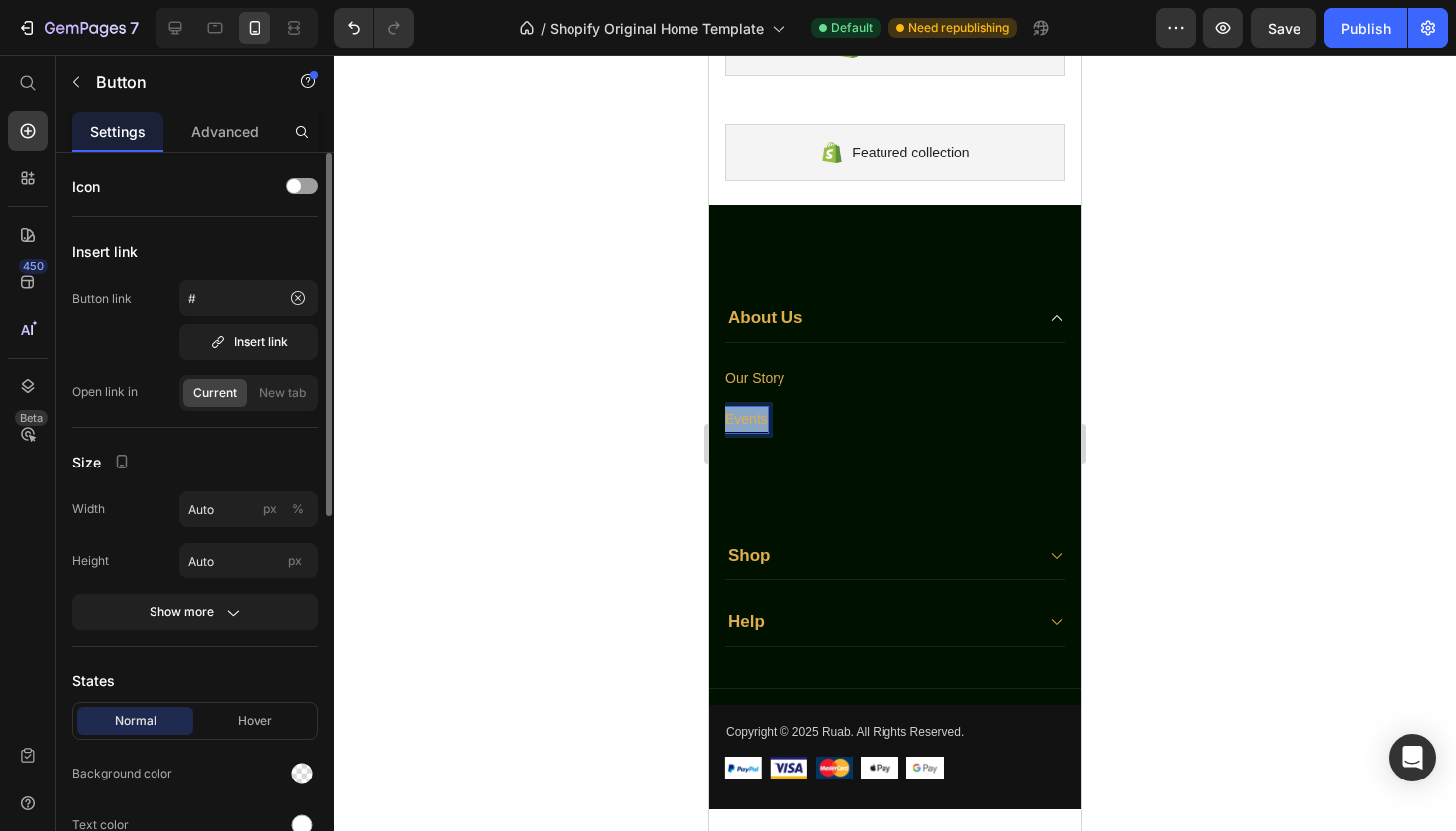 click on "Events" at bounding box center [746, 419] 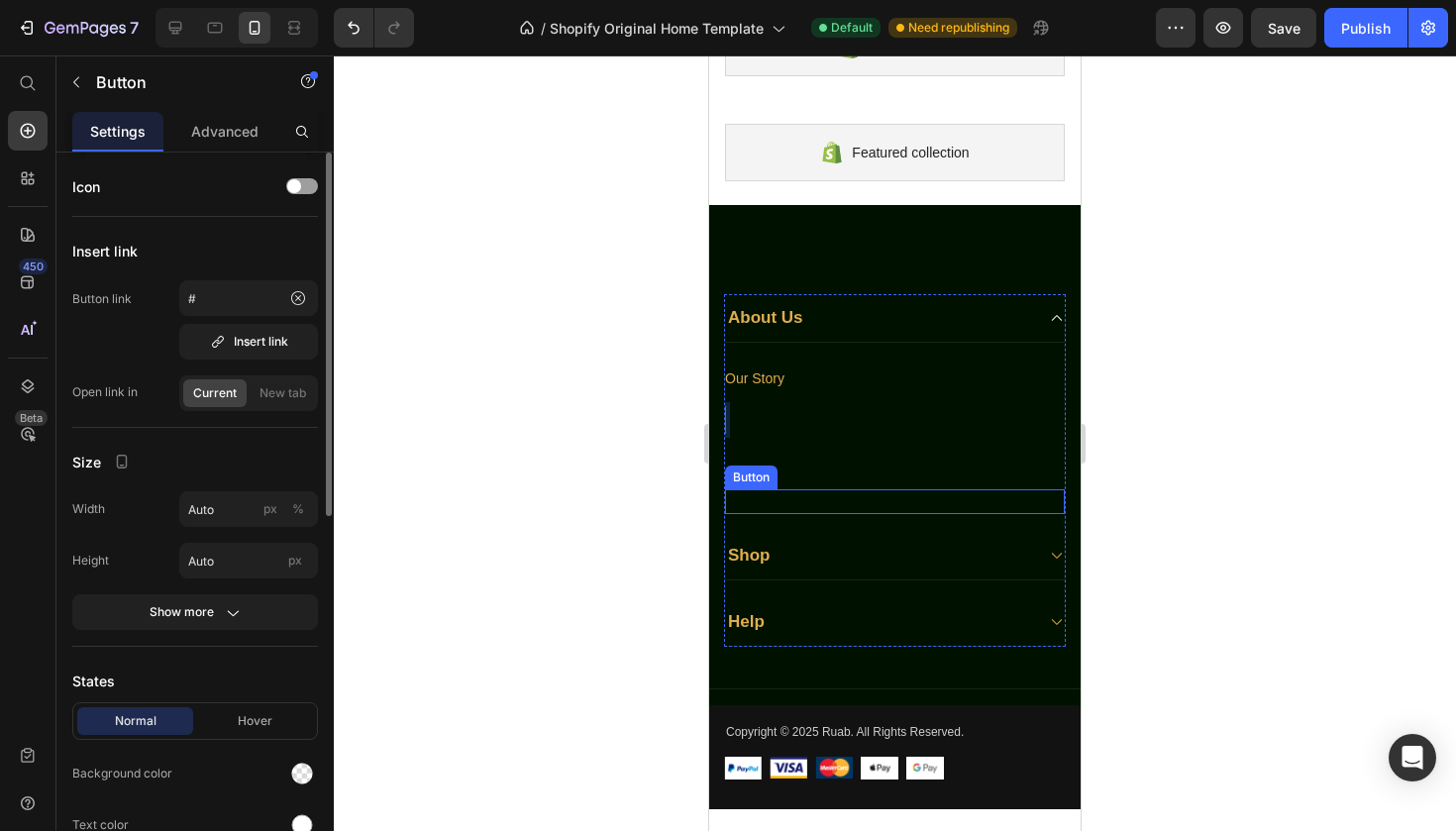 click on "Button" at bounding box center [894, 501] 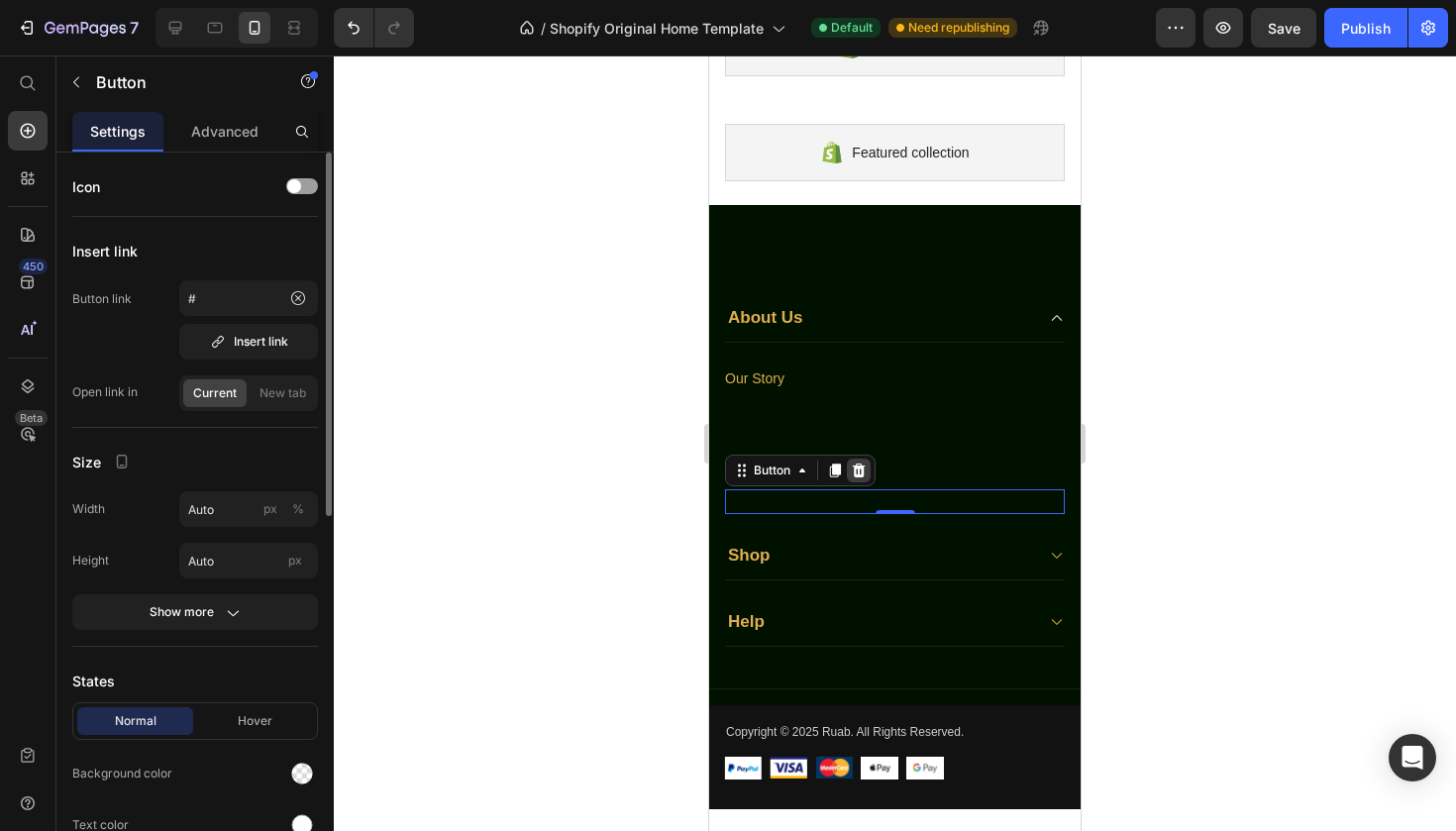 click 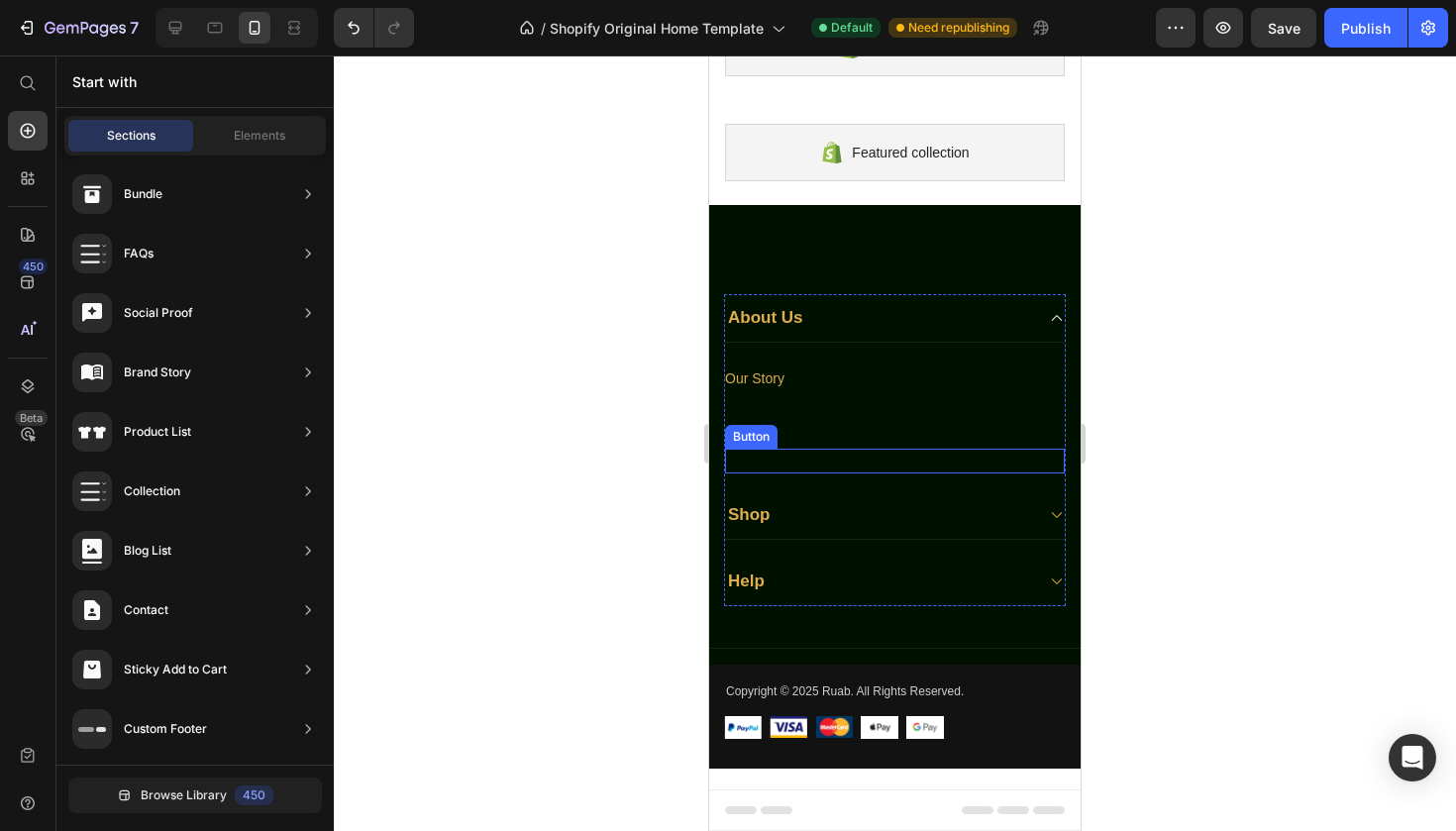 click on "Button" at bounding box center (894, 461) 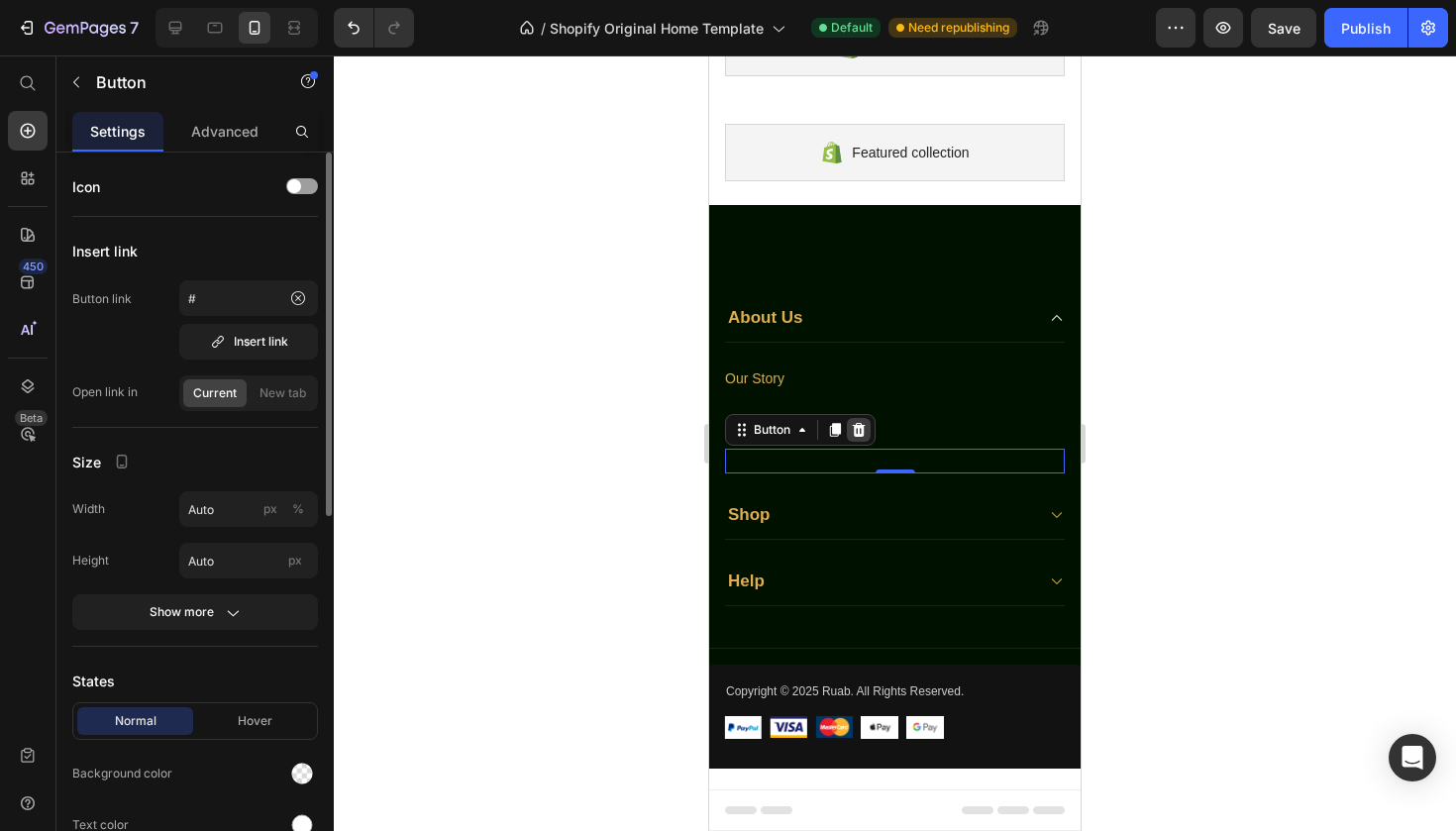 click 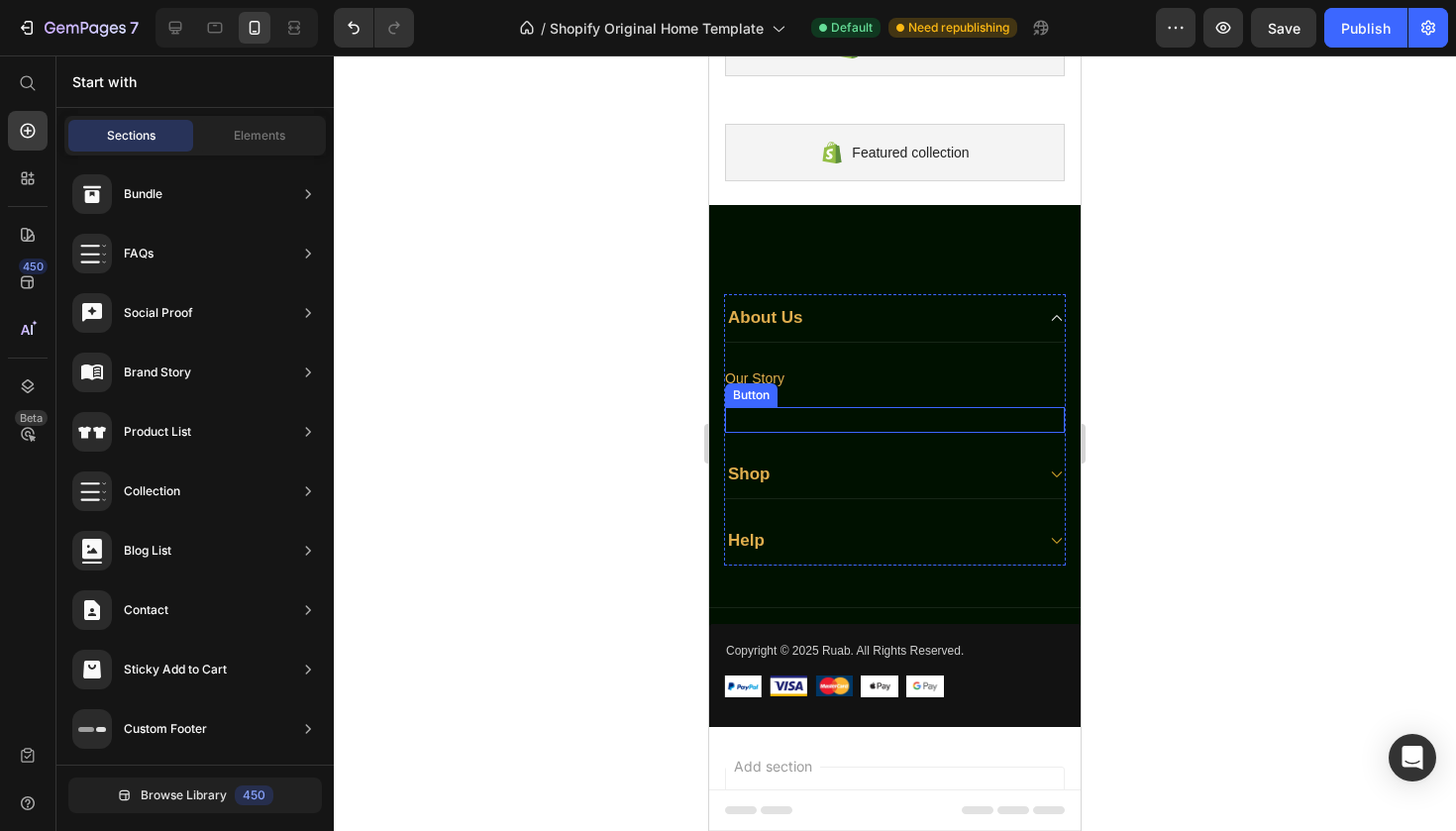 click on "Button" at bounding box center [894, 419] 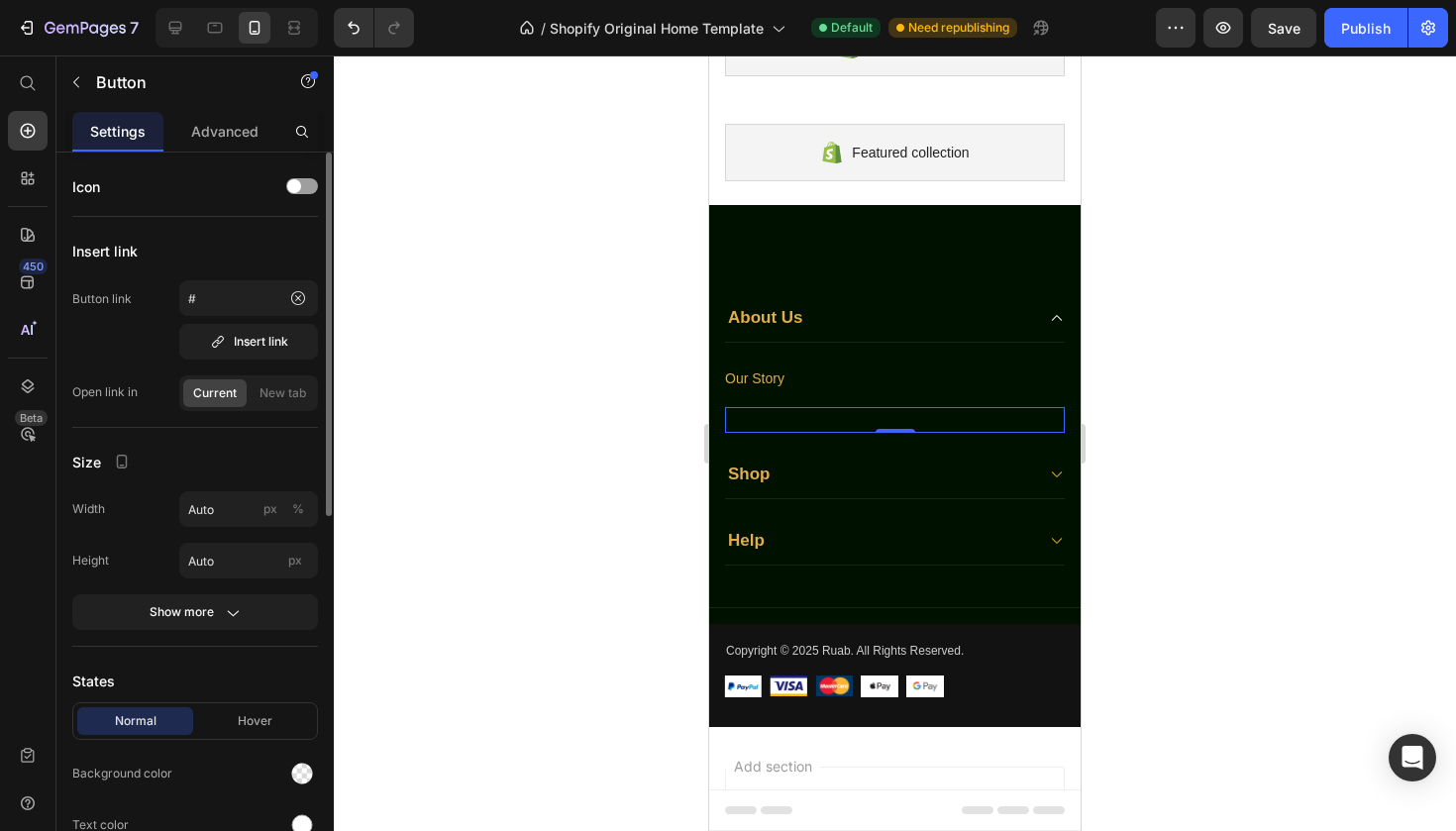 click on "Button   0" at bounding box center [894, 419] 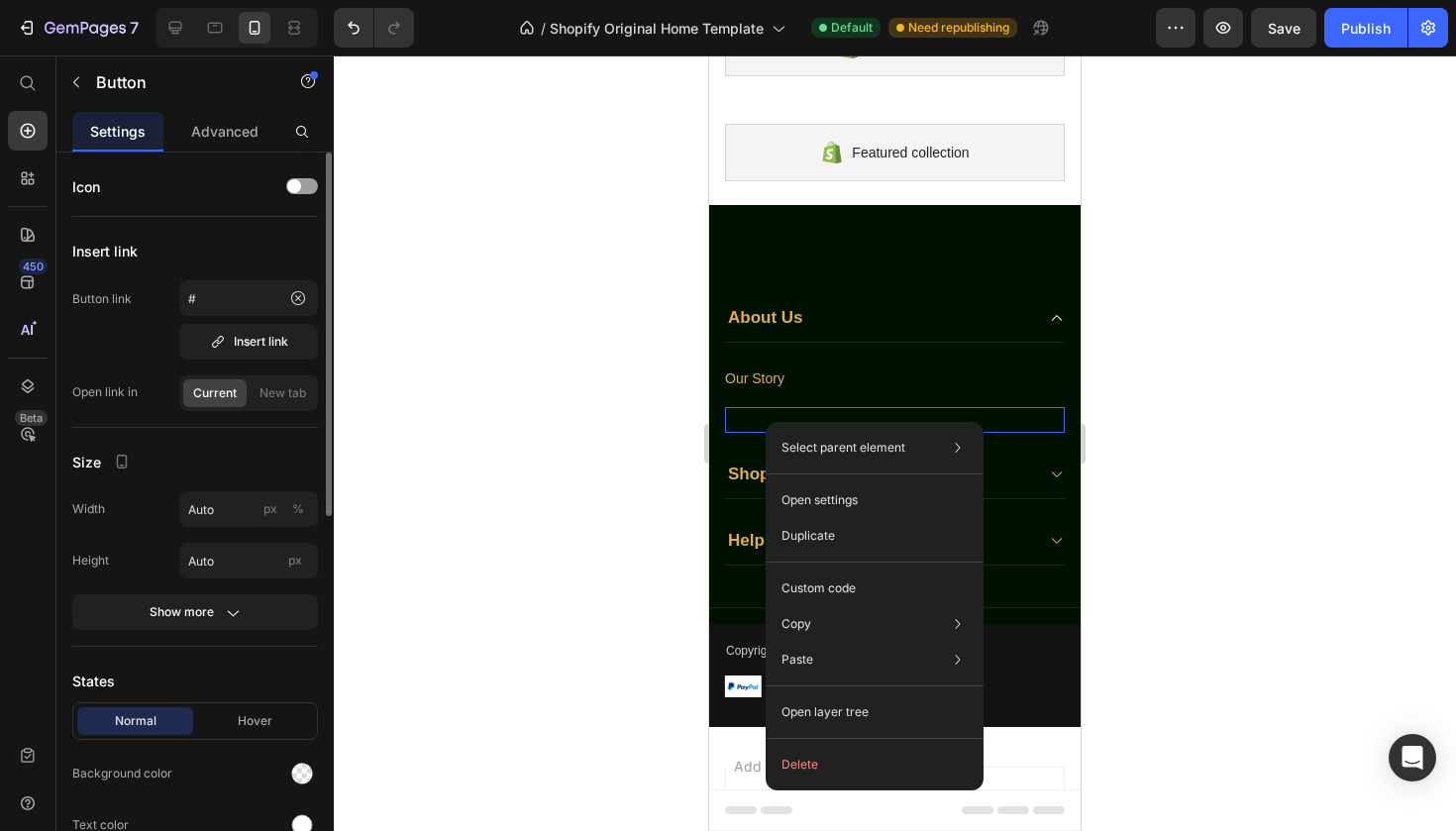 click on "Select parent element Section Row 1 col Accordion Button Open settings Duplicate Custom code Copy Copy element  Cmd + C Copy style  Copy class  .gu-VqIUk3q Paste Paste element  Cmd + V Paste style  Cmd + Shift + V  Please allow access tp clipboard to paste content from other pages  Allow Access Open layer tree  Delete" 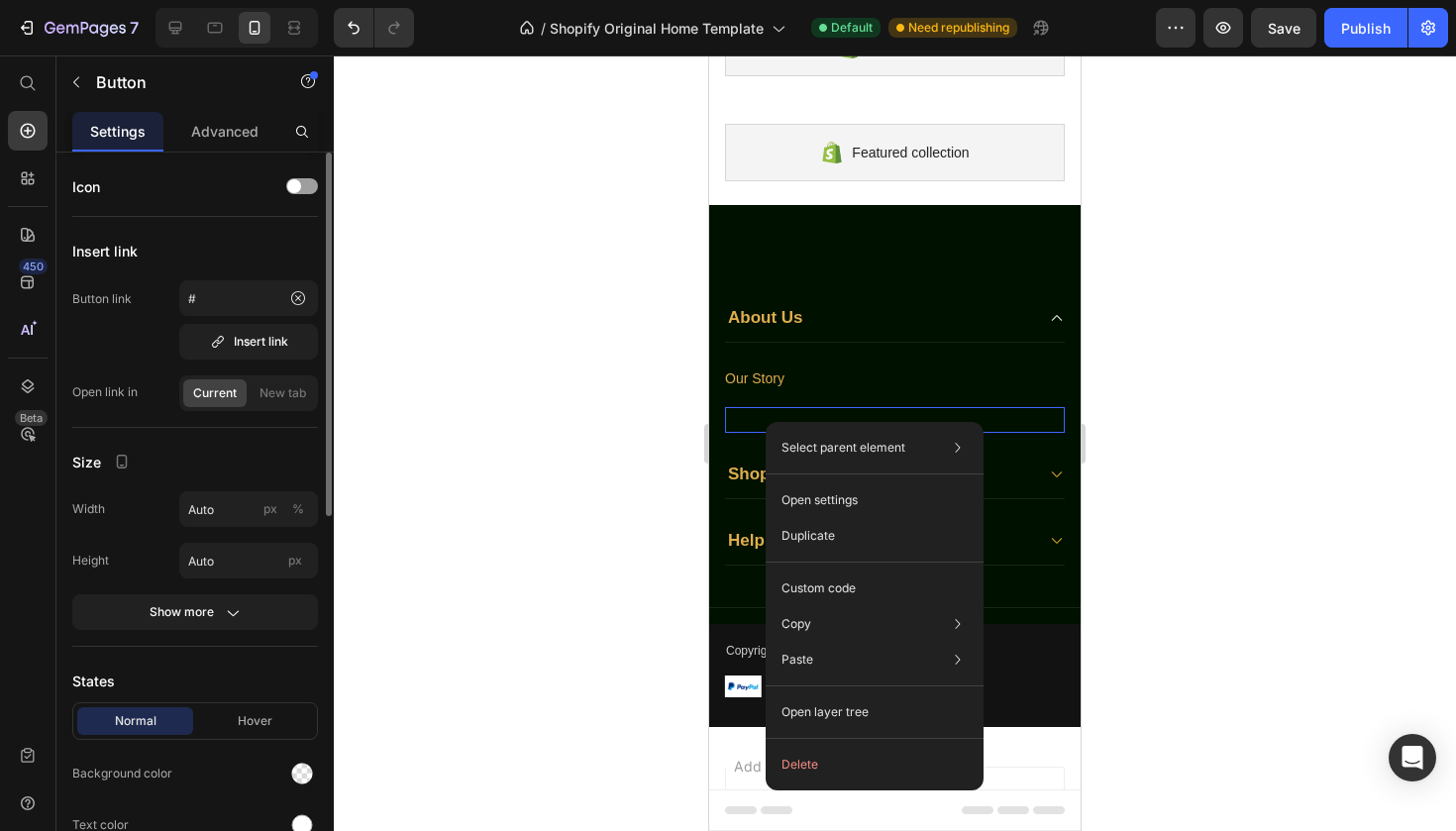 click on "Button   0" at bounding box center [894, 419] 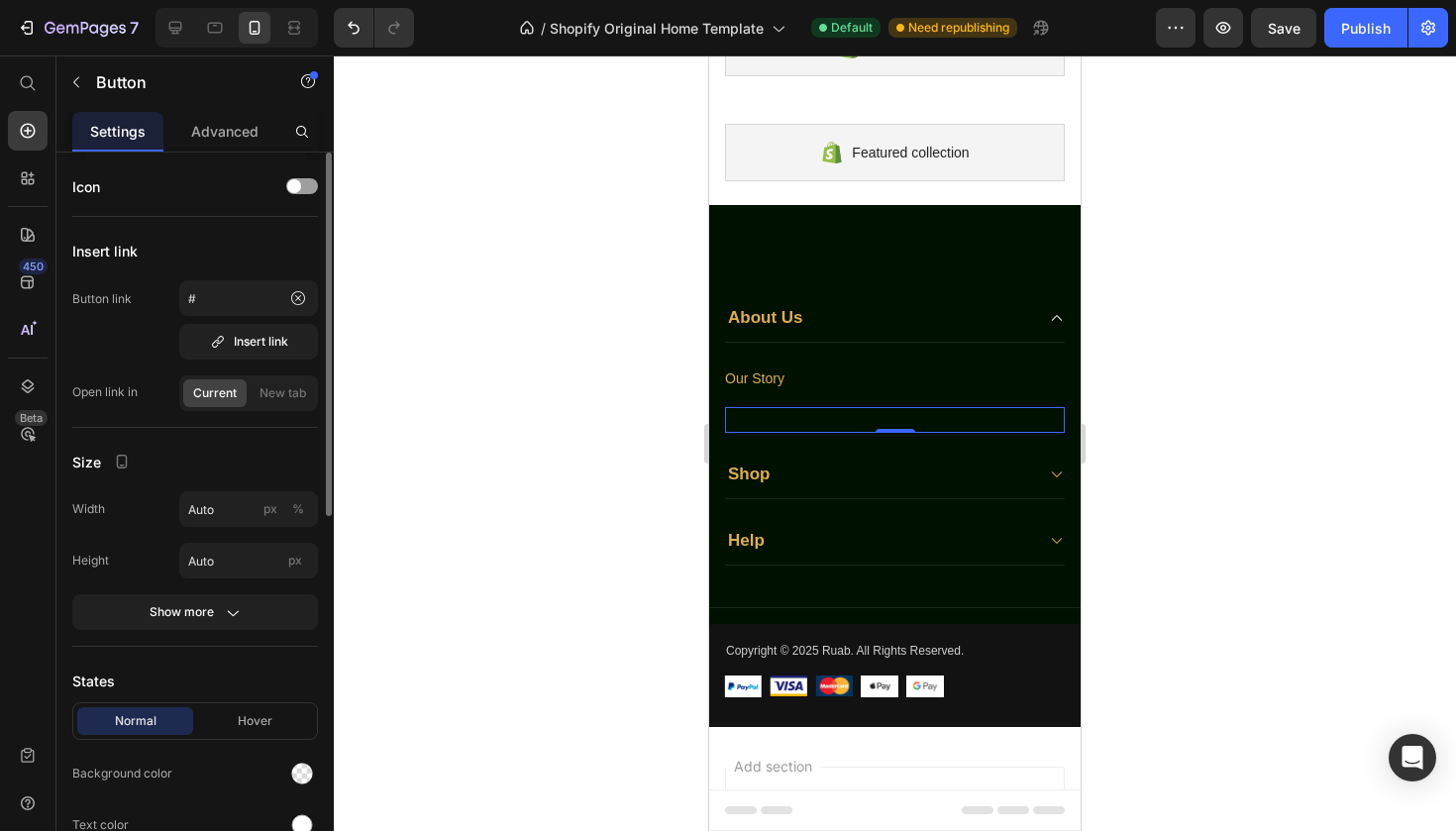 click on "Button   0" at bounding box center [894, 419] 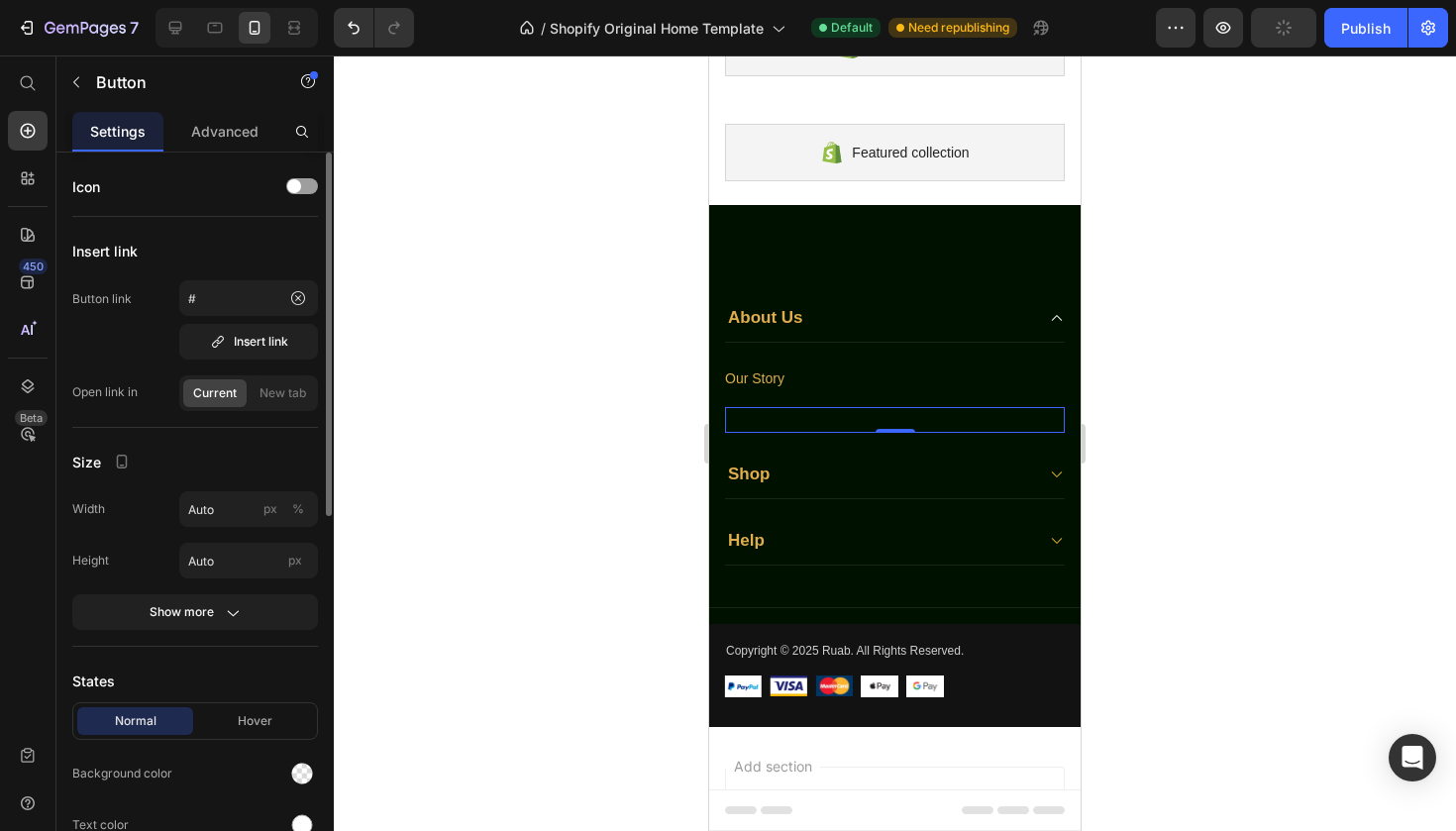 click 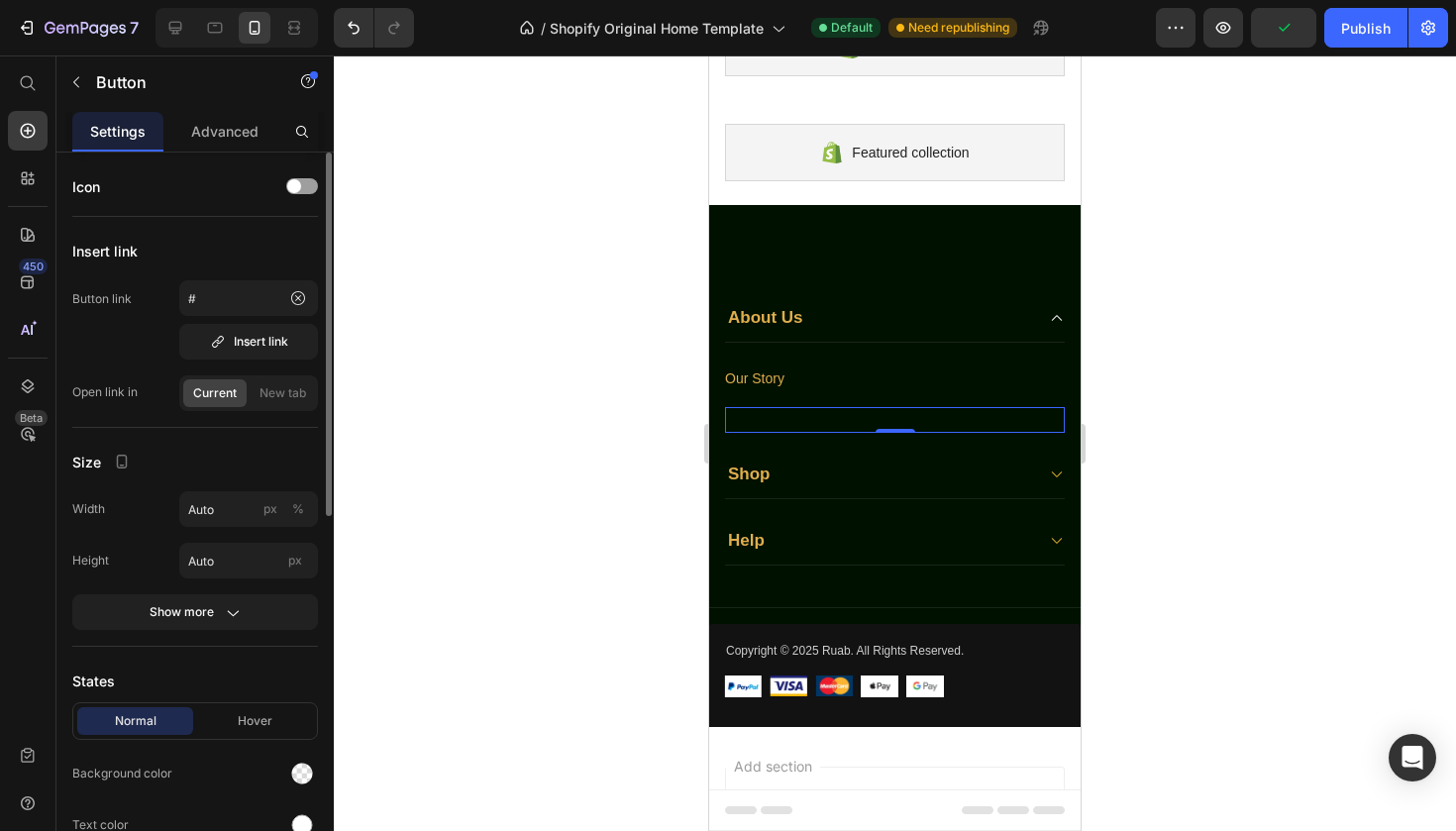 click on "Button   0" at bounding box center (894, 419) 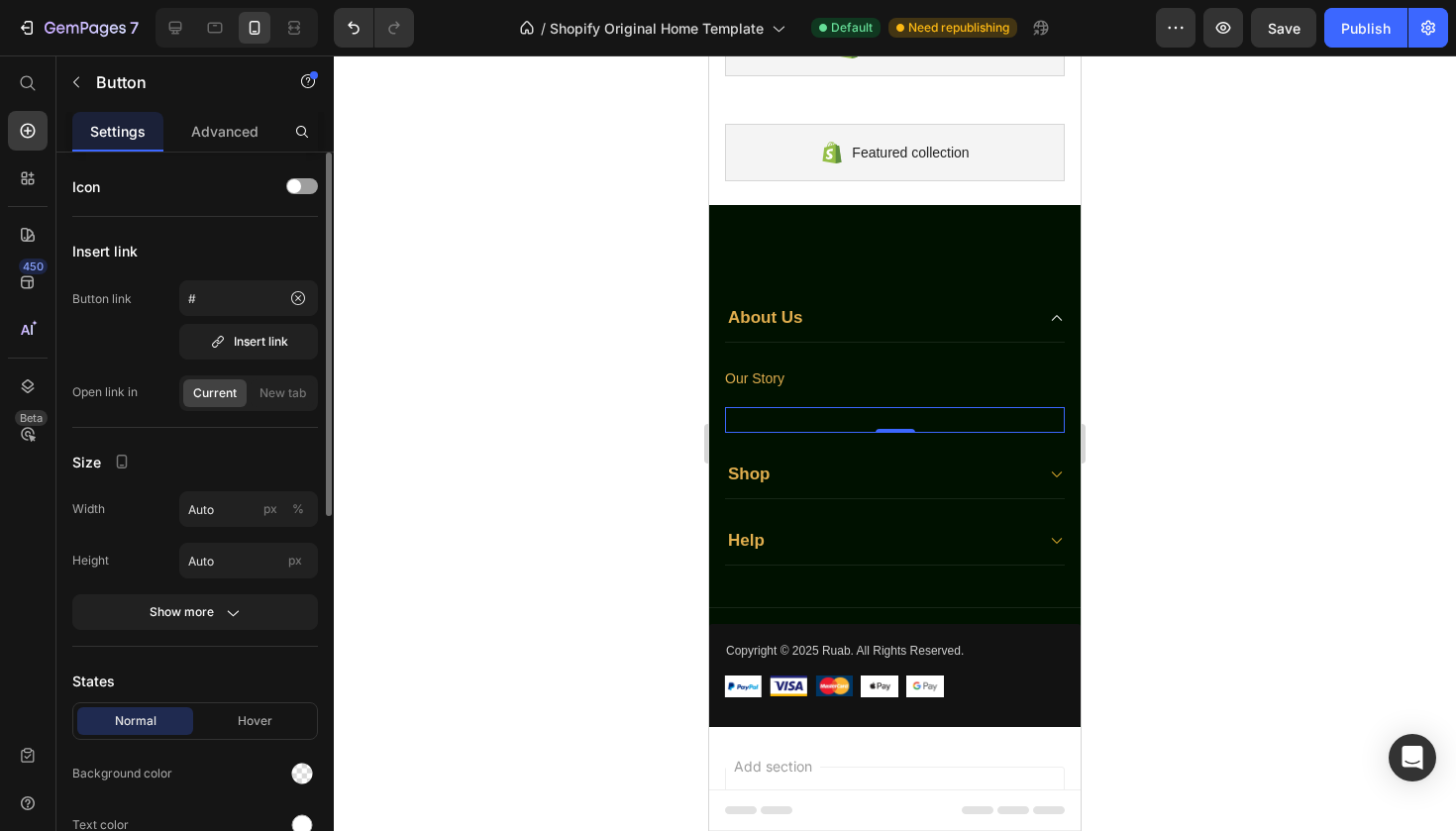 click 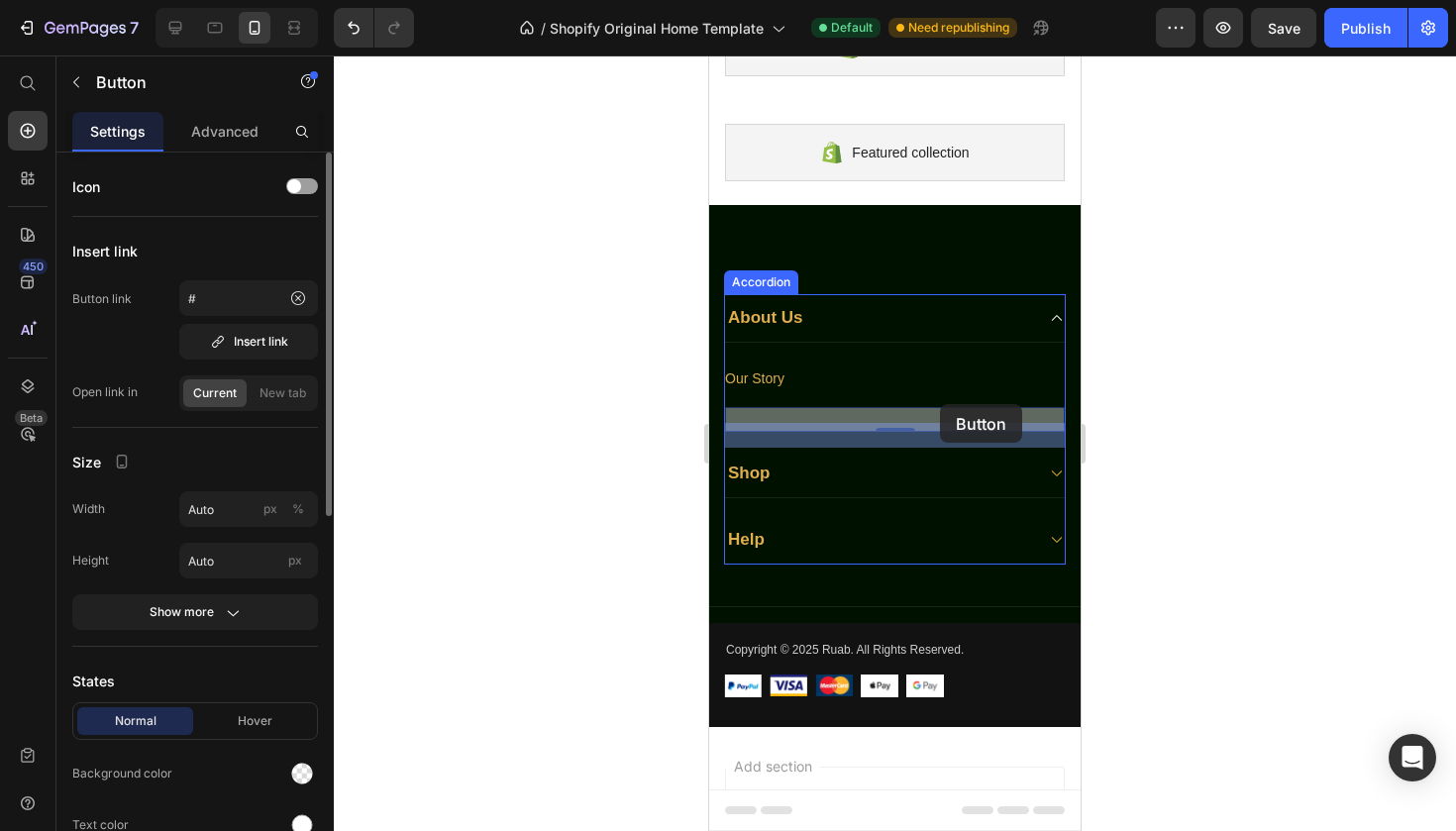 drag, startPoint x: 886, startPoint y: 416, endPoint x: 940, endPoint y: 406, distance: 54.91812 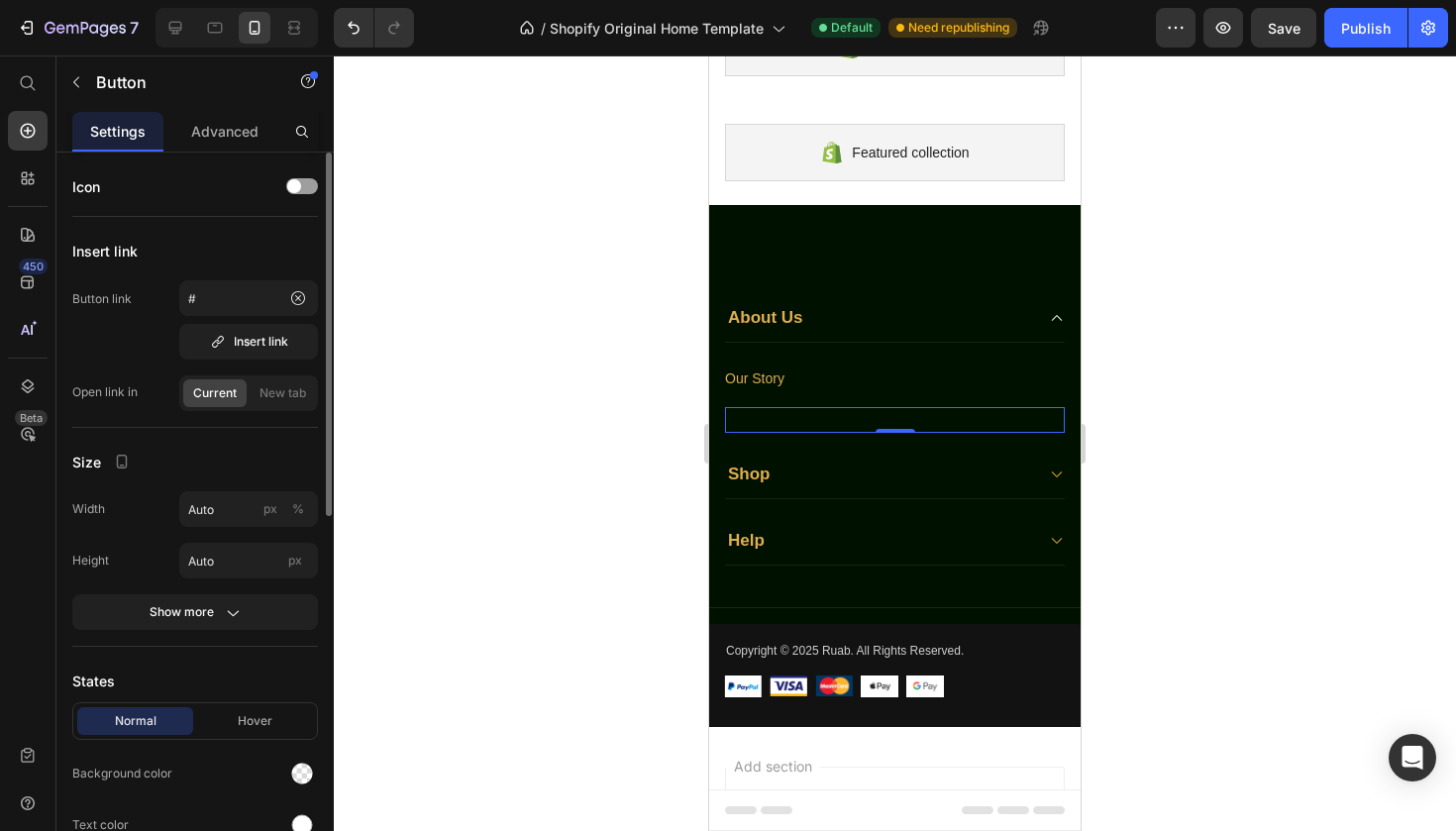 click on "Button   0" at bounding box center [894, 419] 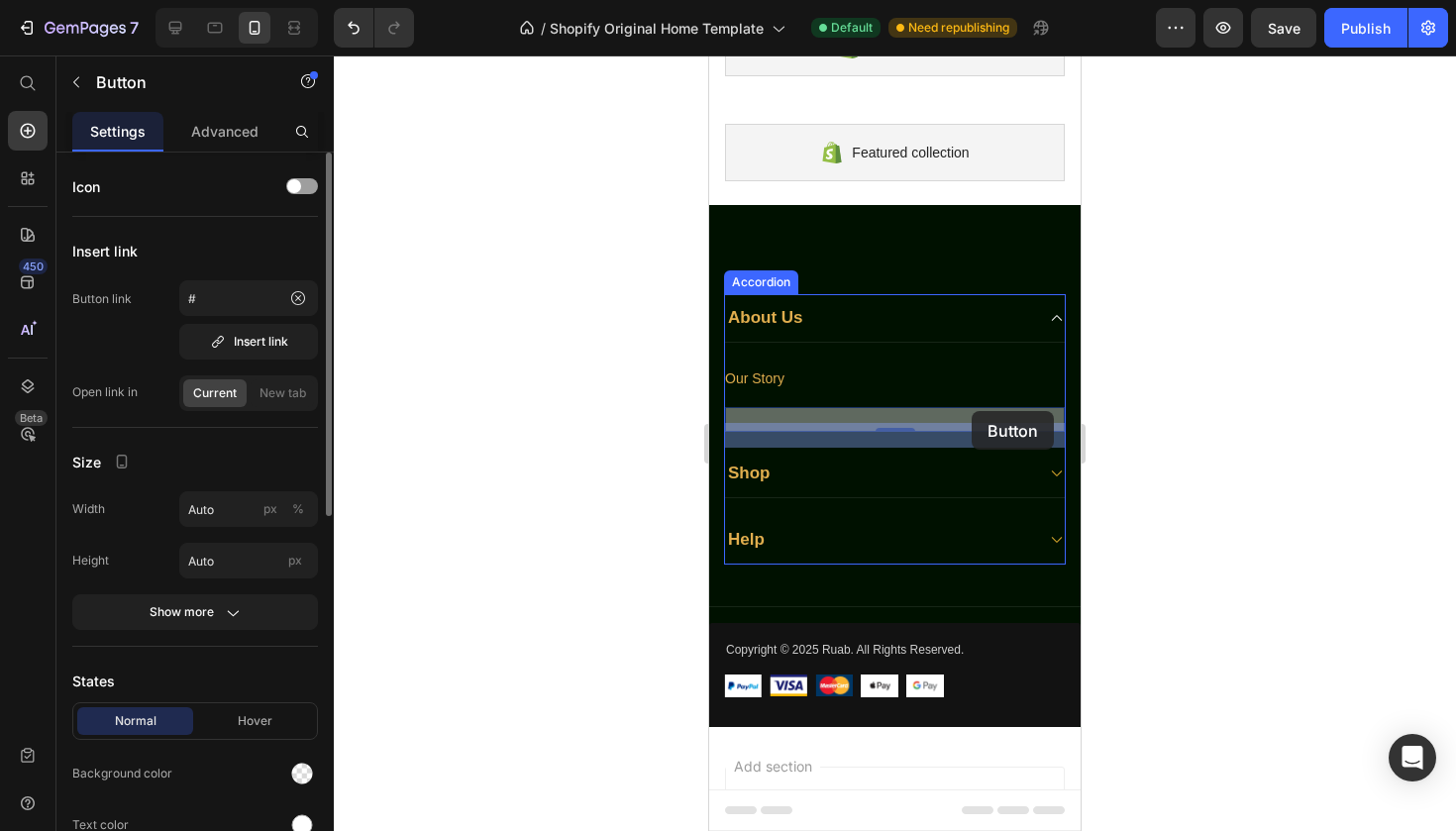 drag, startPoint x: 936, startPoint y: 411, endPoint x: 970, endPoint y: 412, distance: 34.0147 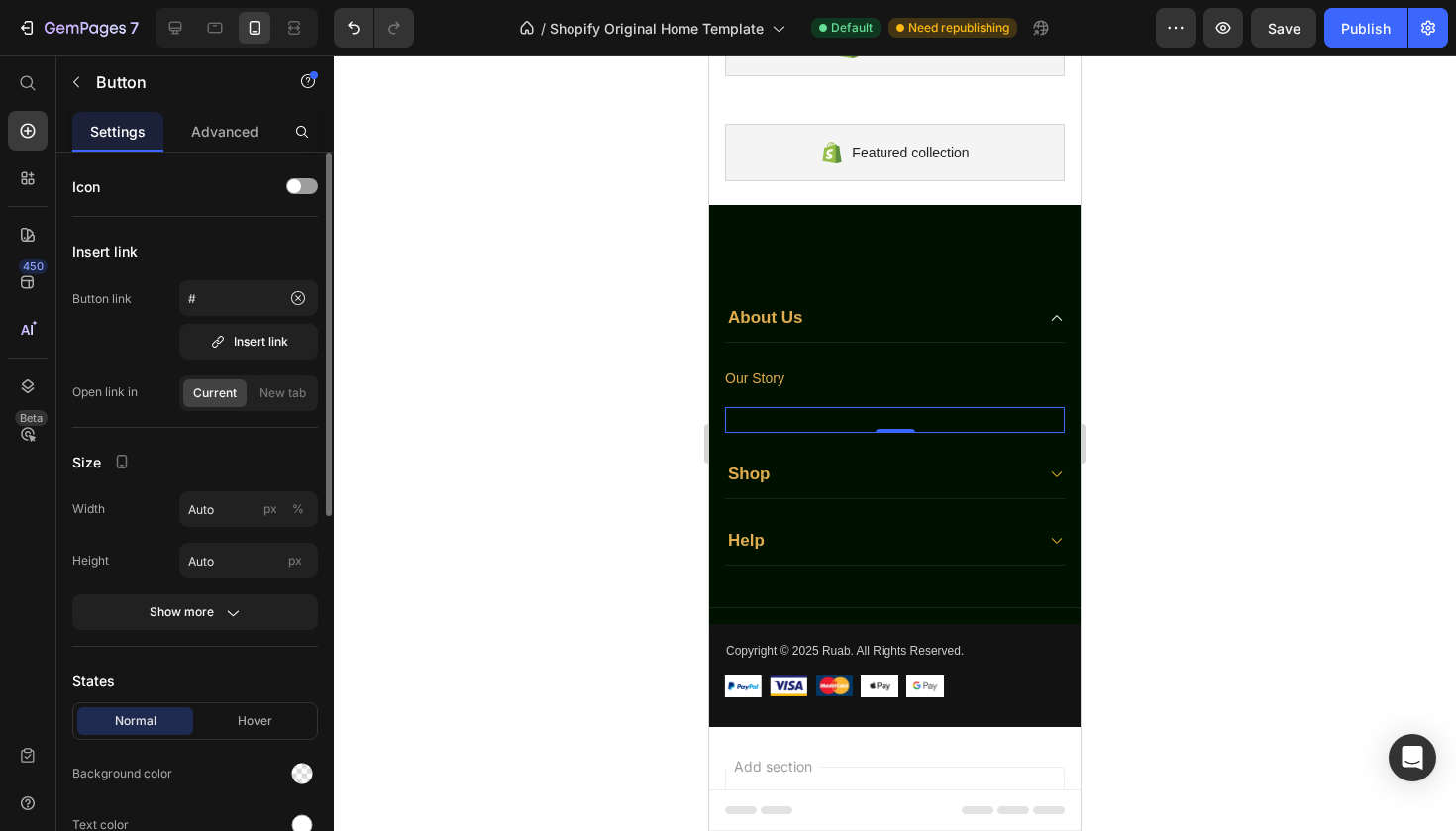 click on "Button   0" at bounding box center [894, 419] 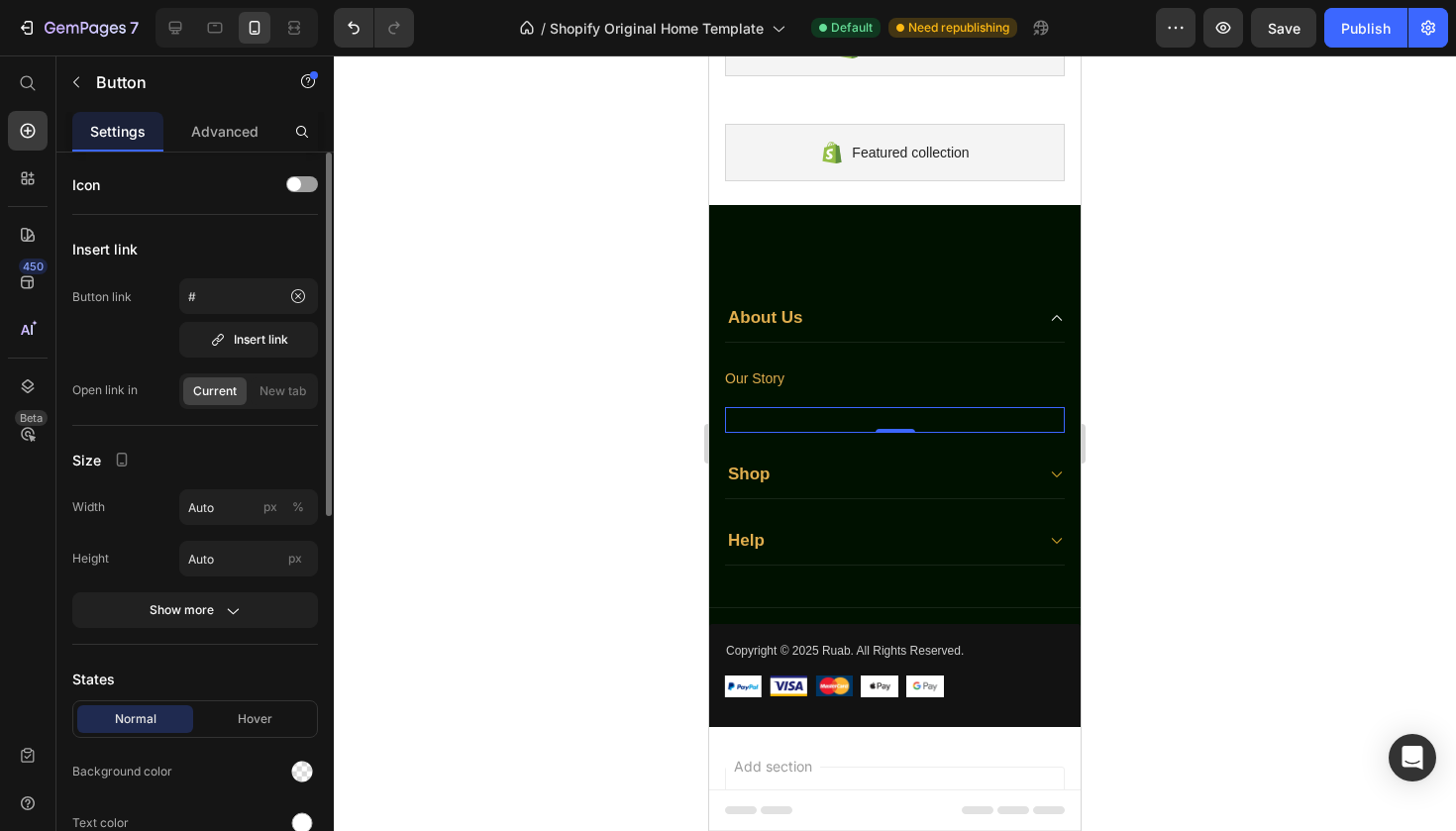 scroll, scrollTop: 0, scrollLeft: 0, axis: both 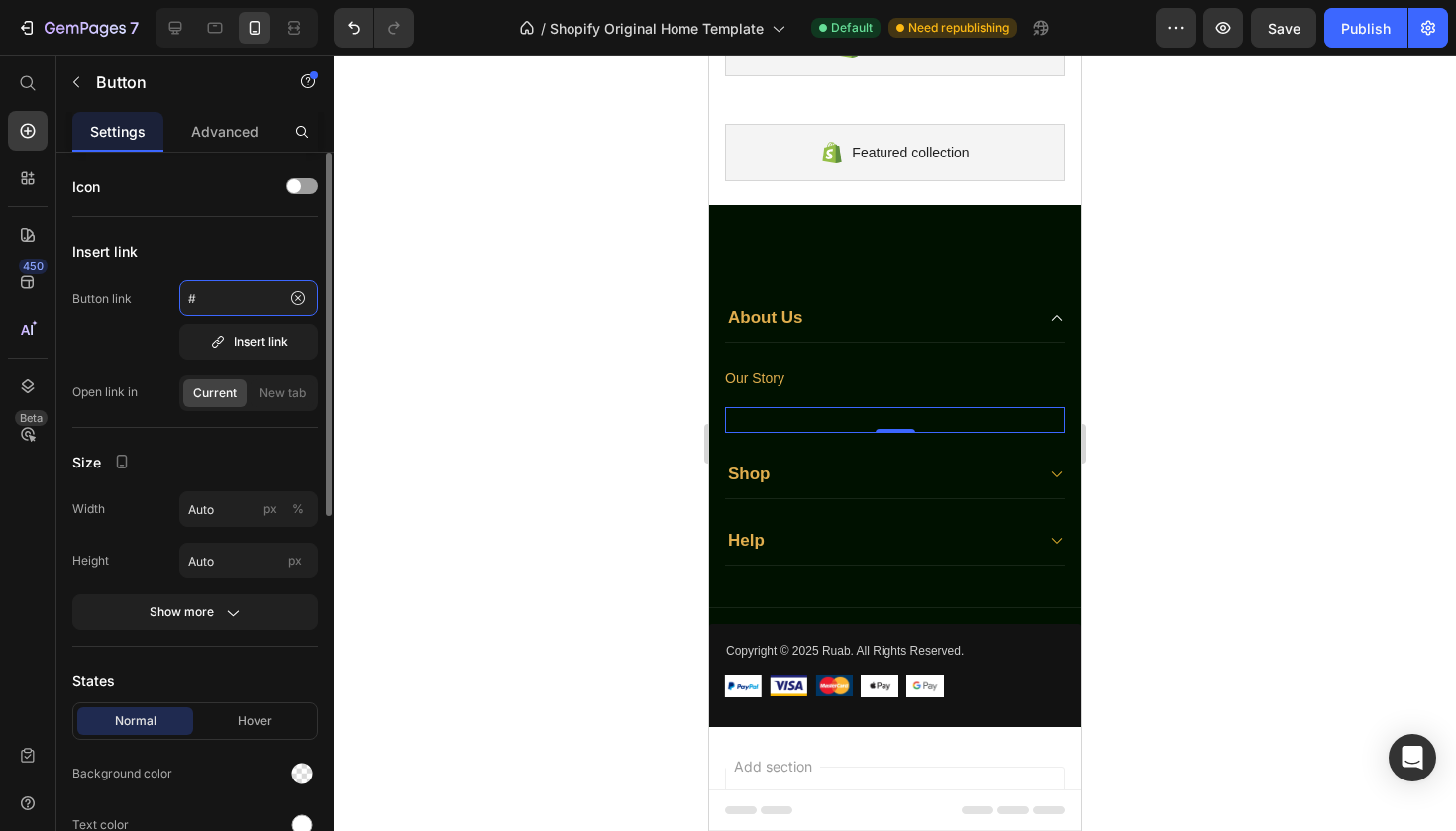 click on "#" 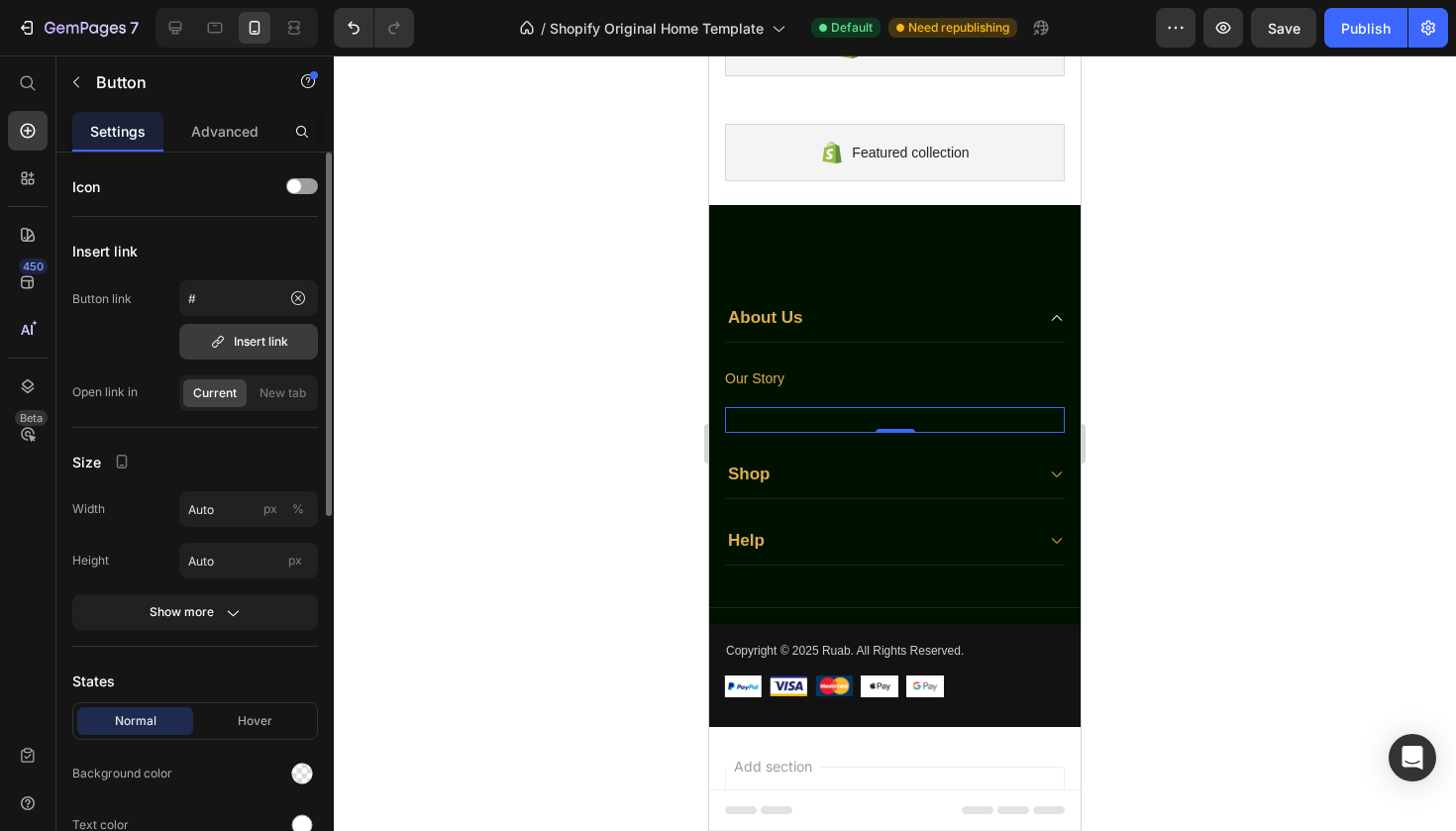click on "Insert link" at bounding box center (249, 342) 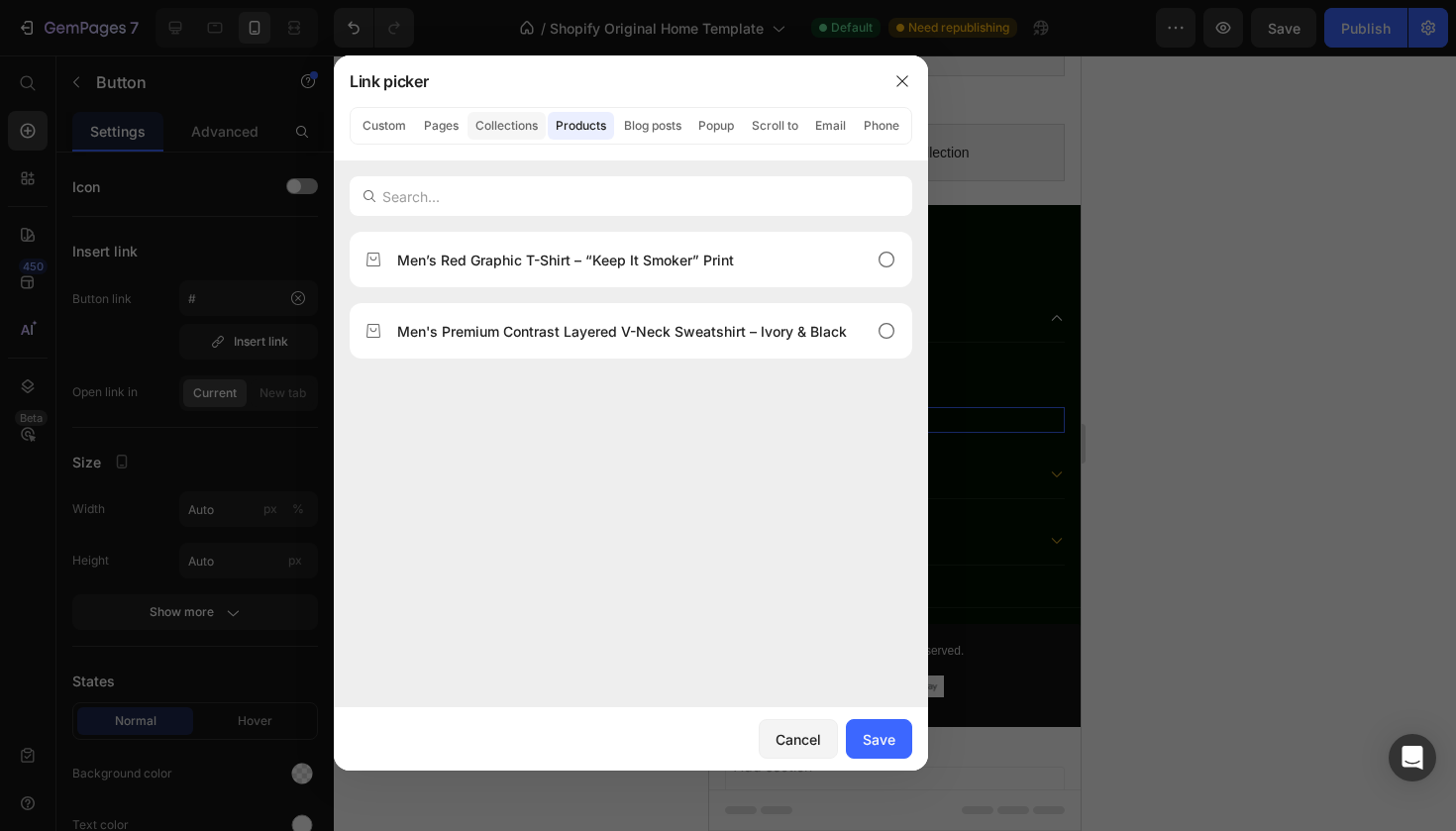 click on "Collections" 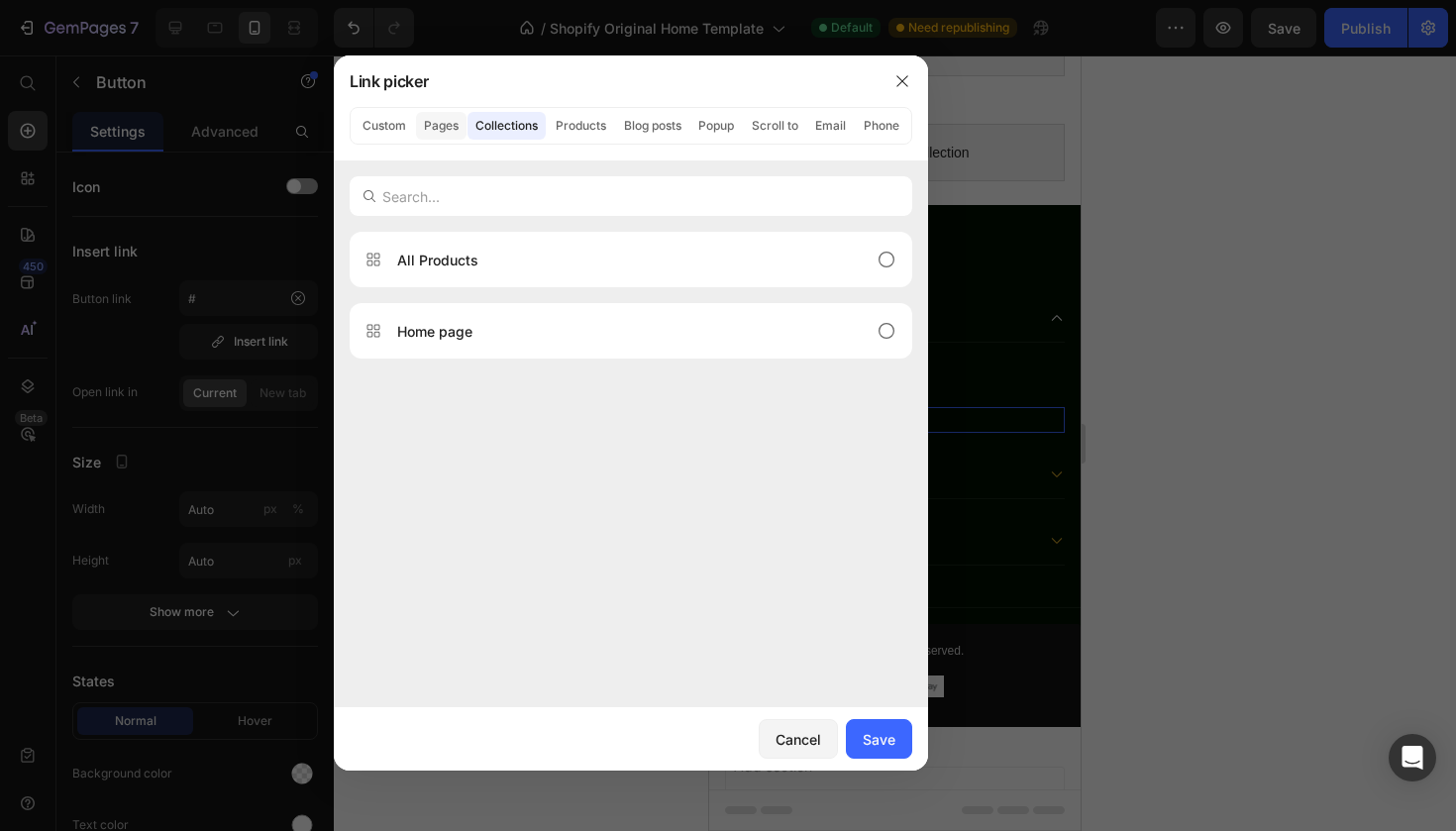 click on "Pages" 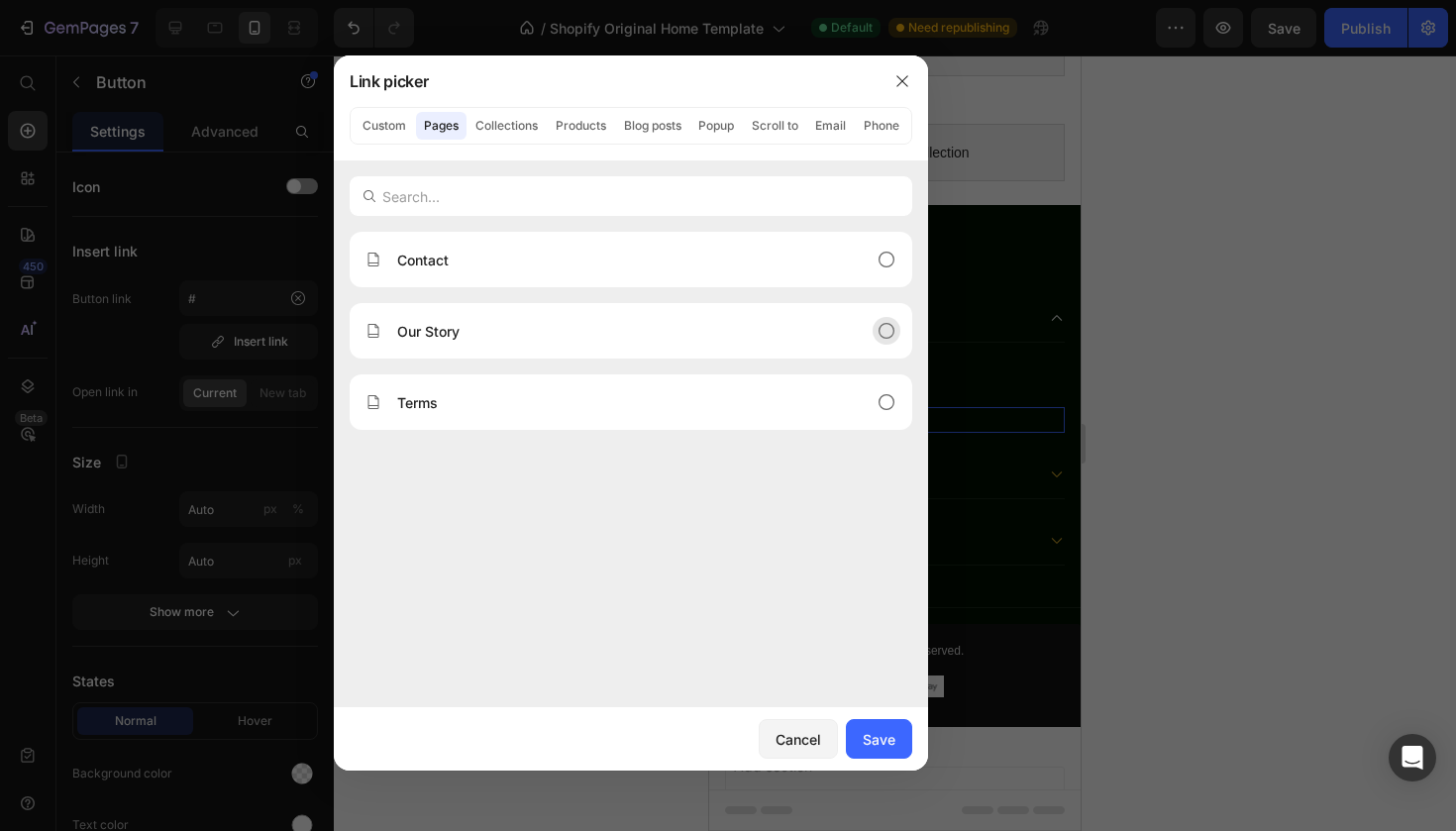 click on "Our Story" at bounding box center [615, 331] 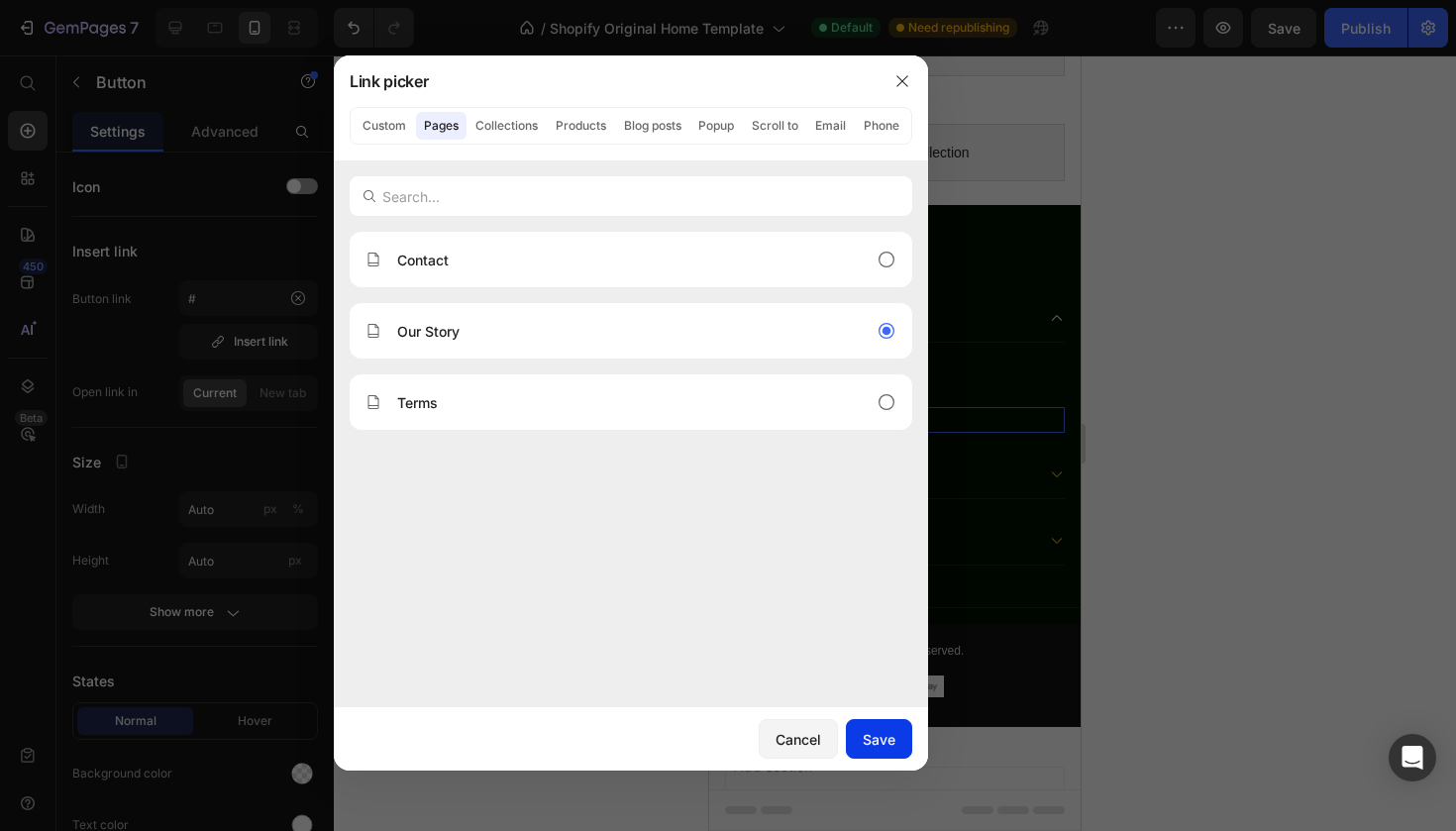 click on "Save" at bounding box center (879, 739) 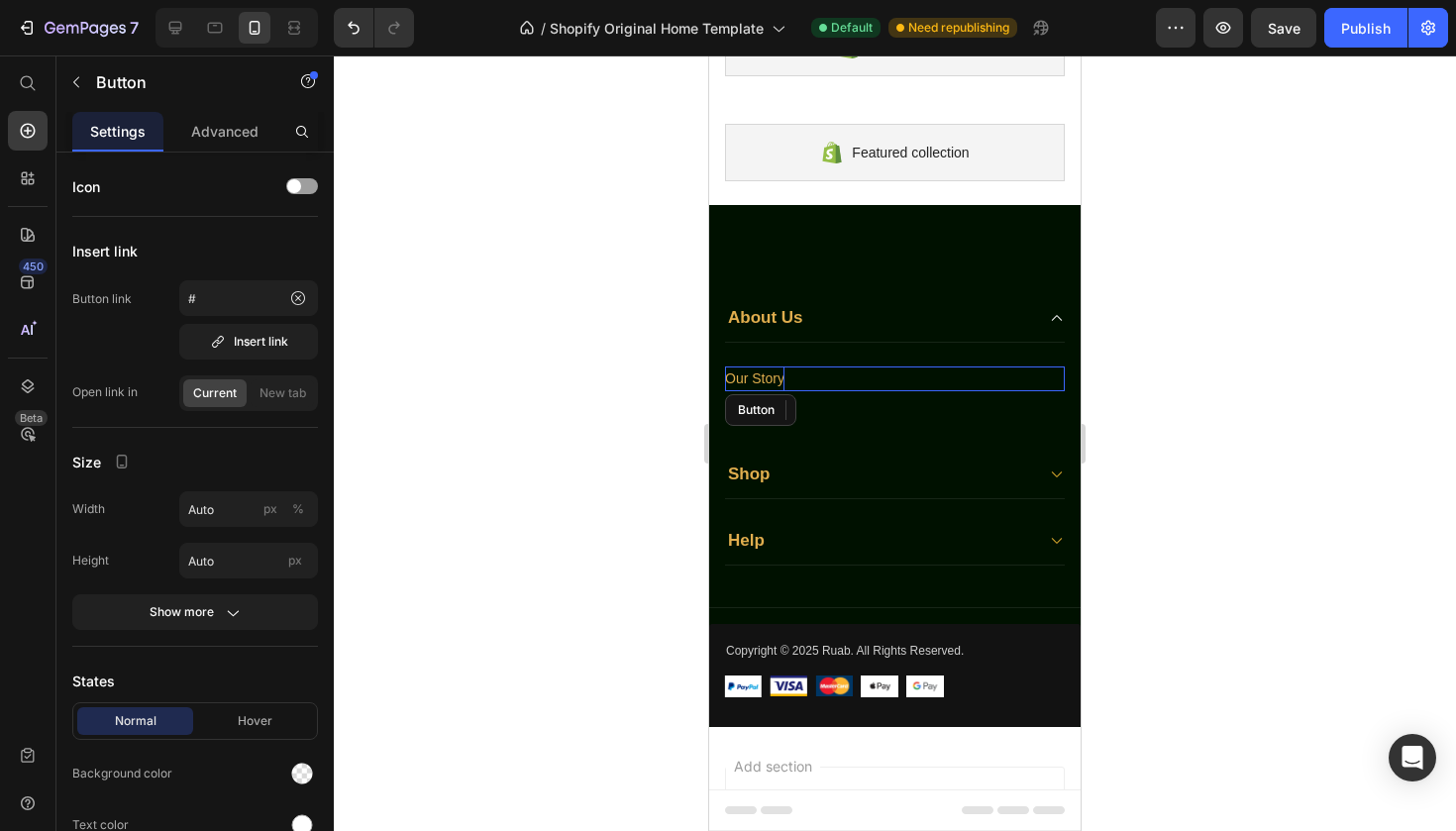 click on "Our Story" at bounding box center (755, 378) 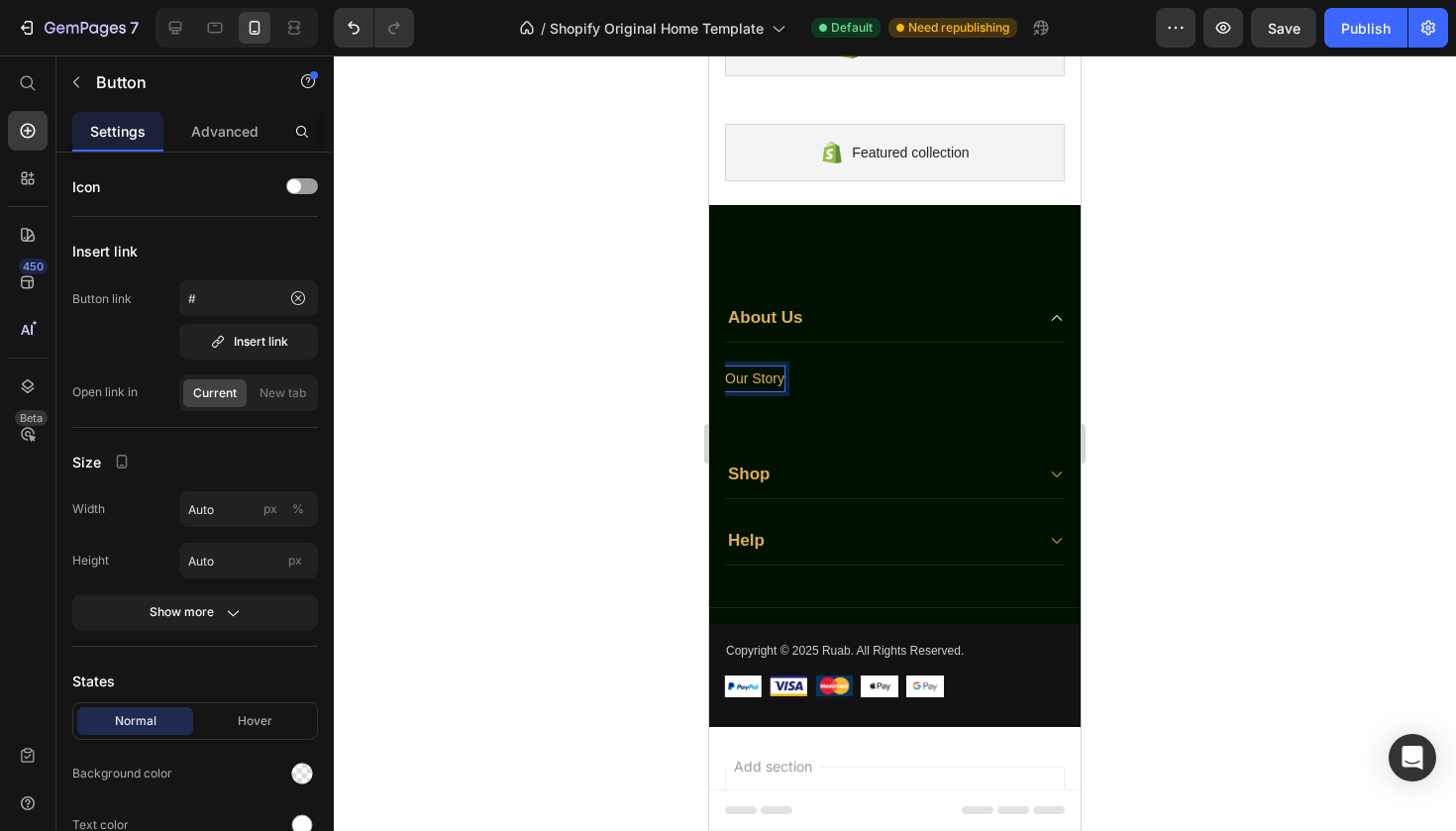 click on "Our Story" at bounding box center (755, 378) 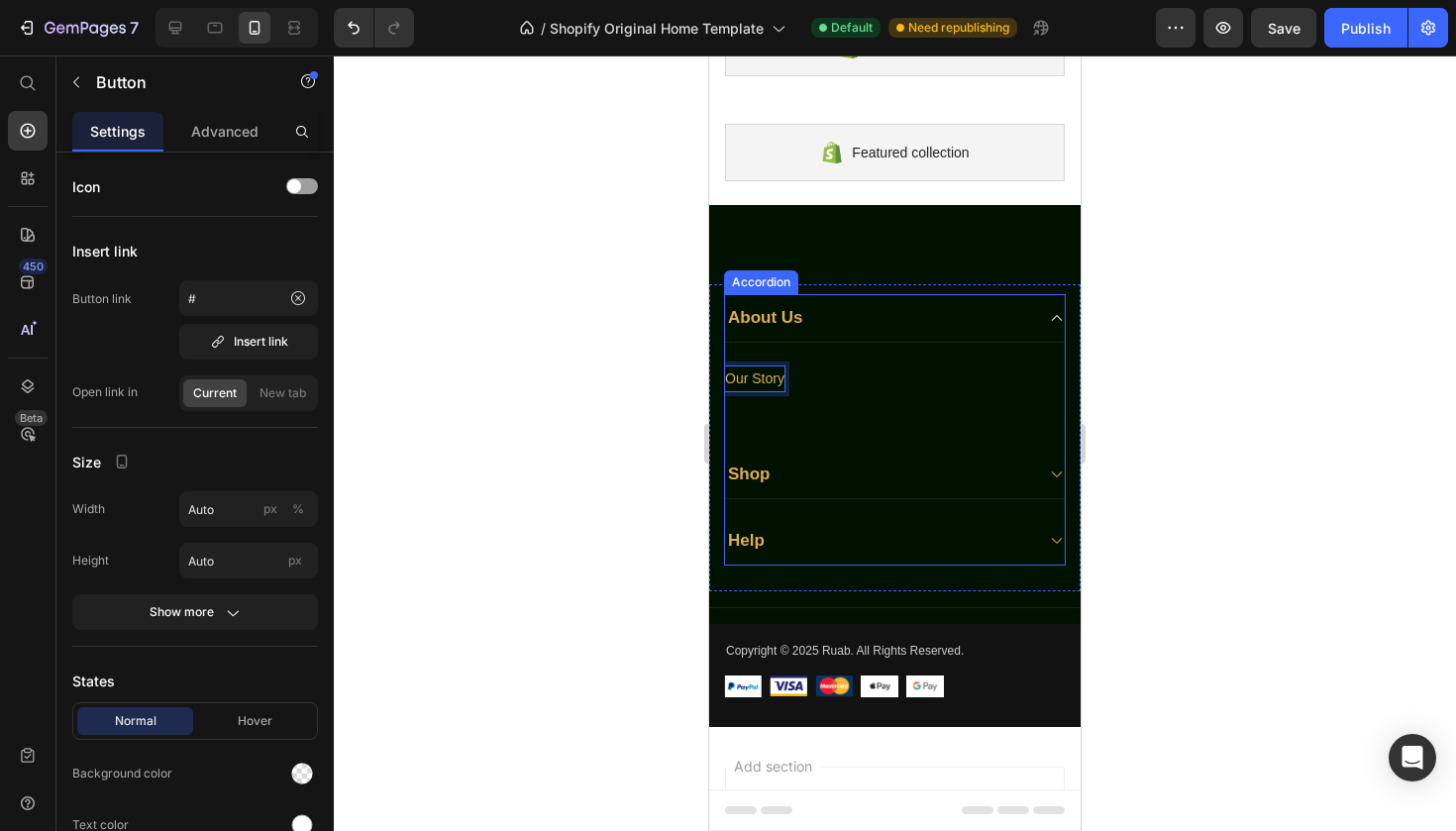 click 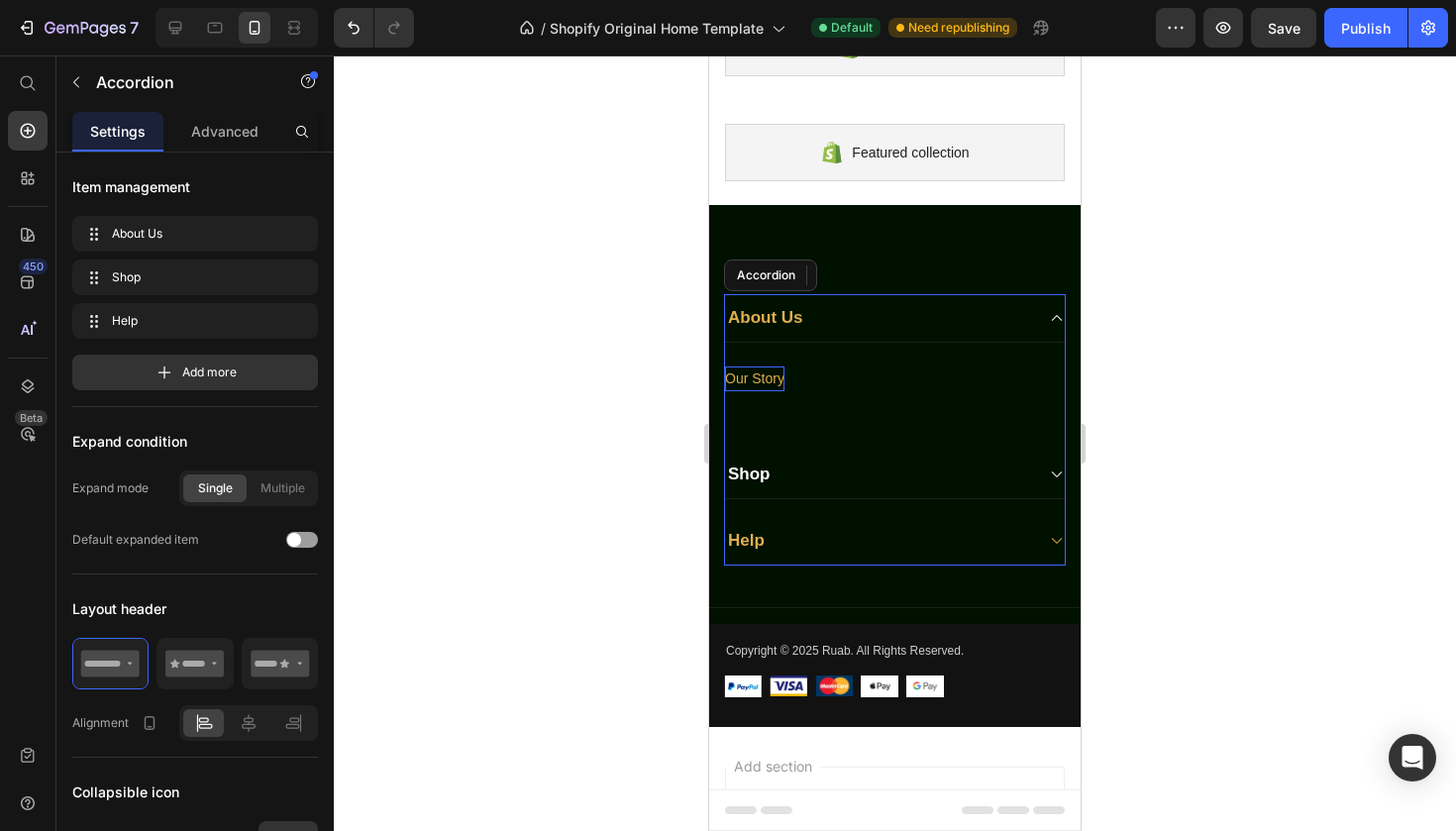 click on "Shop" at bounding box center (879, 474) 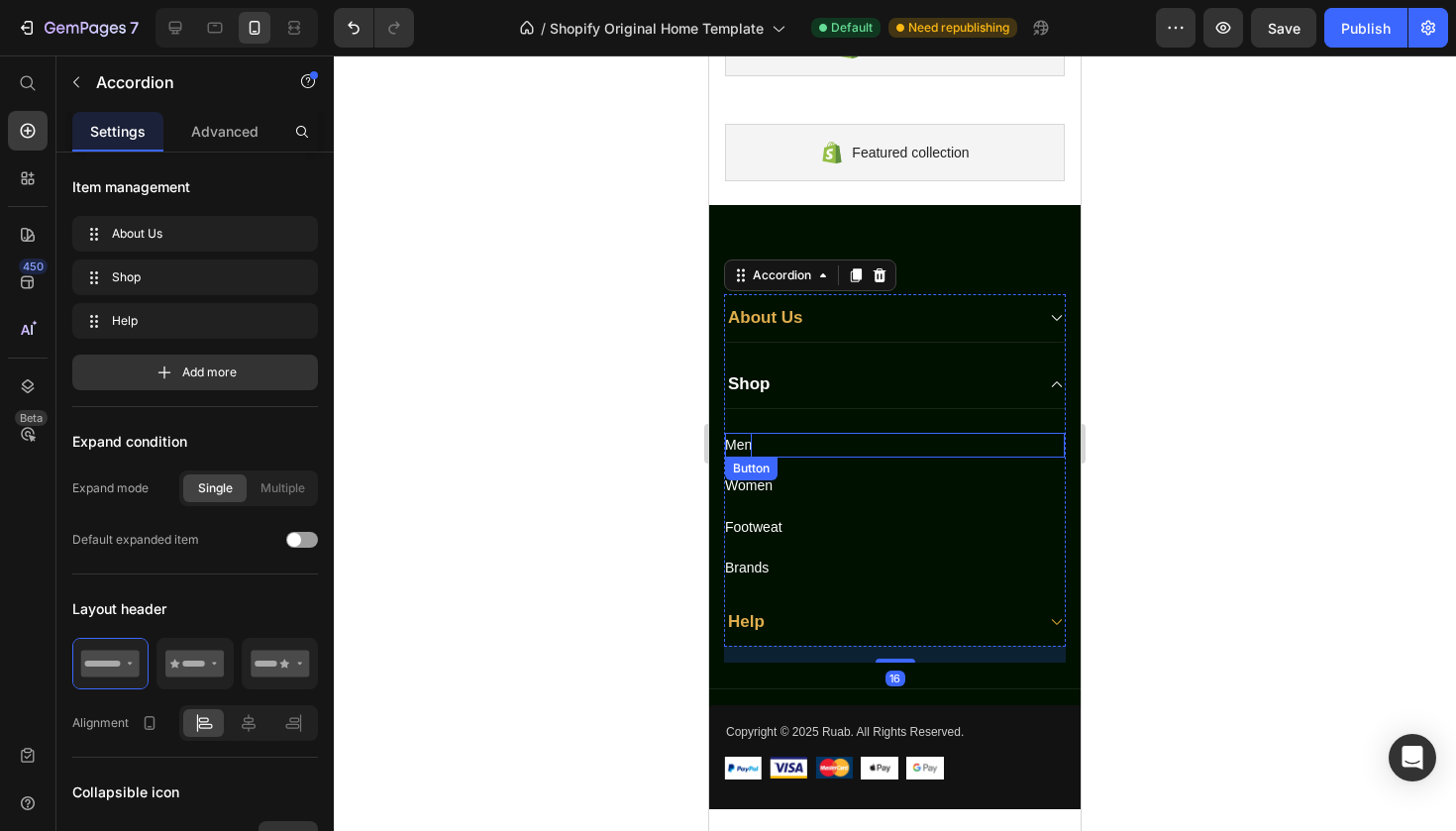 click on "Men" at bounding box center [738, 445] 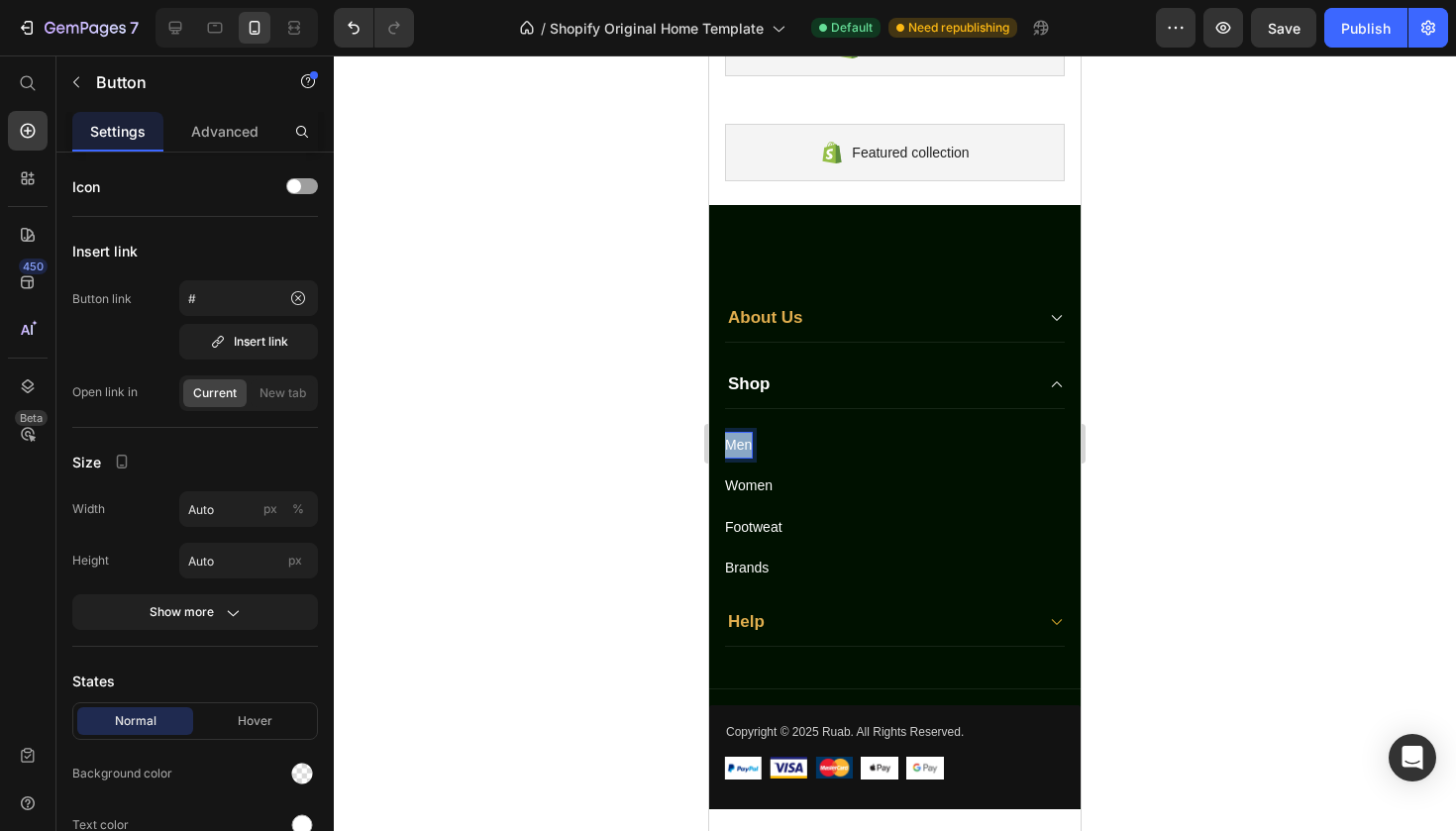 click on "Men" at bounding box center (738, 445) 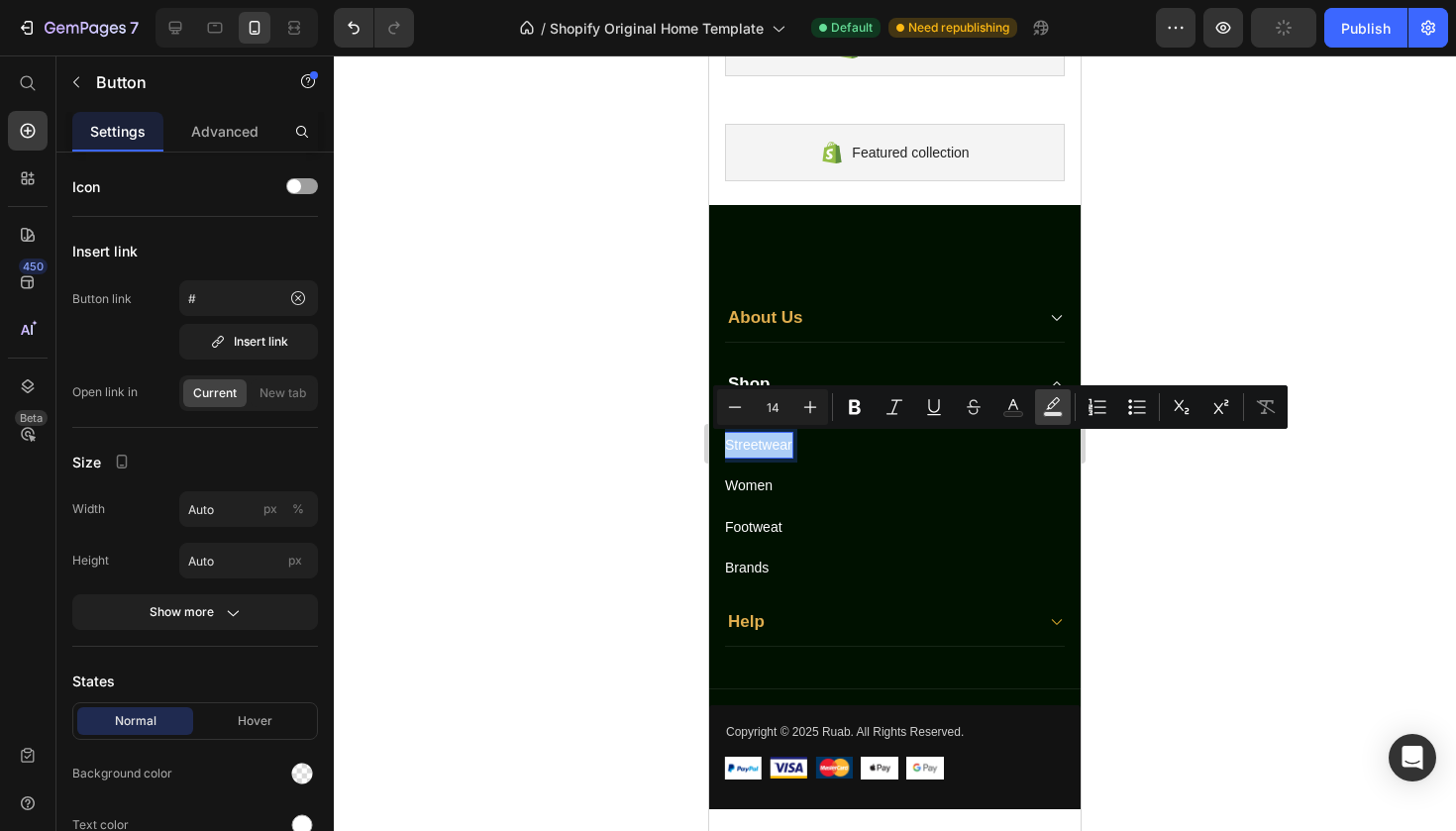 click 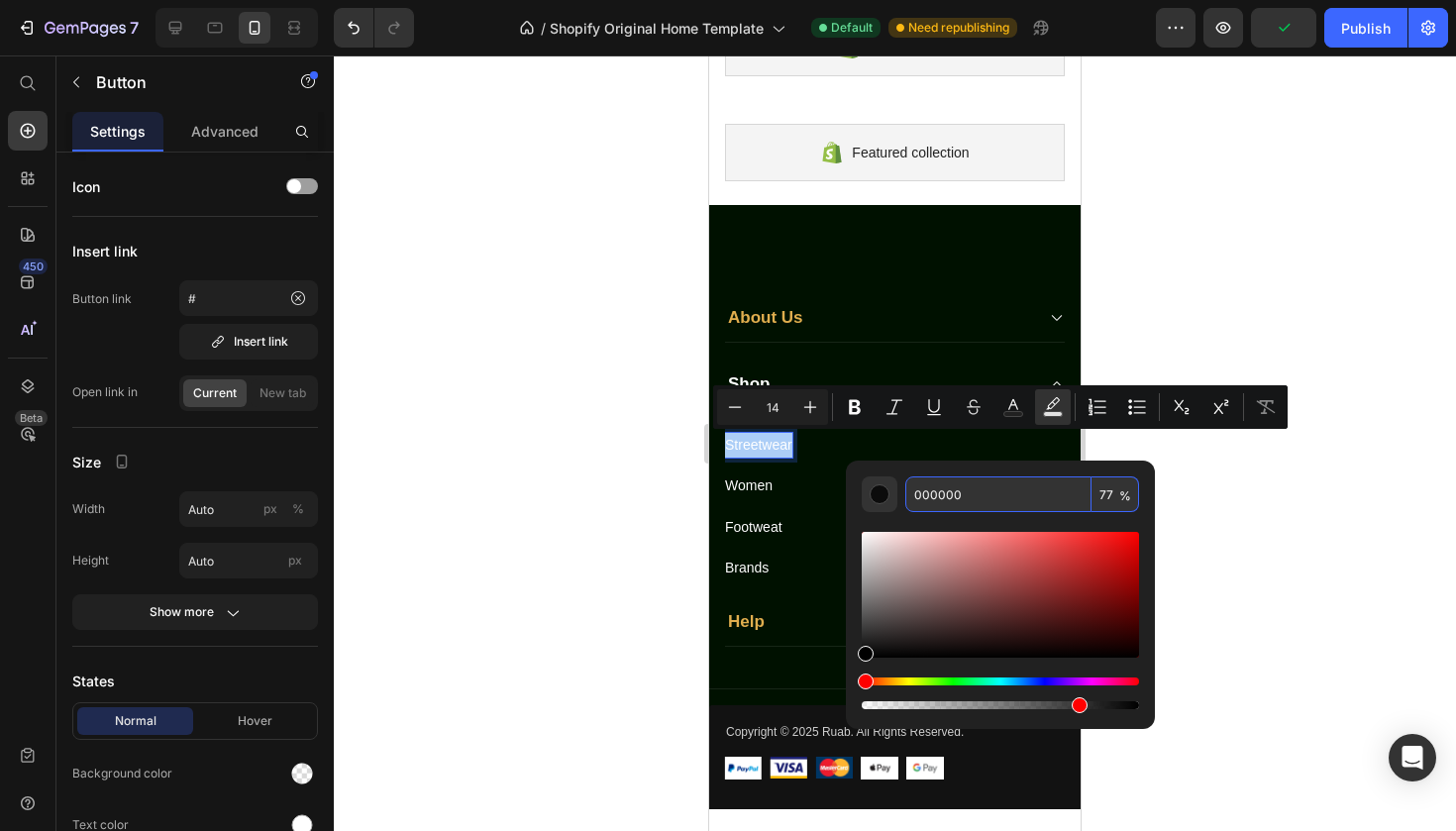 click on "000000" at bounding box center (998, 494) 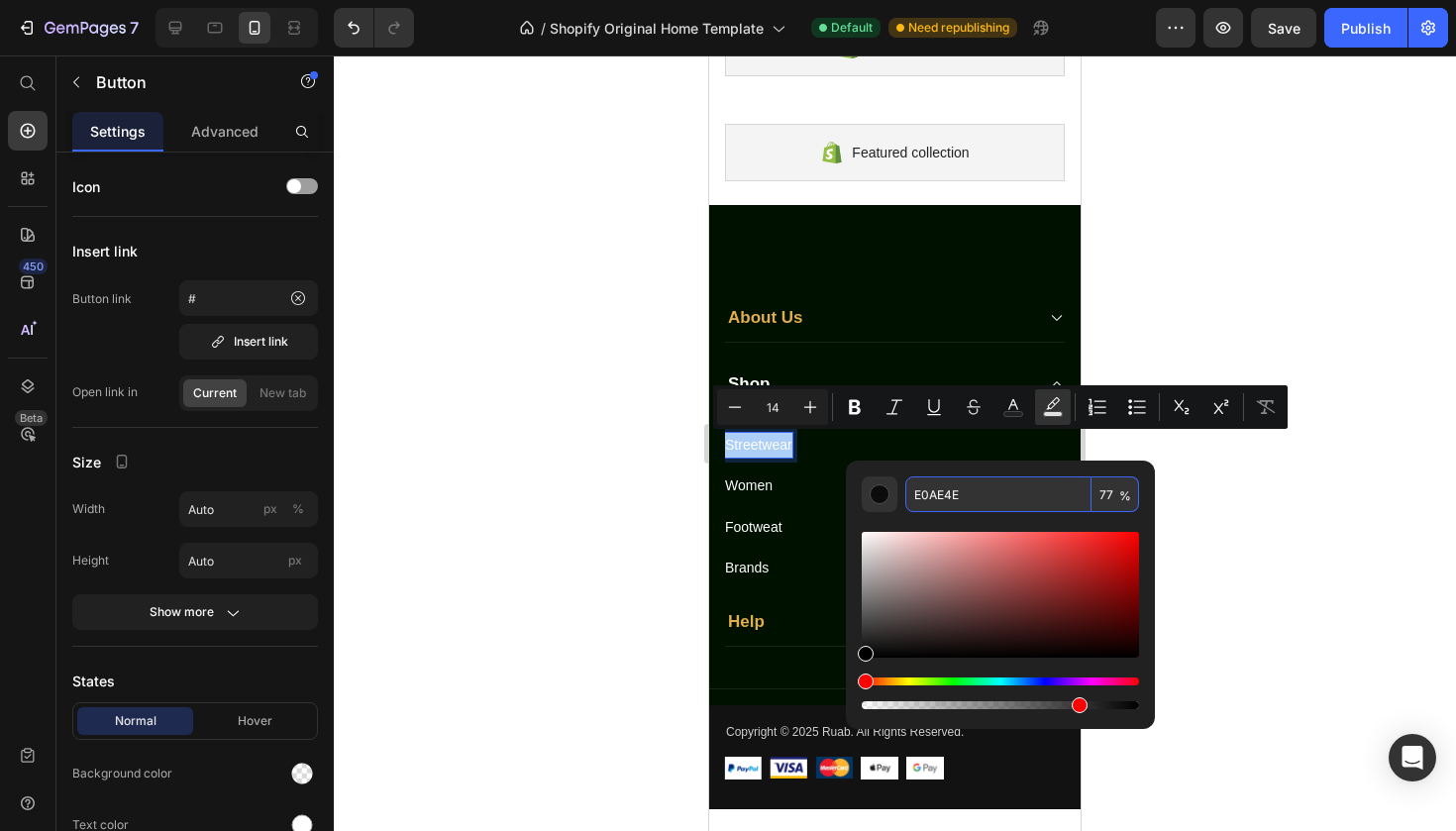 type on "E0AE4E" 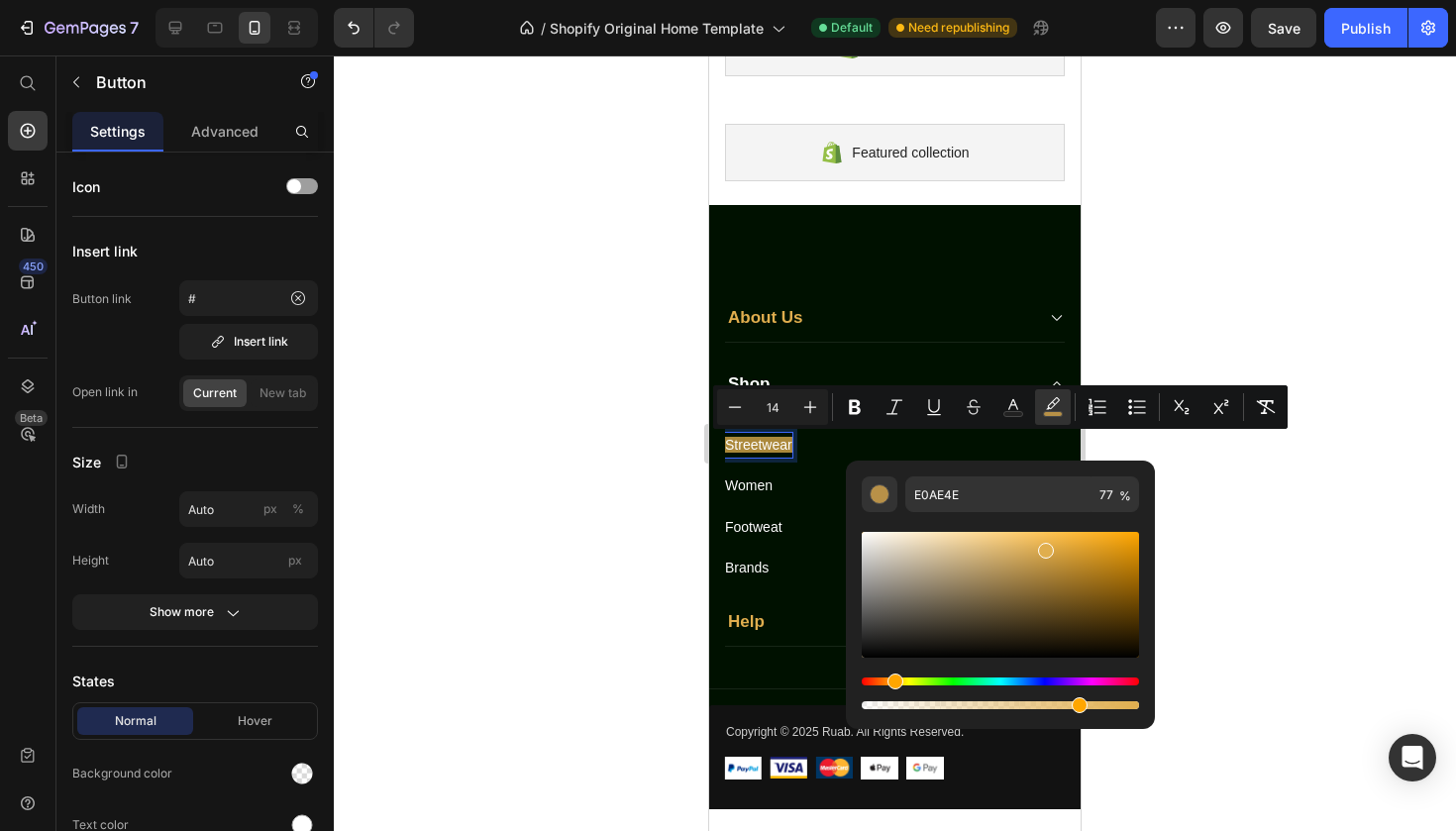 click 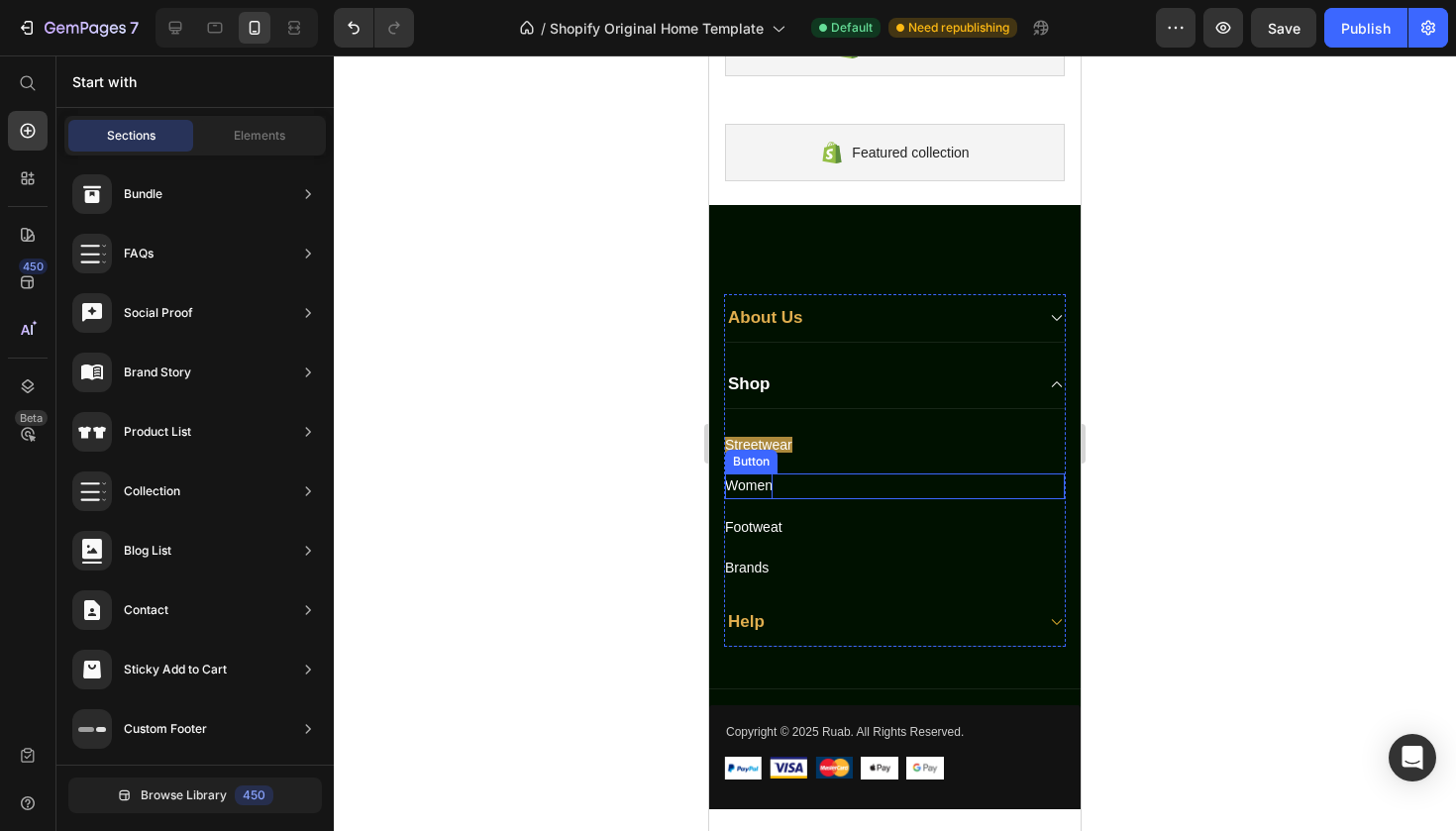 click on "Women" at bounding box center [749, 485] 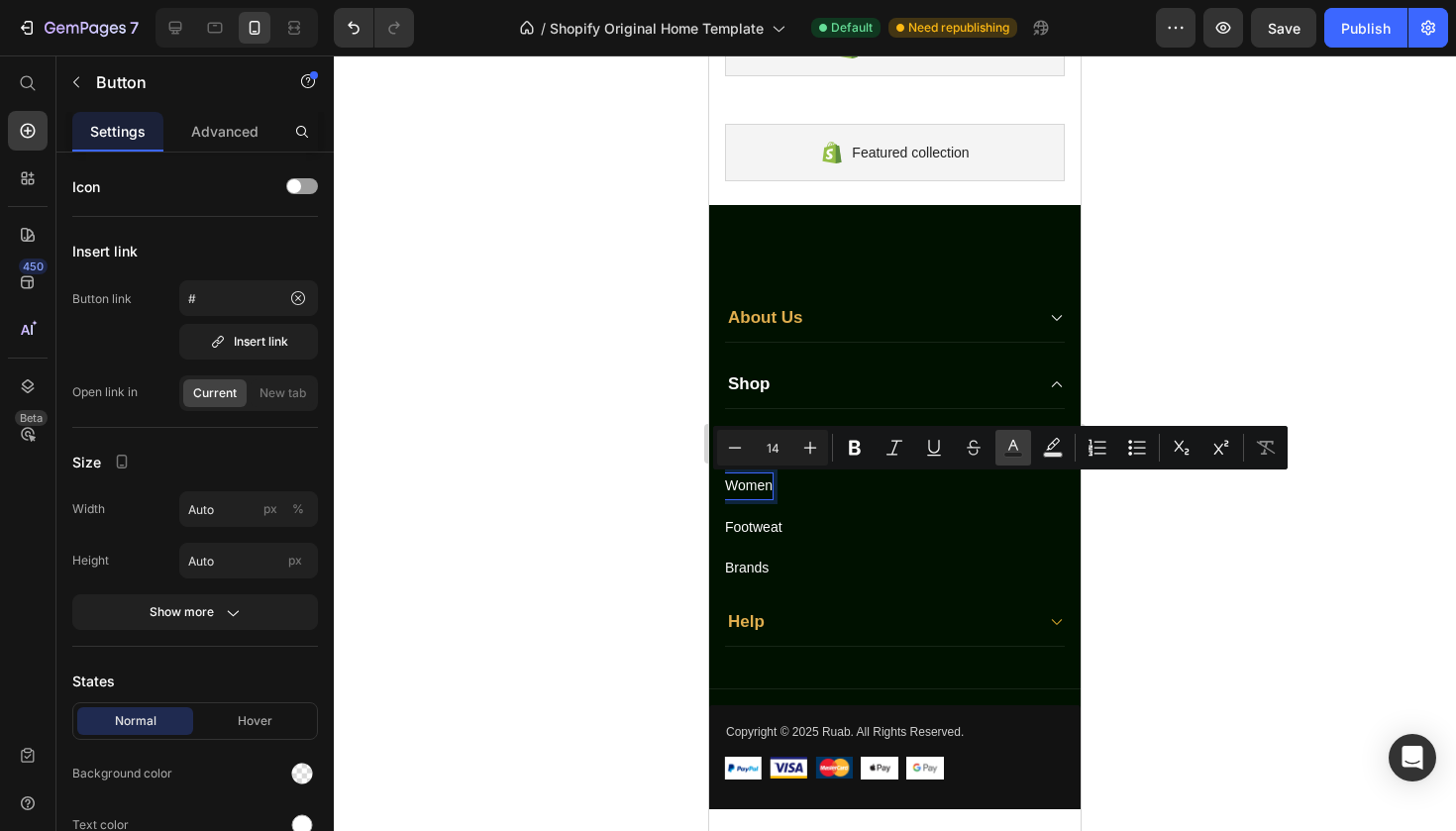 click 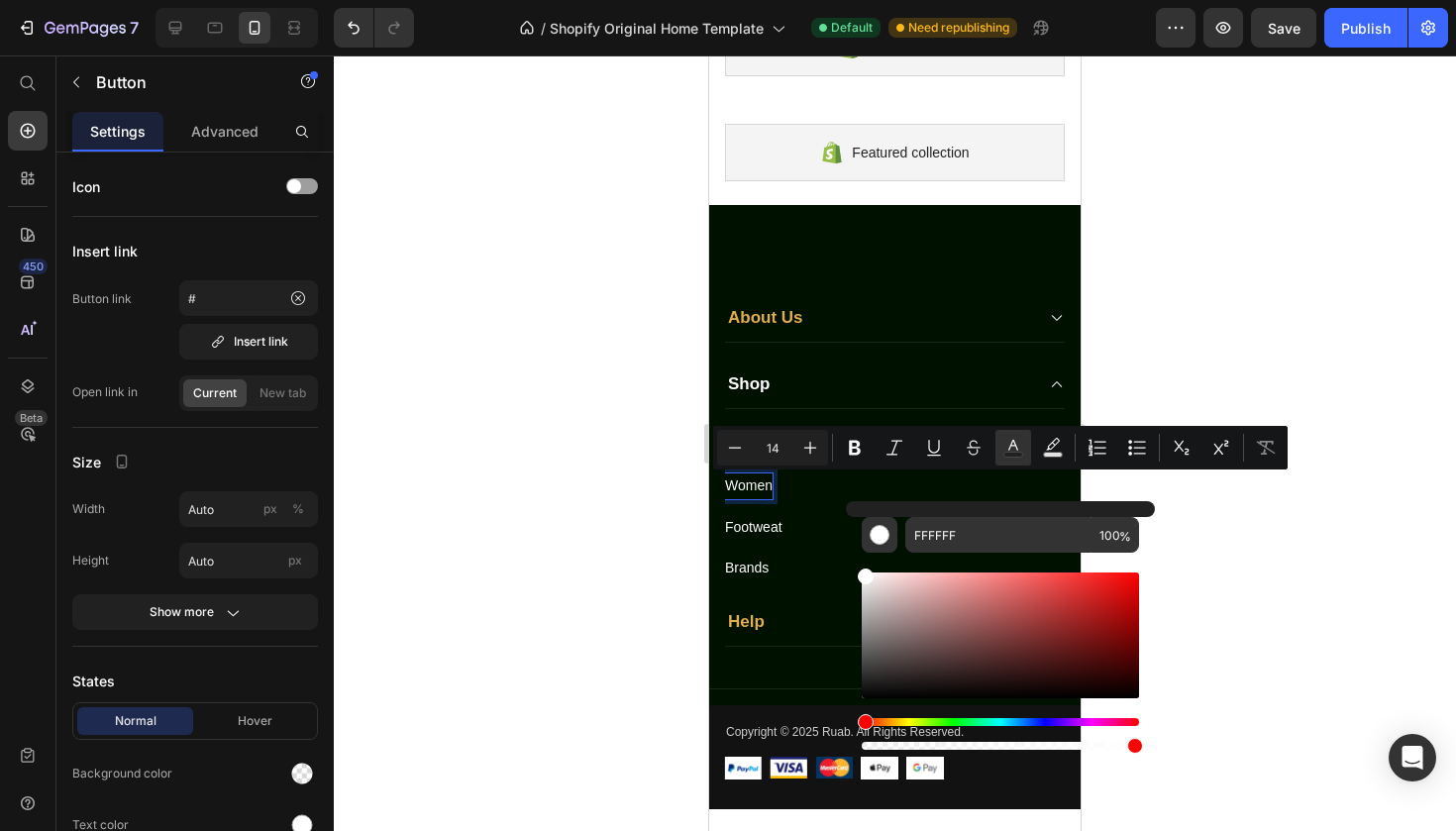 click at bounding box center [1000, 653] 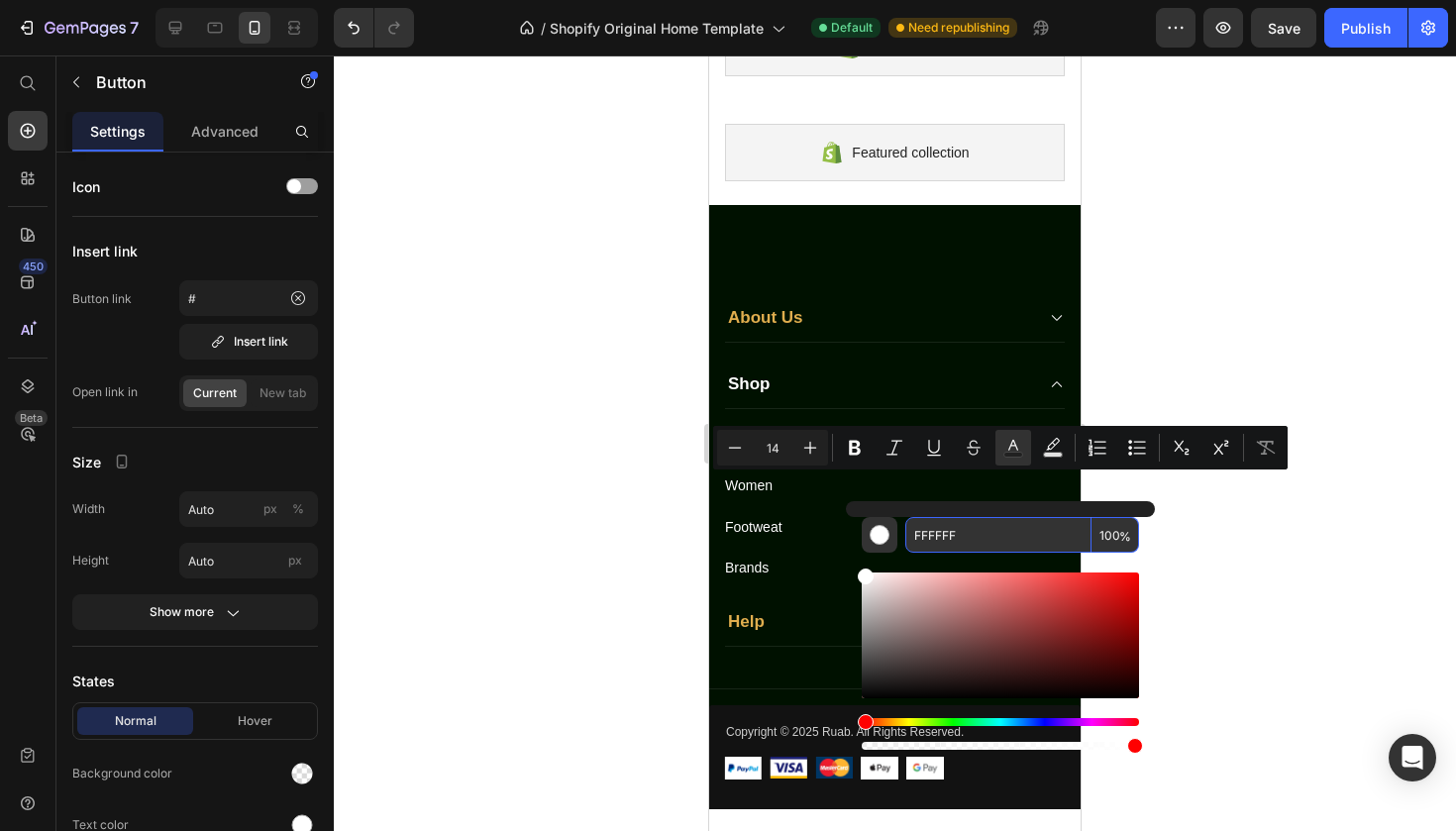 click on "FFFFFF" at bounding box center [998, 535] 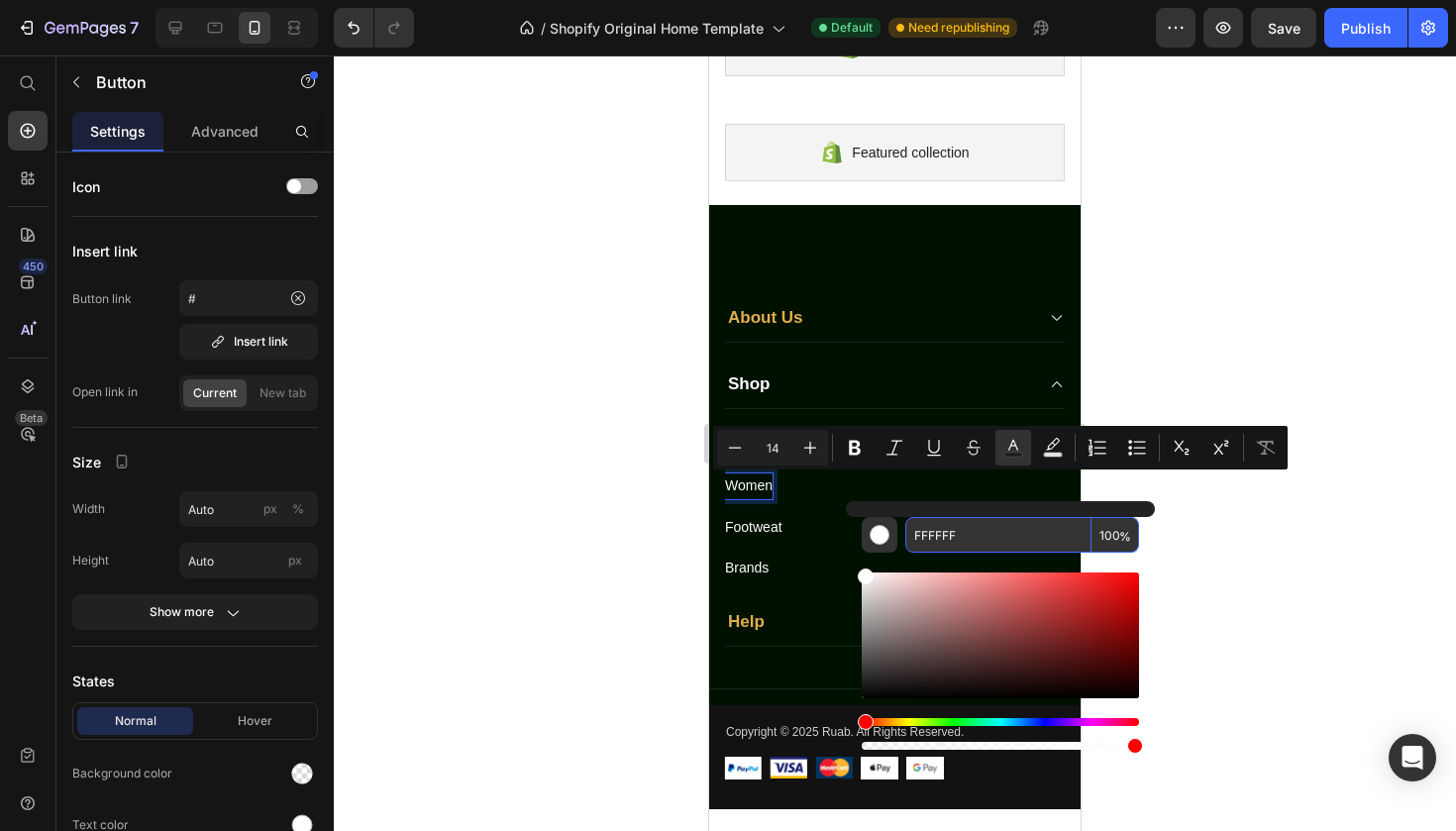 click on "FFFFFF" at bounding box center [998, 535] 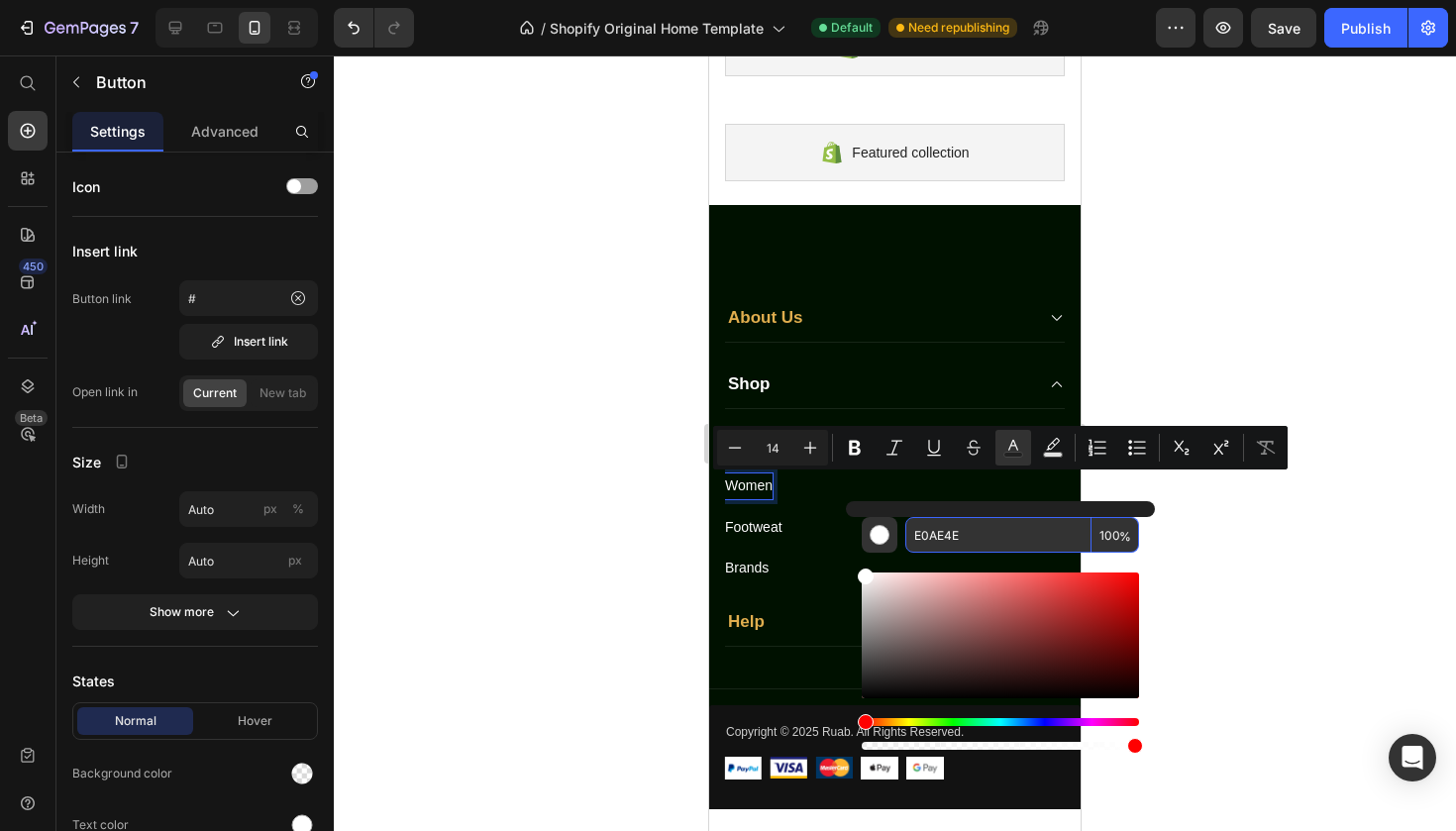 type on "E0AE4E" 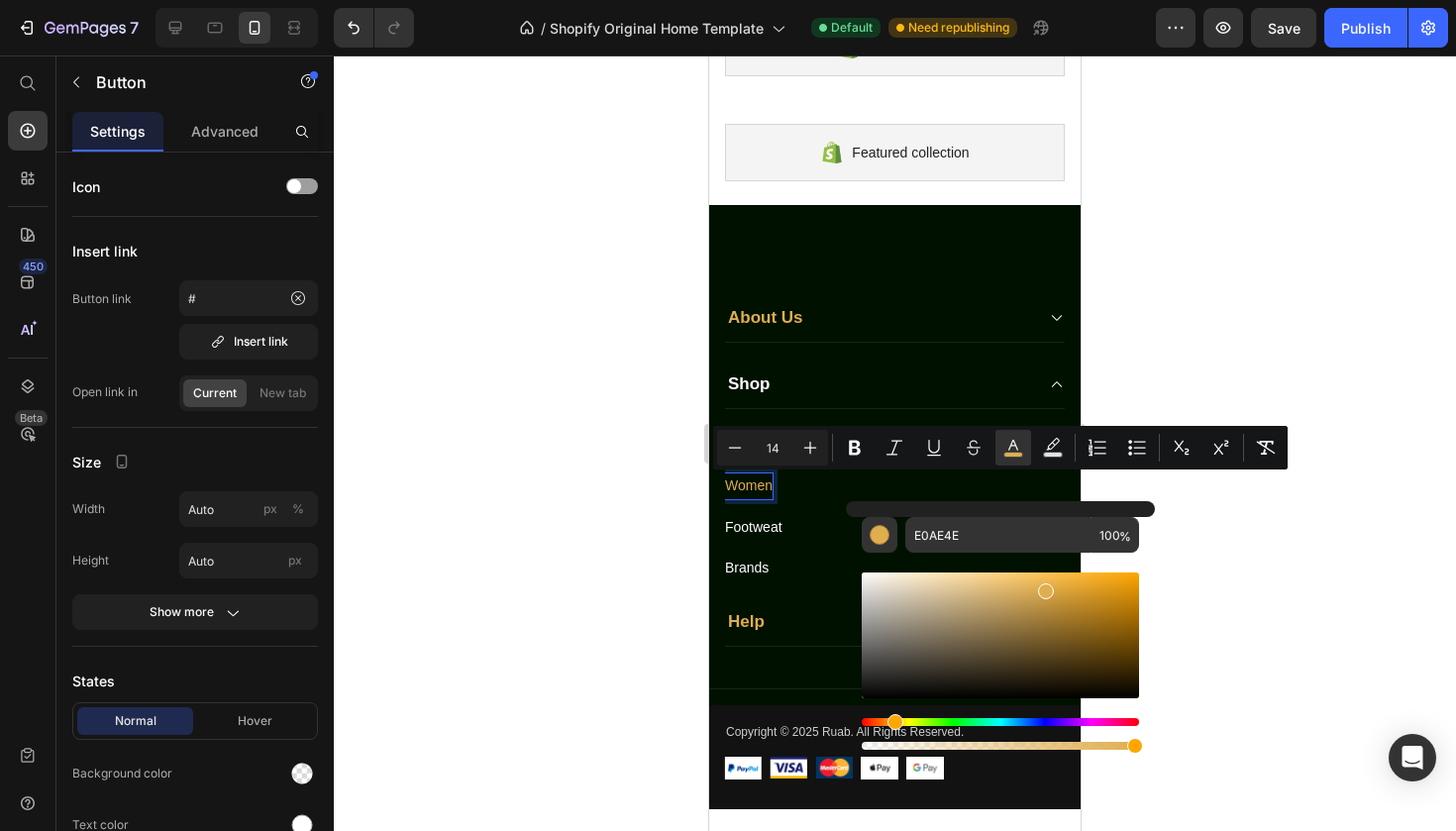 click 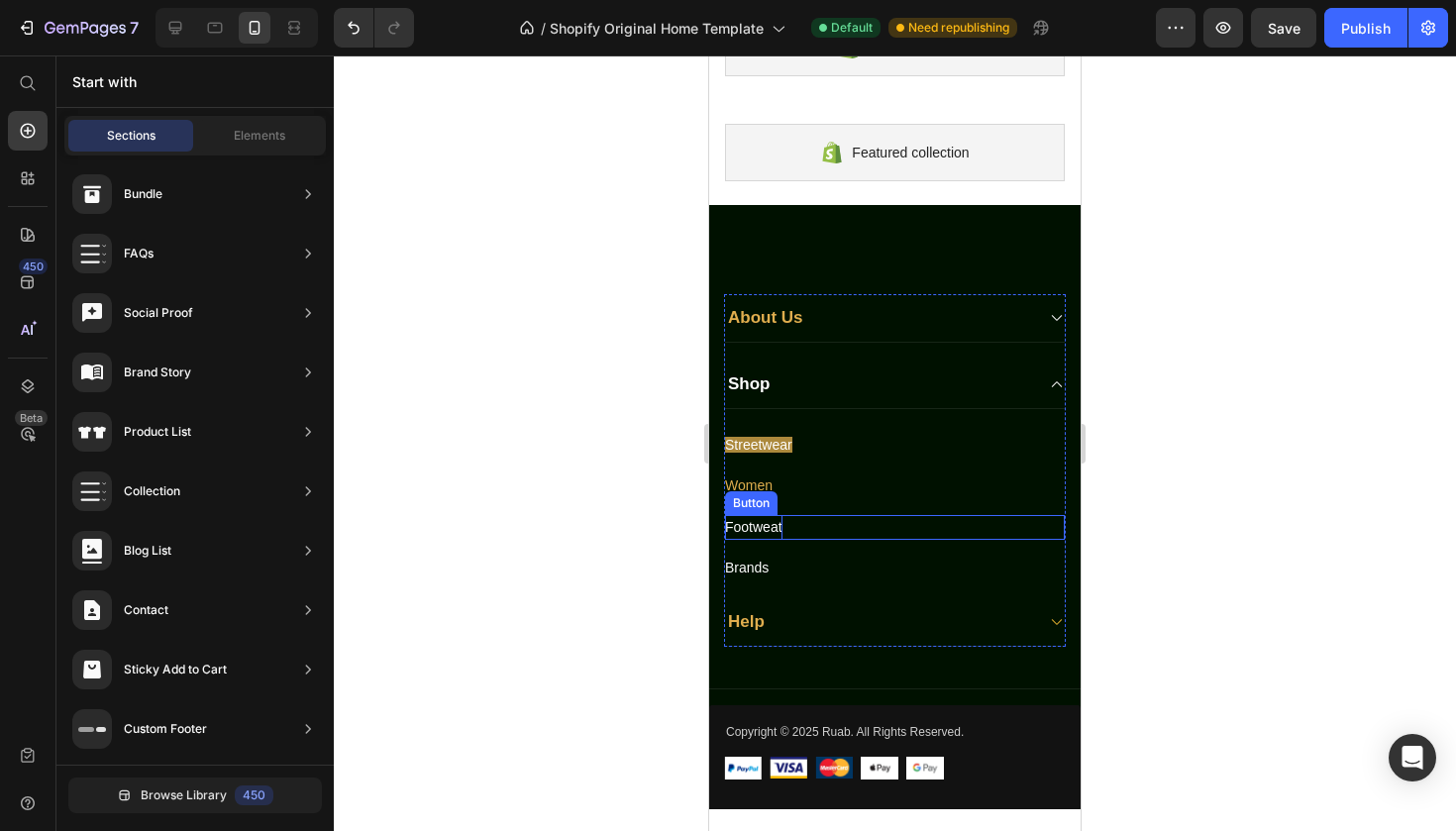 click on "Footweat" at bounding box center [754, 527] 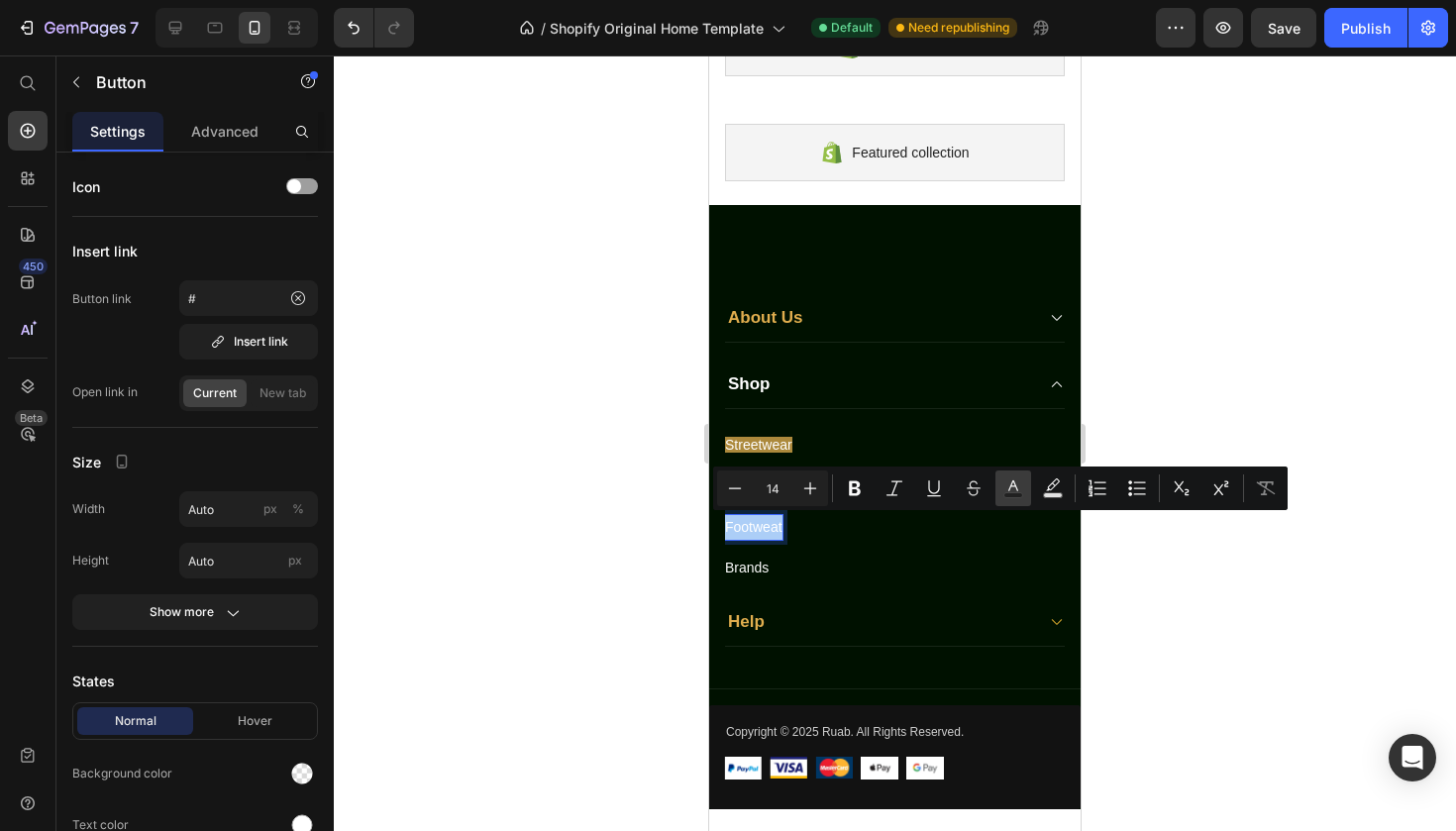 click 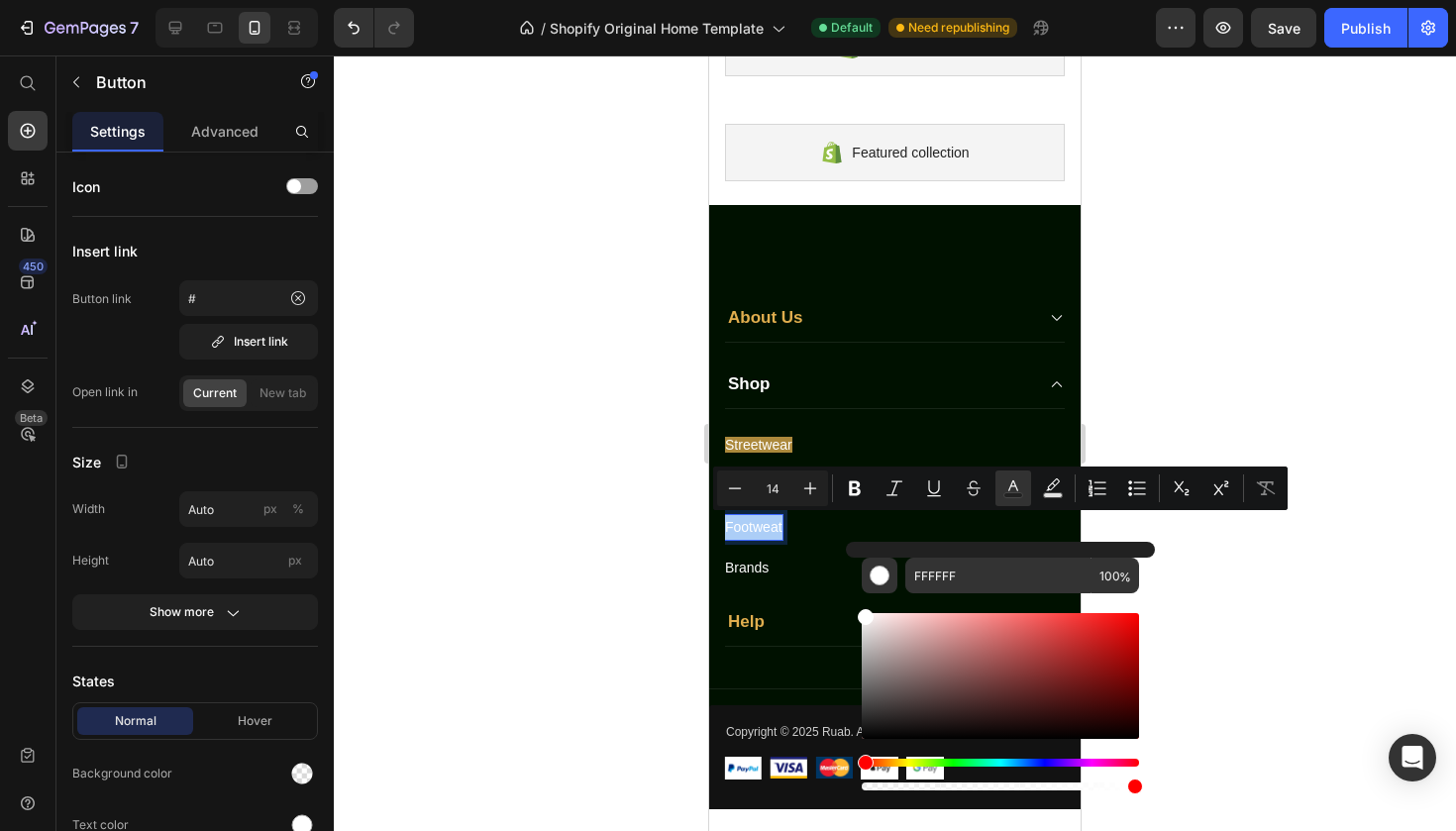 click 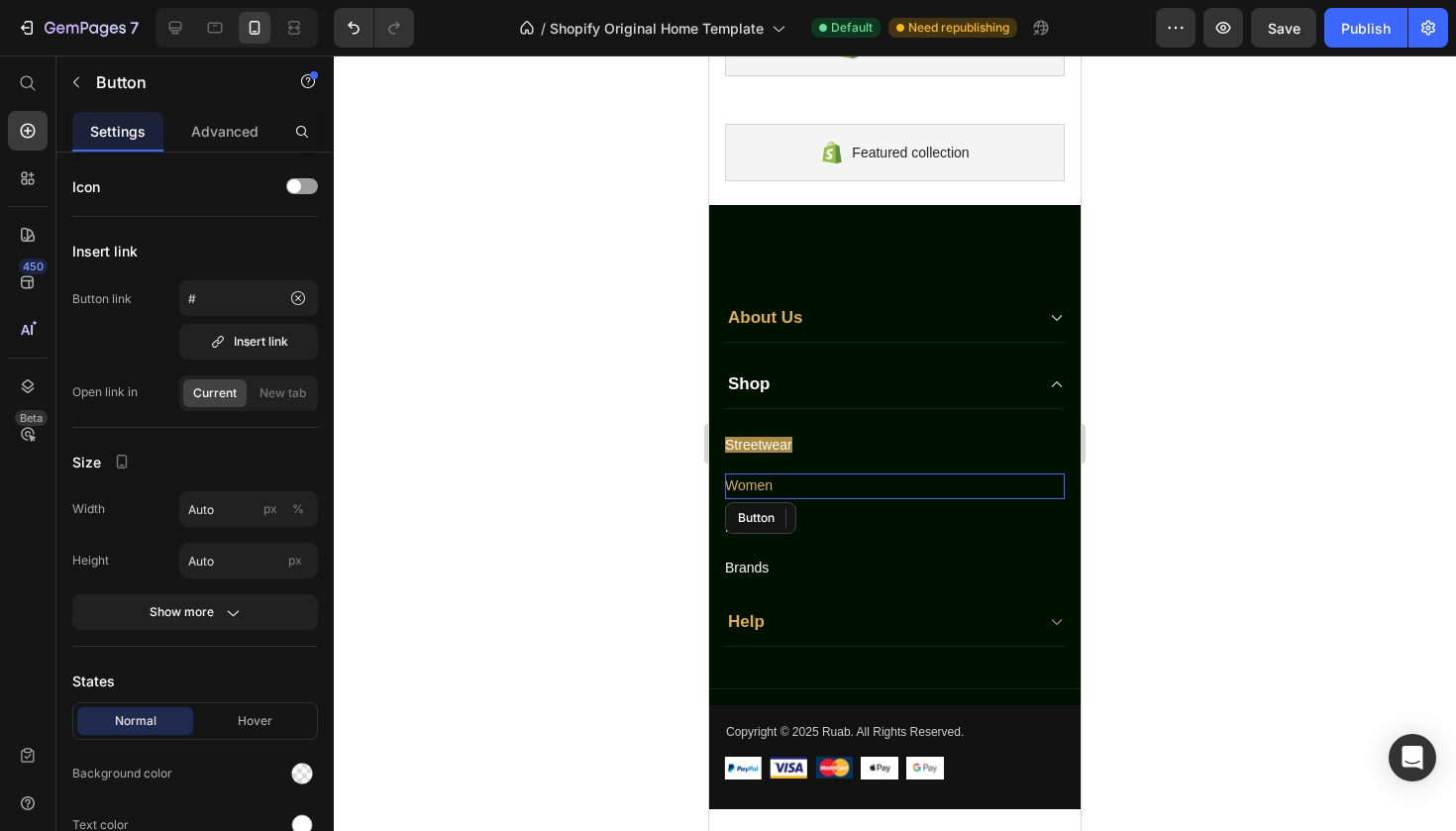 click on "Streetwear Button Women Button Footweat Button Brands Button" at bounding box center (894, 494) 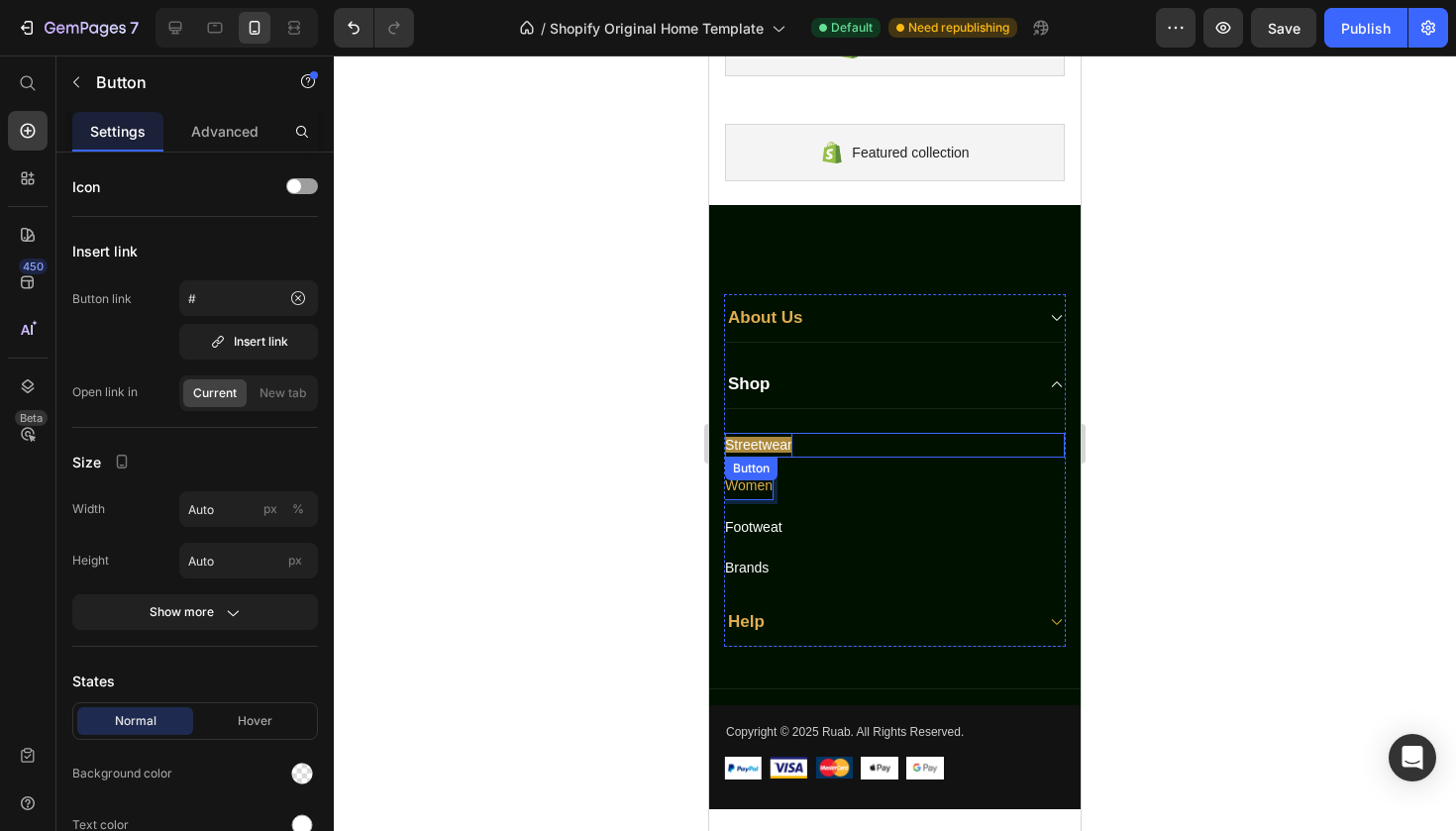 click on "Streetwear" at bounding box center [759, 445] 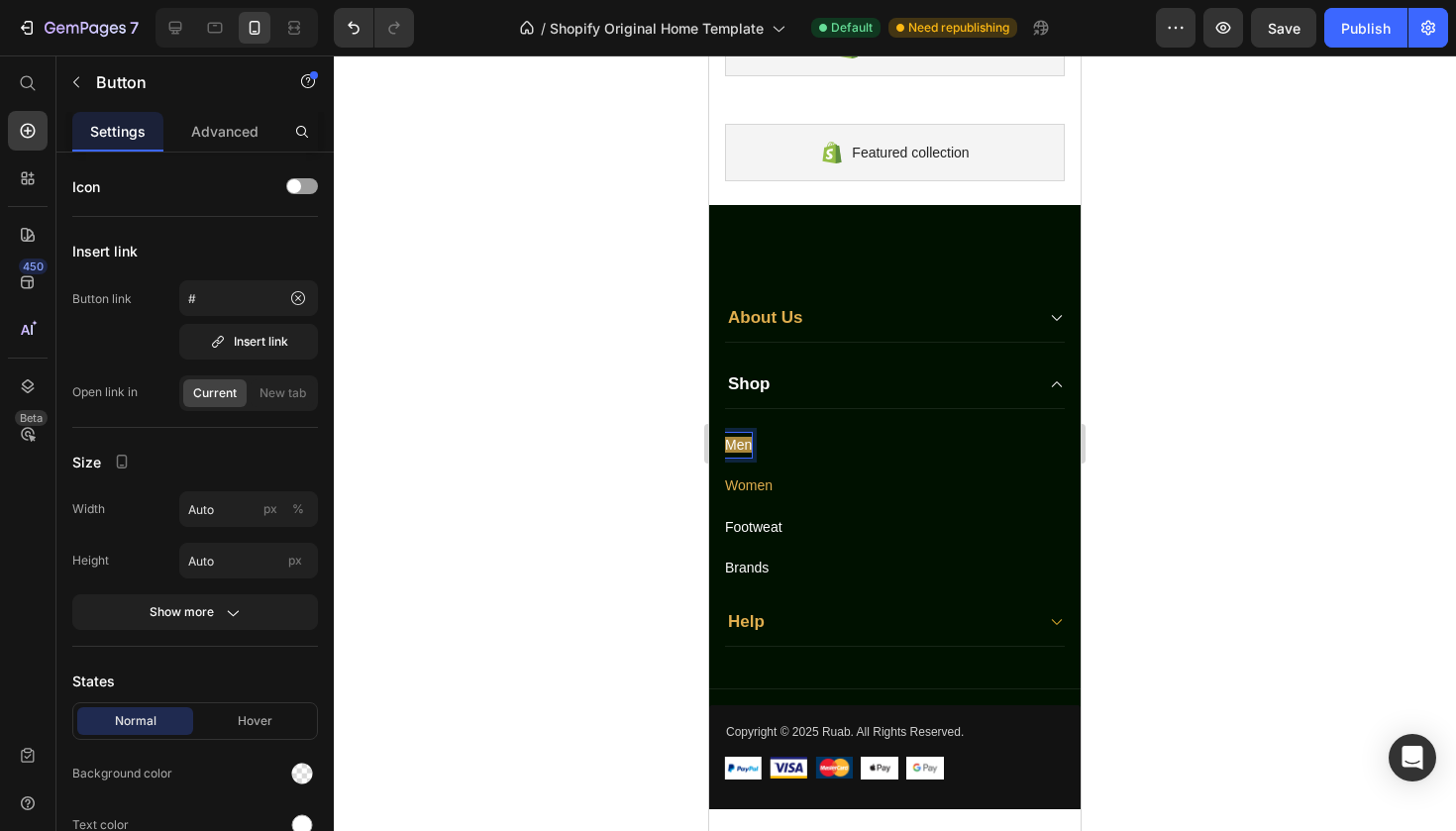 click 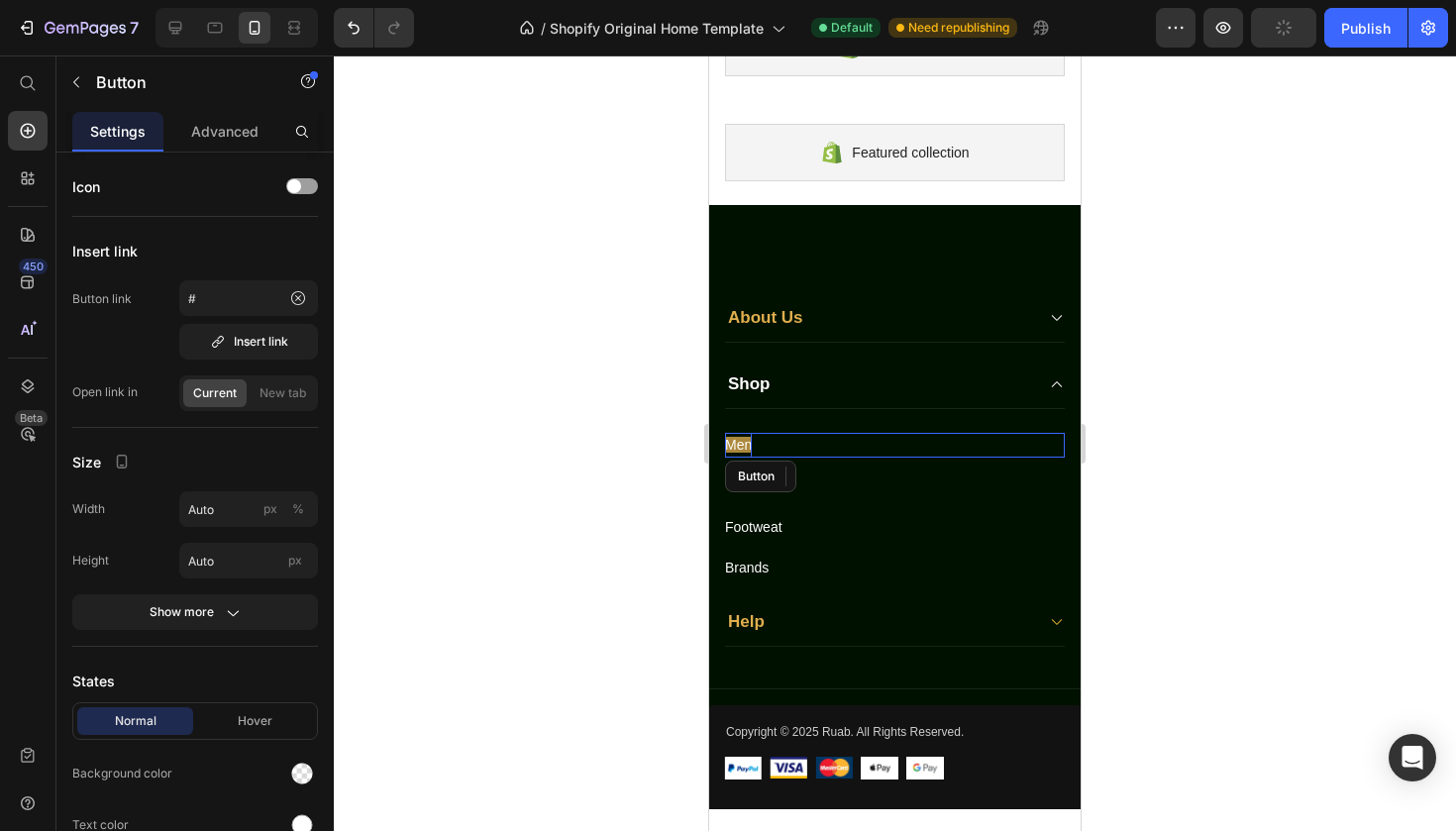 click on "Men" at bounding box center [738, 445] 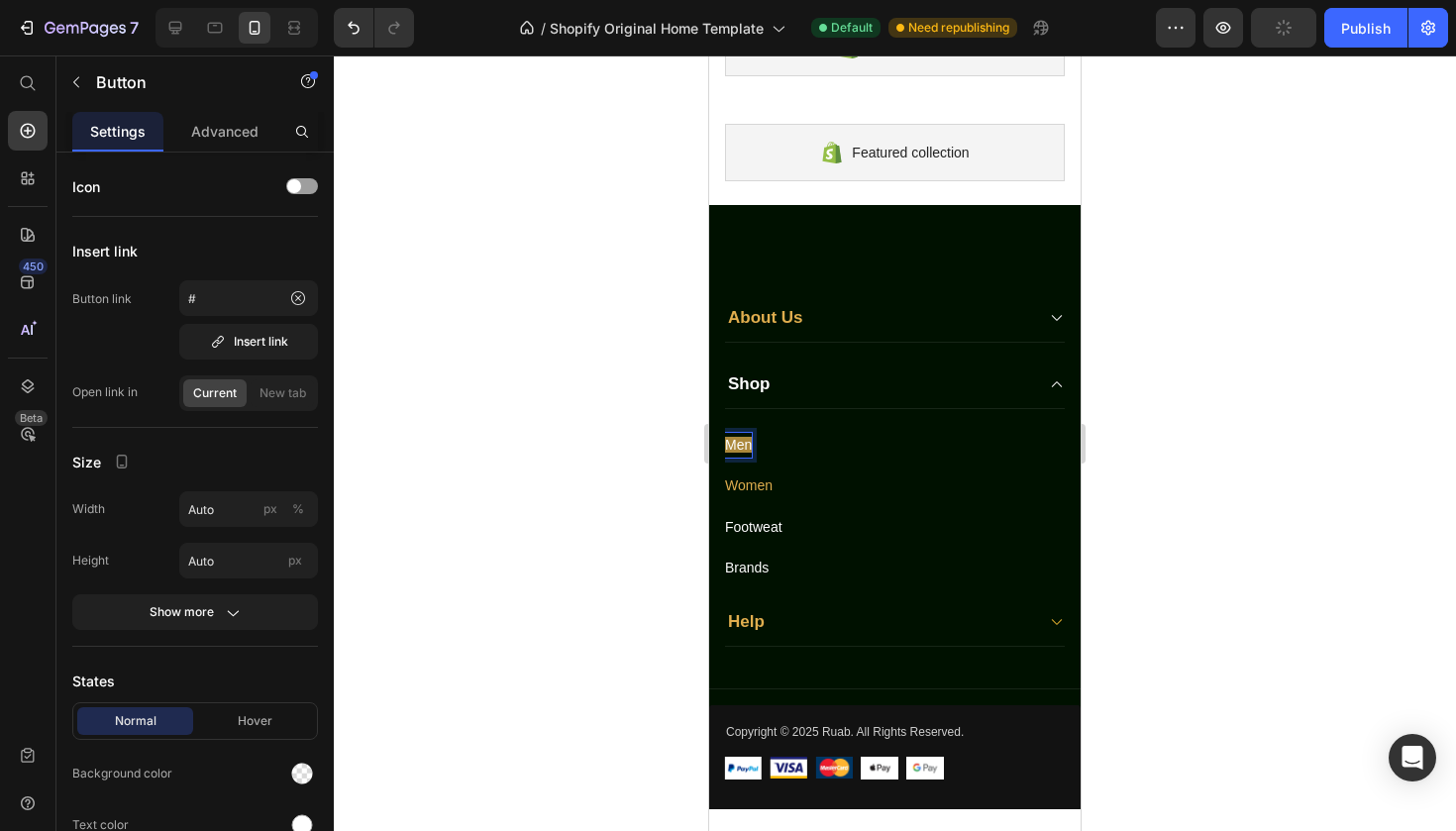 click on "Men" at bounding box center (738, 445) 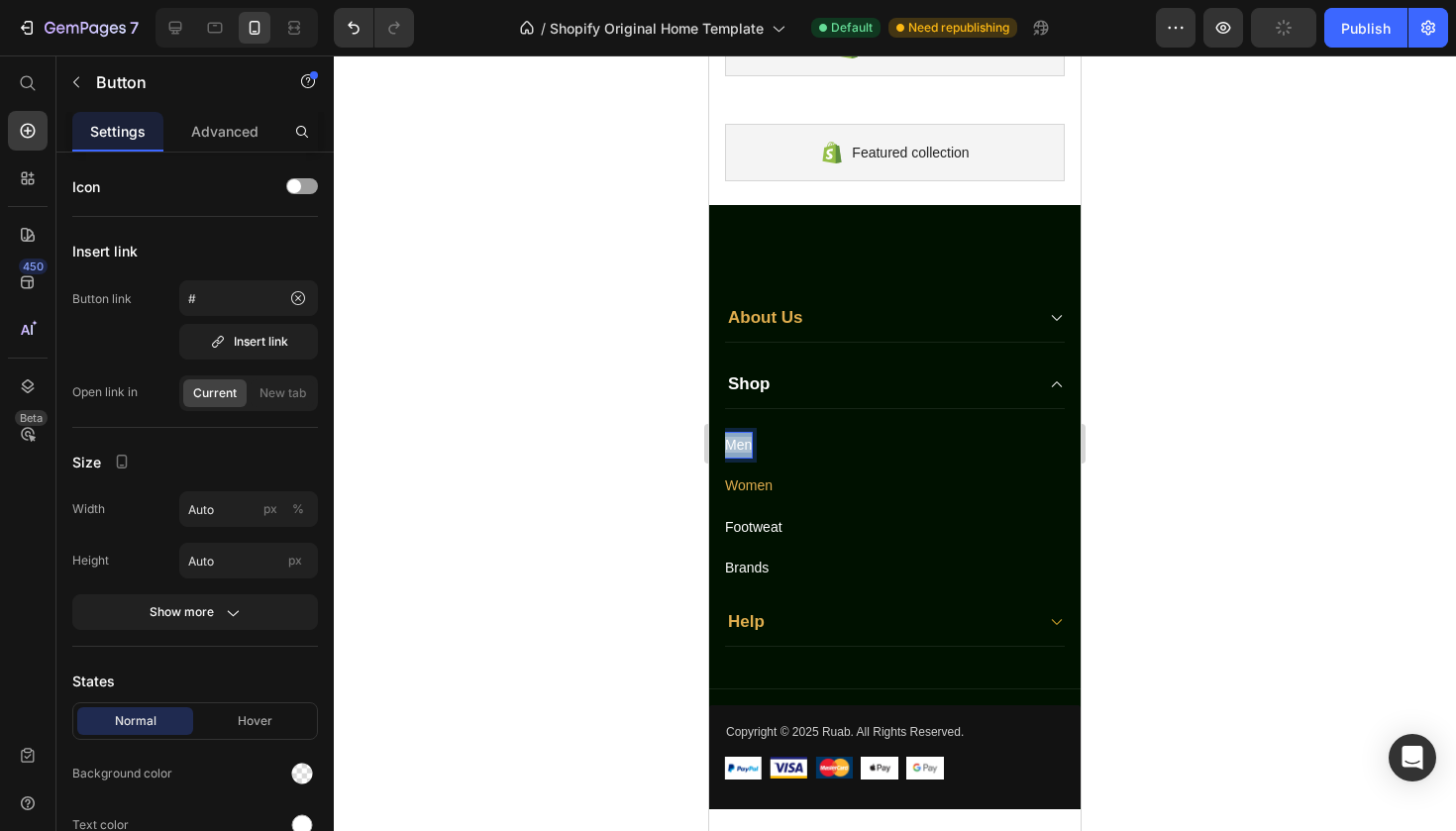 click on "Men" at bounding box center [738, 445] 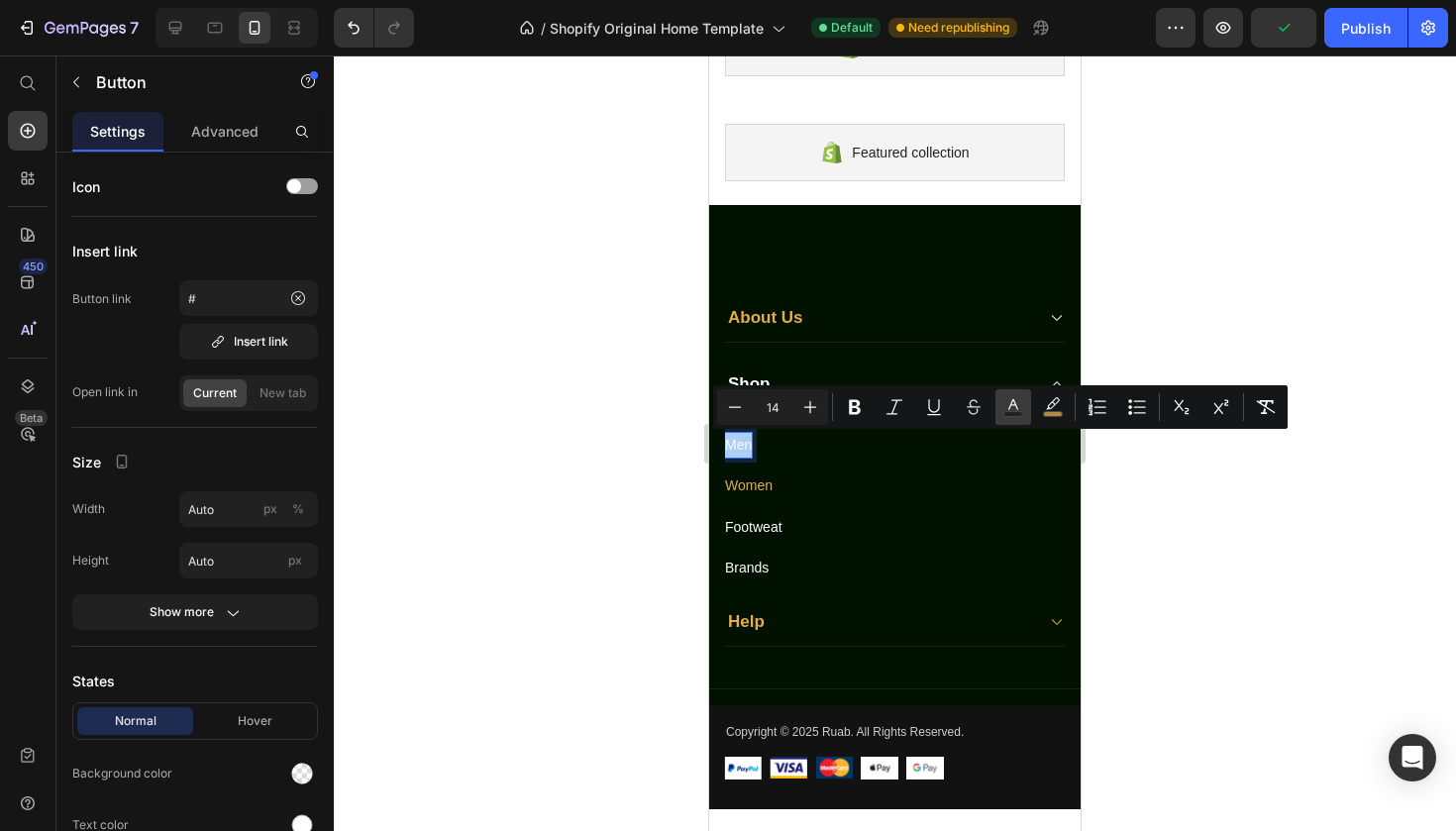 click 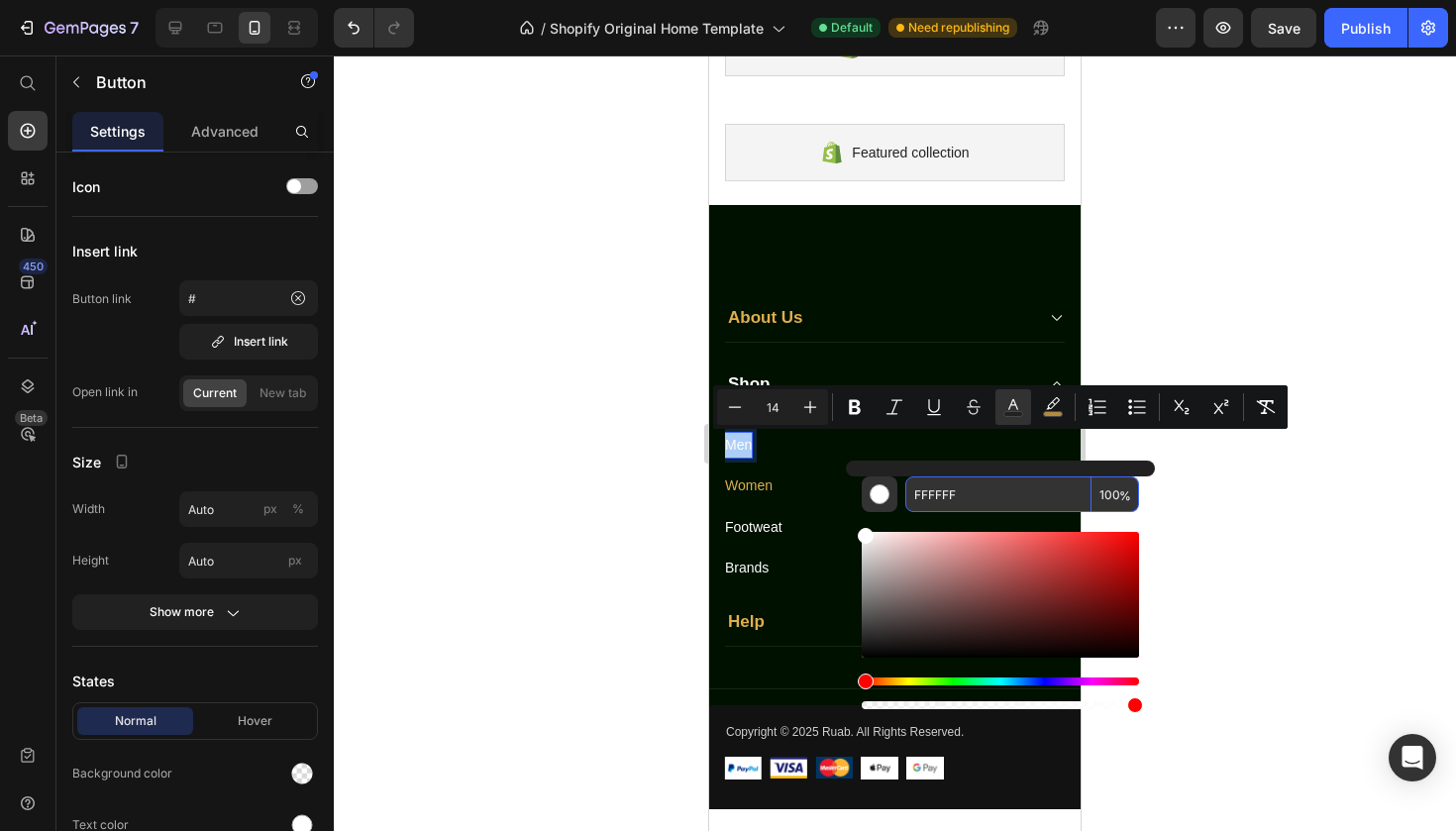 click on "FFFFFF" at bounding box center (998, 494) 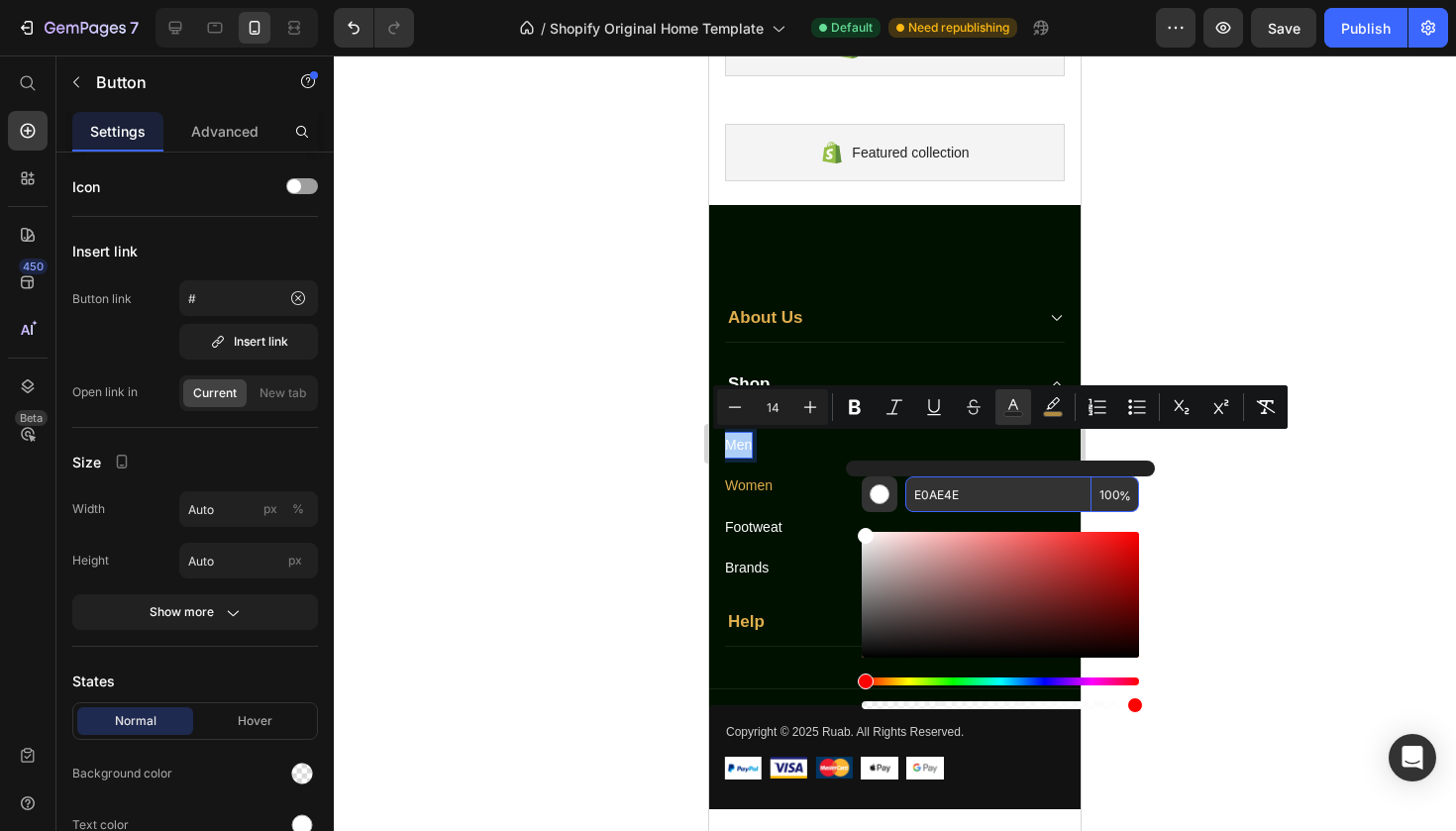 type on "E0AE4E" 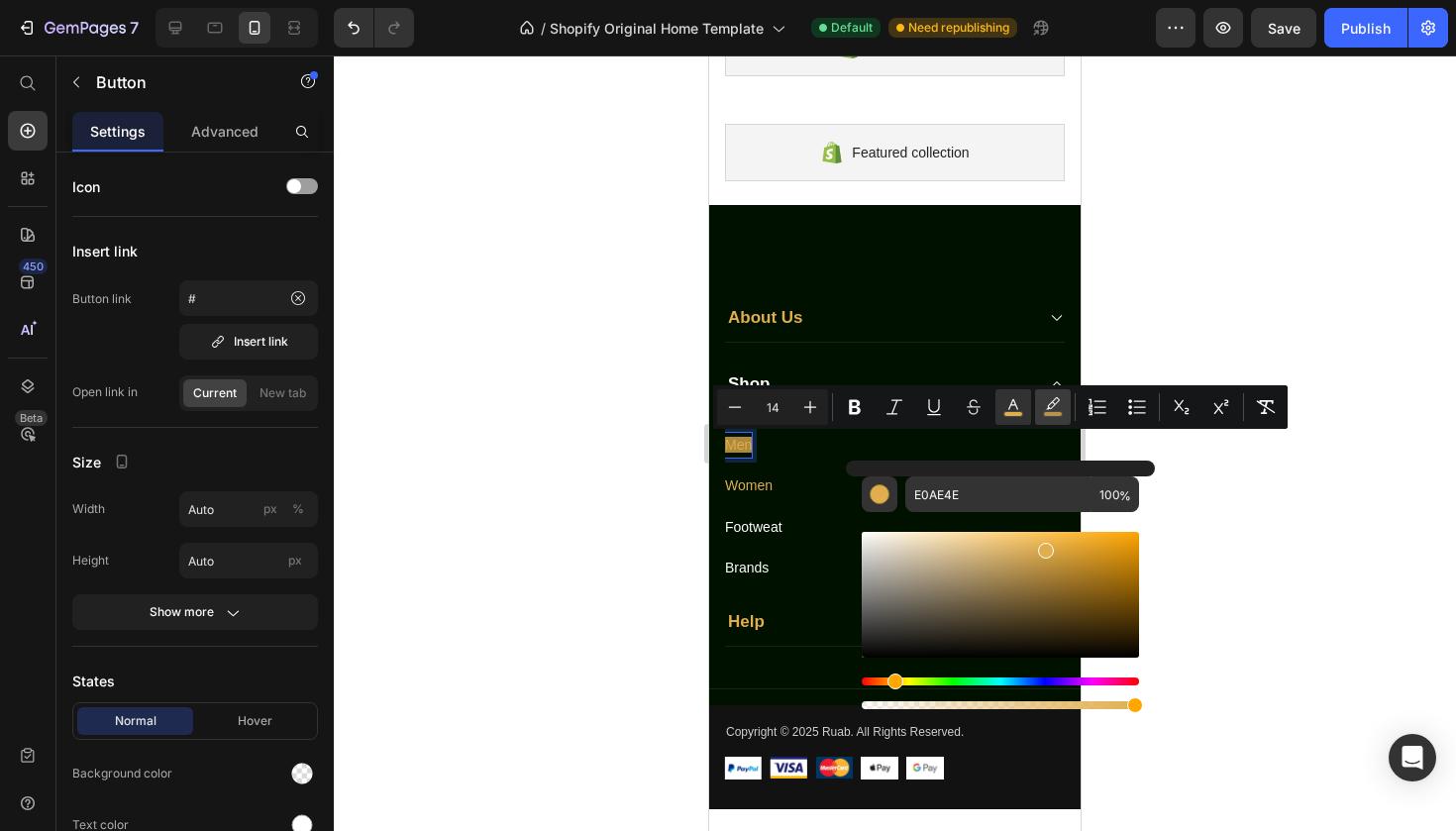 click 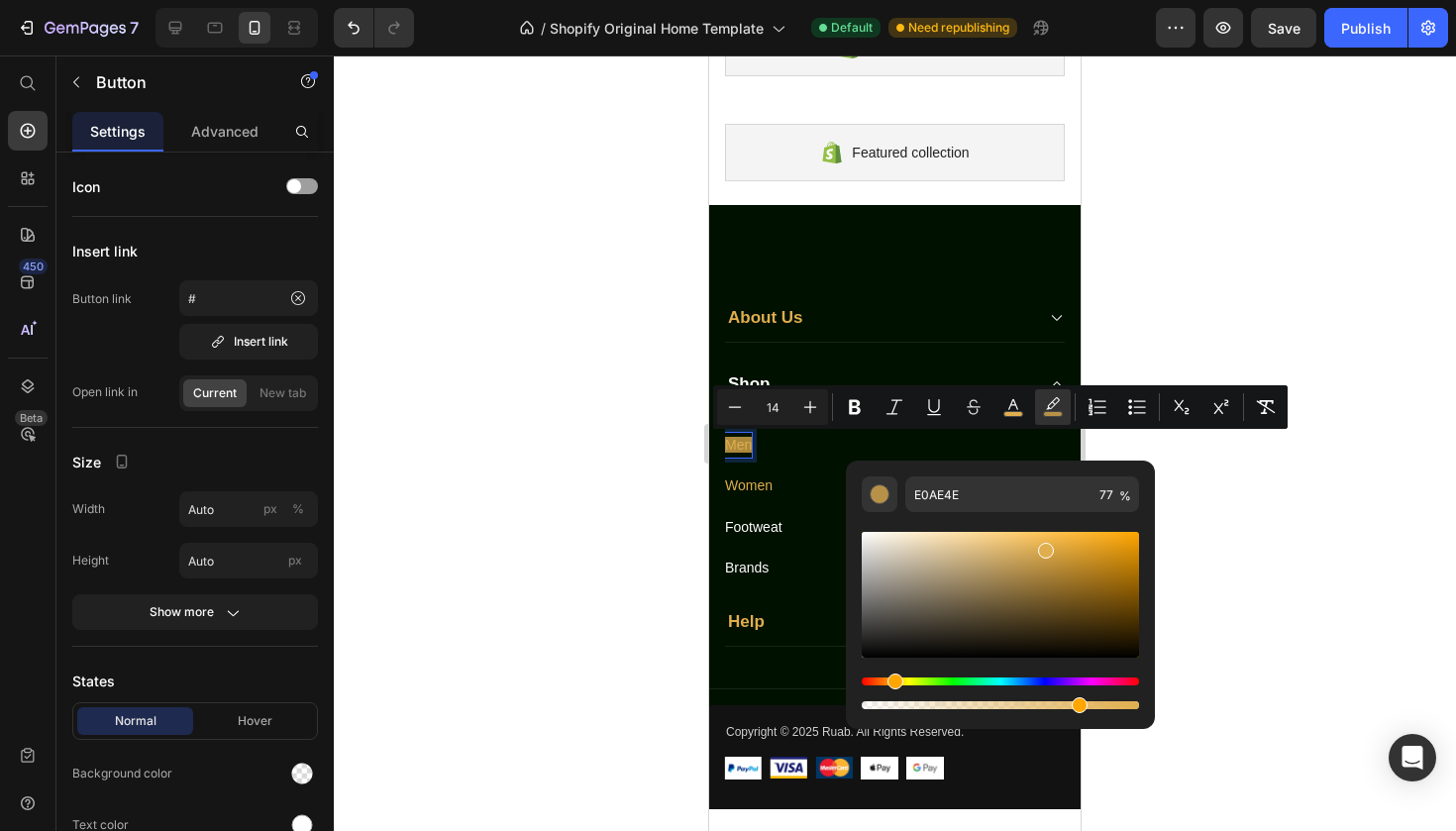 click at bounding box center [1000, 594] 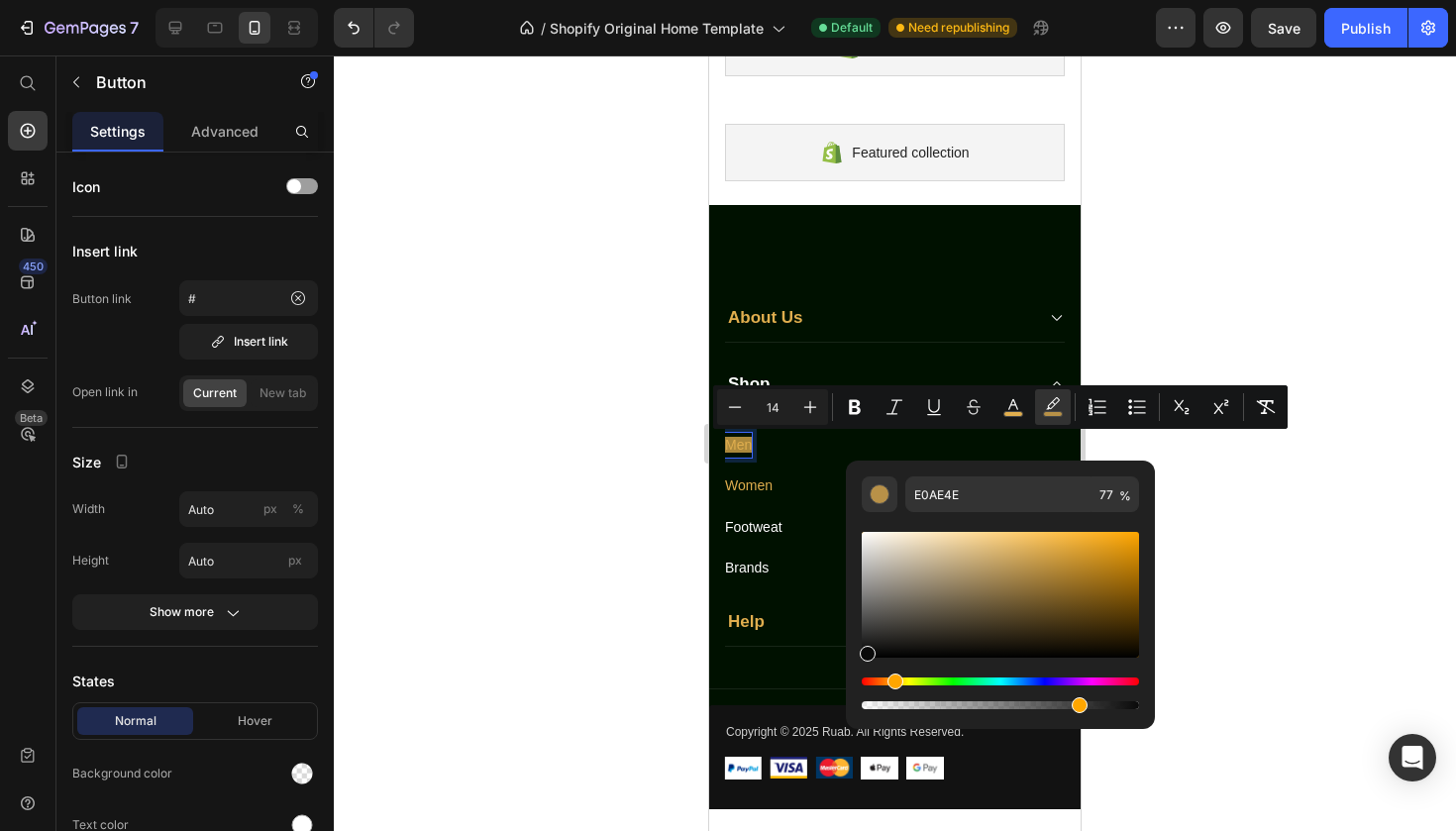 type on "0A0A0A" 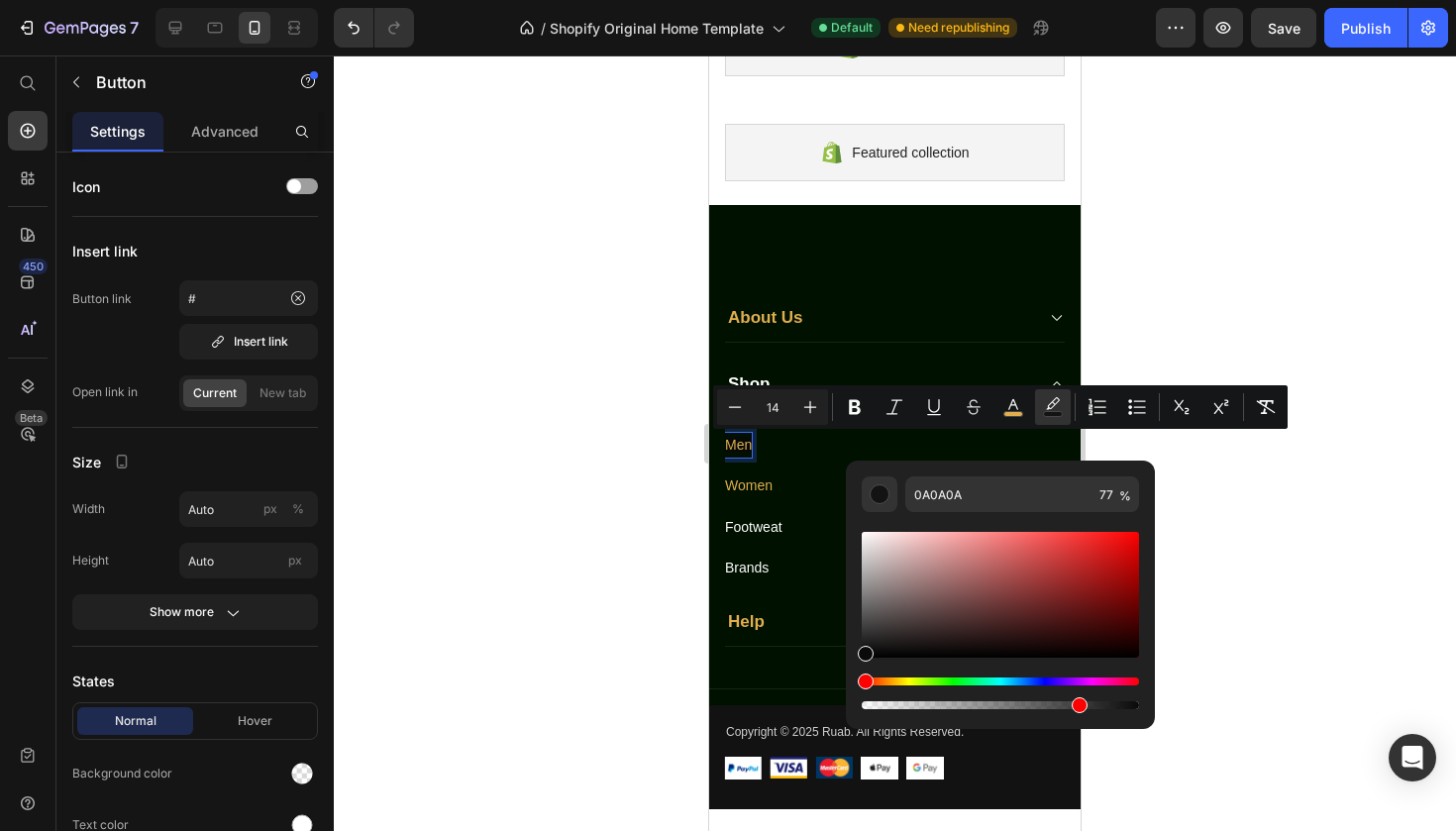 click 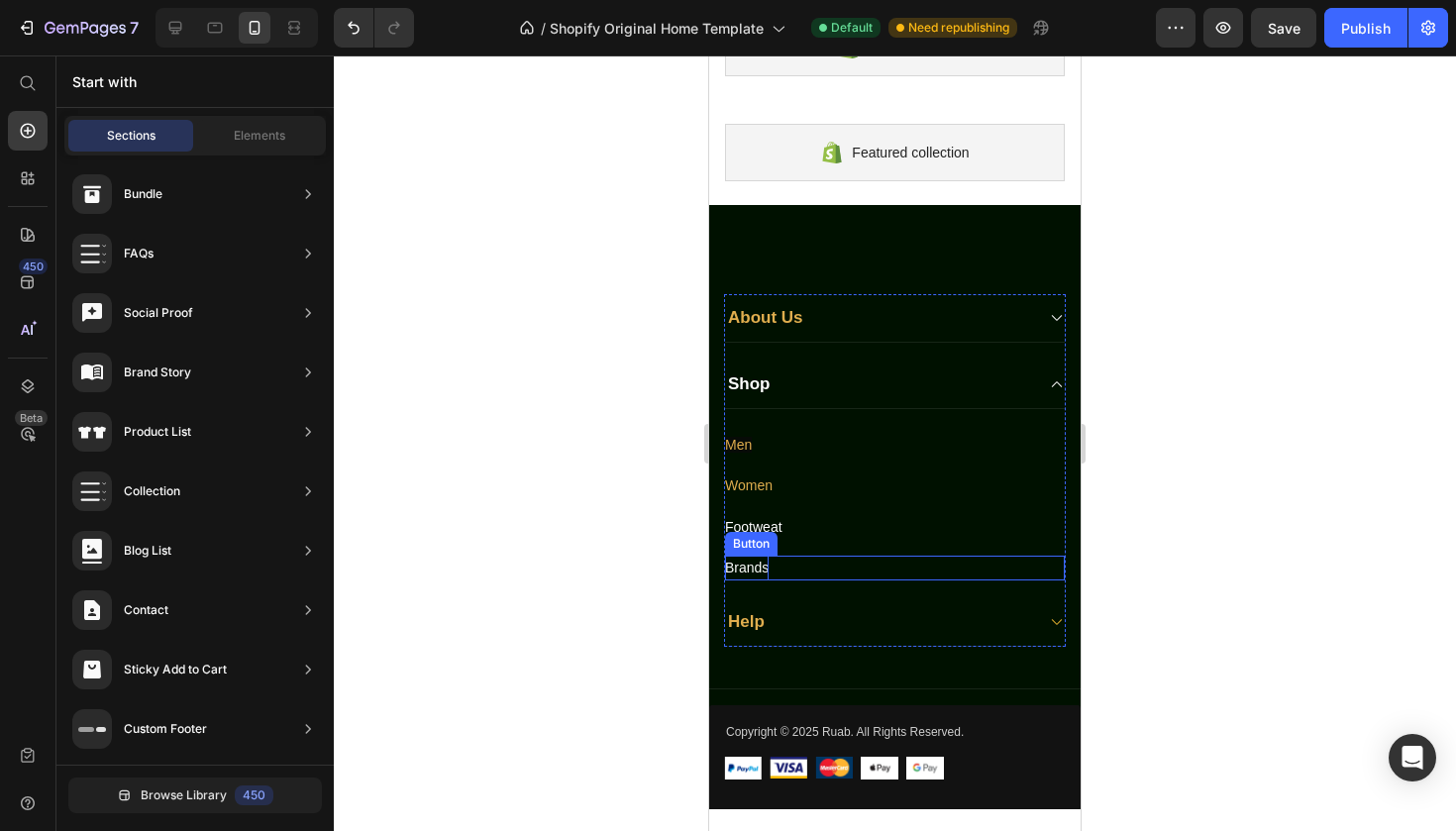 click on "Brands" at bounding box center (747, 568) 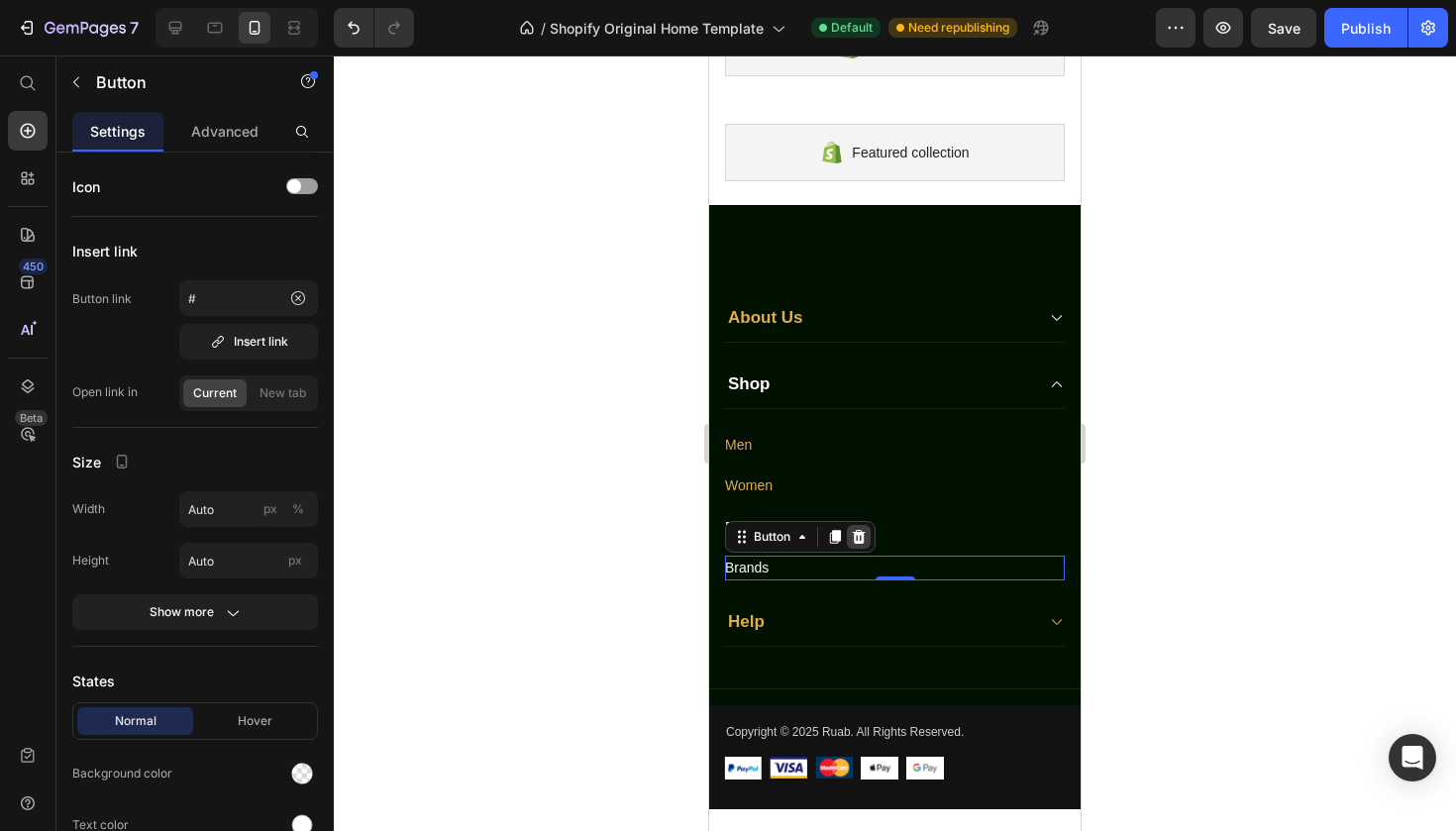 click 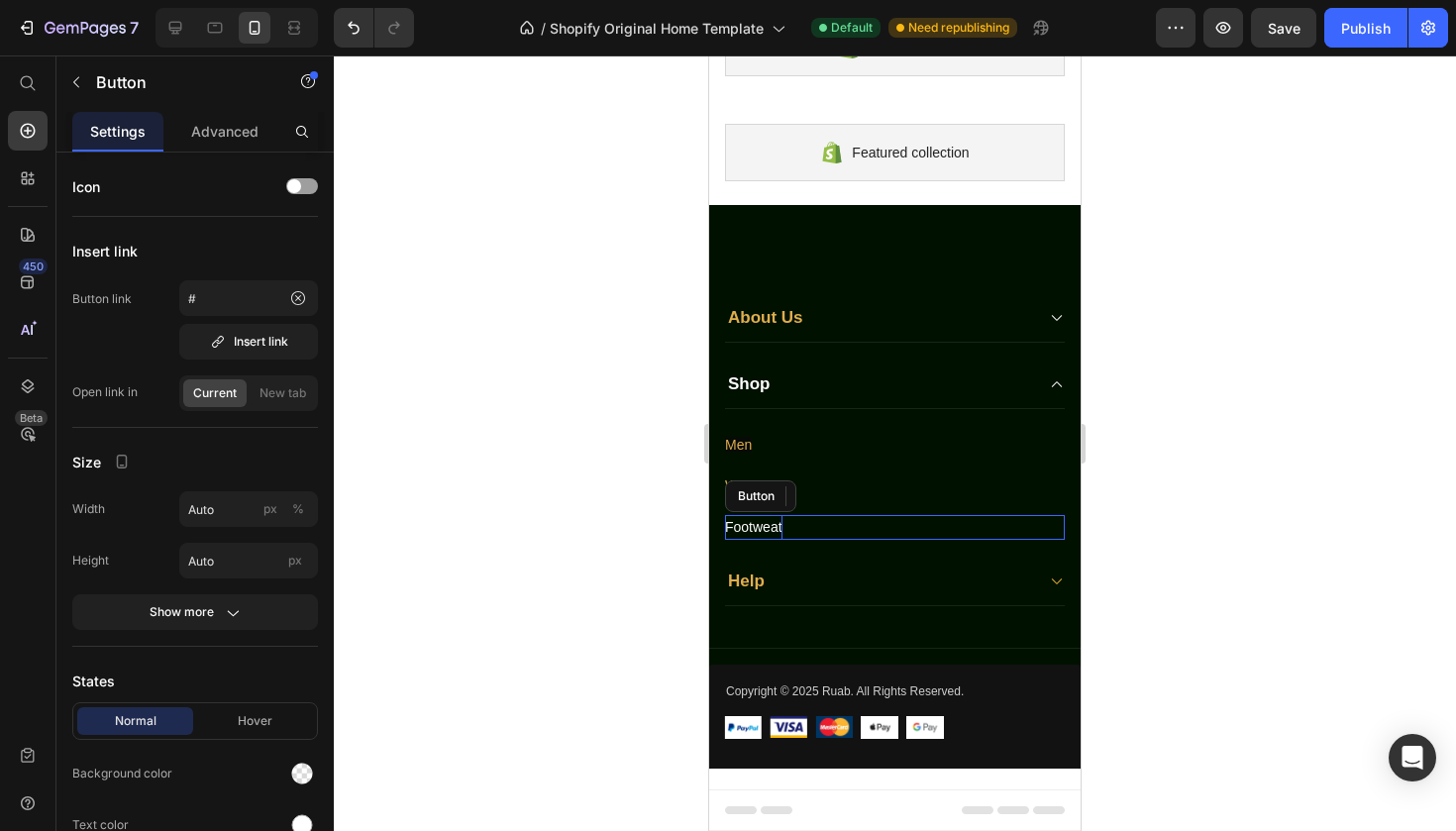 click on "Footweat" at bounding box center [754, 527] 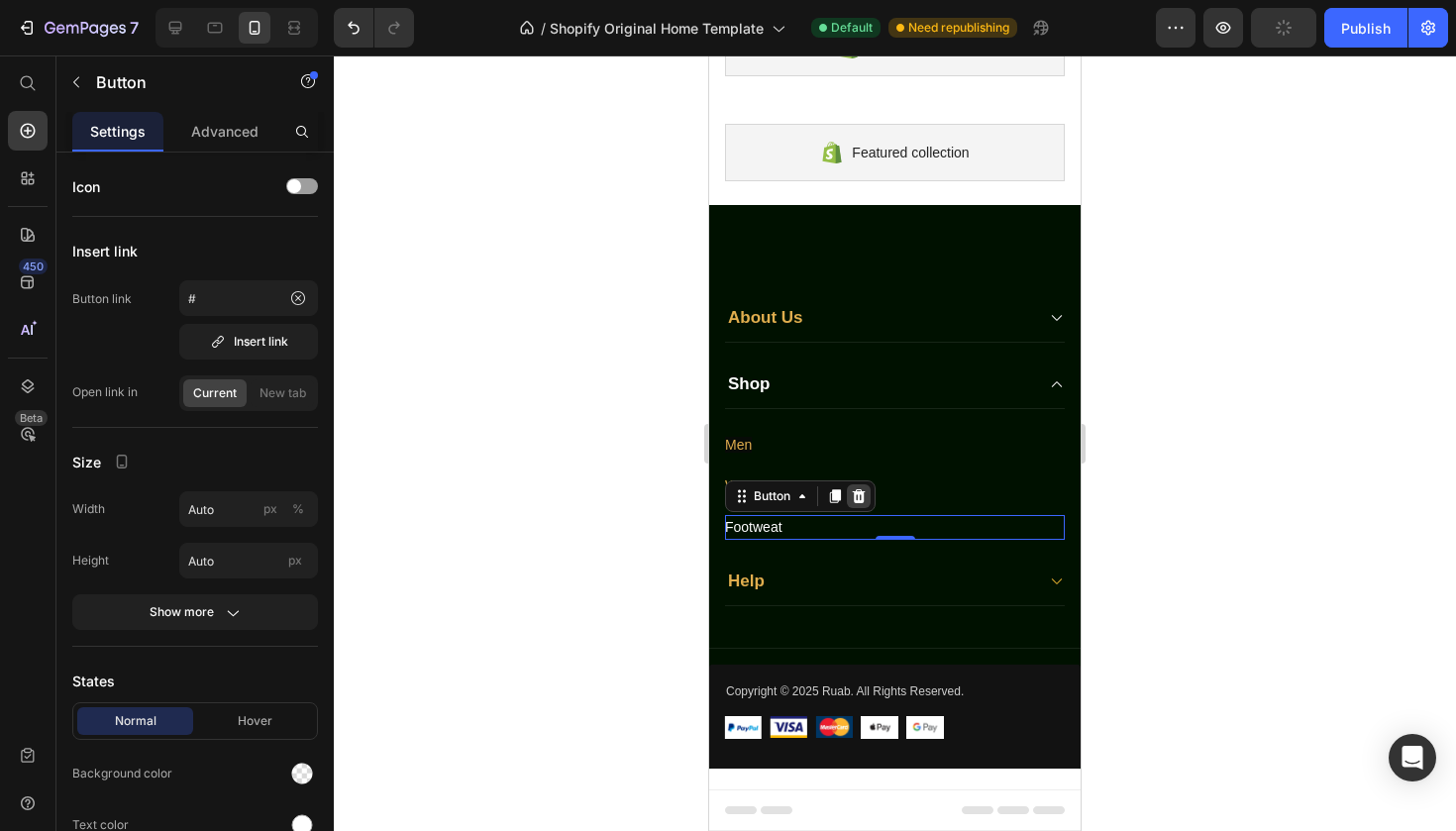 click at bounding box center [859, 496] 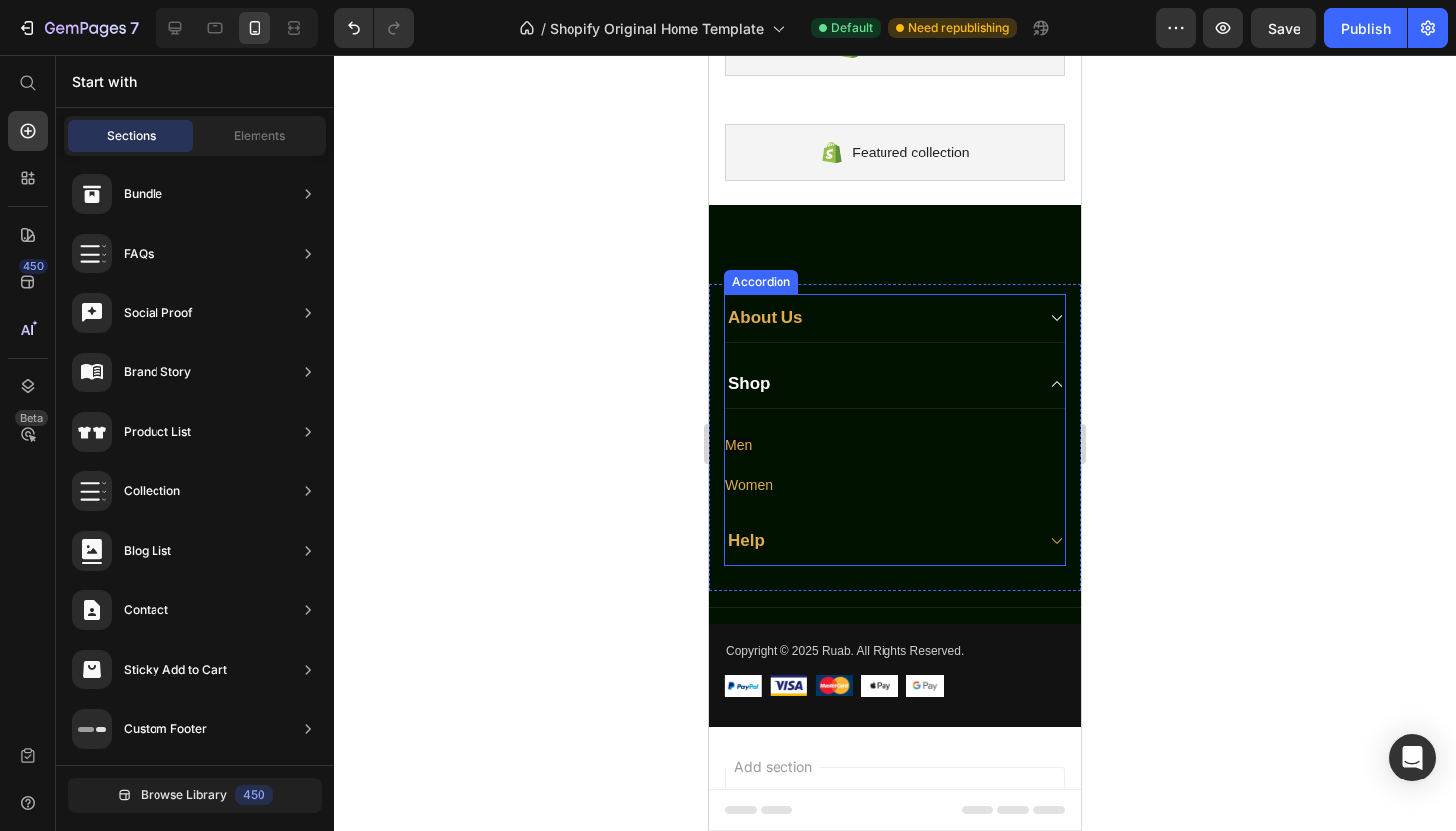 click on "Shop" at bounding box center [879, 384] 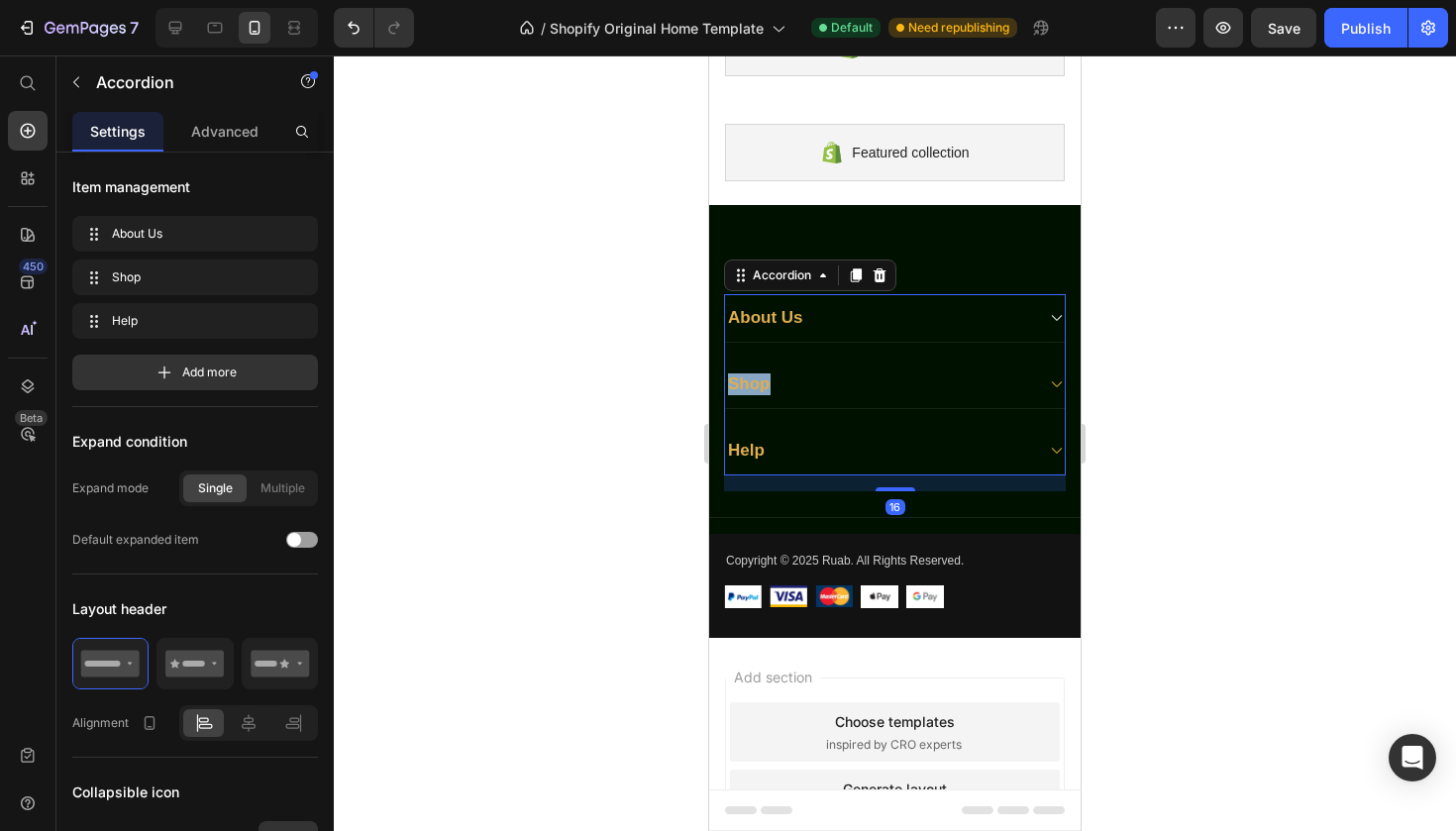 click on "Shop" at bounding box center (749, 384) 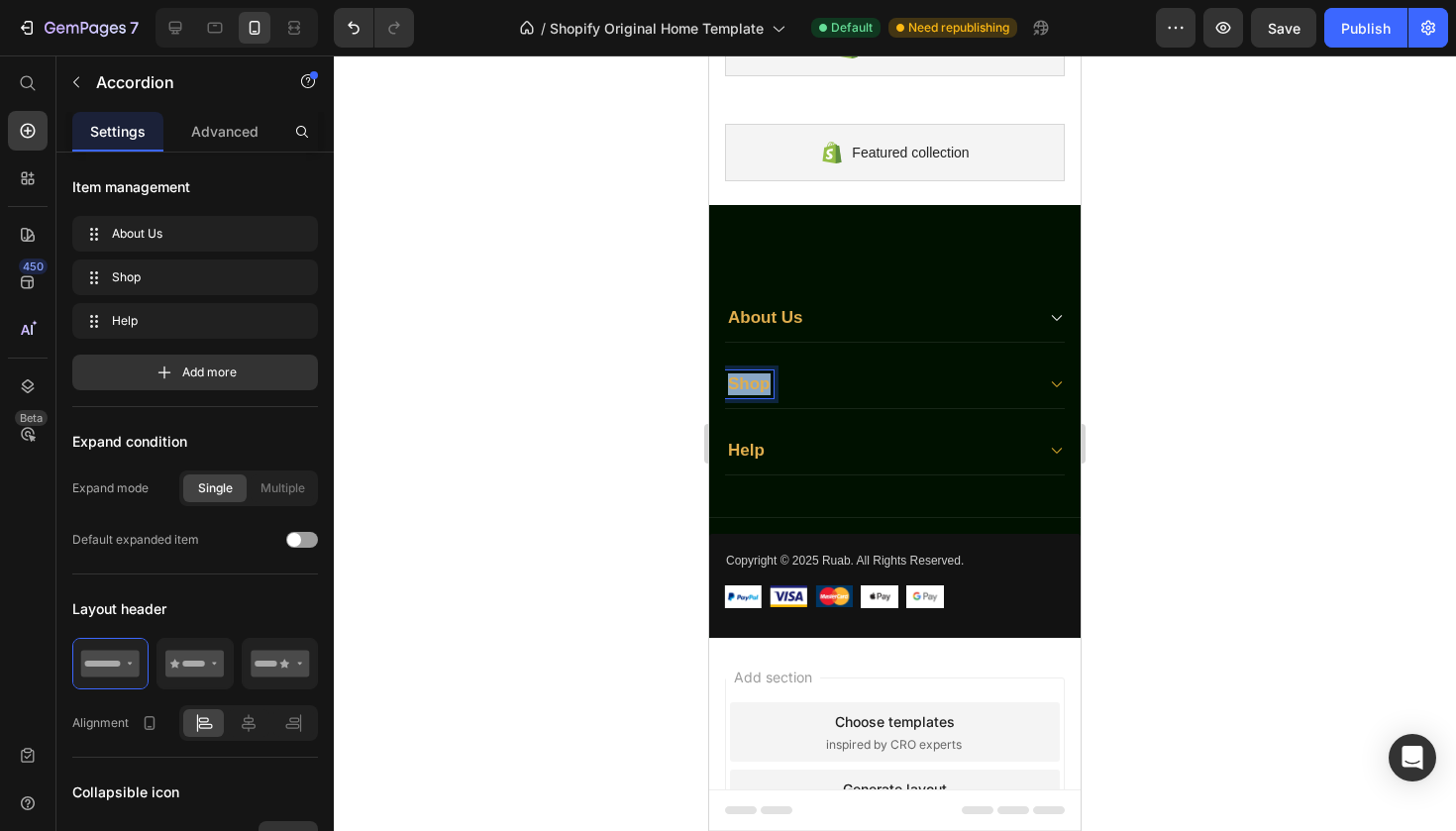 click on "Shop" at bounding box center (749, 384) 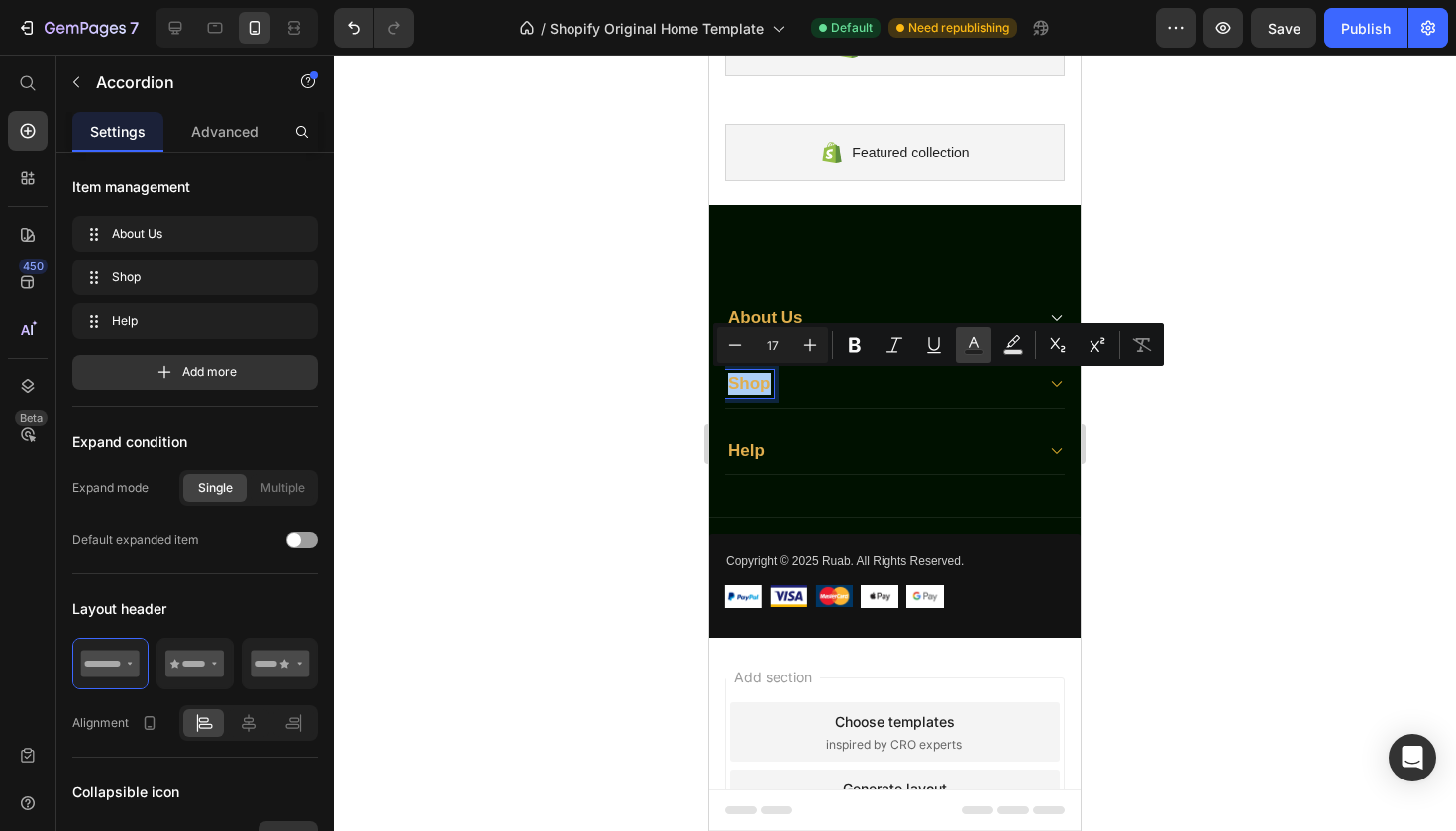 click on "Text Color" at bounding box center (974, 345) 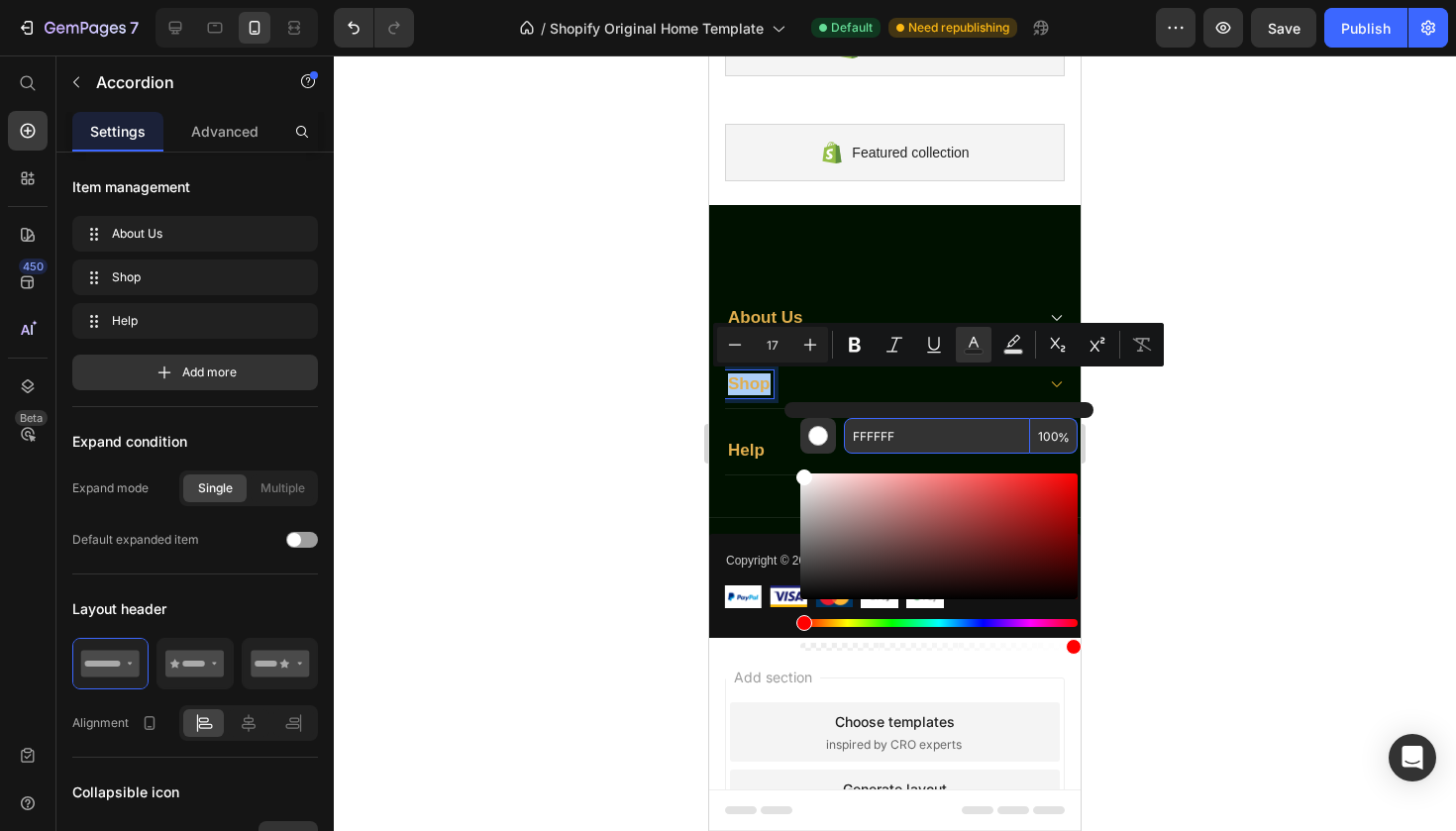 click on "FFFFFF" at bounding box center (937, 436) 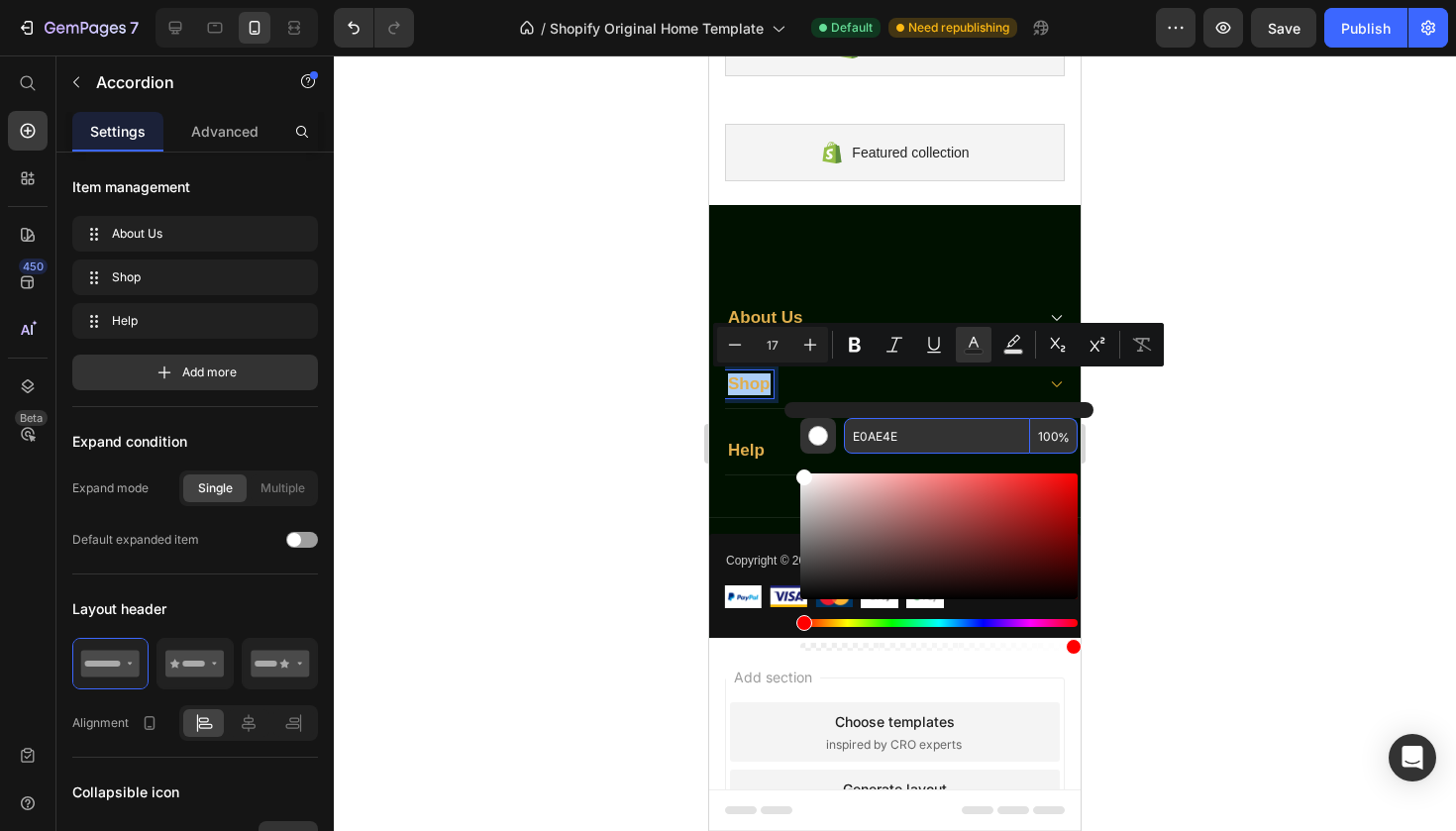 type on "E0AE4E" 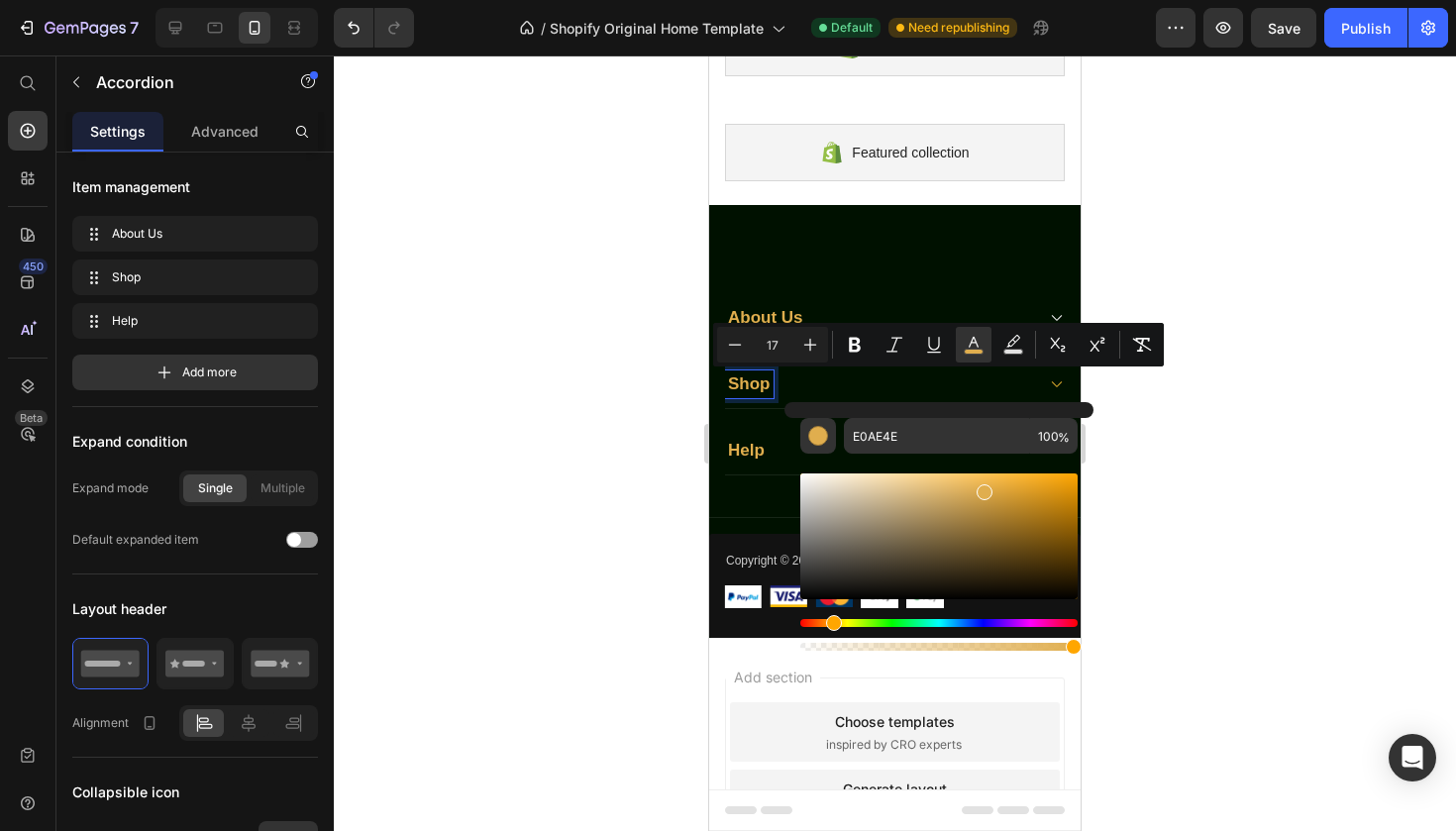 click 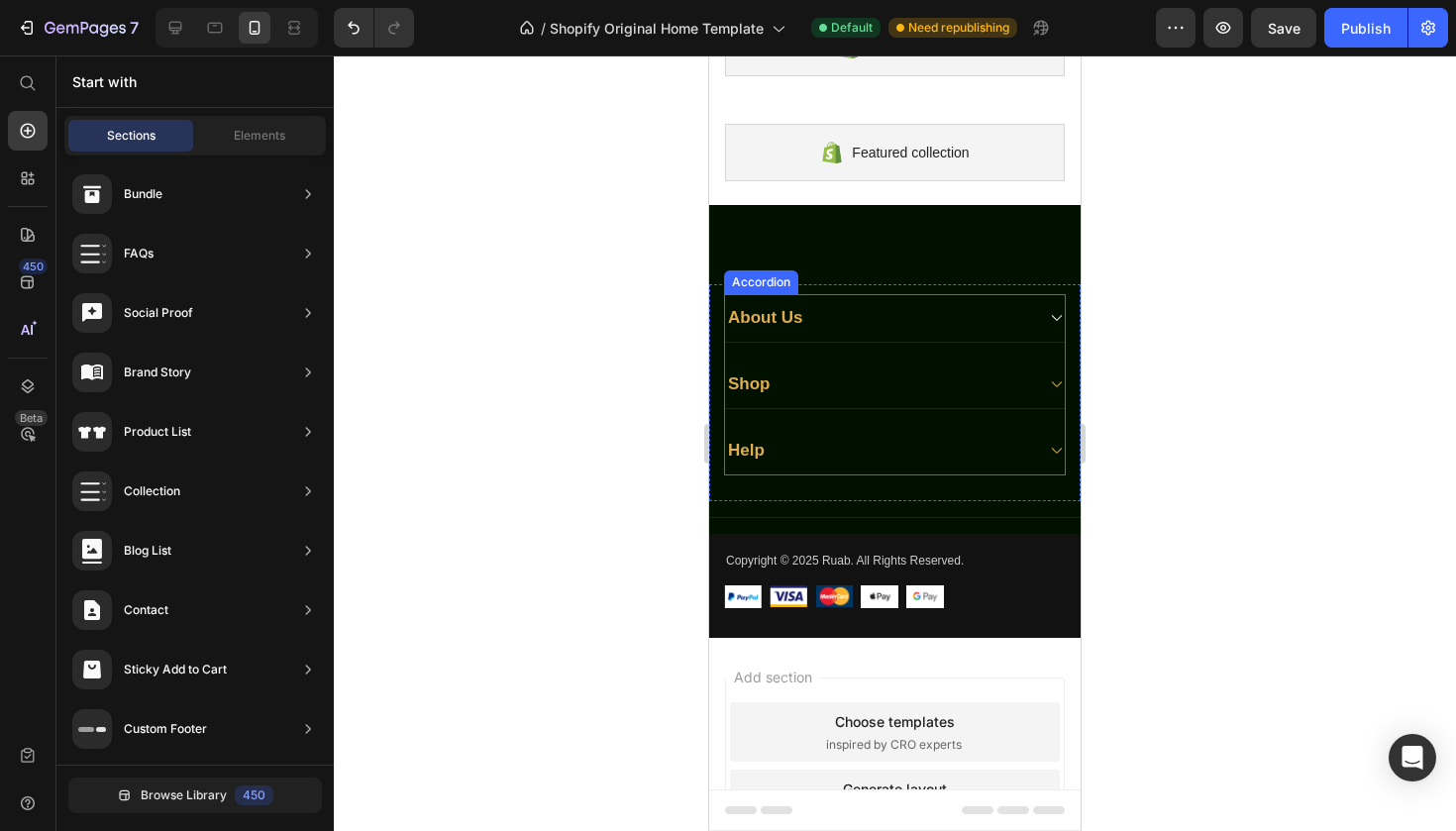 click 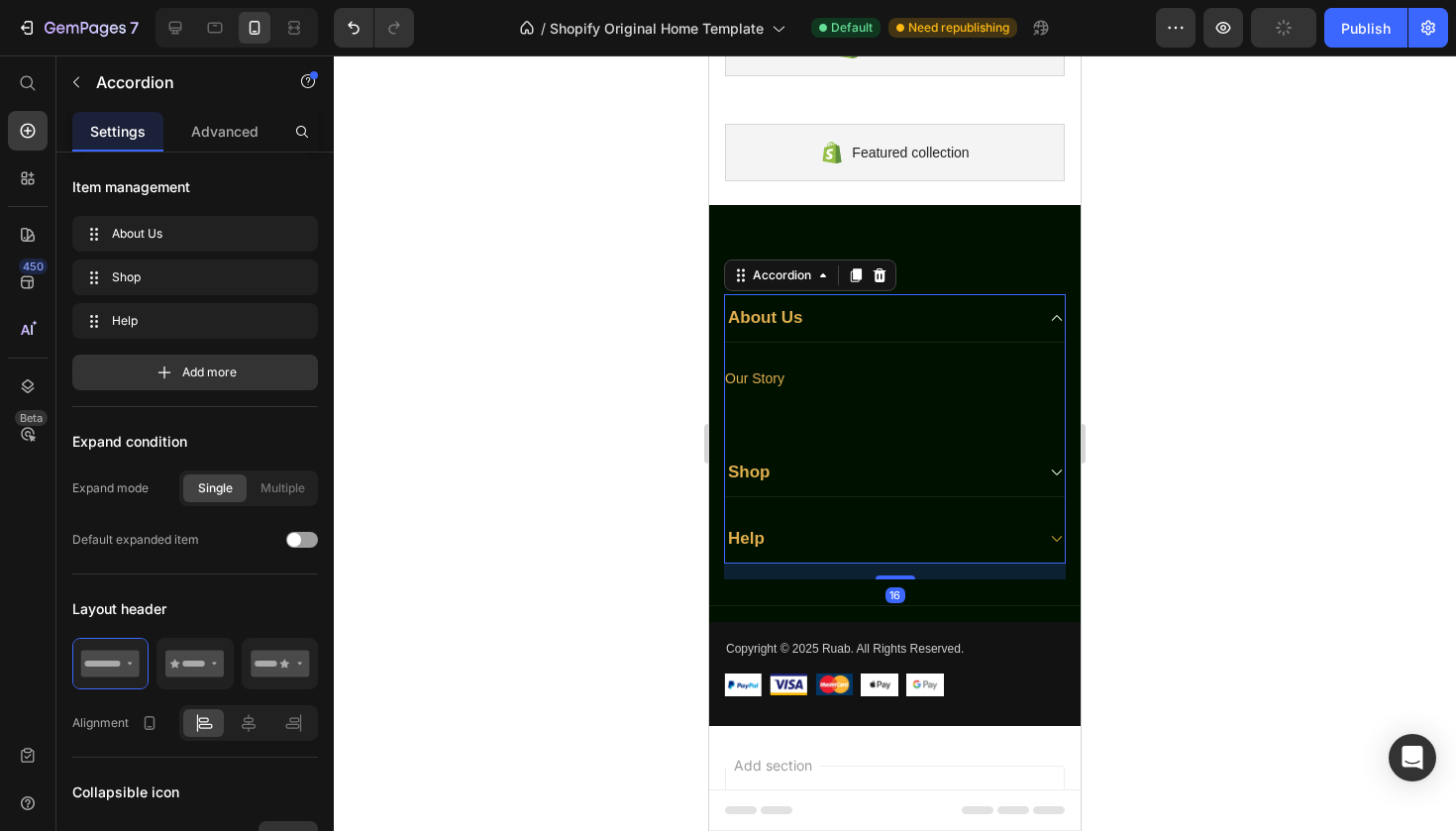 click on "Shop" at bounding box center (894, 472) 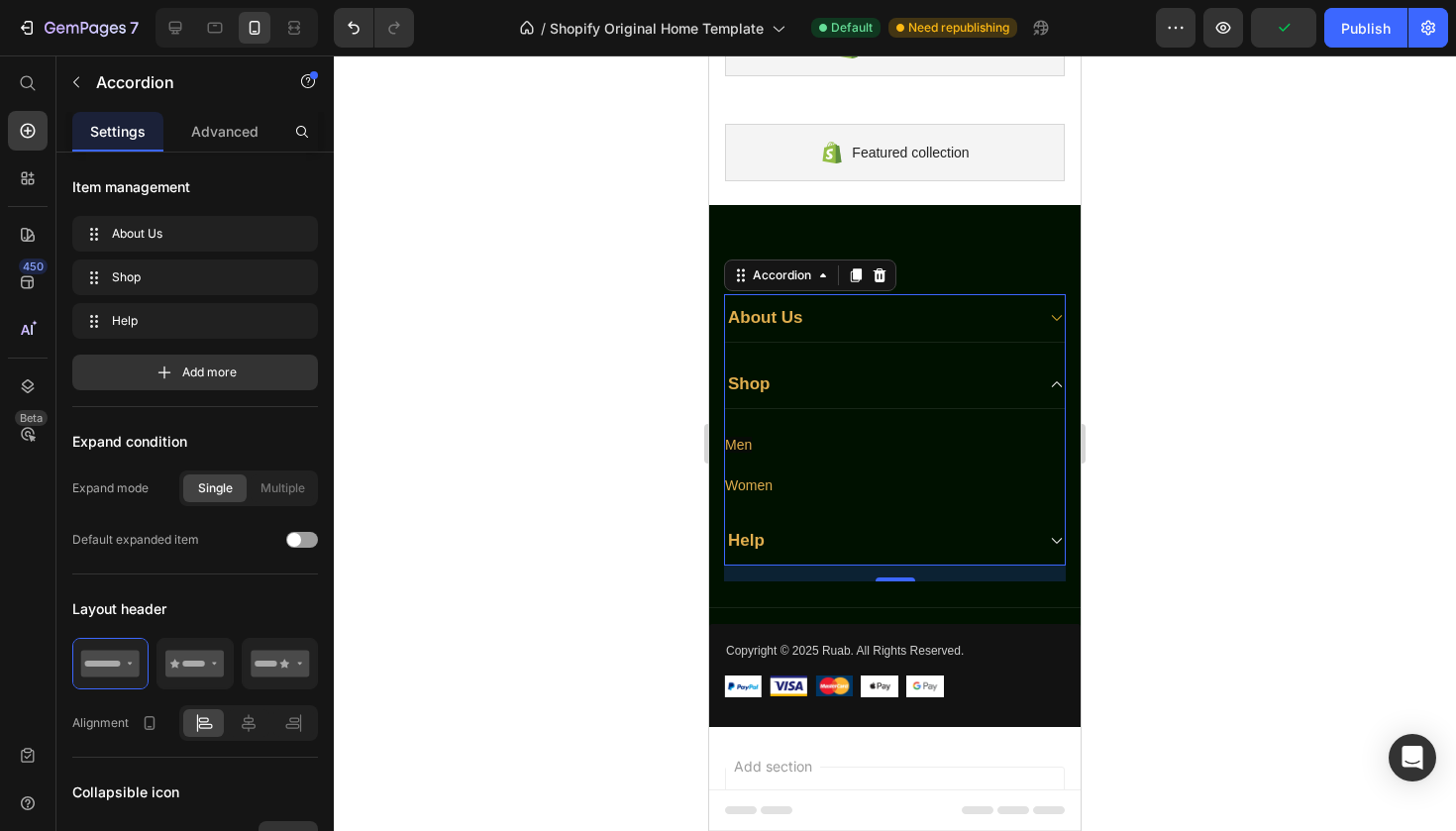 click 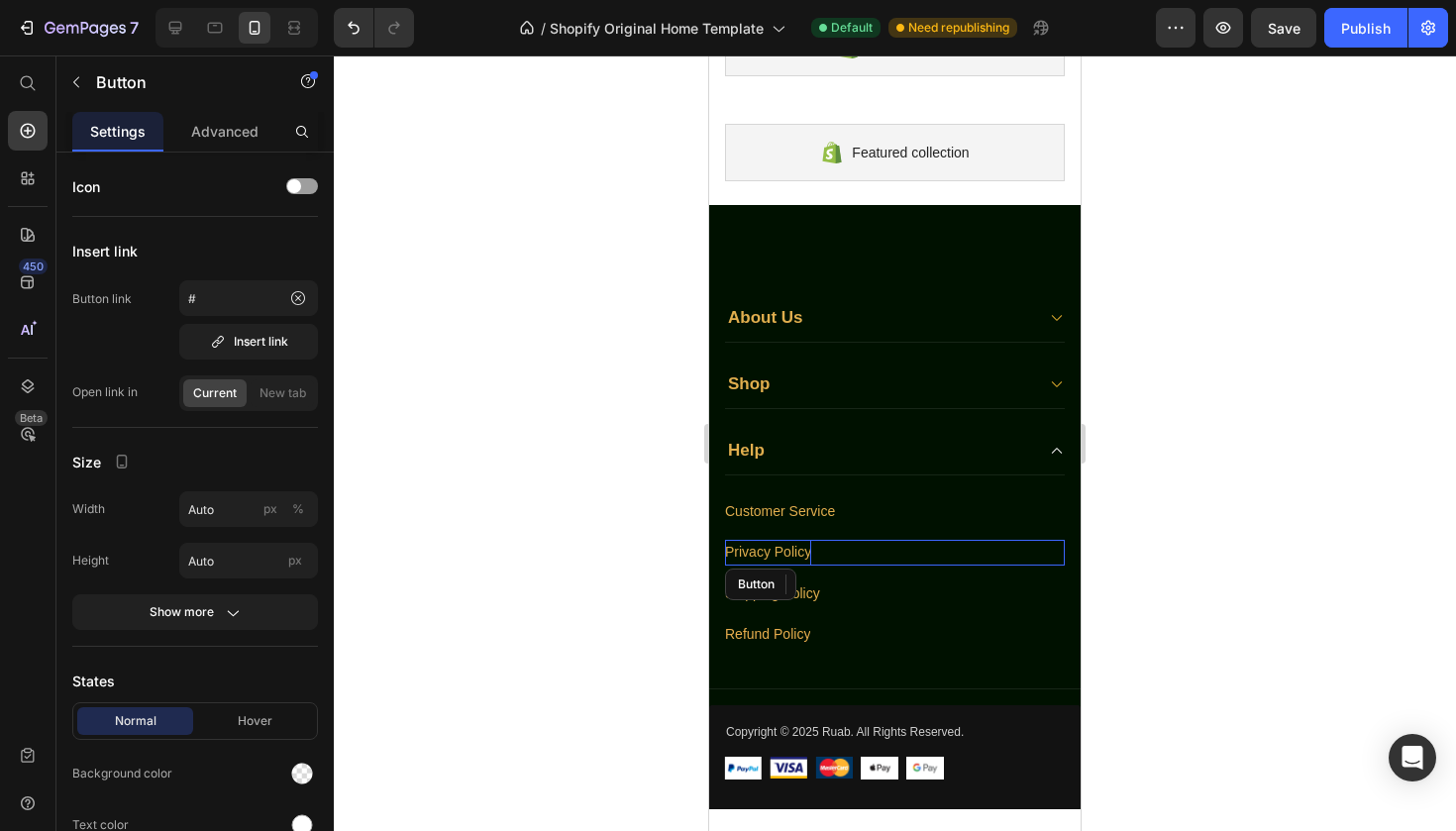 click on "Privacy Policy" at bounding box center (768, 552) 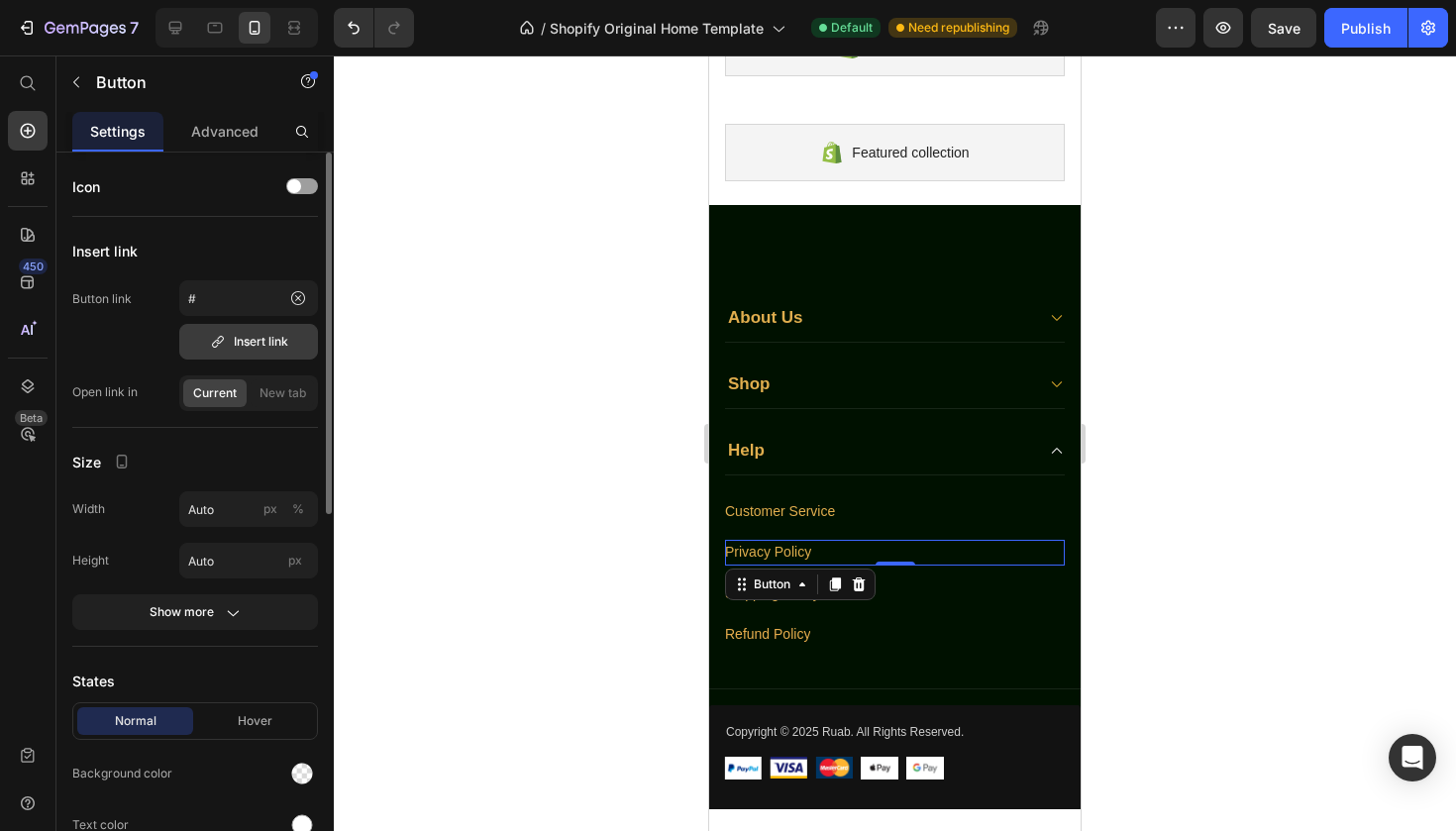 click on "Insert link" at bounding box center [249, 342] 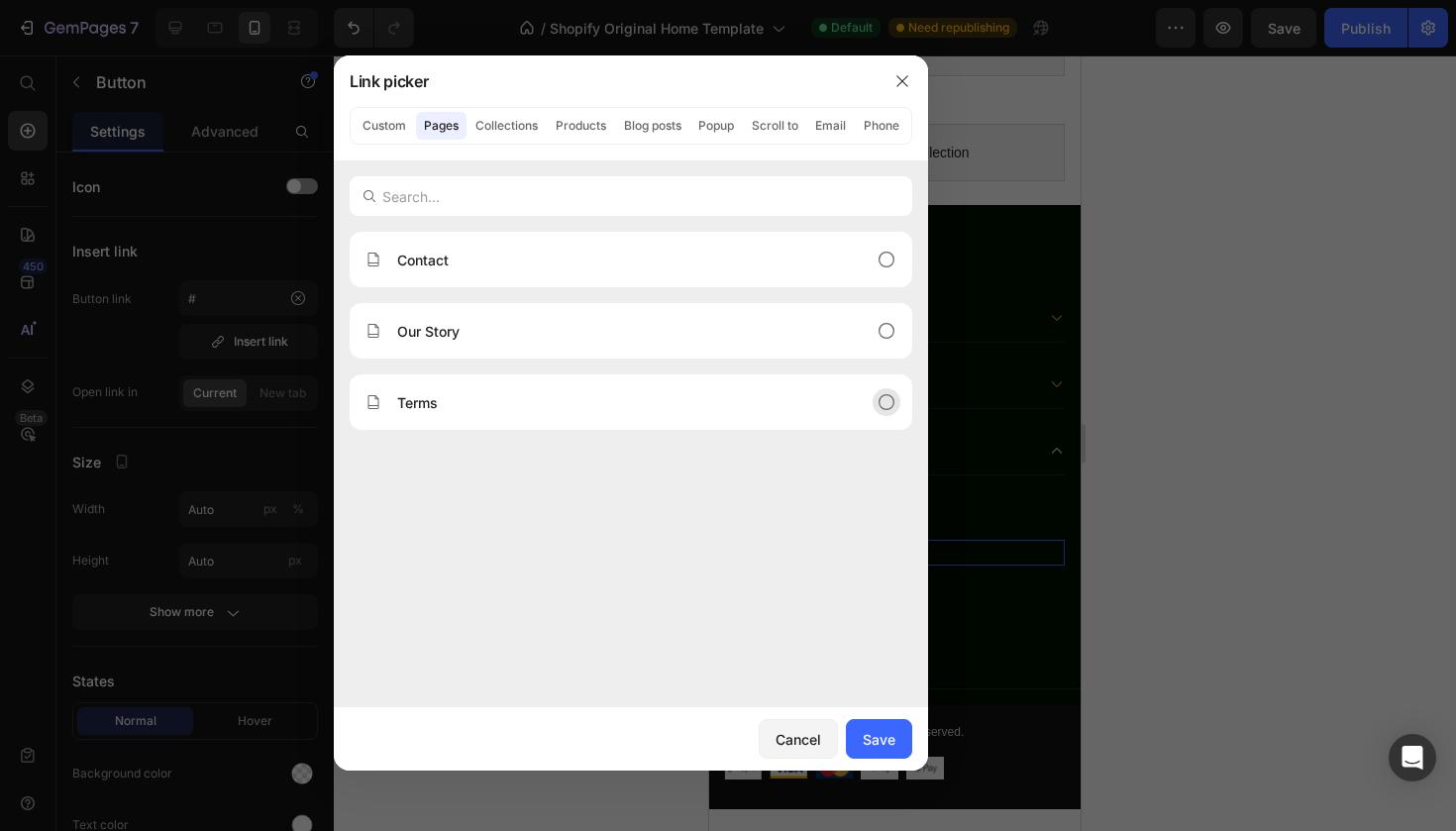 click on "Terms" at bounding box center [417, 402] 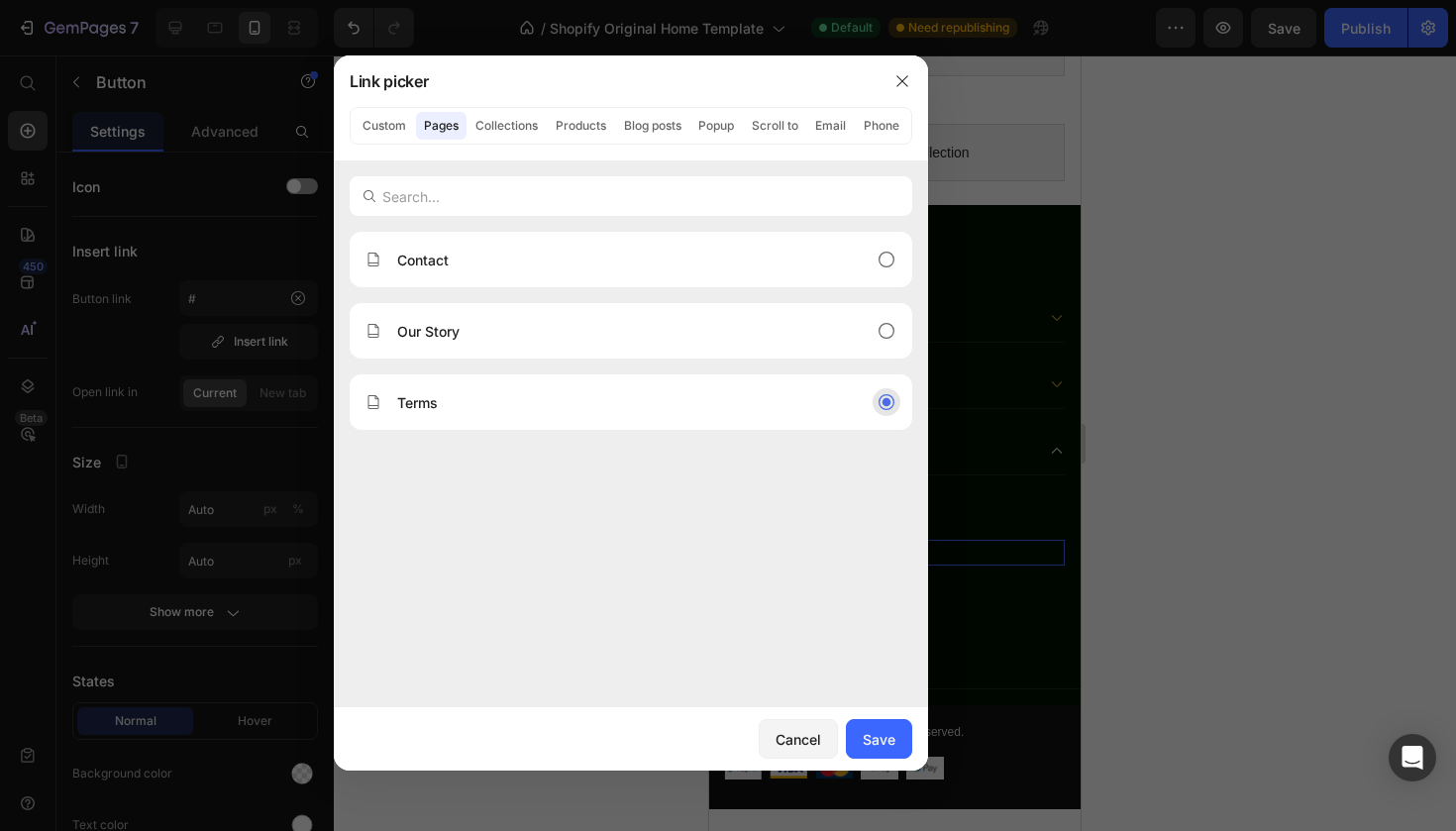 click on "Terms" at bounding box center (417, 402) 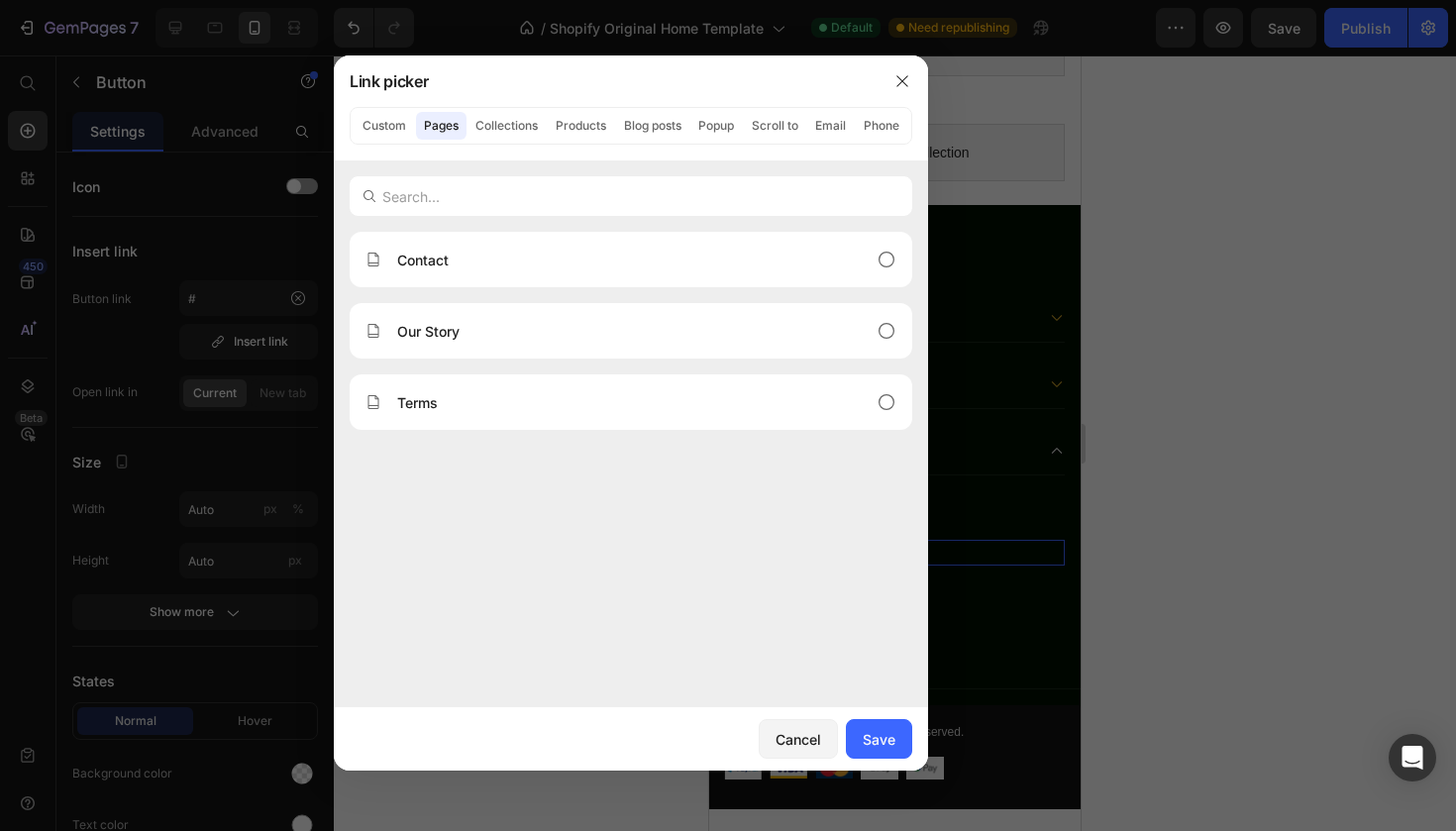 click at bounding box center [728, 415] 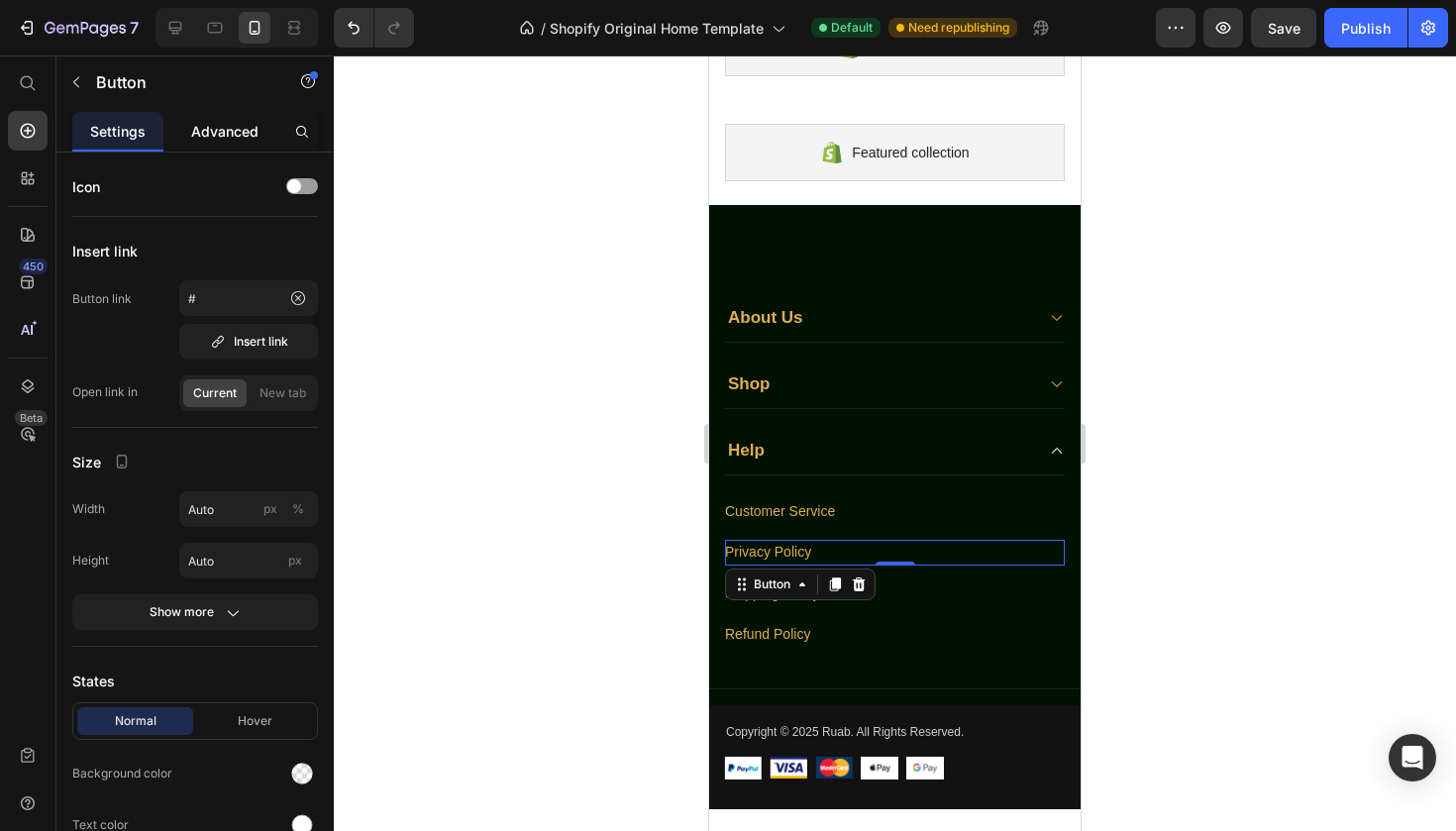 click on "Advanced" at bounding box center (225, 131) 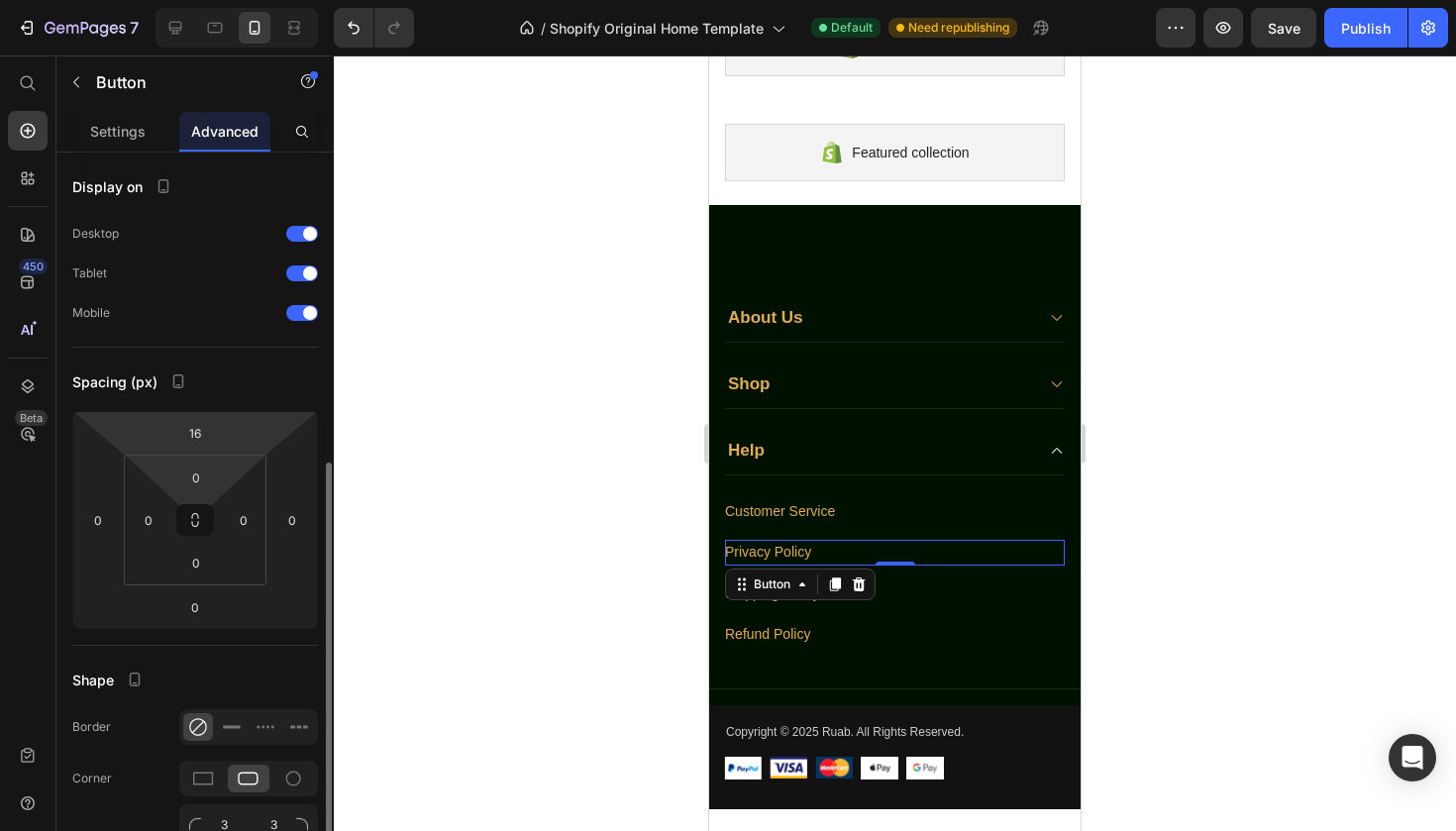 scroll, scrollTop: 661, scrollLeft: 0, axis: vertical 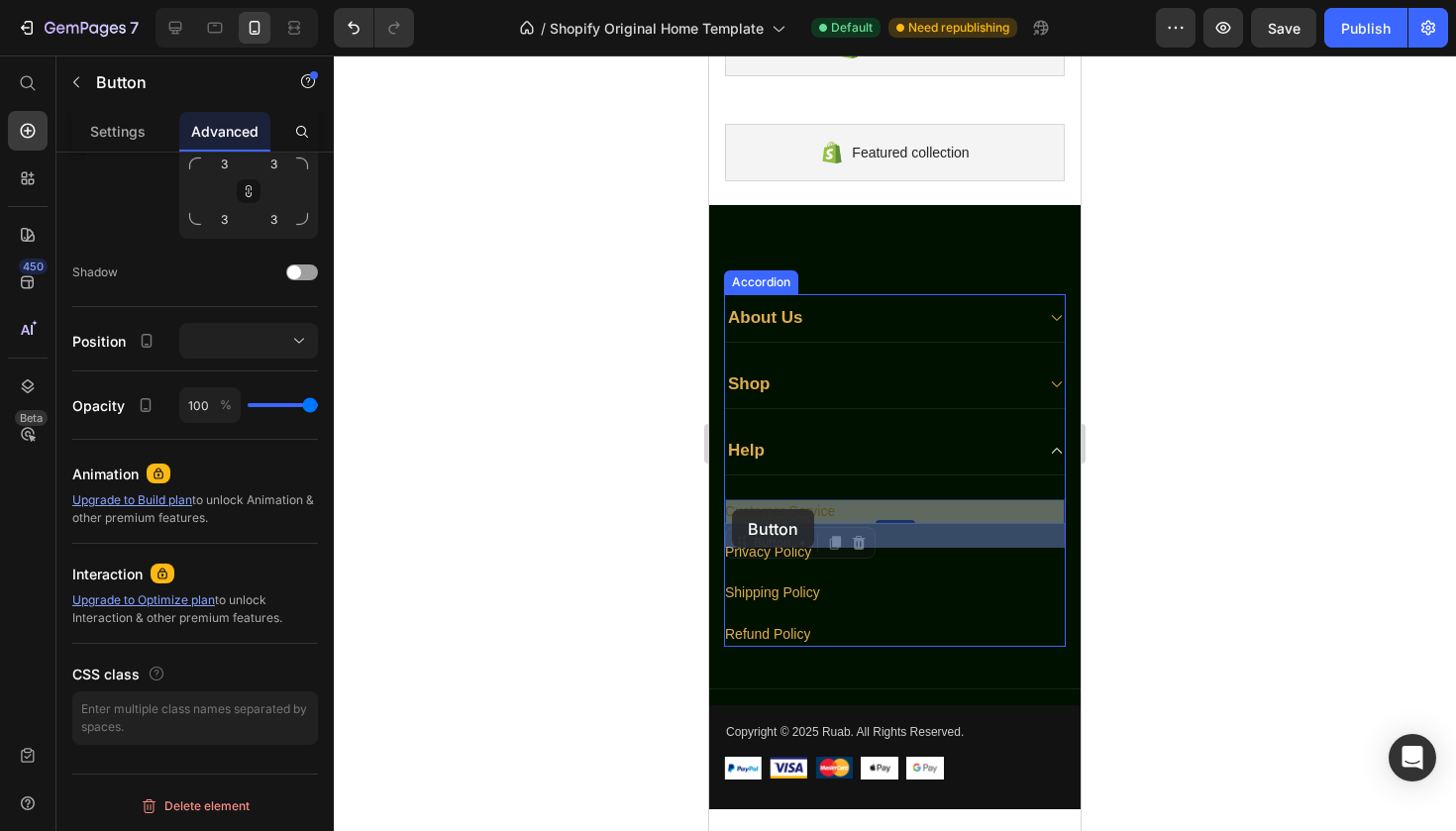 drag, startPoint x: 854, startPoint y: 508, endPoint x: 732, endPoint y: 509, distance: 122.0041 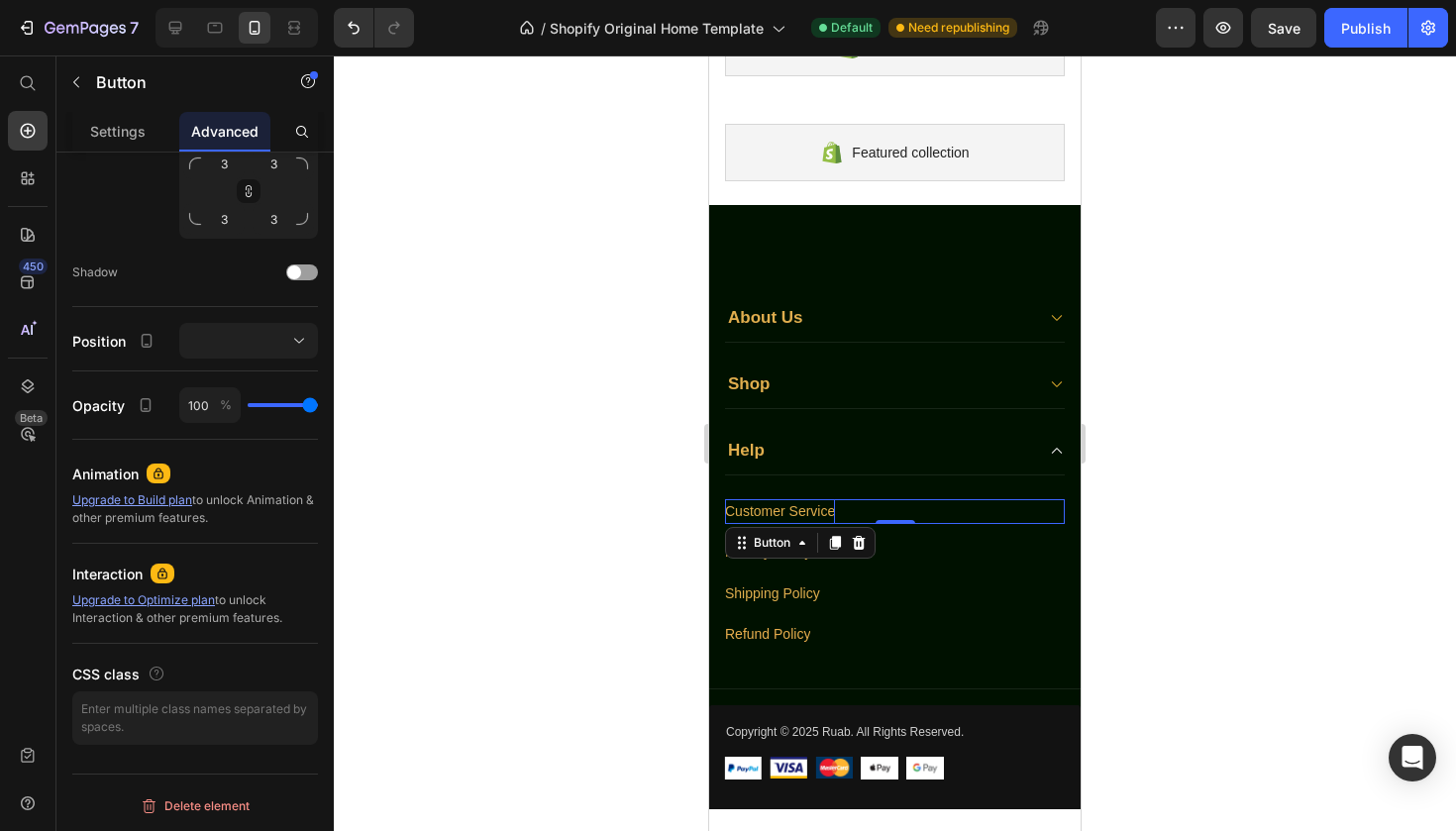click on "Customer Service" at bounding box center (780, 511) 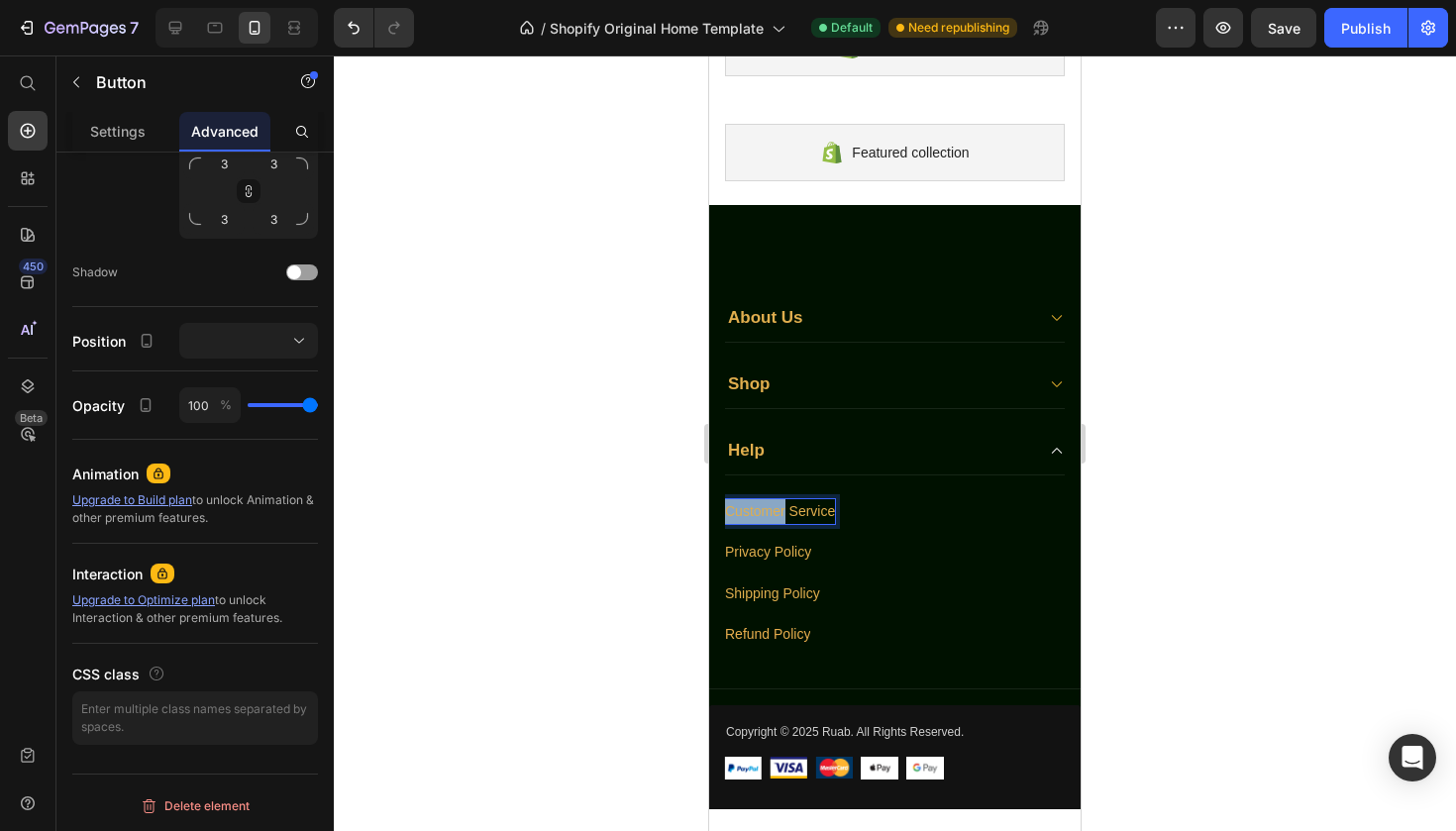 click on "Customer Service" at bounding box center [780, 511] 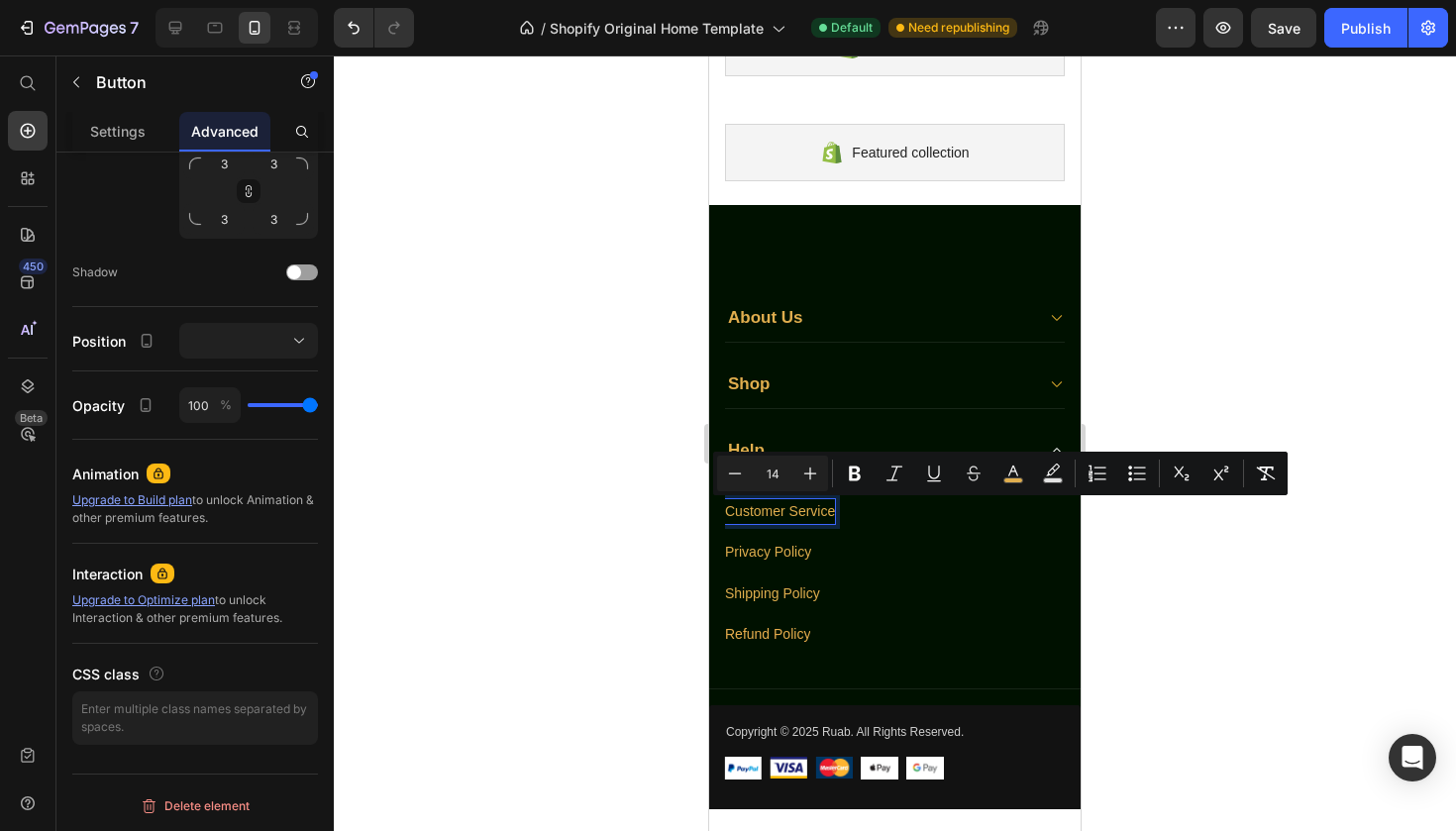 click on "Customer Service Button   0" at bounding box center (894, 511) 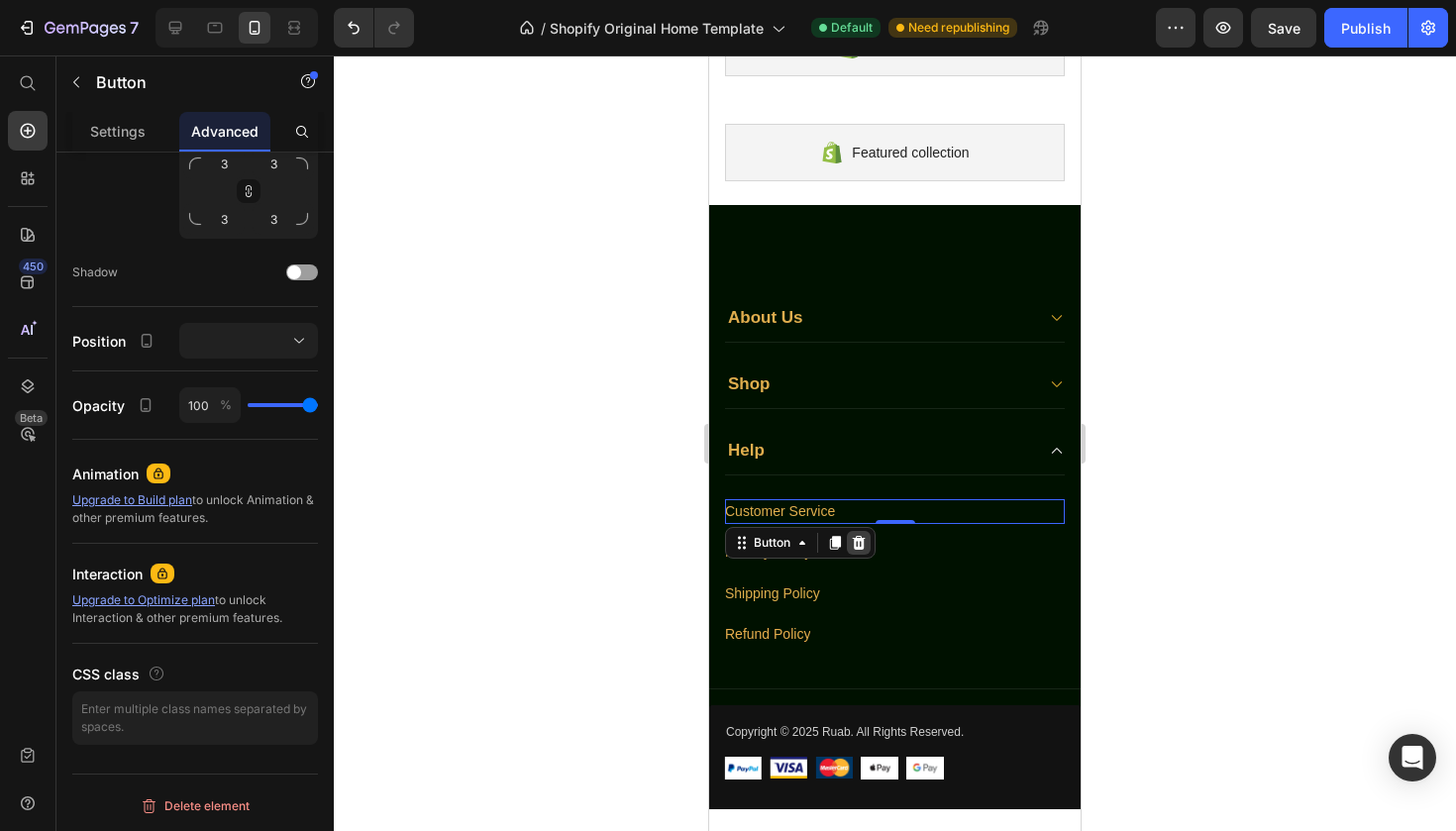 click at bounding box center [859, 543] 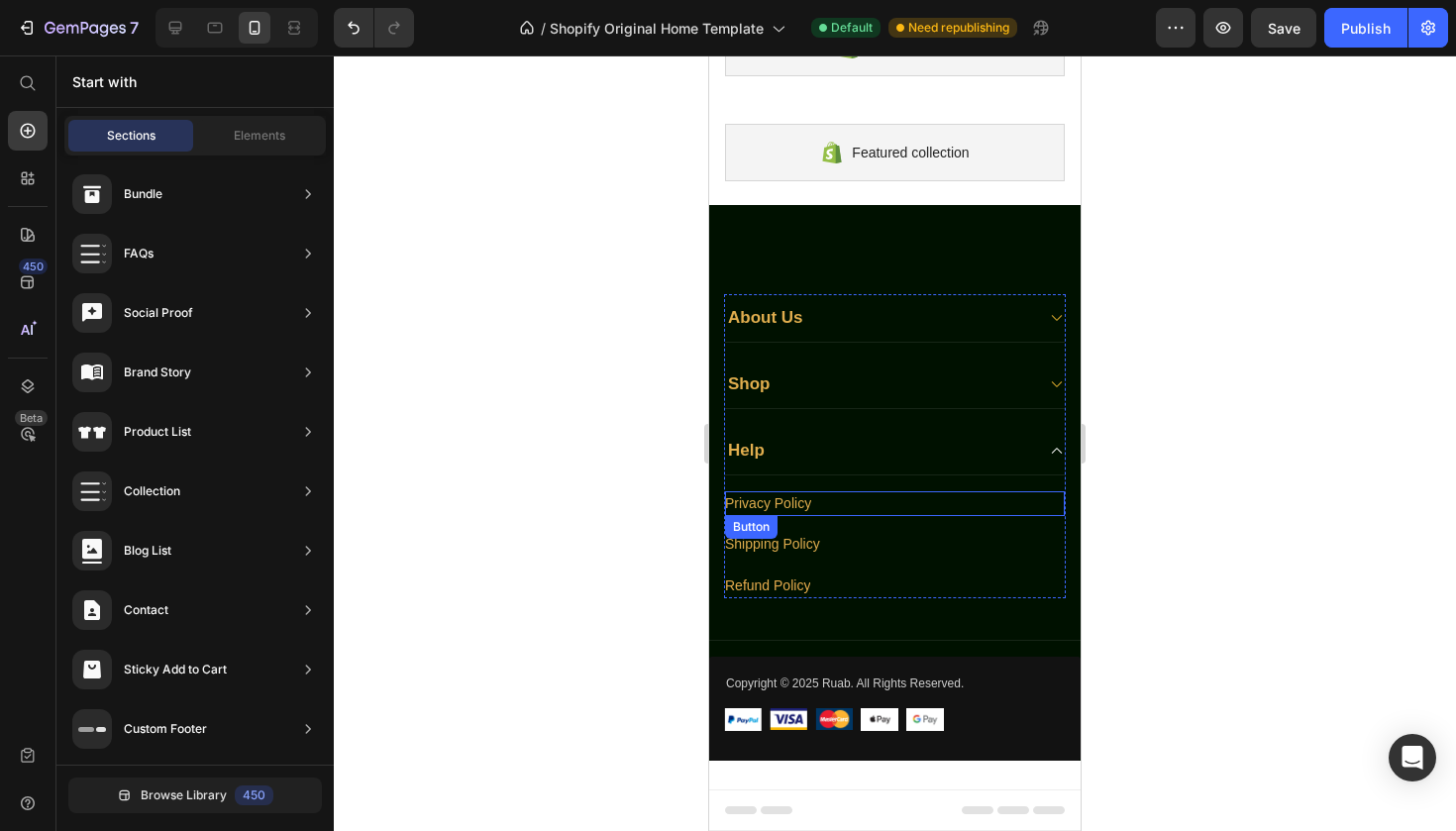 click on "Privacy Policy Button" at bounding box center [894, 503] 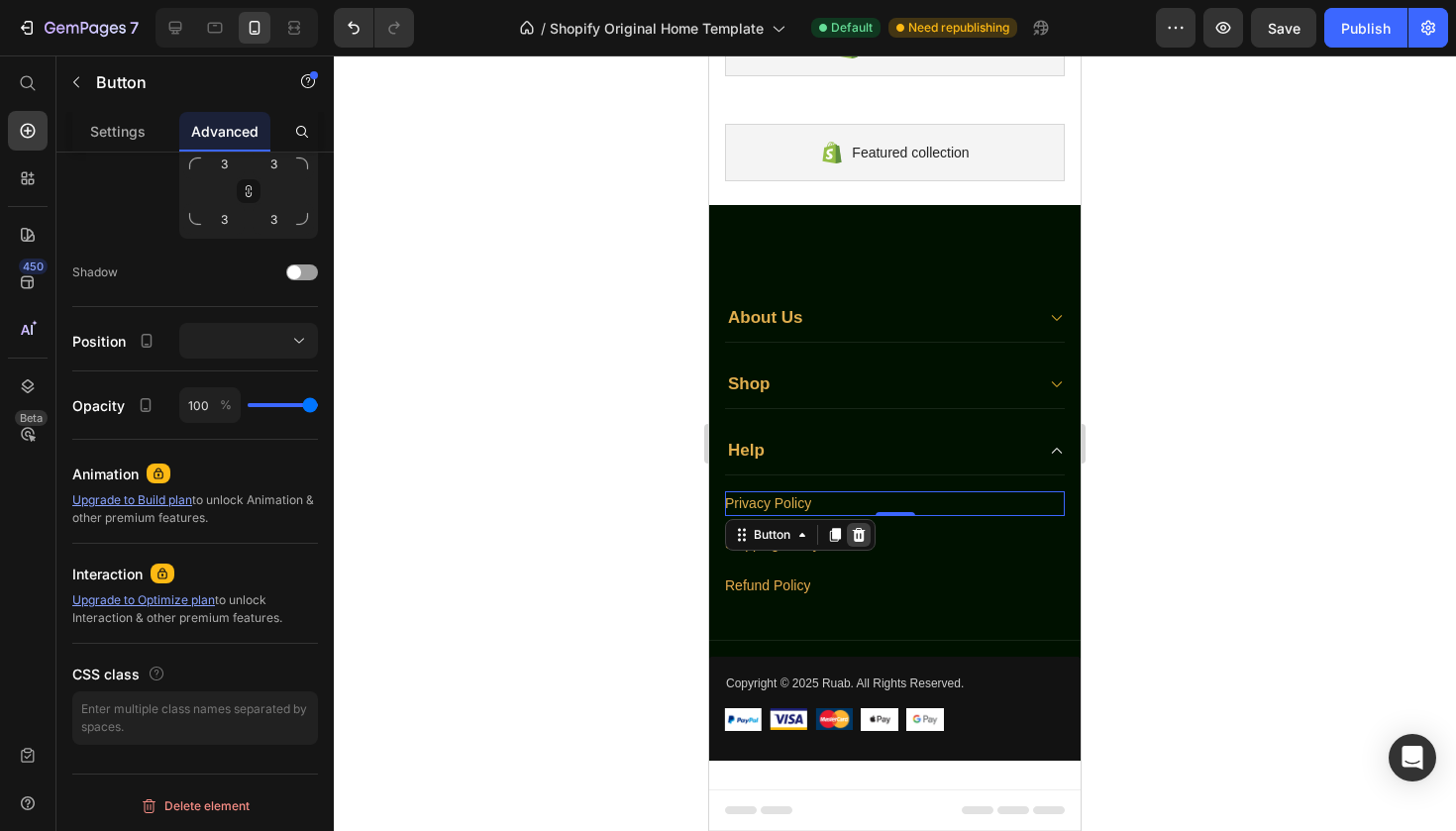 click 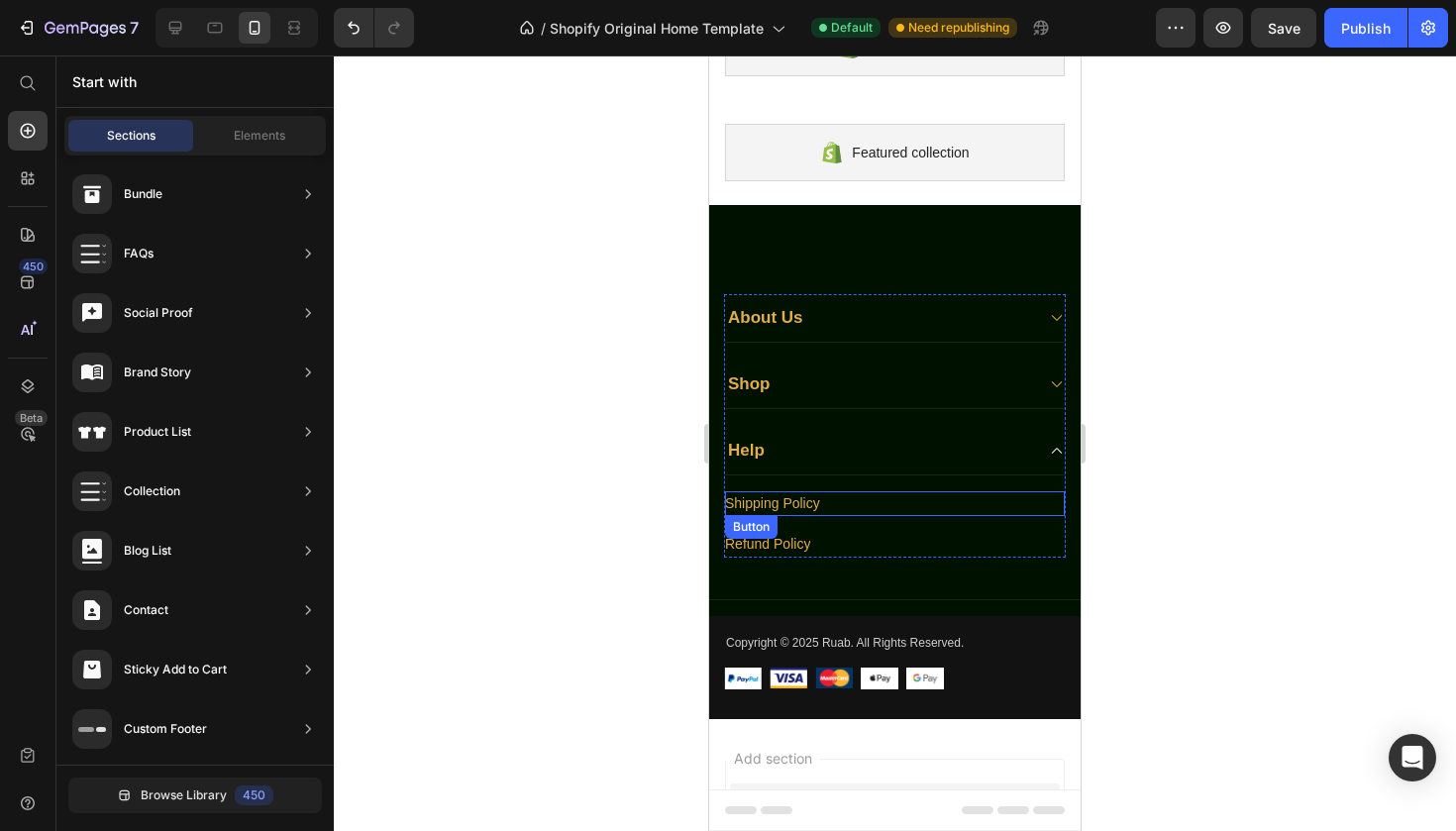 click on "Shipping Policy Button" at bounding box center (894, 503) 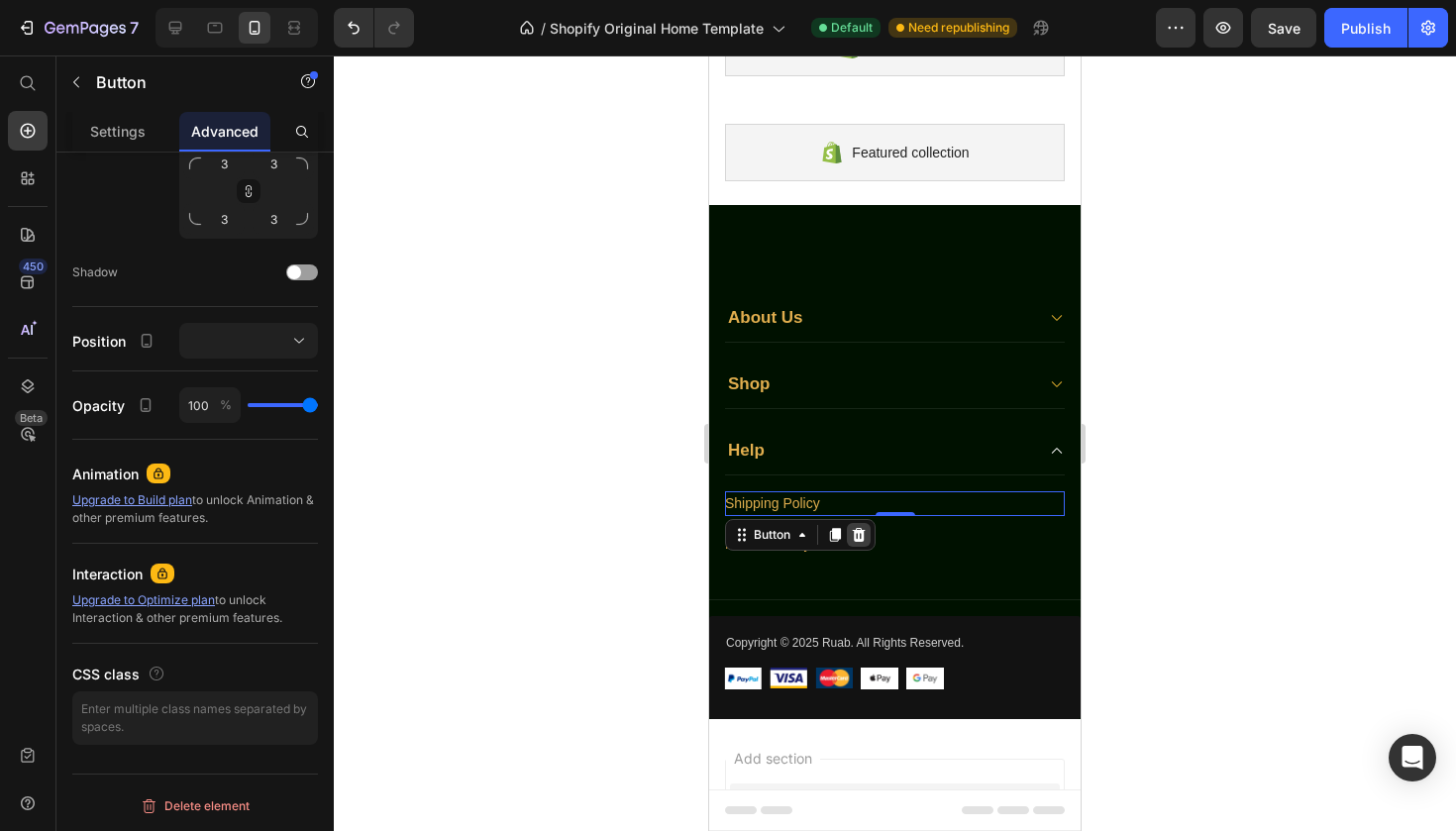 click 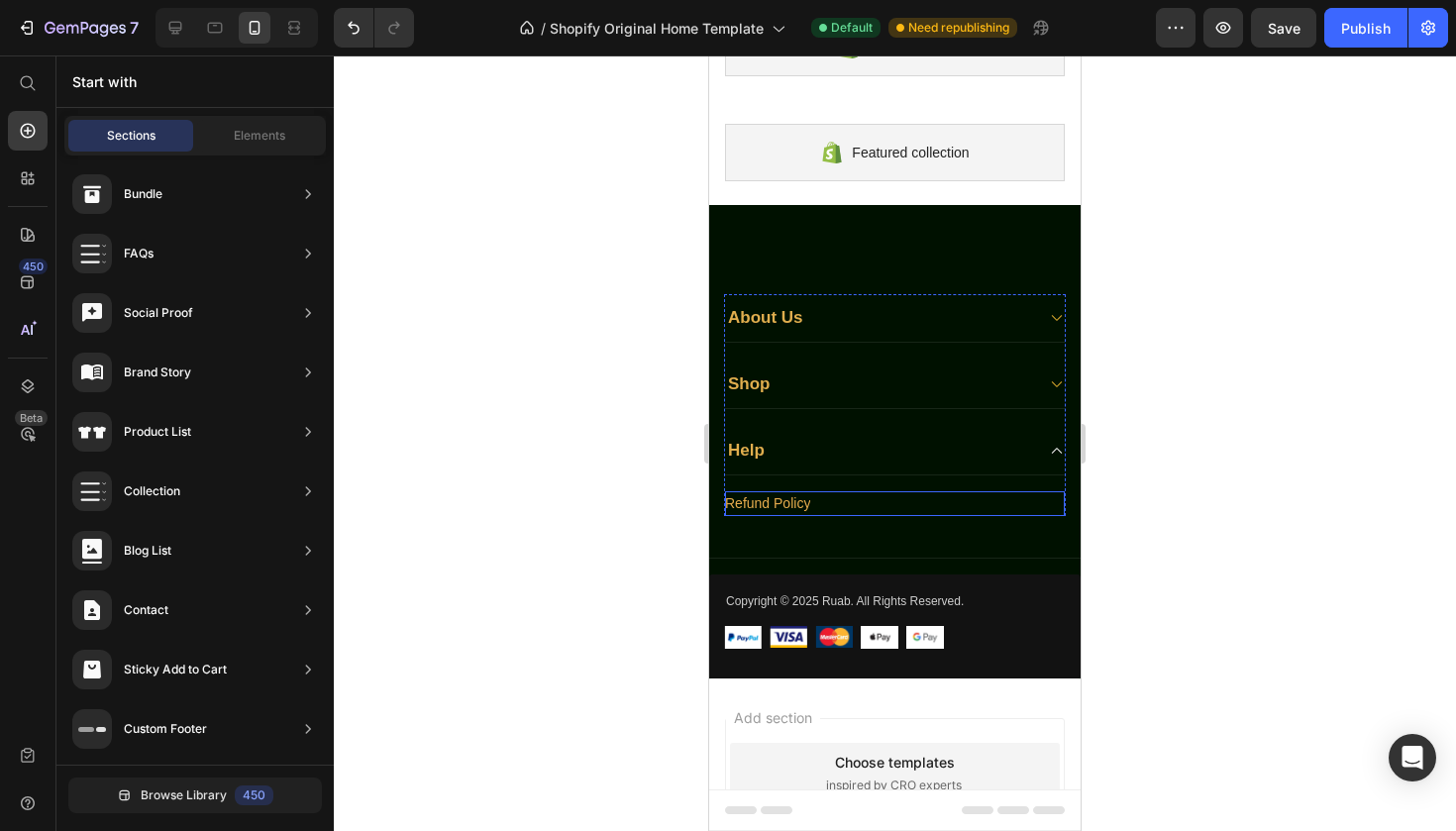 click on "Refund Policy Button" at bounding box center [894, 503] 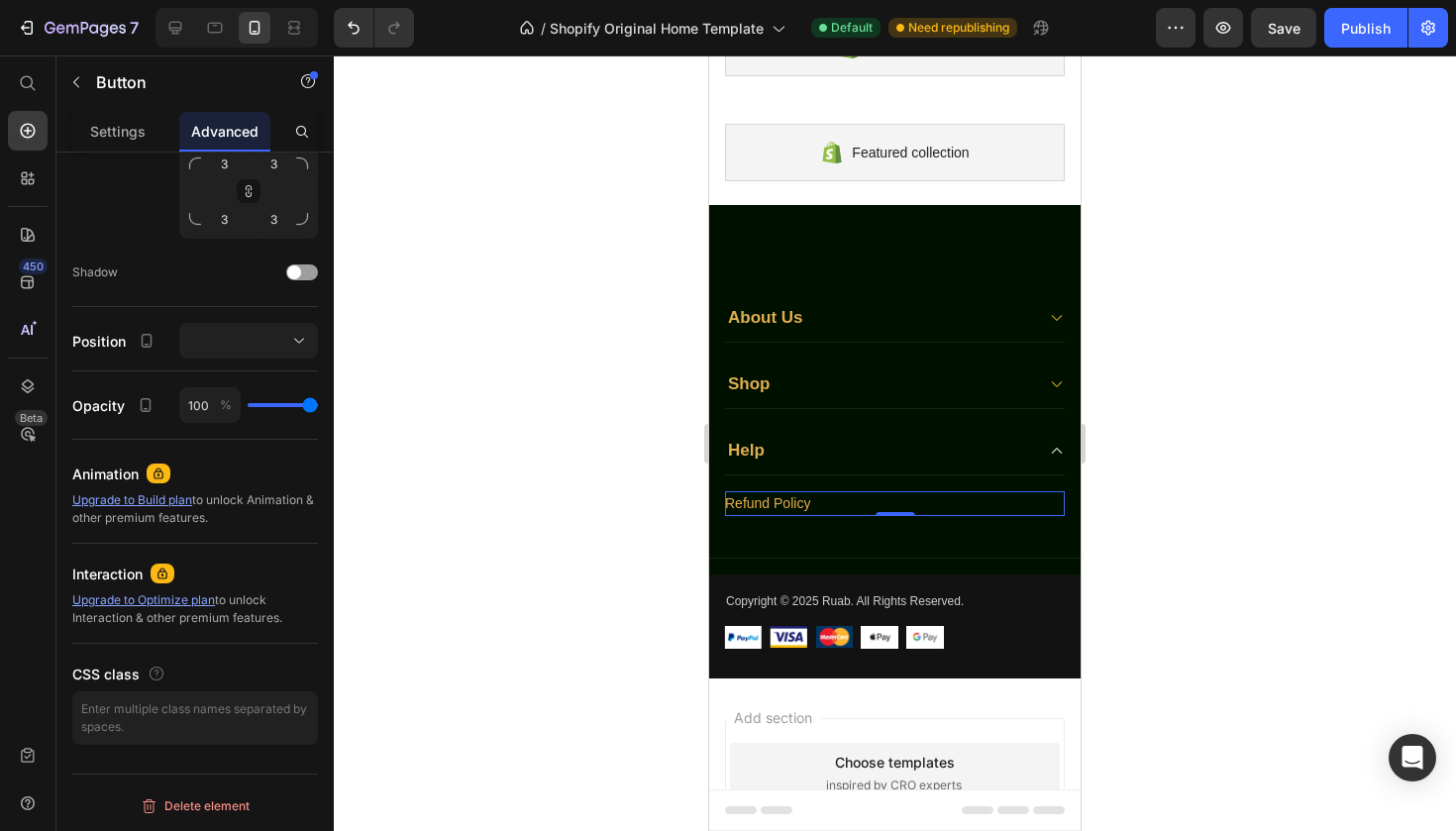 click on "Refund Policy Button   0" at bounding box center [894, 503] 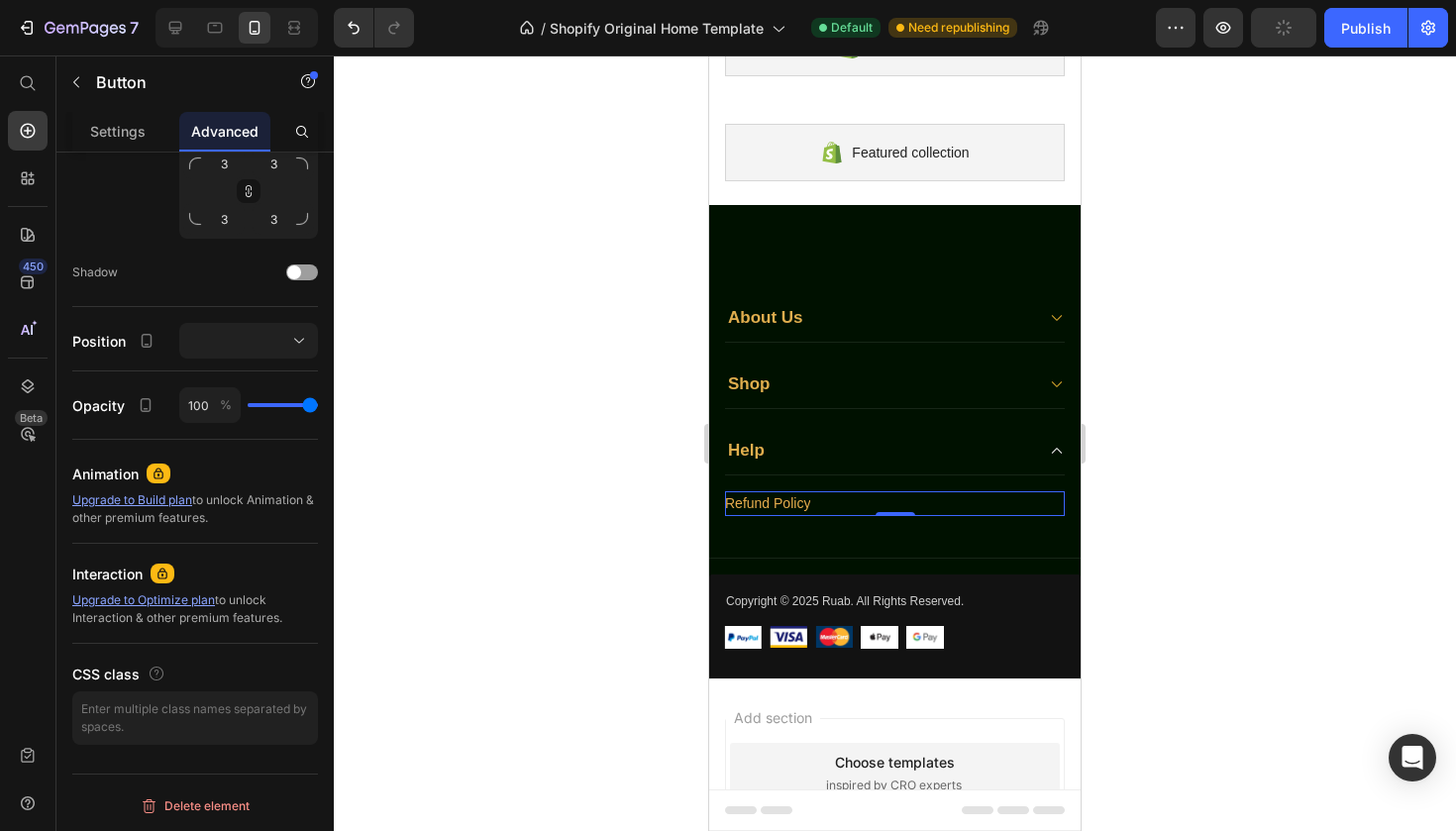 click on "Refund Policy Button   0" at bounding box center (894, 503) 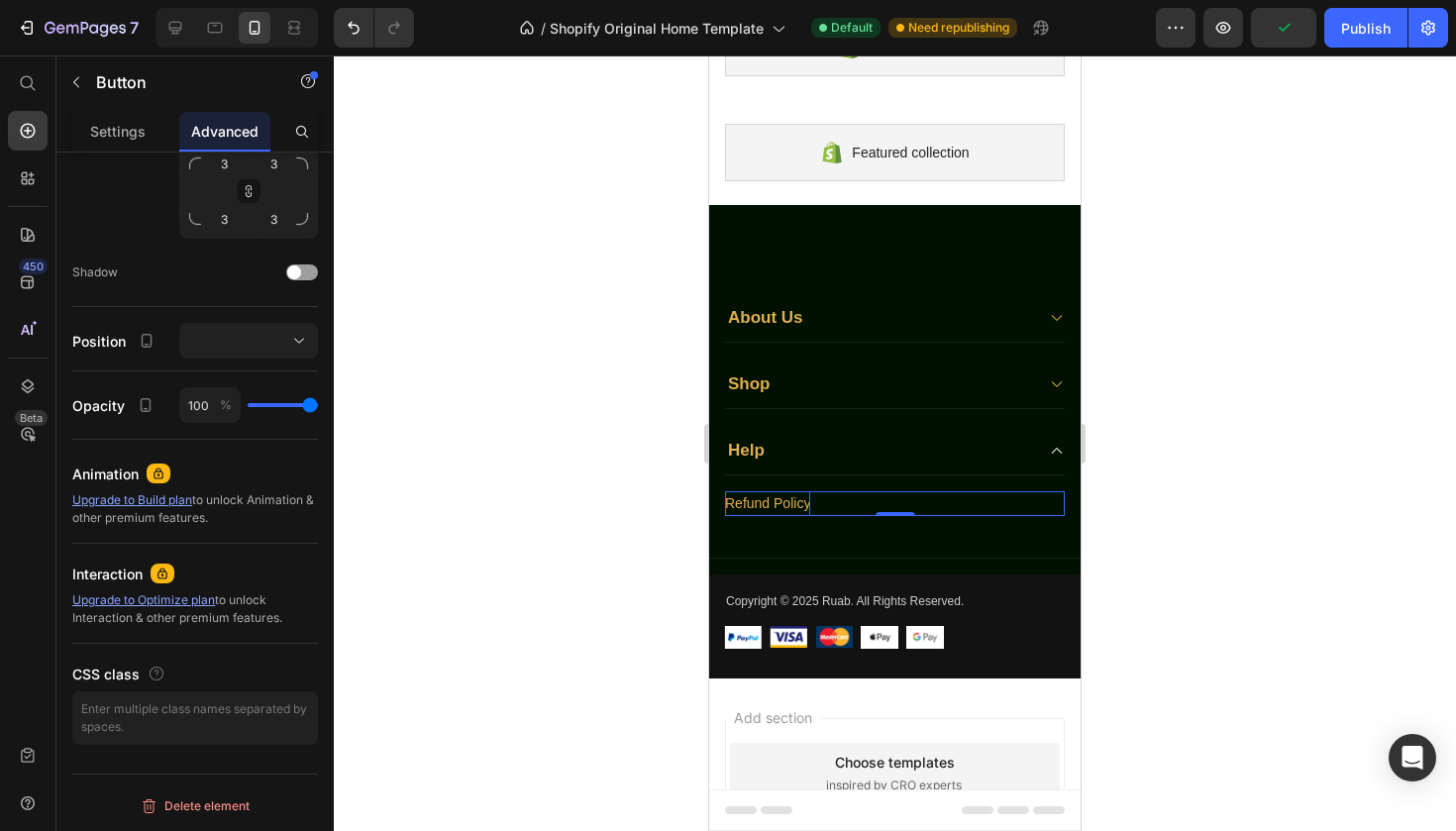 click on "Refund Policy" at bounding box center (768, 503) 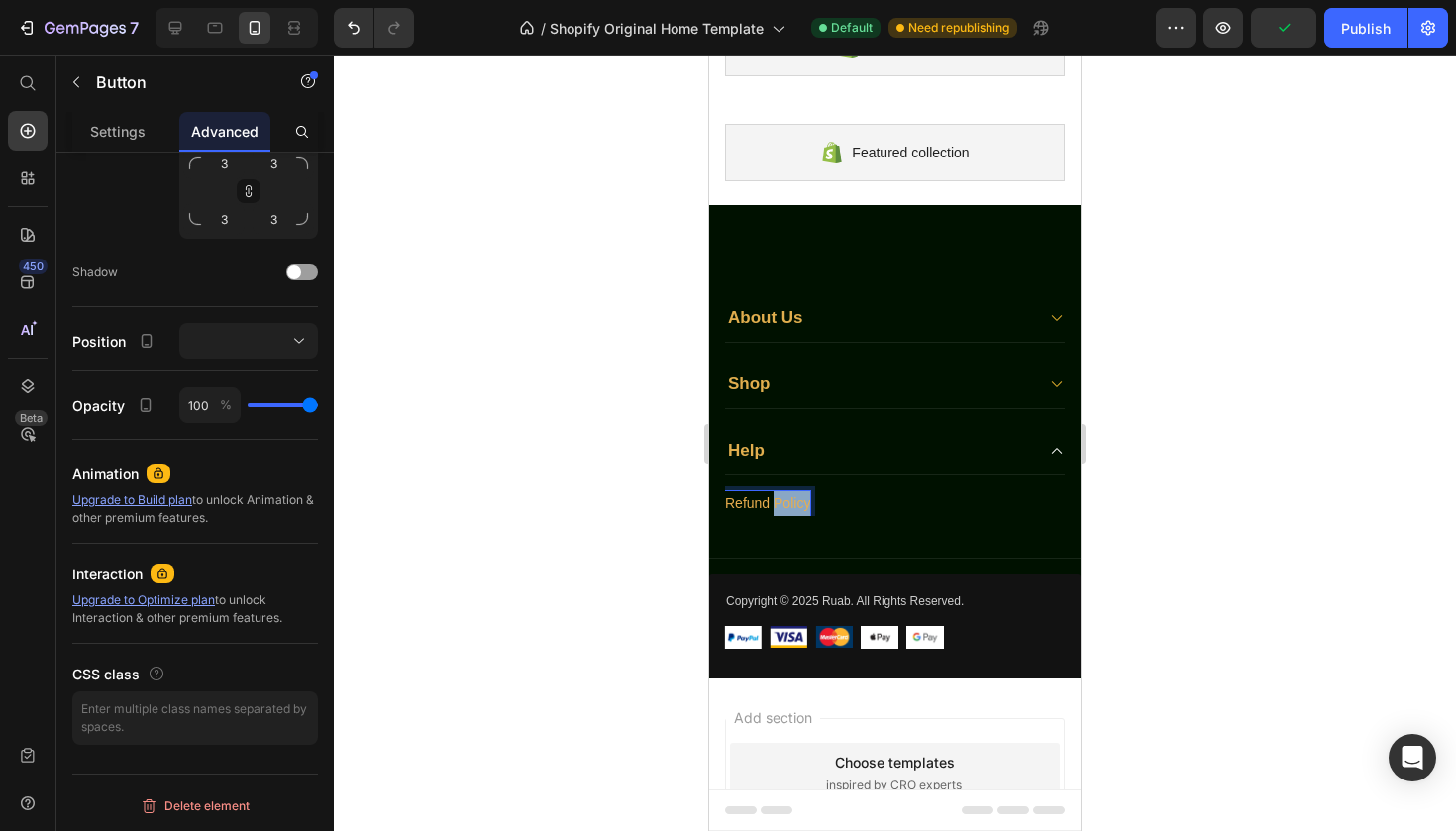 click on "Refund Policy" at bounding box center [768, 503] 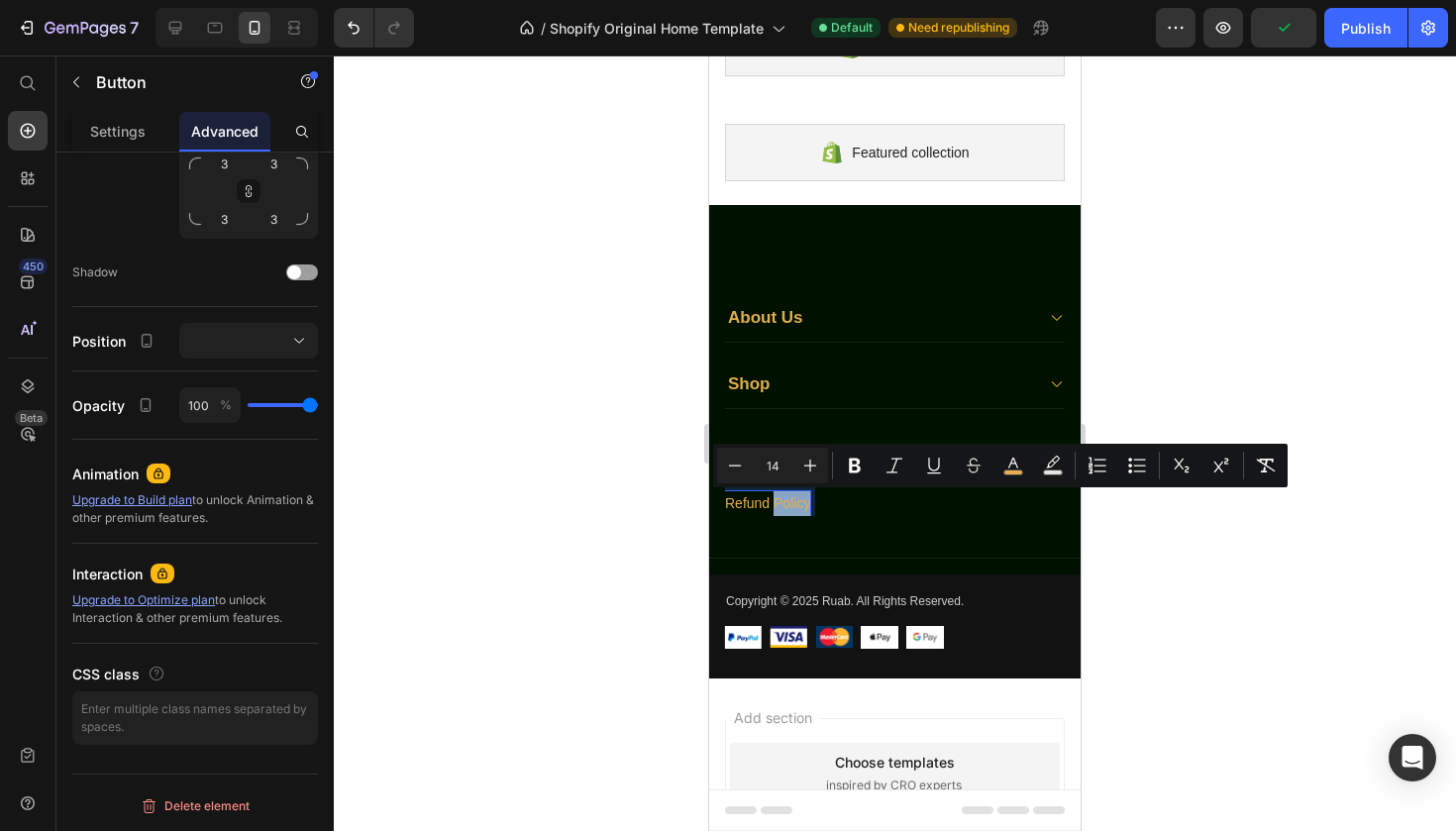 click on "Refund Policy" at bounding box center [768, 503] 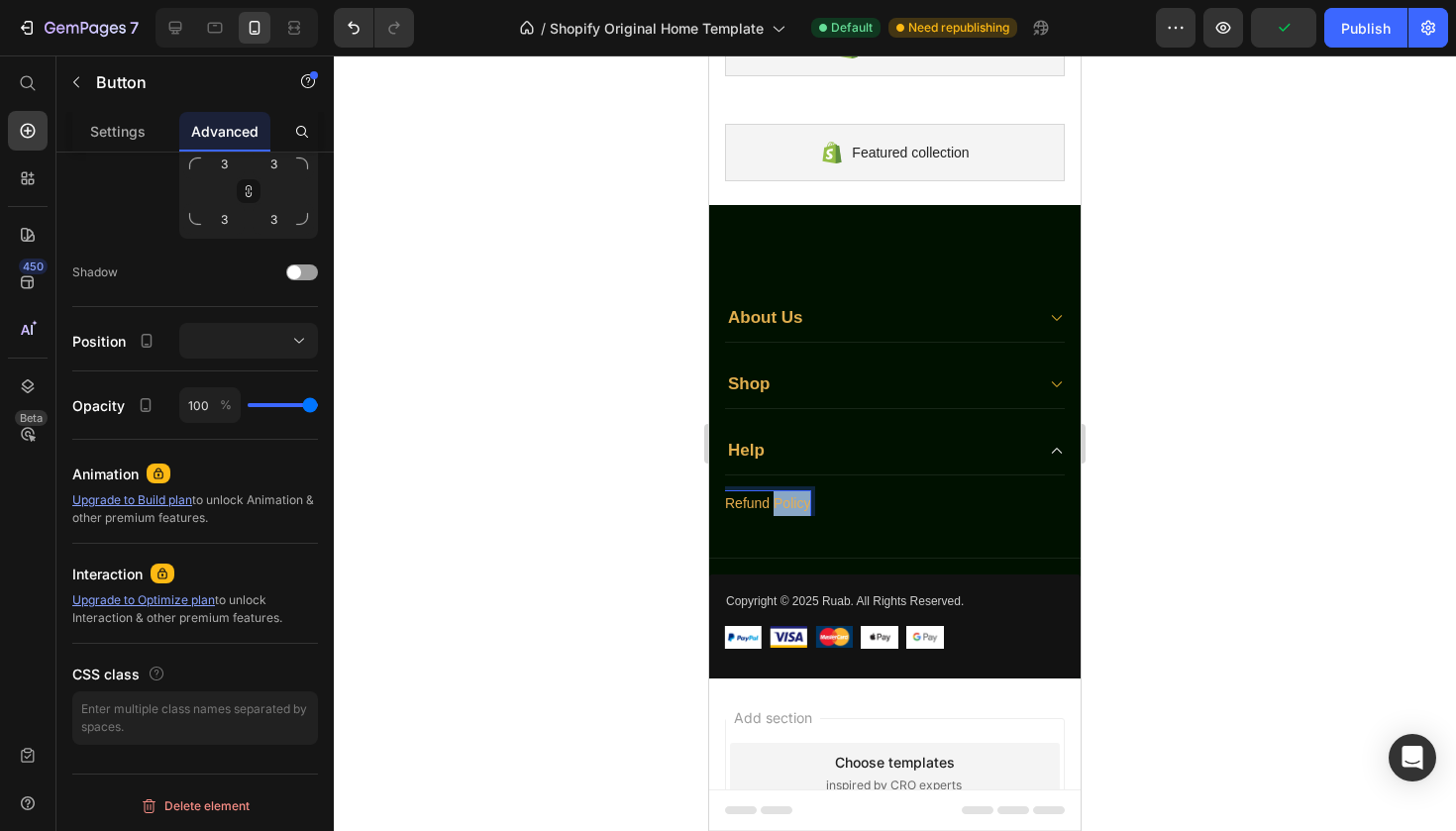 click on "Refund Policy" at bounding box center (768, 503) 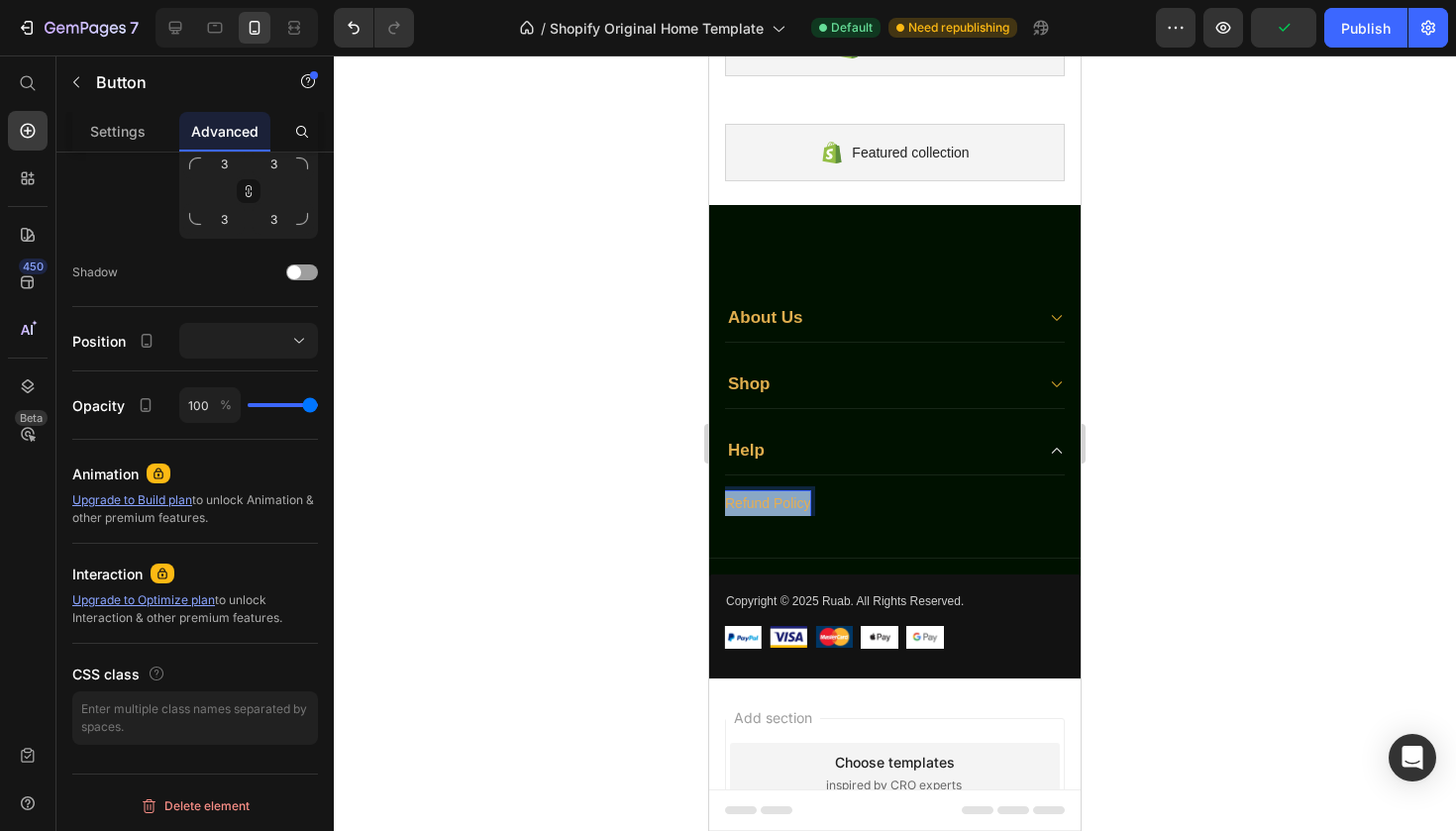 click on "Refund Policy" at bounding box center [768, 503] 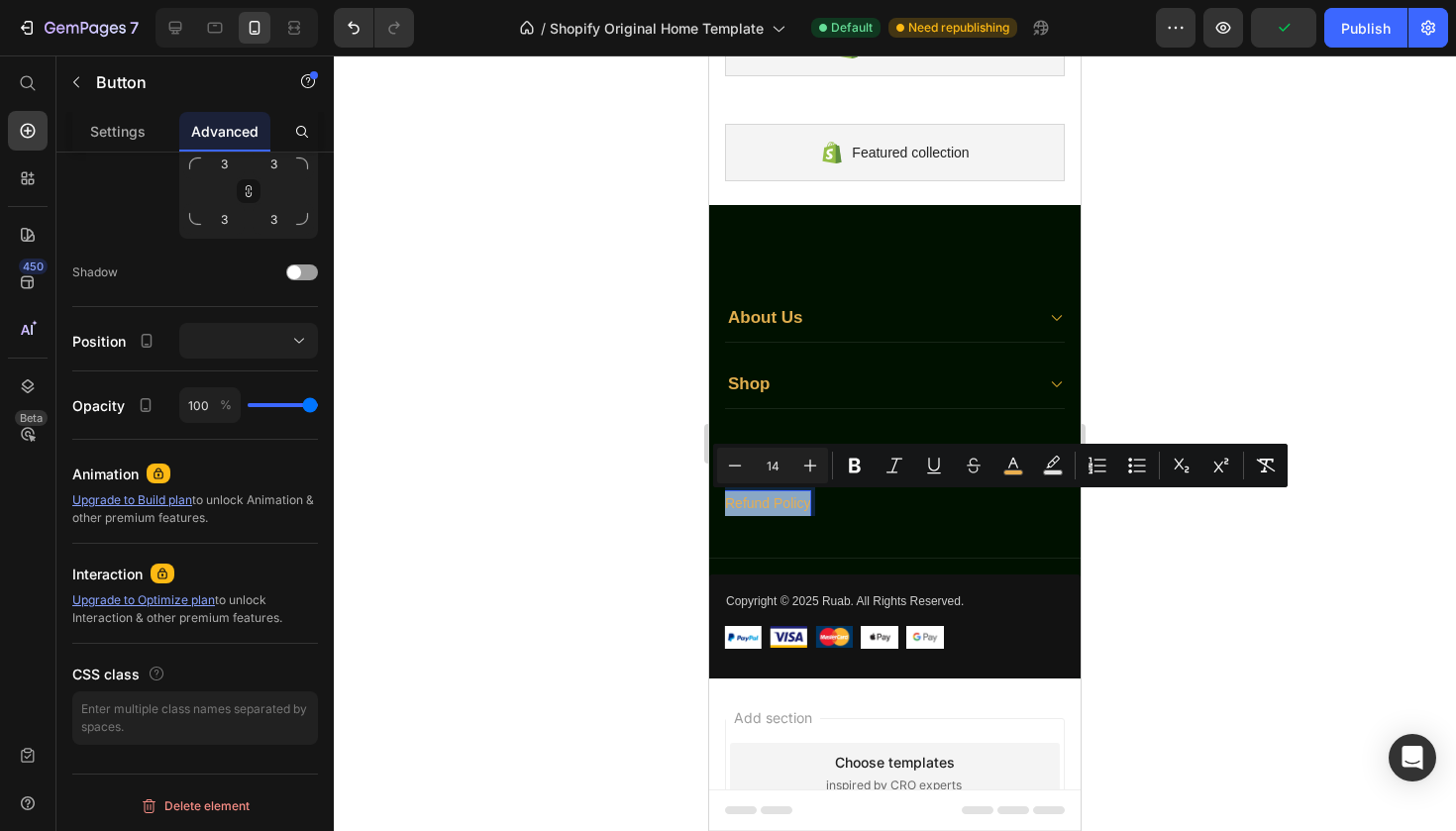 click on "Refund Policy" at bounding box center (768, 503) 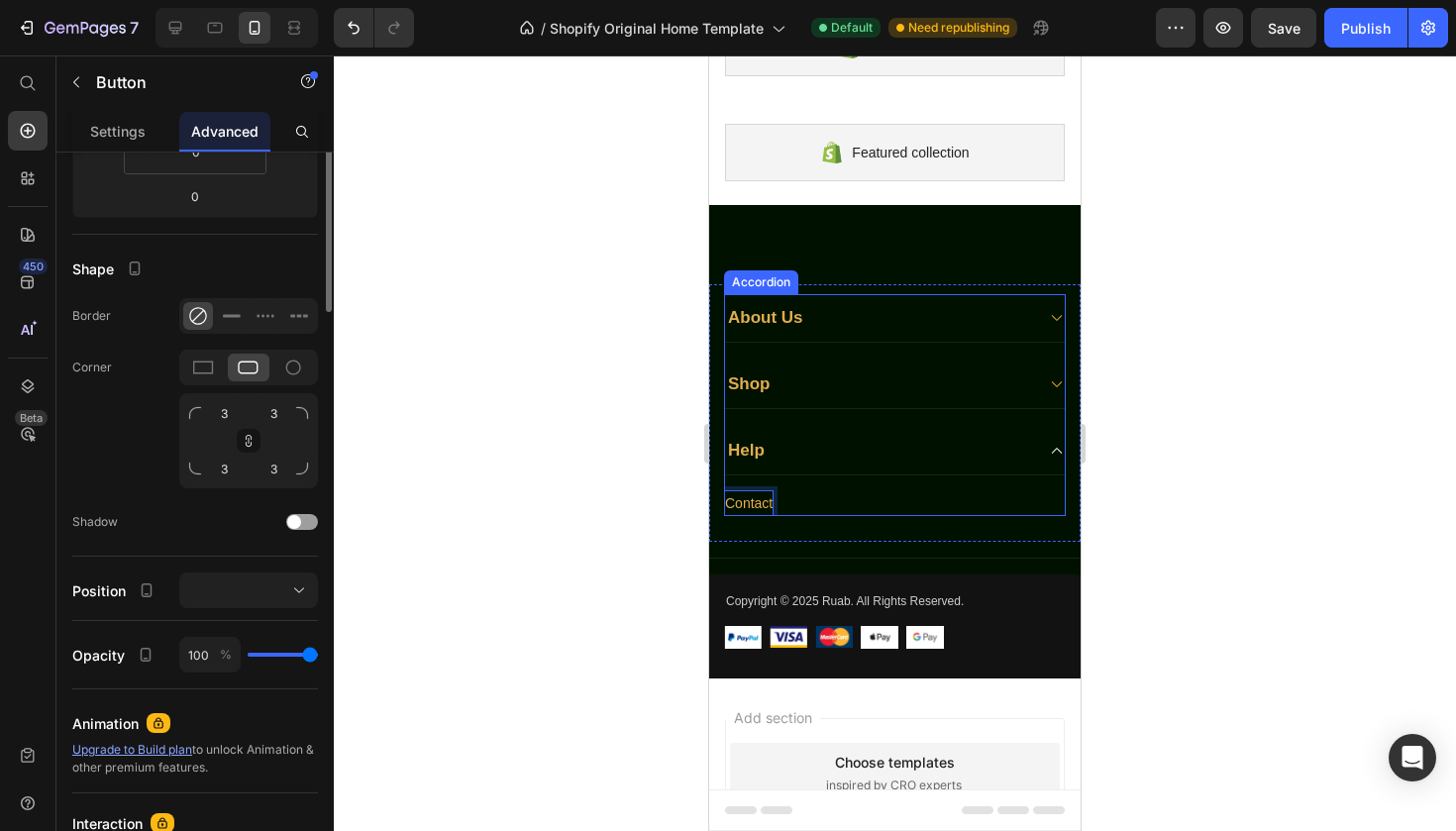 scroll, scrollTop: 0, scrollLeft: 0, axis: both 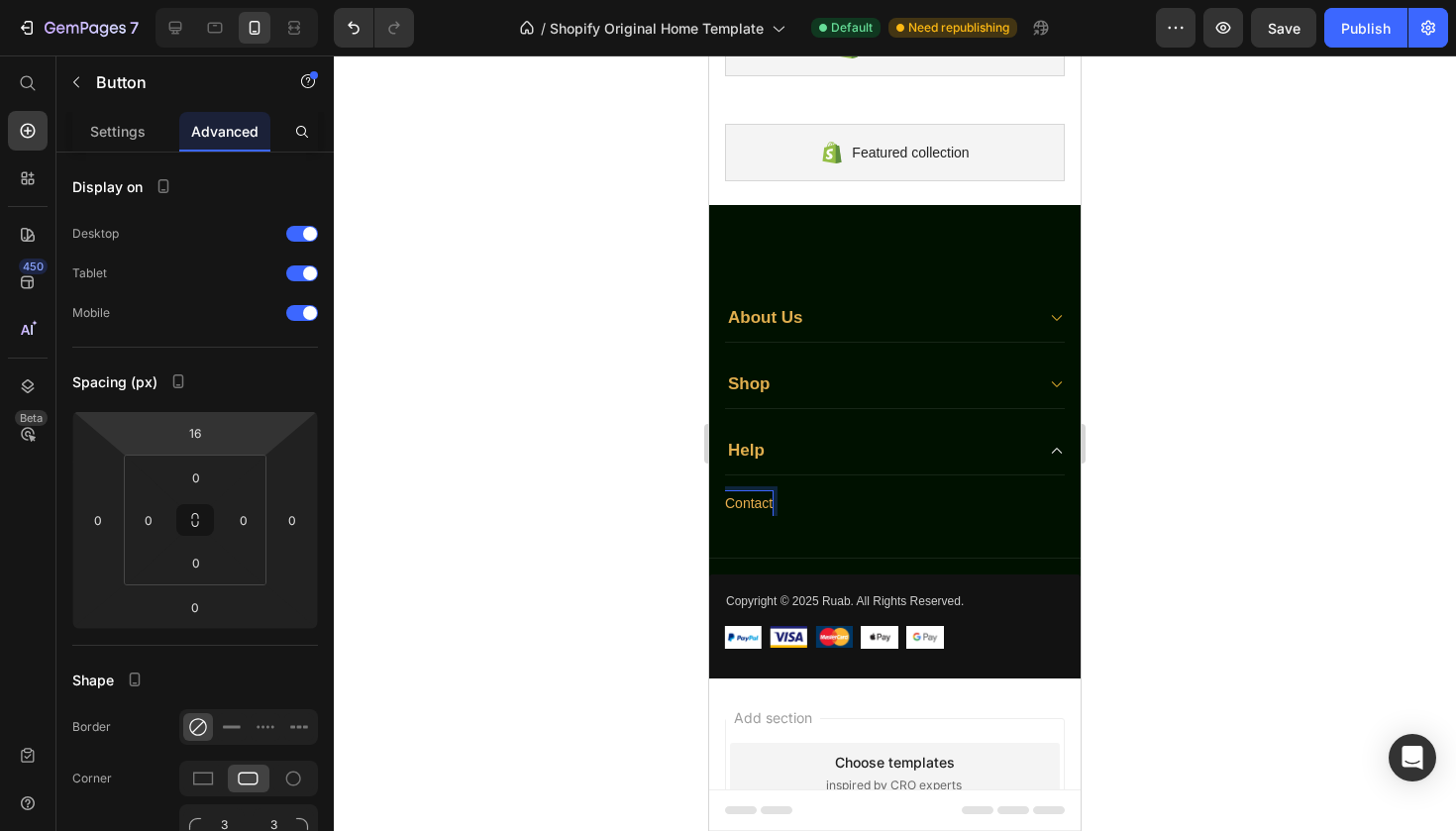 click 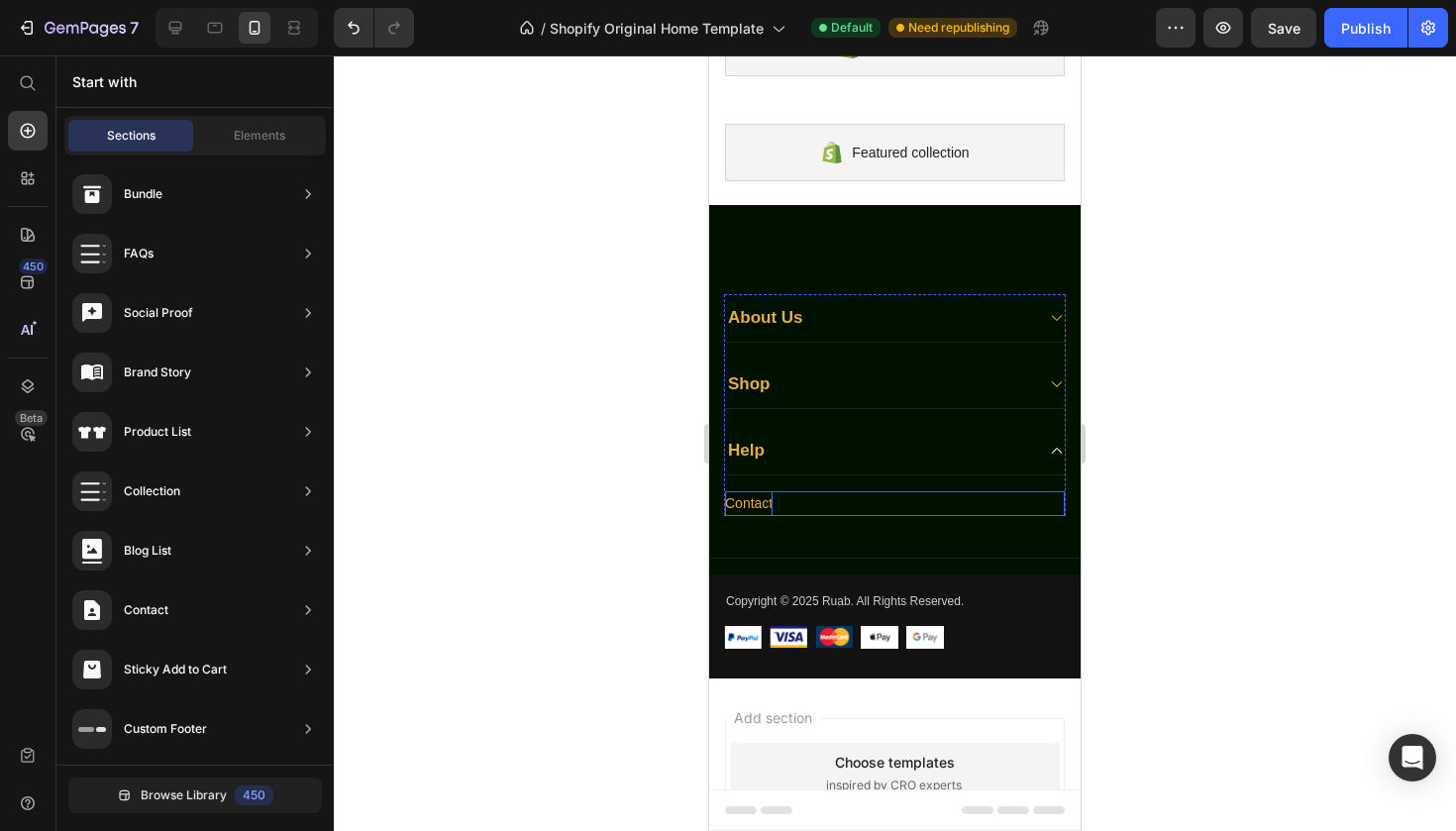 click on "Contact Button" at bounding box center (894, 503) 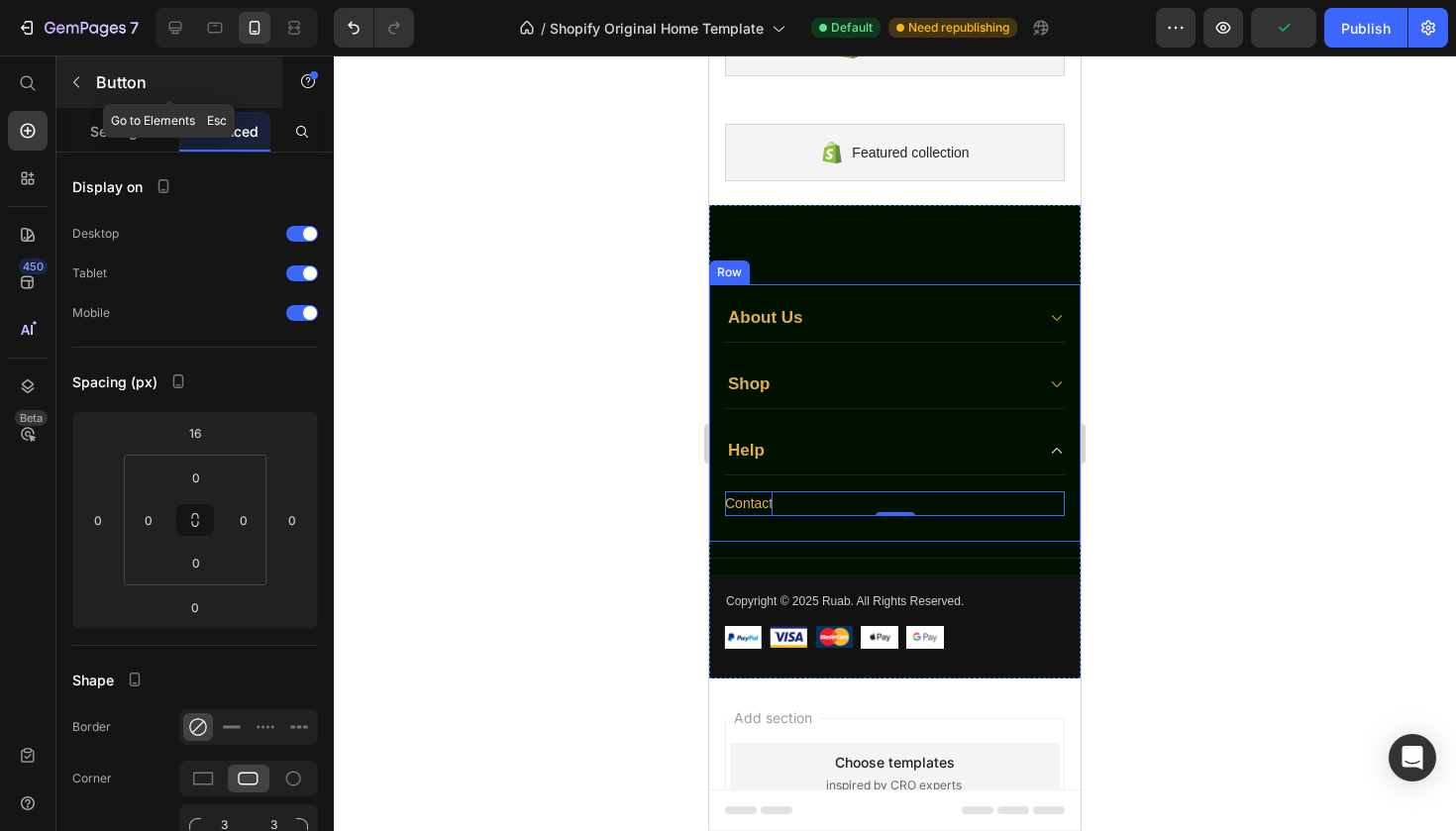 click at bounding box center (76, 82) 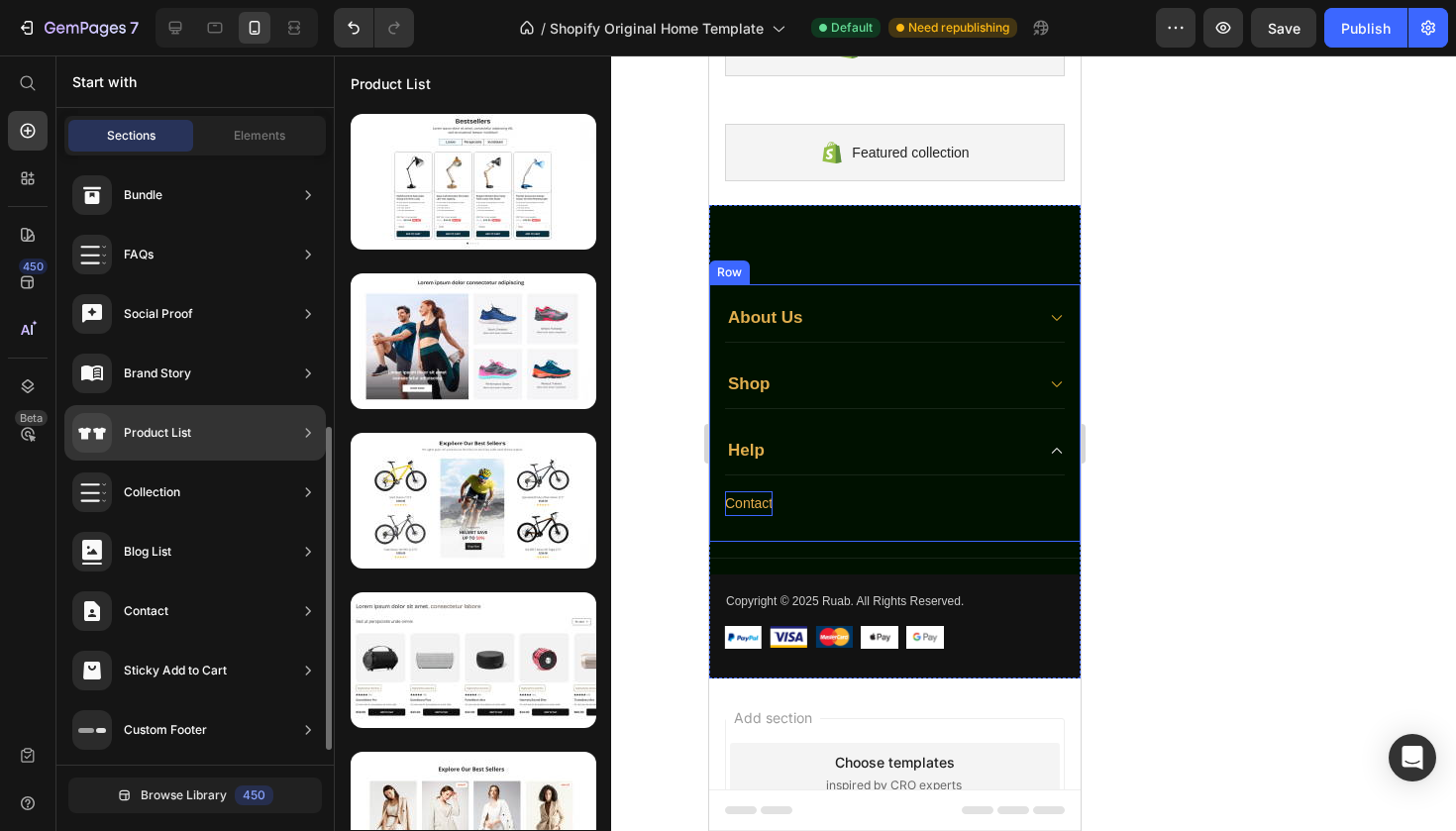 scroll, scrollTop: 539, scrollLeft: 0, axis: vertical 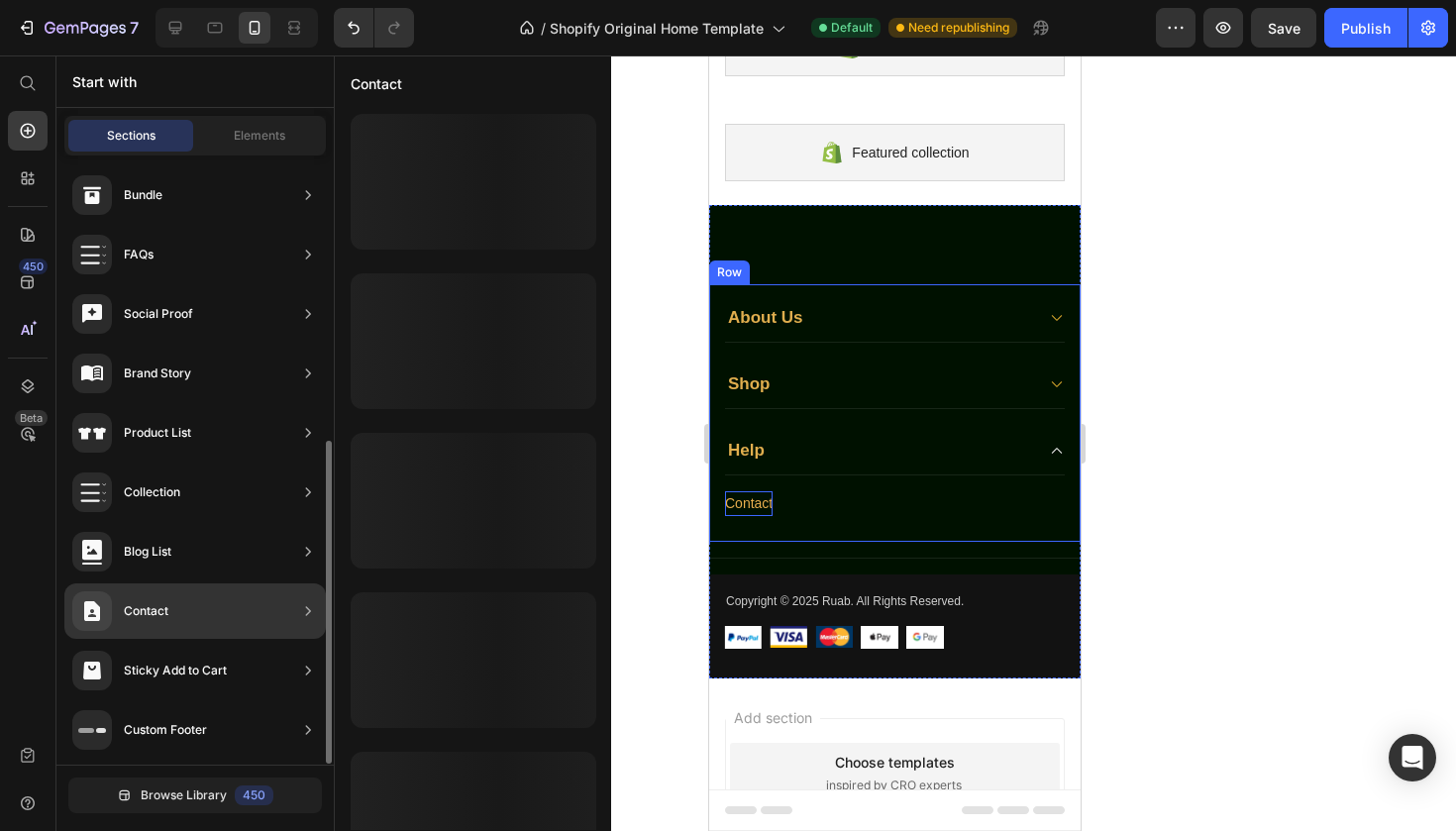 click on "Contact" 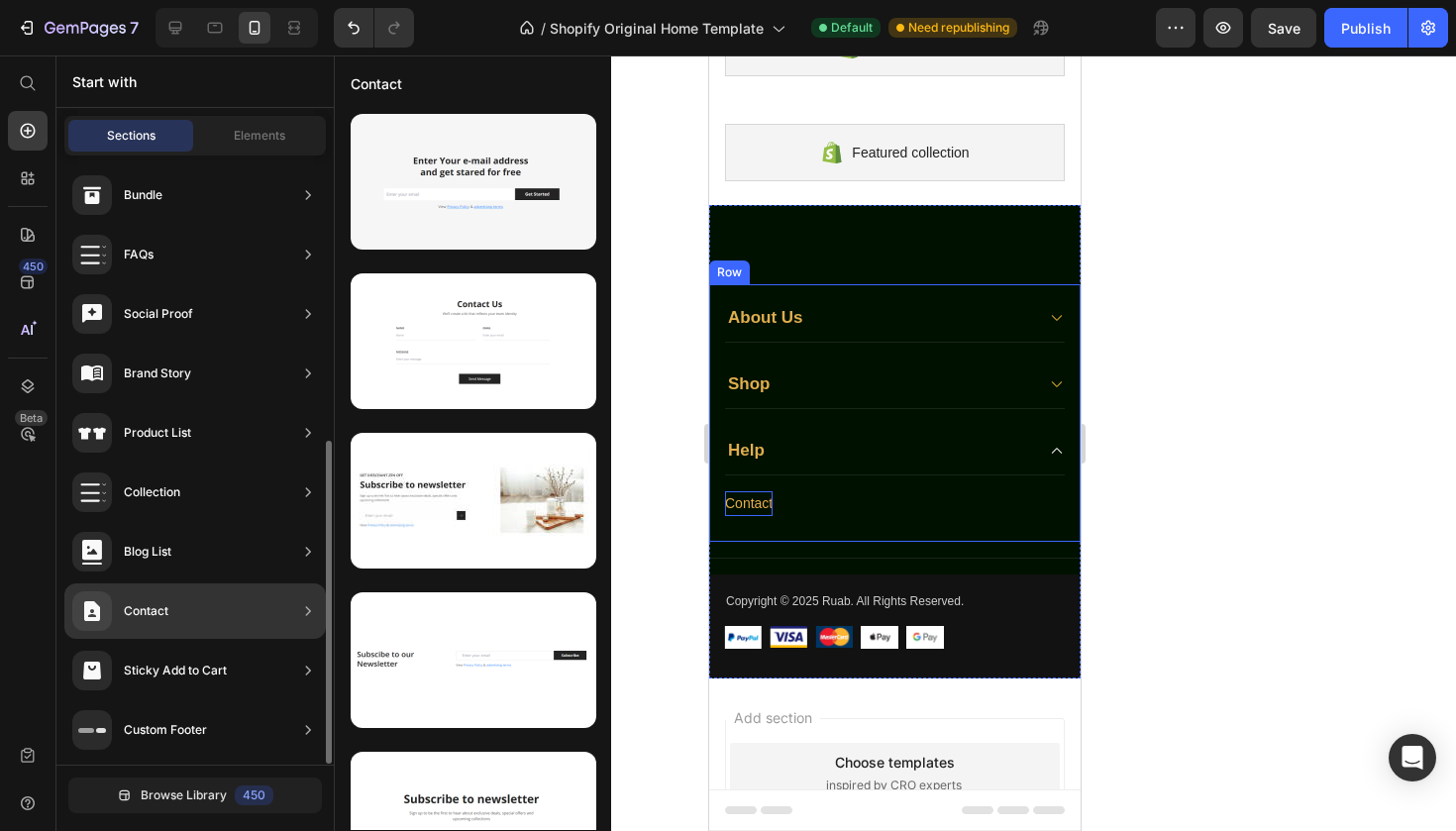 scroll, scrollTop: 540, scrollLeft: 0, axis: vertical 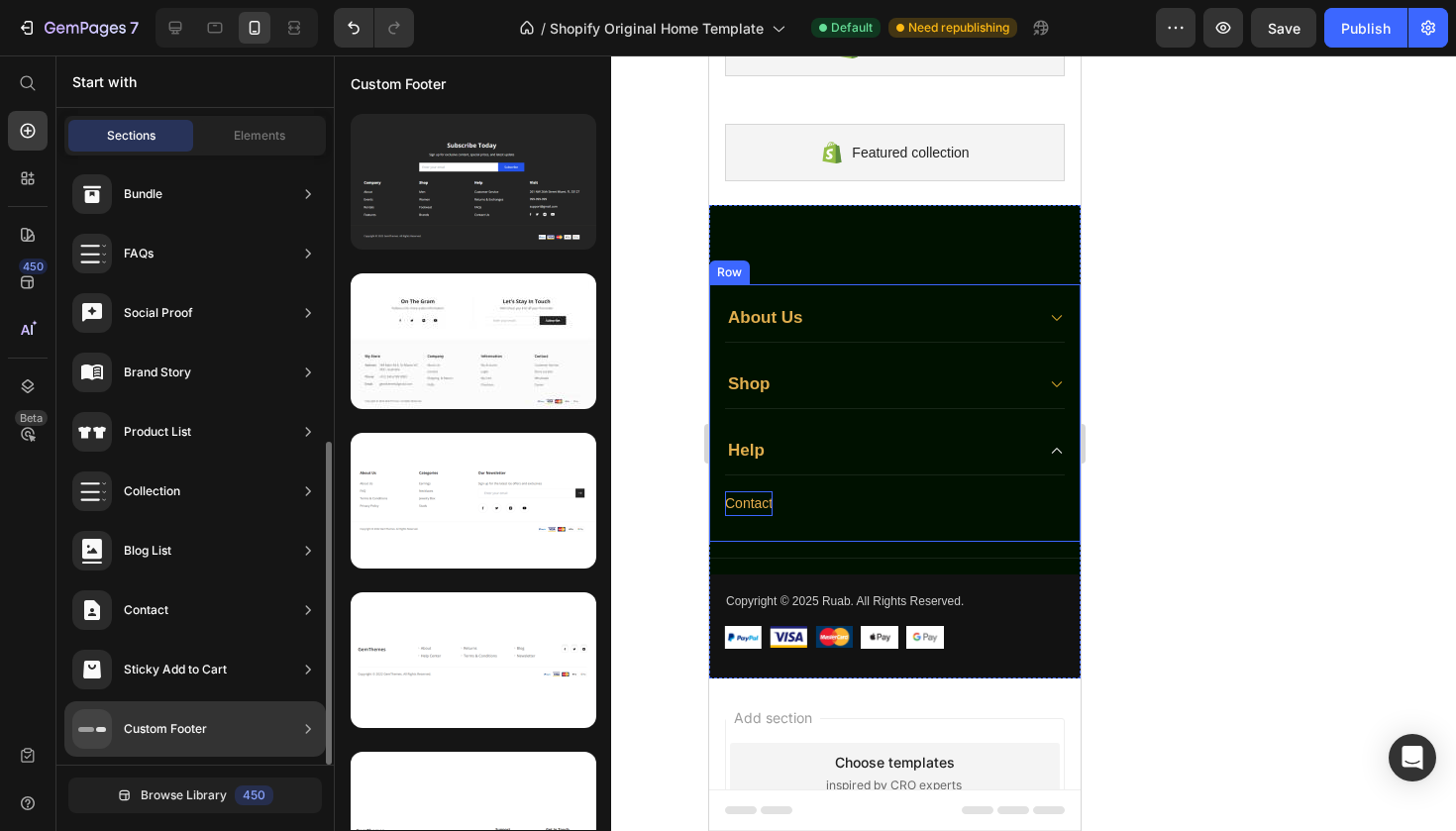 click on "Custom Footer" at bounding box center (165, 729) 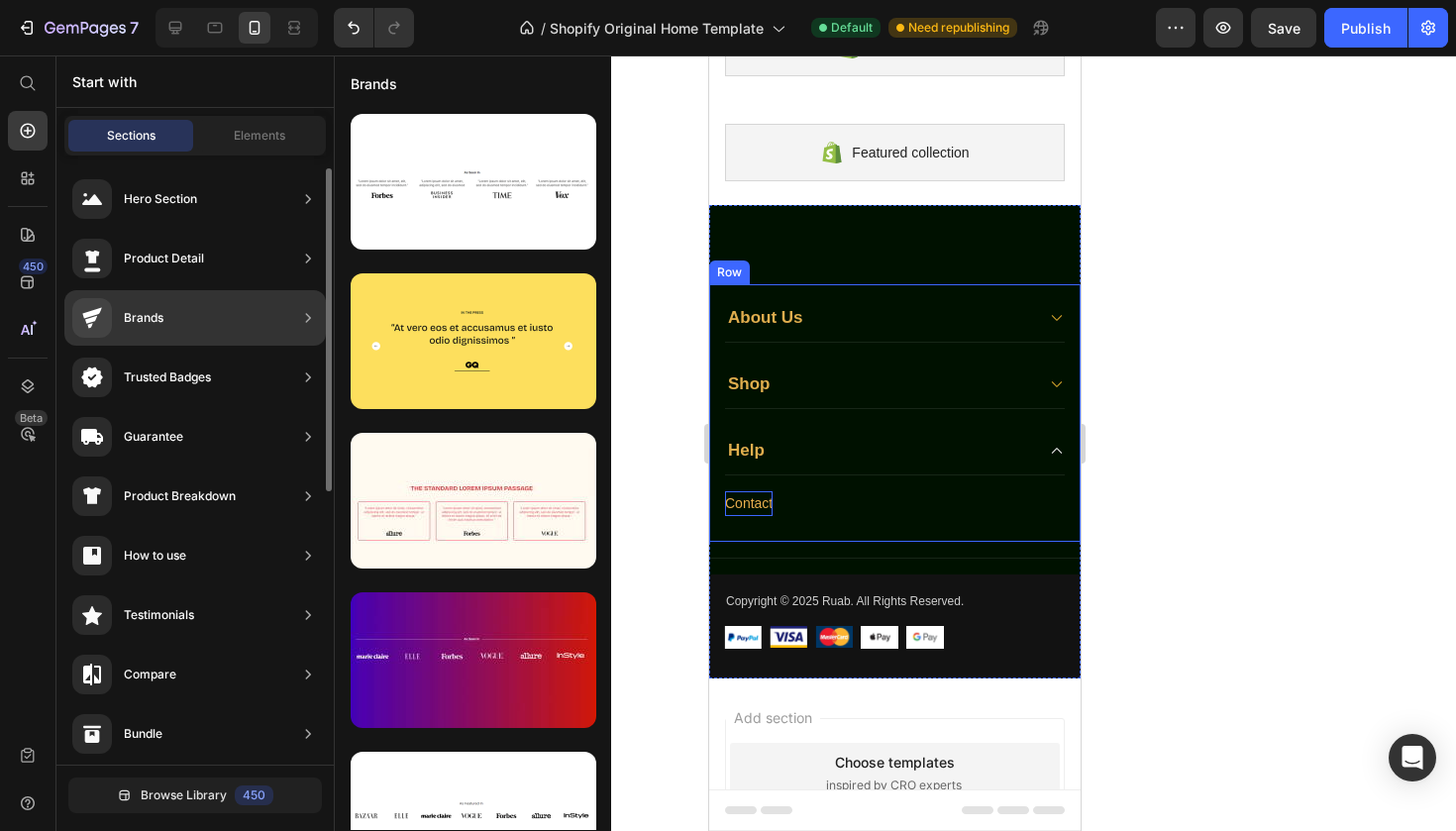 scroll, scrollTop: 540, scrollLeft: 0, axis: vertical 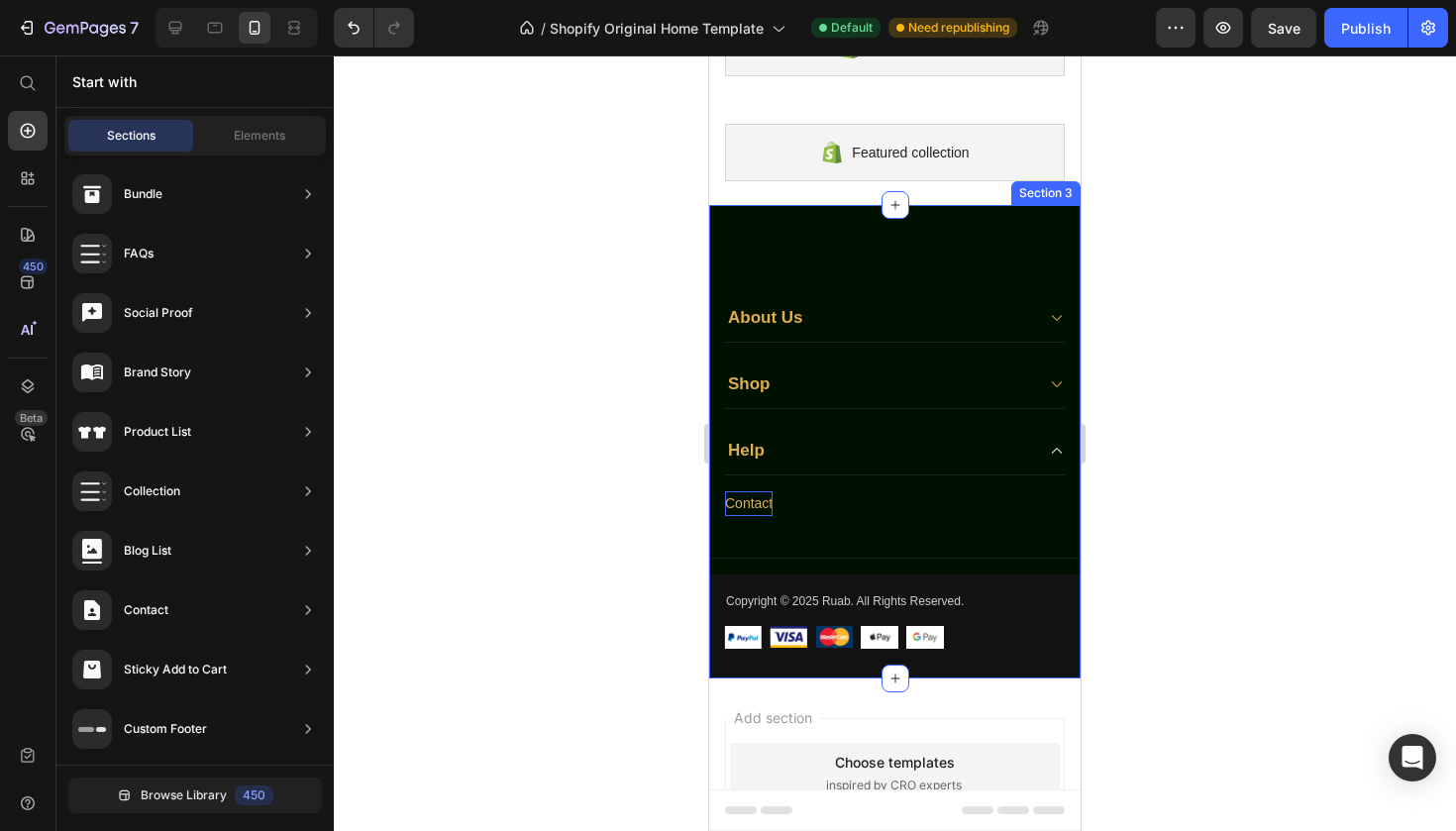 click on "Company Text block About Button Events Button Rentals Button Features Button Shop Text block Men Button Women Button Footweat Button Brands Button Help Text block Customer Service Button Returns & Exchanges Button FAQs Button Contact Us Button Visit Text block [STREET_ADDRESS]. FL 33127 Text block [PHONE_NUMBER] Text block [EMAIL_ADDRESS][DOMAIN_NAME] Text block Image Image Image Image Row Row
About Us
Shop
Help Contact Button Accordion Row                Title Line Copyright © 2025 Ruab. All Rights Reserved. Text block Image Image Image Image Image Row Row Section 3" at bounding box center [894, 442] 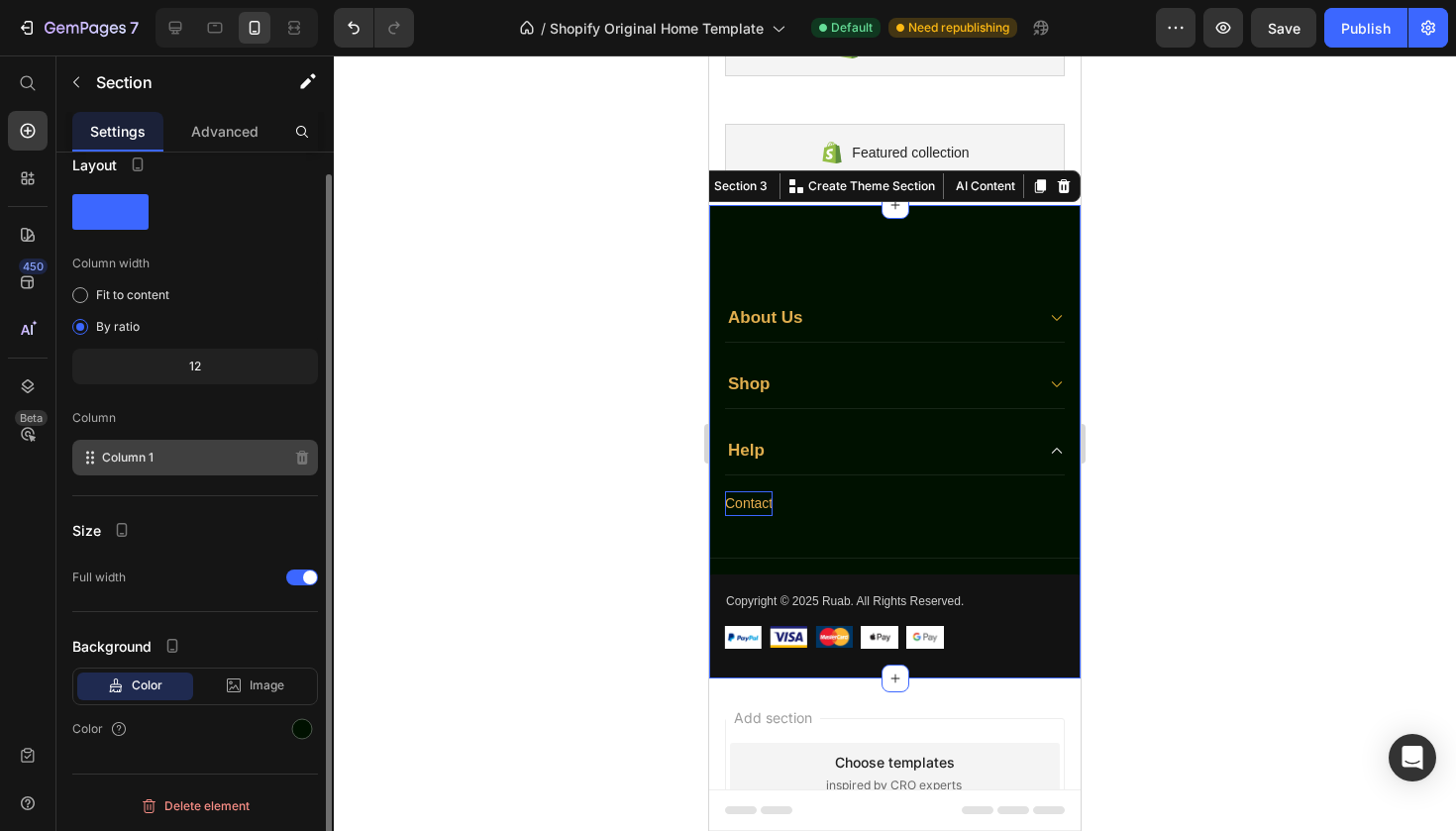 scroll, scrollTop: 0, scrollLeft: 0, axis: both 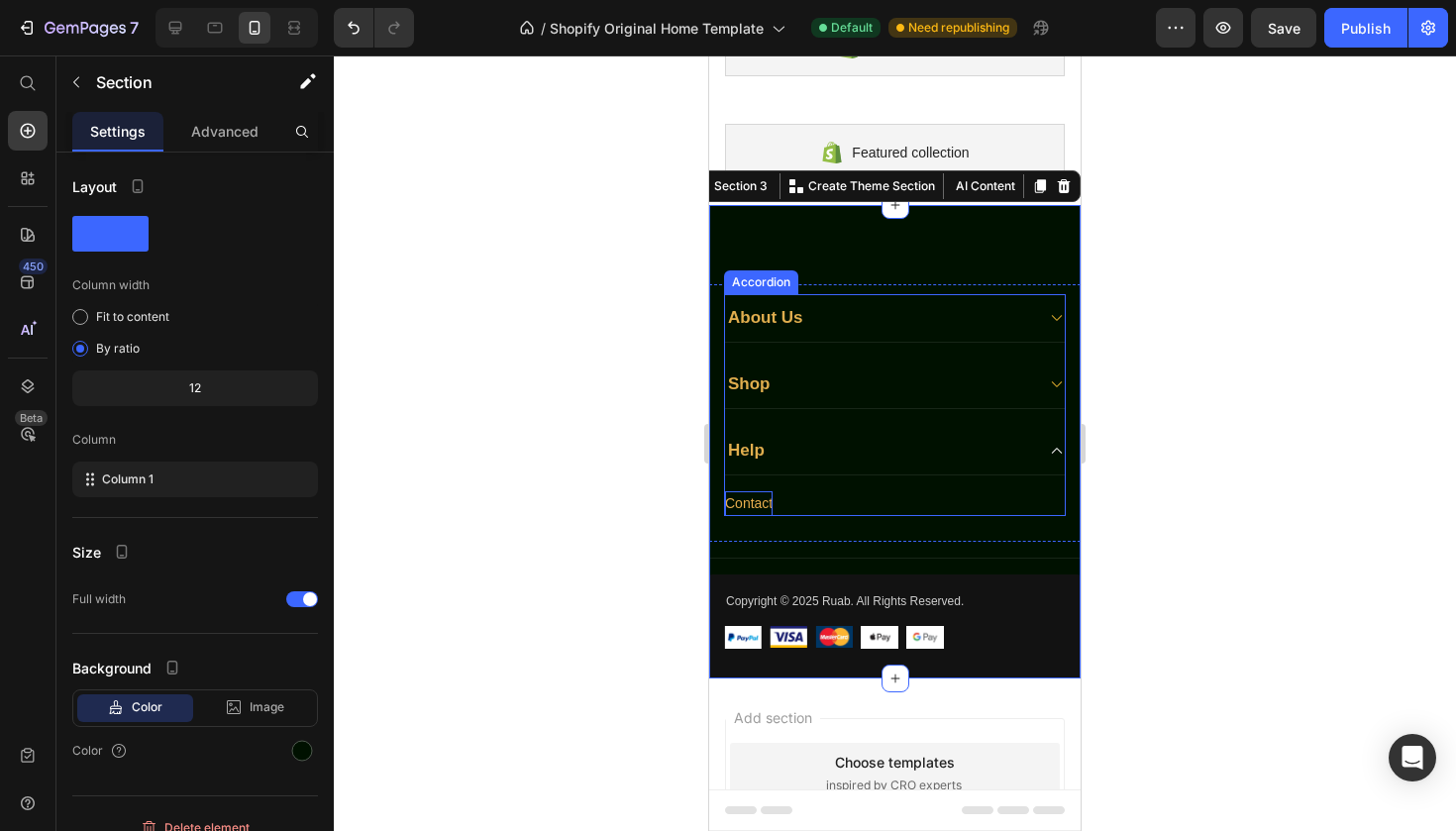 click on "Help" at bounding box center [879, 451] 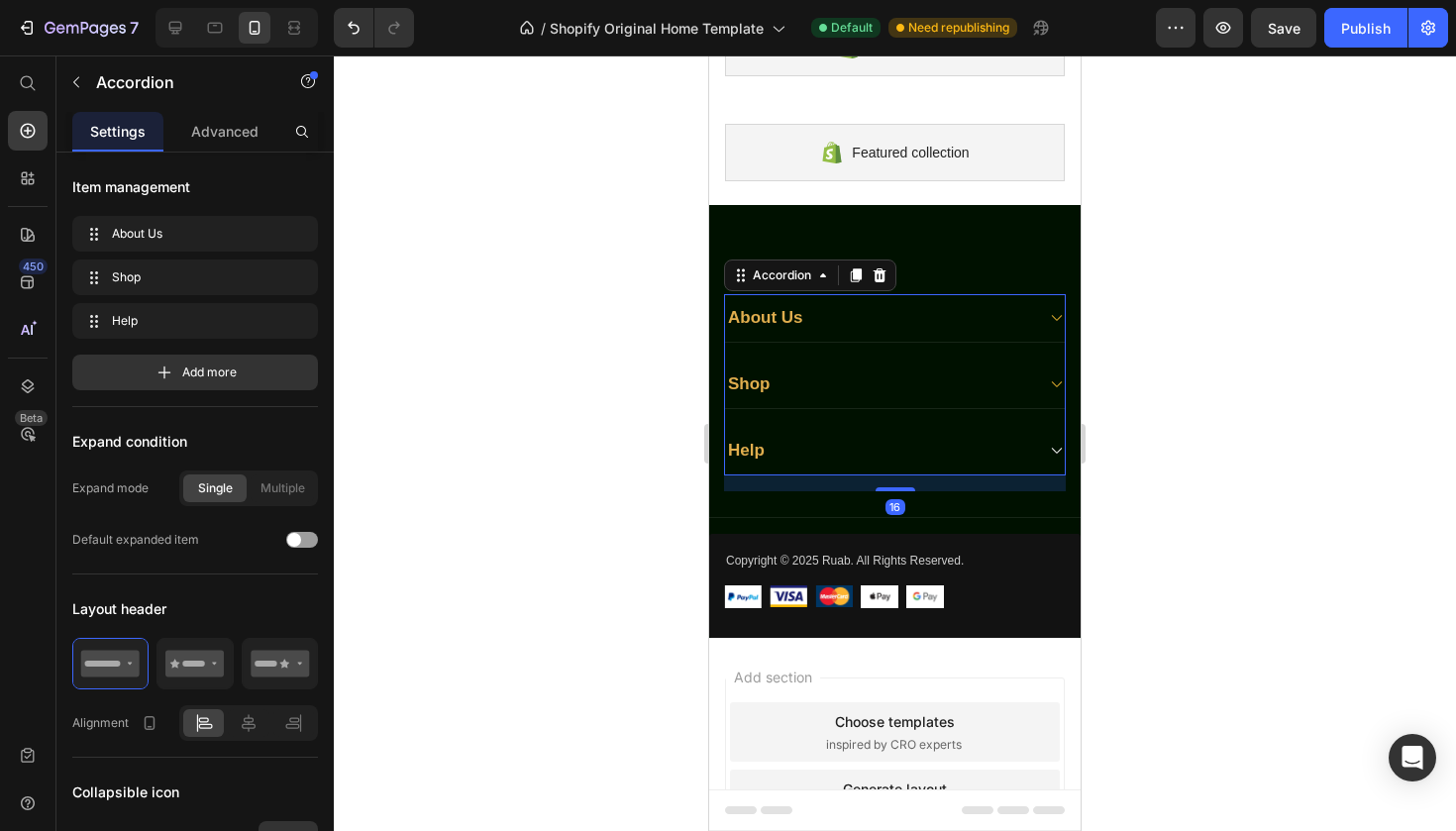click 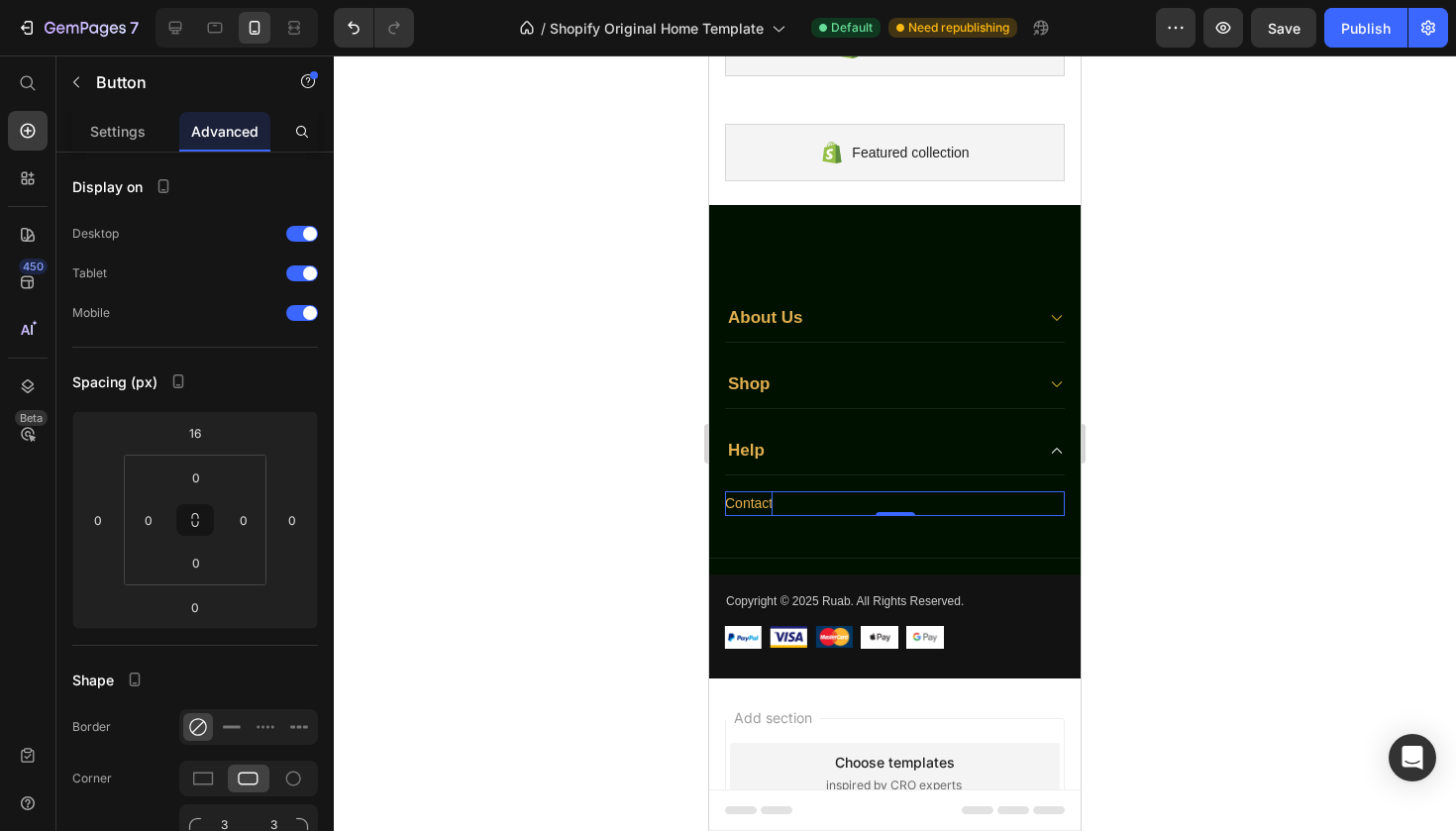 click on "Contact" at bounding box center [749, 503] 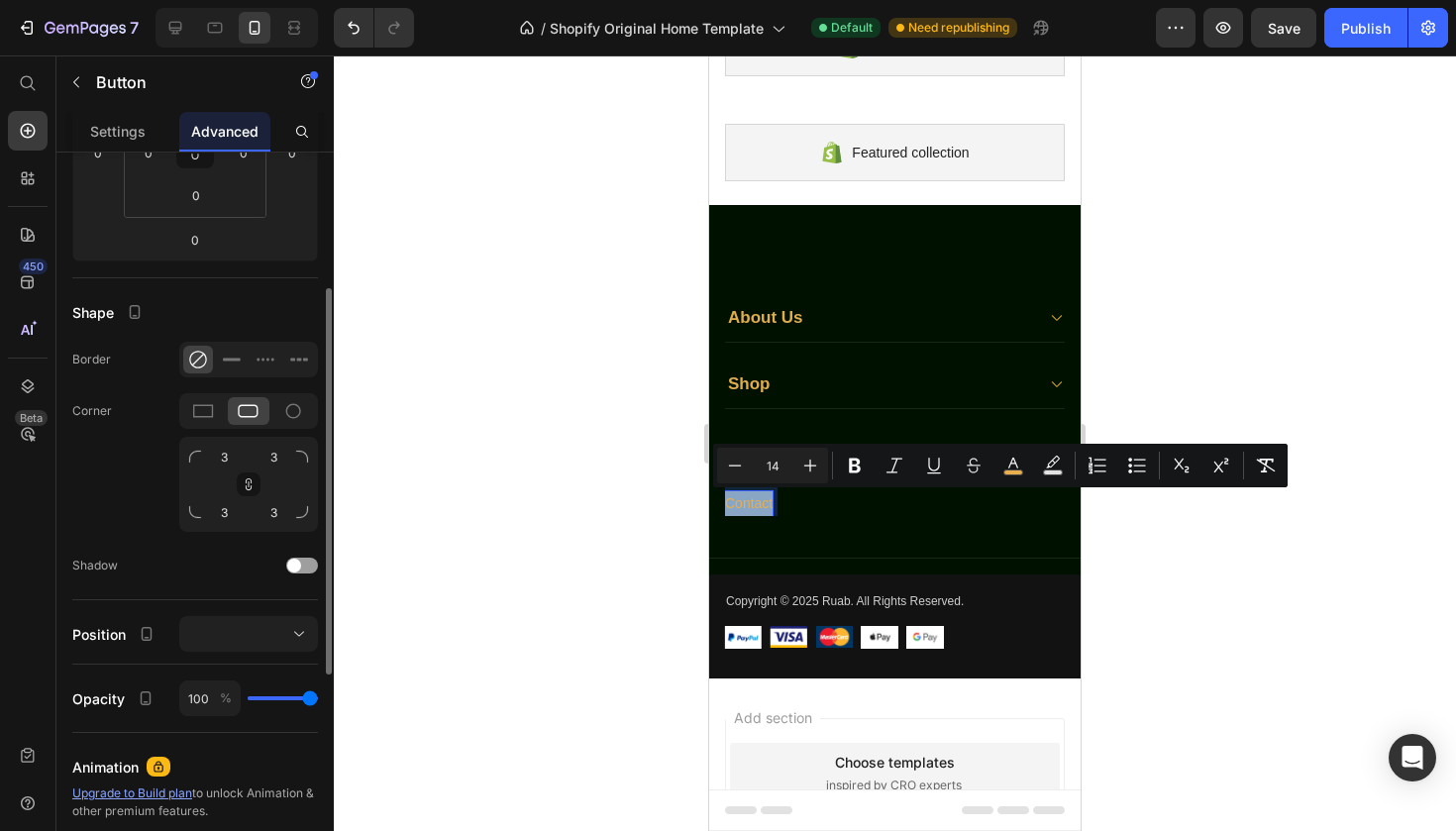 scroll, scrollTop: 518, scrollLeft: 0, axis: vertical 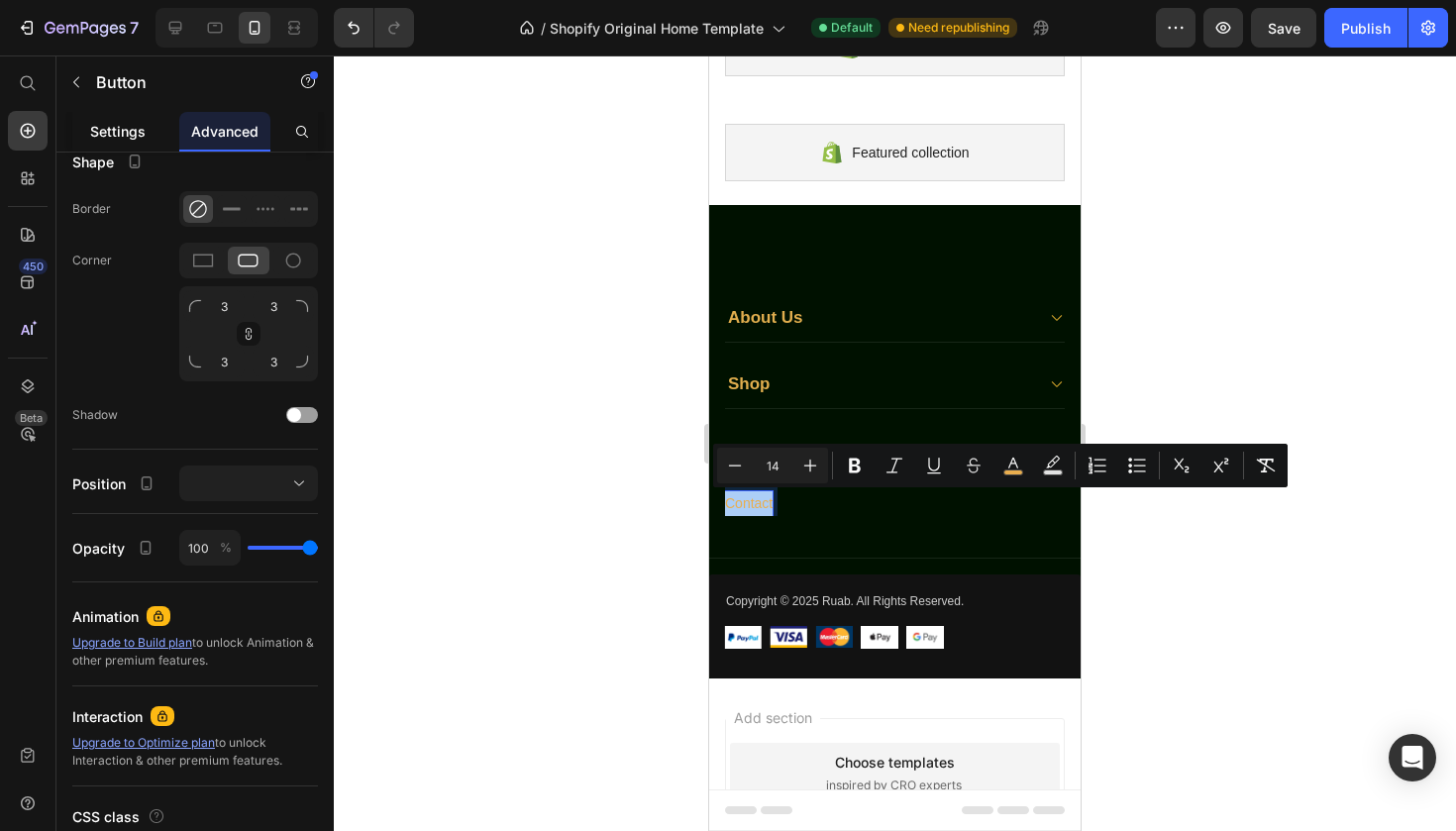 click on "Settings" at bounding box center (118, 131) 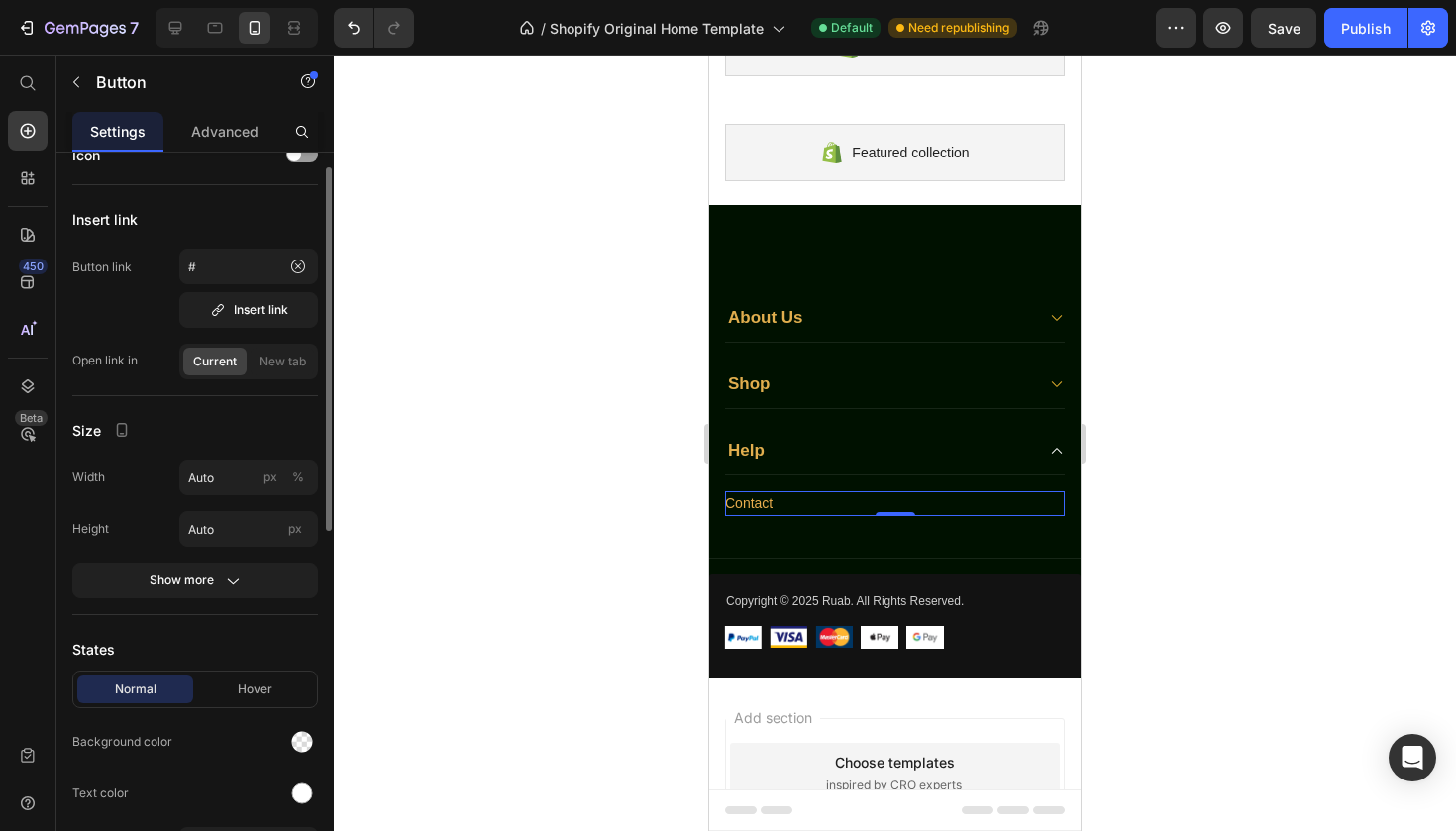 scroll, scrollTop: 0, scrollLeft: 0, axis: both 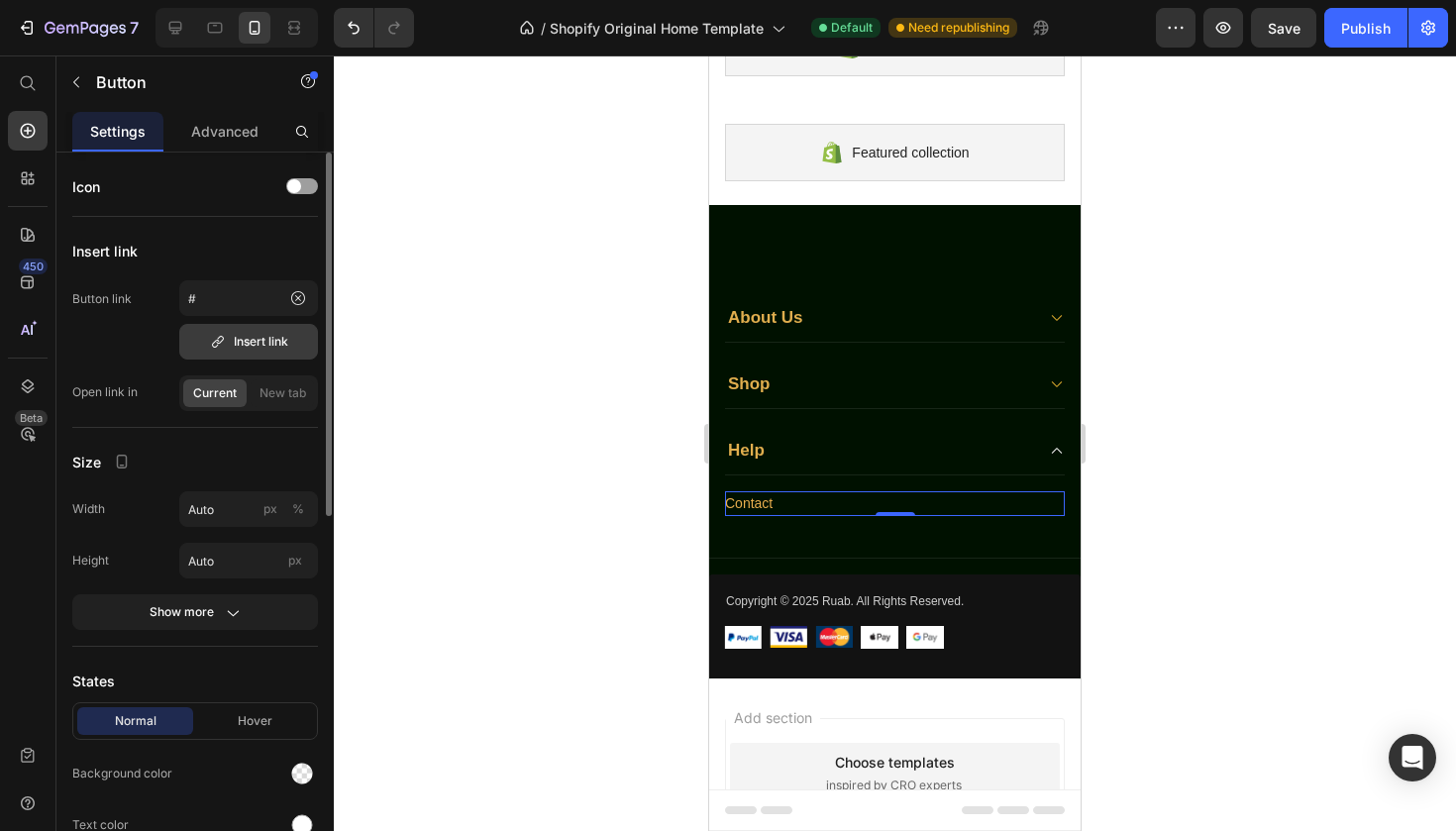 click on "Insert link" at bounding box center (249, 342) 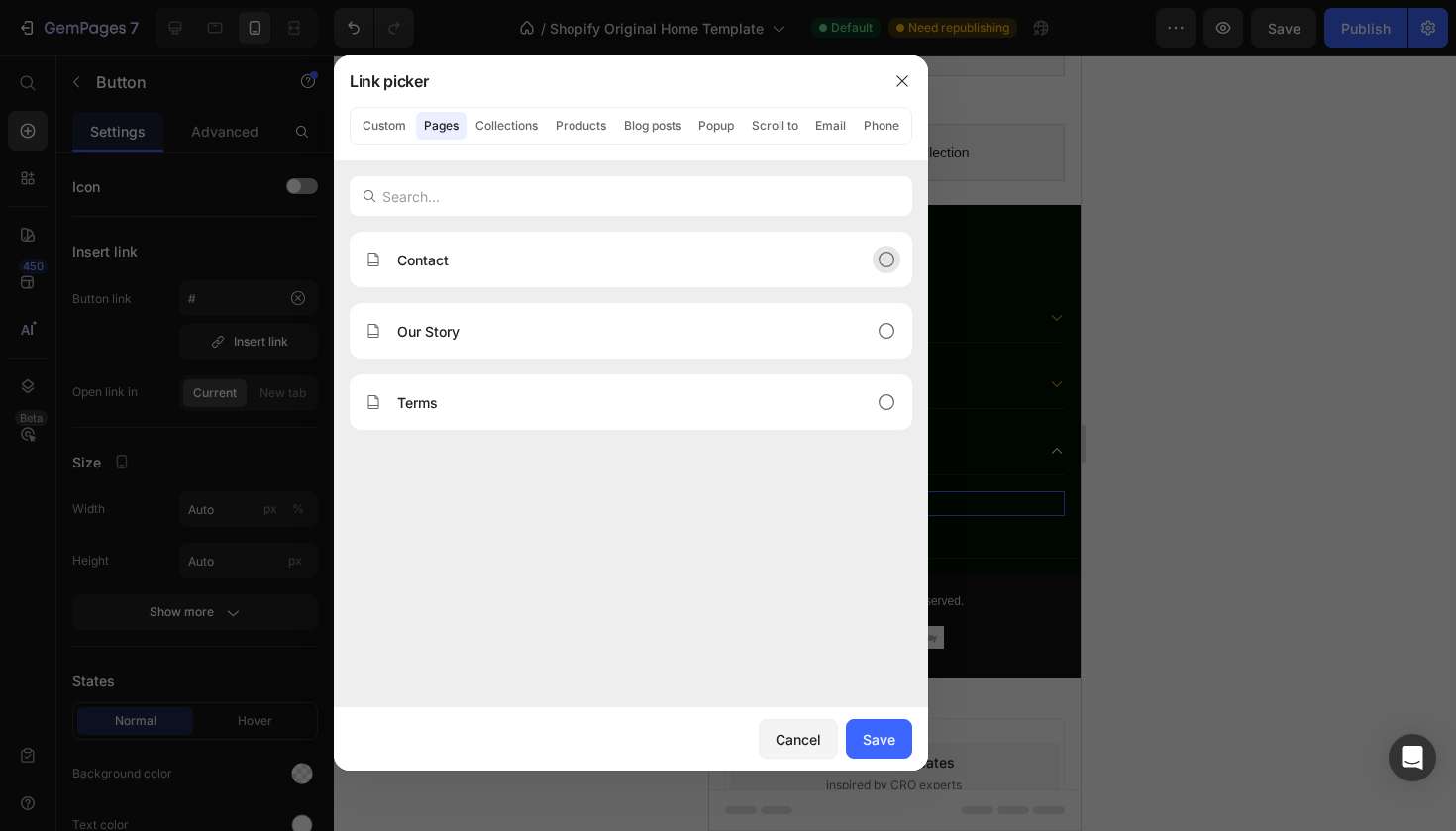 click on "Contact" at bounding box center (615, 260) 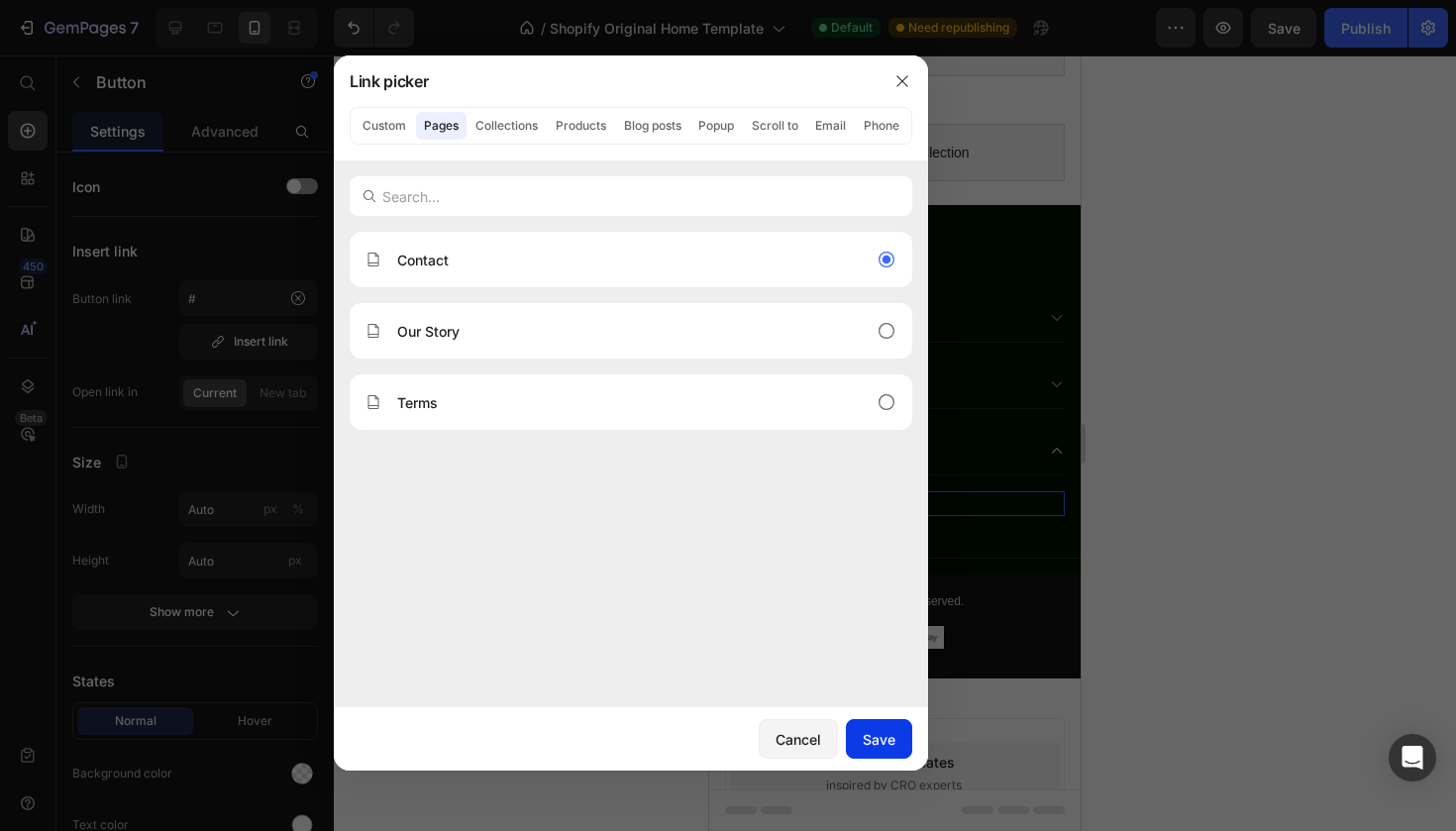 click on "Save" at bounding box center [879, 739] 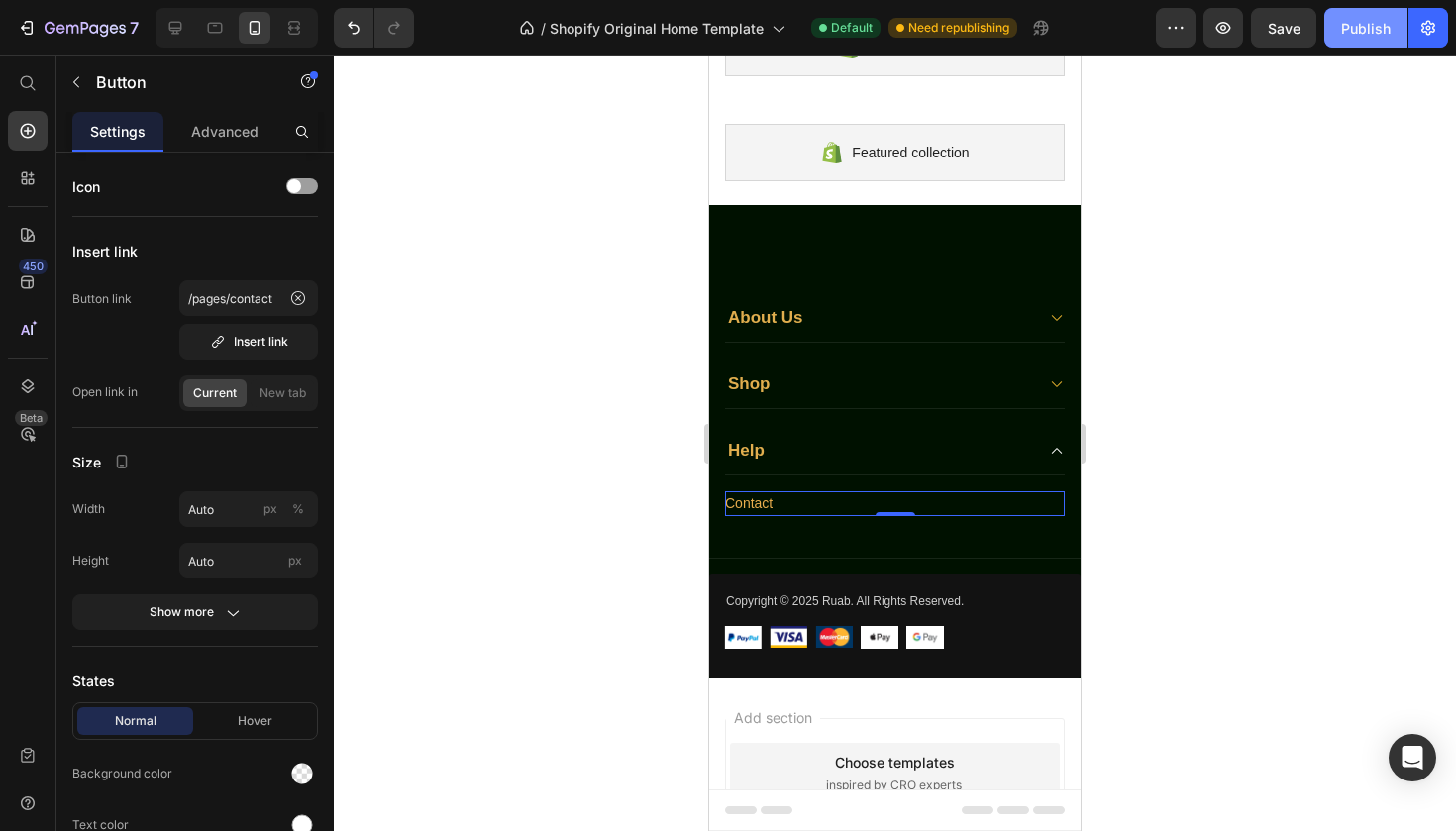 click on "Publish" at bounding box center [1366, 28] 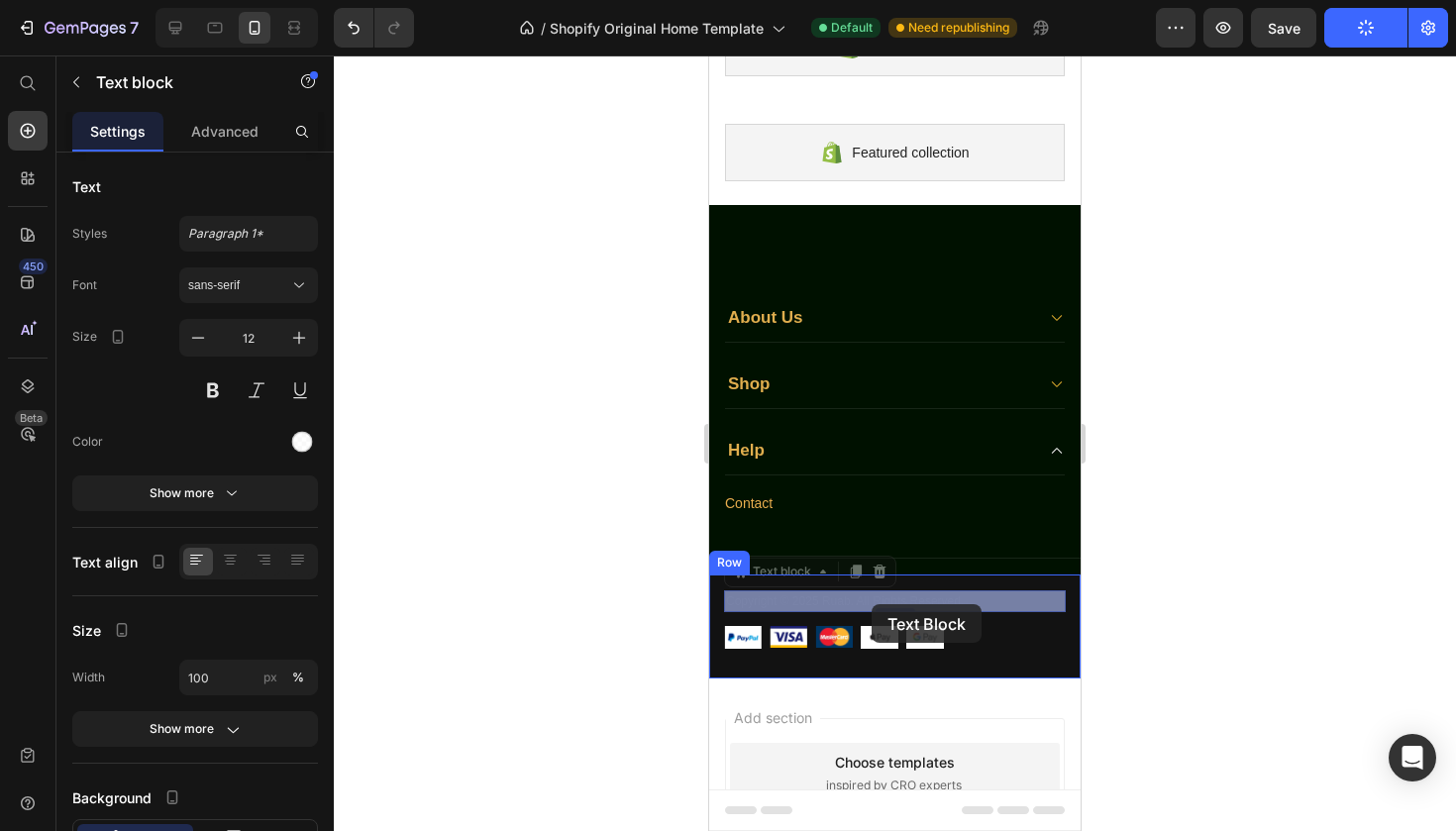 drag, startPoint x: 983, startPoint y: 600, endPoint x: 872, endPoint y: 604, distance: 111.072 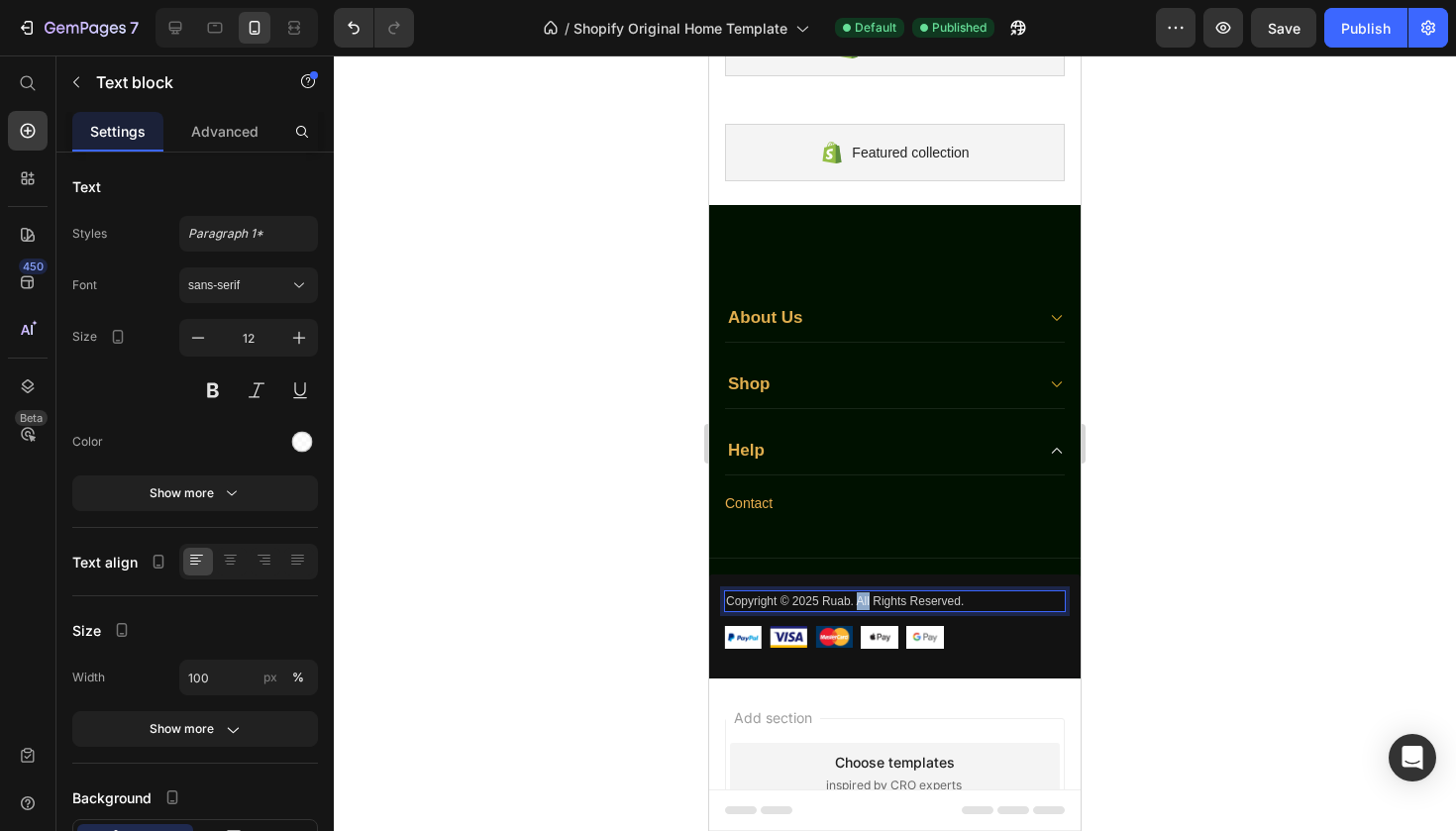 click on "Copyright © 2025 Ruab. All Rights Reserved." at bounding box center (894, 601) 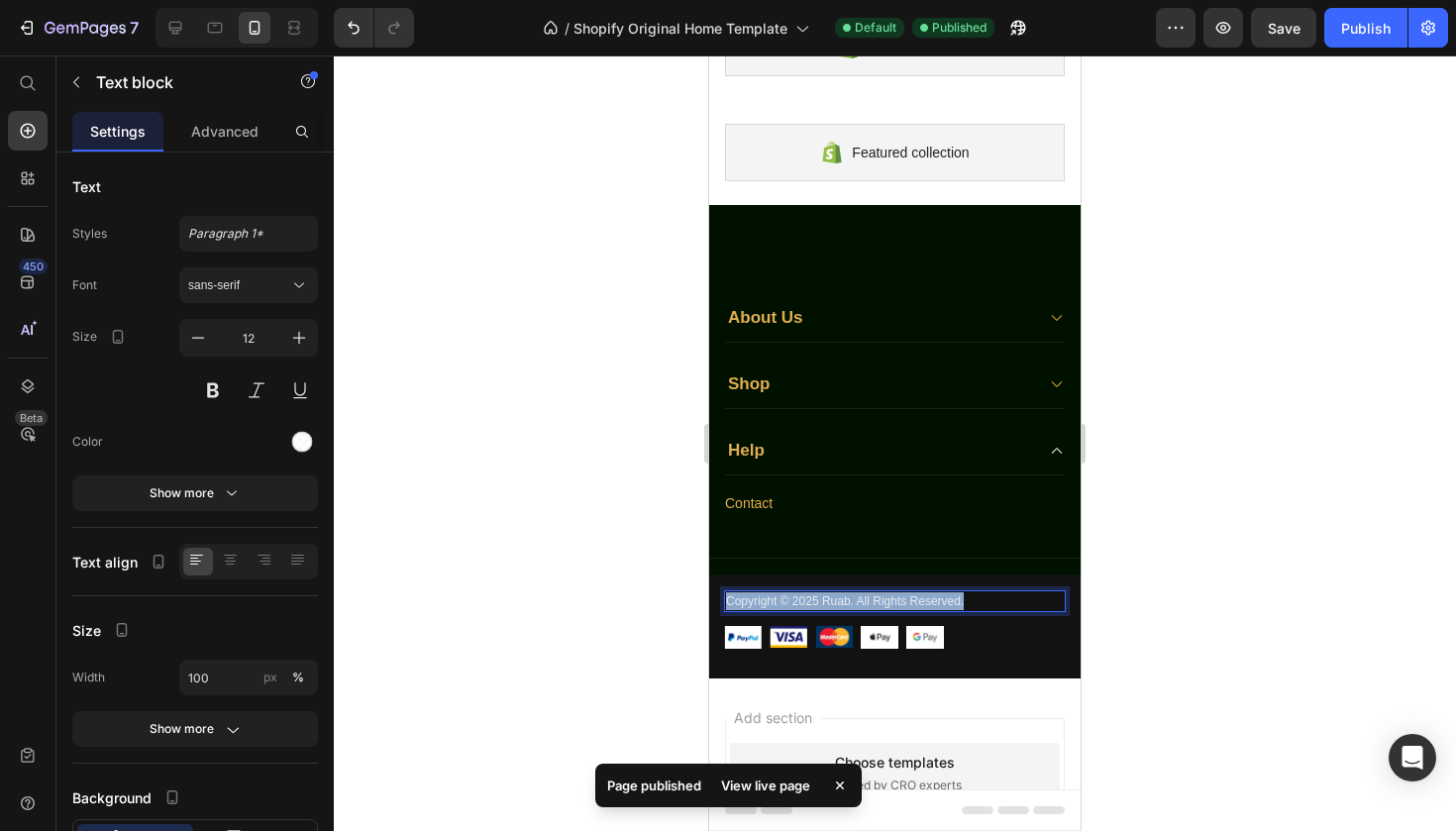 click on "Copyright © 2025 Ruab. All Rights Reserved." at bounding box center (894, 601) 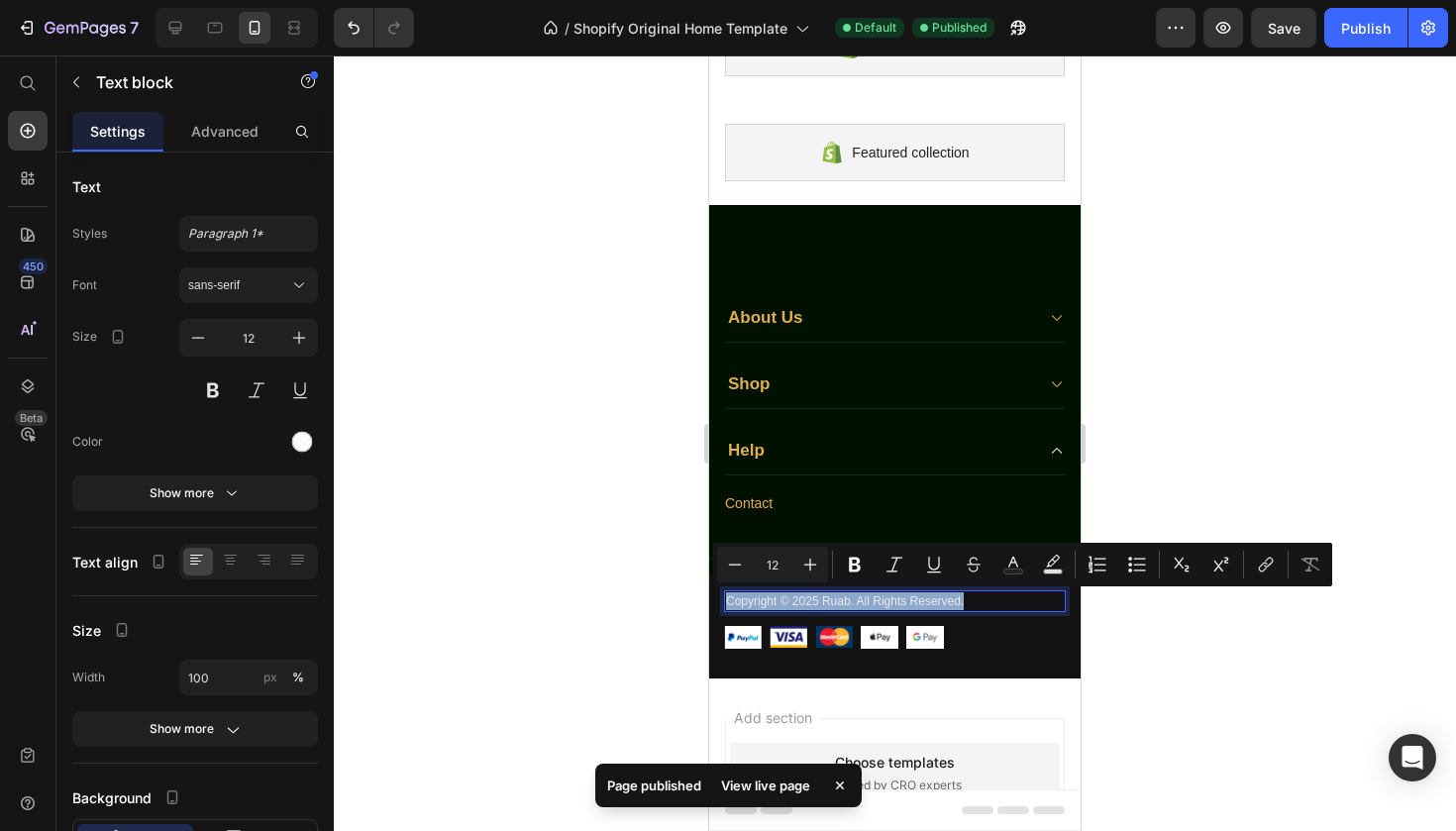 click on "Copyright © 2025 Ruab. All Rights Reserved." at bounding box center [894, 601] 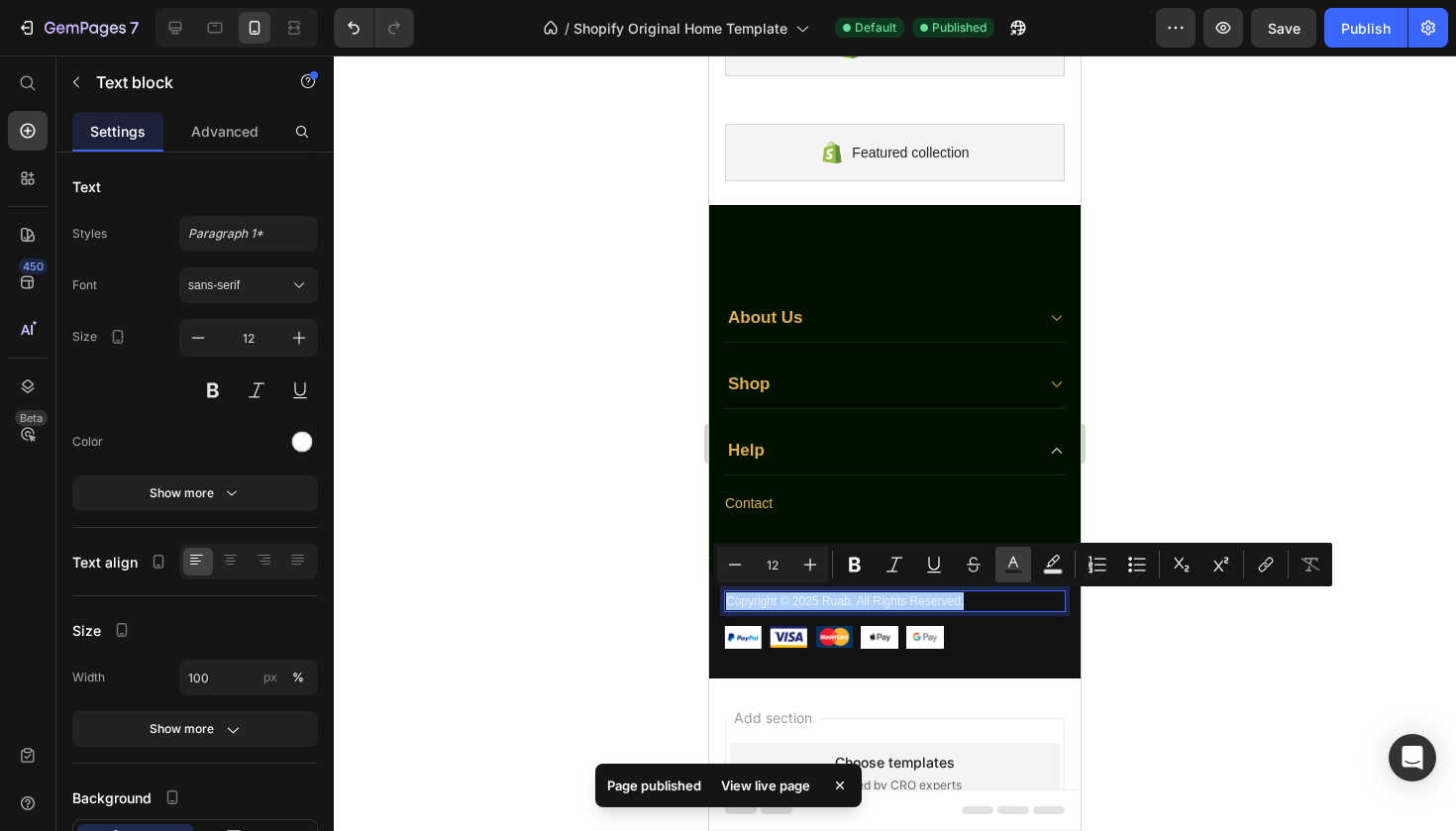 click 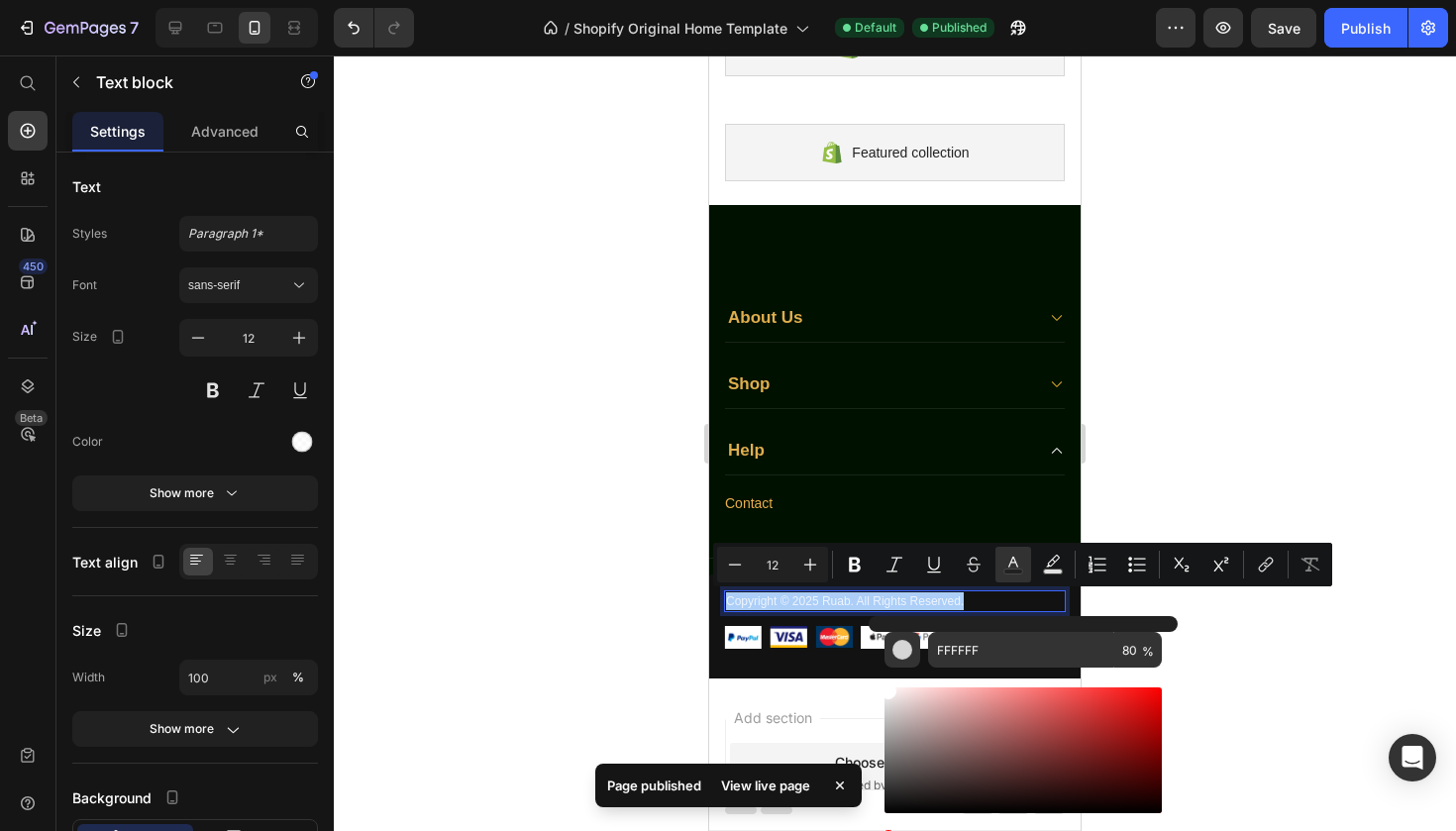 click on "FFFFFF 80 %" at bounding box center (1023, 742) 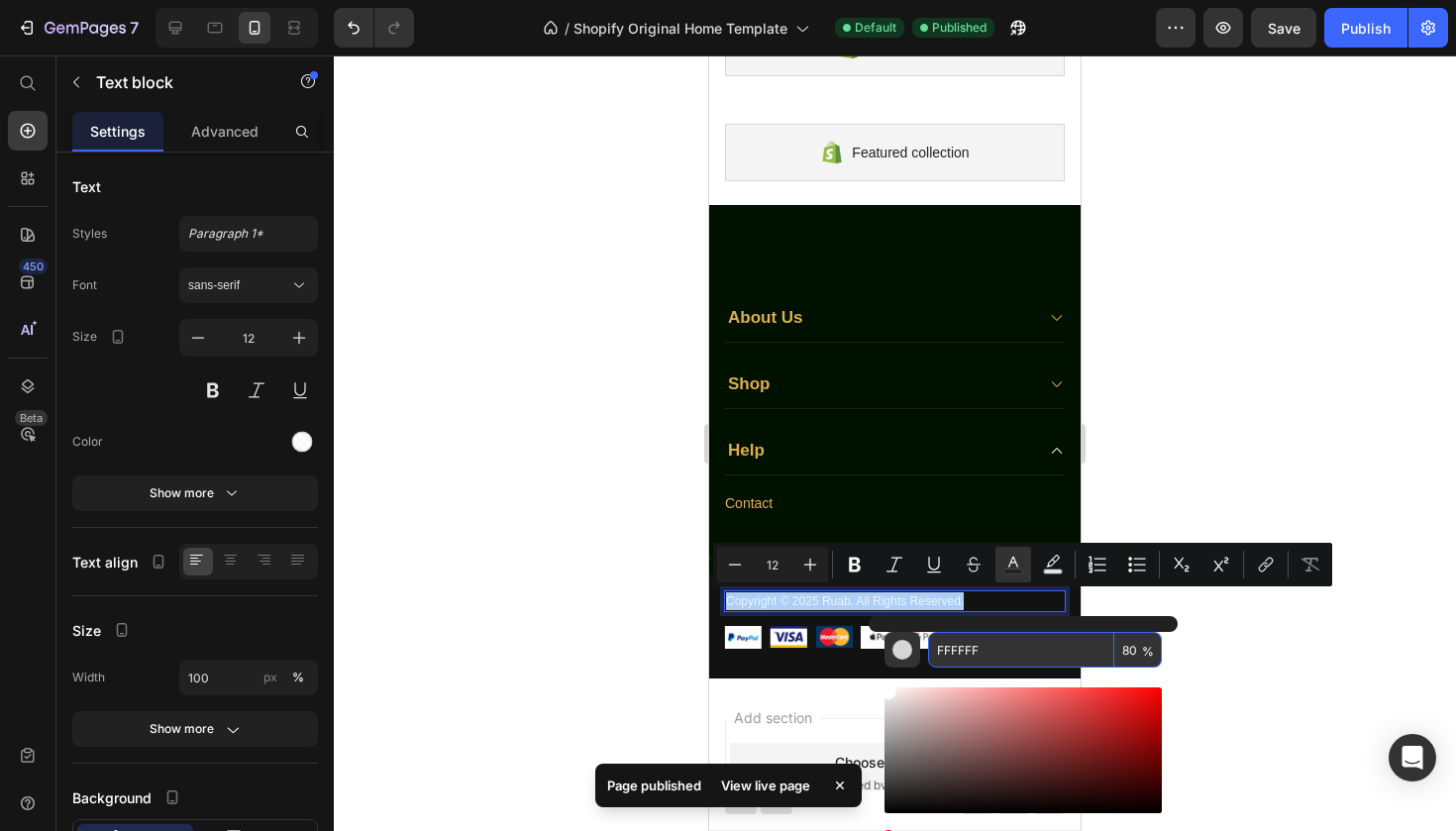 click on "FFFFFF" at bounding box center (1021, 650) 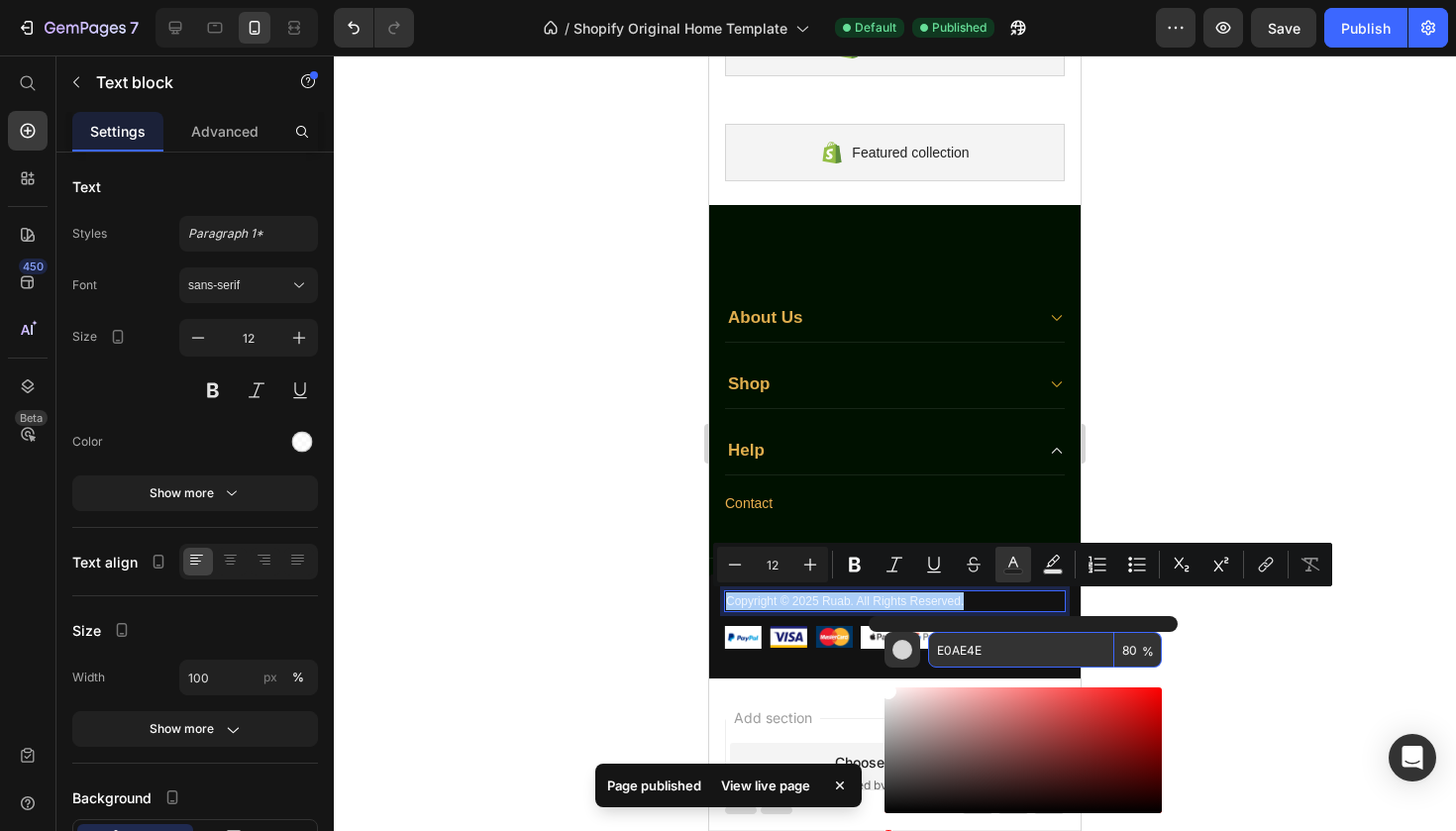 type on "E0AE4E" 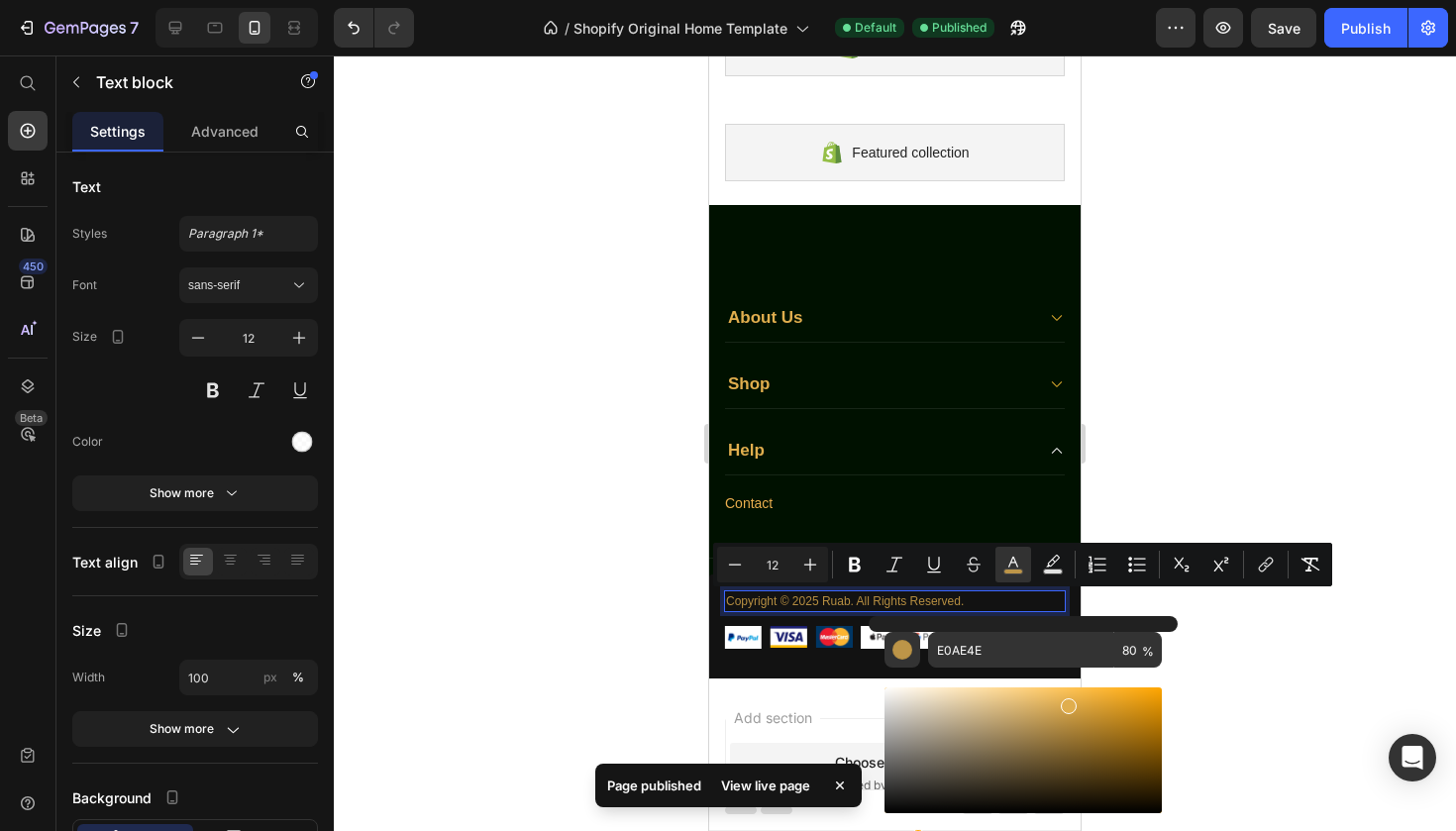 click 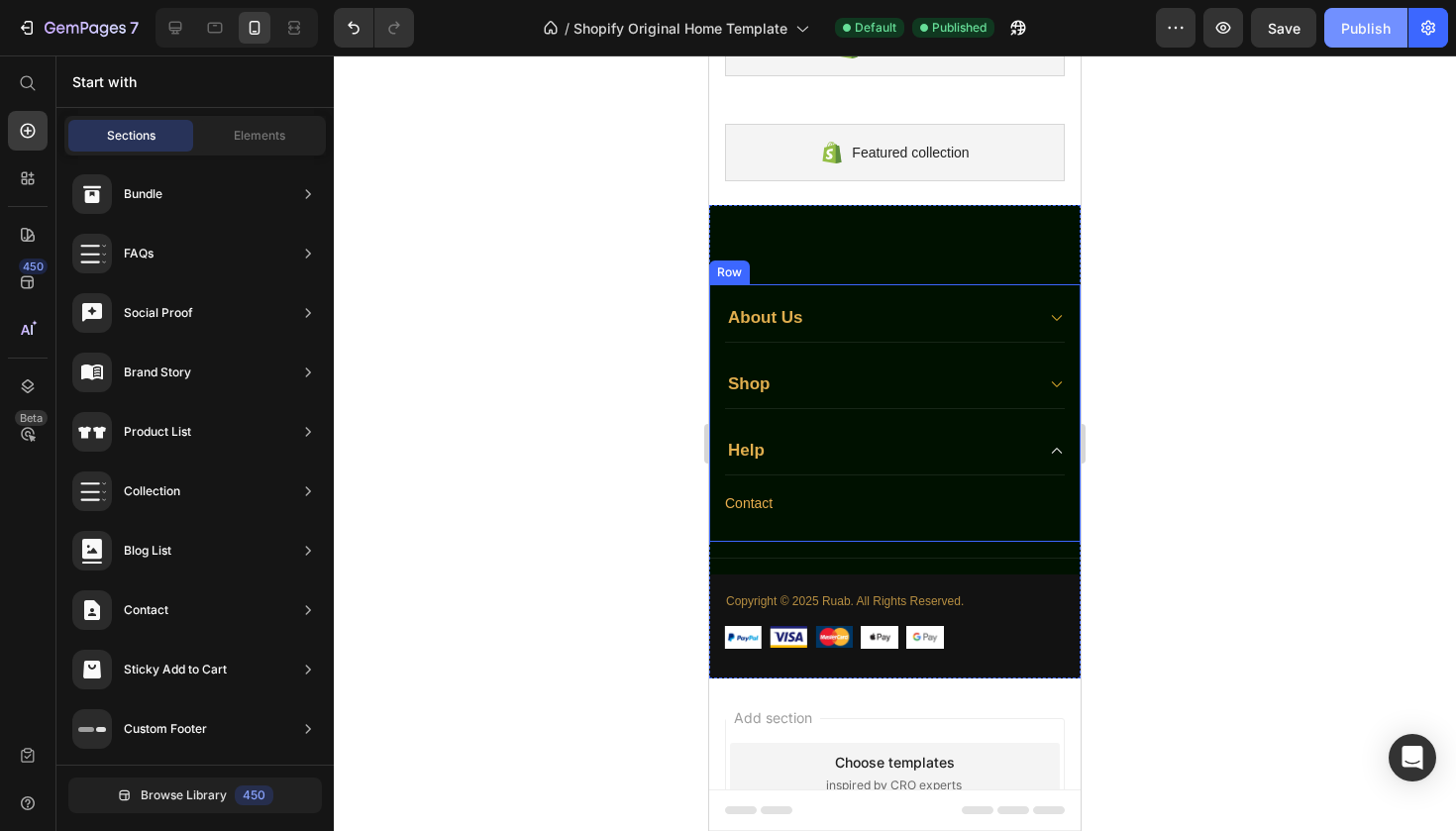 click on "Publish" at bounding box center (1366, 28) 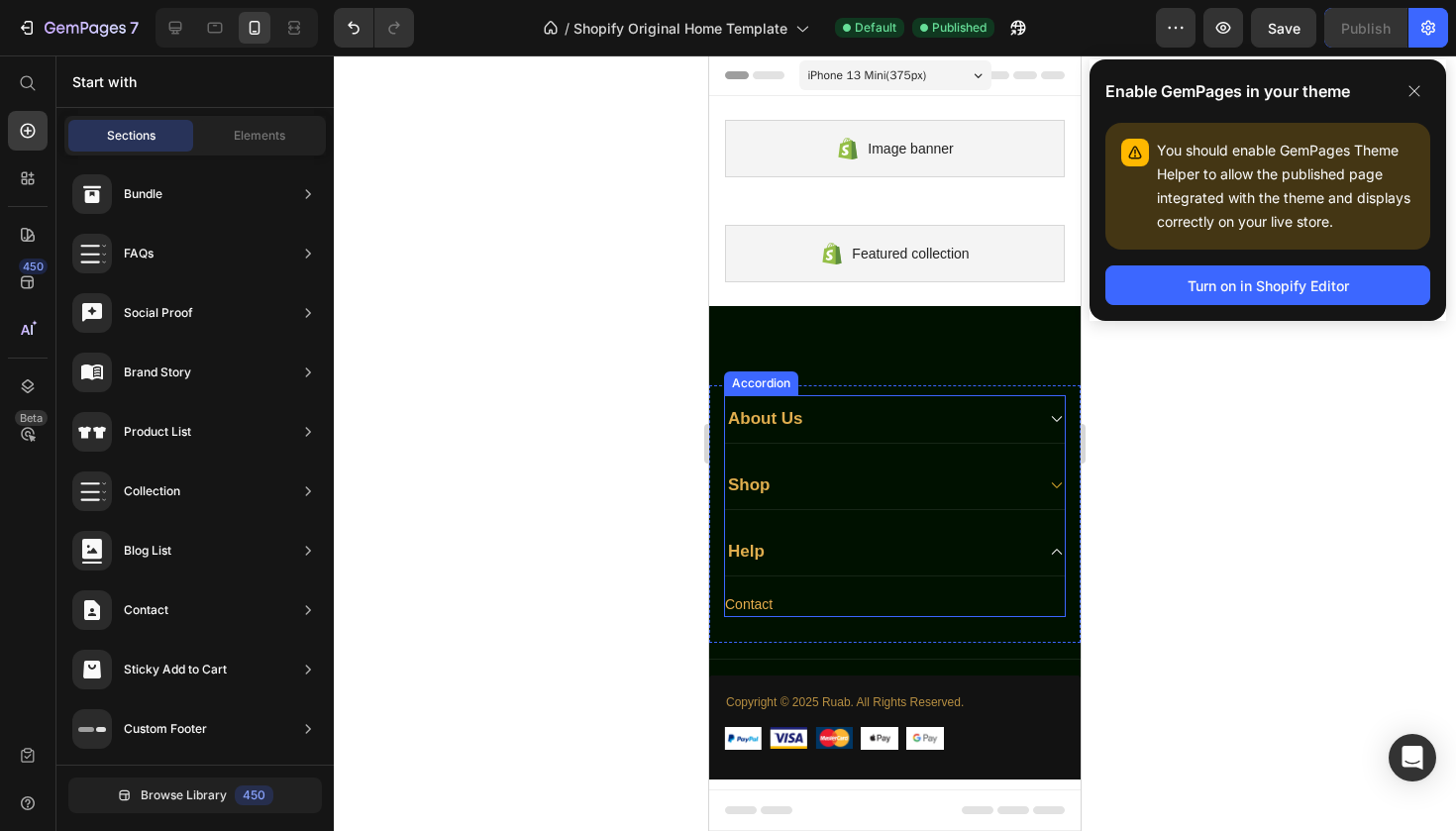 scroll, scrollTop: 0, scrollLeft: 0, axis: both 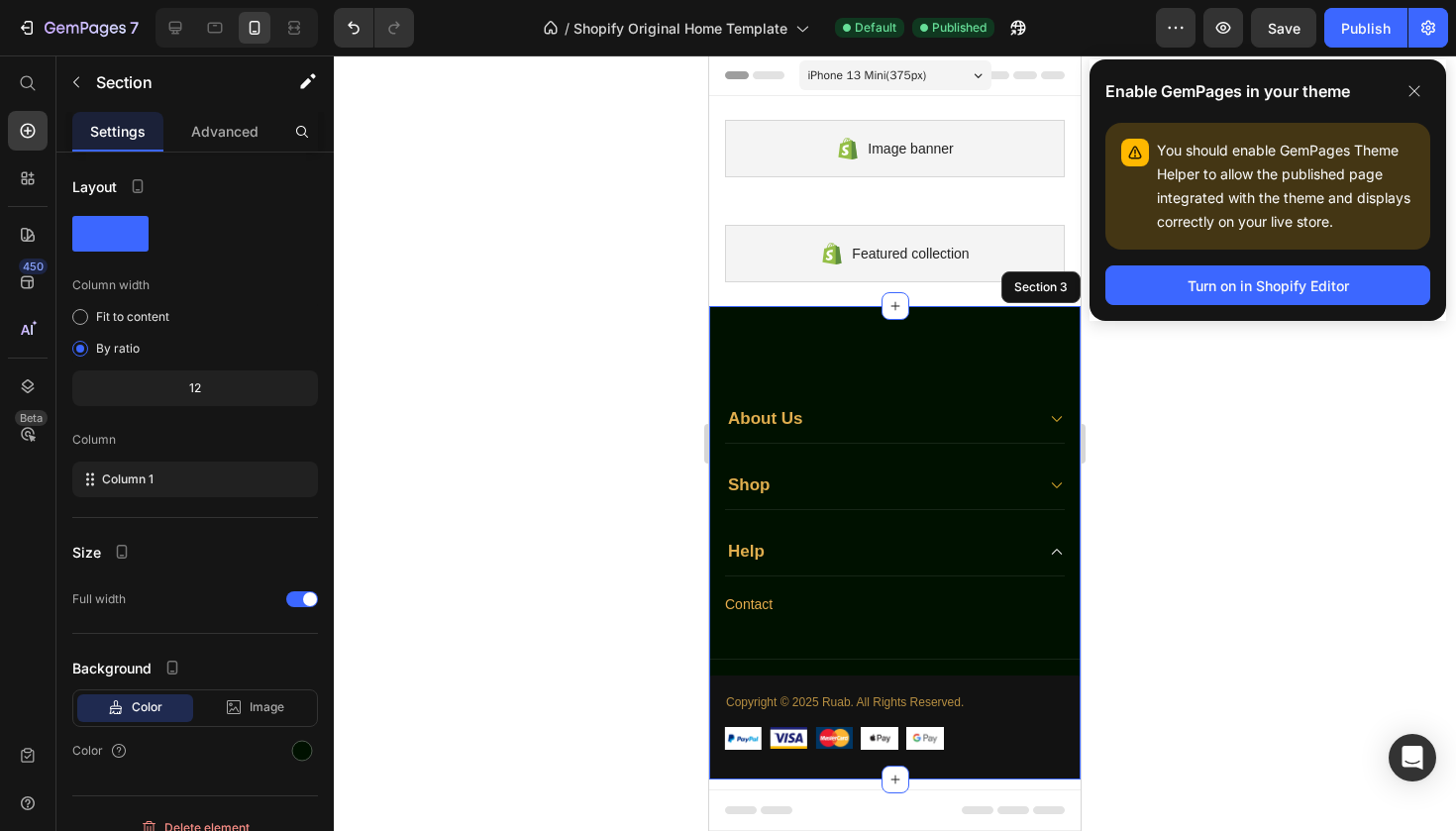 click on "Company Text block About Button Events Button Rentals Button Features Button Shop Text block Men Button Women Button Footweat Button Brands Button Help Text block Customer Service Button Returns & Exchanges Button FAQs Button Contact Us Button Visit Text block [STREET_ADDRESS]. FL 33127 Text block [PHONE_NUMBER] Text block [EMAIL_ADDRESS][DOMAIN_NAME] Text block Image Image Image Image Row Row
About Us
Shop
Help Contact Button Accordion Row                Title Line Copyright © 2025 Ruab. All Rights Reserved. Text block Image Image Image Image Image Row Row Section 3" at bounding box center [894, 543] 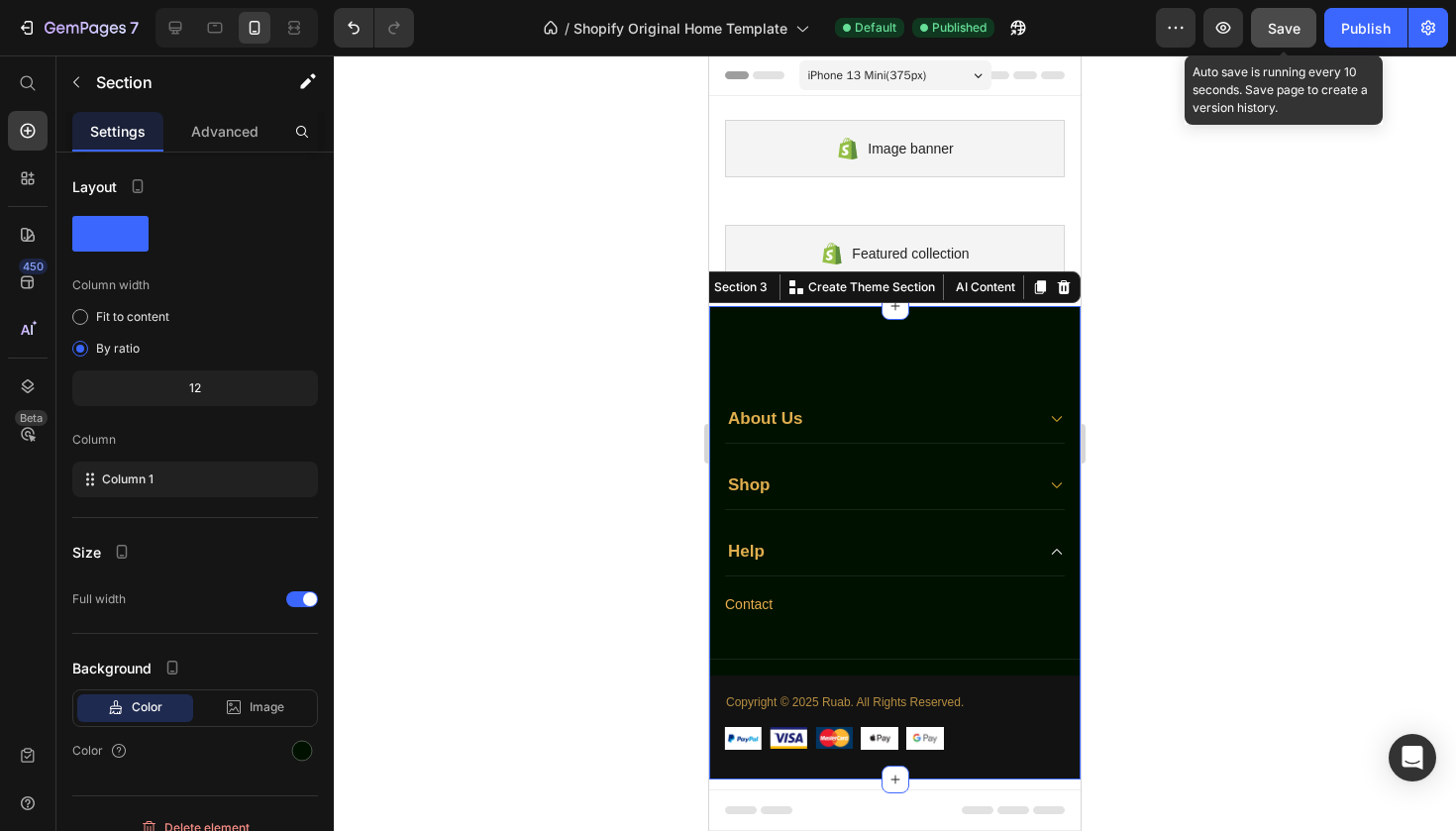 click on "Save" at bounding box center [1284, 28] 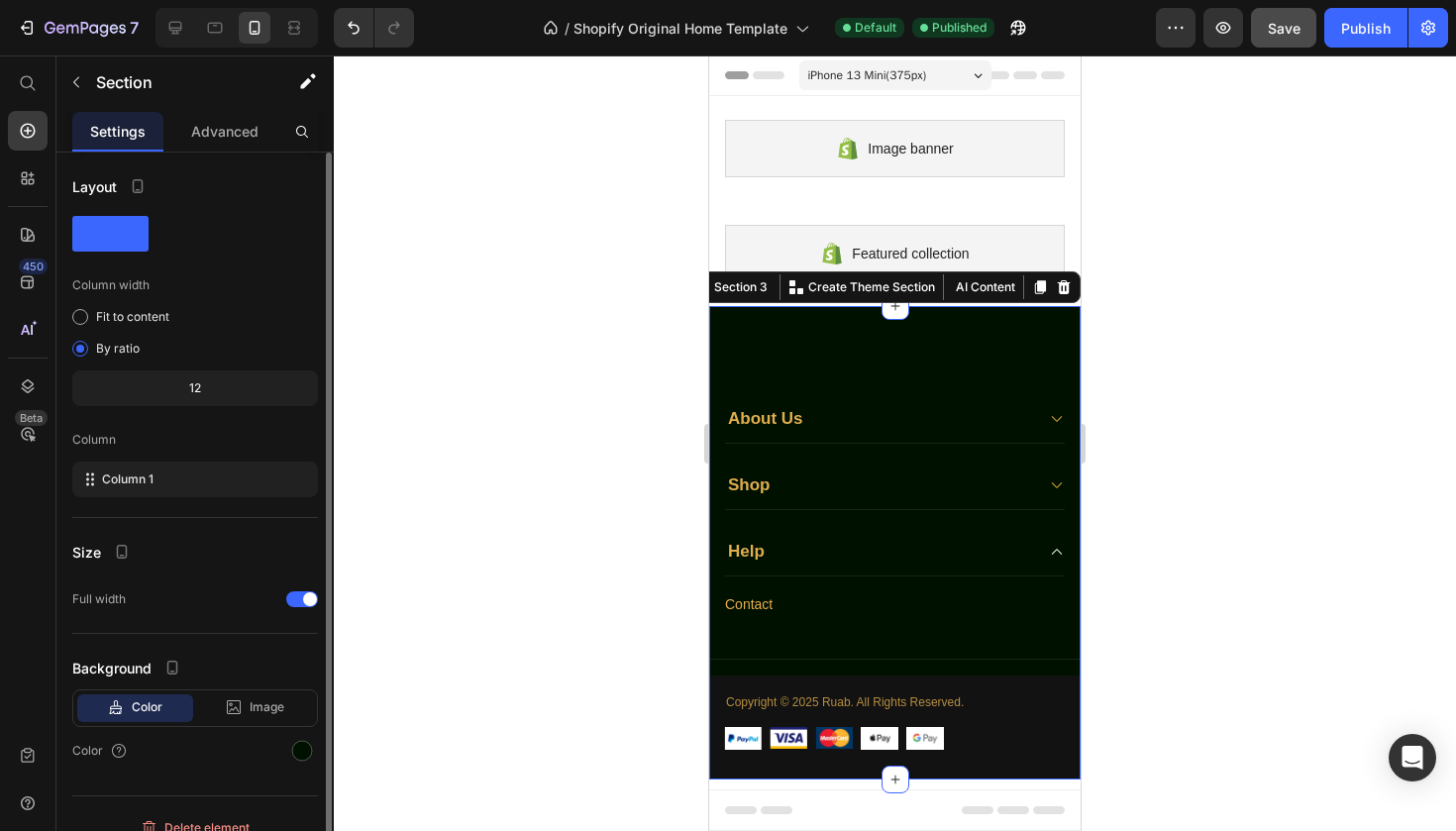 scroll, scrollTop: 22, scrollLeft: 0, axis: vertical 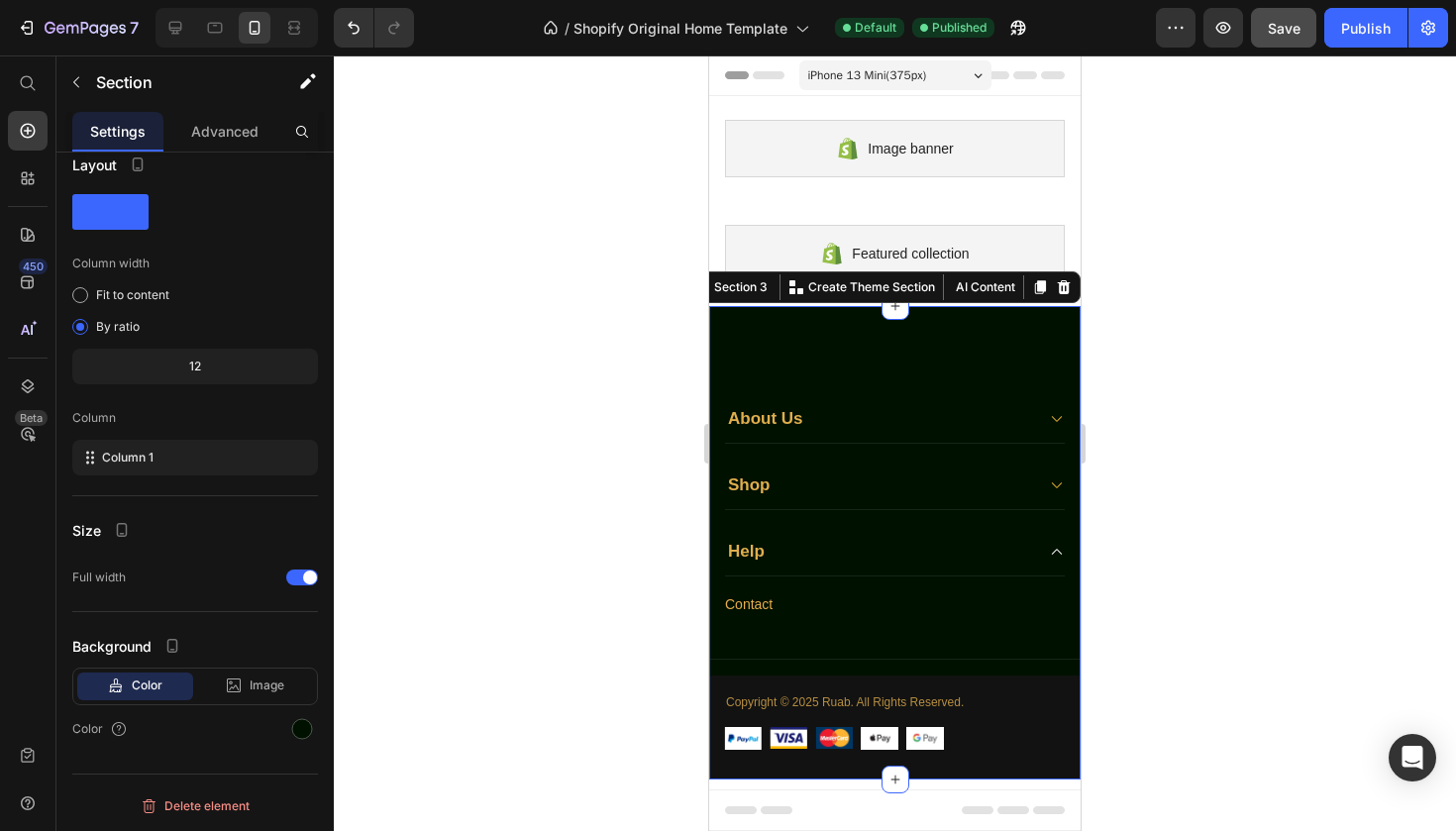 click on "Company Text block About Button Events Button Rentals Button Features Button Shop Text block Men Button Women Button Footweat Button Brands Button Help Text block Customer Service Button Returns & Exchanges Button FAQs Button Contact Us Button Visit Text block [STREET_ADDRESS]. FL 33127 Text block [PHONE_NUMBER] Text block [EMAIL_ADDRESS][DOMAIN_NAME] Text block Image Image Image Image Row Row
About Us
Shop
Help Contact Button Accordion Row                Title Line Copyright © 2025 Ruab. All Rights Reserved. Text block Image Image Image Image Image Row Row Section 3   You can create reusable sections Create Theme Section AI Content Write with GemAI What would you like to describe here? Tone and Voice Persuasive Product Men’s Red Graphic T-Shirt – “Keep It Smoker” Print Show more Generate" at bounding box center [894, 543] 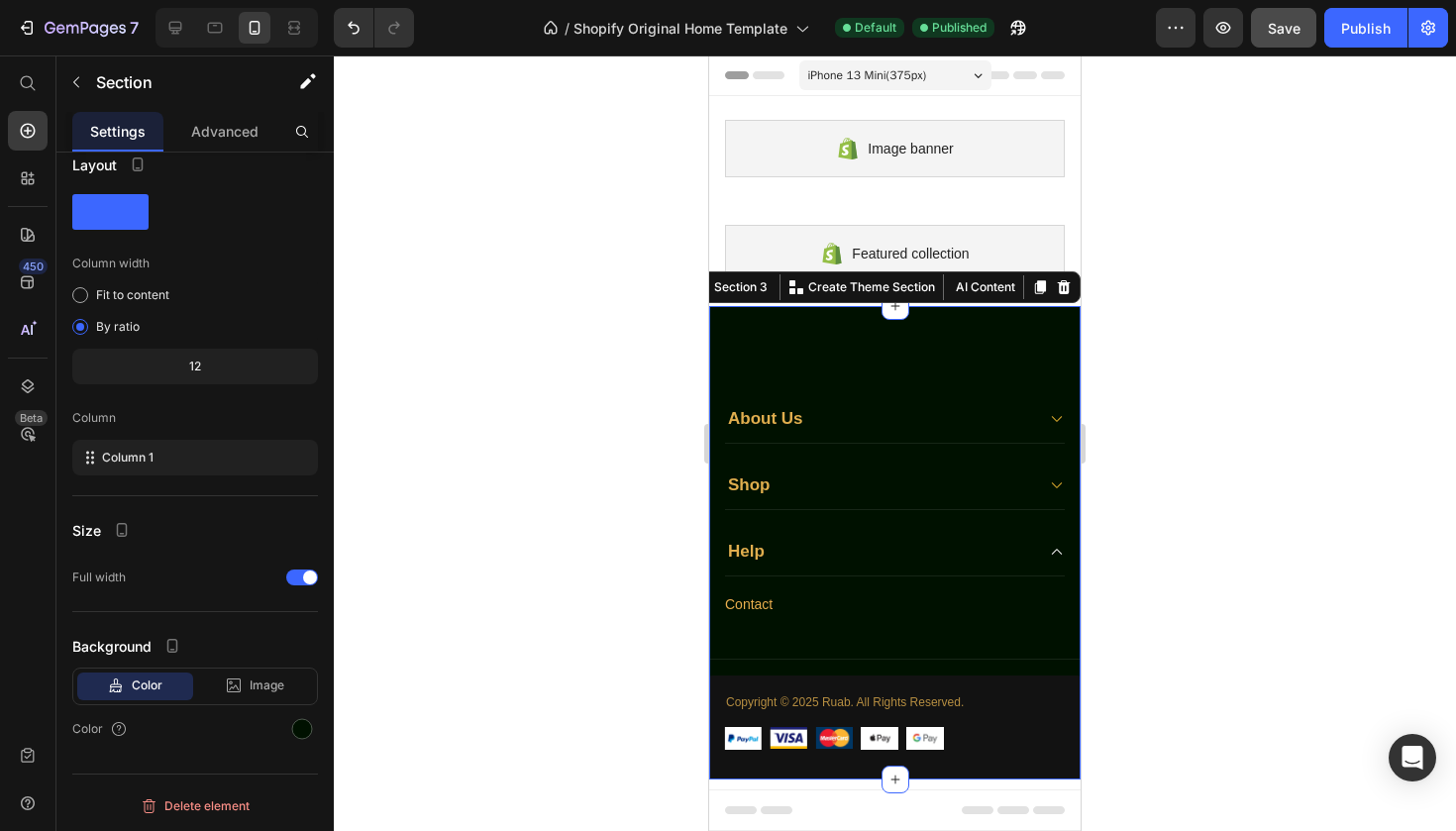 click 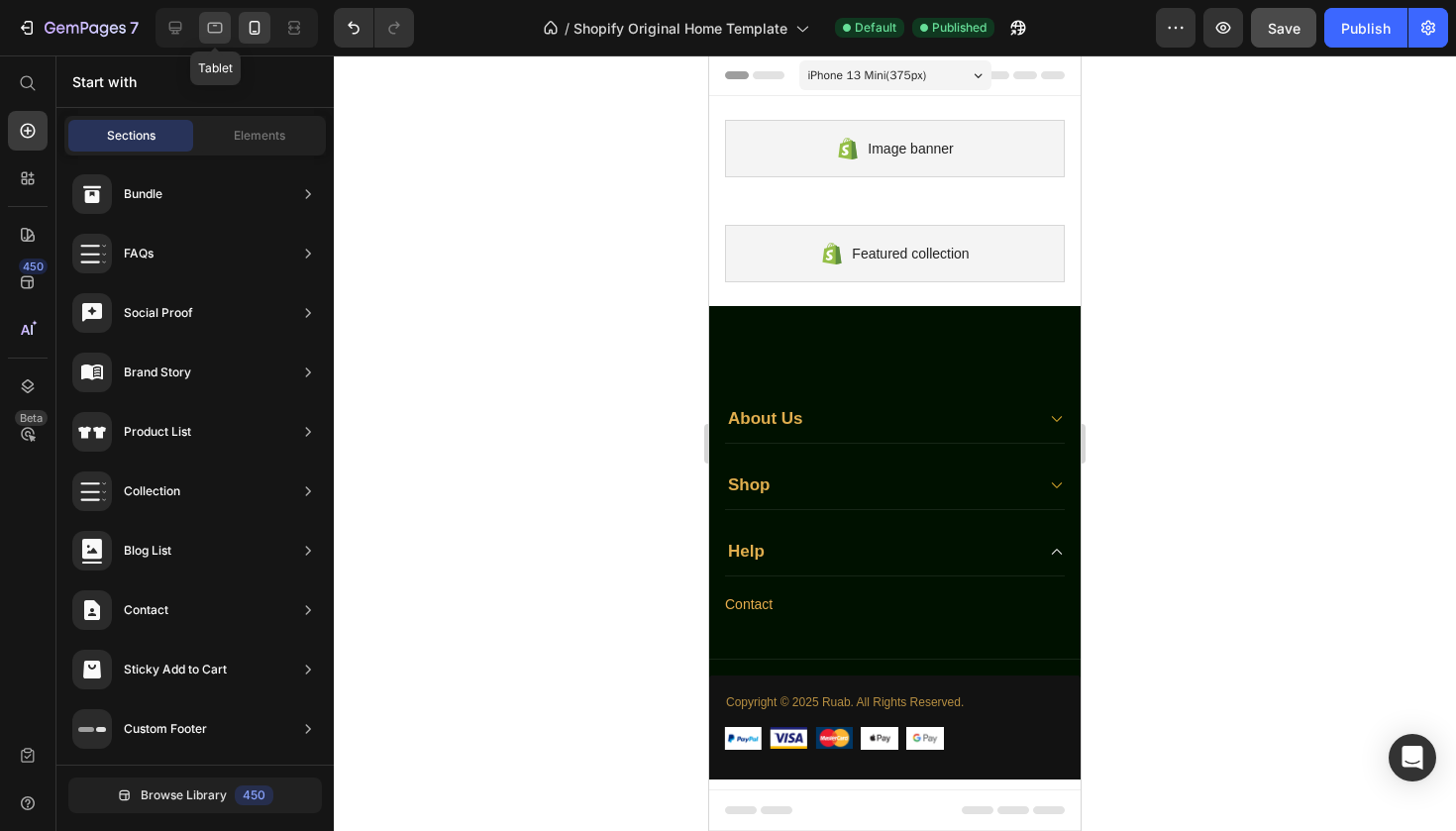 click 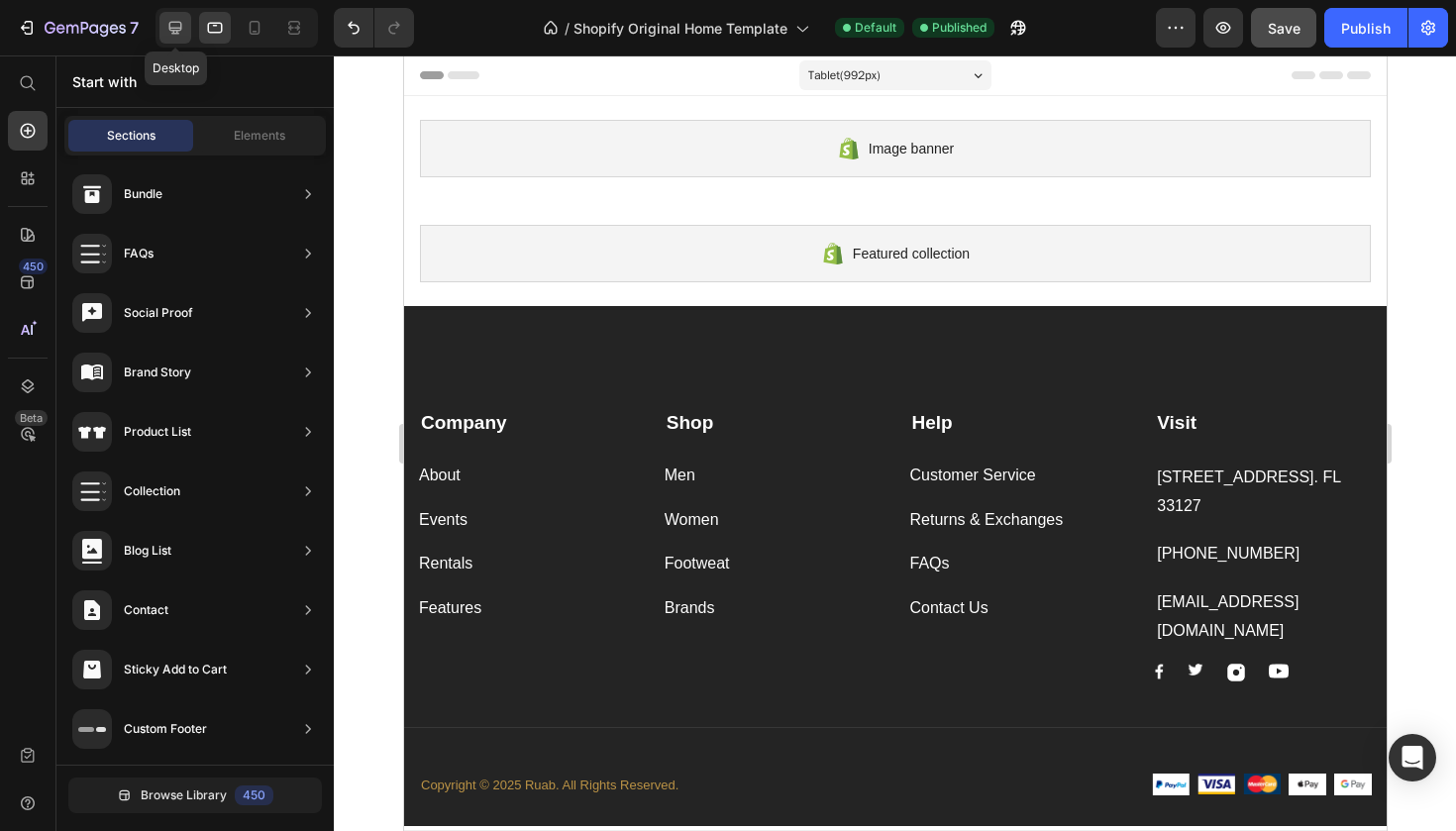 click 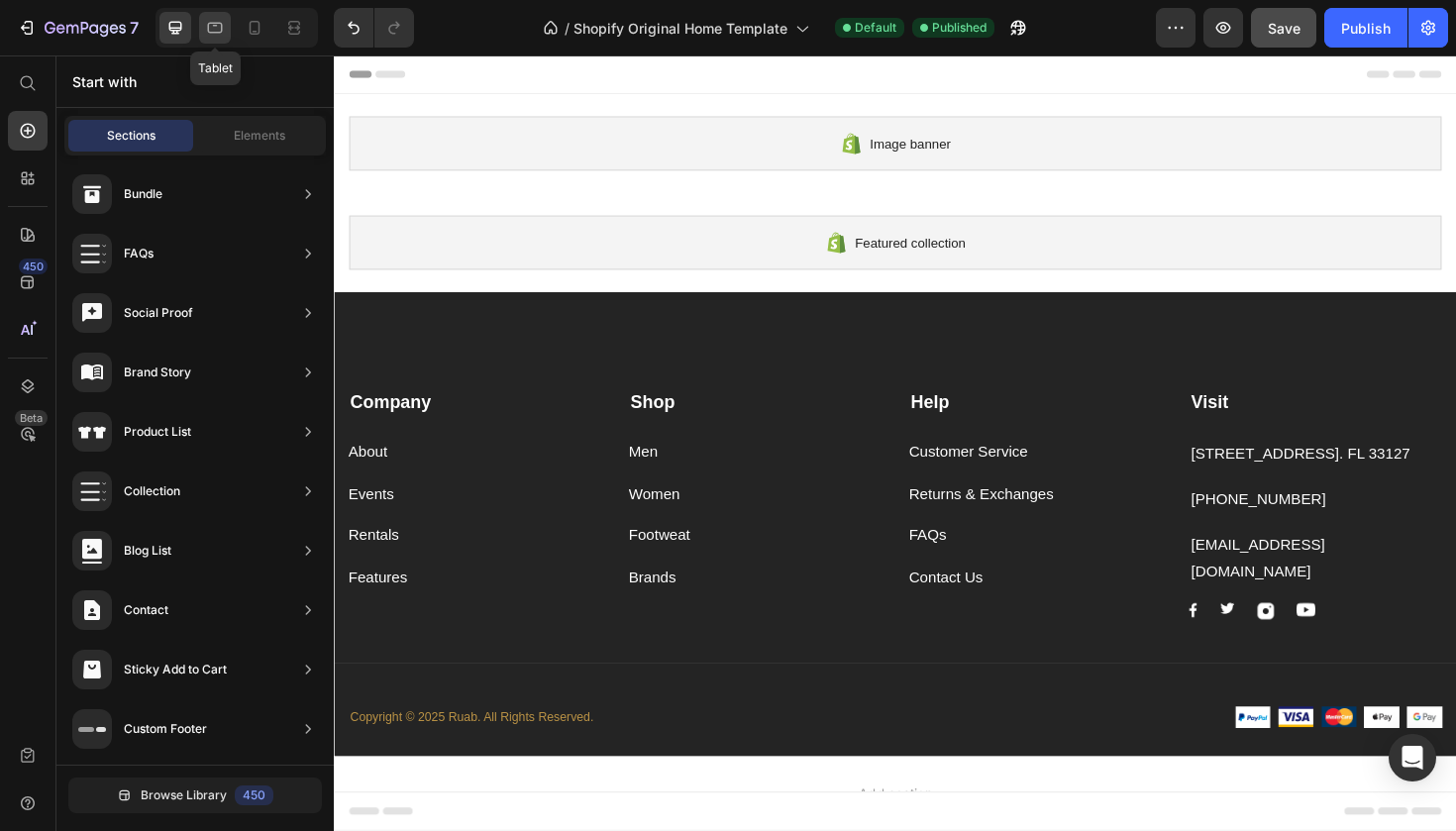 click 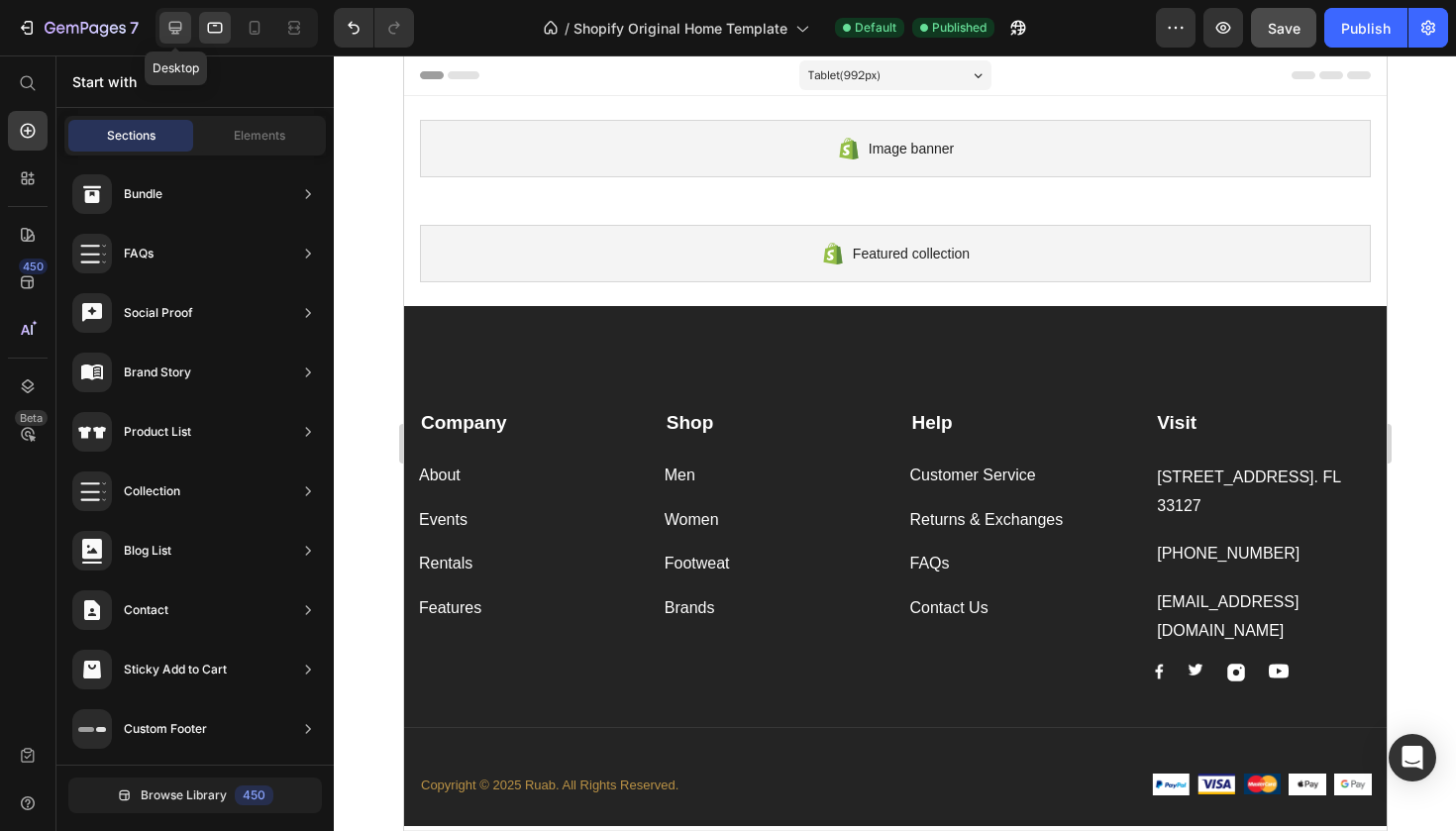 click 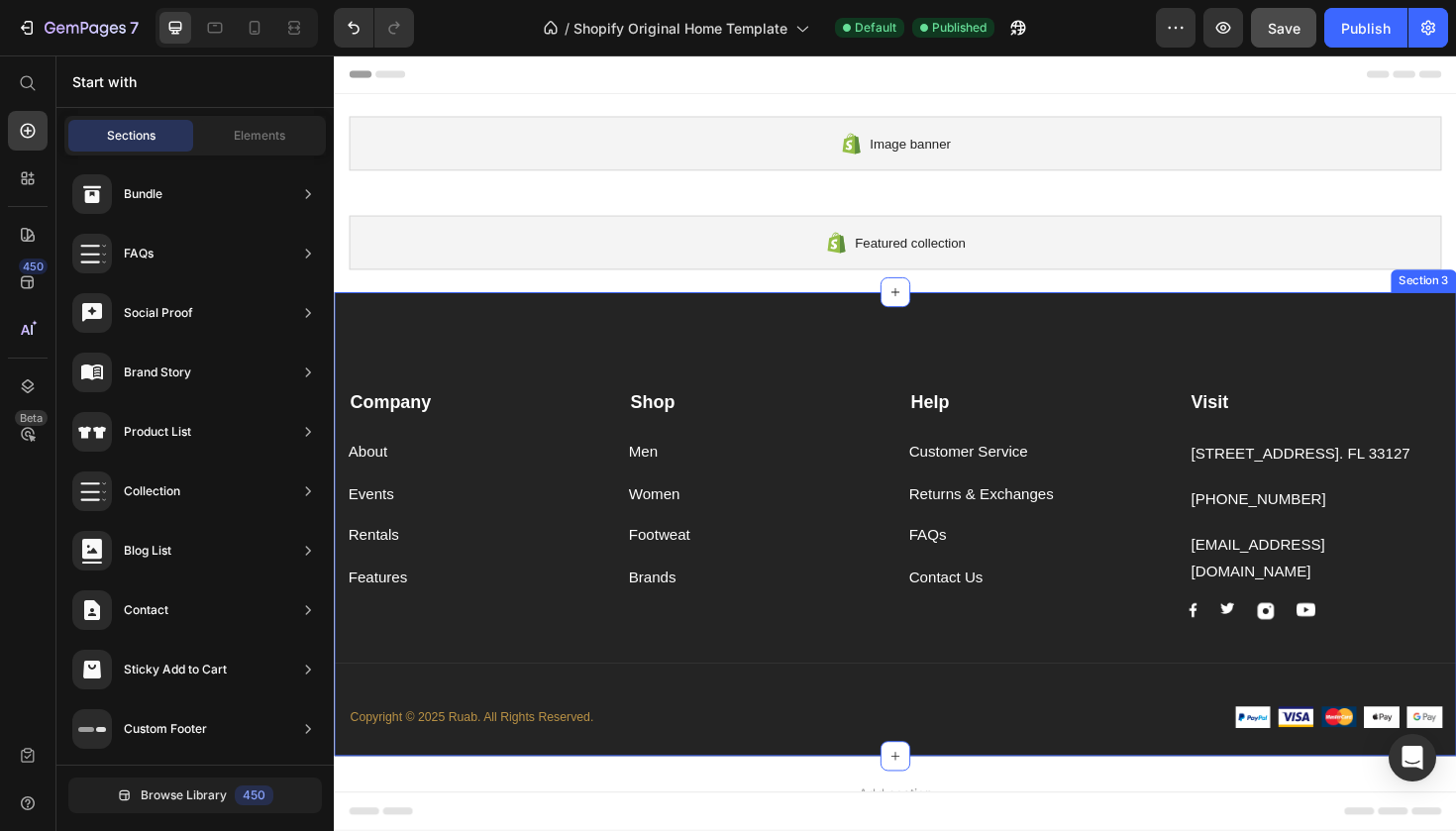 click on "Company Text block About Button Events Button Rentals Button Features Button Shop Text block Men Button Women Button Footweat Button Brands Button Help Text block Customer Service Button Returns & Exchanges Button FAQs Button Contact Us Button Visit Text block [STREET_ADDRESS]. FL 33127 Text block [PHONE_NUMBER] Text block [EMAIL_ADDRESS][DOMAIN_NAME] Text block Image Image Image Image Row Row
About Us
Shop
Help Contact Button Accordion Row                Title Line Copyright © 2025 Ruab. All Rights Reserved. Text block Image Image Image Image Image Row Row Section 3" at bounding box center (928, 552) 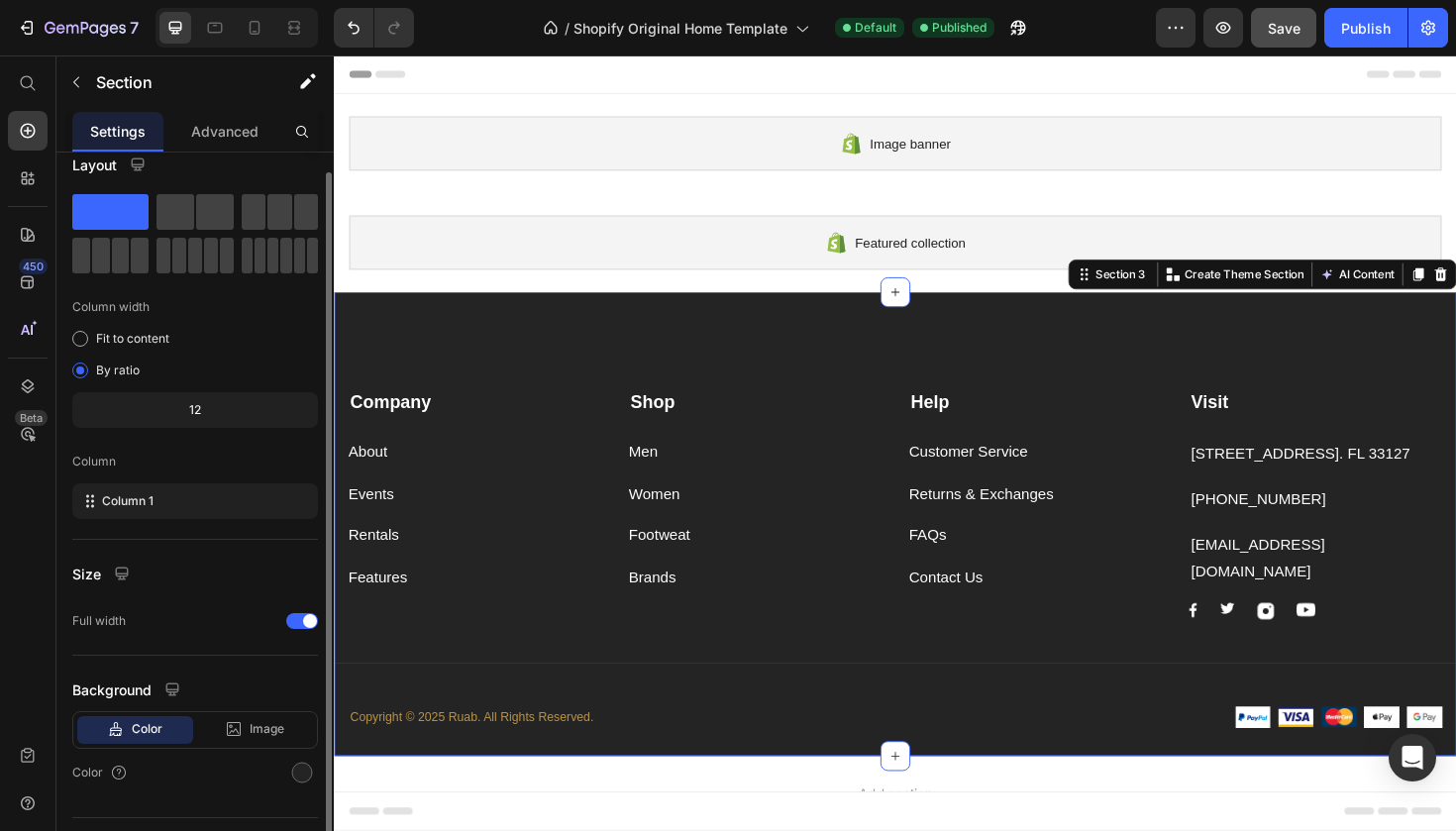 scroll, scrollTop: 65, scrollLeft: 0, axis: vertical 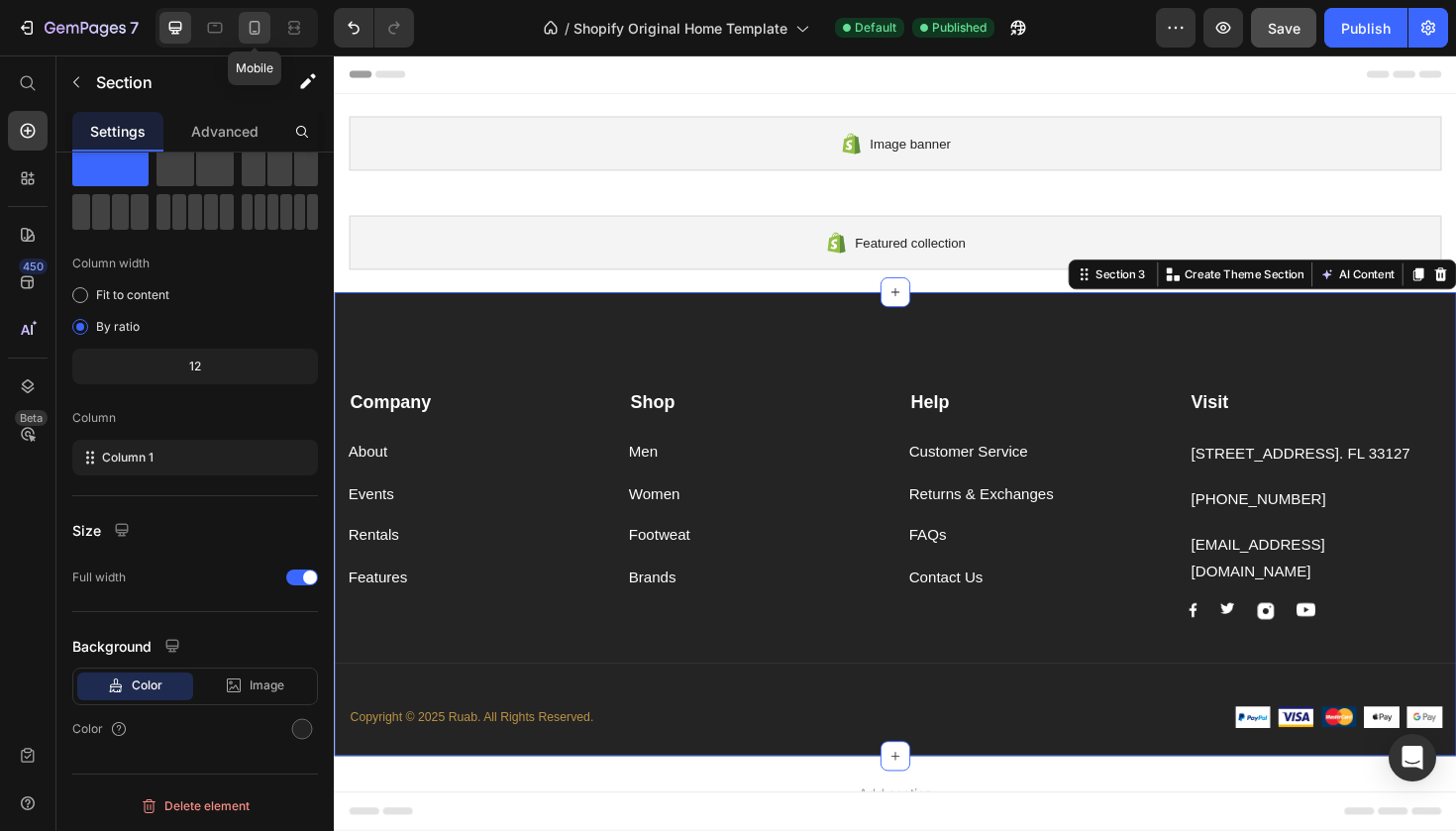 click 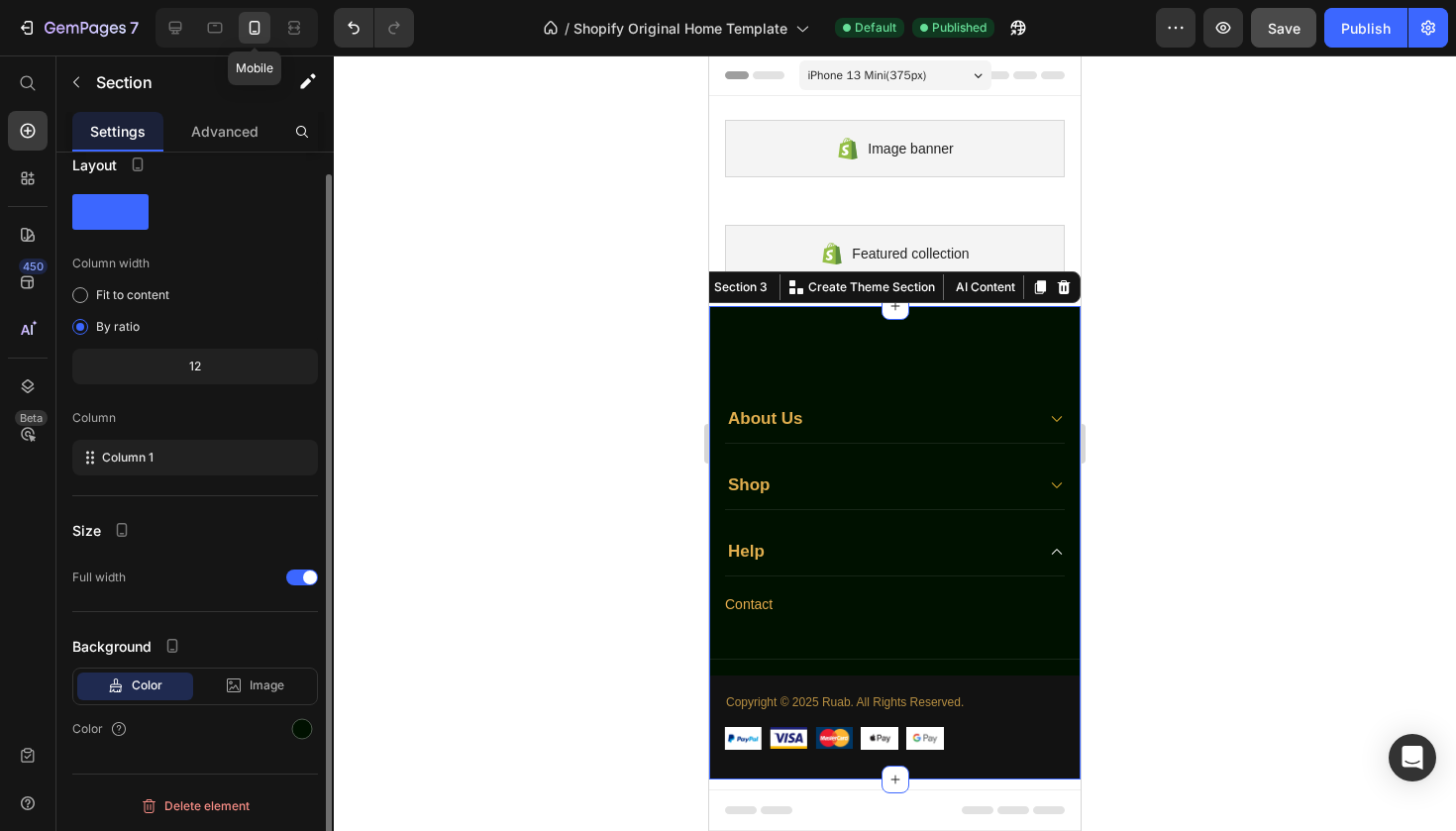 scroll, scrollTop: 22, scrollLeft: 0, axis: vertical 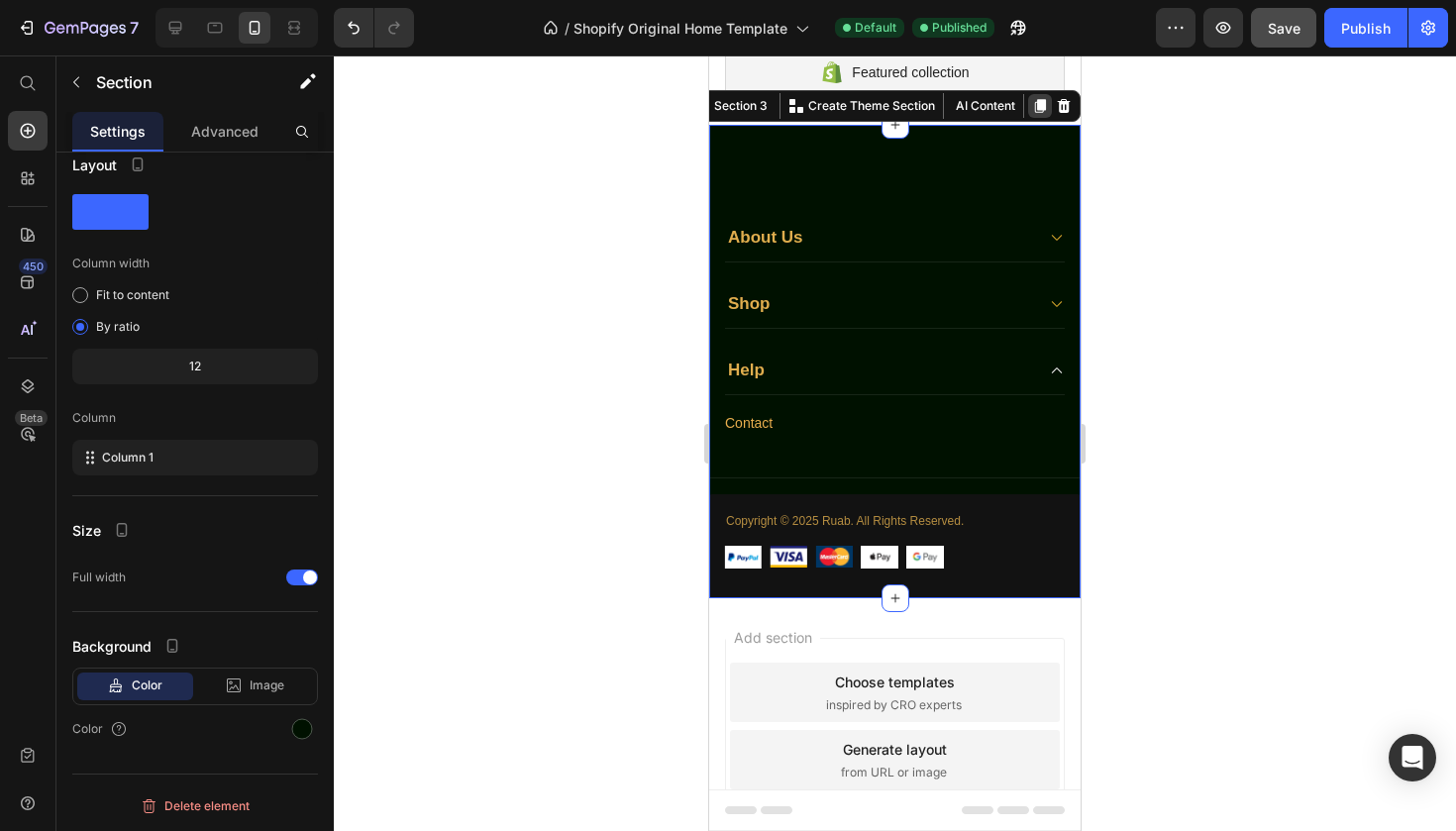 click 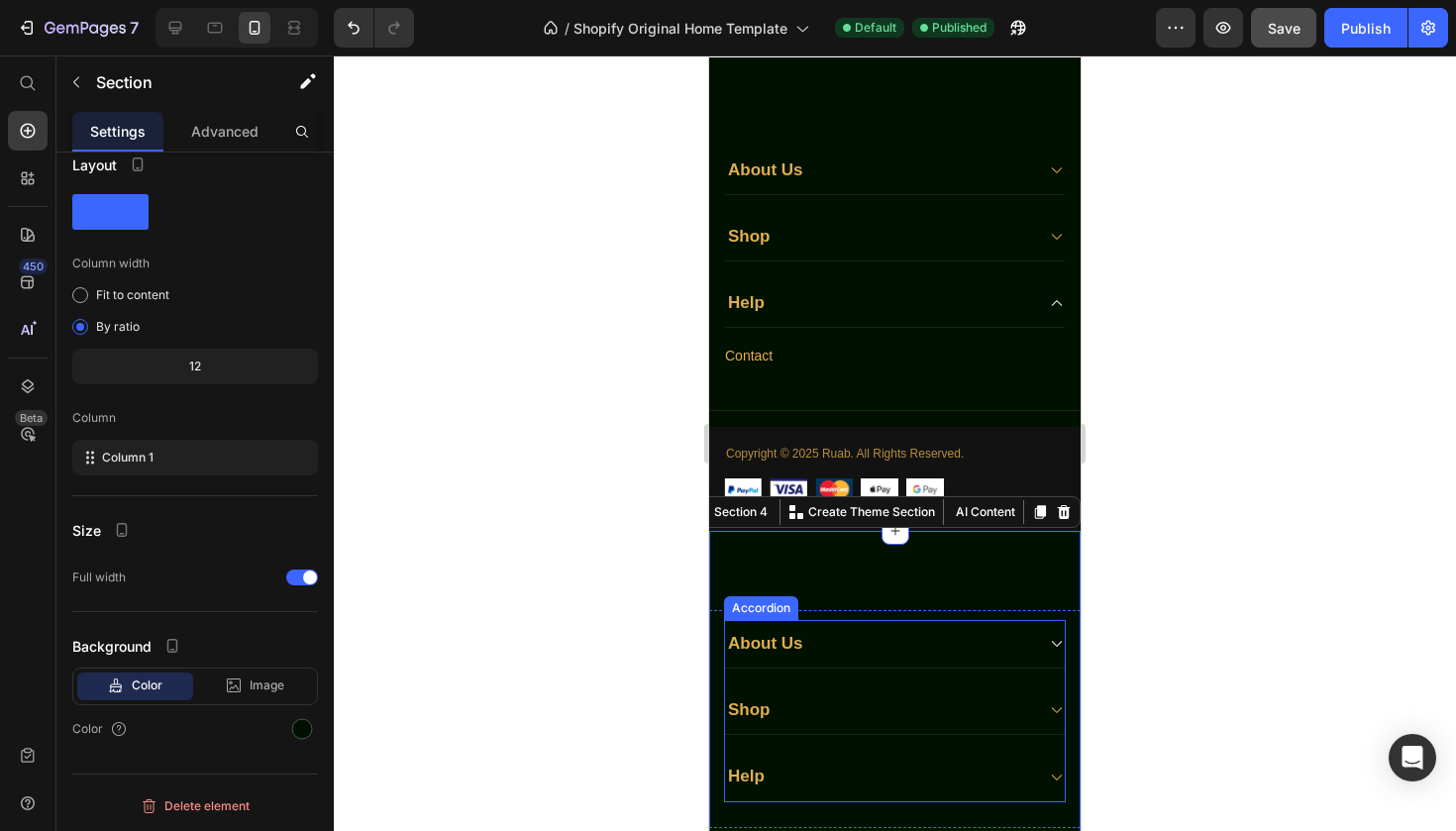 scroll, scrollTop: 228, scrollLeft: 0, axis: vertical 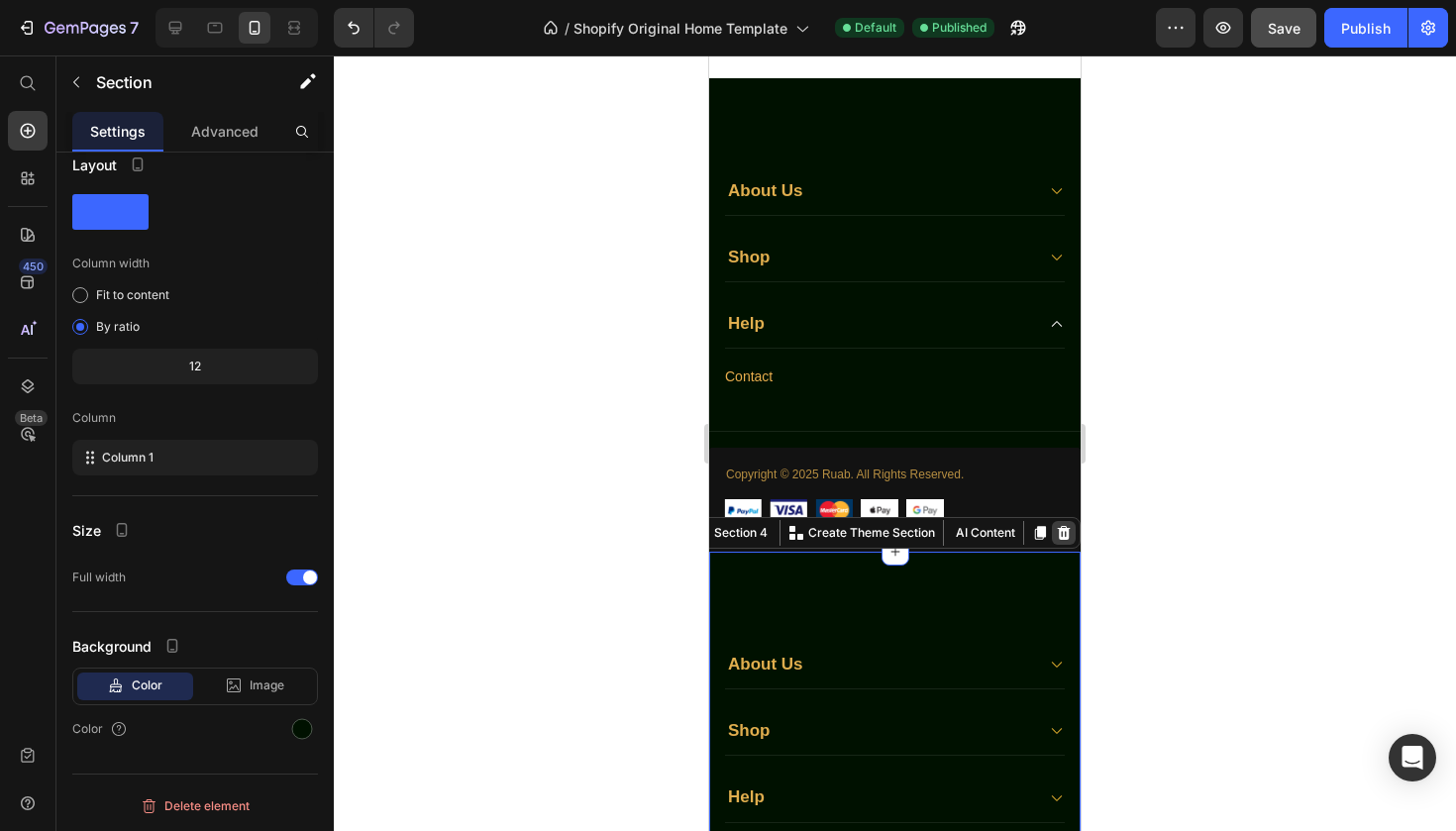 click 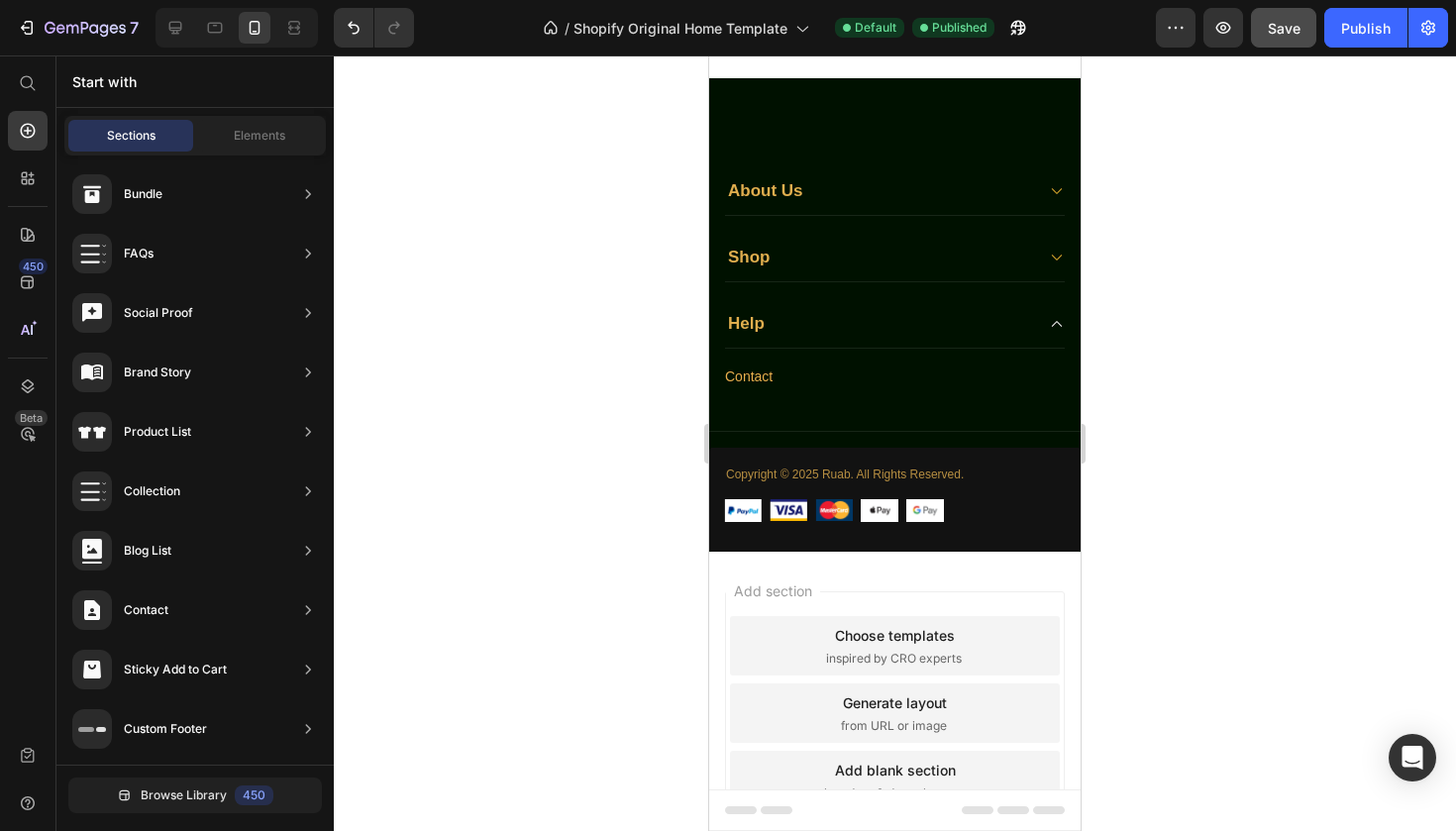 click on "Add section Choose templates inspired by CRO experts Generate layout from URL or image Add blank section then drag & drop elements" at bounding box center (894, 713) 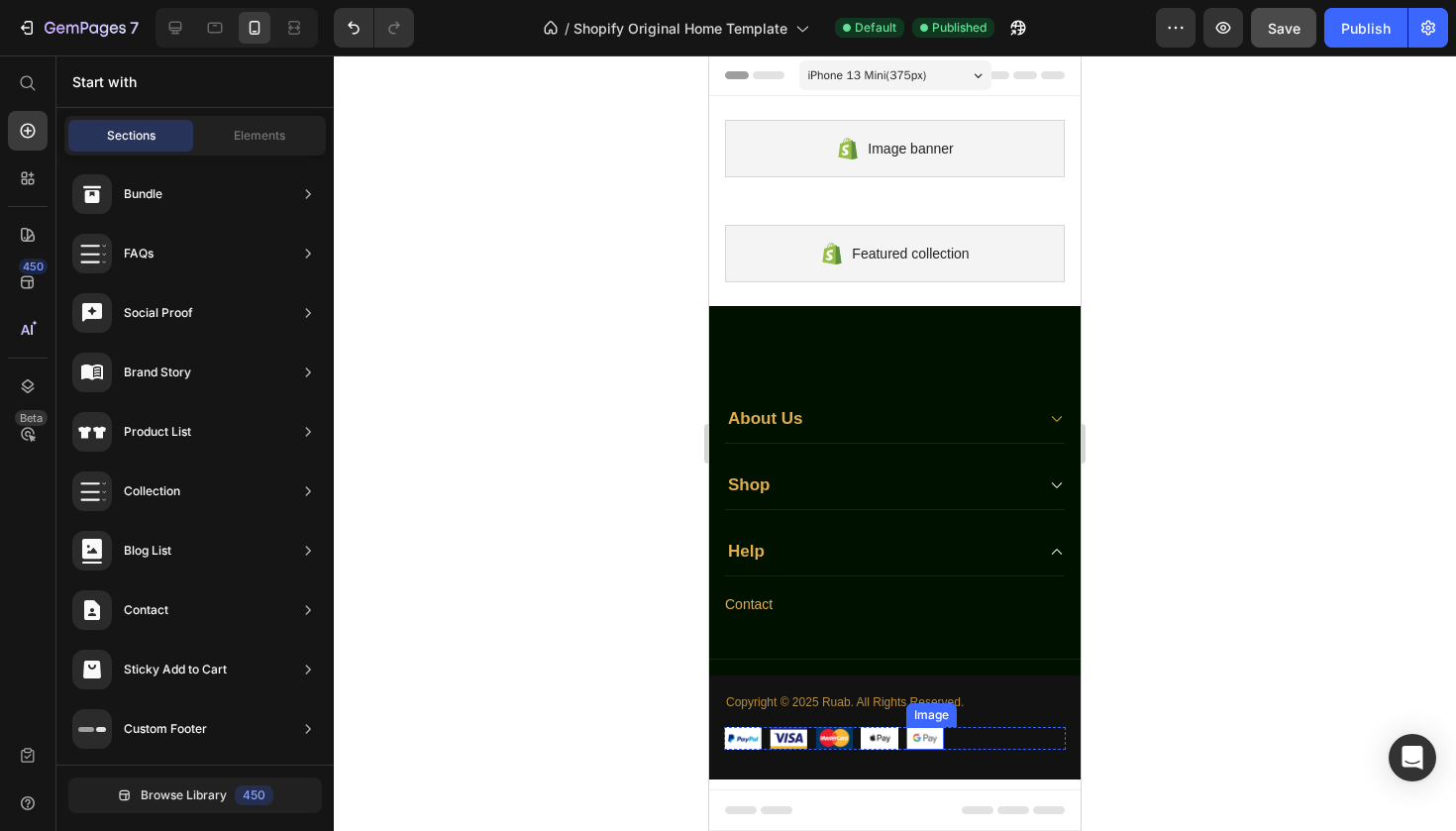 scroll, scrollTop: 279, scrollLeft: 0, axis: vertical 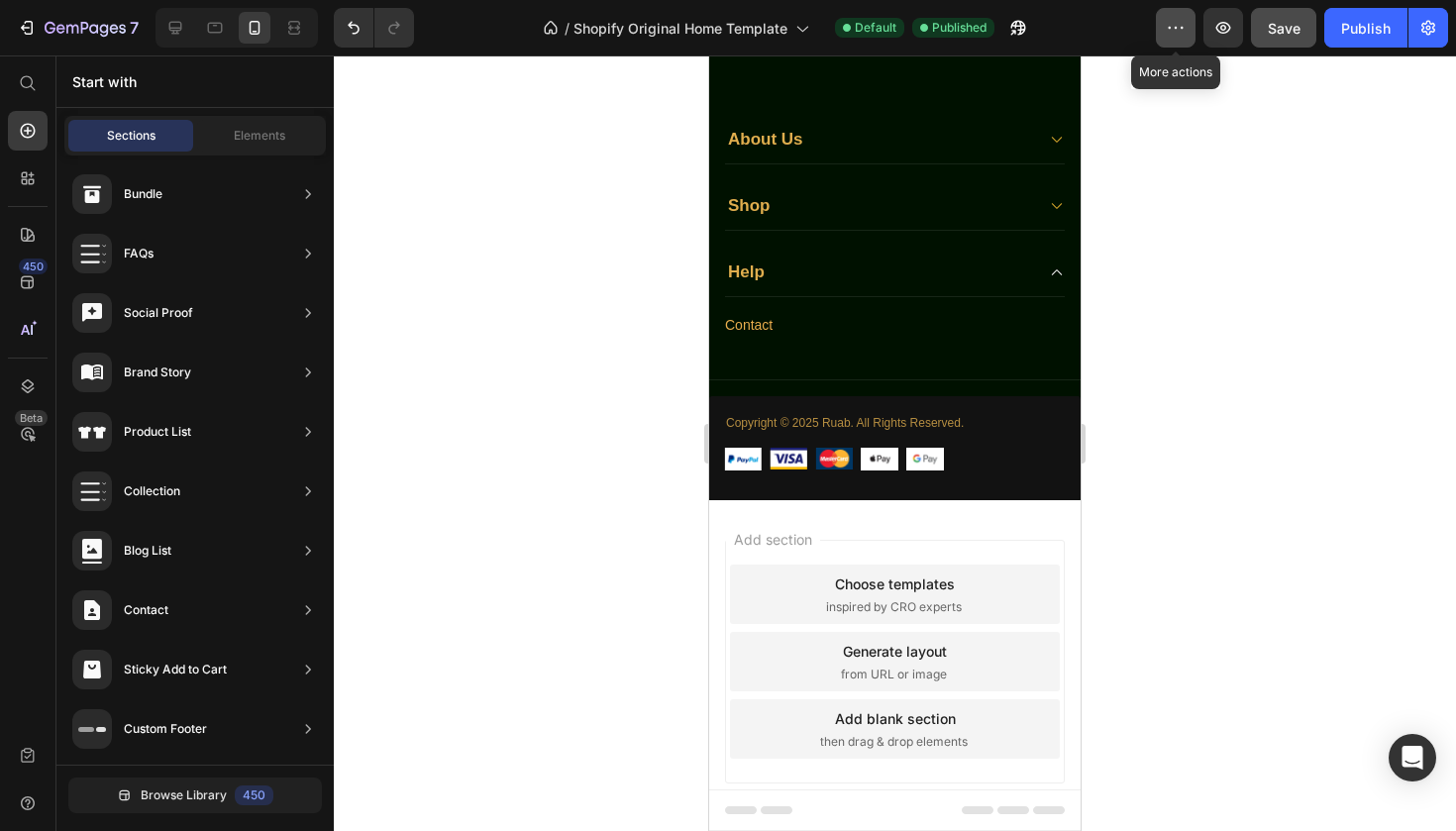 click 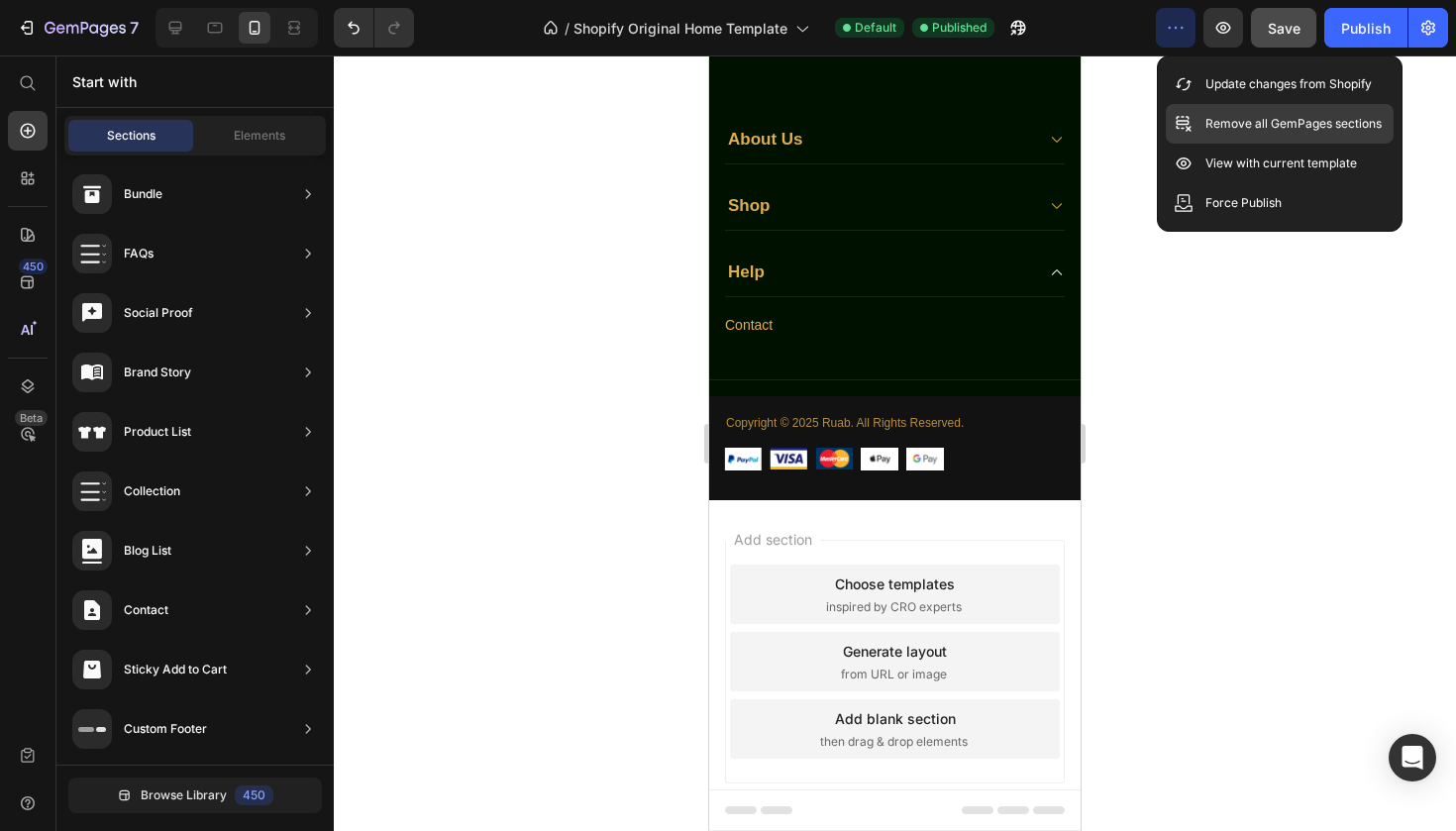 click on "Remove all GemPages sections" at bounding box center [1294, 124] 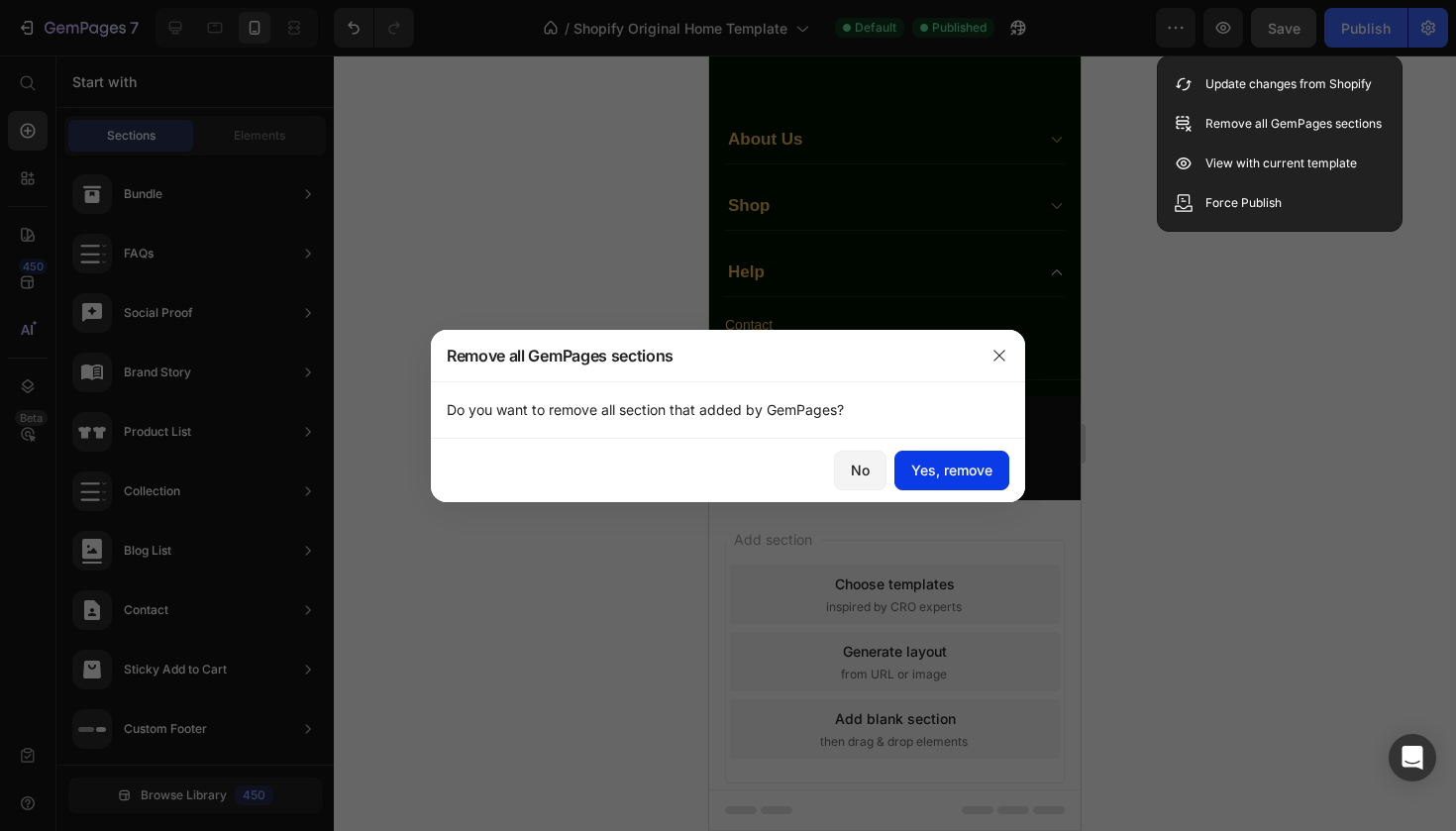 click on "Yes, remove" at bounding box center [952, 469] 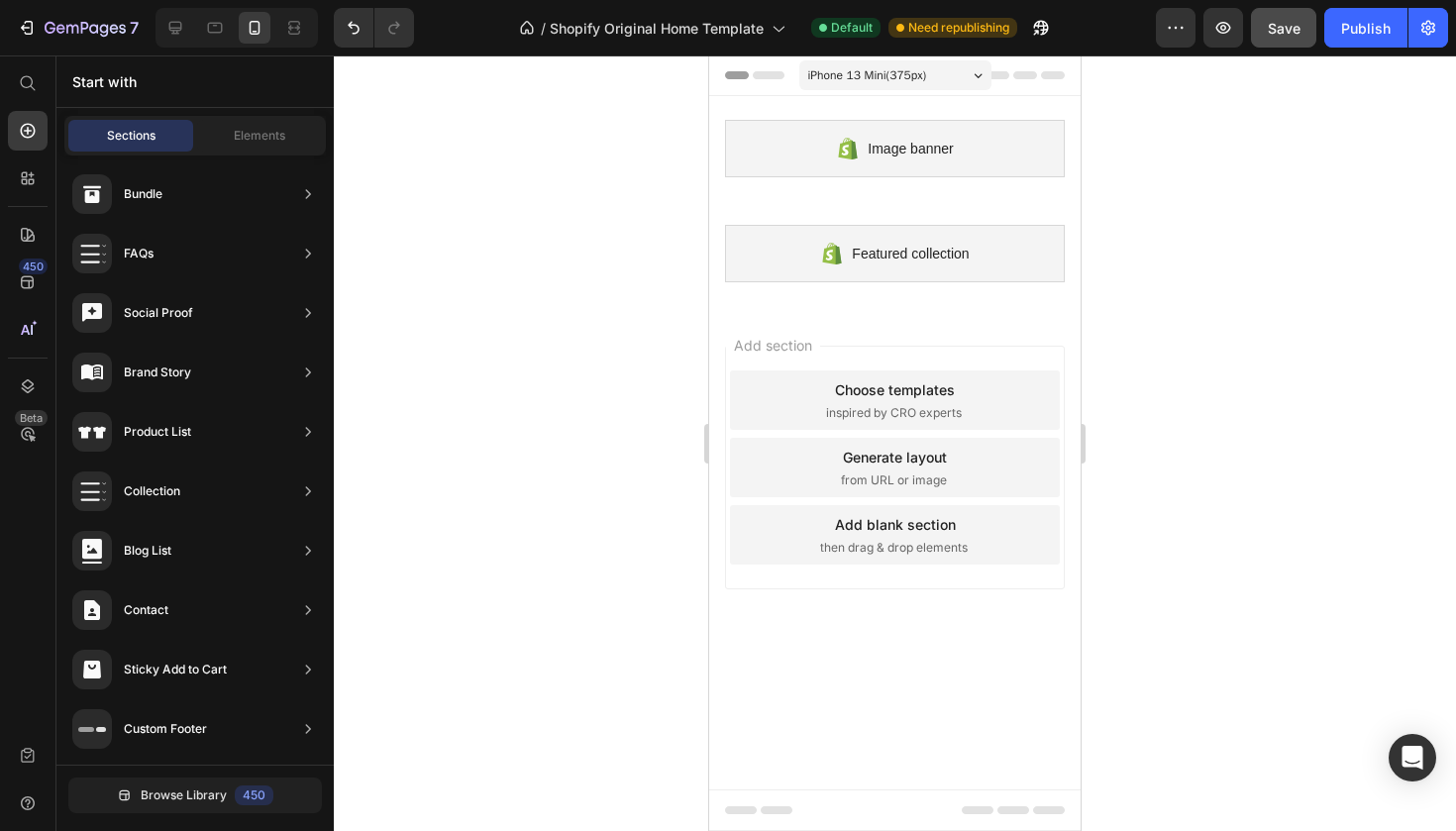 scroll, scrollTop: 0, scrollLeft: 0, axis: both 